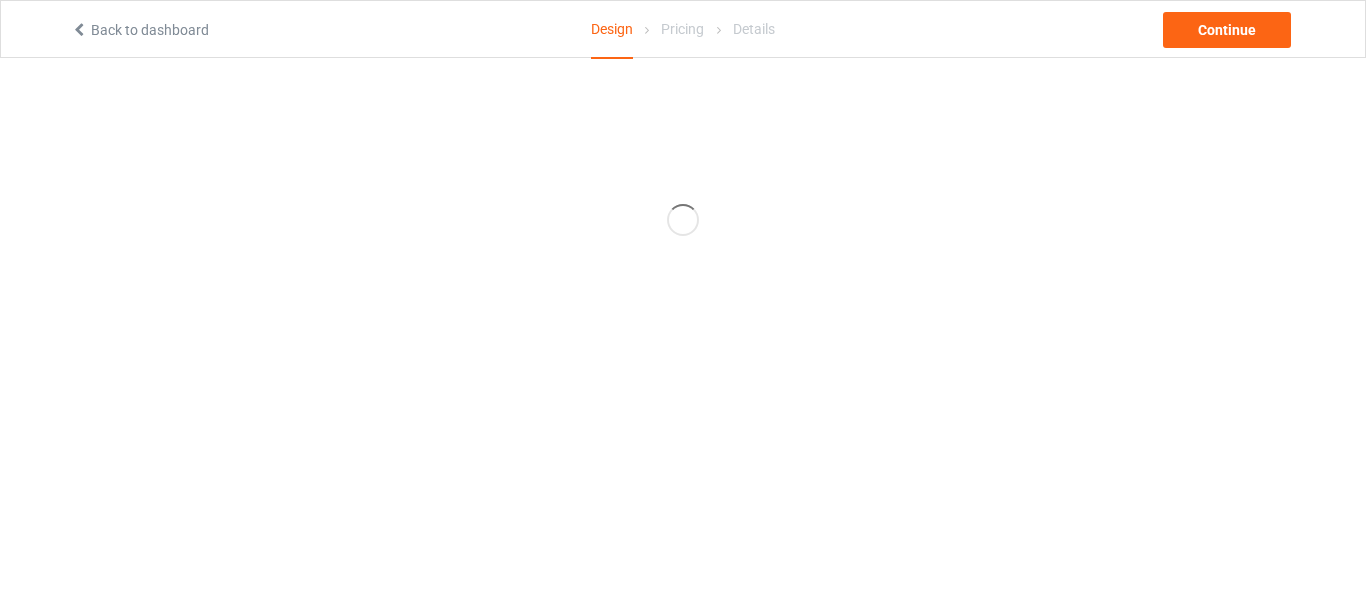 scroll, scrollTop: 0, scrollLeft: 0, axis: both 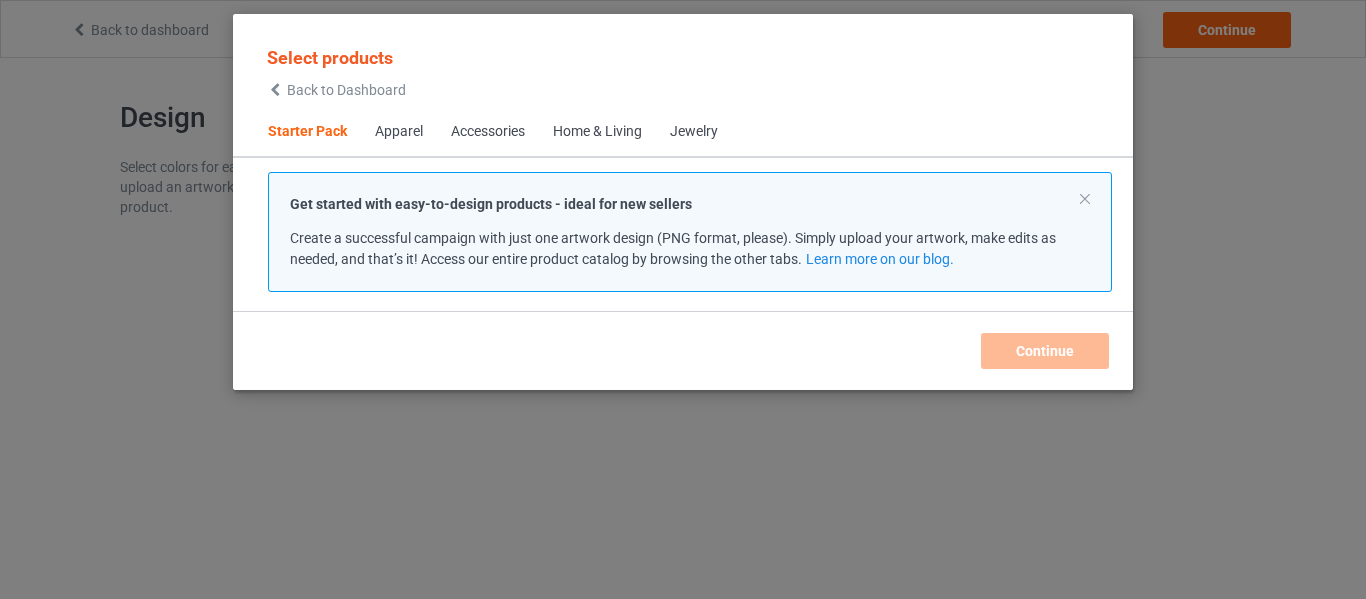 click on "Apparel" at bounding box center [399, 132] 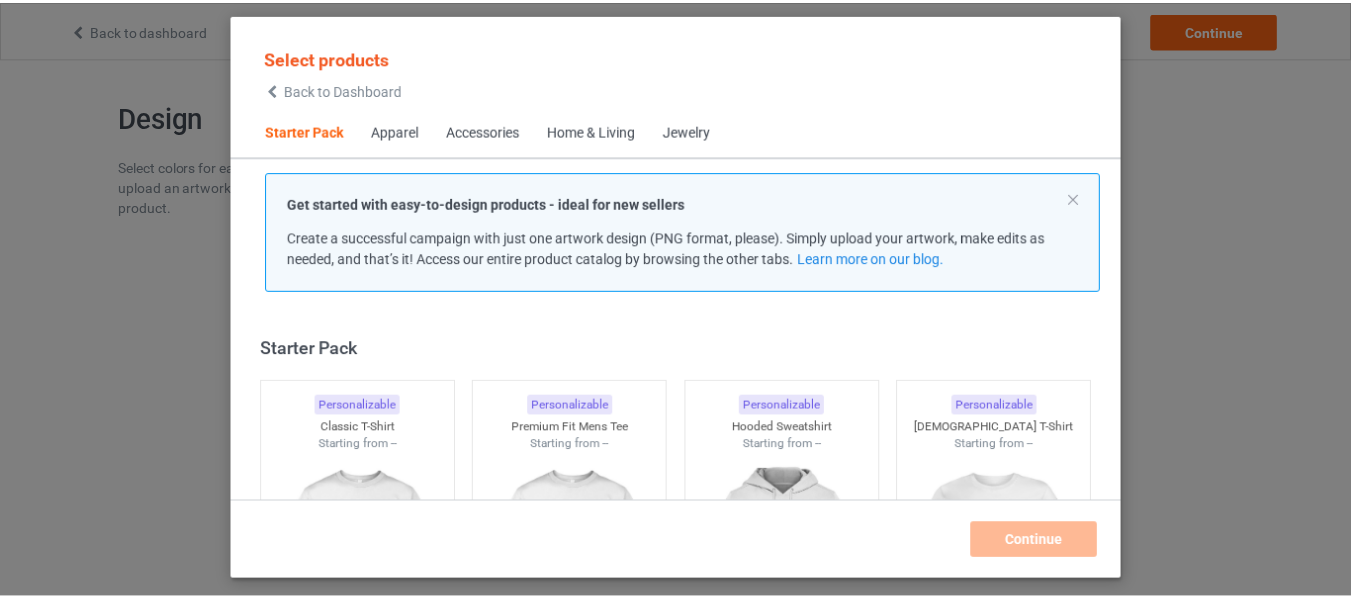 scroll, scrollTop: 26, scrollLeft: 0, axis: vertical 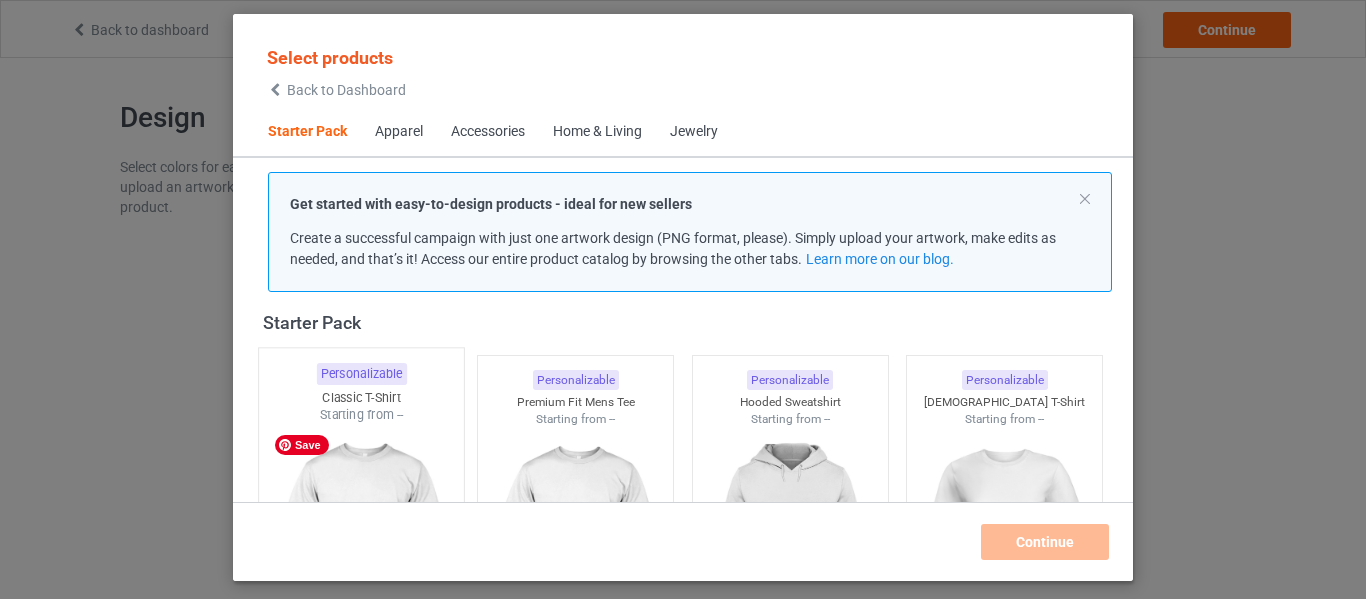 click at bounding box center [361, 541] 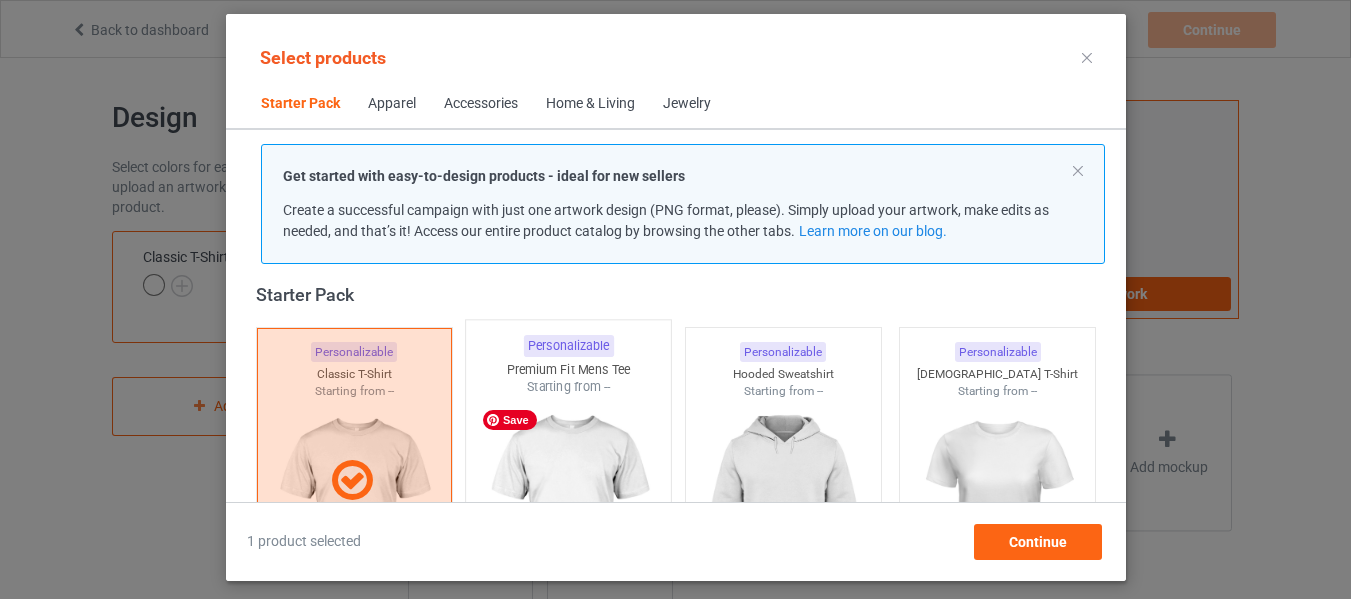 click at bounding box center [568, 513] 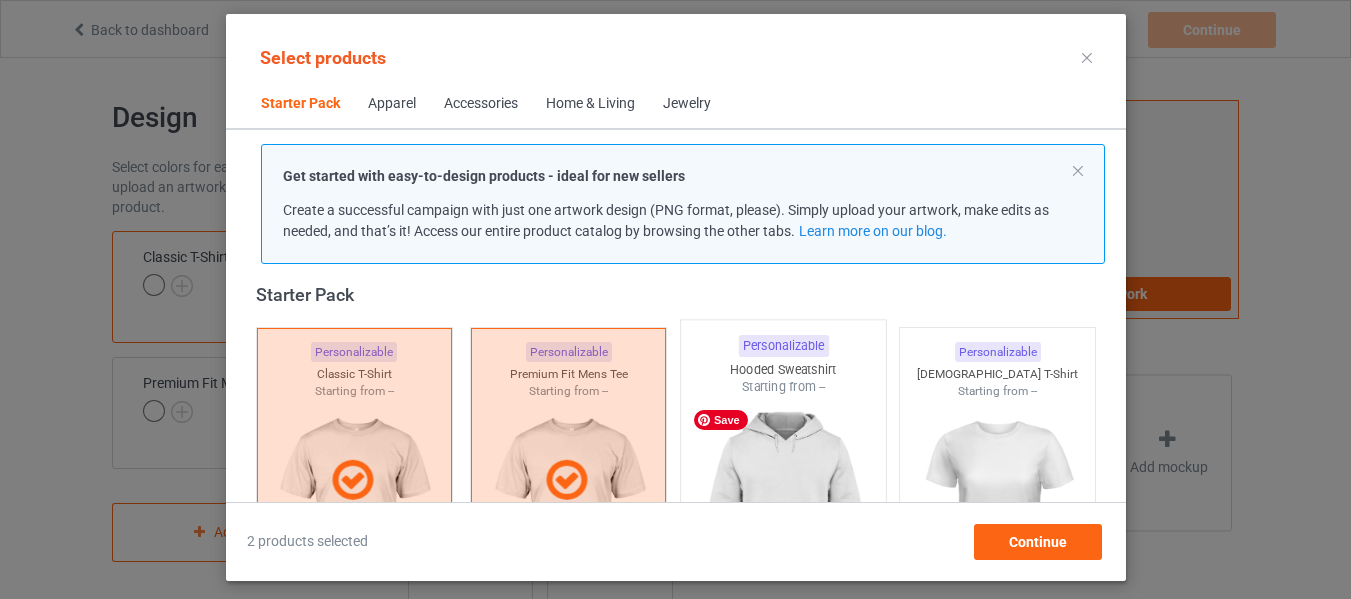 click at bounding box center [783, 513] 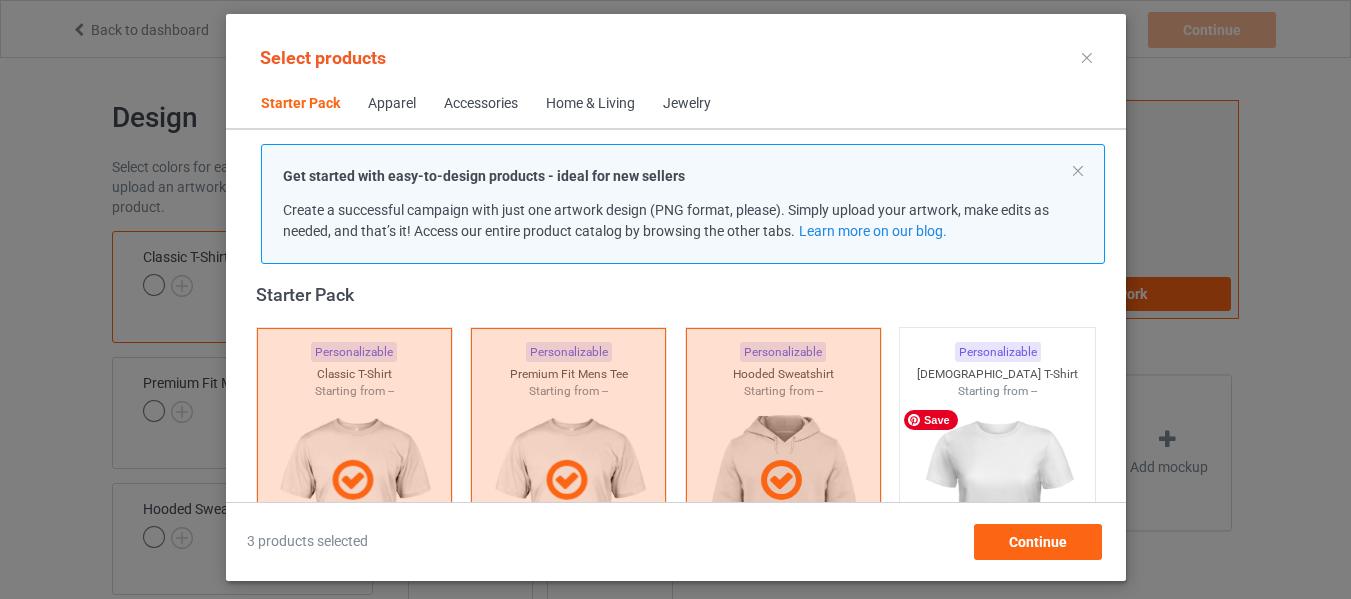 click on "Save" at bounding box center [931, 420] 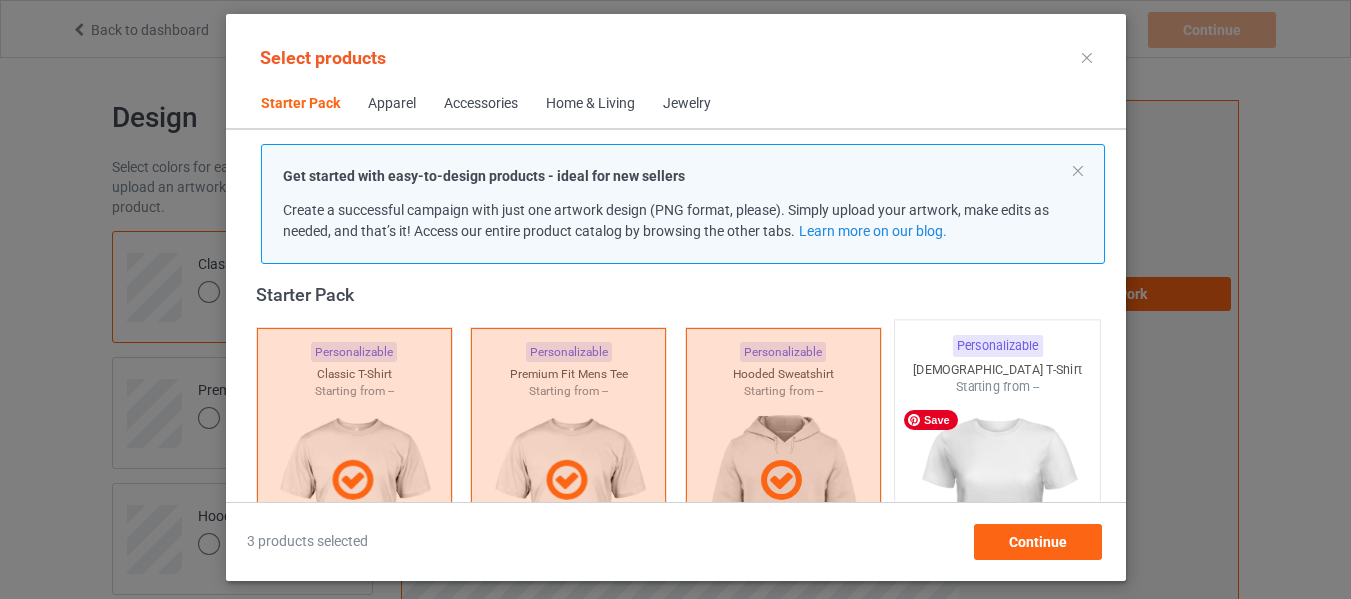 click at bounding box center [997, 513] 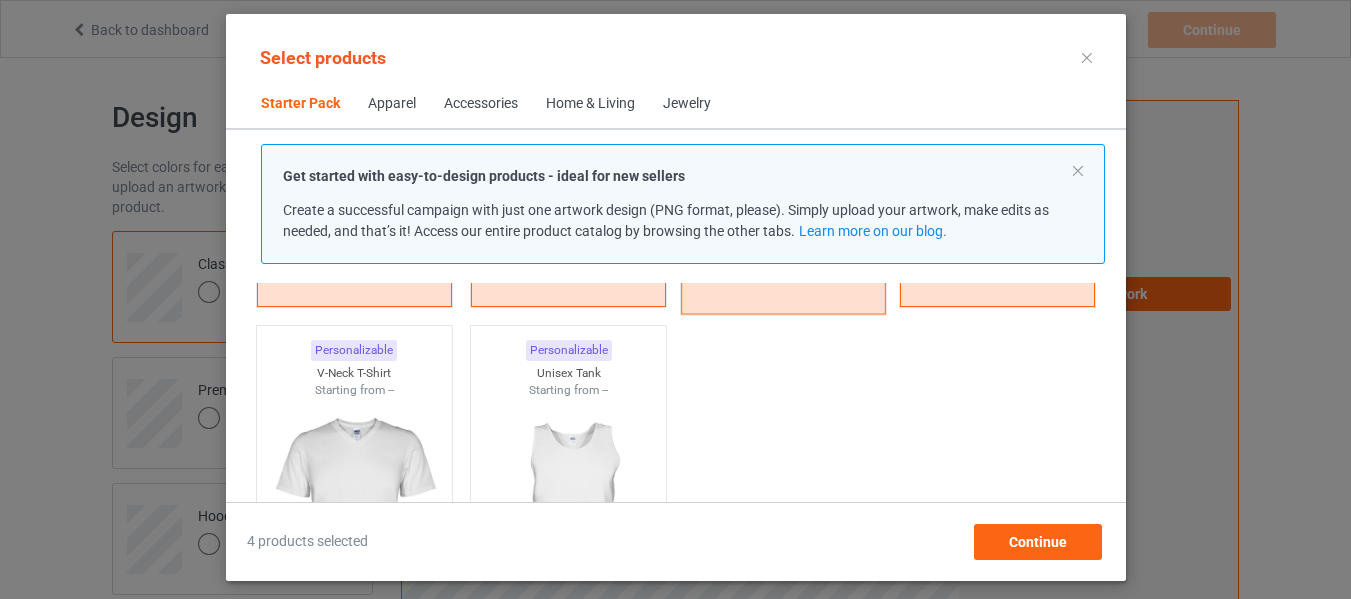 scroll, scrollTop: 426, scrollLeft: 0, axis: vertical 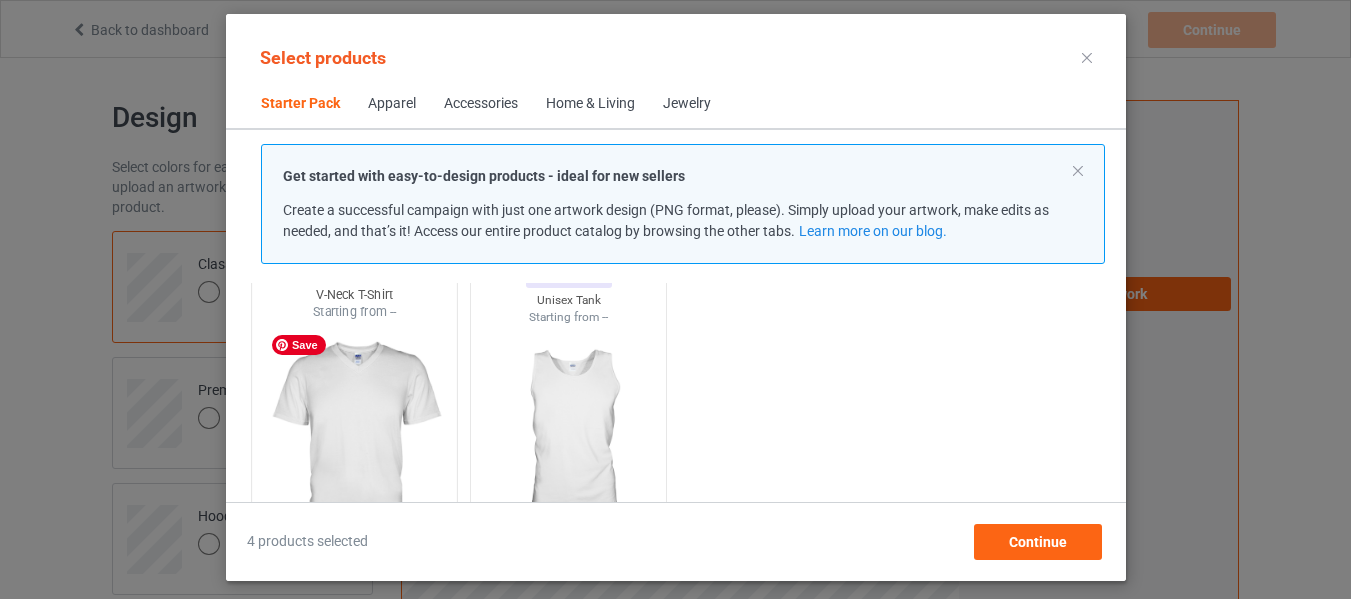 click at bounding box center (354, 438) 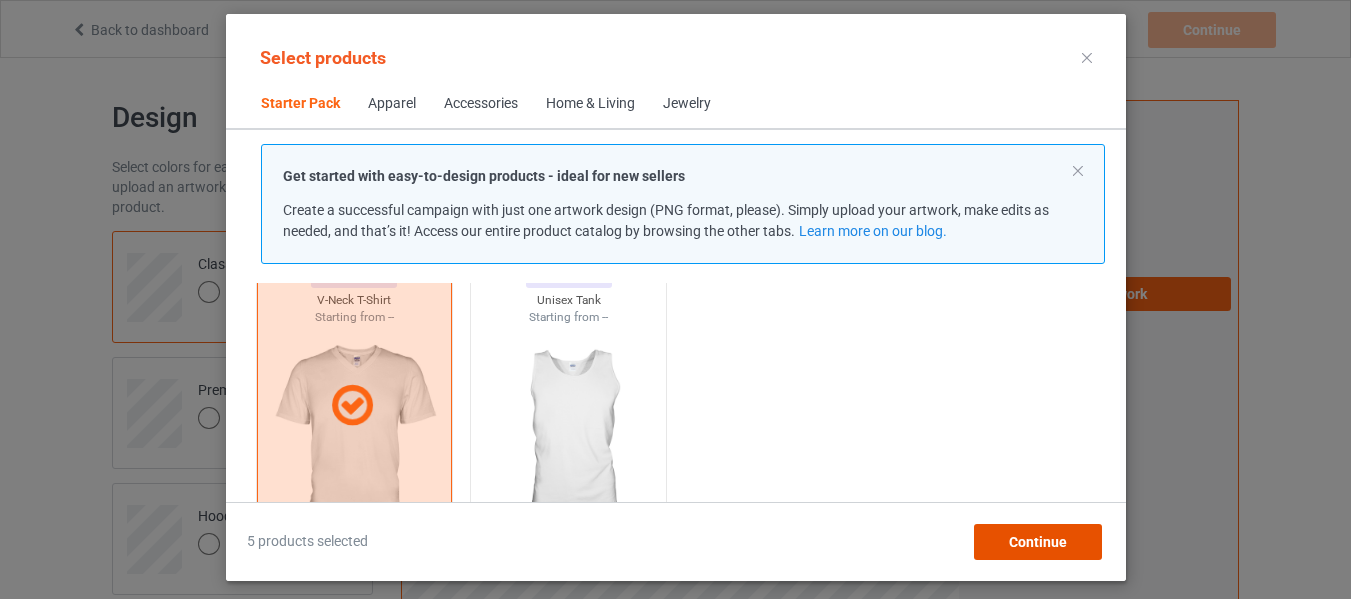 click on "Continue" at bounding box center [1037, 542] 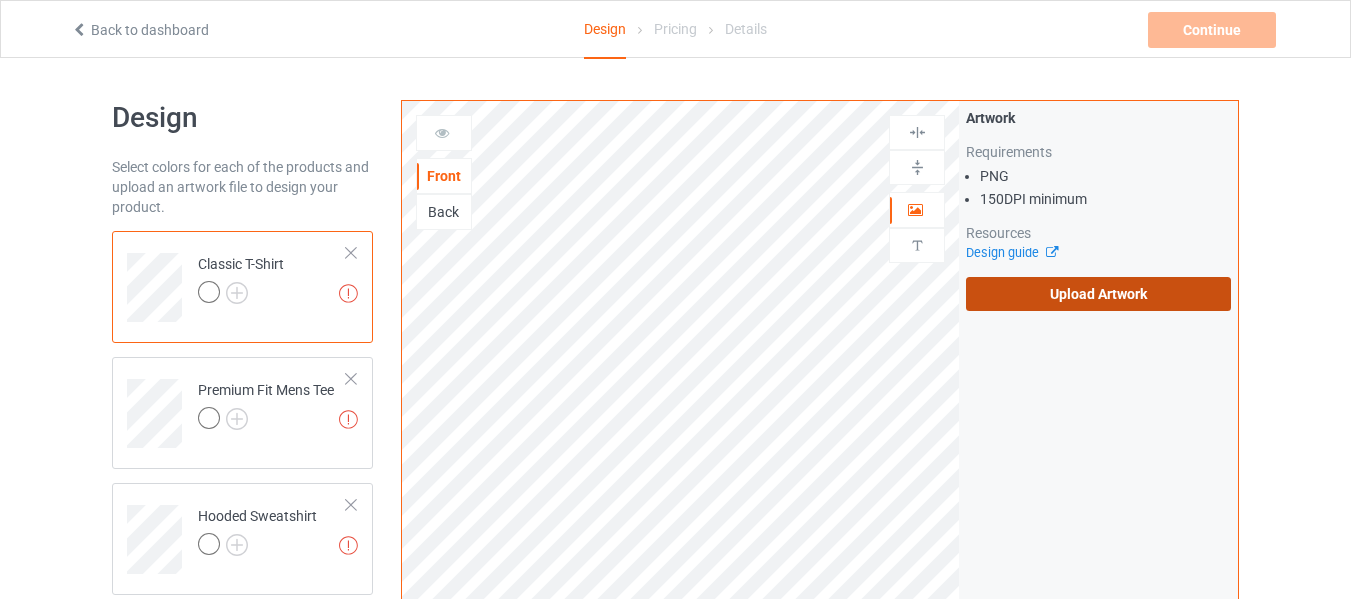 click on "Upload Artwork" at bounding box center [1098, 294] 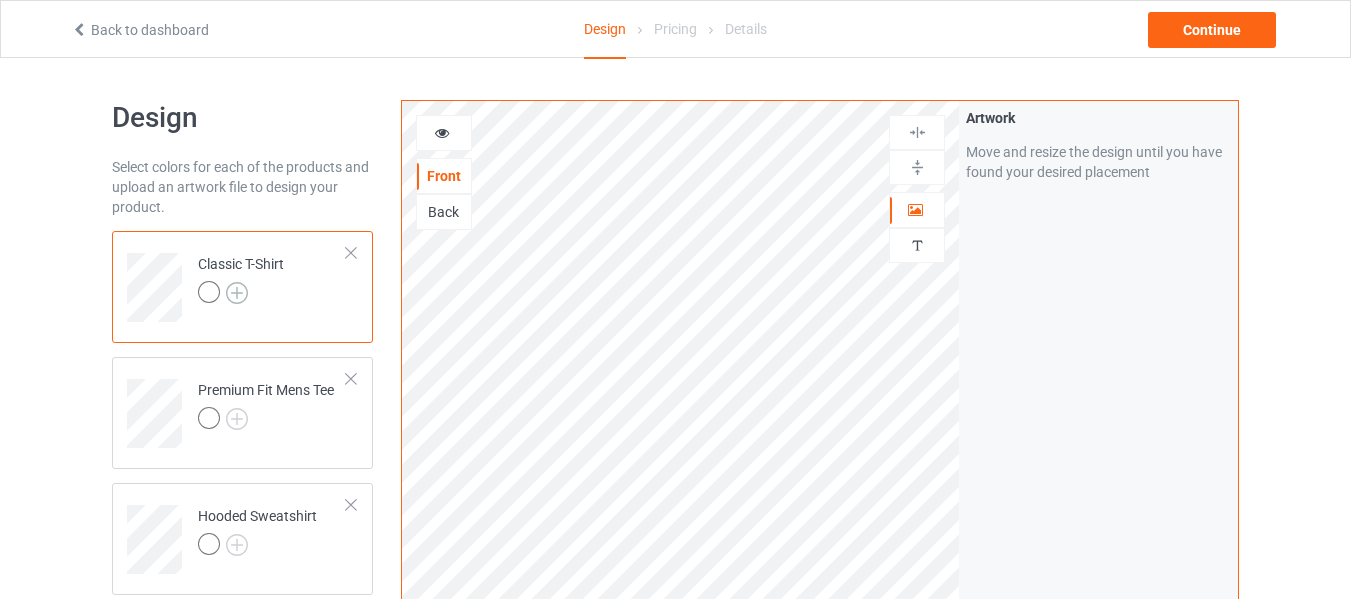 click at bounding box center [237, 293] 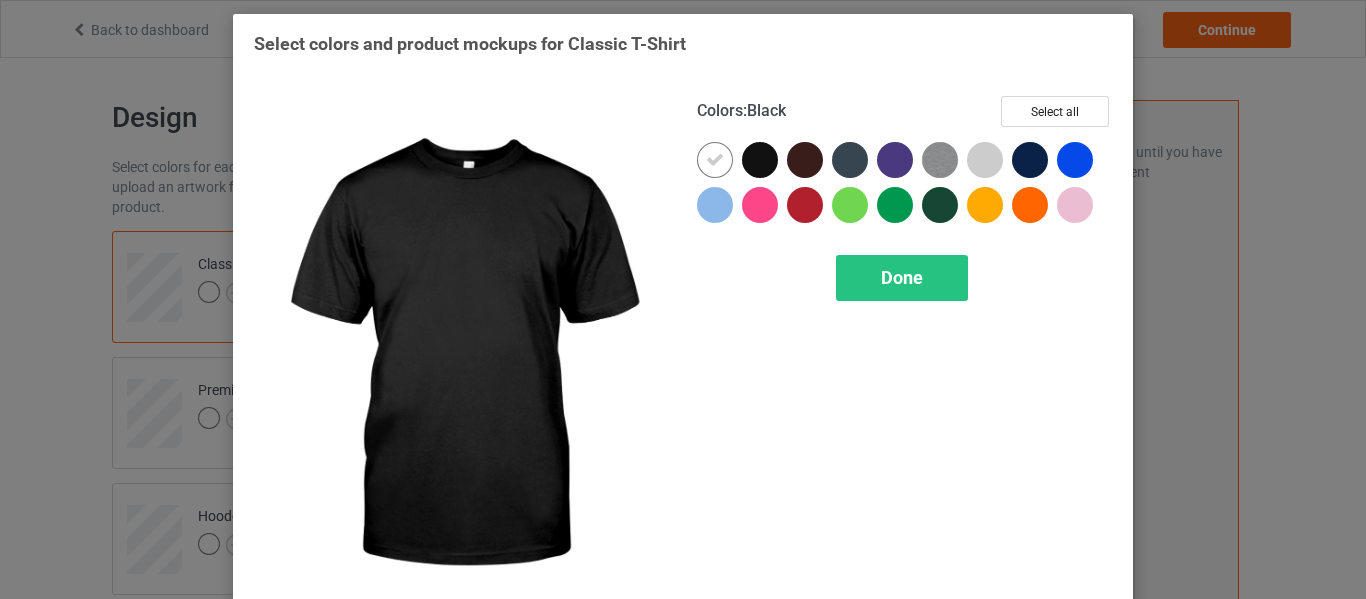click at bounding box center [760, 160] 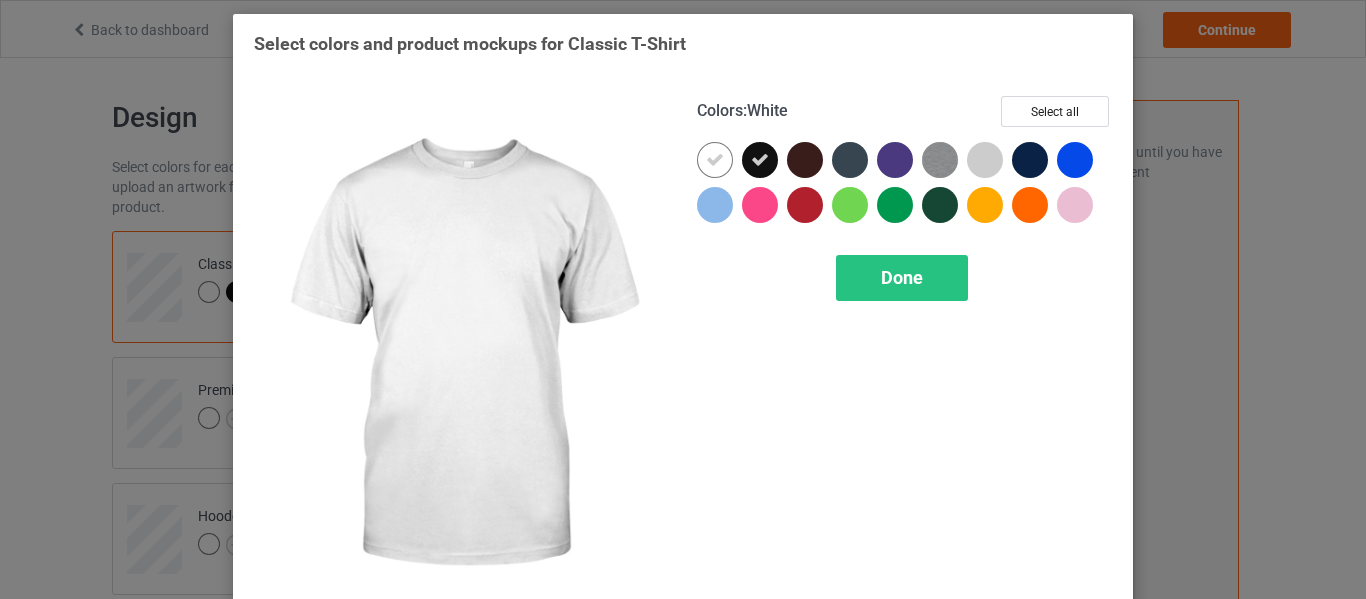 click at bounding box center [715, 160] 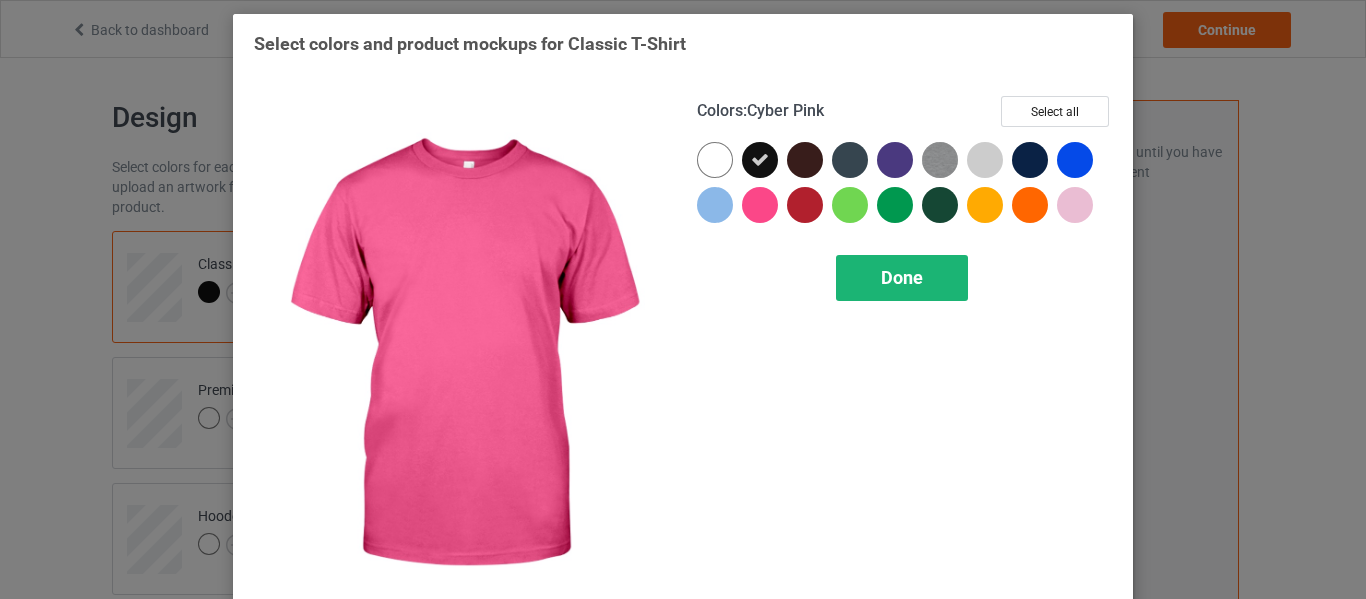 click on "Done" at bounding box center [902, 277] 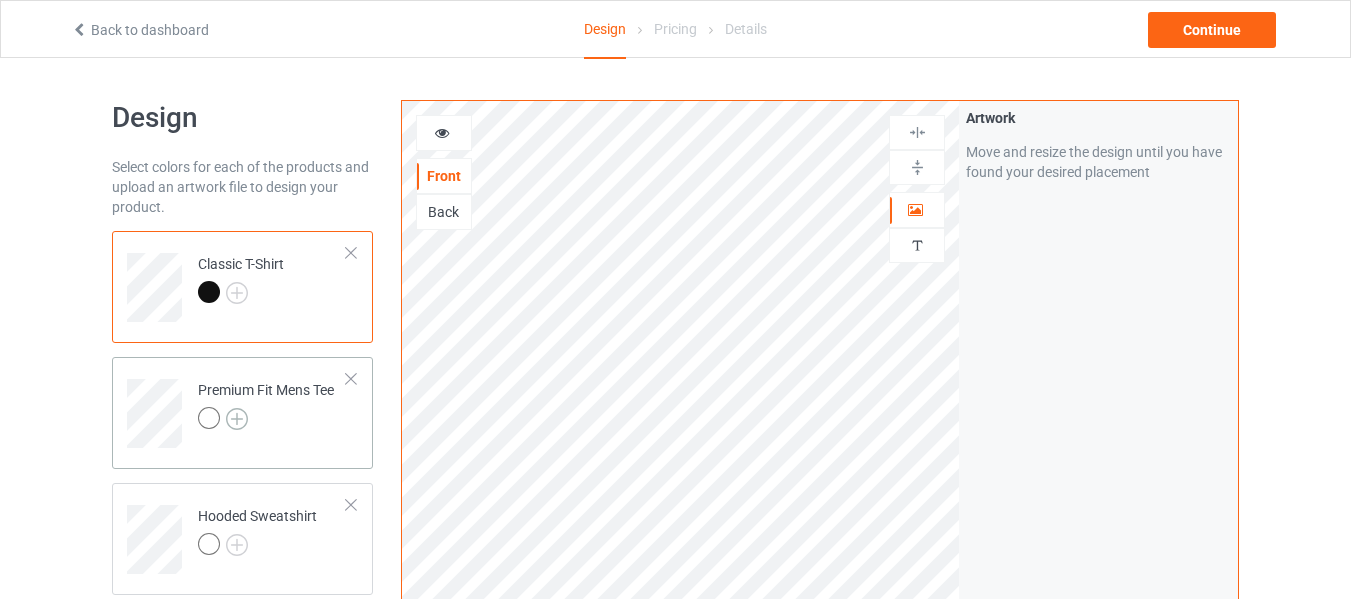 click at bounding box center [237, 419] 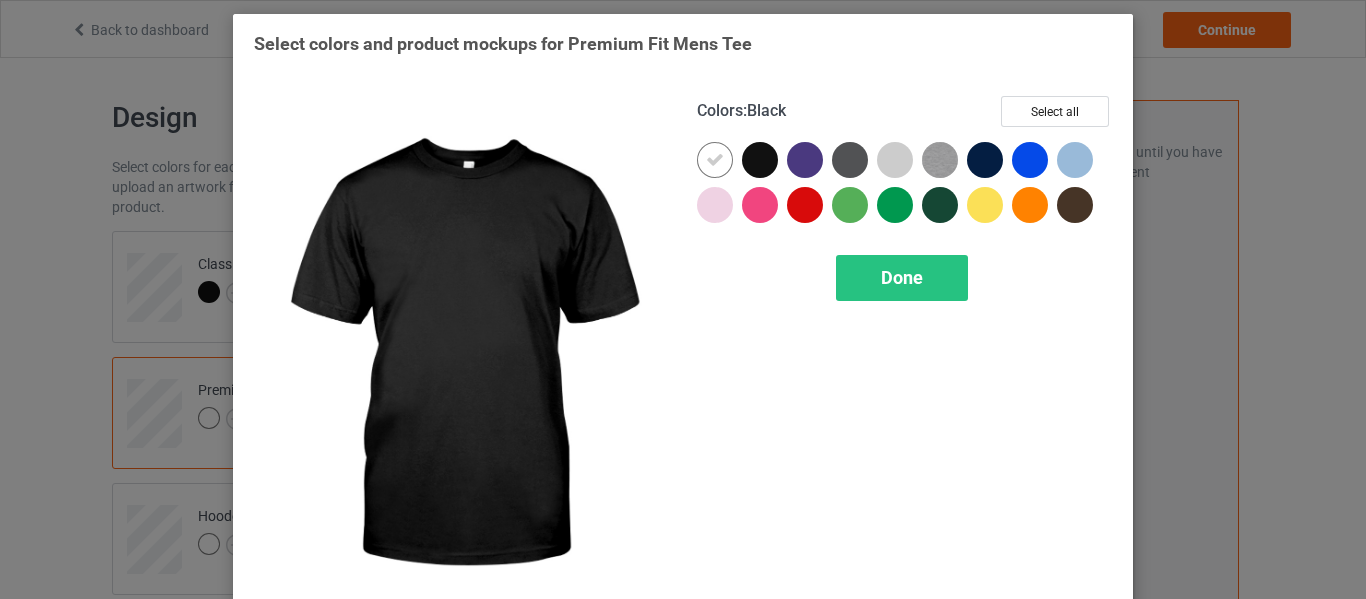 click at bounding box center (760, 160) 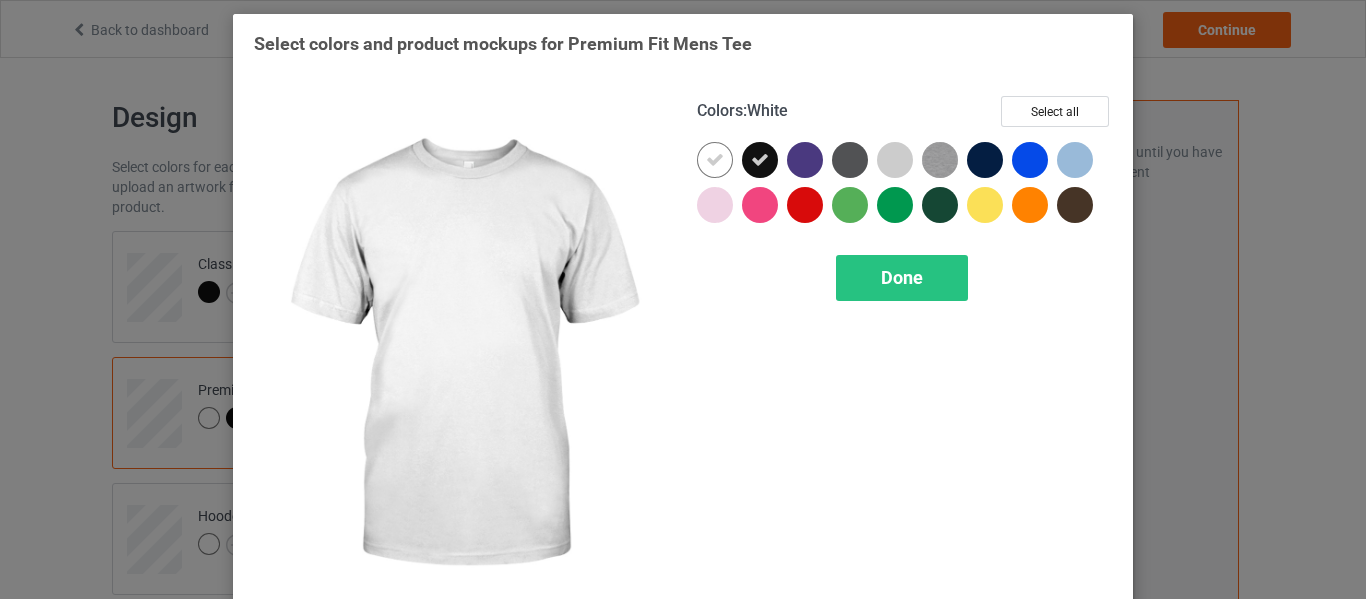 click at bounding box center (715, 160) 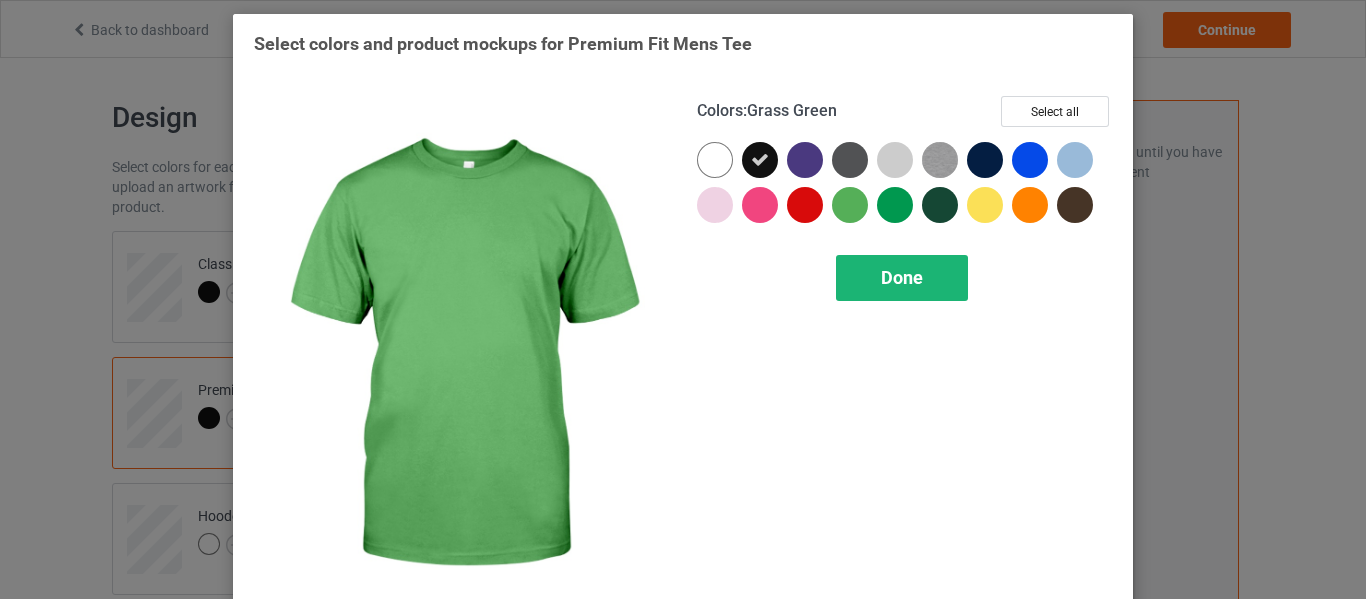click on "Done" at bounding box center [902, 277] 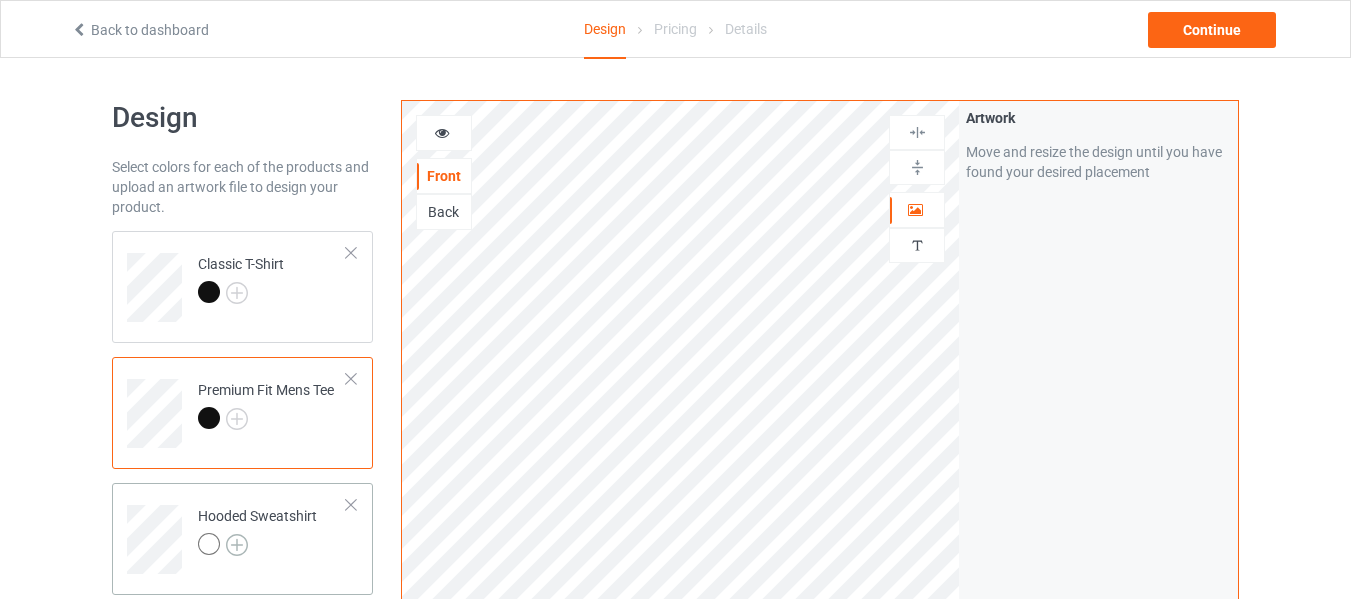 click at bounding box center (237, 545) 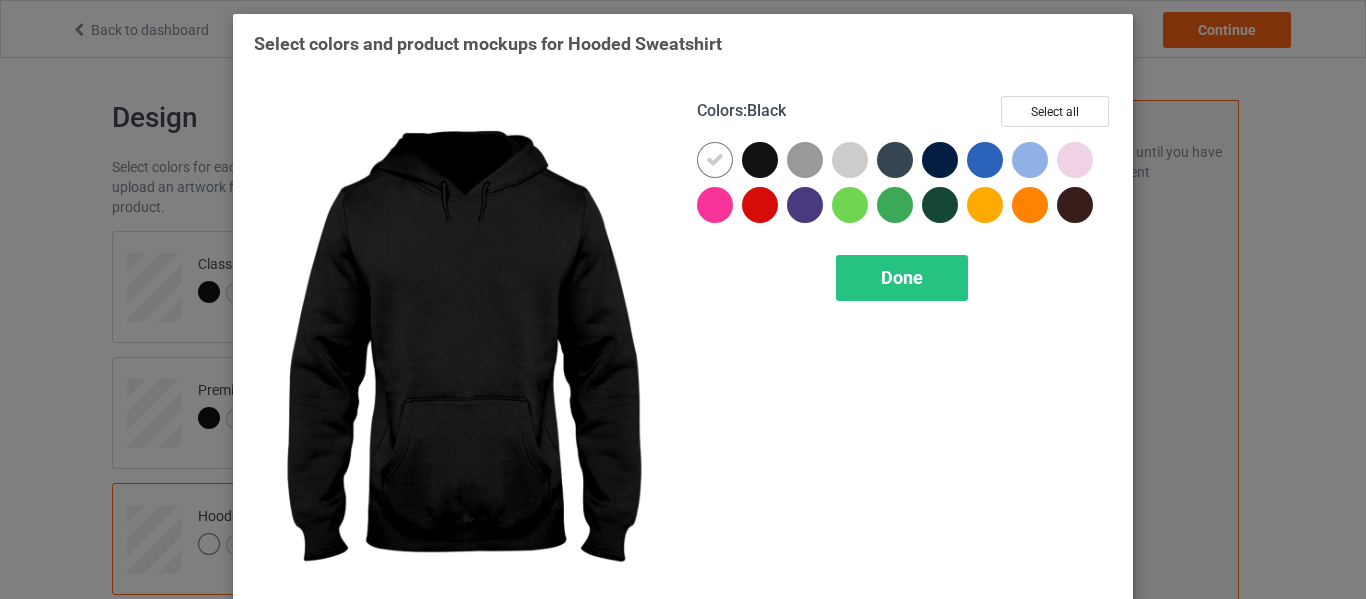click at bounding box center [760, 160] 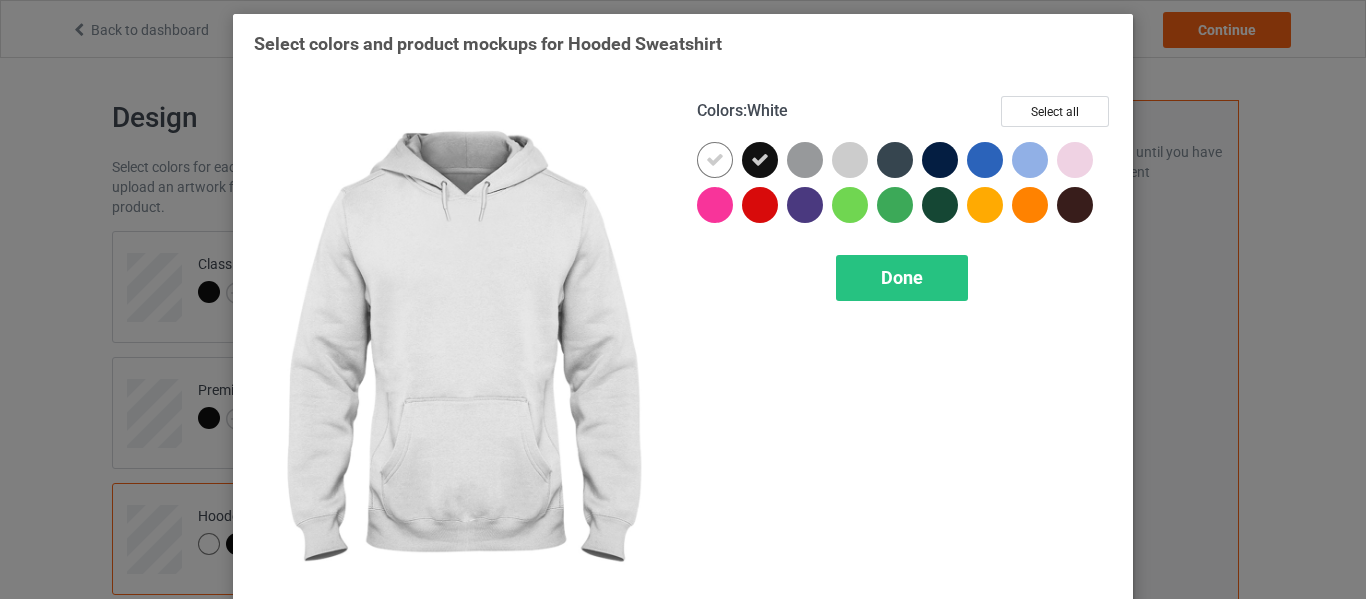 click at bounding box center [715, 160] 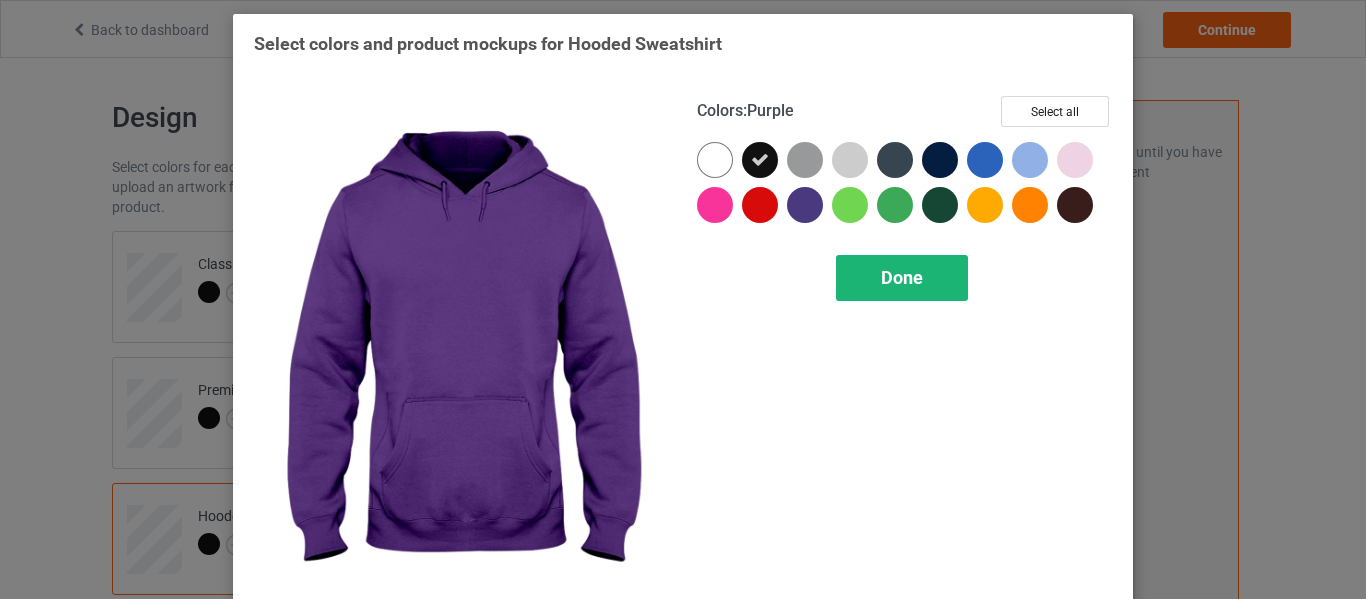 click on "Done" at bounding box center (902, 277) 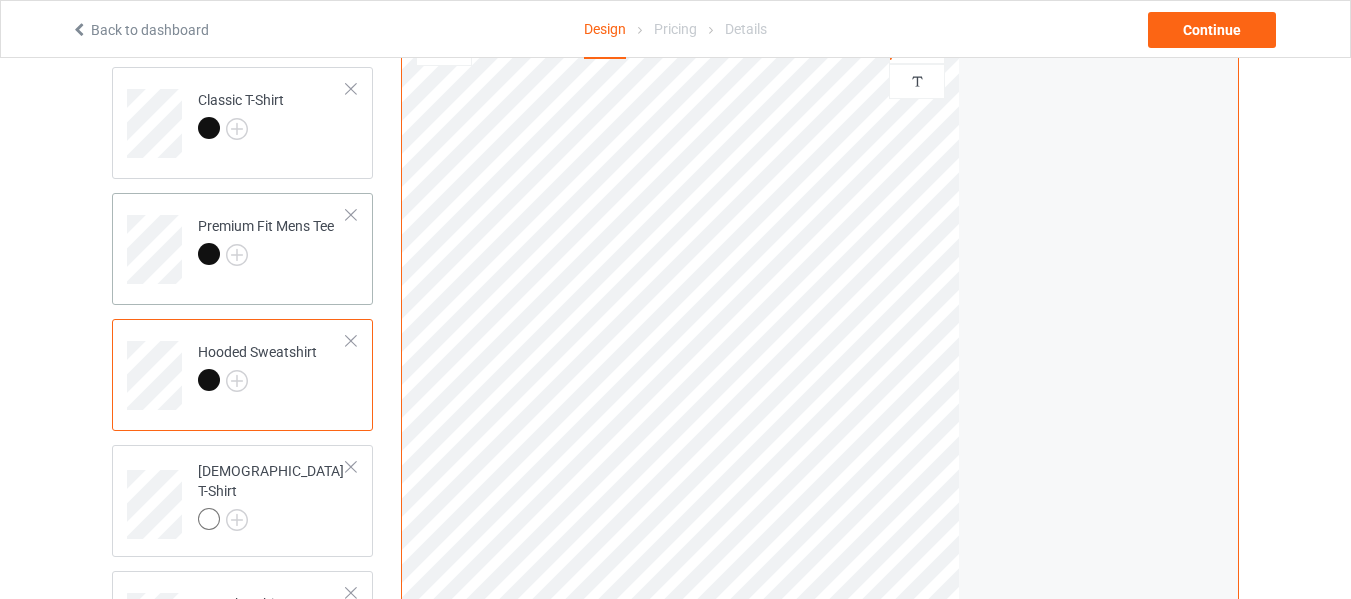 scroll, scrollTop: 200, scrollLeft: 0, axis: vertical 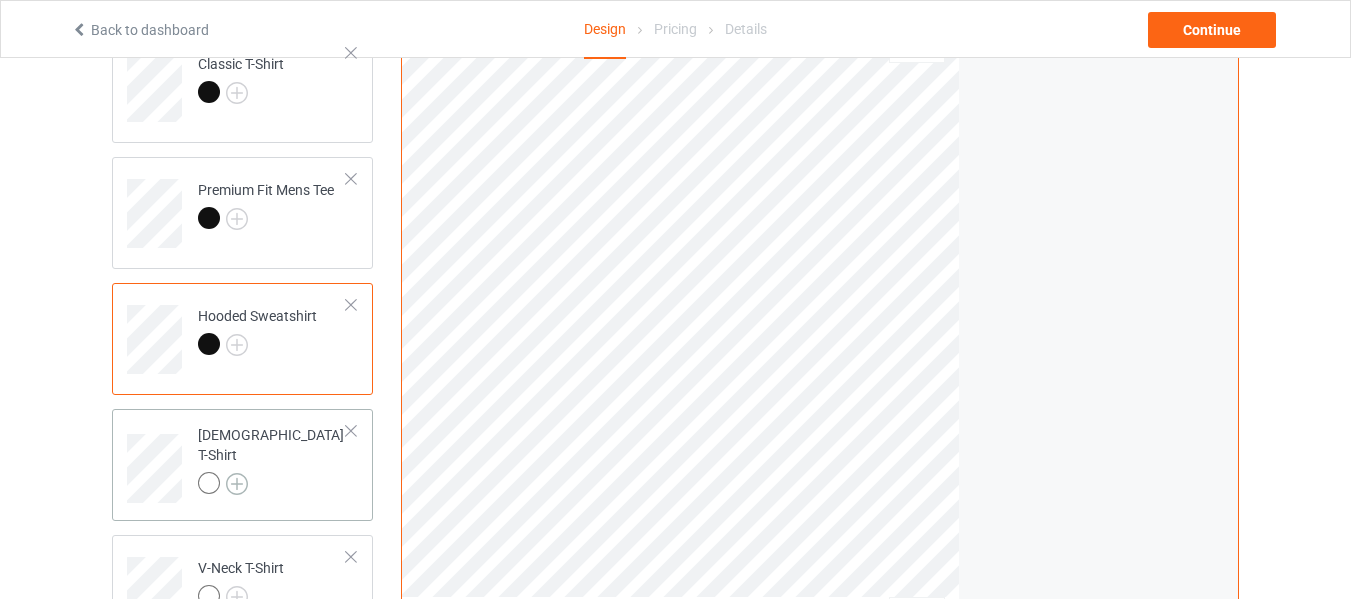 click at bounding box center (237, 484) 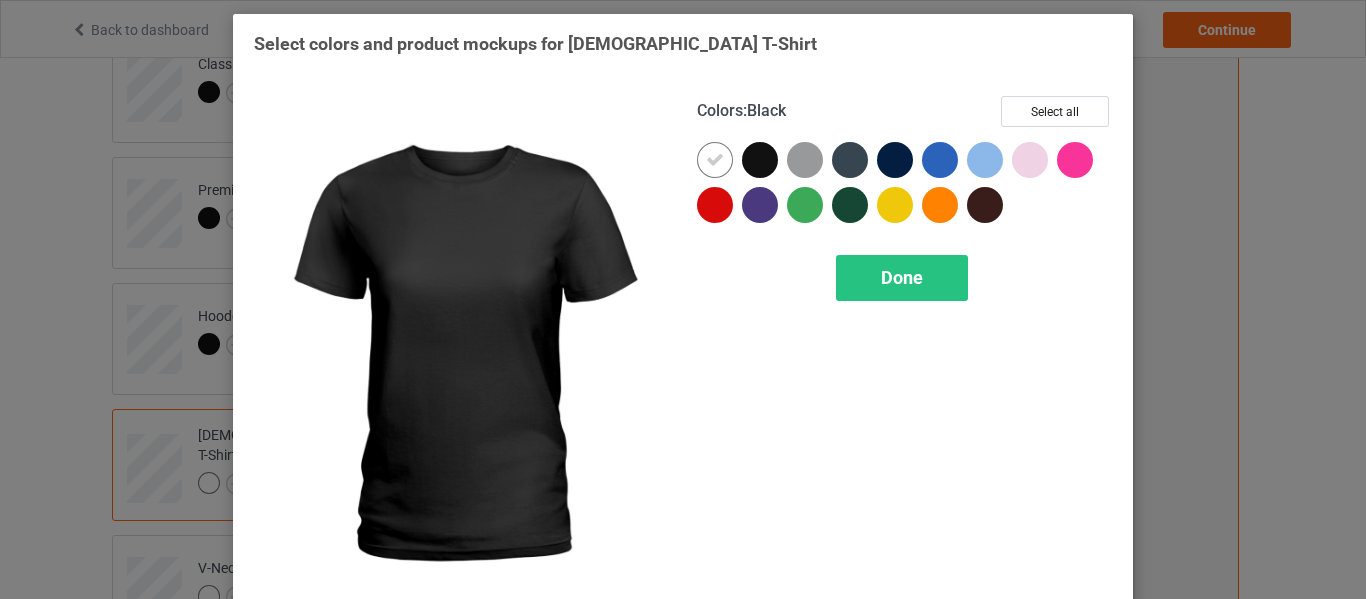 click at bounding box center [760, 160] 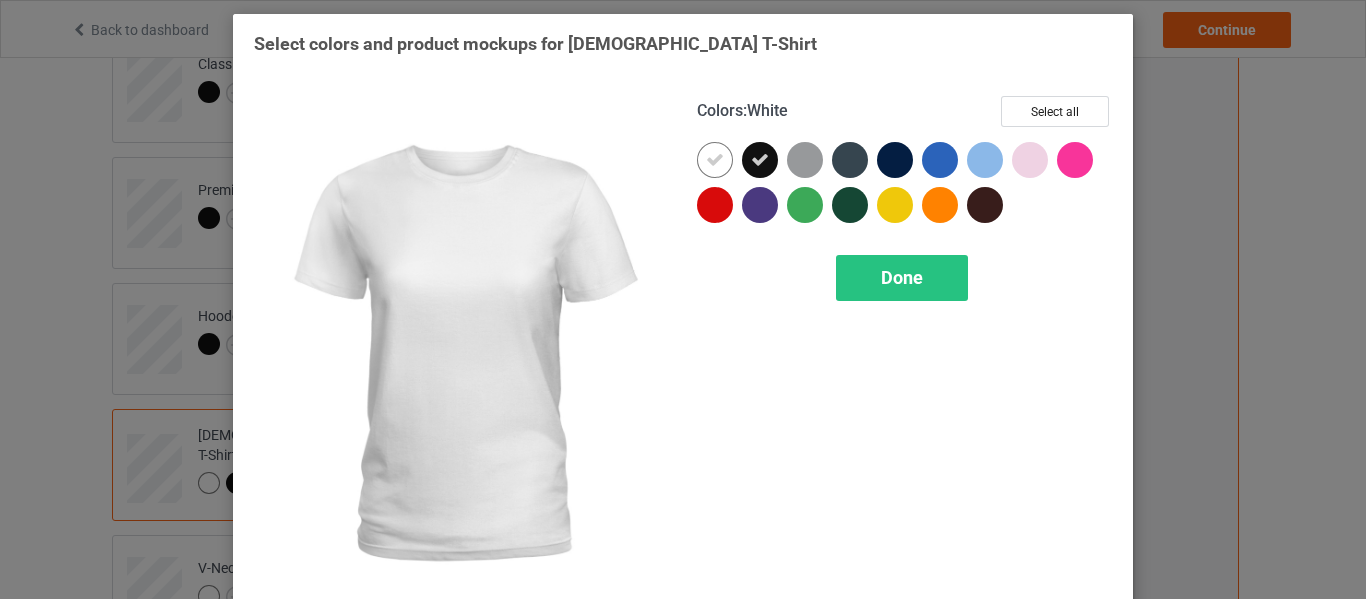 click at bounding box center [715, 160] 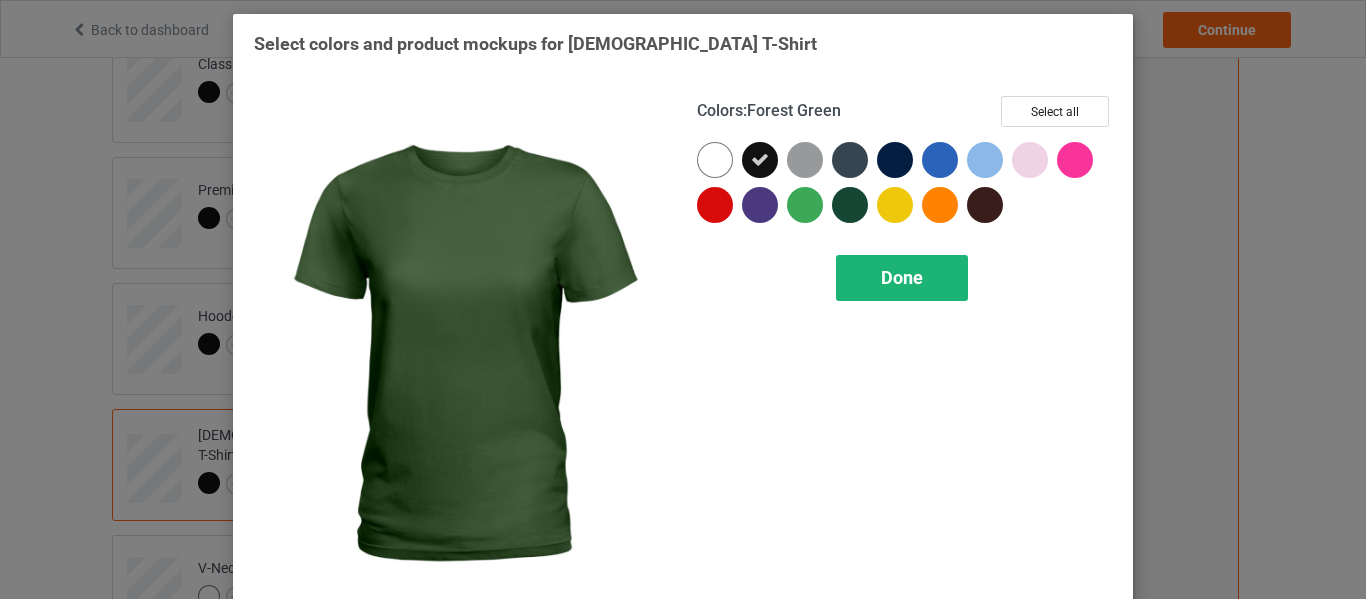 click on "Done" at bounding box center [902, 277] 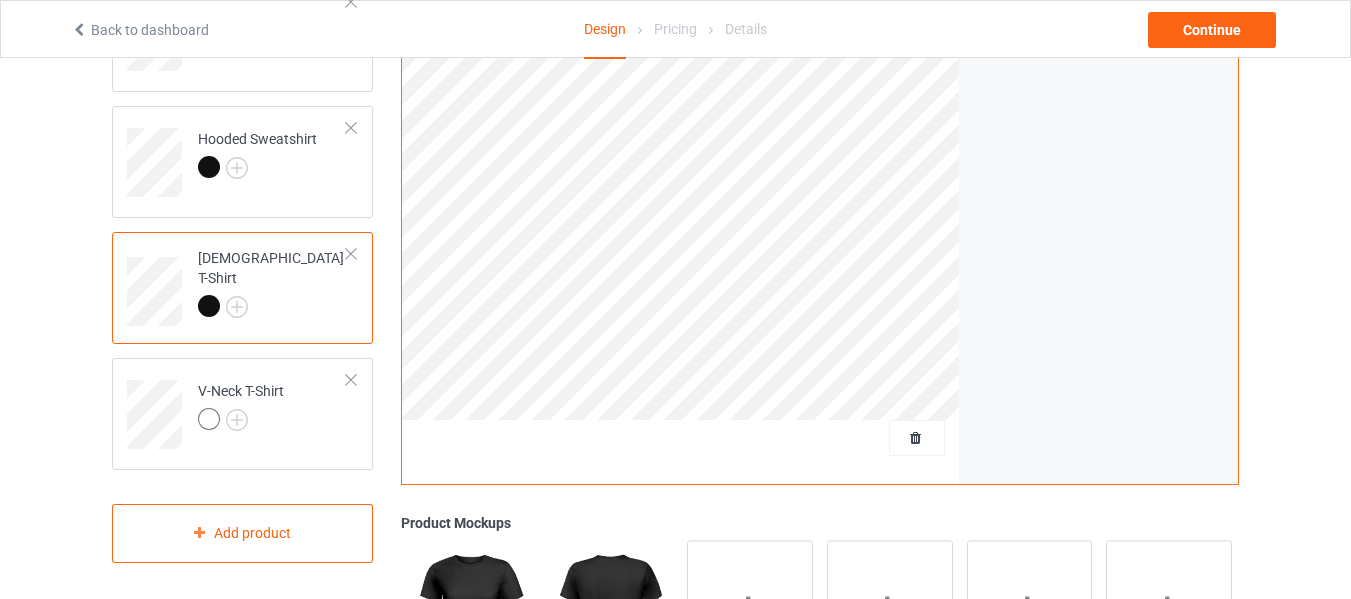 scroll, scrollTop: 400, scrollLeft: 0, axis: vertical 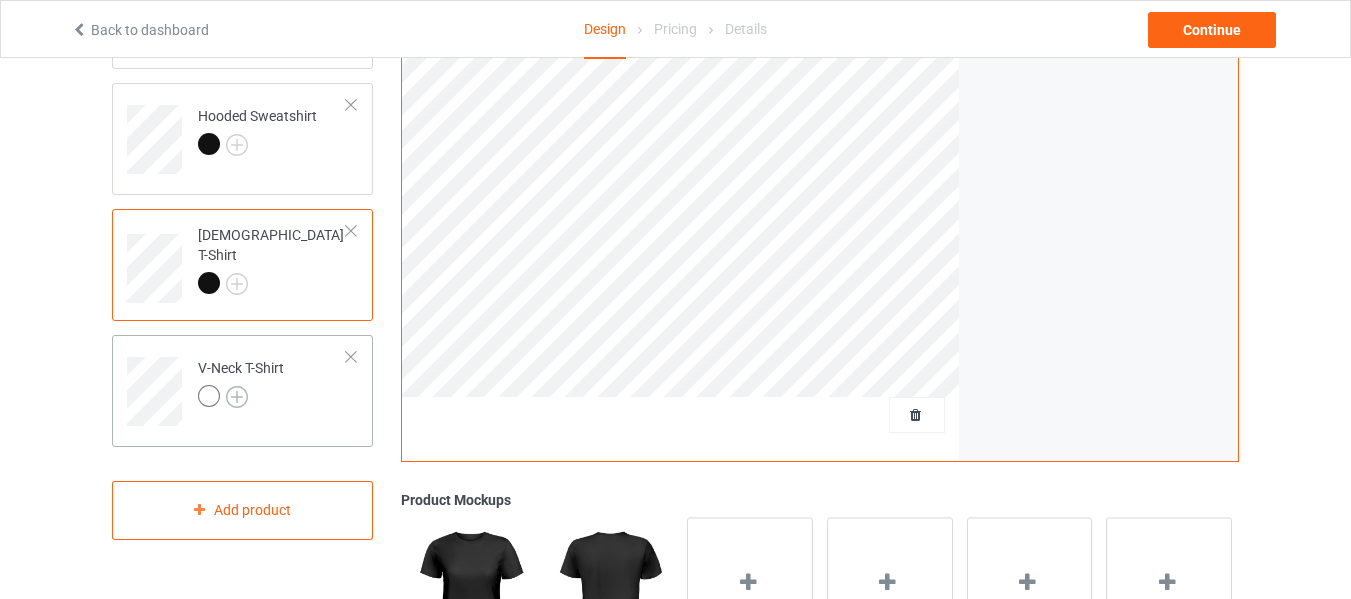 click at bounding box center (237, 397) 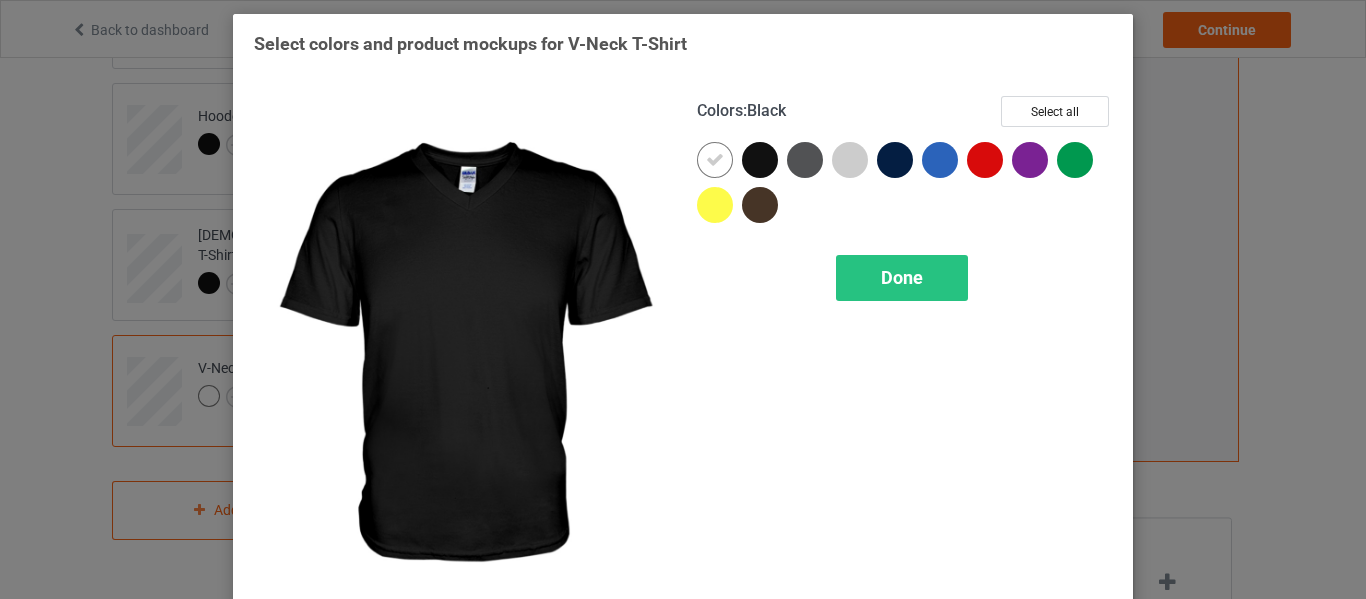 click at bounding box center [760, 160] 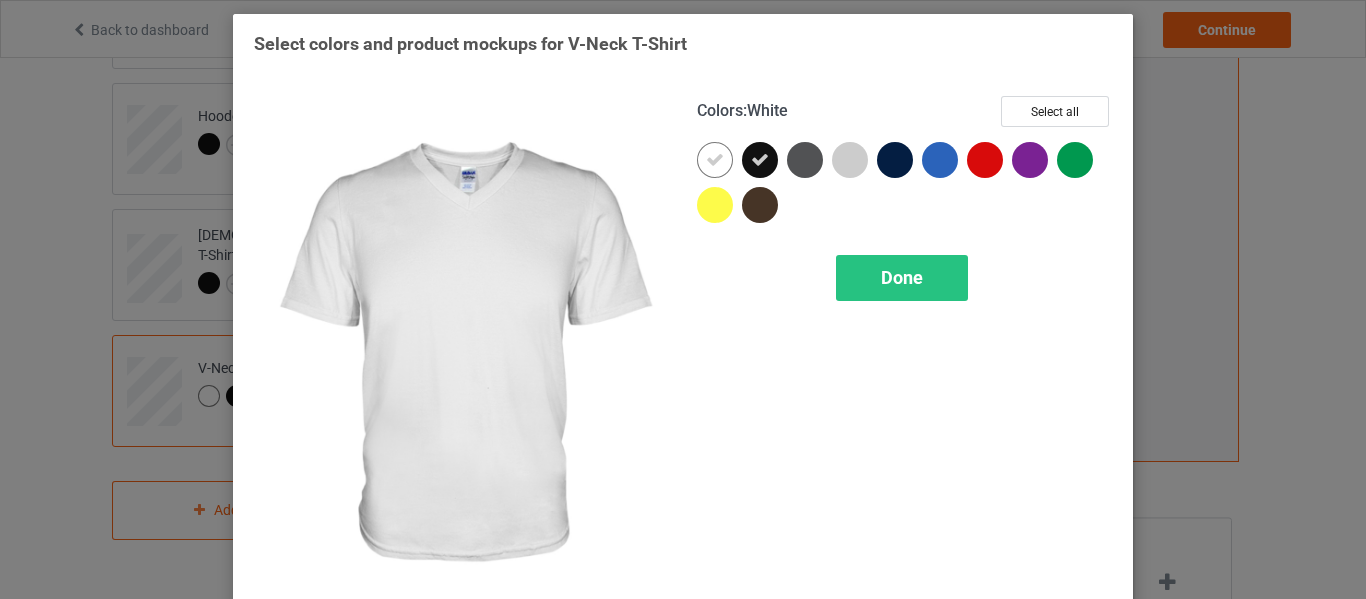 click at bounding box center [715, 160] 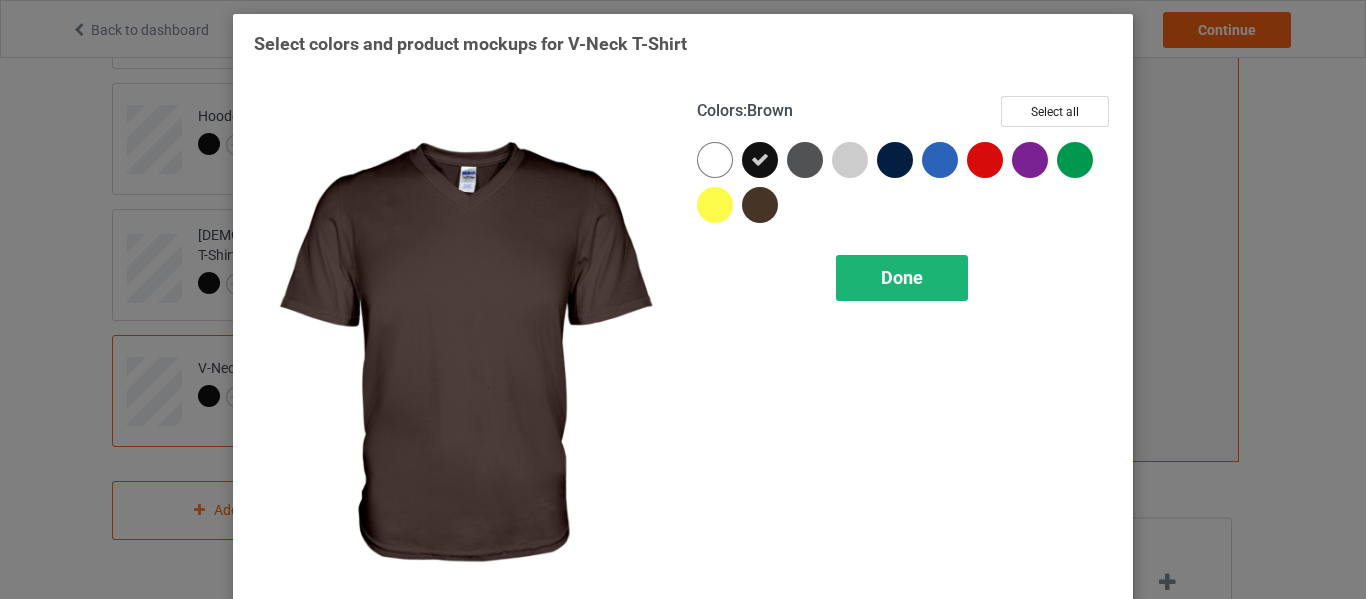 click on "Done" at bounding box center (902, 277) 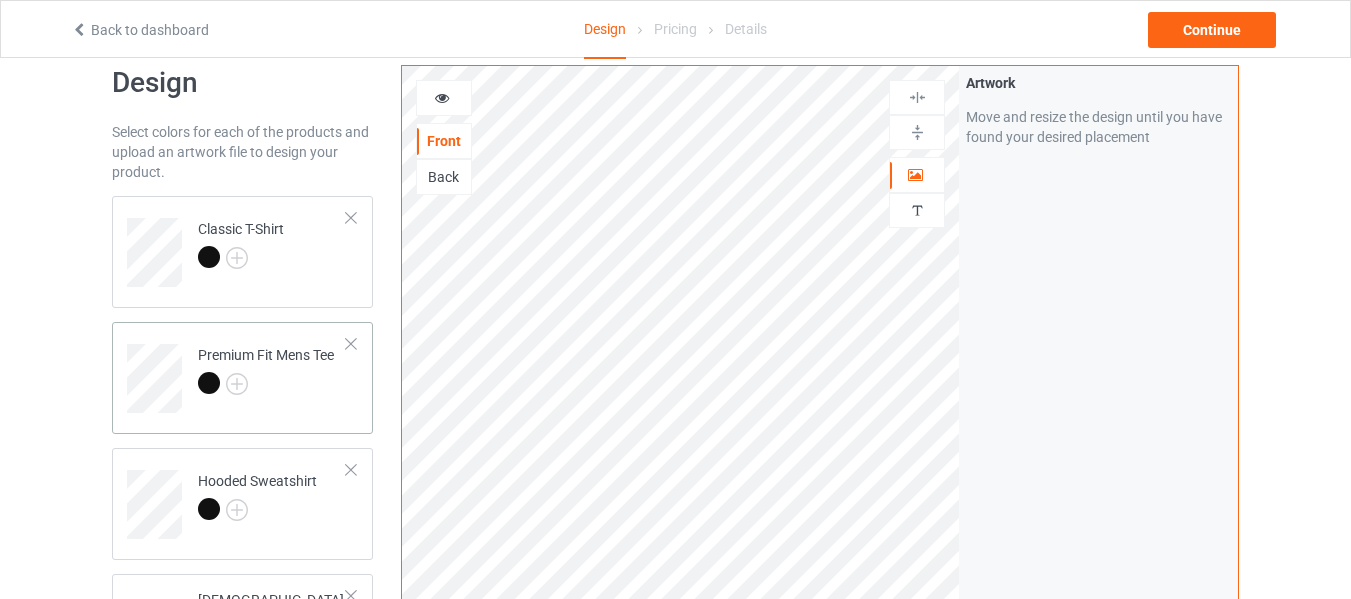 scroll, scrollTop: 0, scrollLeft: 0, axis: both 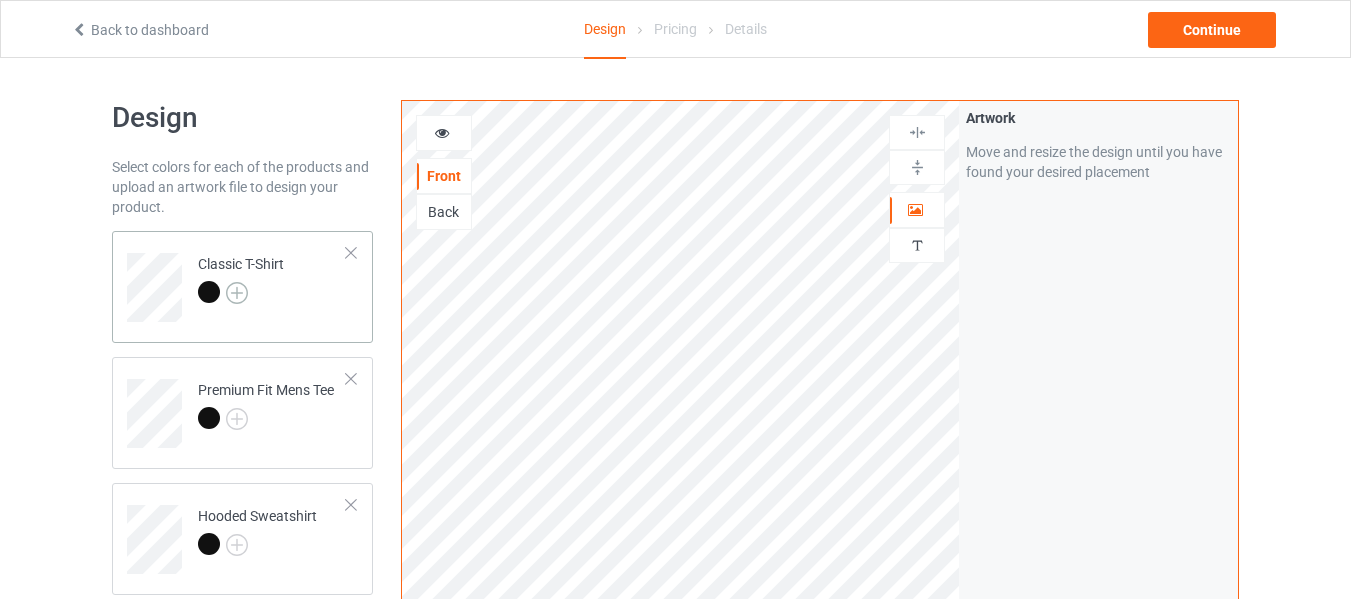 click at bounding box center [237, 293] 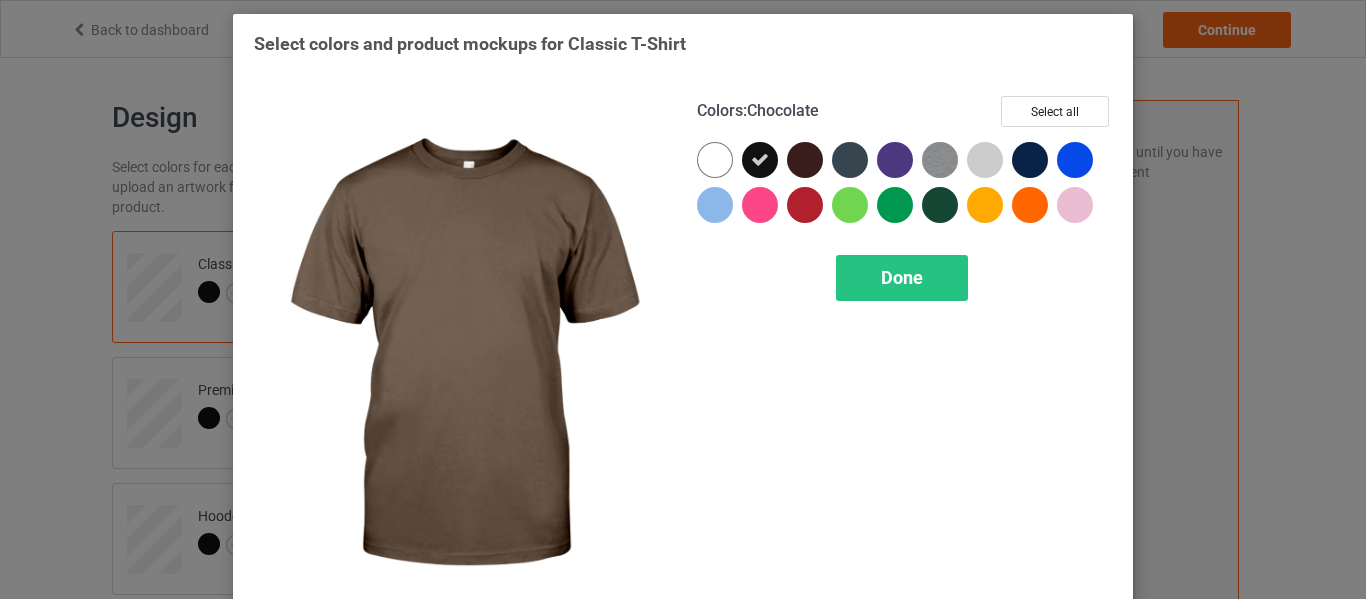 click at bounding box center [805, 160] 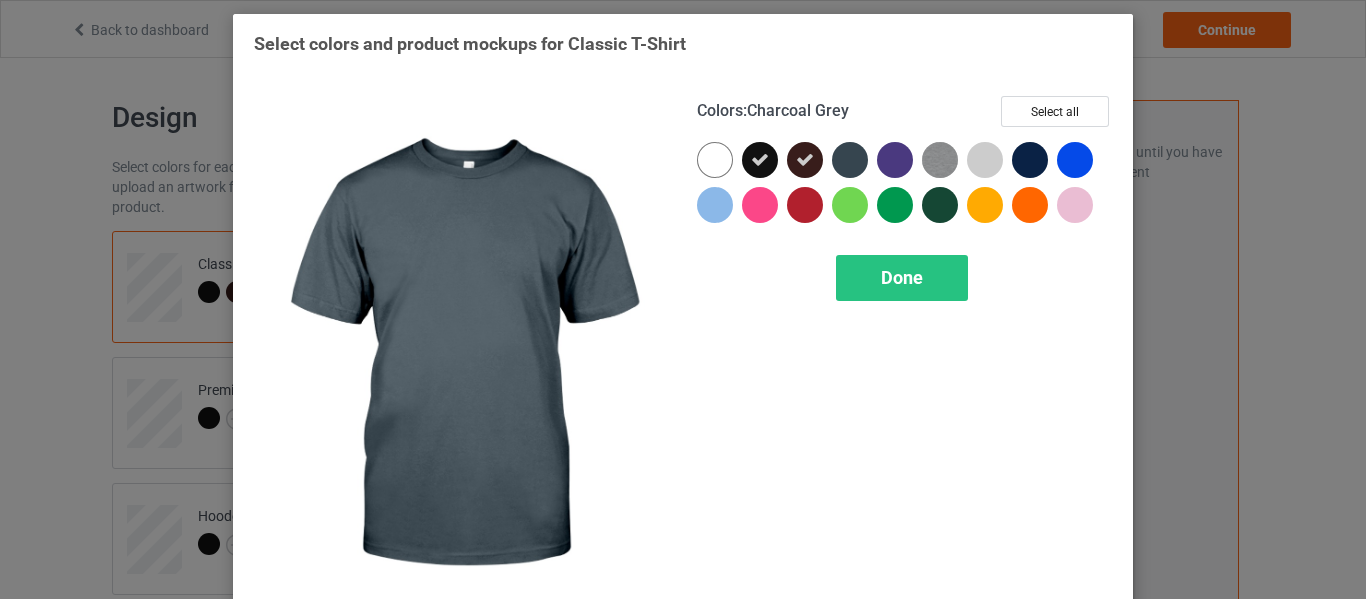 click at bounding box center [850, 160] 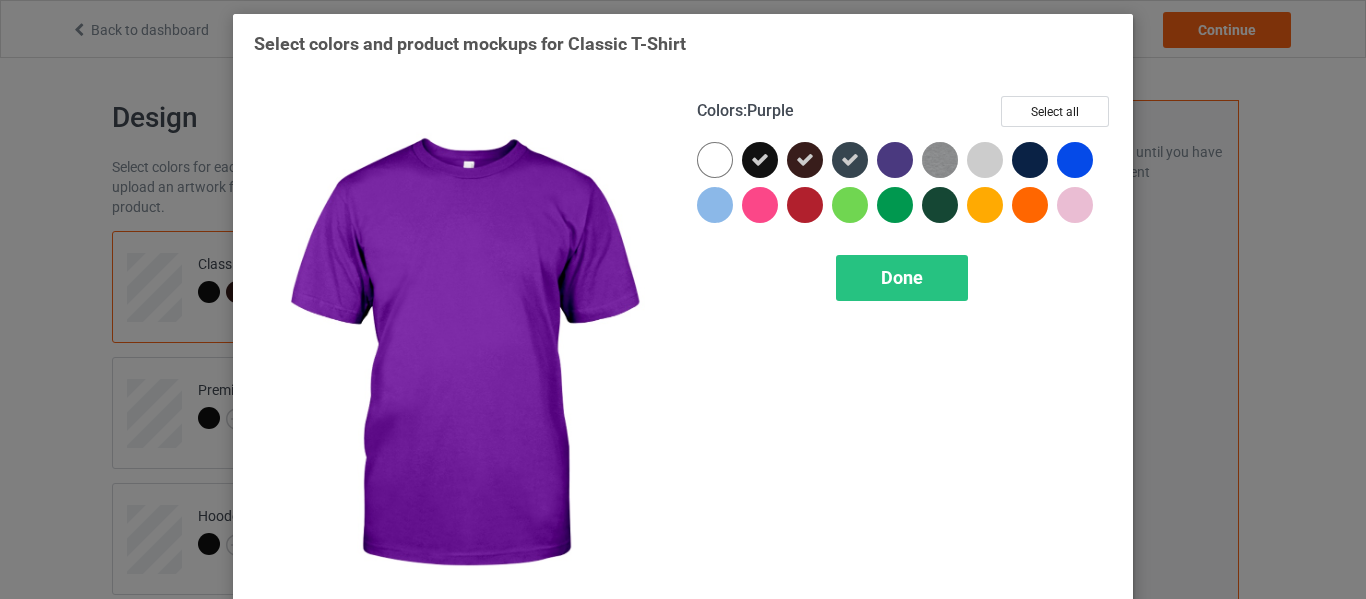 click at bounding box center [895, 160] 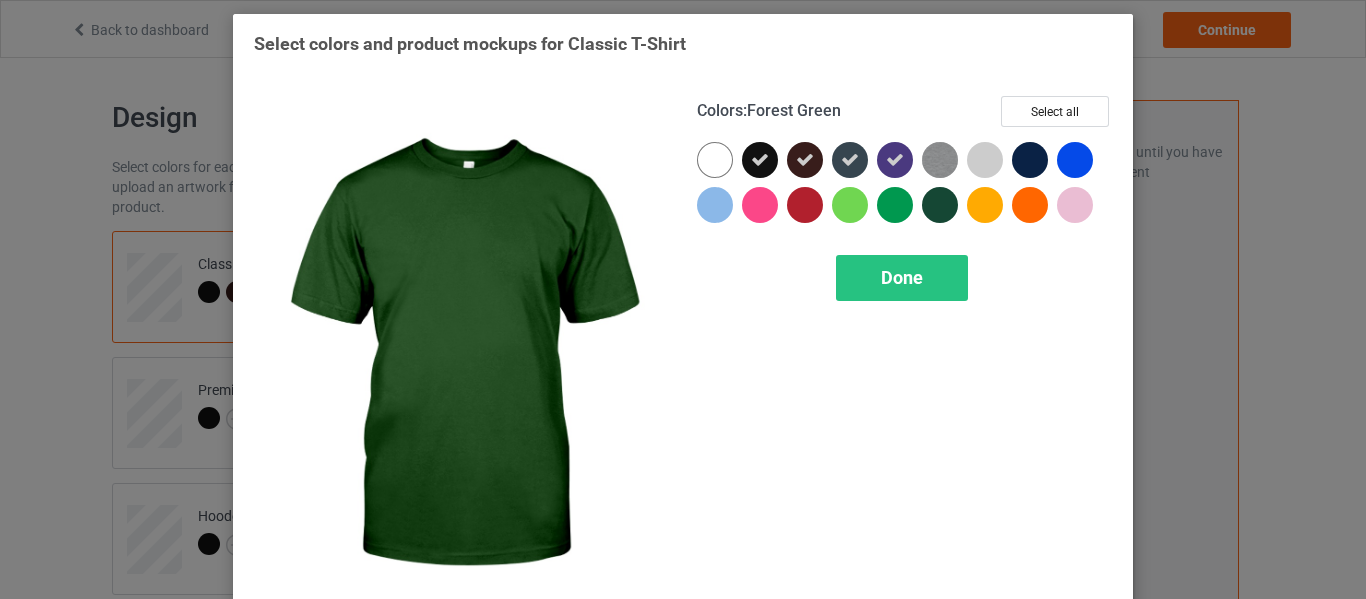 click at bounding box center (940, 205) 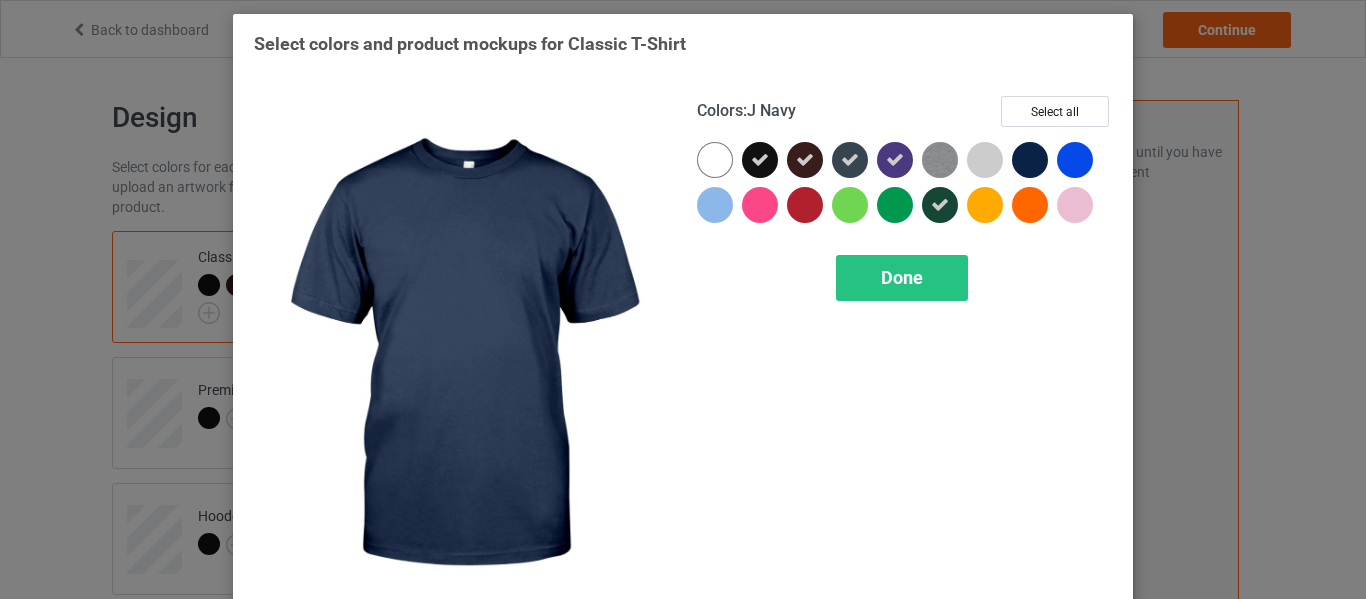 click at bounding box center (1030, 160) 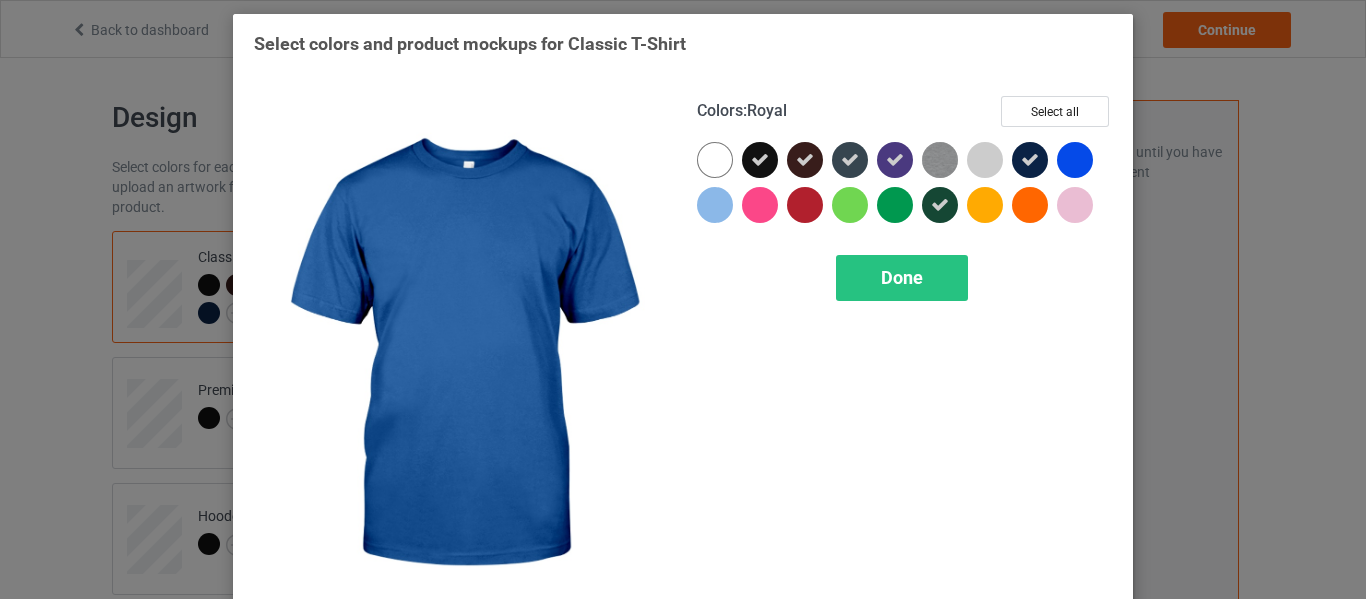 click at bounding box center [1075, 160] 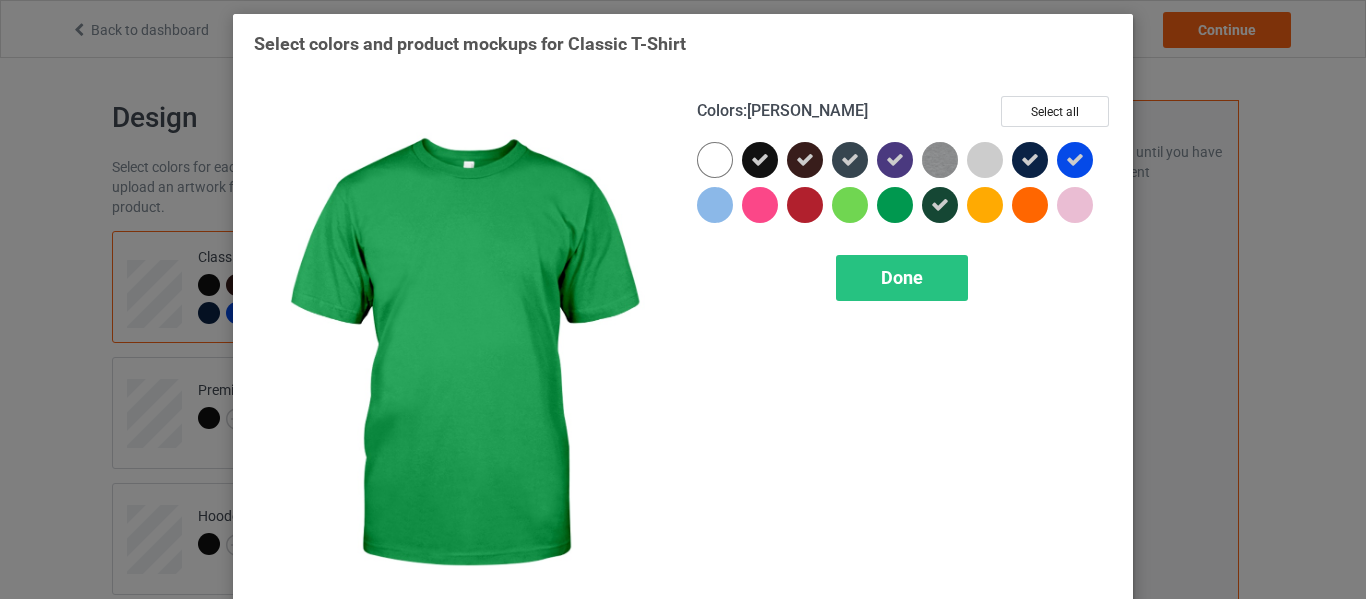 click at bounding box center (895, 205) 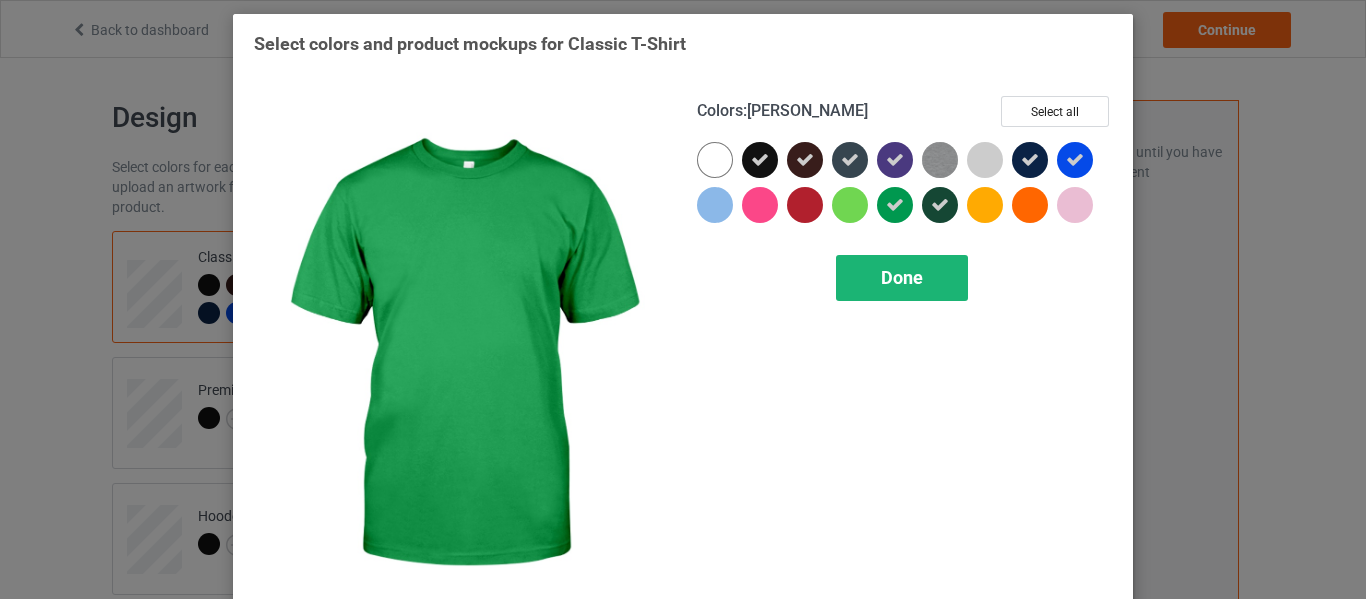 click on "Done" at bounding box center (902, 277) 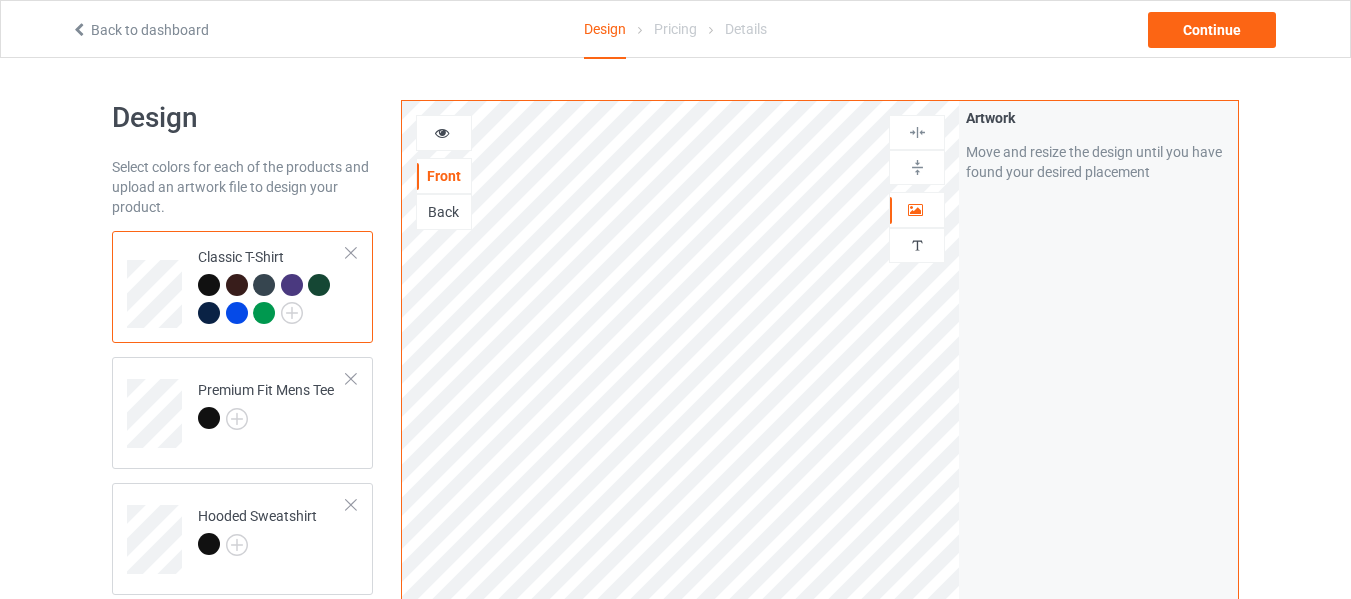 click at bounding box center [264, 313] 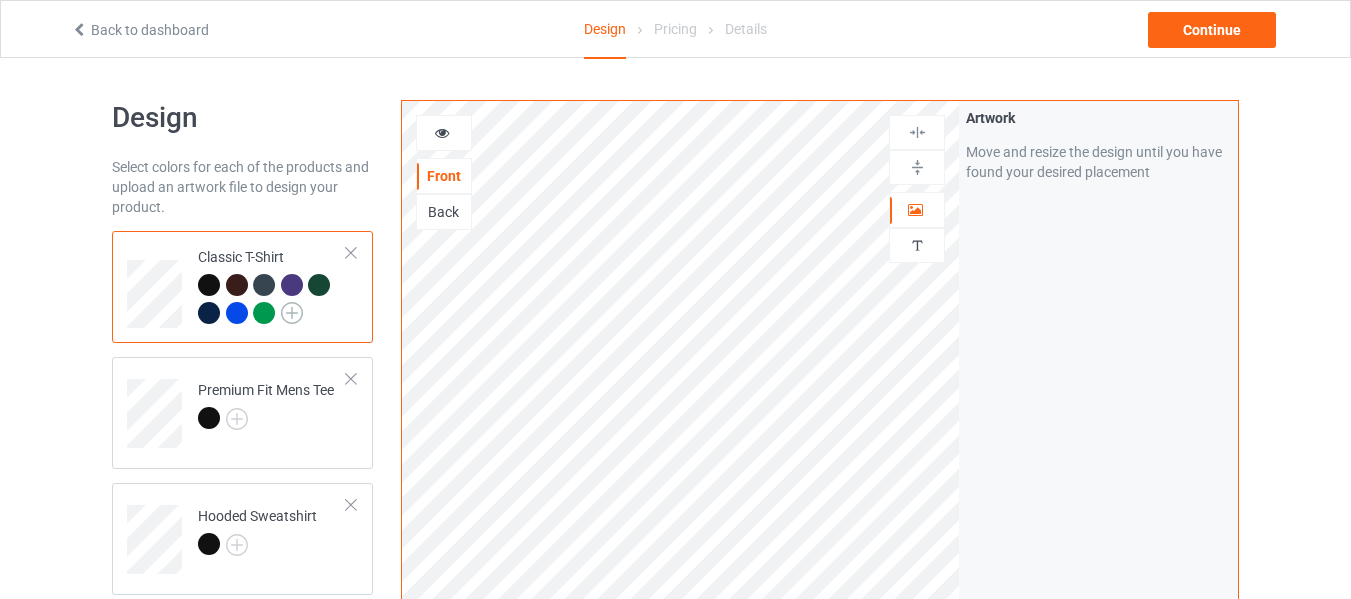 click at bounding box center [292, 313] 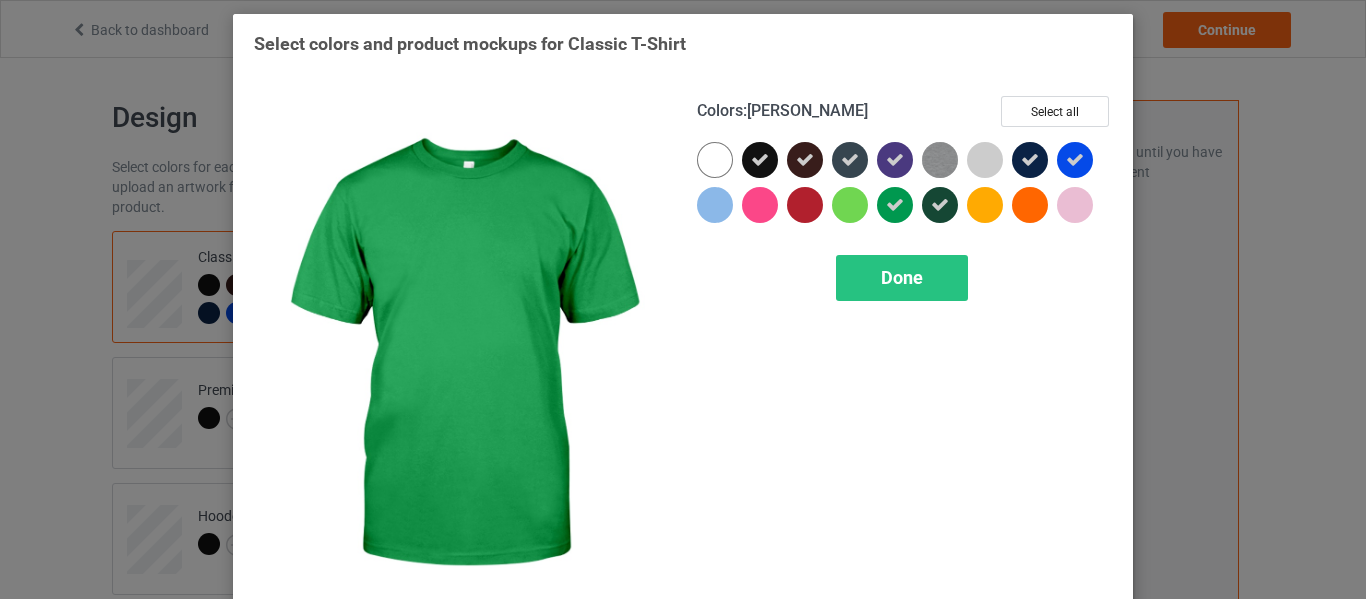 click at bounding box center [895, 205] 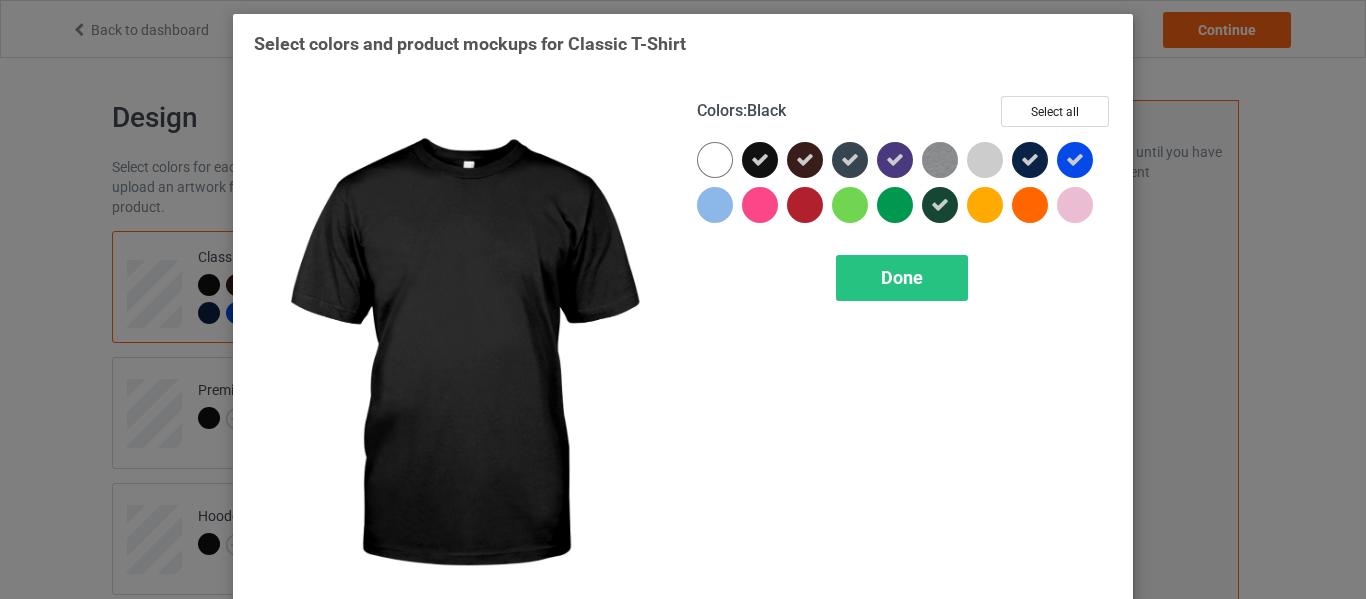 click at bounding box center (760, 160) 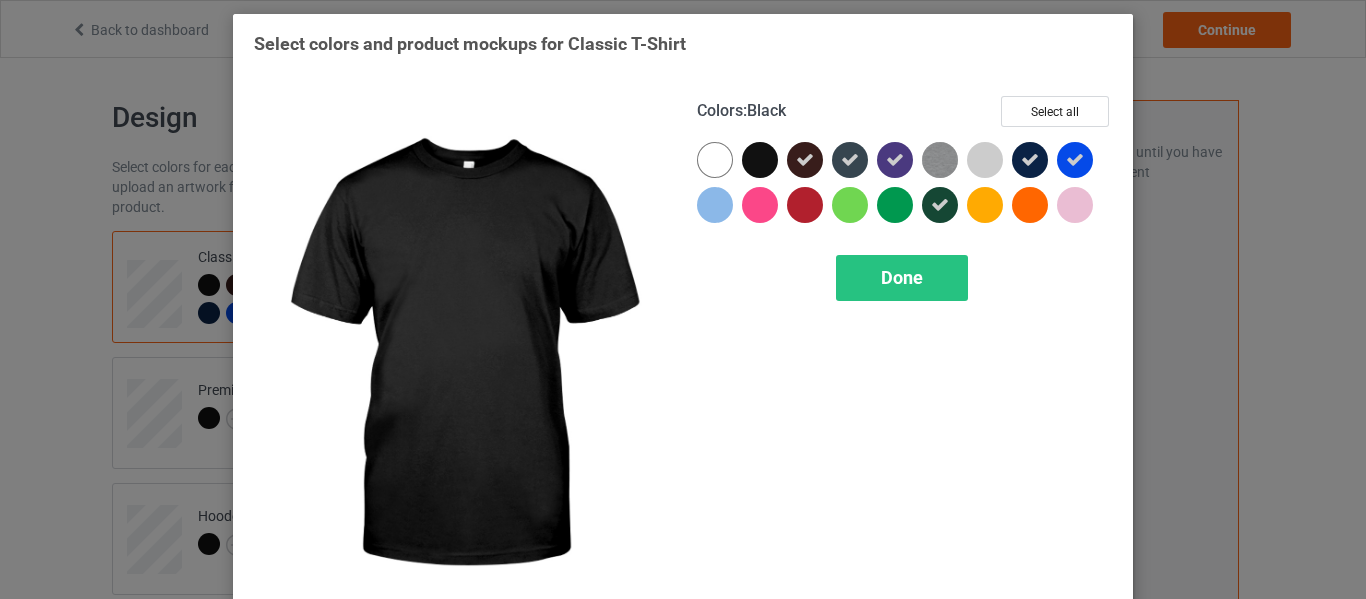 click at bounding box center [760, 160] 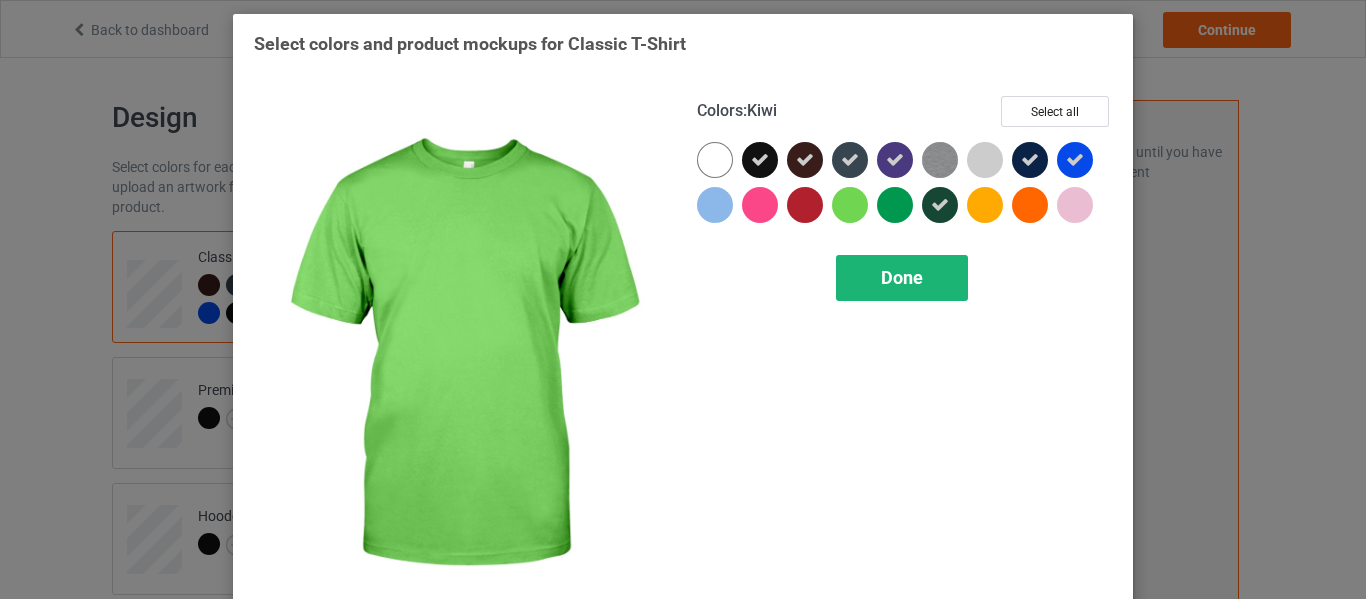 click on "Done" at bounding box center (902, 277) 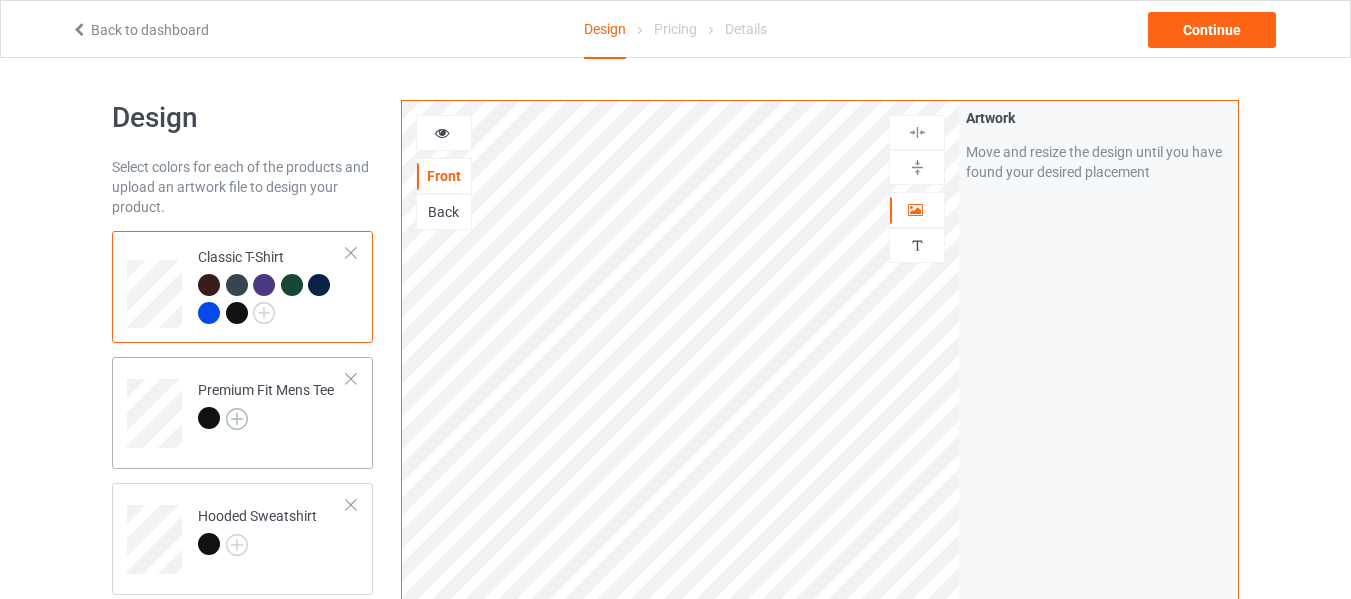 click at bounding box center [237, 419] 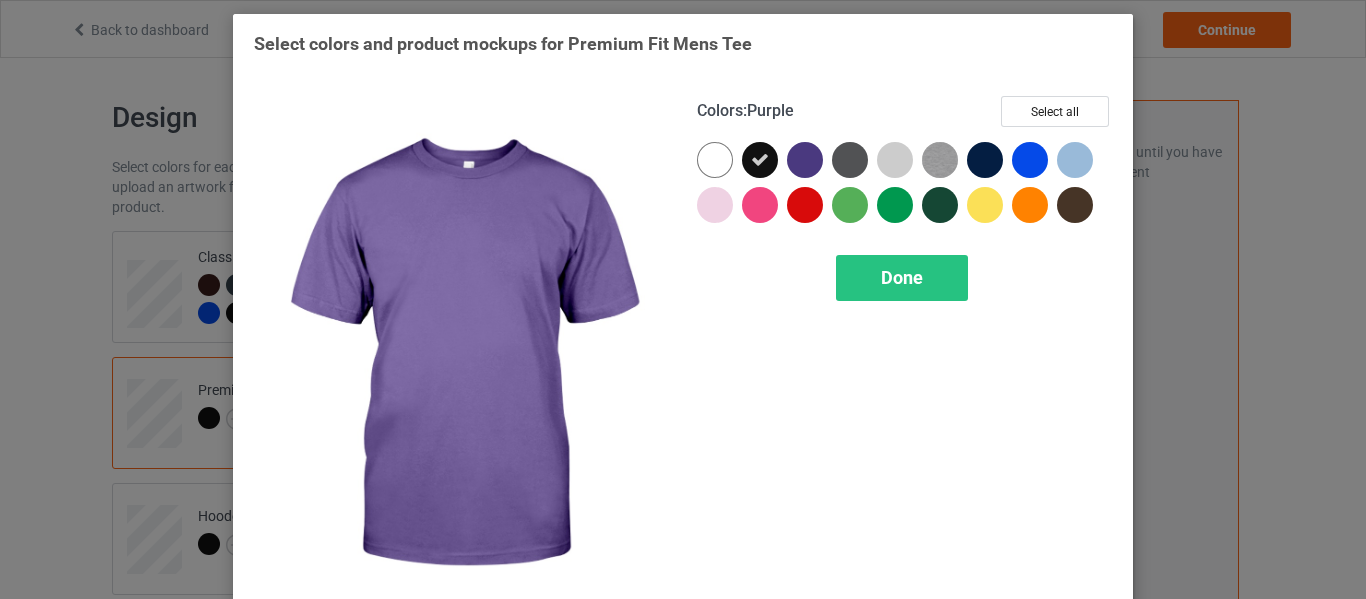 click at bounding box center (805, 160) 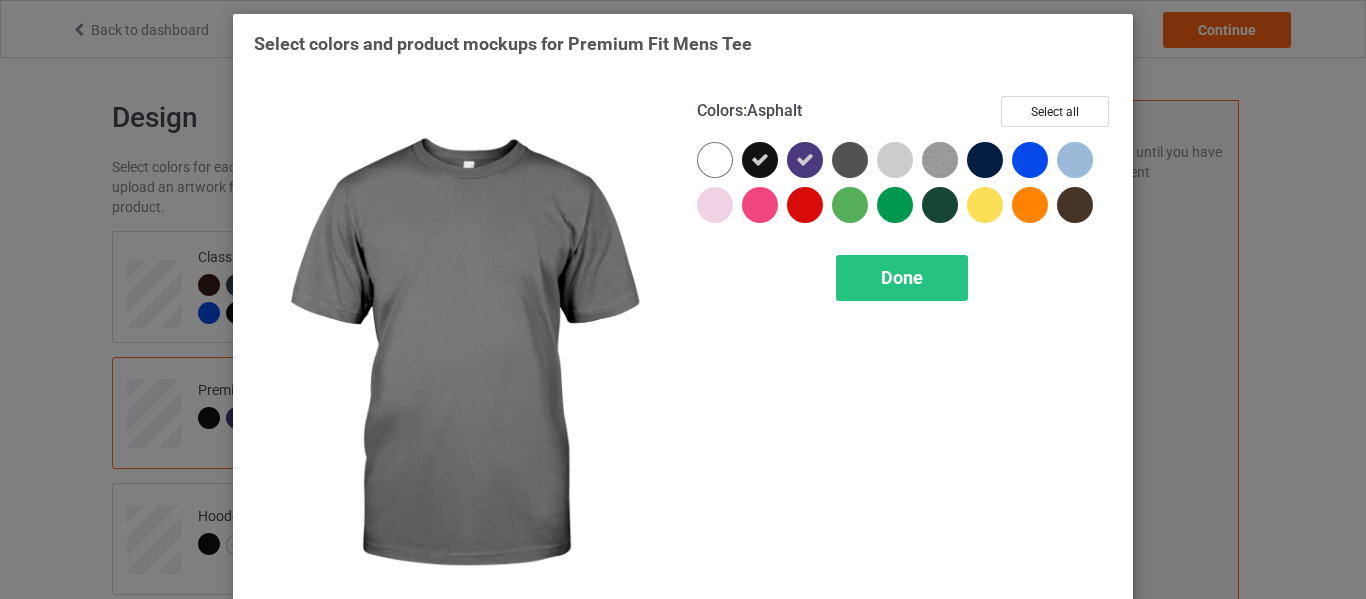 click at bounding box center [850, 160] 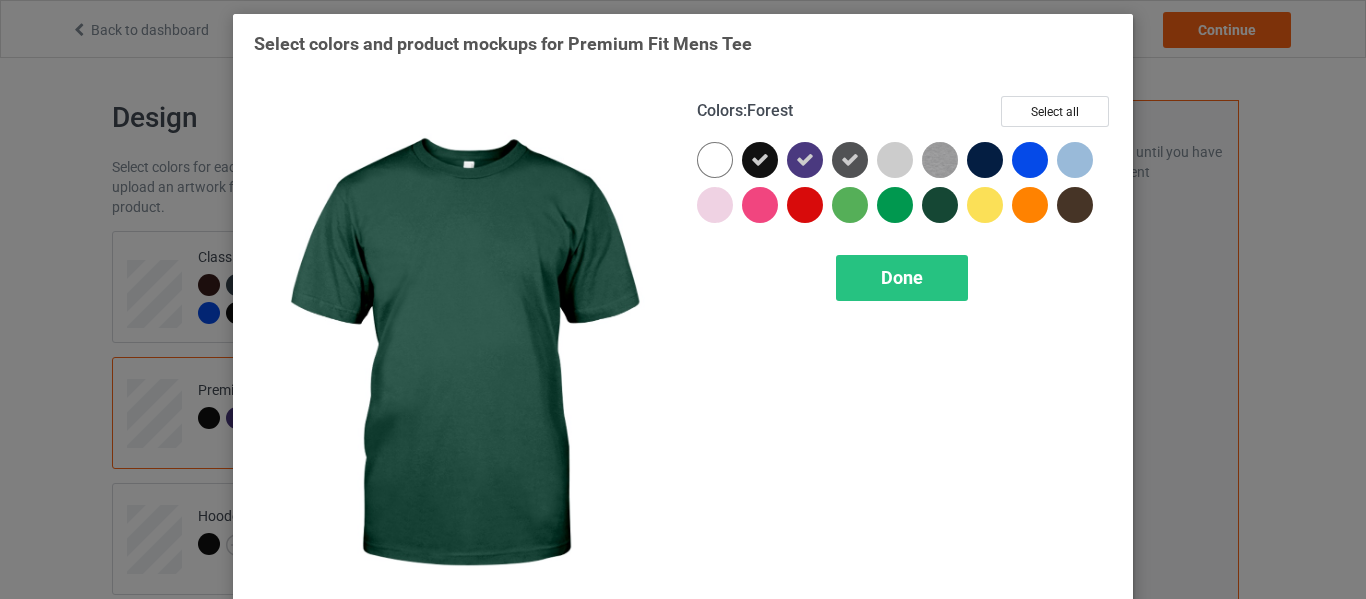 click at bounding box center [940, 205] 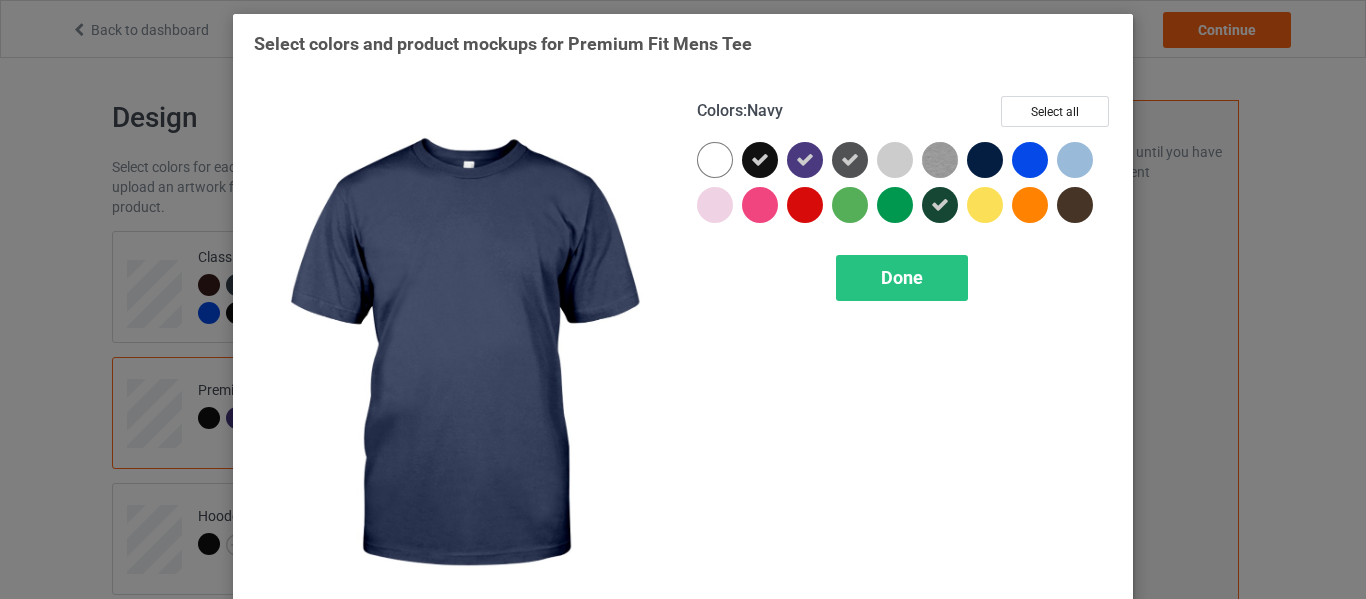click at bounding box center (985, 160) 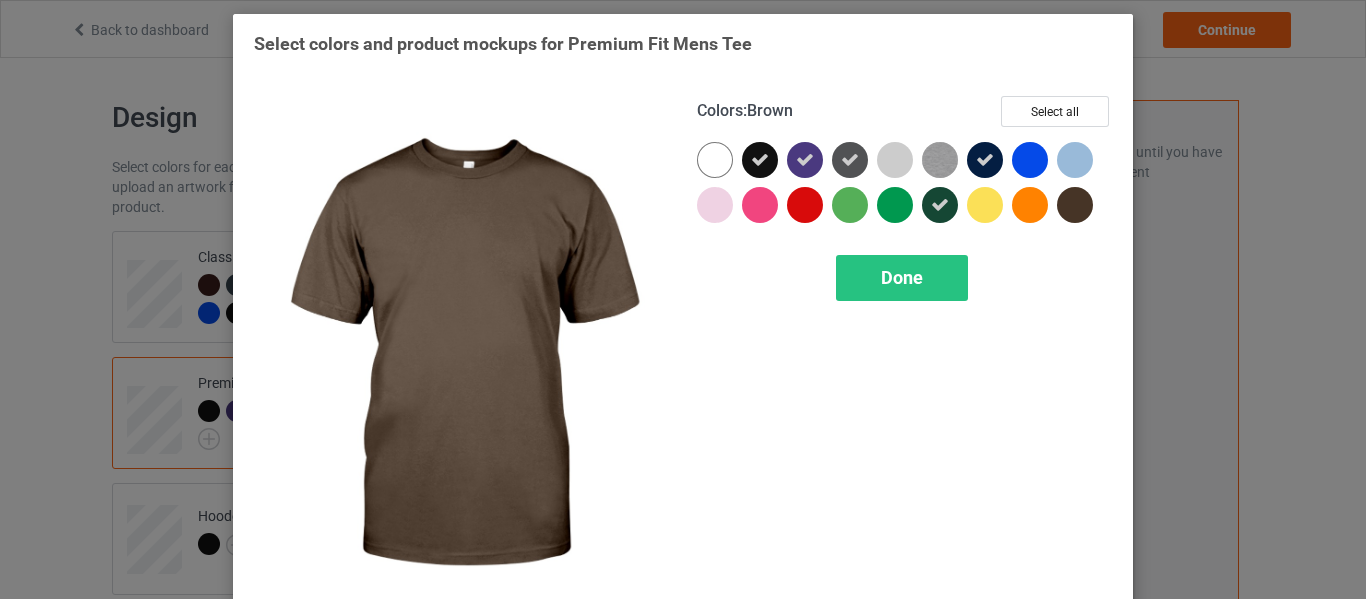 click at bounding box center [1075, 205] 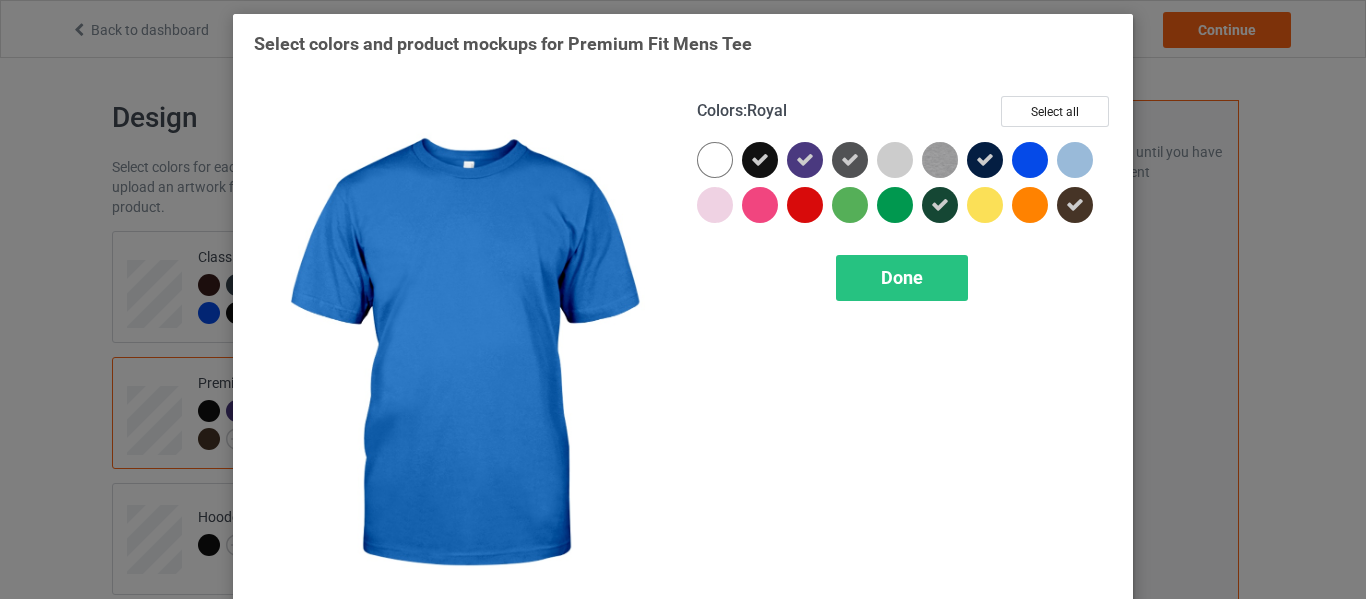 click at bounding box center [1030, 160] 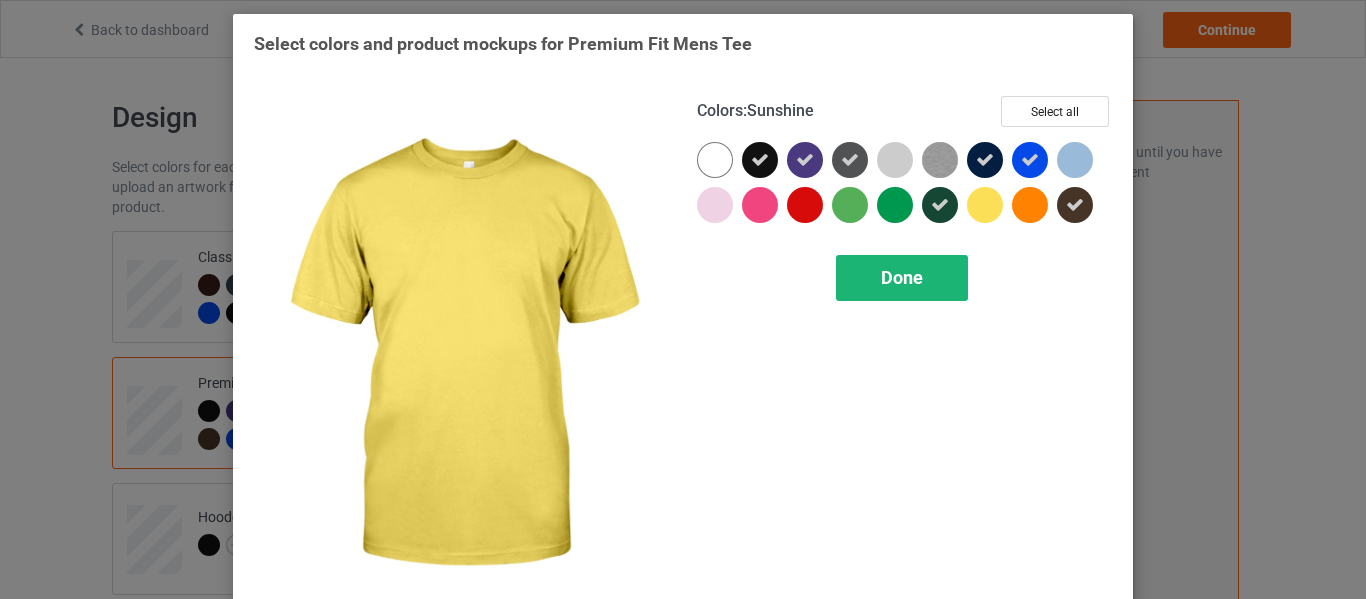 click on "Done" at bounding box center [902, 277] 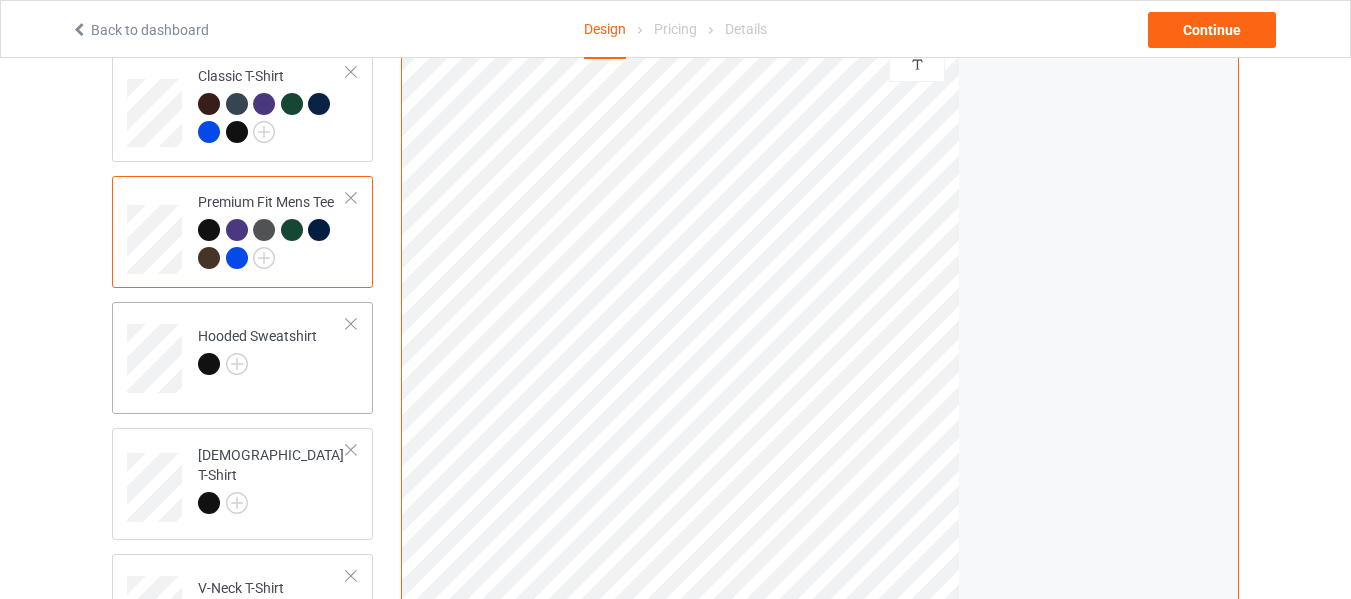 scroll, scrollTop: 200, scrollLeft: 0, axis: vertical 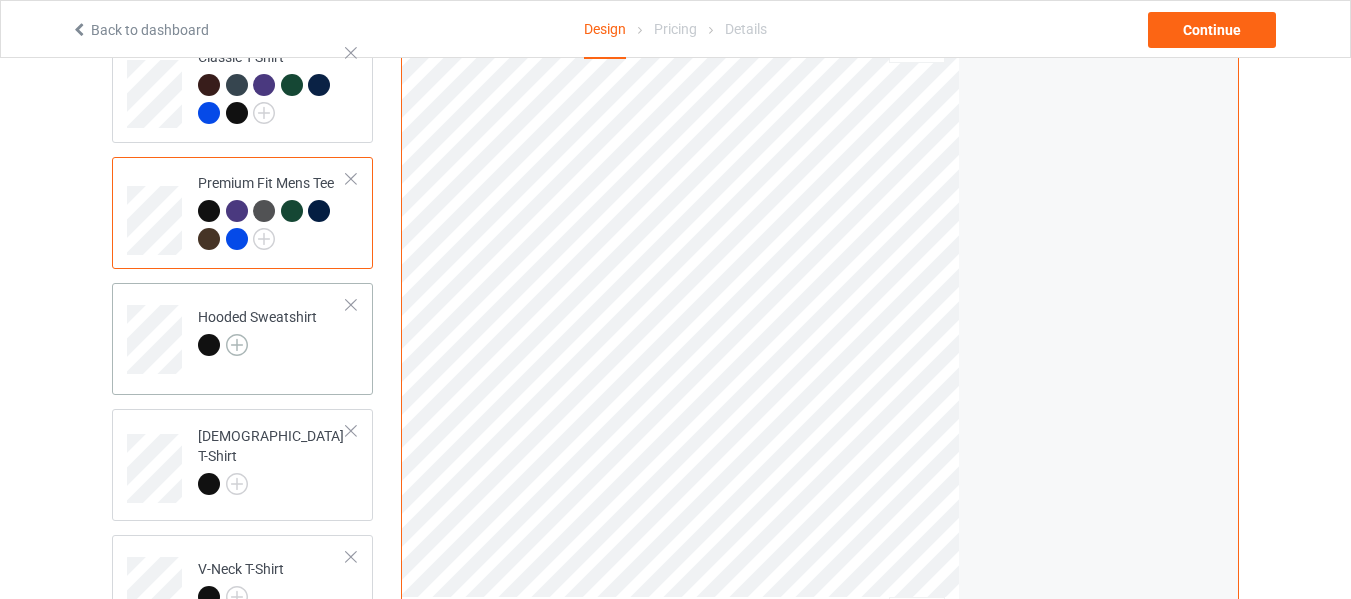 click at bounding box center [237, 345] 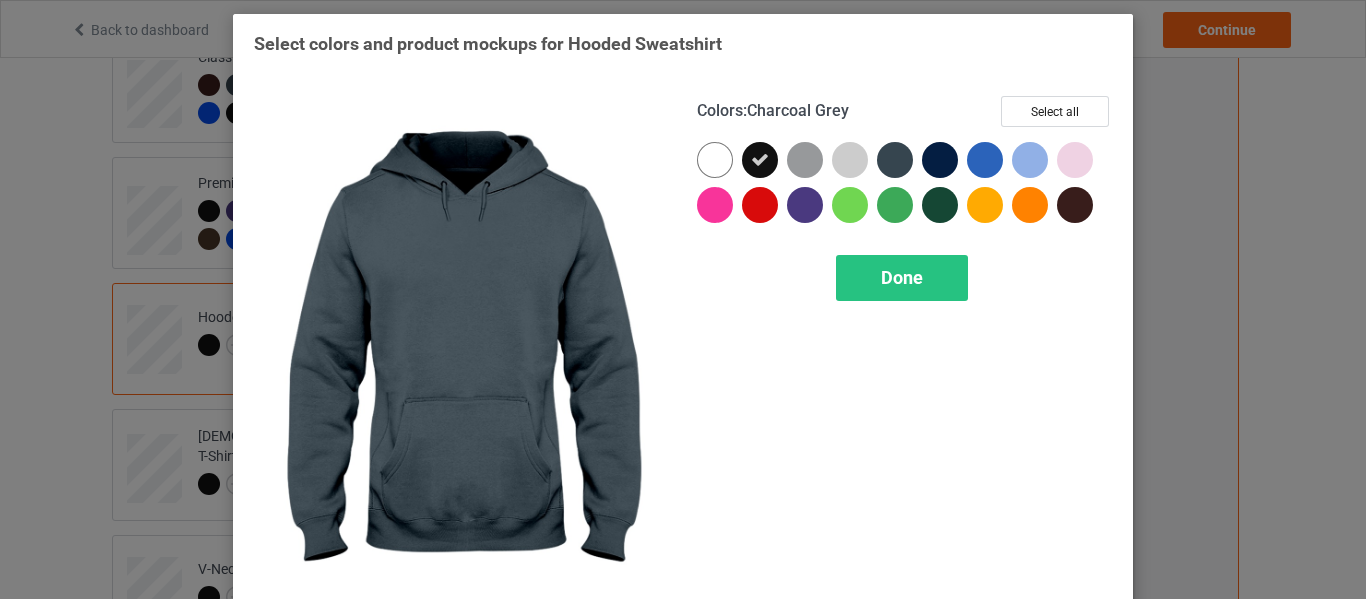 click at bounding box center [895, 160] 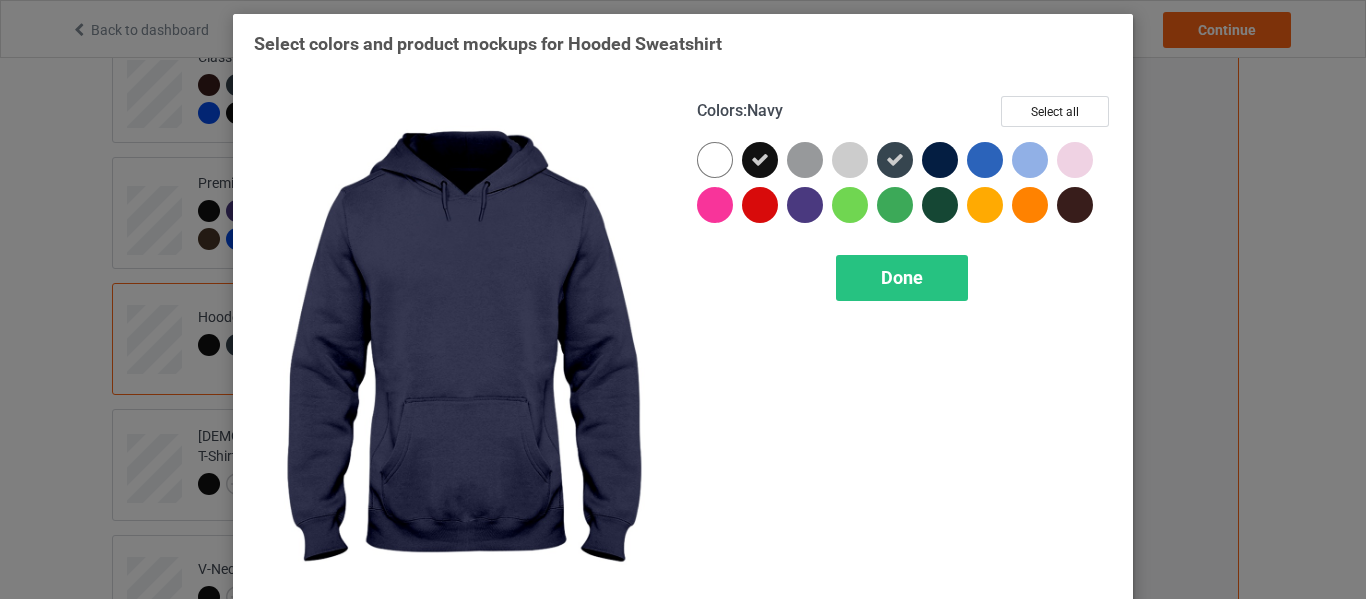click at bounding box center [940, 160] 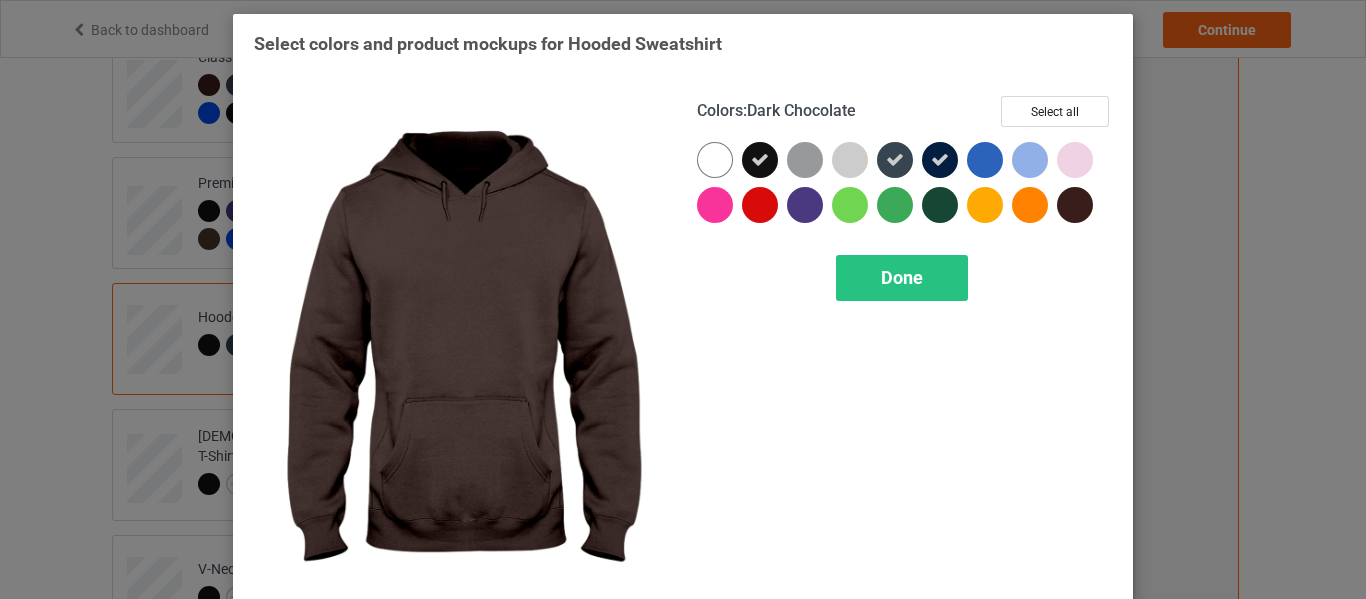 click at bounding box center [1075, 205] 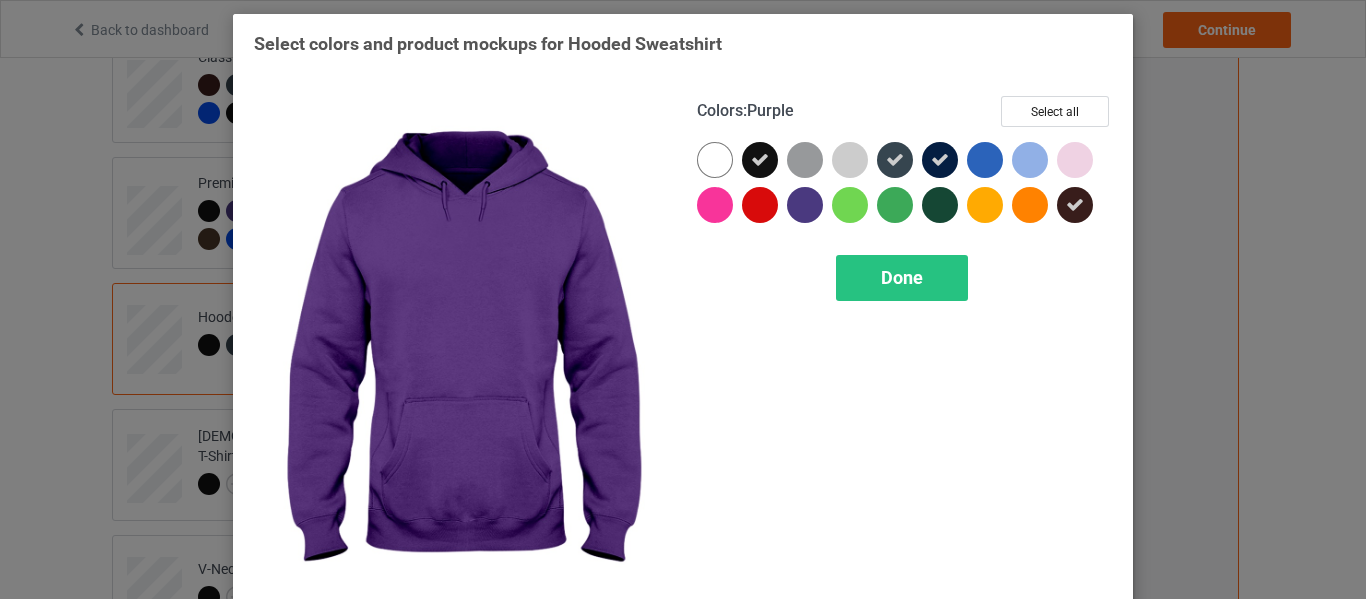 click at bounding box center [805, 205] 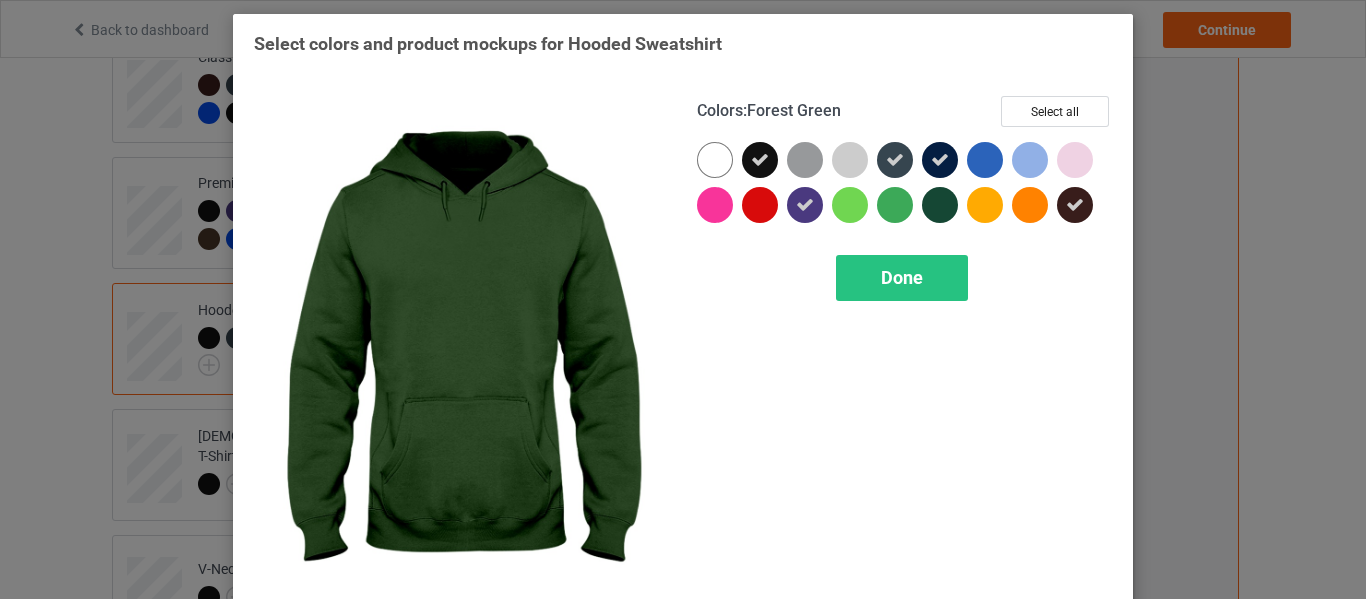 click at bounding box center [940, 205] 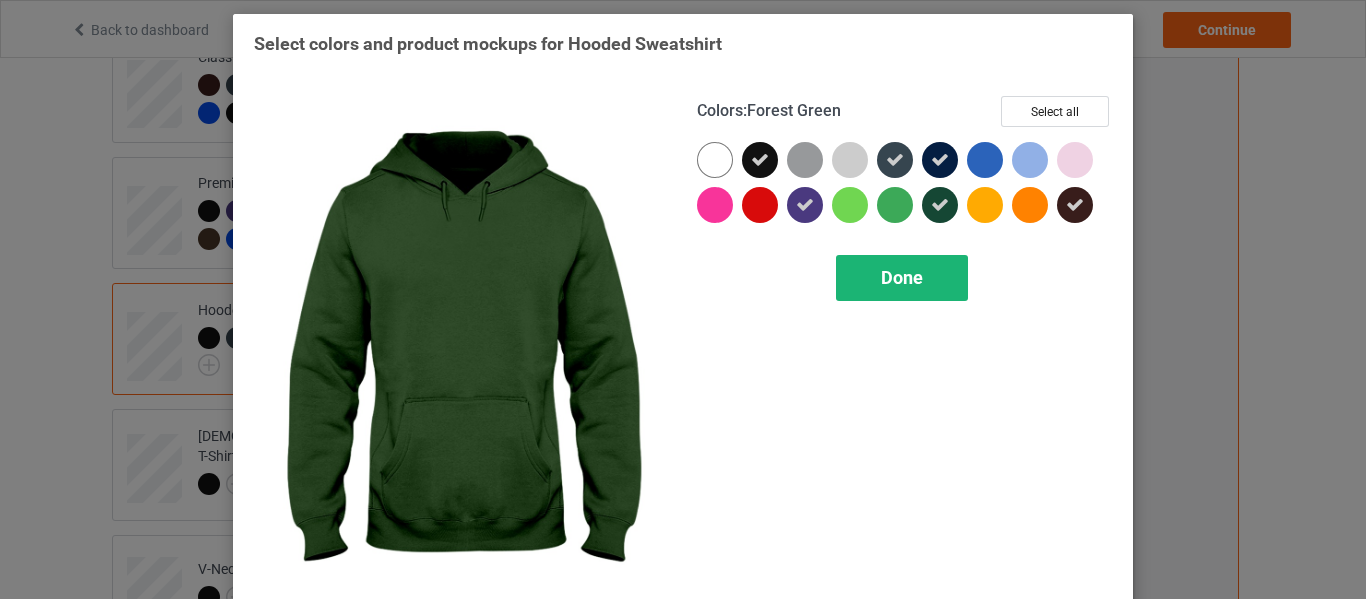 click on "Done" at bounding box center (902, 277) 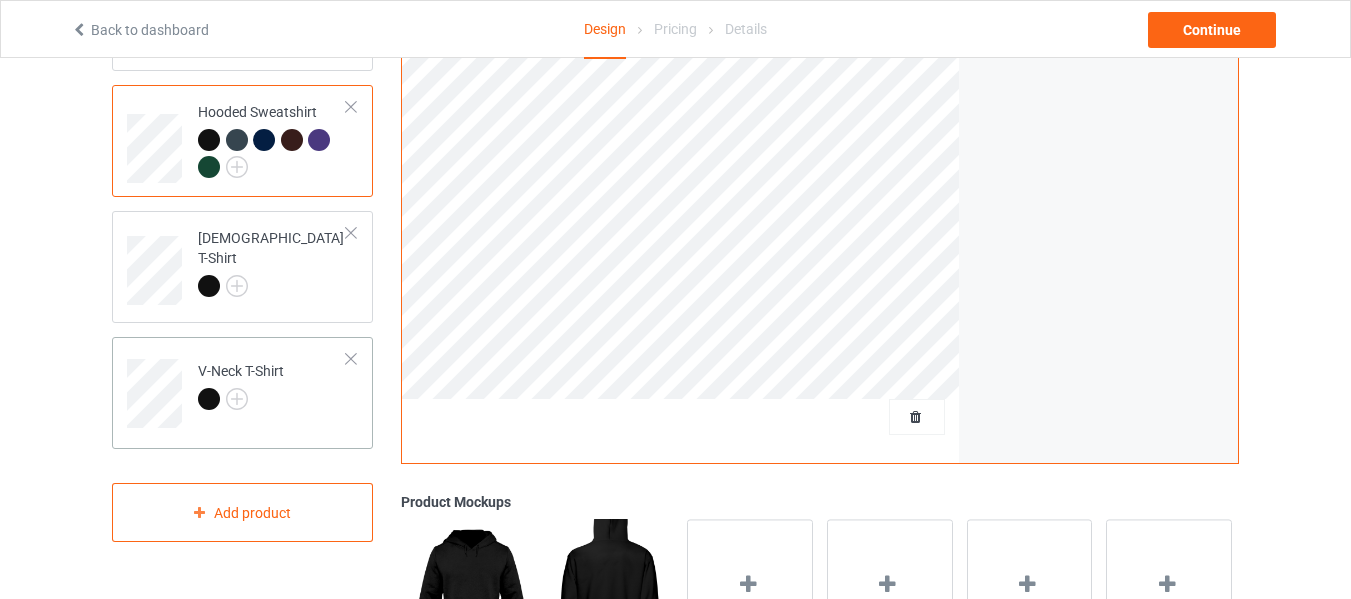 scroll, scrollTop: 400, scrollLeft: 0, axis: vertical 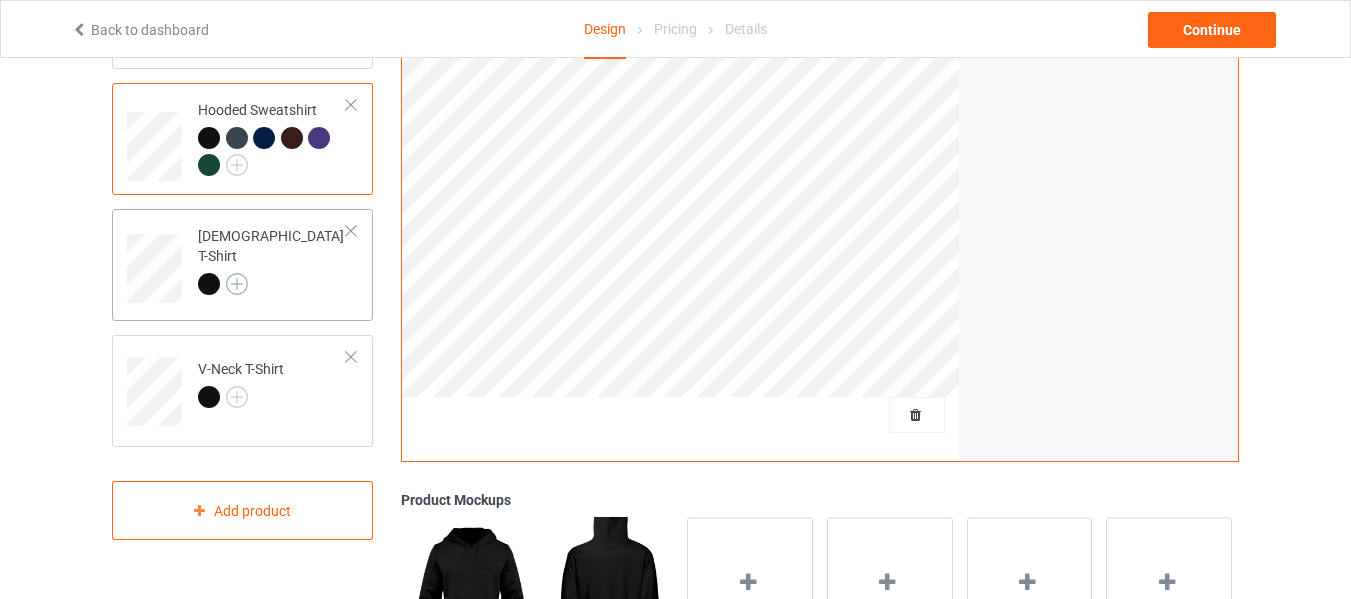 click at bounding box center [237, 284] 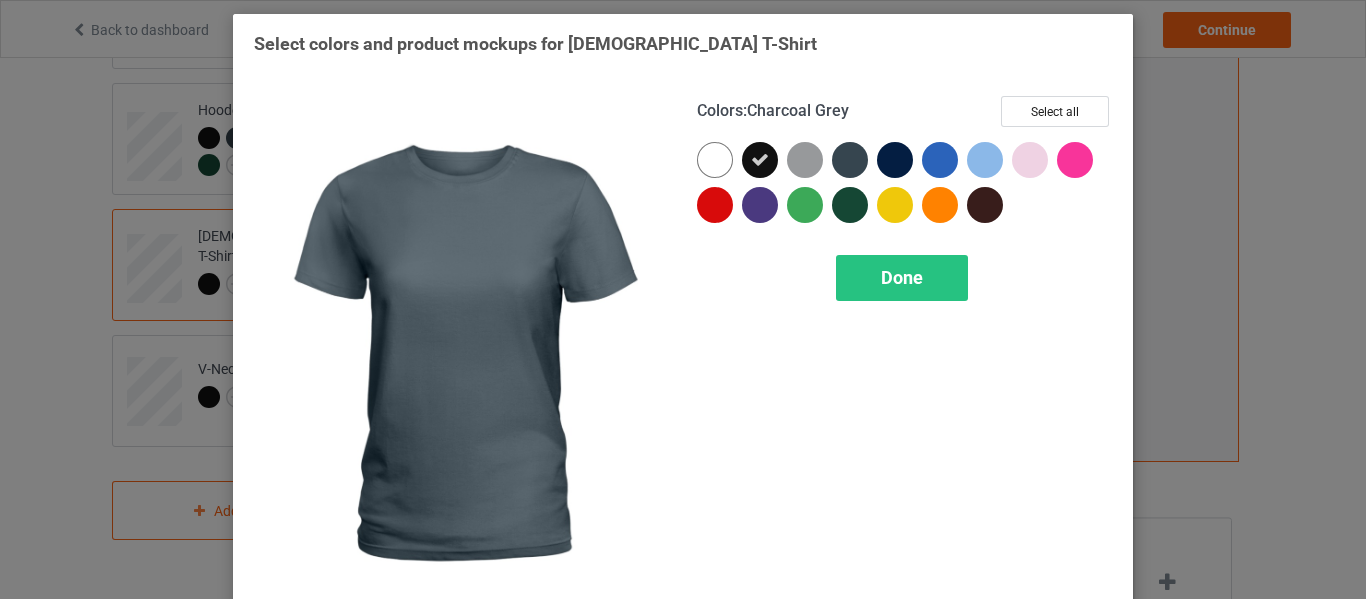 click at bounding box center (850, 160) 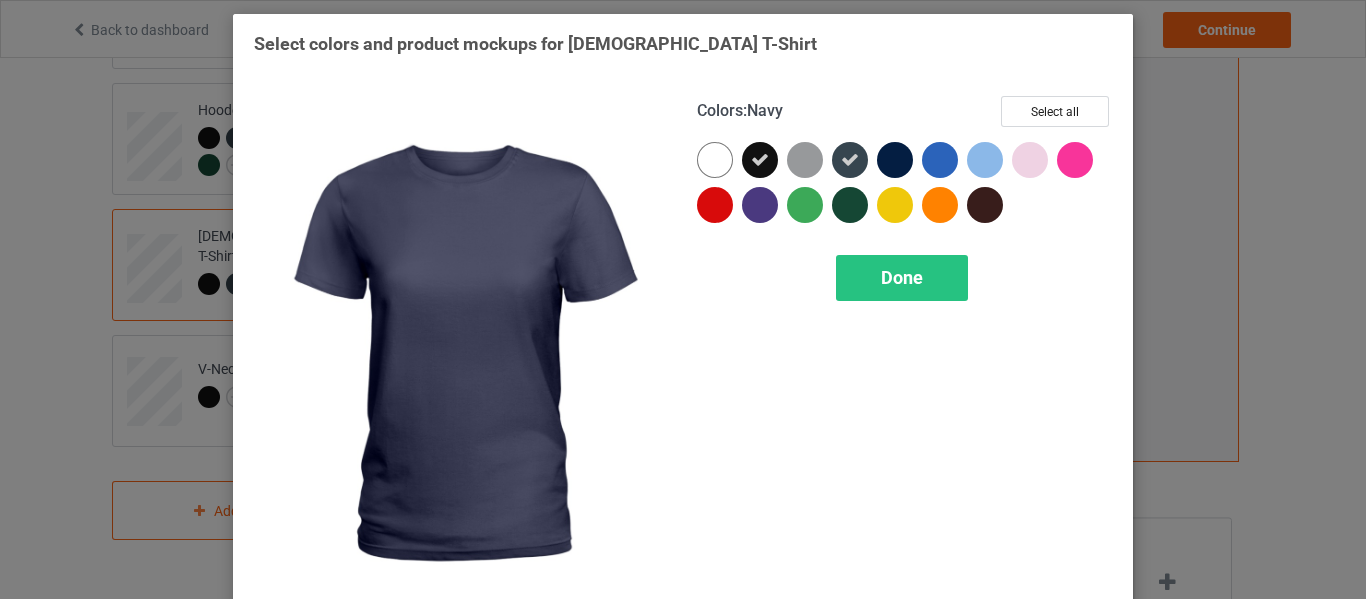 click at bounding box center [895, 160] 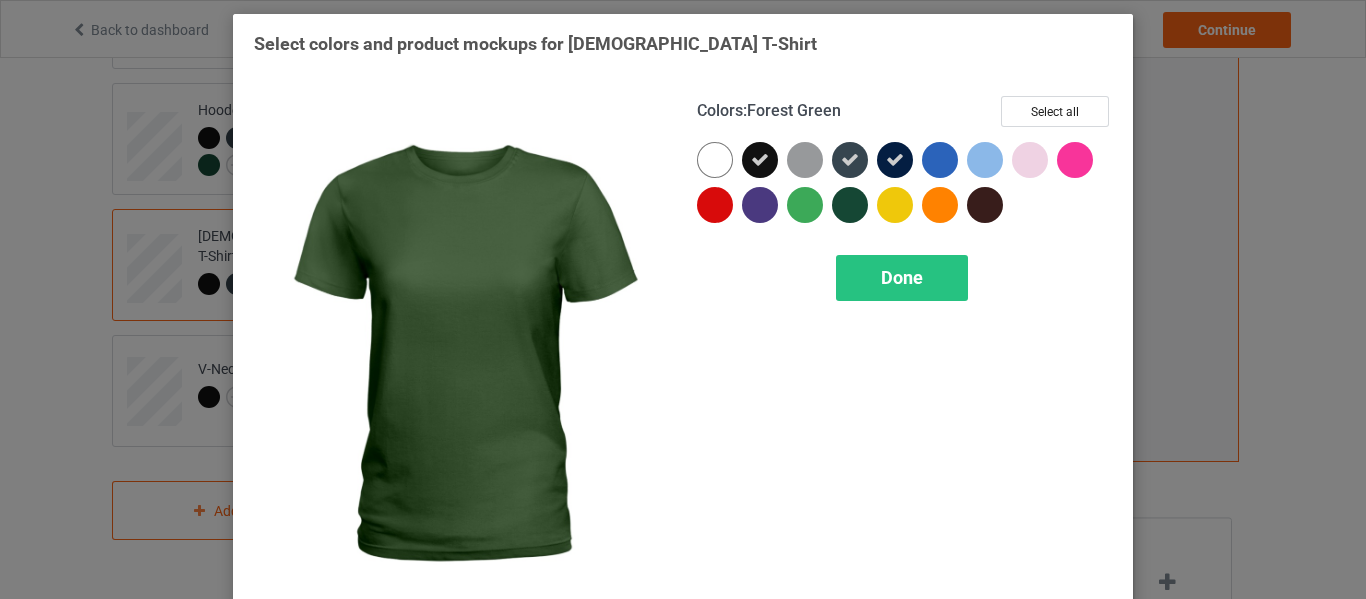 click at bounding box center [850, 205] 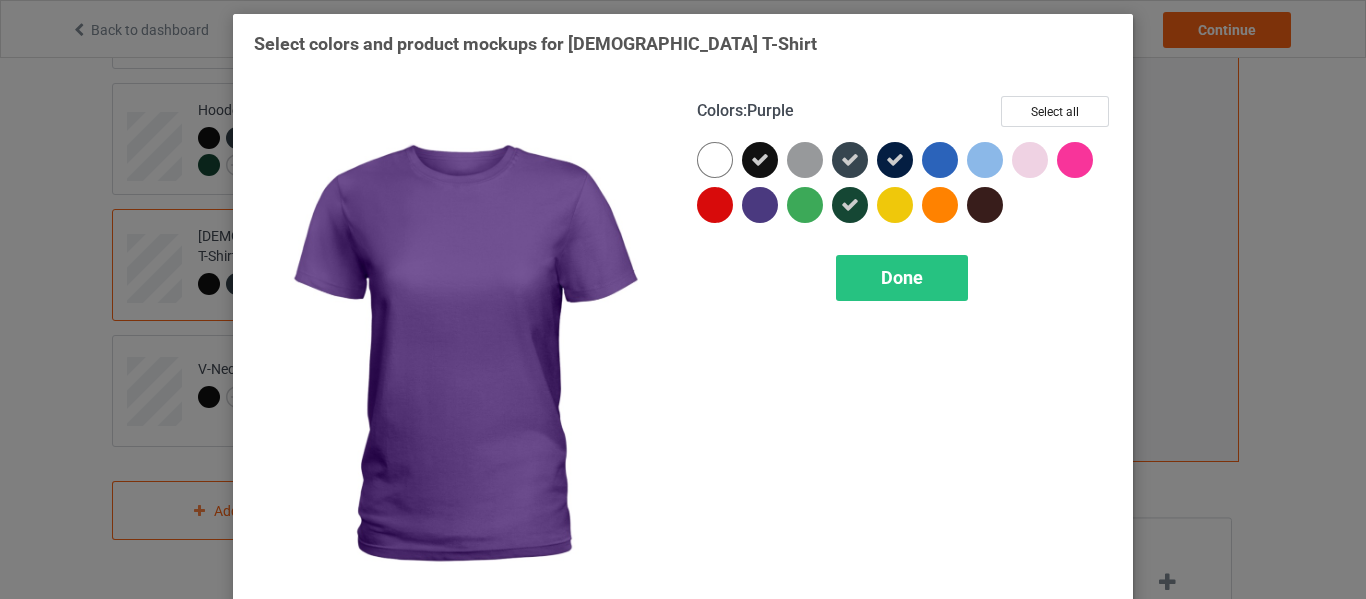 click at bounding box center (760, 205) 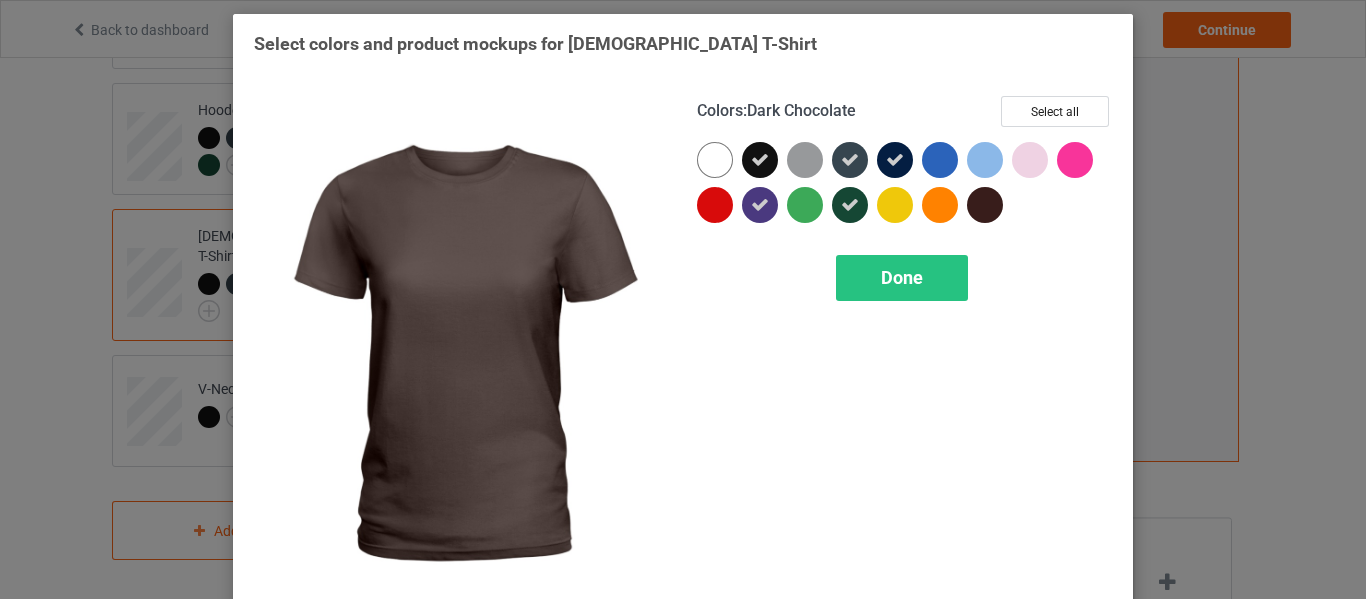 click at bounding box center (985, 205) 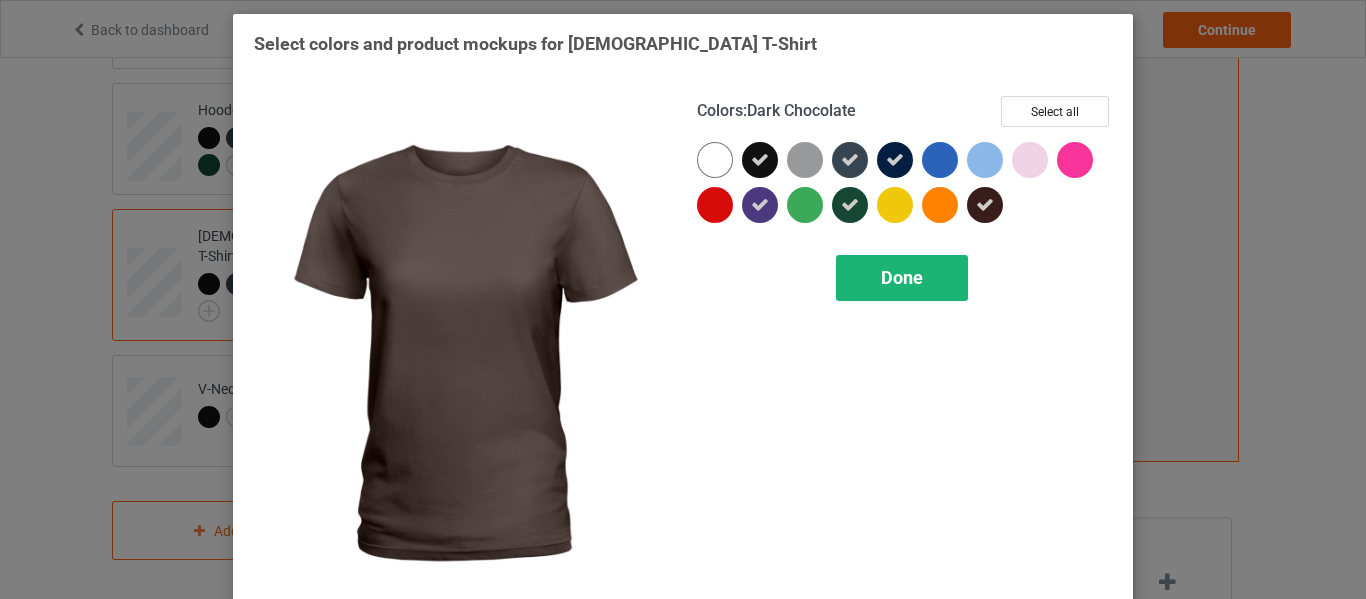 click on "Done" at bounding box center [902, 277] 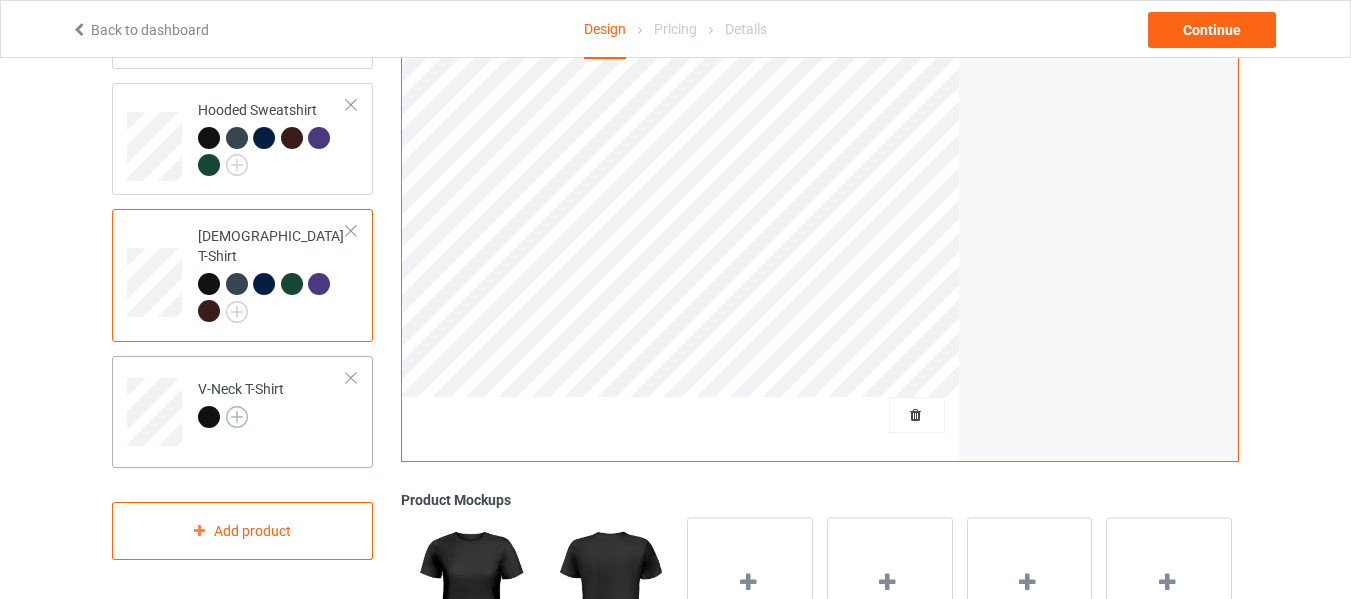 click at bounding box center [237, 417] 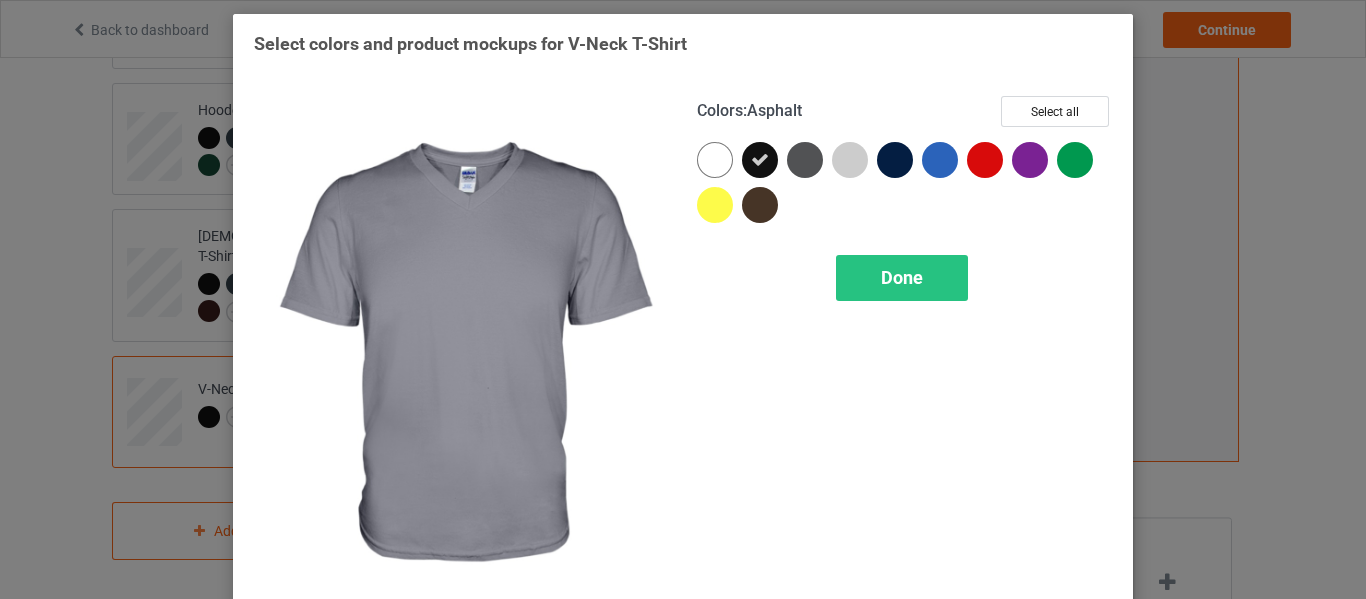 click at bounding box center (805, 160) 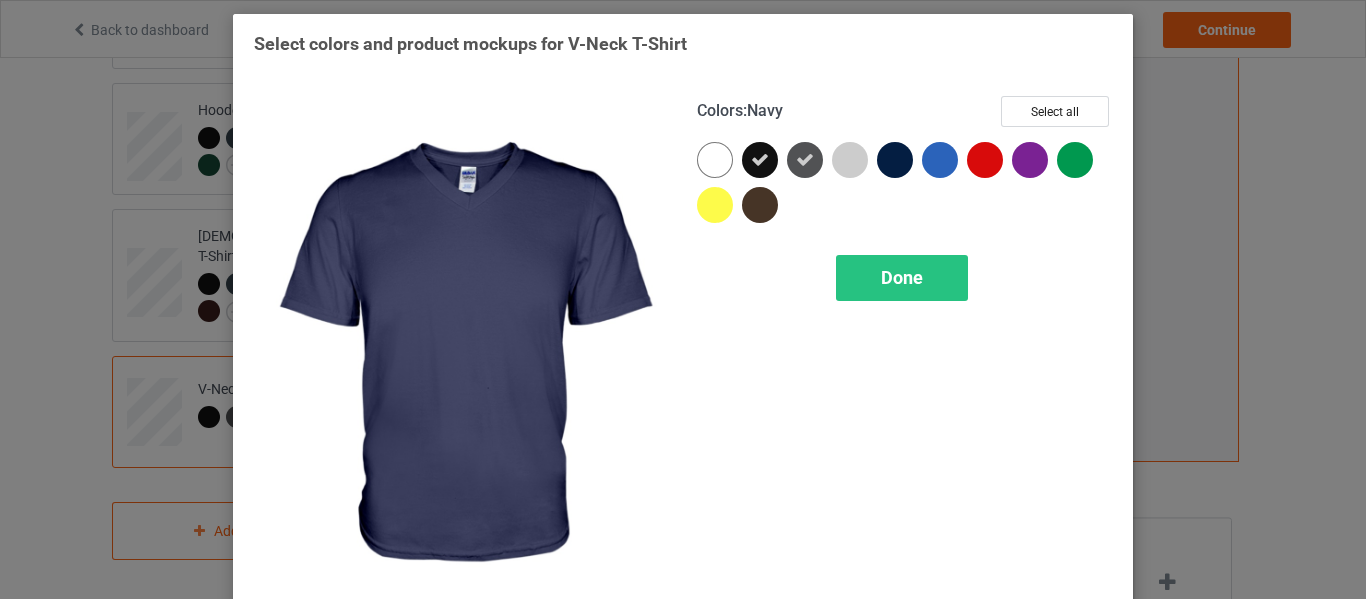 click at bounding box center [895, 160] 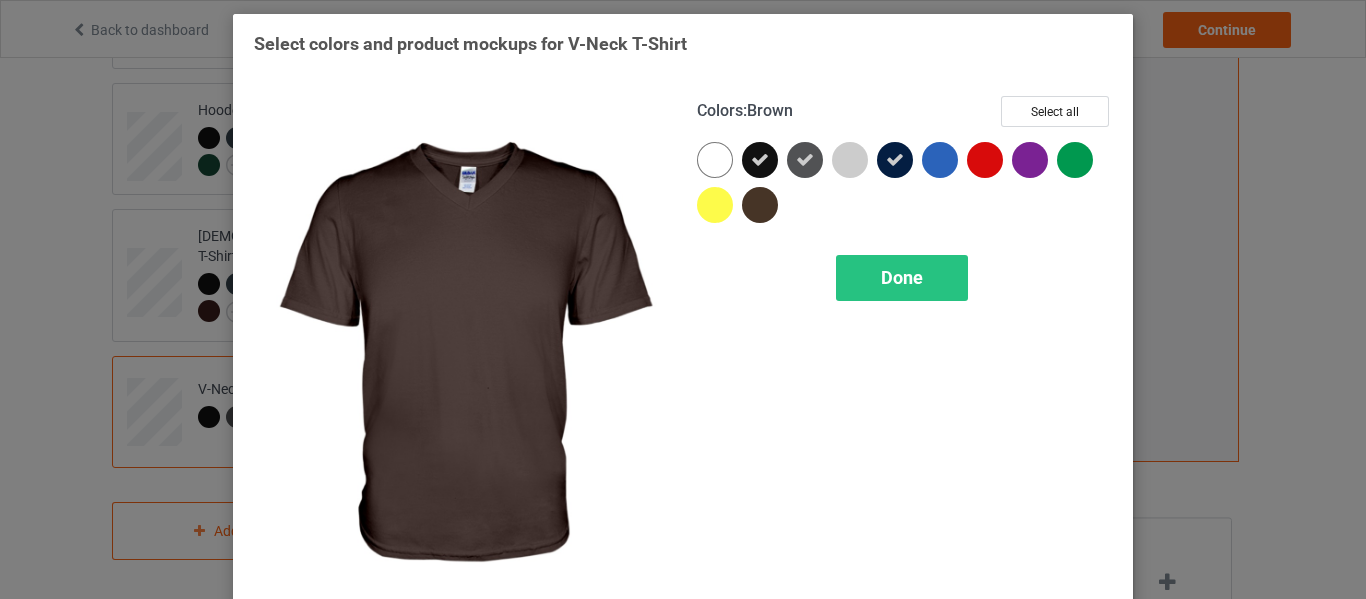 click at bounding box center (760, 205) 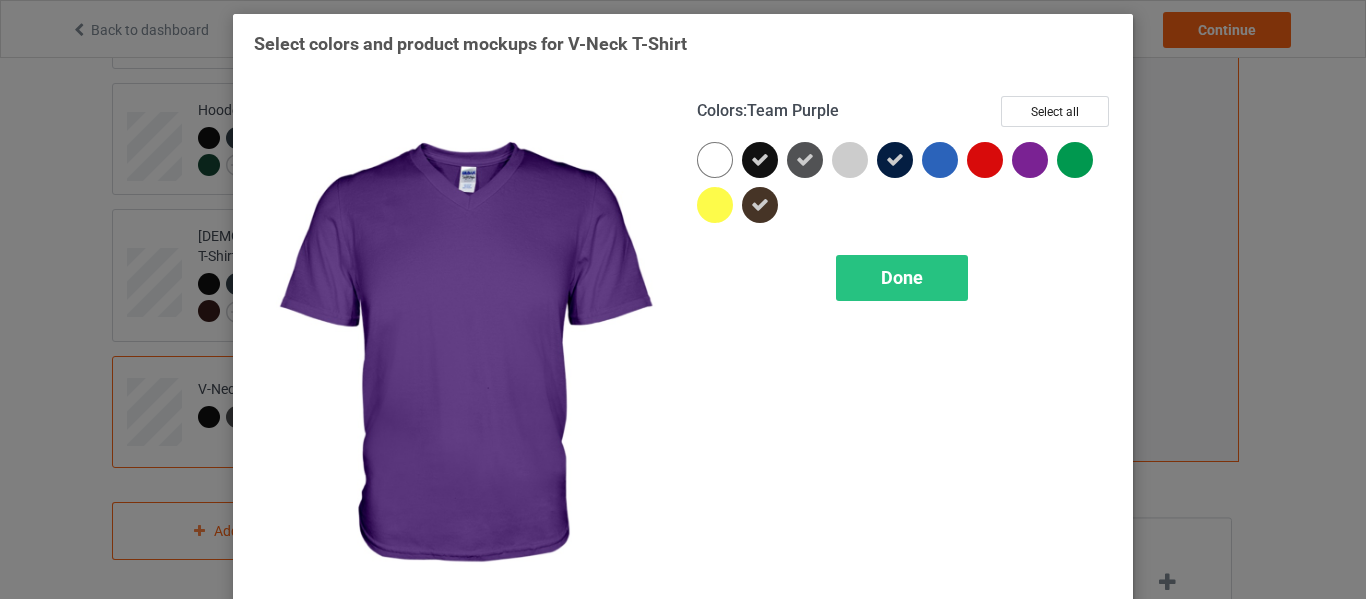 click at bounding box center (1030, 160) 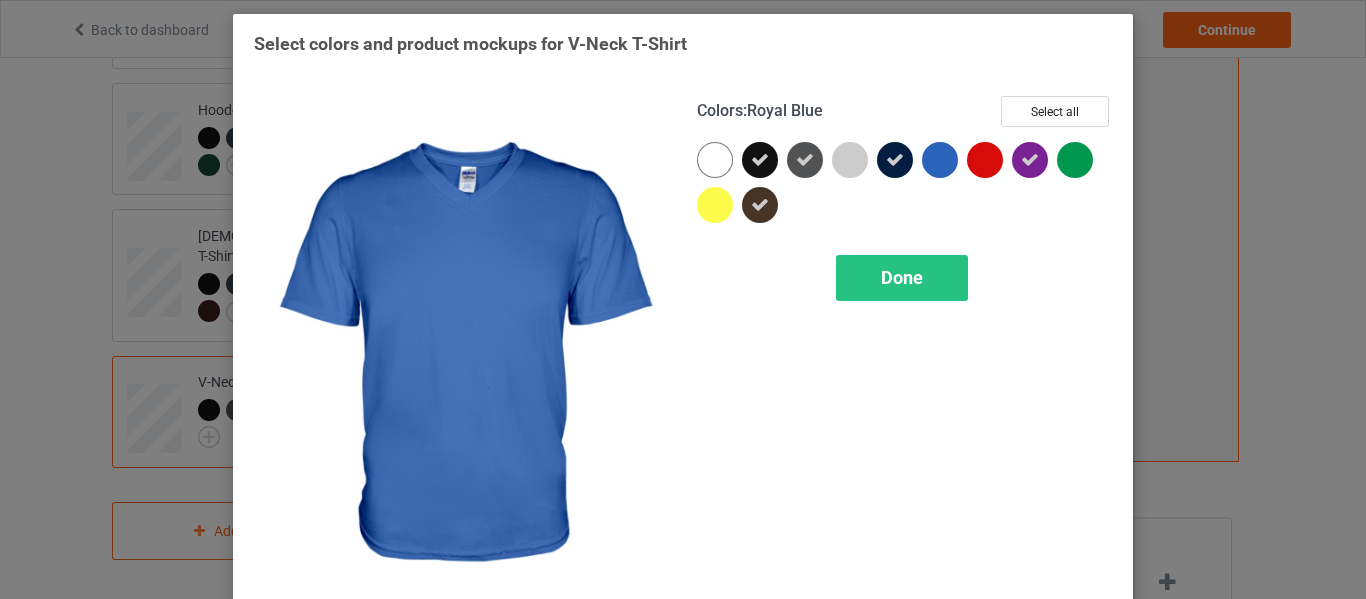 click at bounding box center (940, 160) 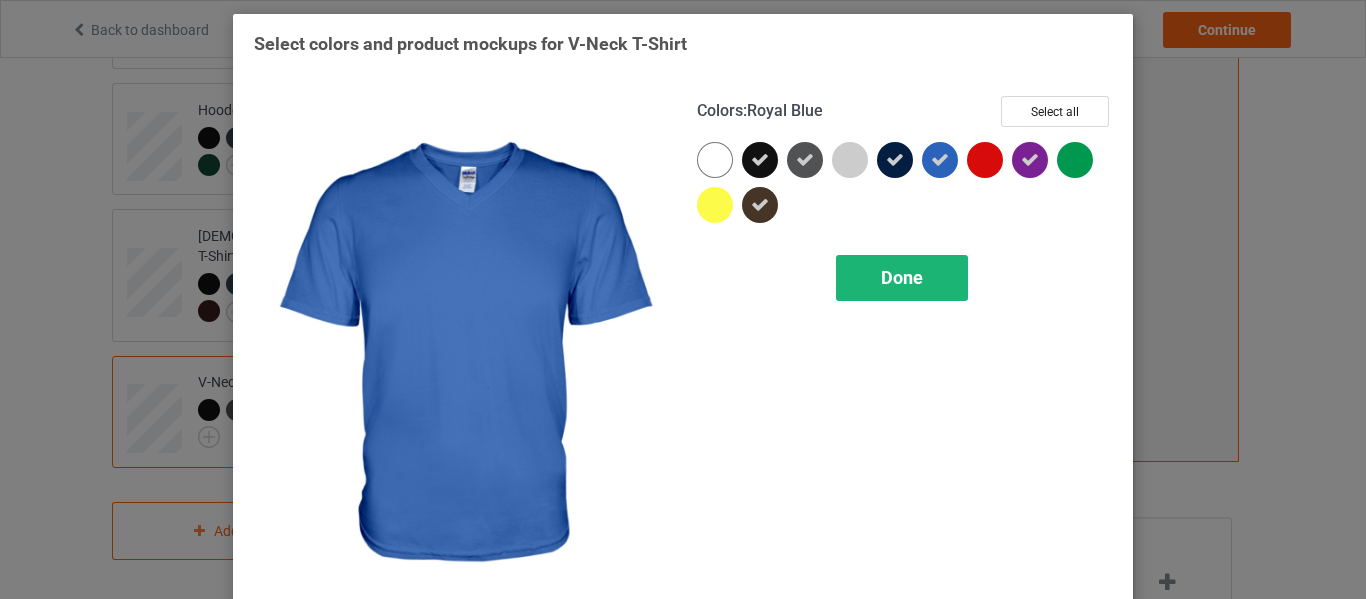 click on "Done" at bounding box center [902, 277] 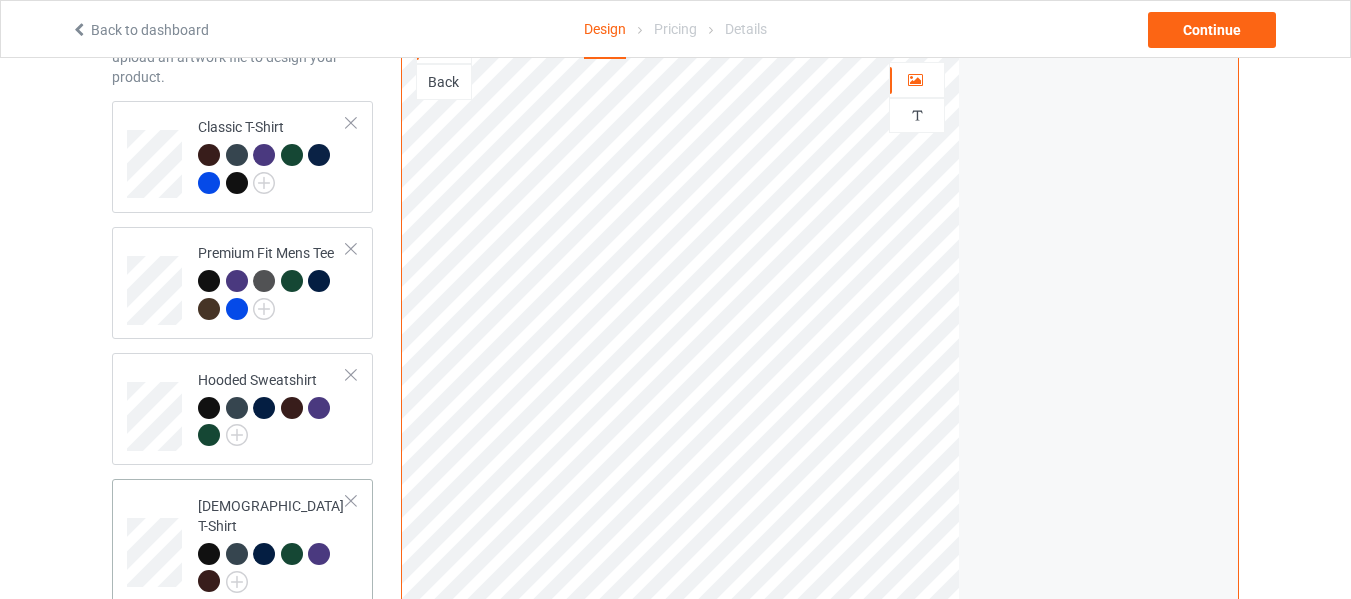scroll, scrollTop: 100, scrollLeft: 0, axis: vertical 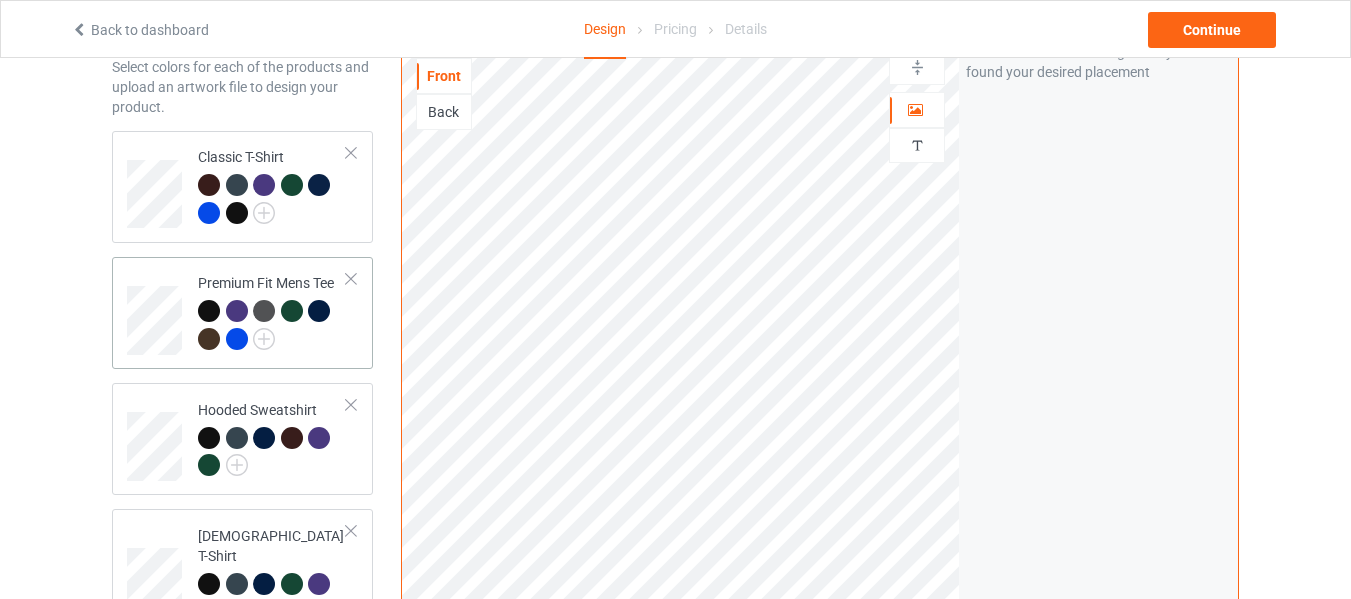 click at bounding box center (237, 339) 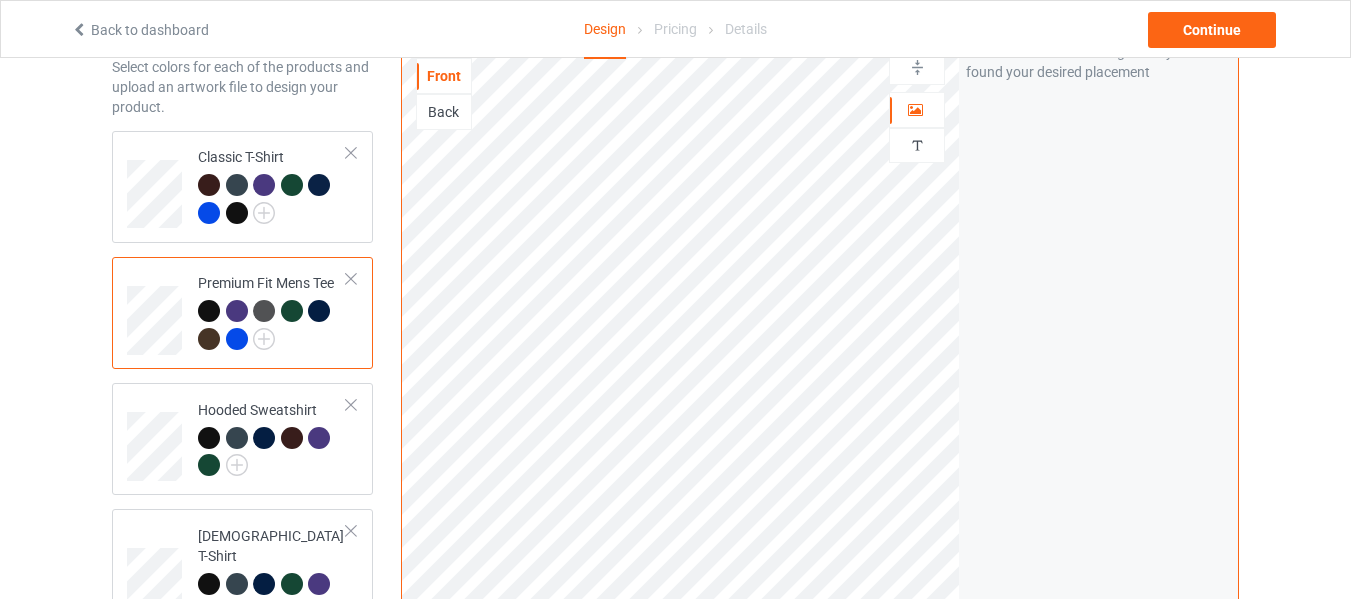 click at bounding box center (209, 339) 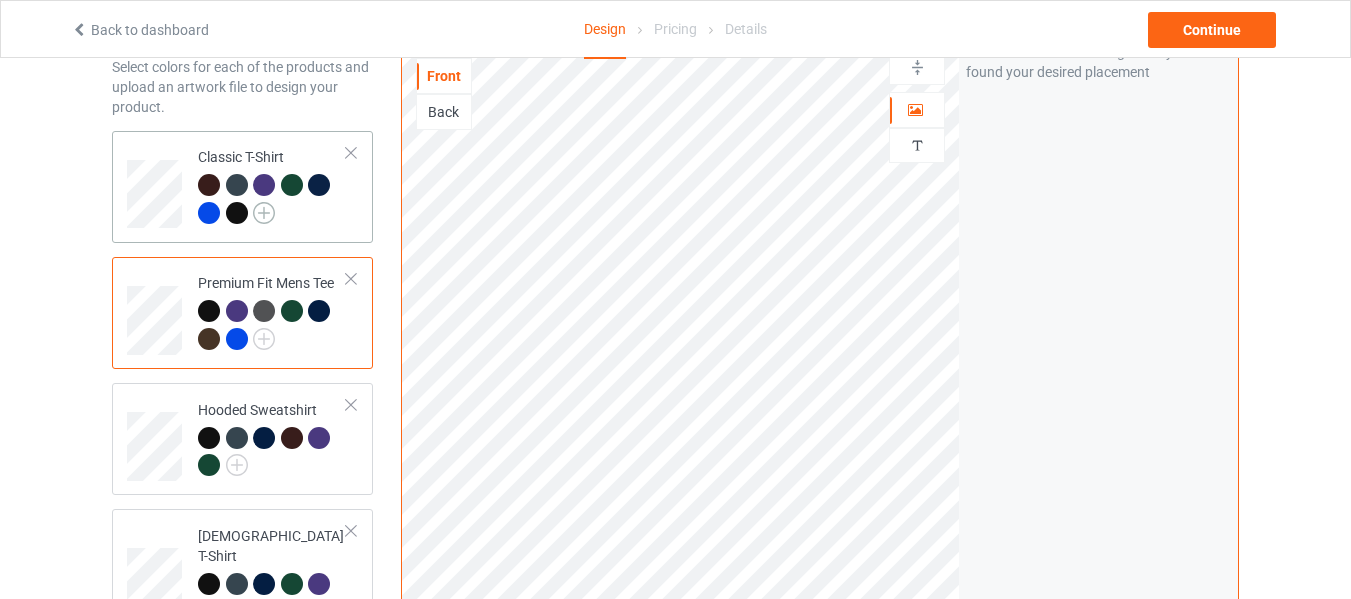 click at bounding box center [264, 213] 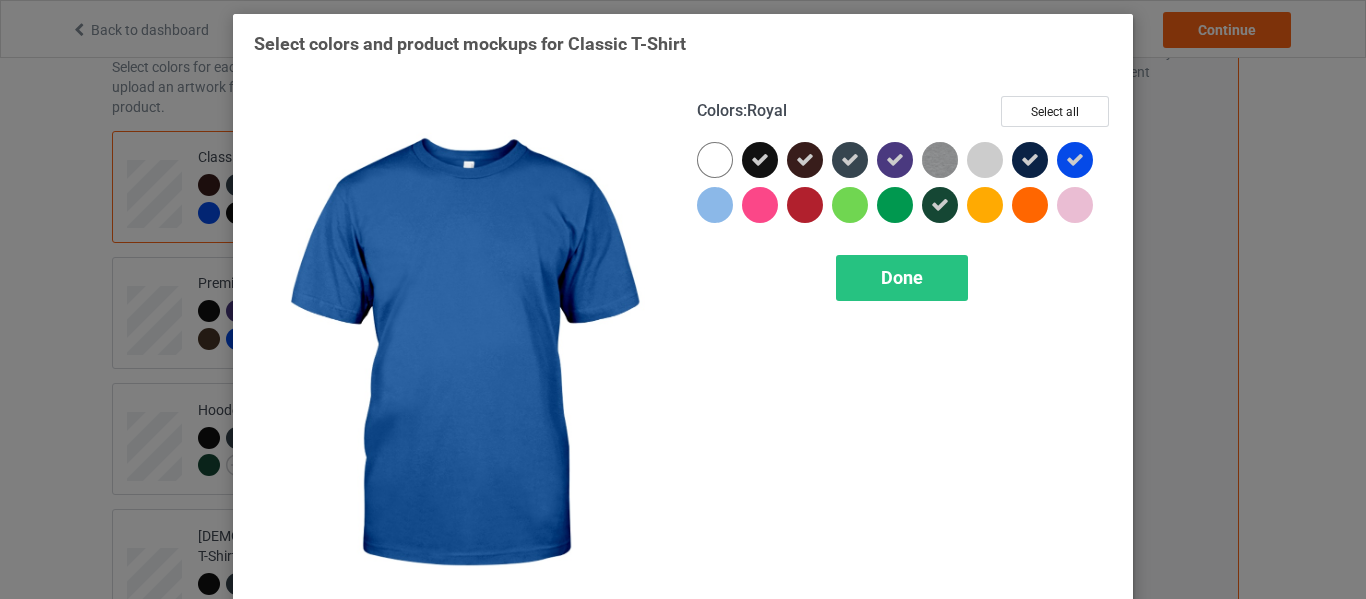 drag, startPoint x: 1071, startPoint y: 157, endPoint x: 1065, endPoint y: 168, distance: 12.529964 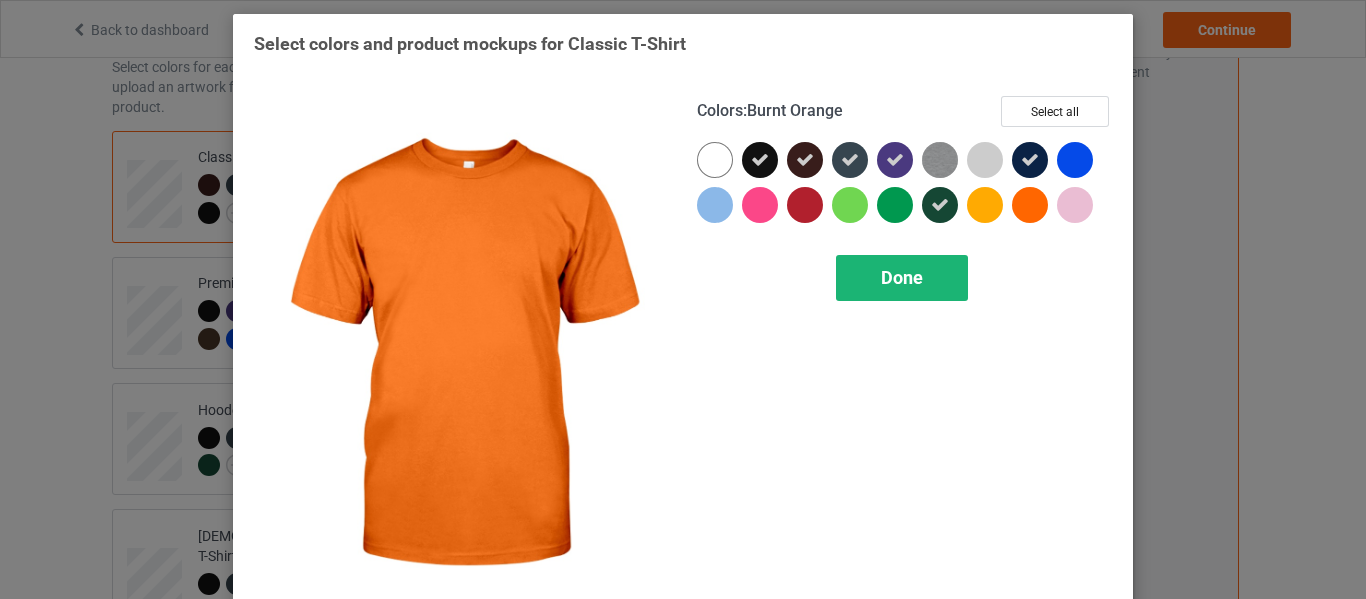 click on "Done" at bounding box center (902, 277) 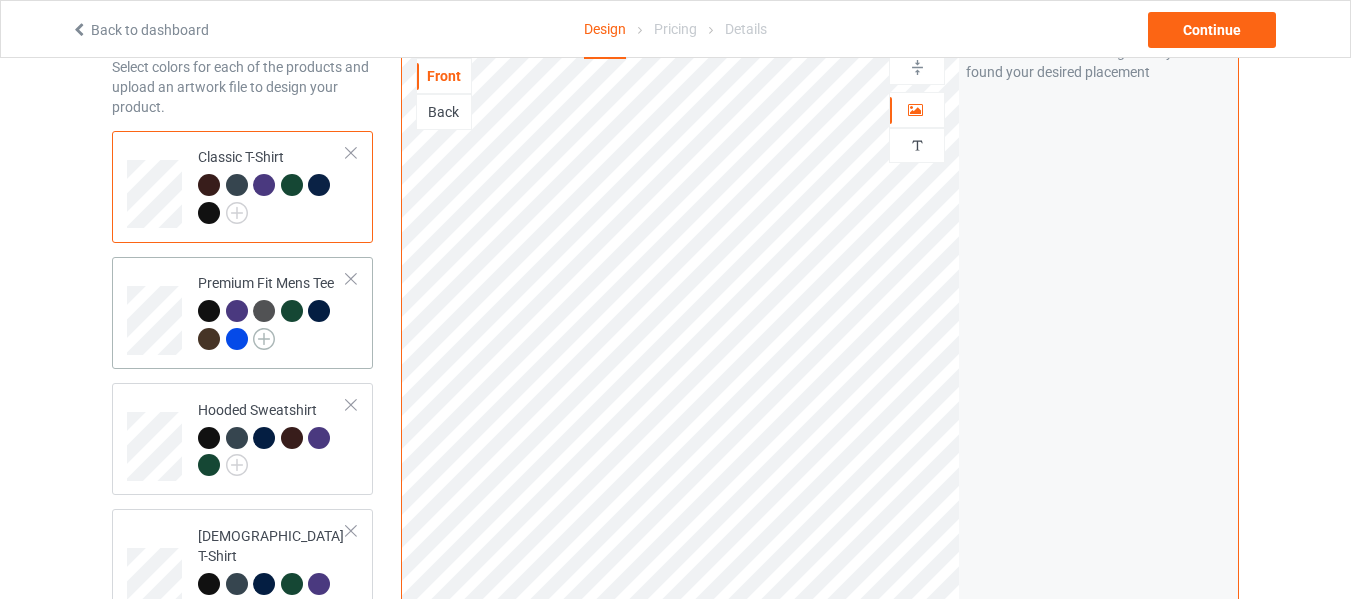click at bounding box center (264, 339) 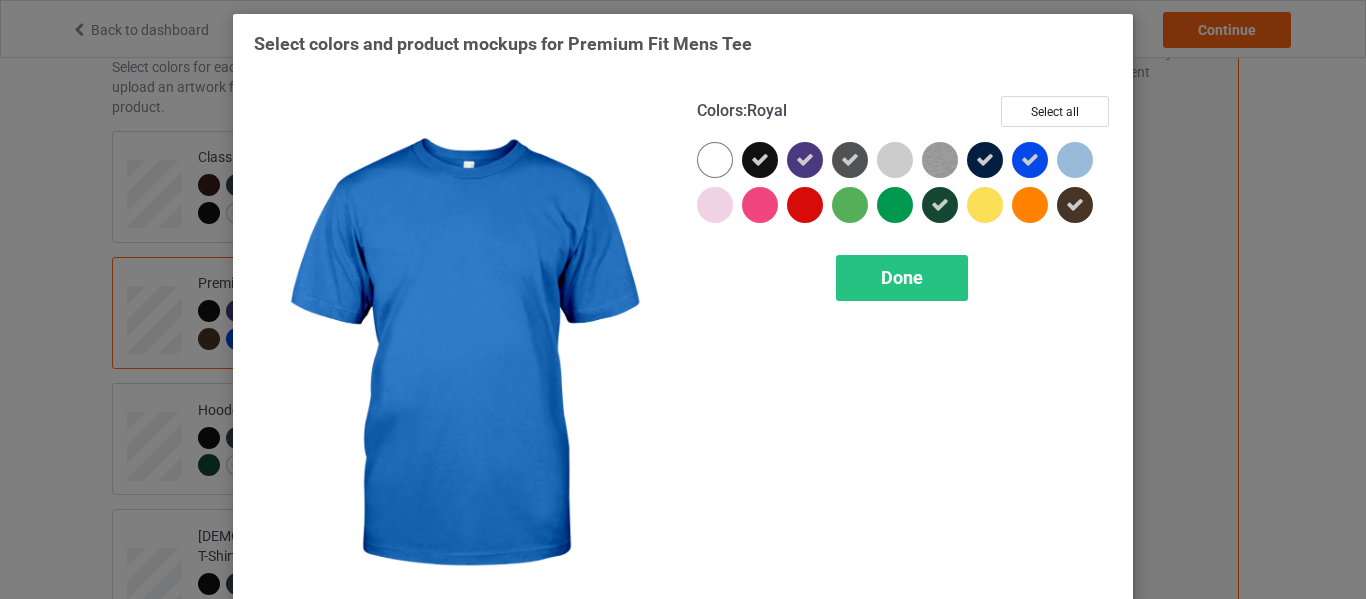 click at bounding box center (1030, 160) 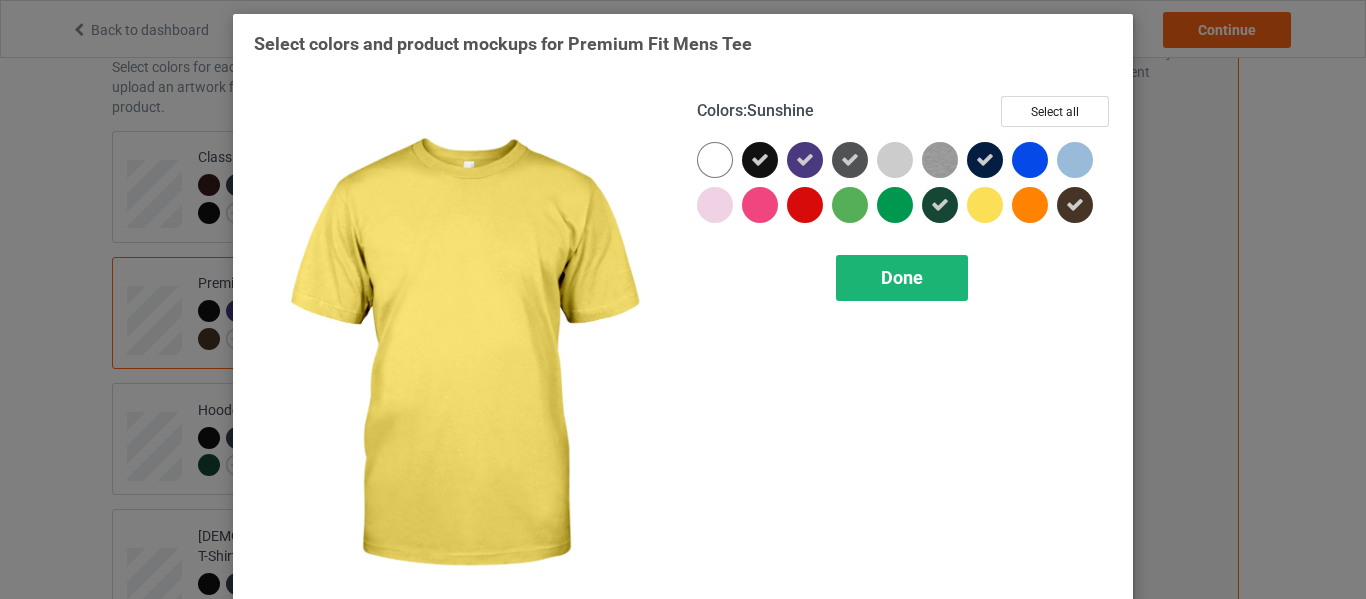 click on "Done" at bounding box center (902, 277) 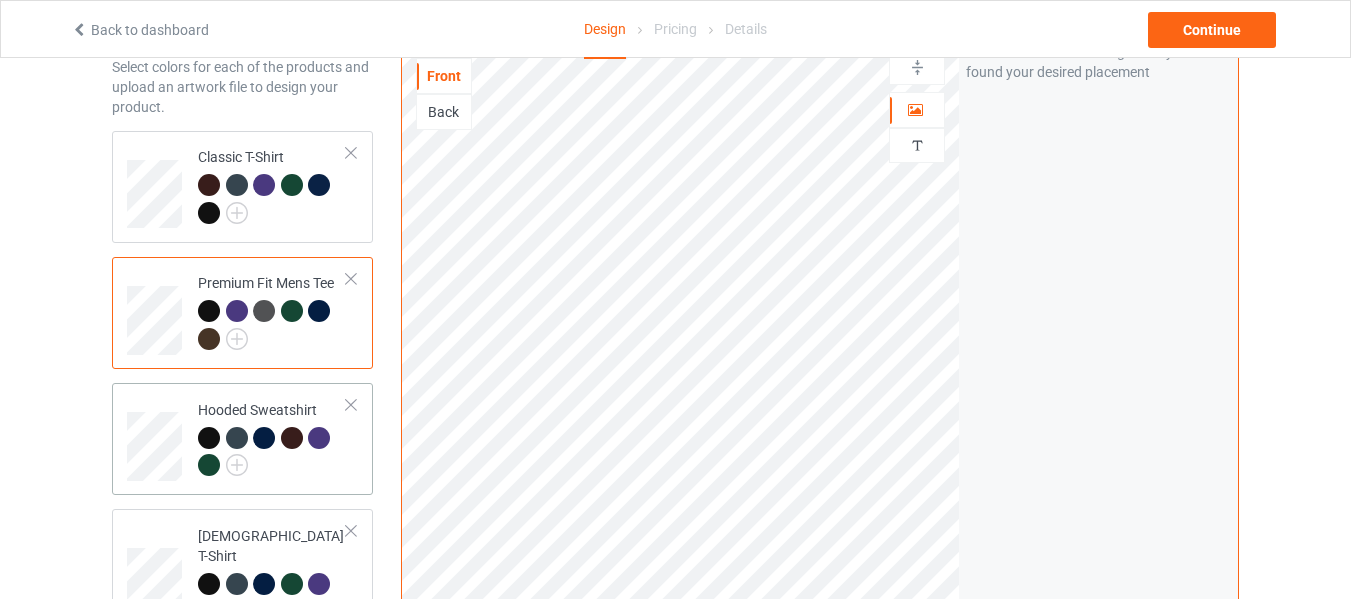 scroll, scrollTop: 200, scrollLeft: 0, axis: vertical 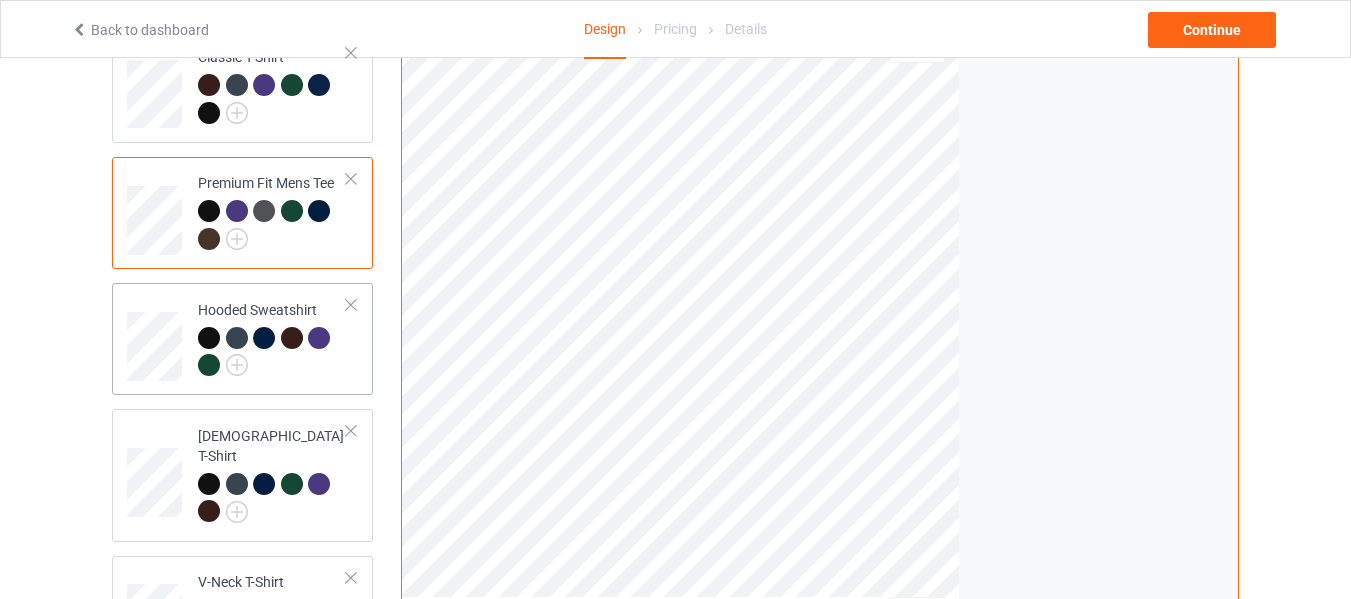 click at bounding box center (209, 365) 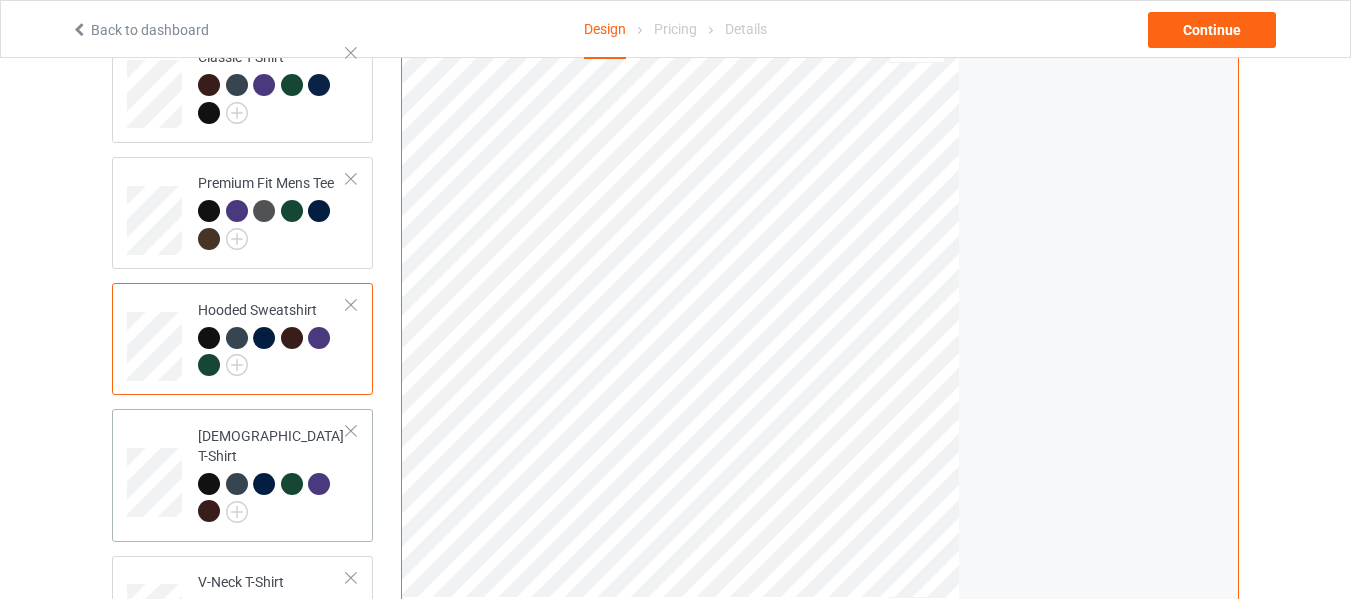 scroll, scrollTop: 300, scrollLeft: 0, axis: vertical 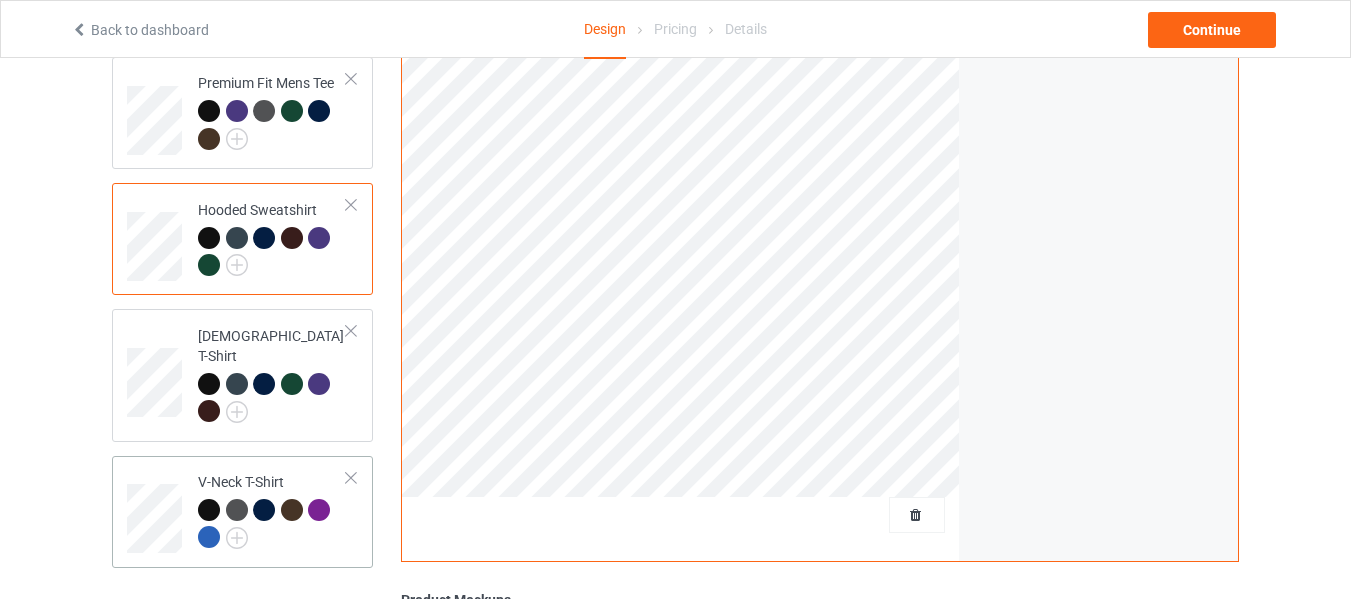 click at bounding box center [209, 537] 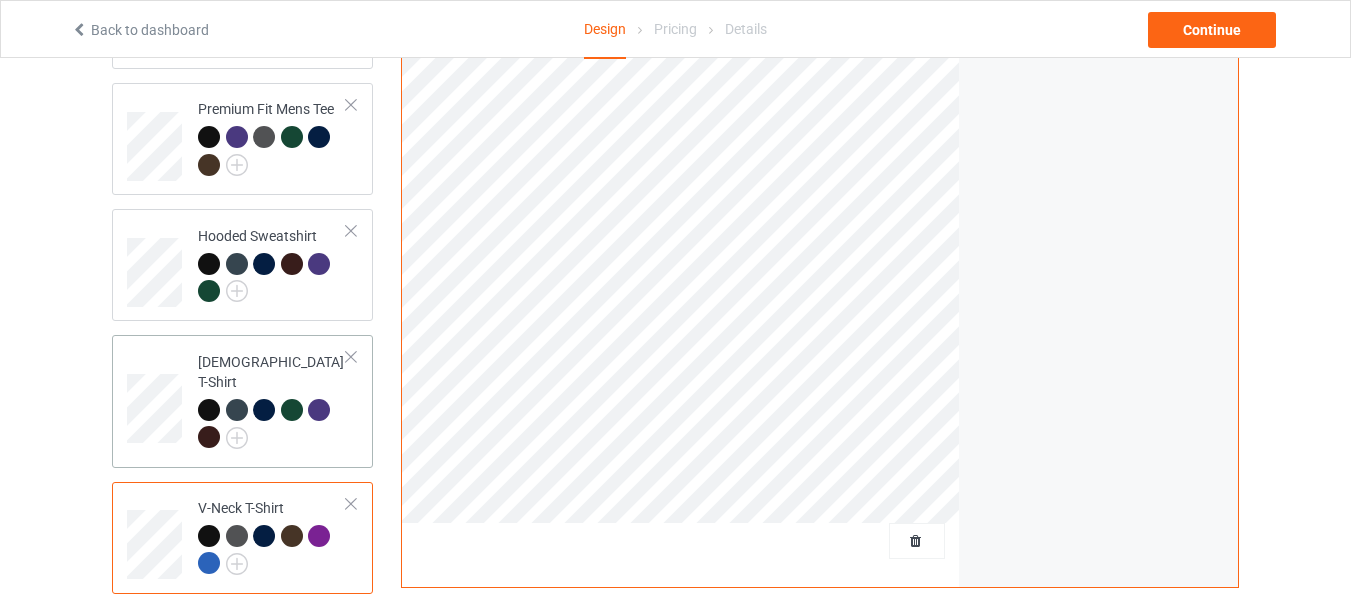 scroll, scrollTop: 300, scrollLeft: 0, axis: vertical 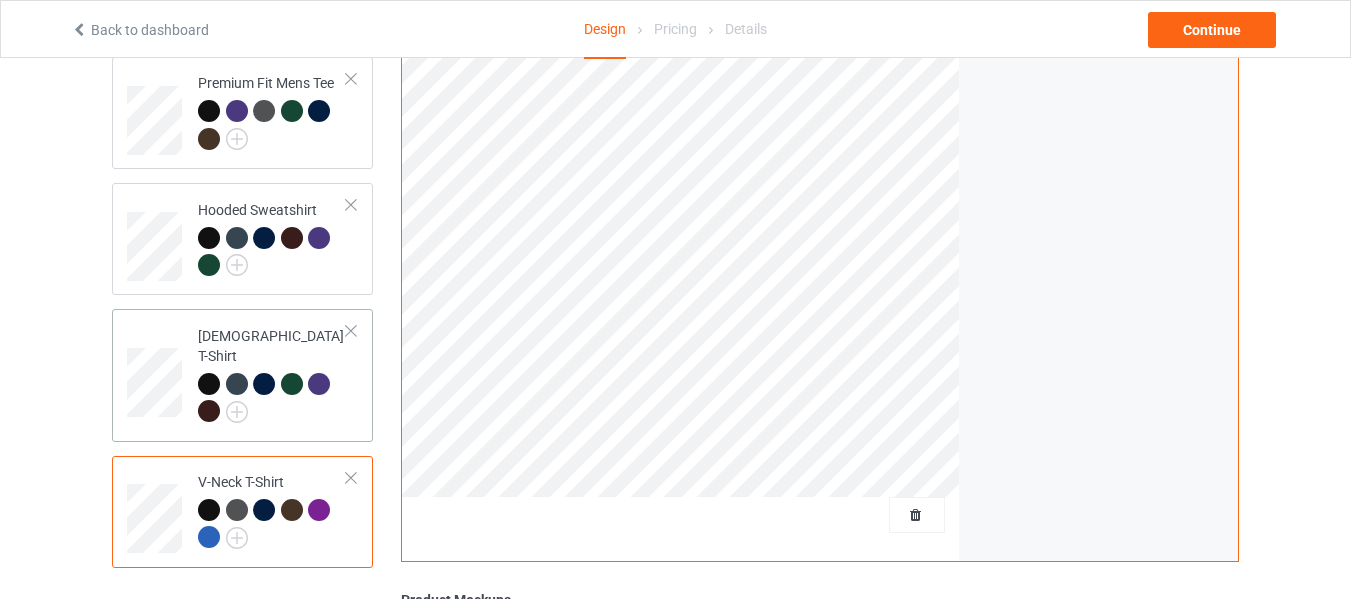 click at bounding box center (209, 411) 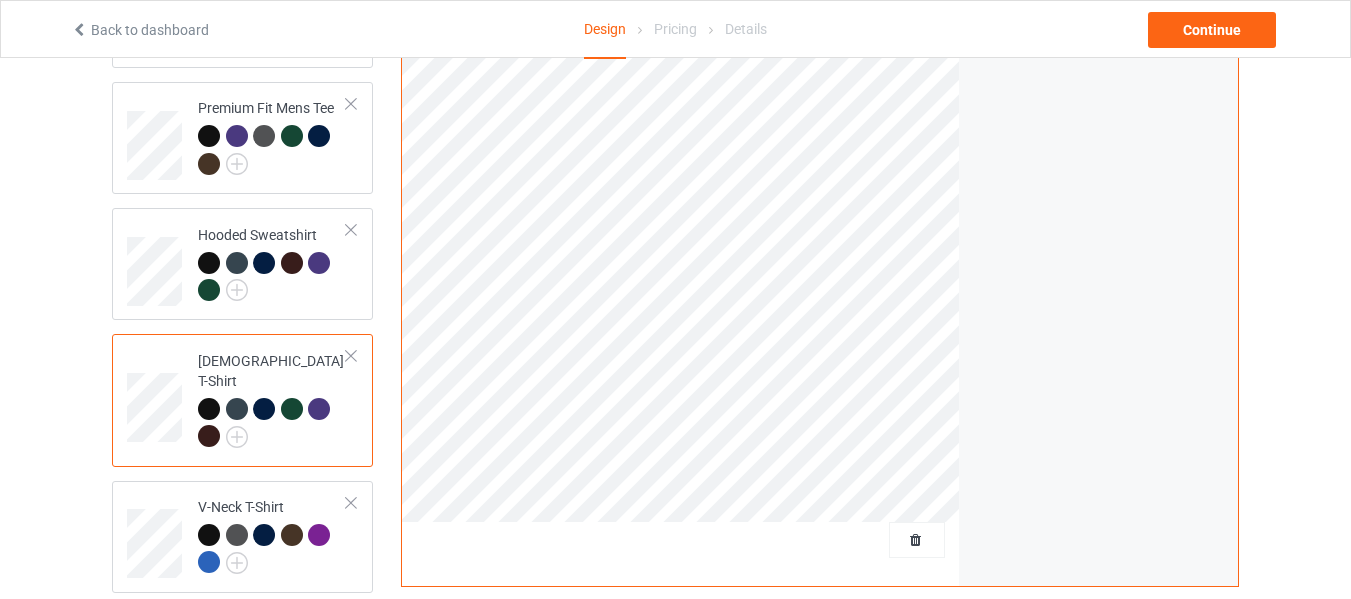 scroll, scrollTop: 300, scrollLeft: 0, axis: vertical 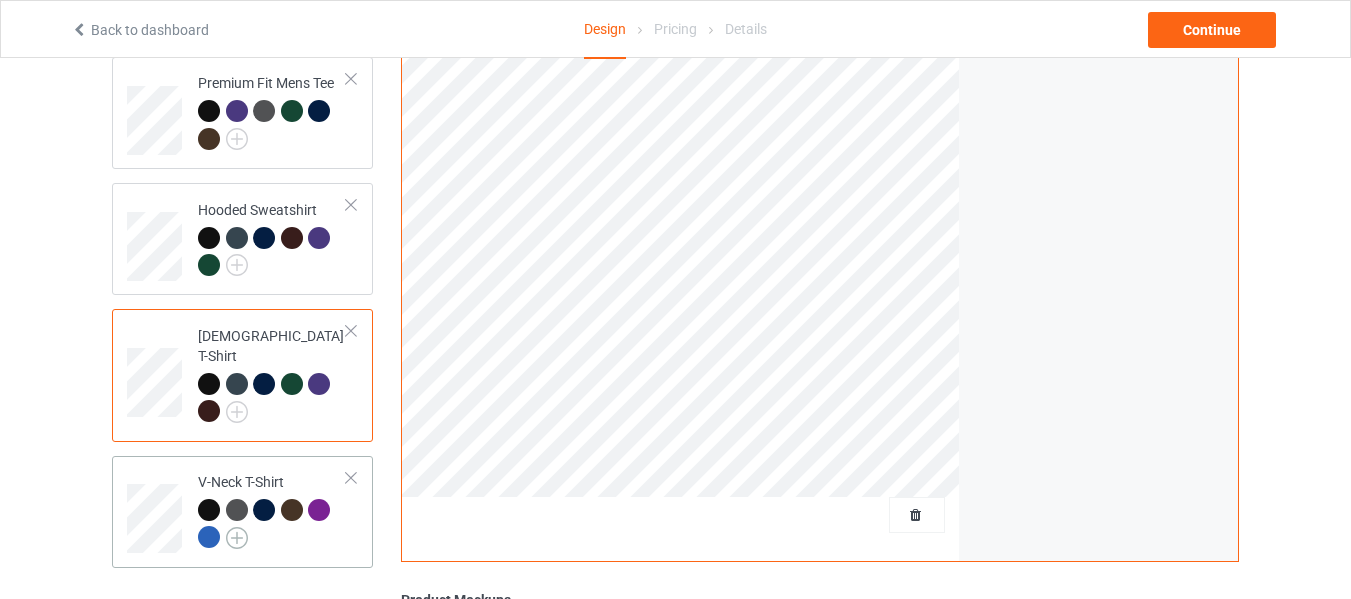 click at bounding box center (237, 538) 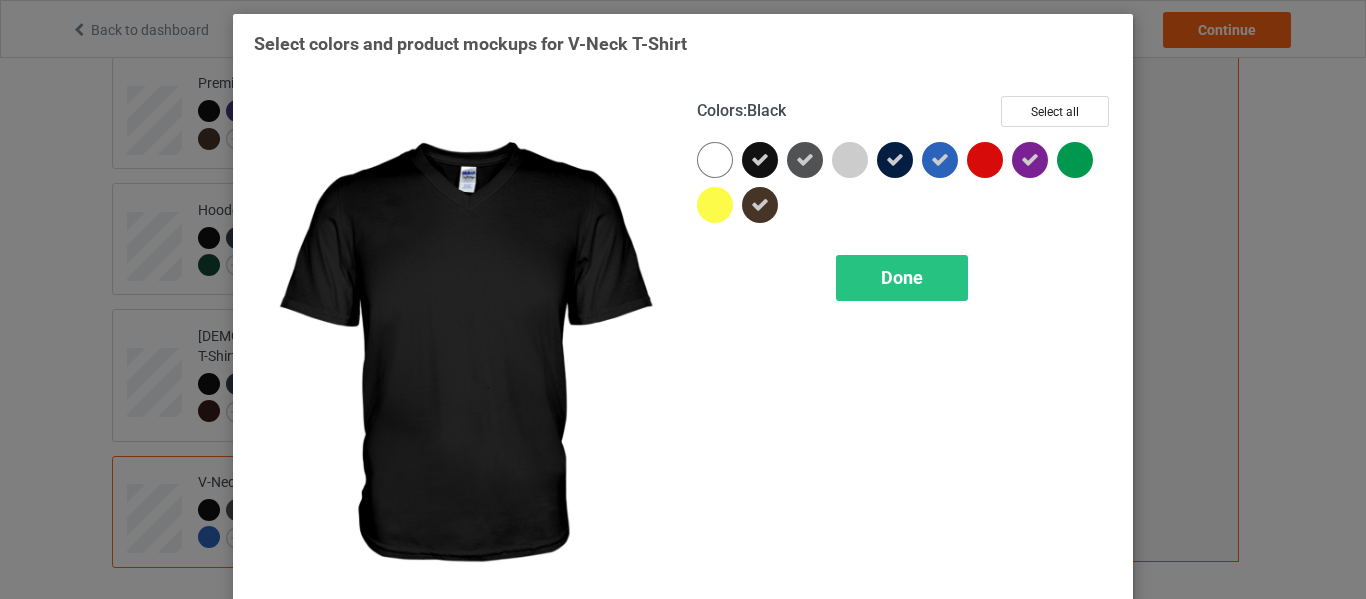click at bounding box center [760, 160] 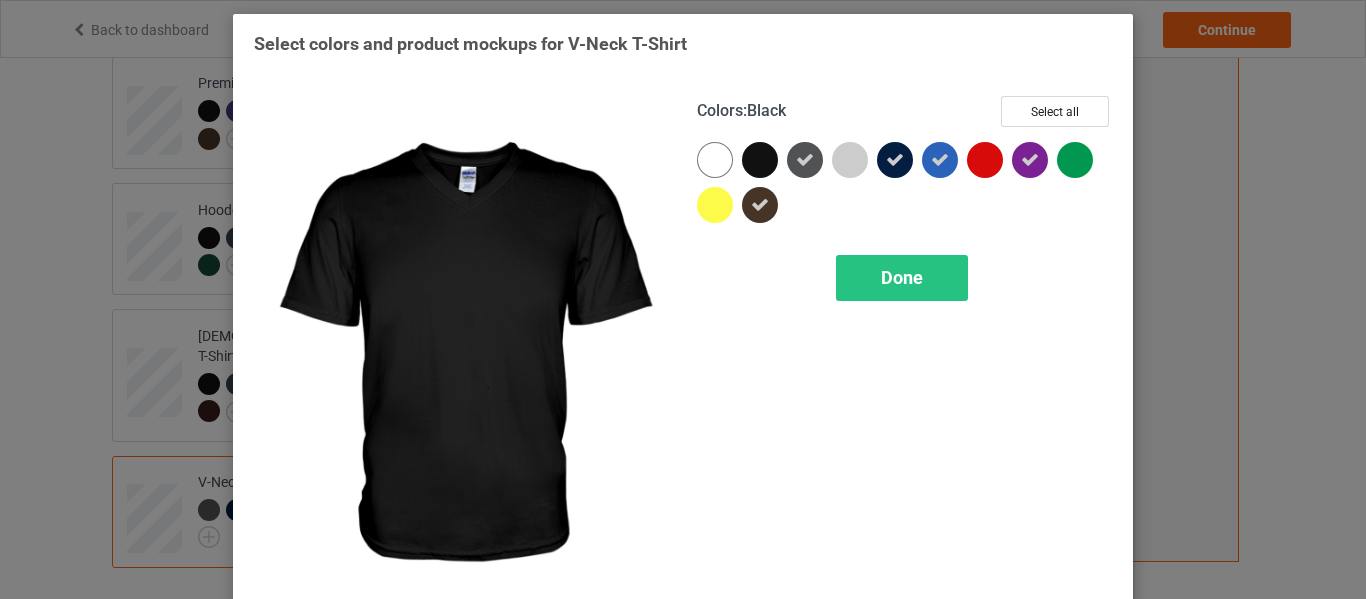 click at bounding box center (760, 160) 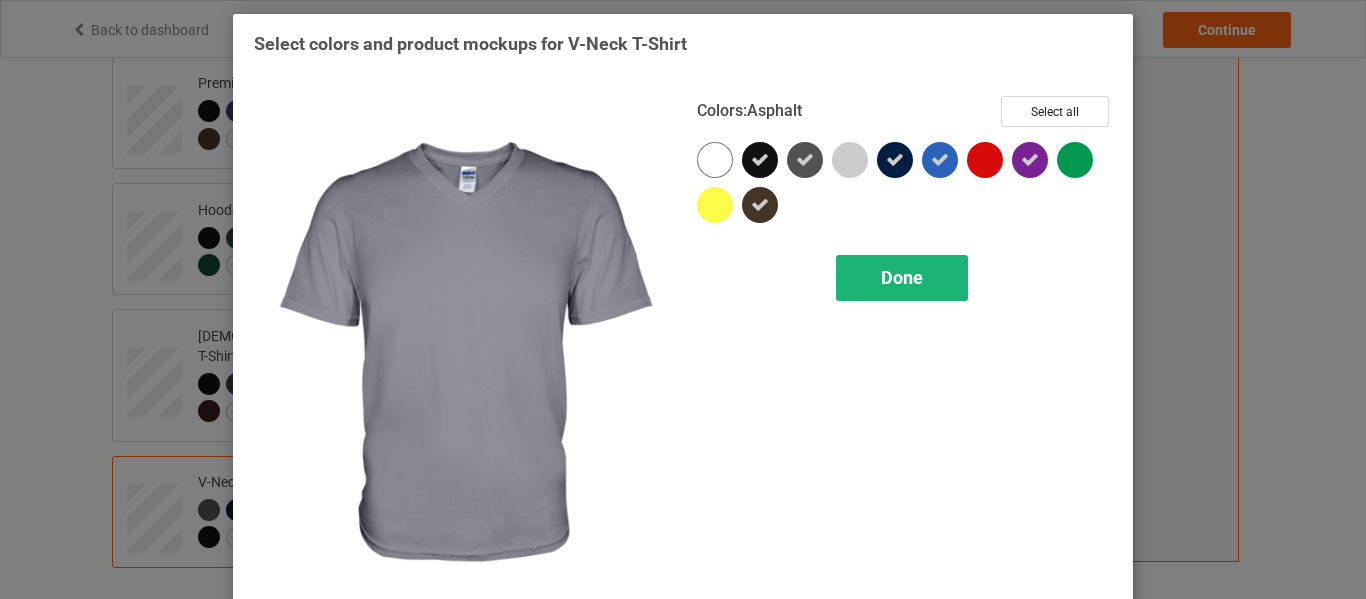 click on "Done" at bounding box center [902, 277] 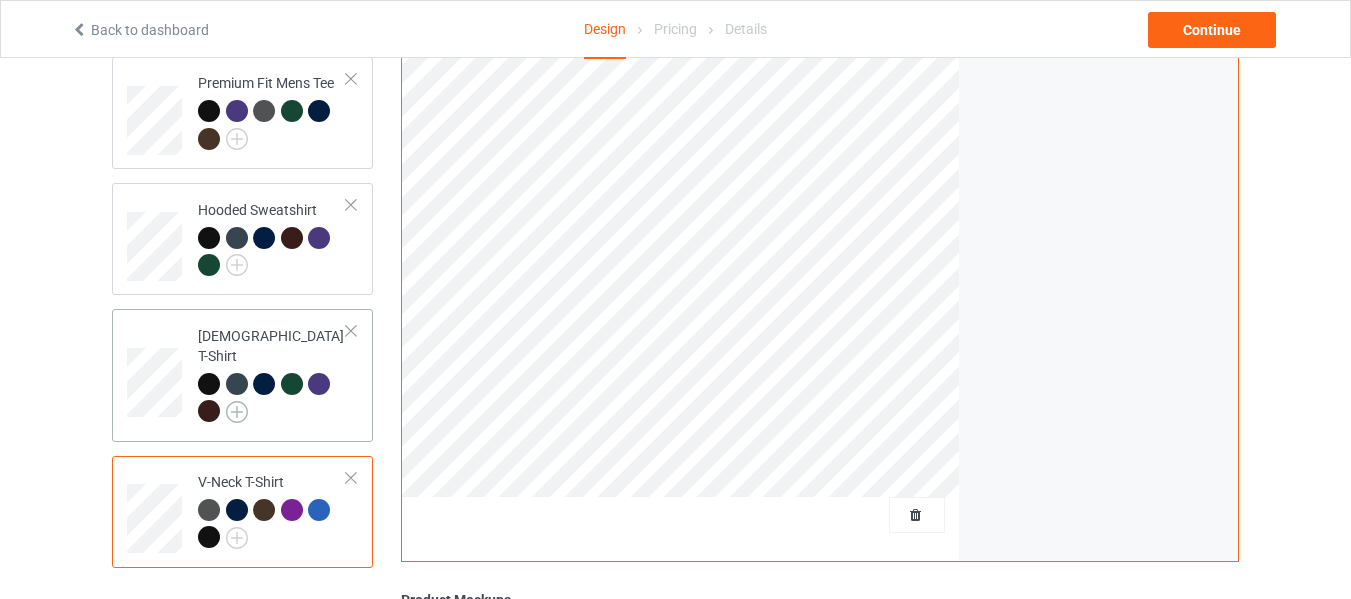 click at bounding box center [237, 412] 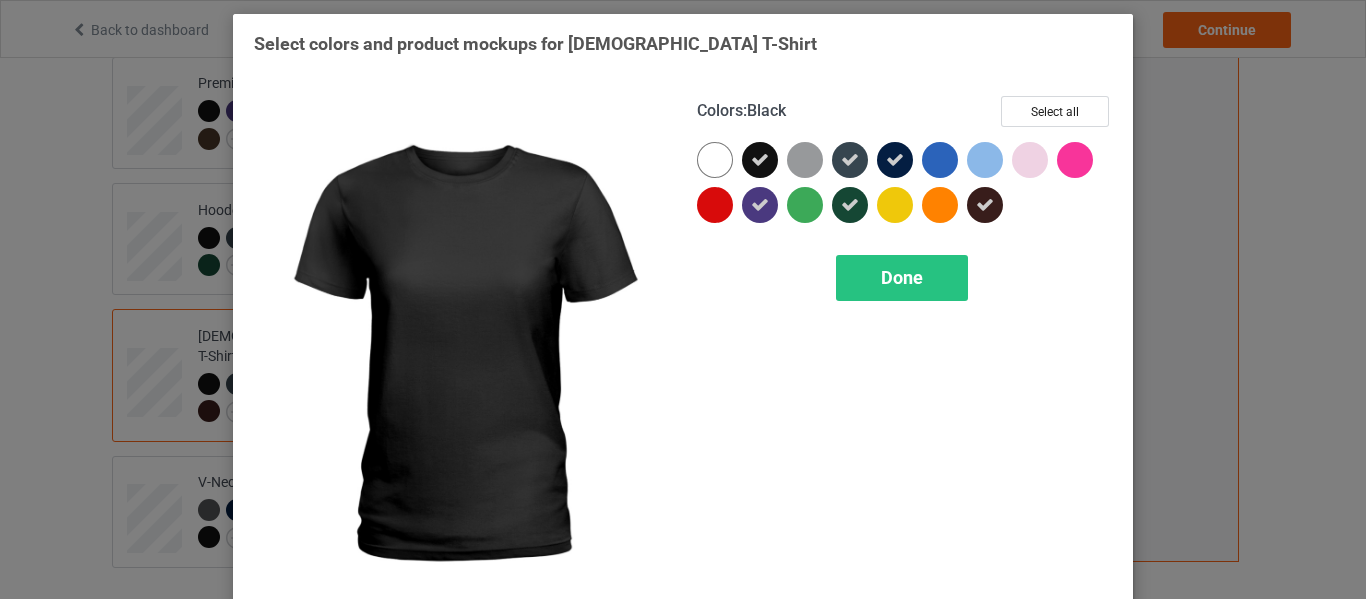 click at bounding box center (760, 160) 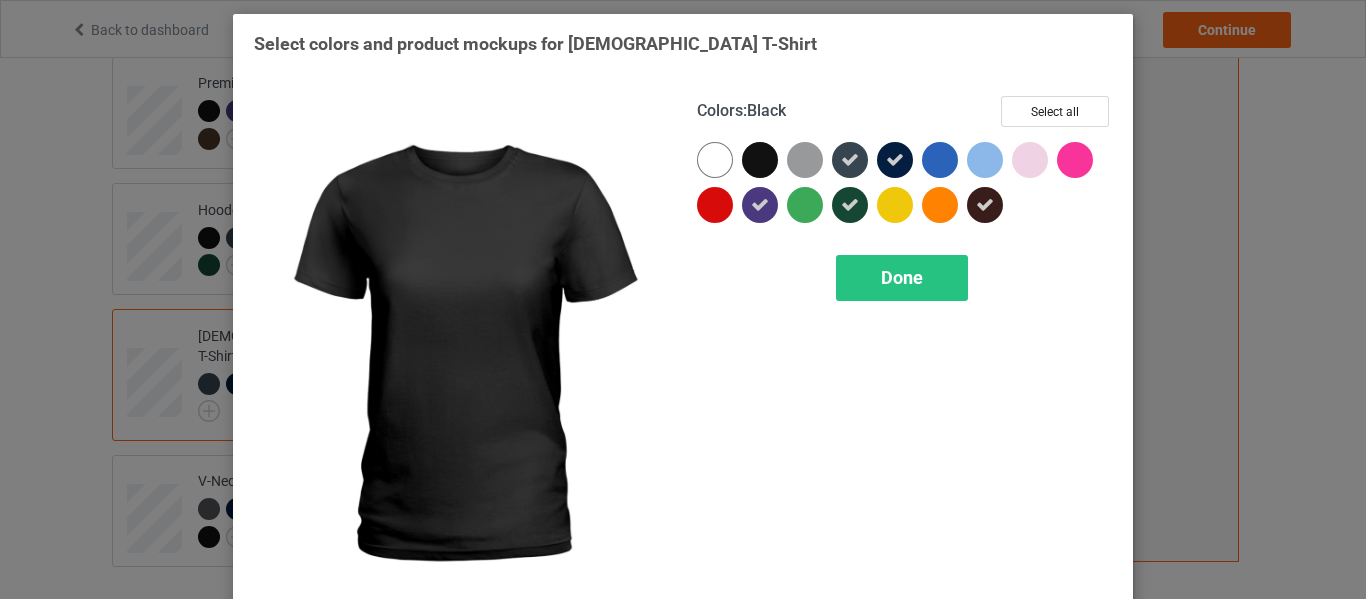 click at bounding box center [760, 160] 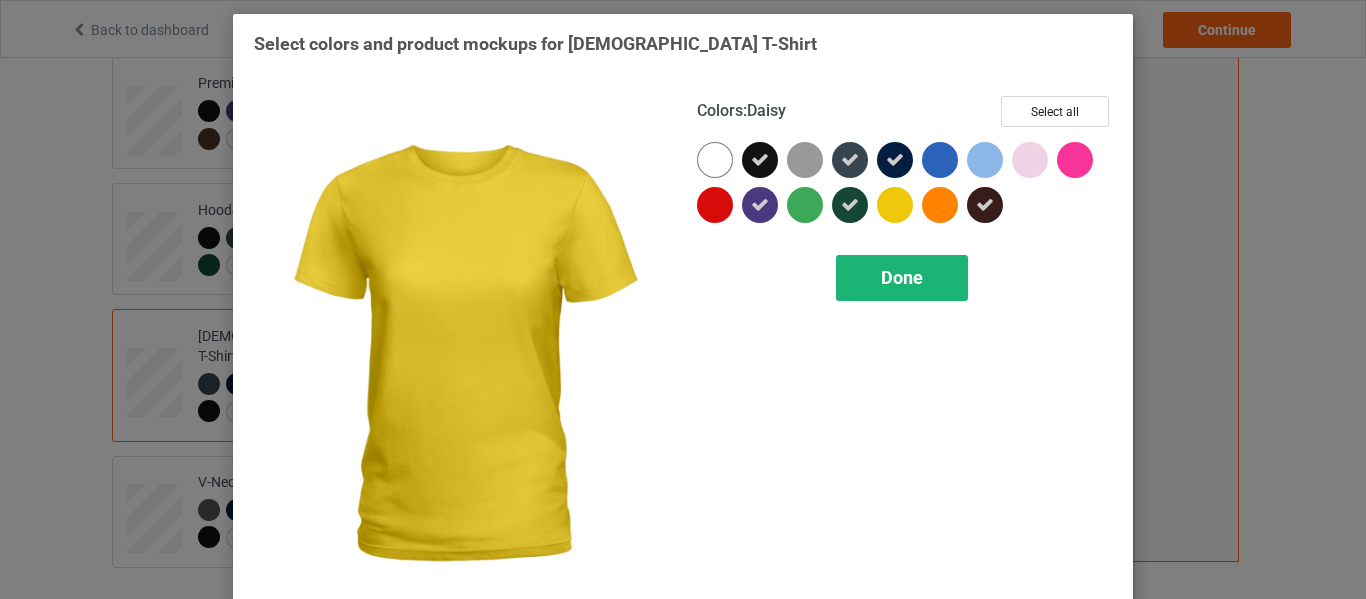 click on "Done" at bounding box center [902, 277] 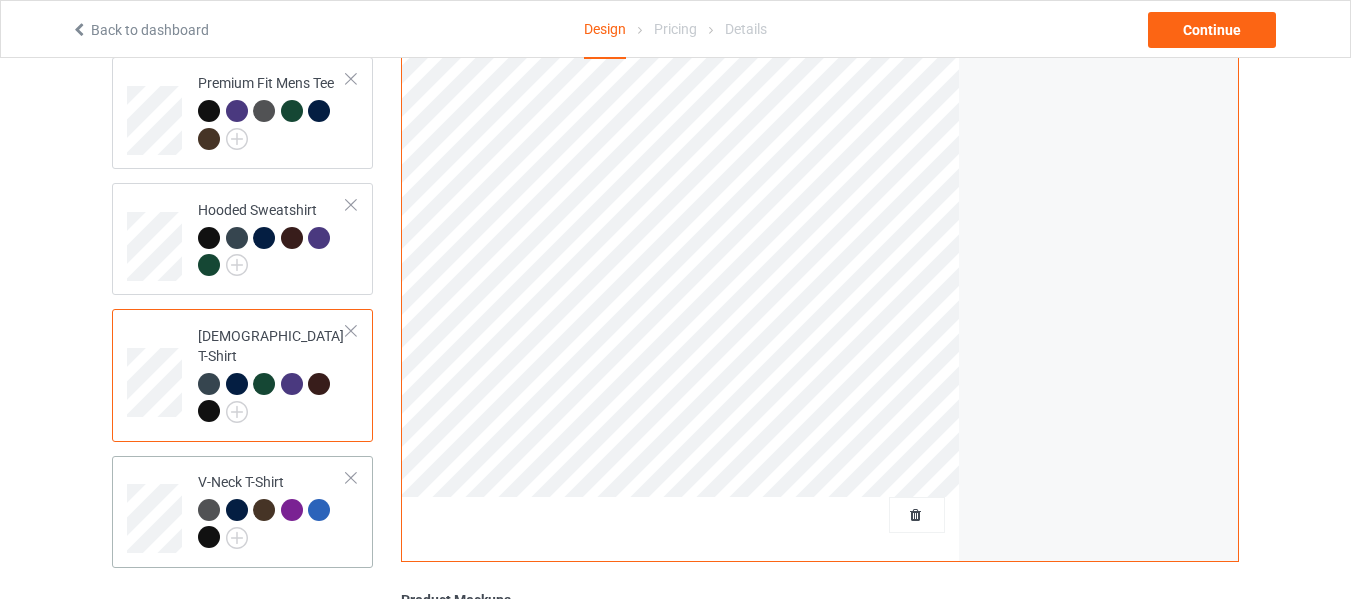 click at bounding box center (212, 540) 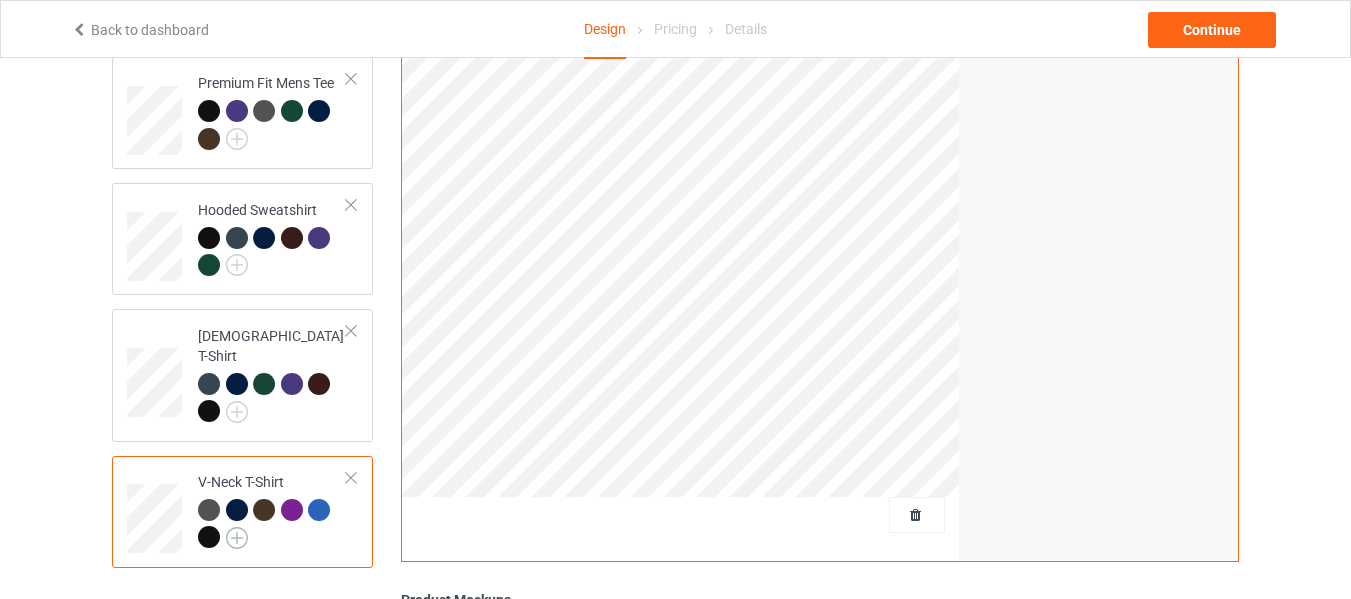 click at bounding box center (237, 538) 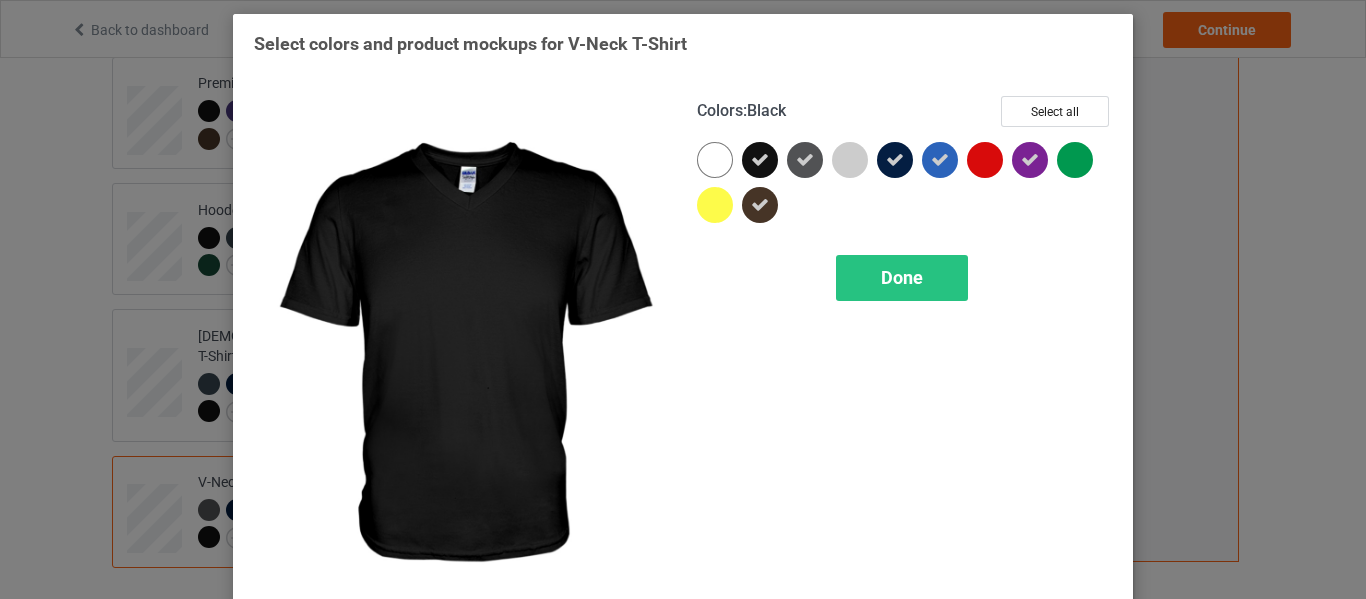 click at bounding box center (760, 160) 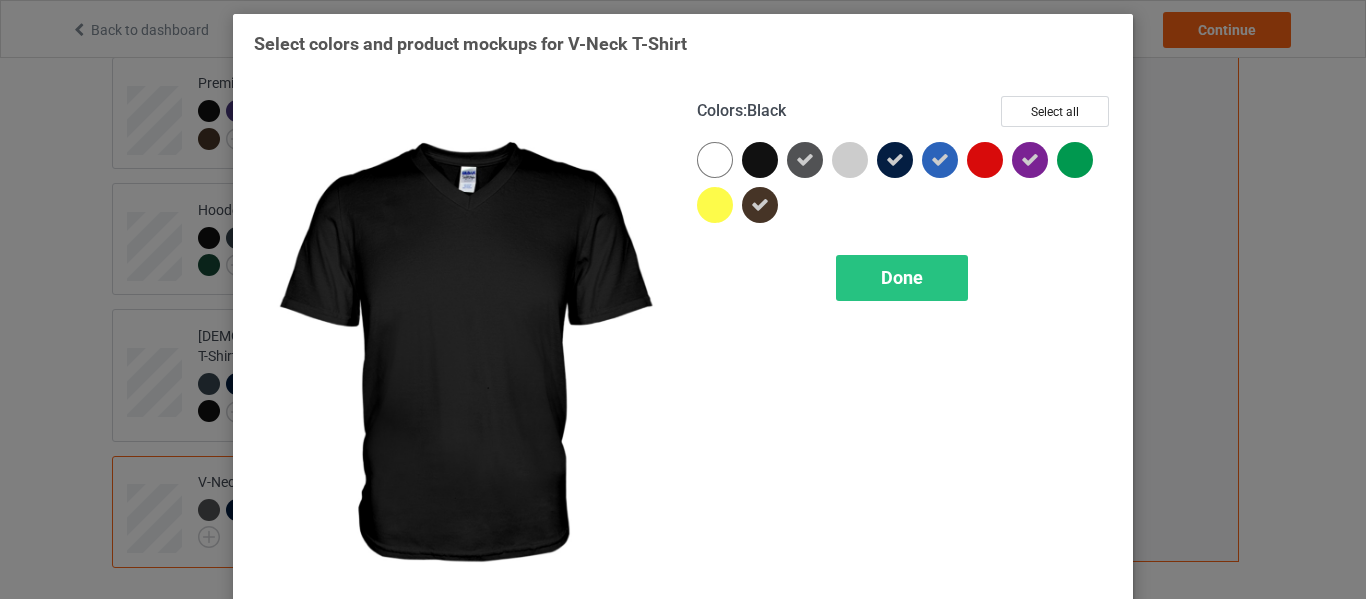 click at bounding box center [760, 160] 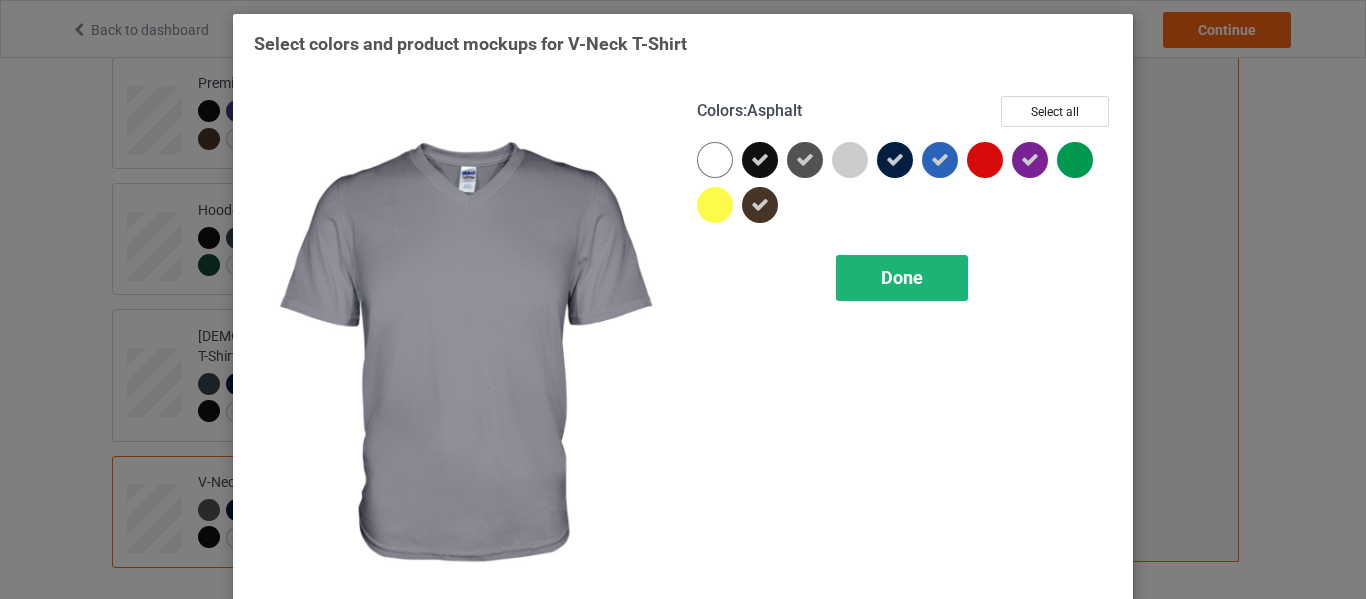 click on "Done" at bounding box center [902, 277] 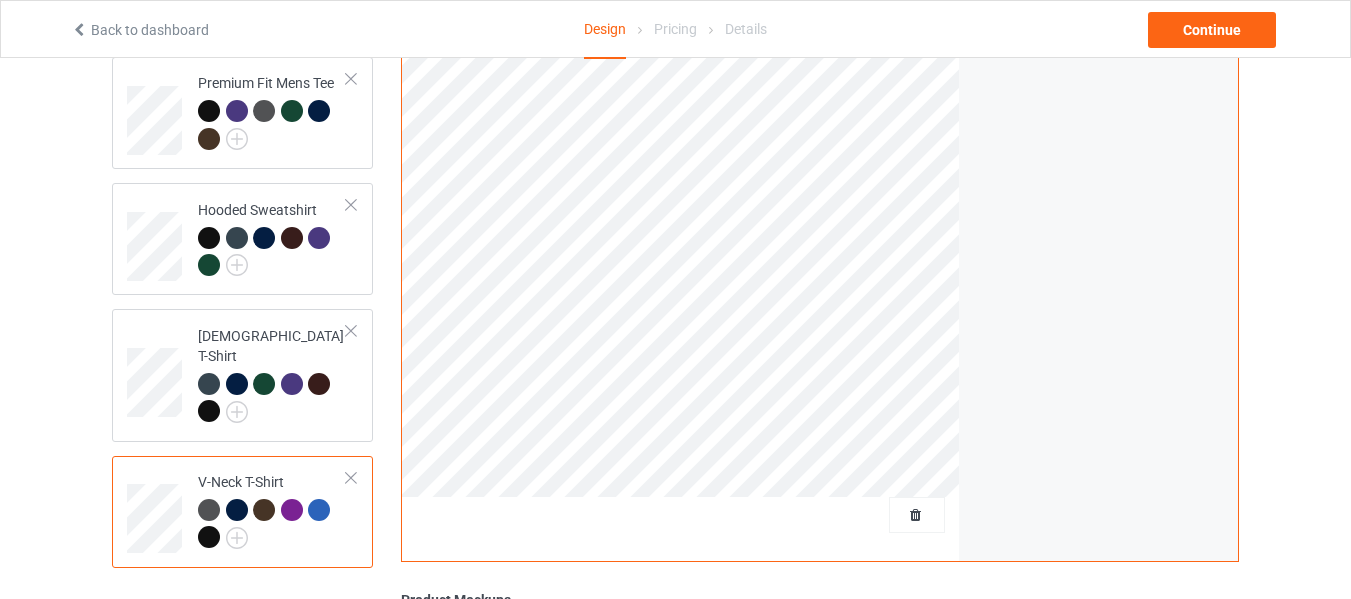 click at bounding box center [209, 537] 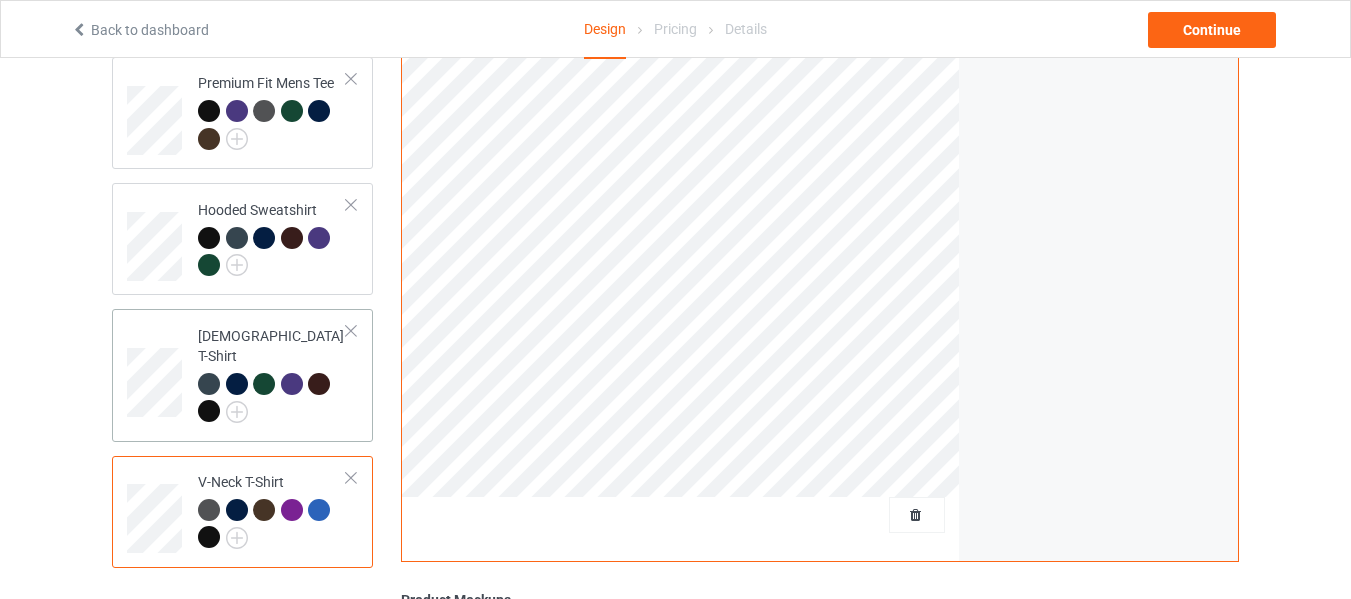 click at bounding box center (209, 411) 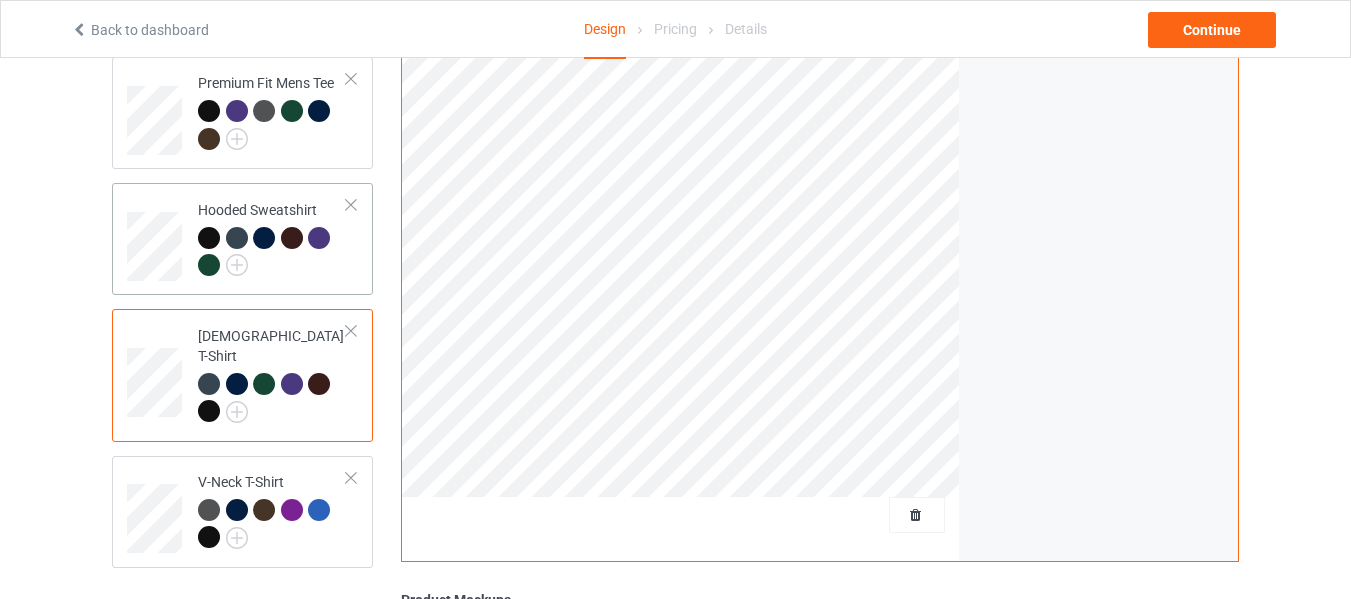 click at bounding box center (209, 238) 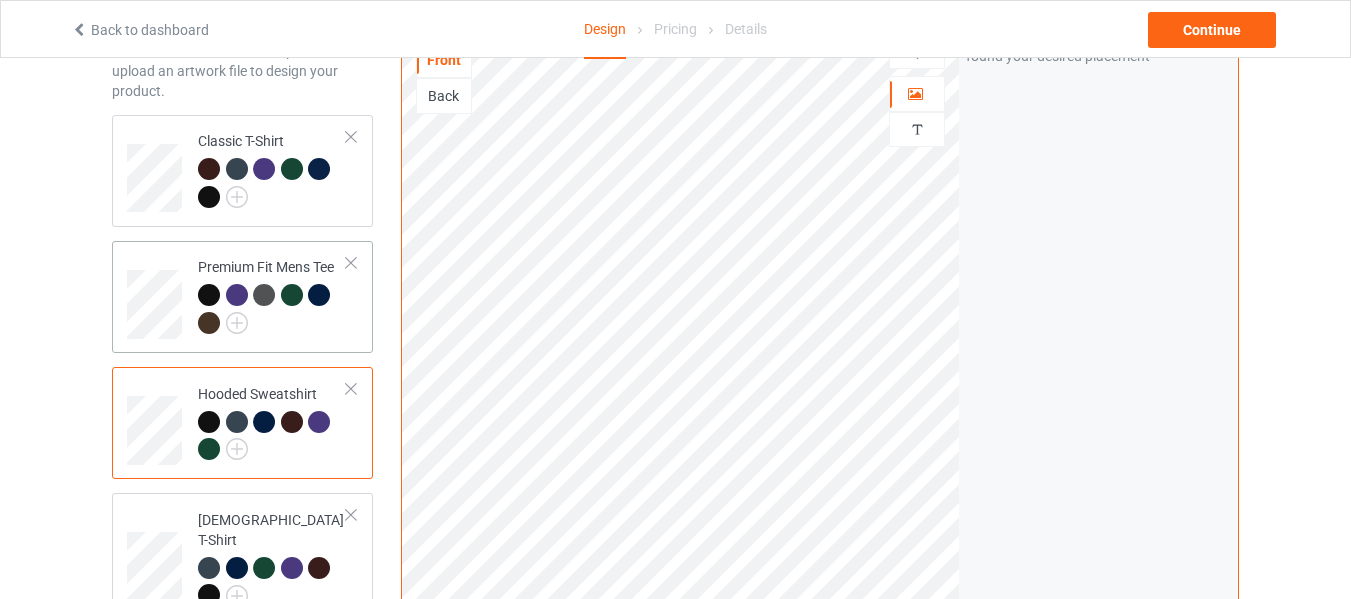 scroll, scrollTop: 100, scrollLeft: 0, axis: vertical 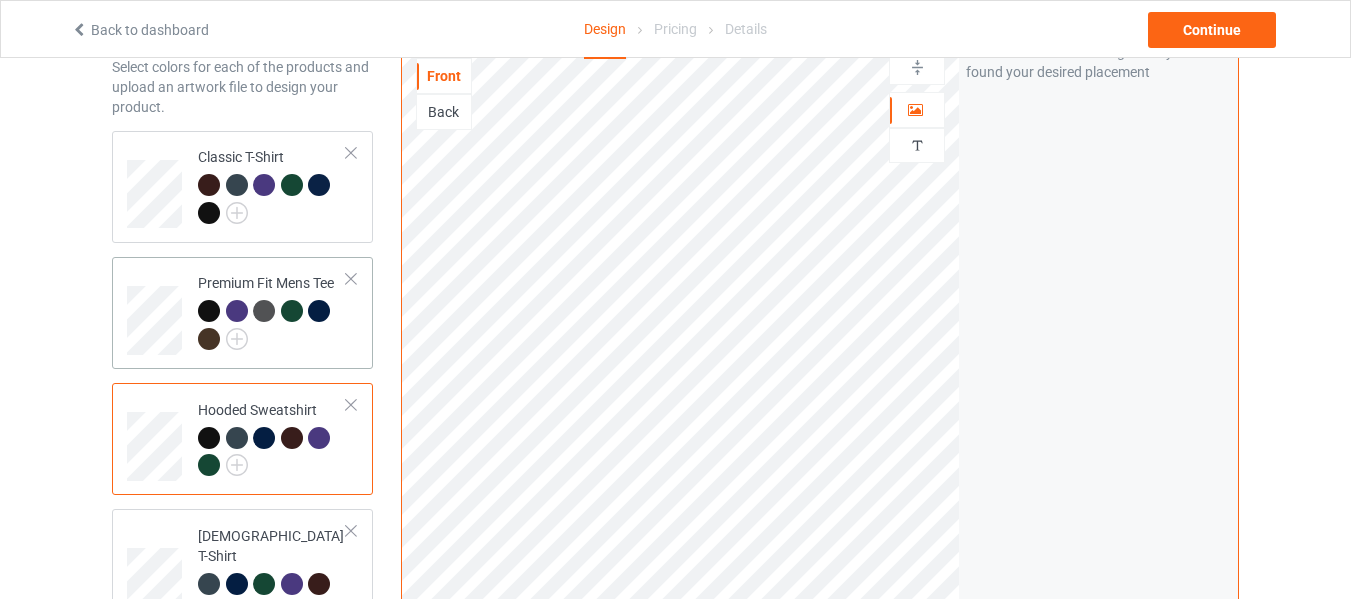 click at bounding box center (209, 311) 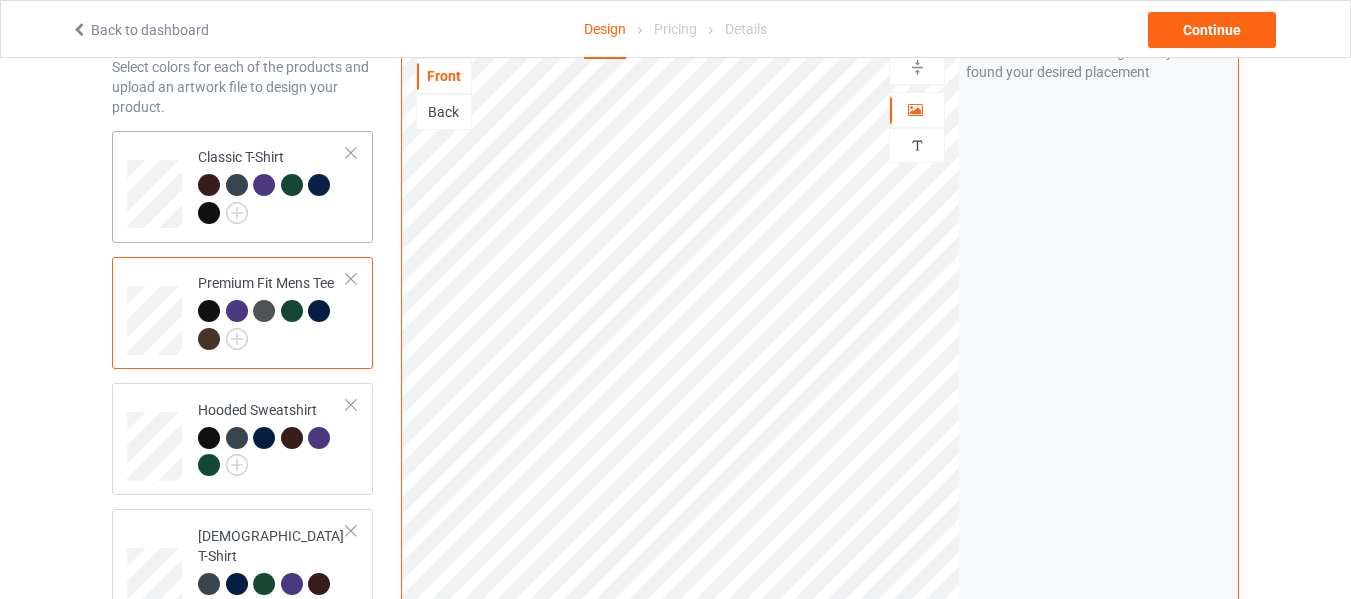 click at bounding box center [209, 213] 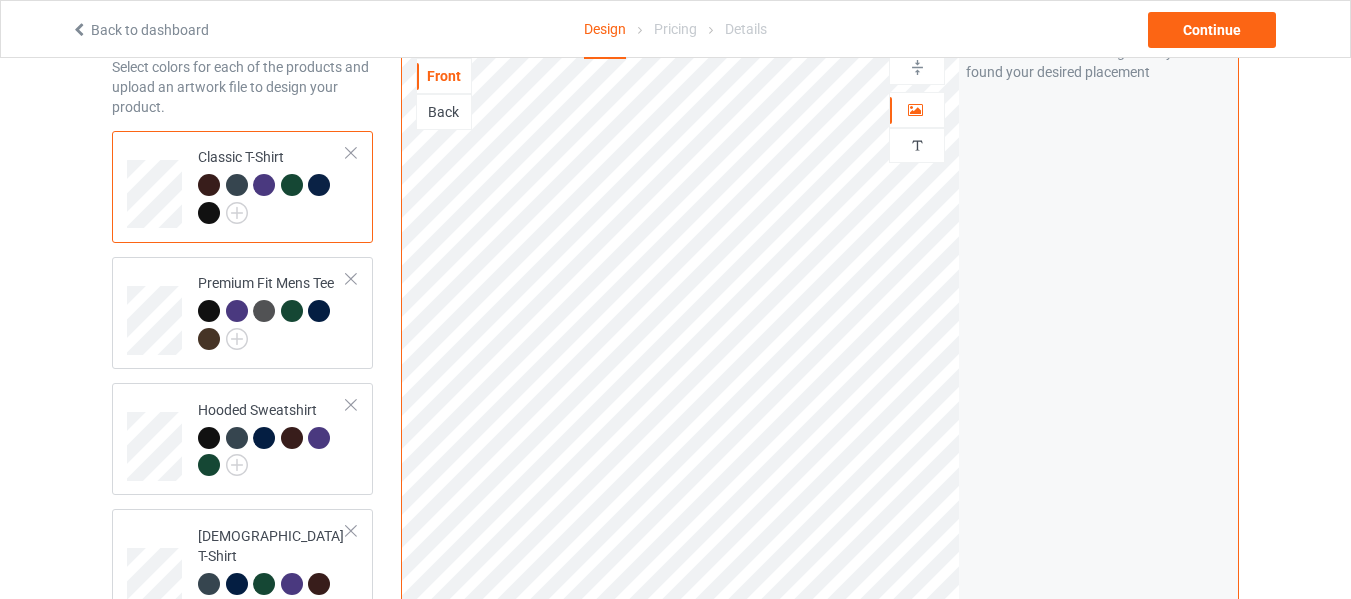 click at bounding box center [272, 201] 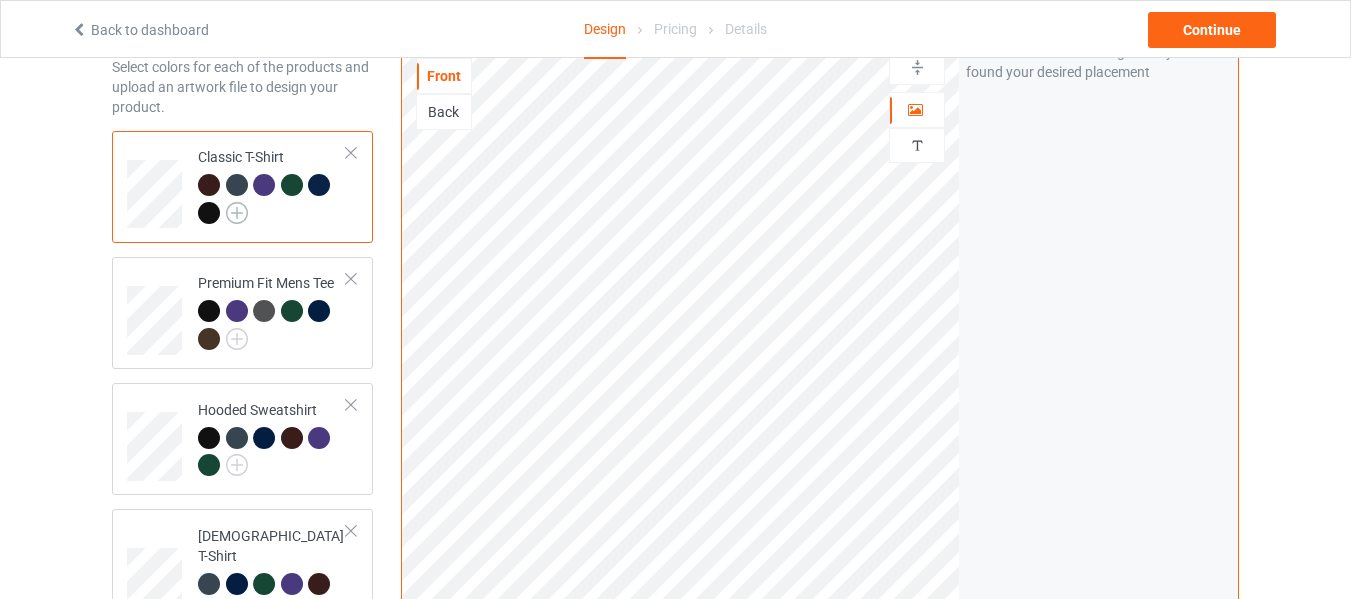 click at bounding box center (237, 213) 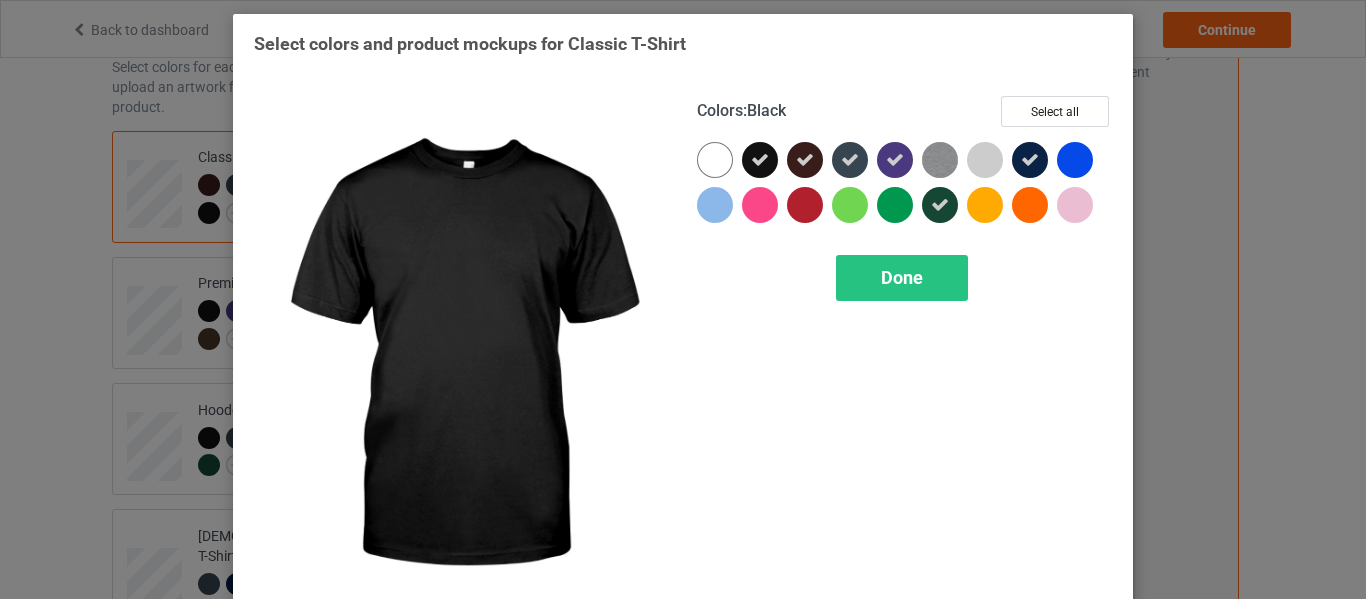 click at bounding box center [760, 160] 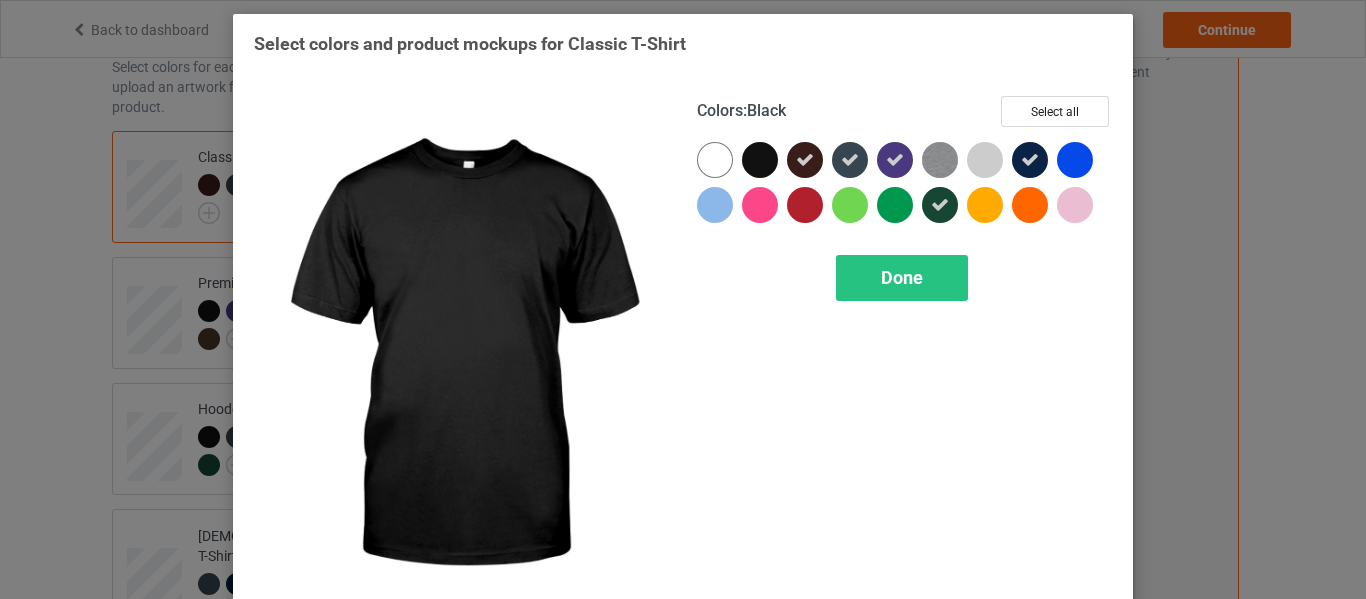 click at bounding box center (760, 160) 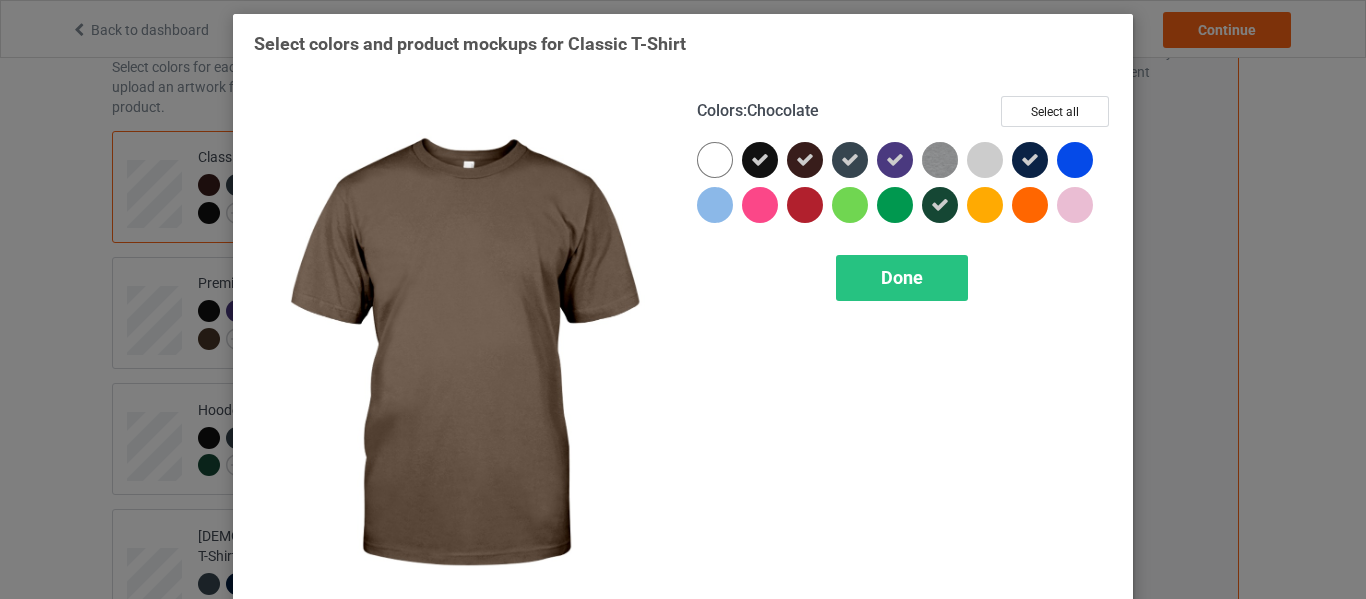 click at bounding box center (805, 160) 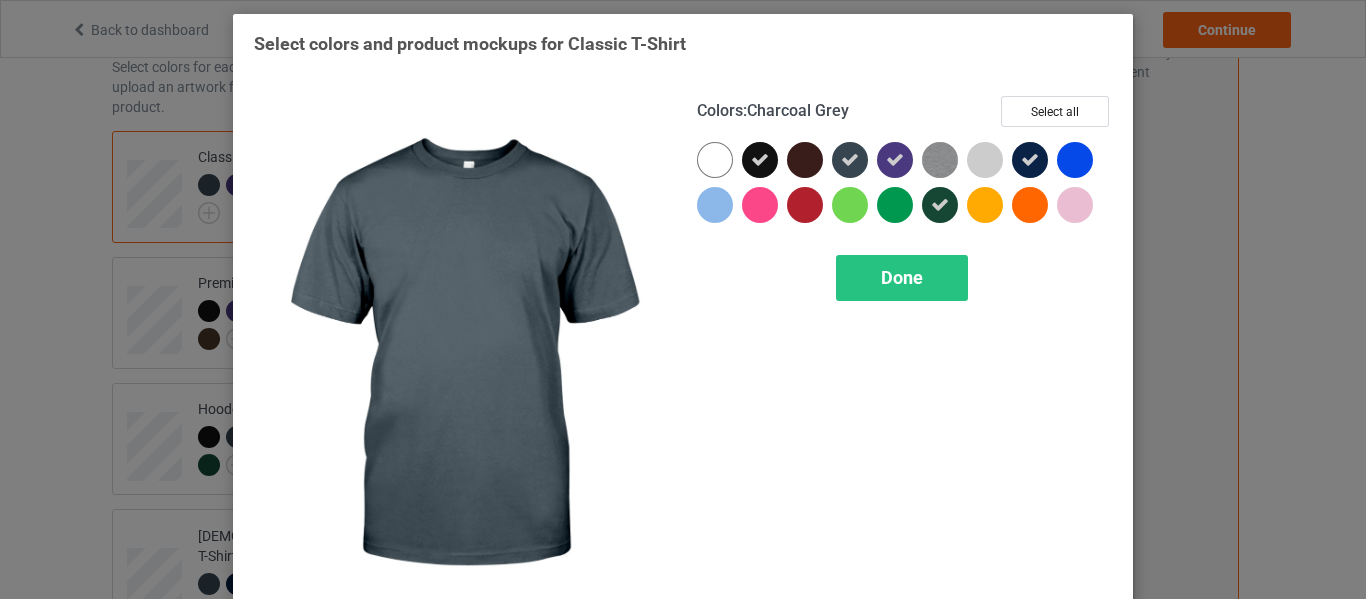 click at bounding box center [850, 160] 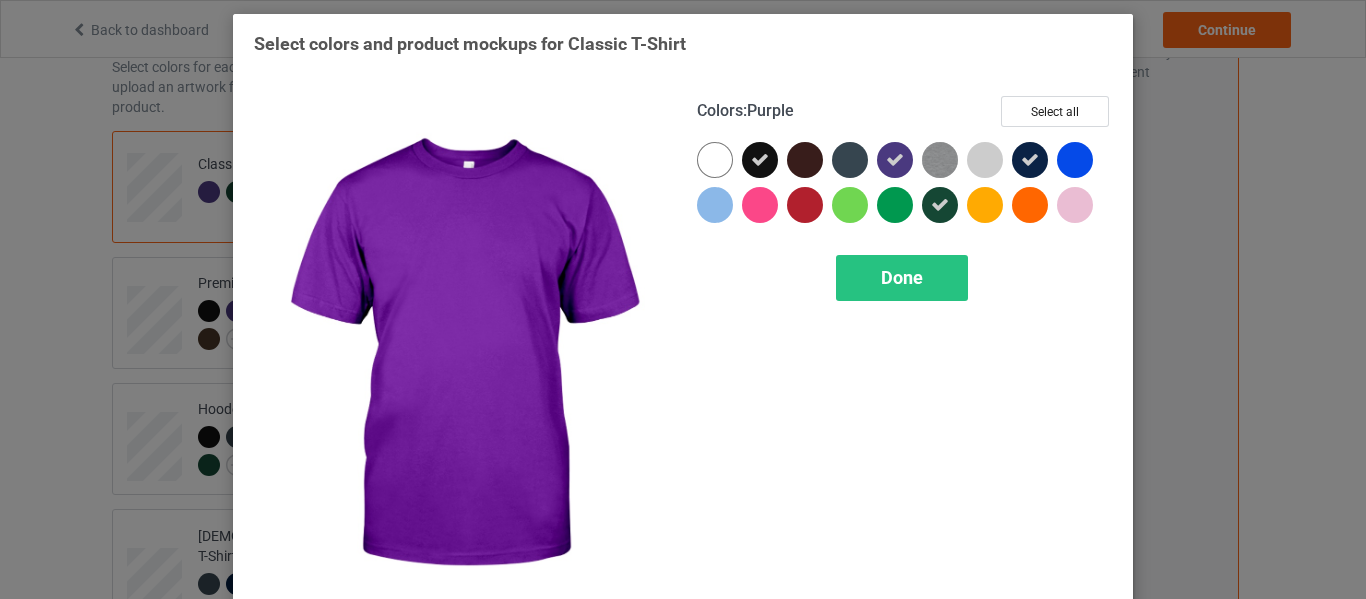 click at bounding box center [895, 160] 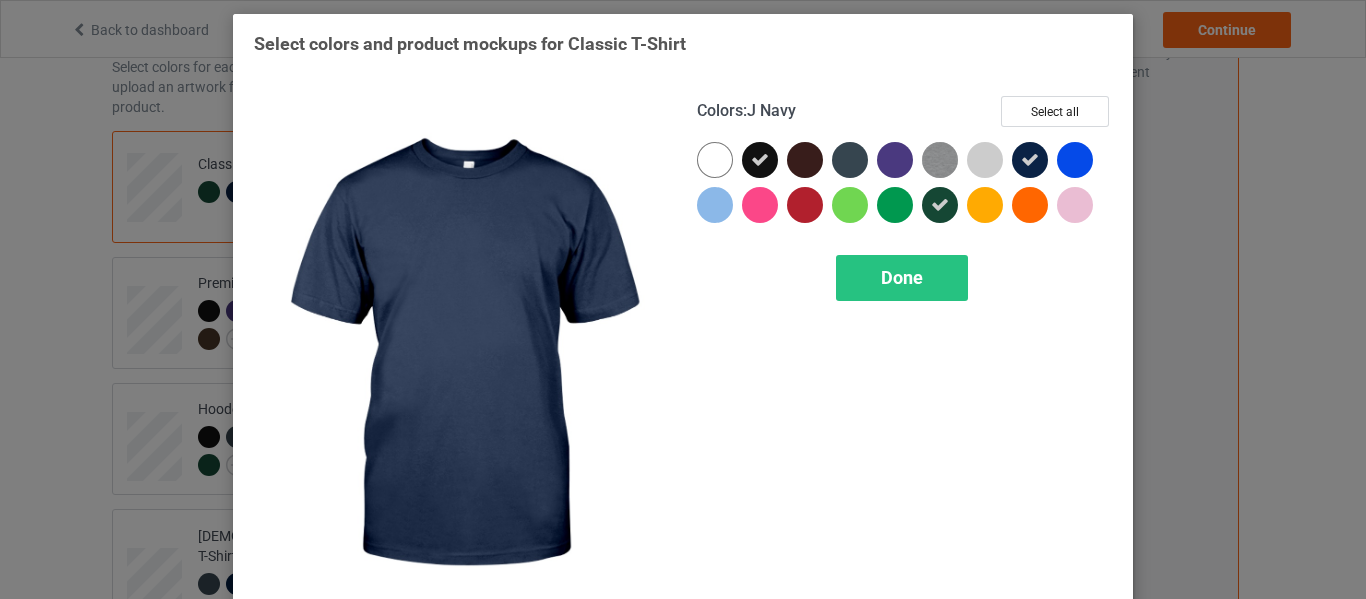 drag, startPoint x: 1021, startPoint y: 156, endPoint x: 990, endPoint y: 177, distance: 37.44329 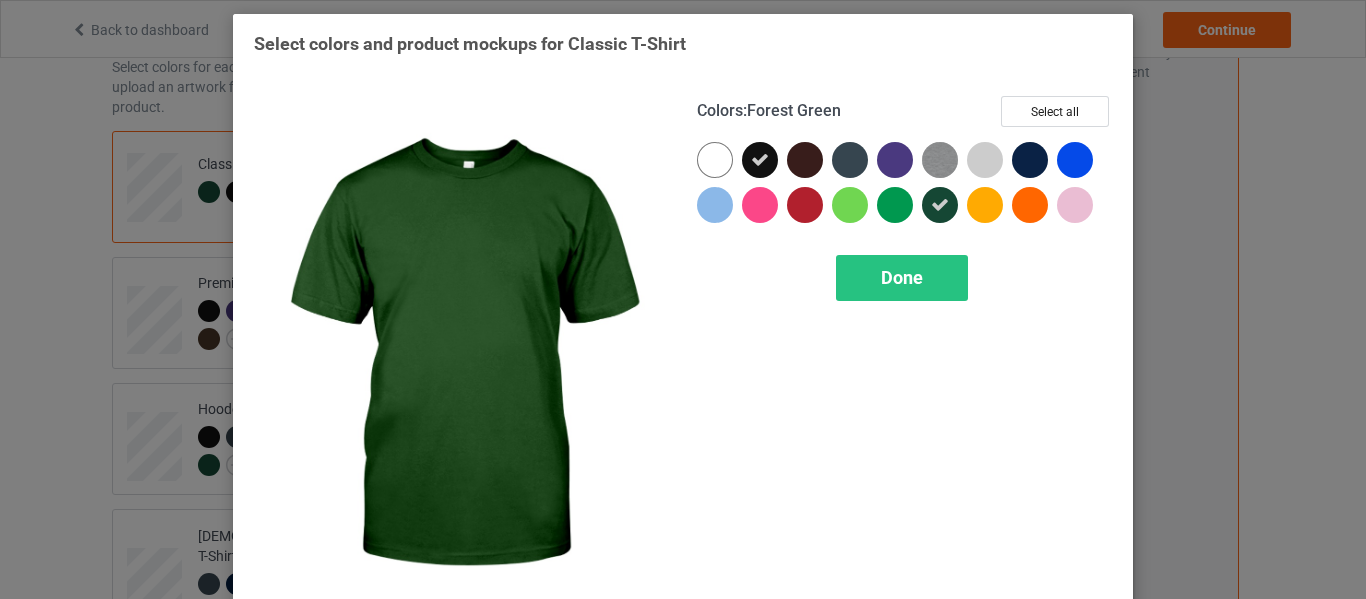click at bounding box center (940, 205) 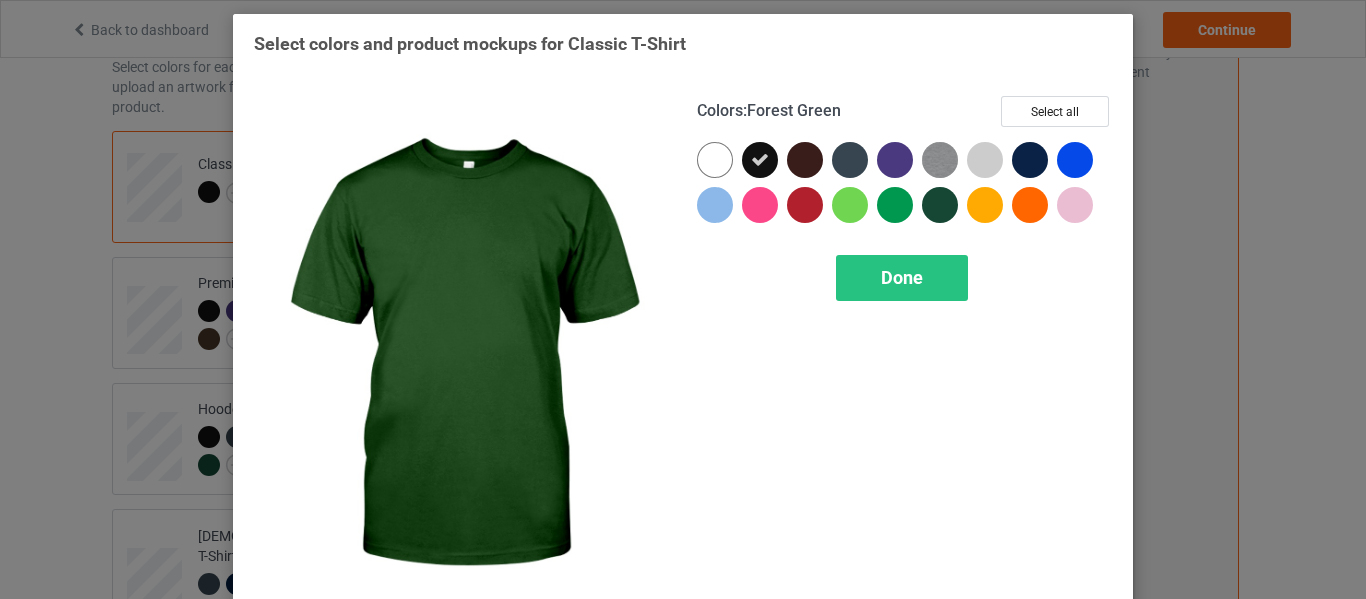 click at bounding box center [940, 205] 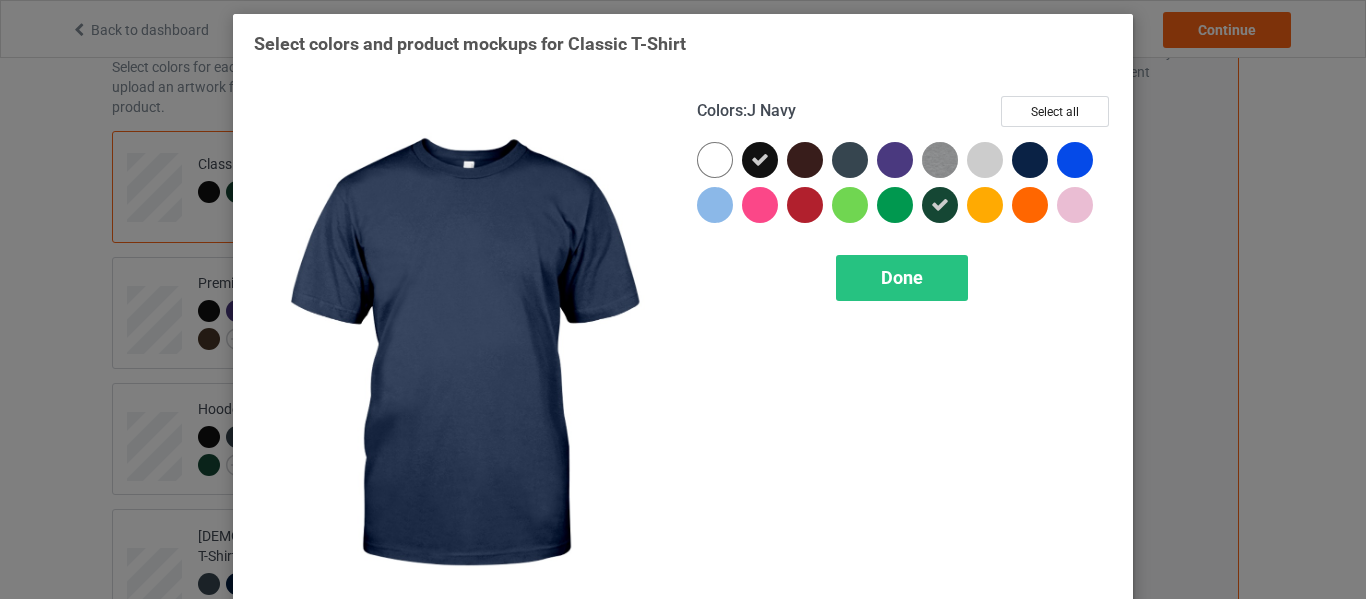 click at bounding box center [1030, 160] 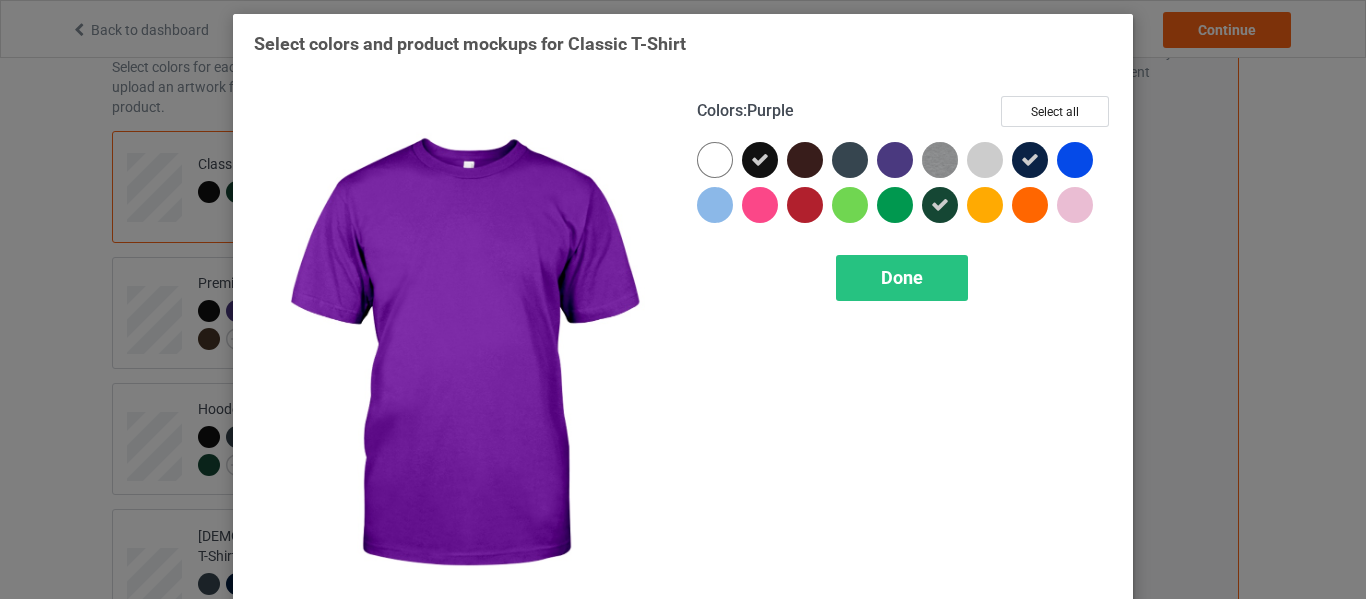 click at bounding box center [895, 160] 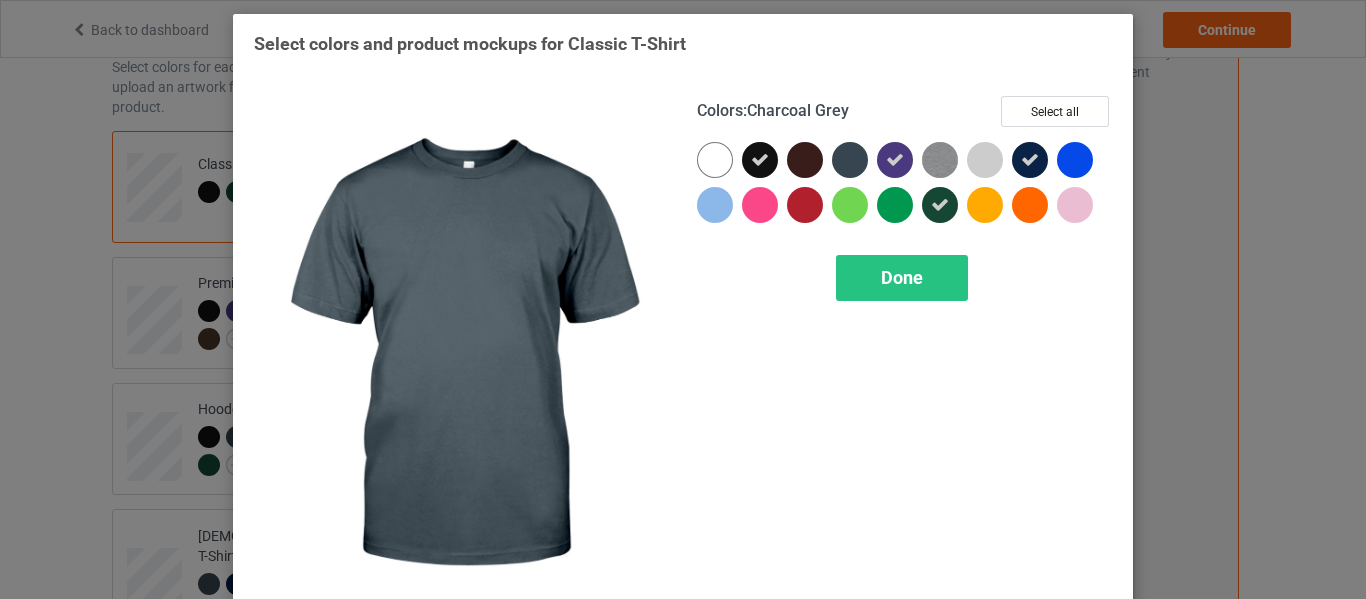 click at bounding box center [850, 160] 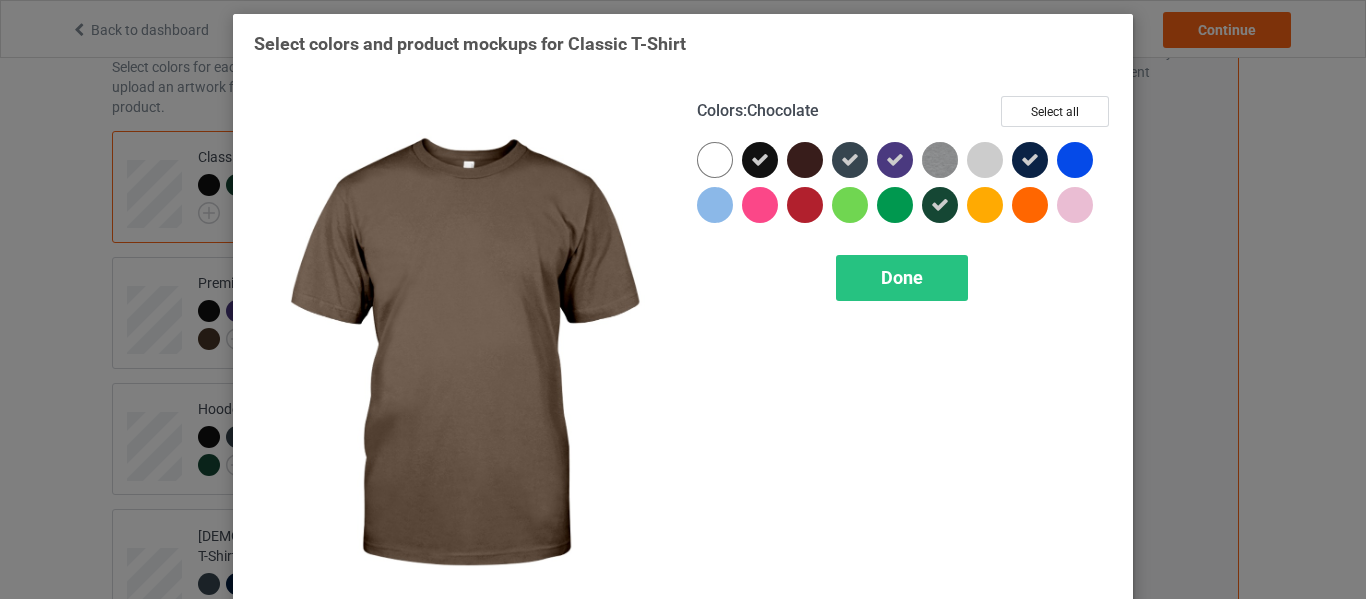 click at bounding box center [805, 160] 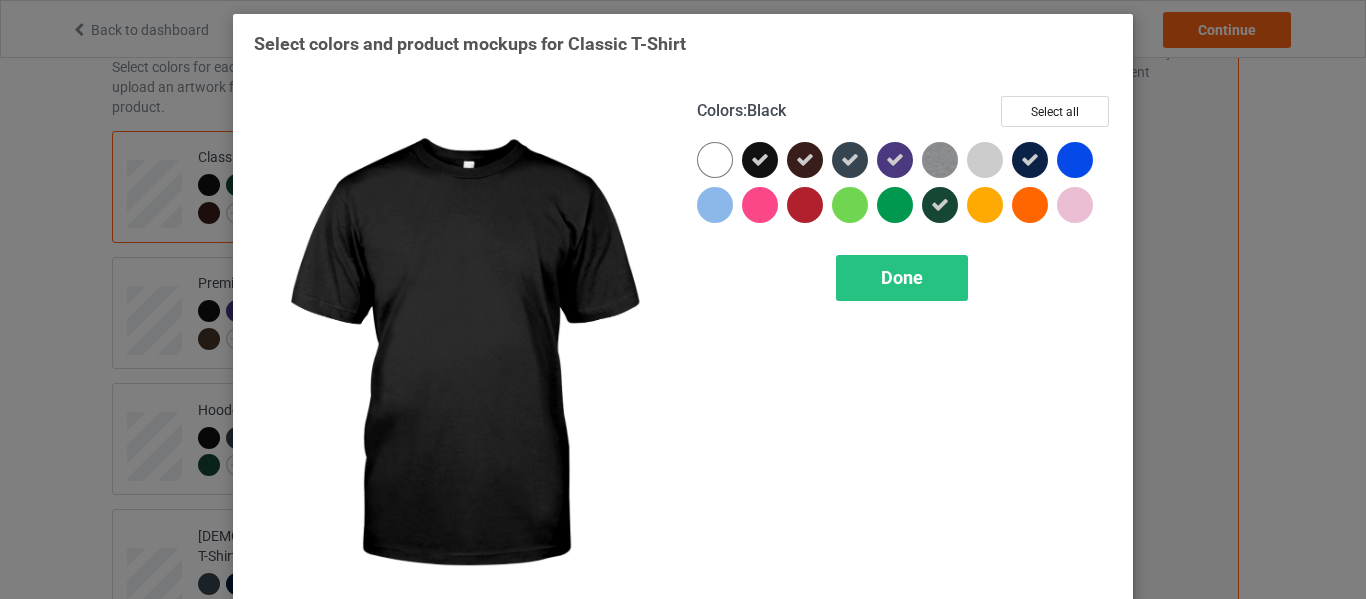 click at bounding box center (760, 160) 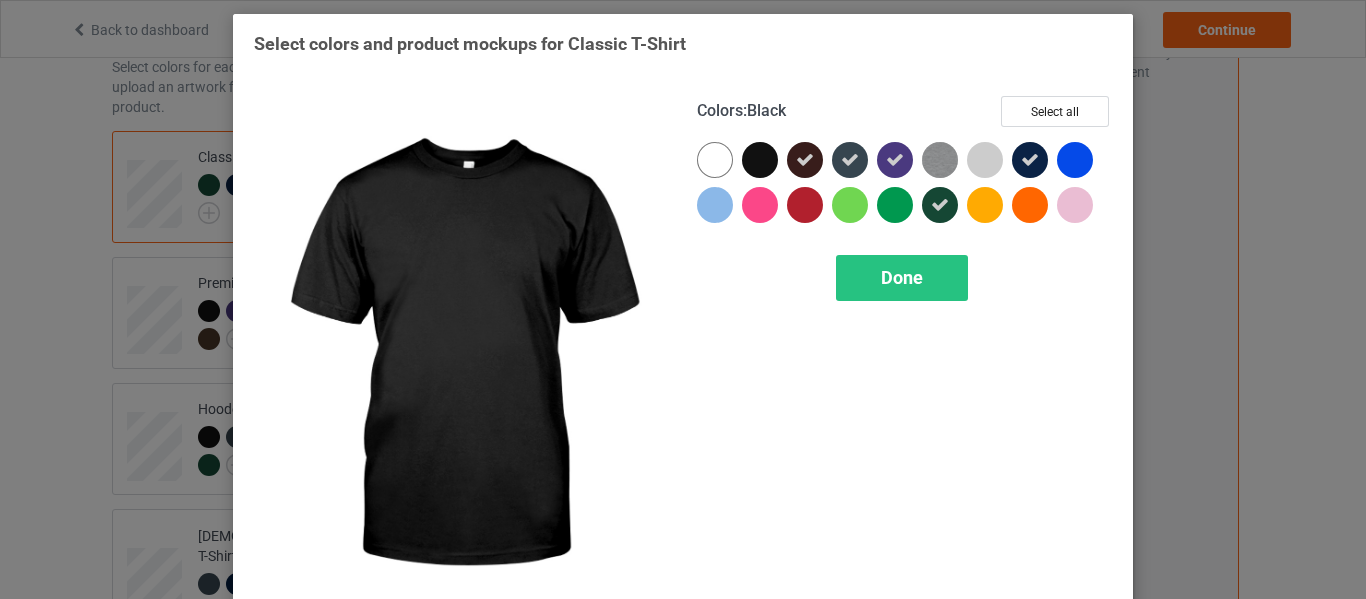 click at bounding box center [760, 160] 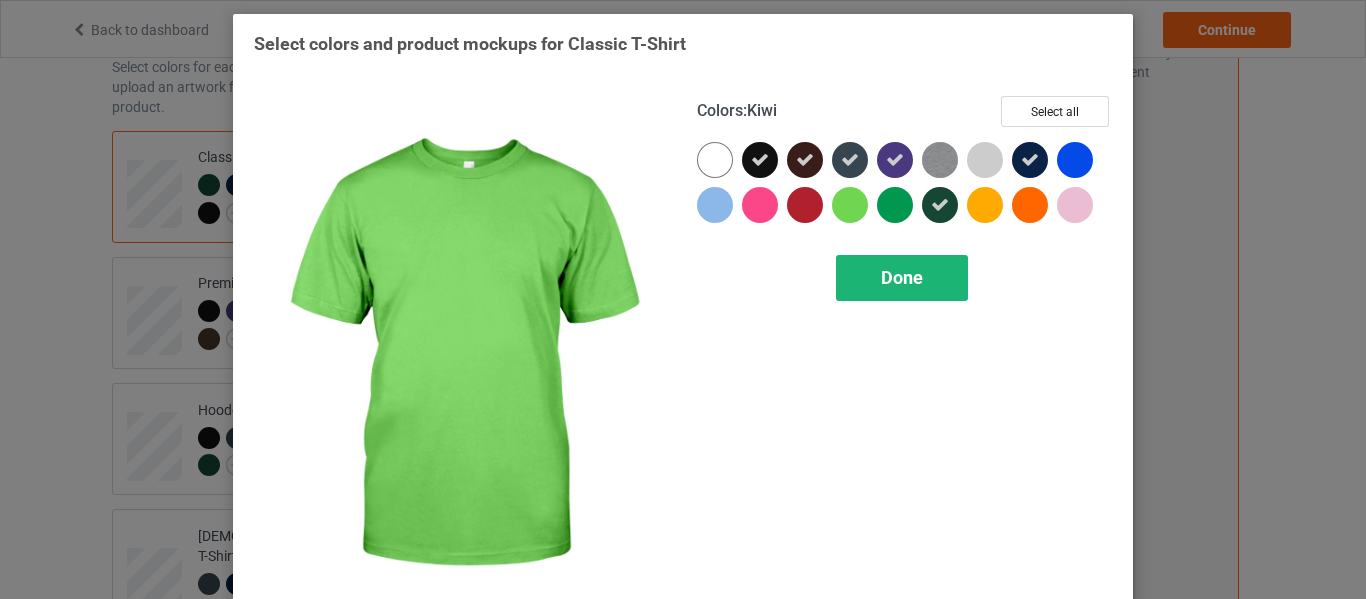 click on "Done" at bounding box center (902, 277) 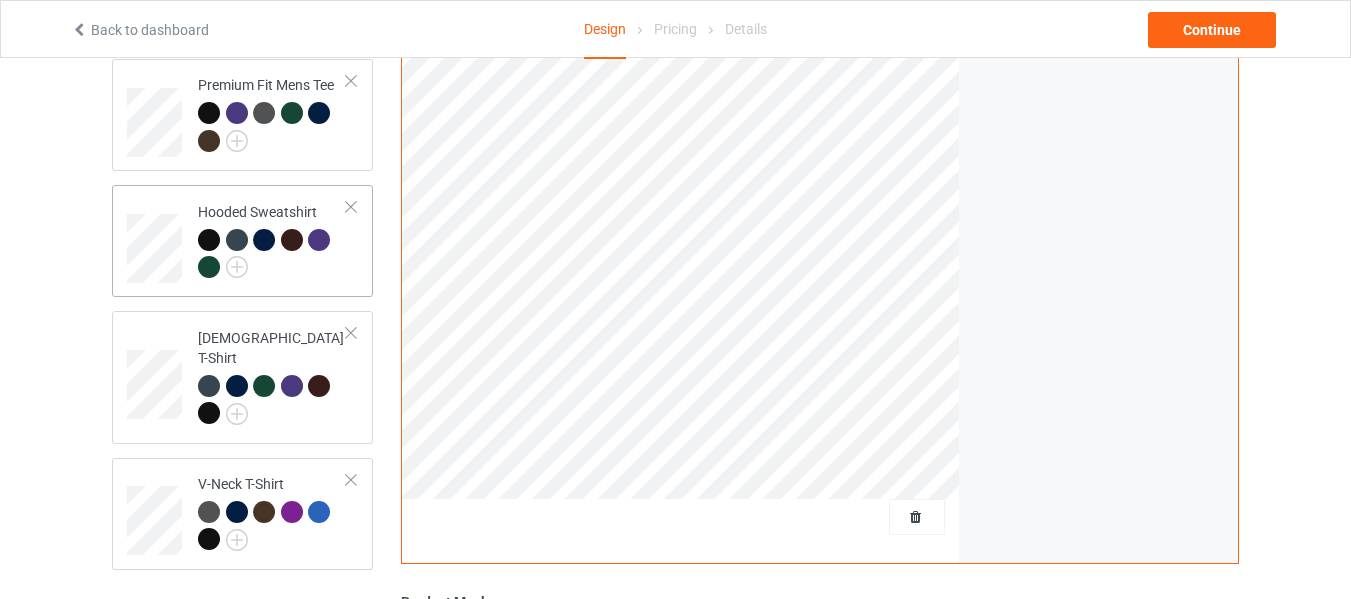 scroll, scrollTop: 300, scrollLeft: 0, axis: vertical 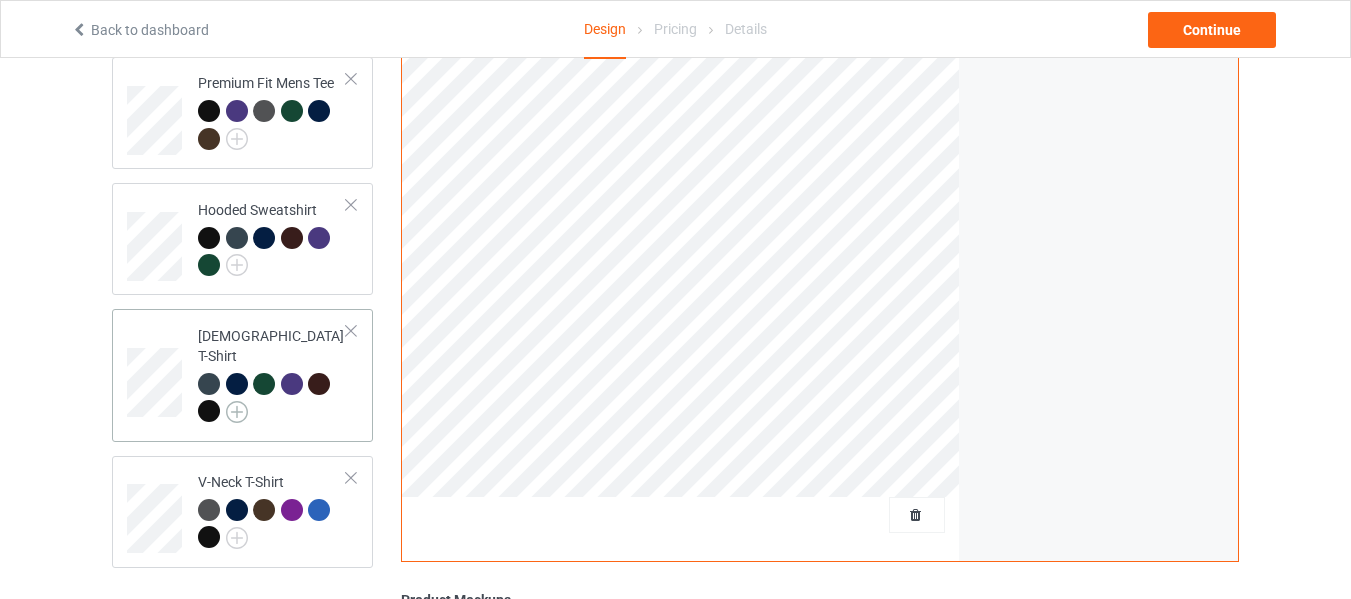 click at bounding box center [237, 412] 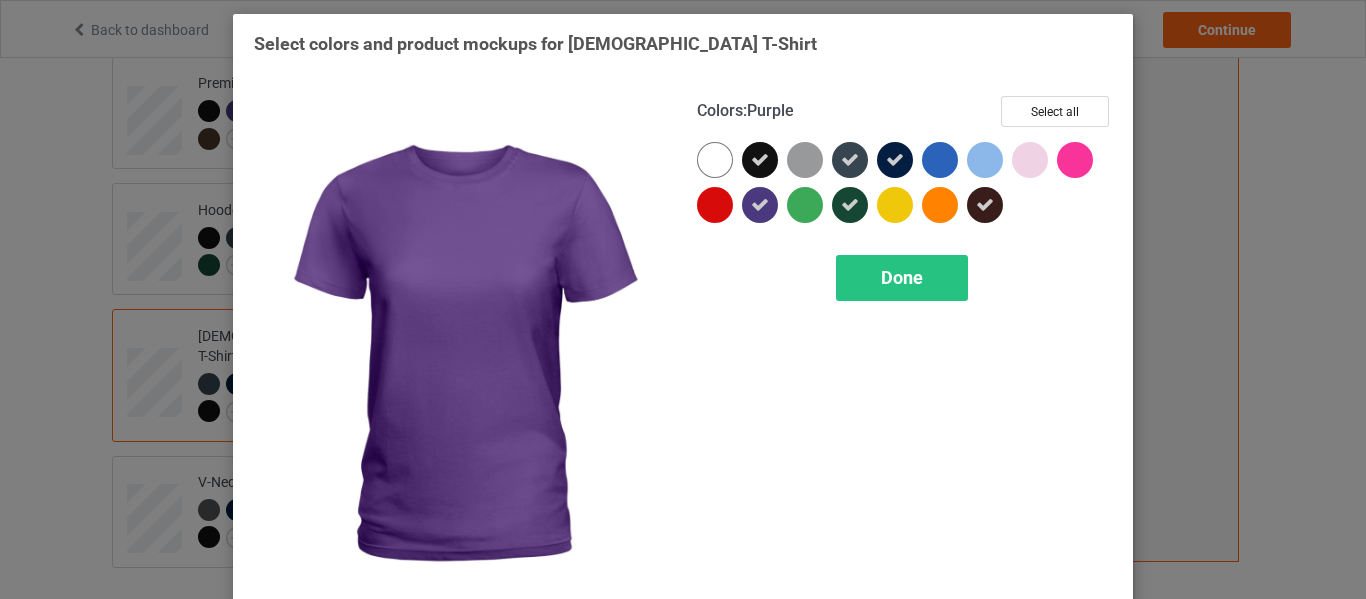 click at bounding box center [760, 205] 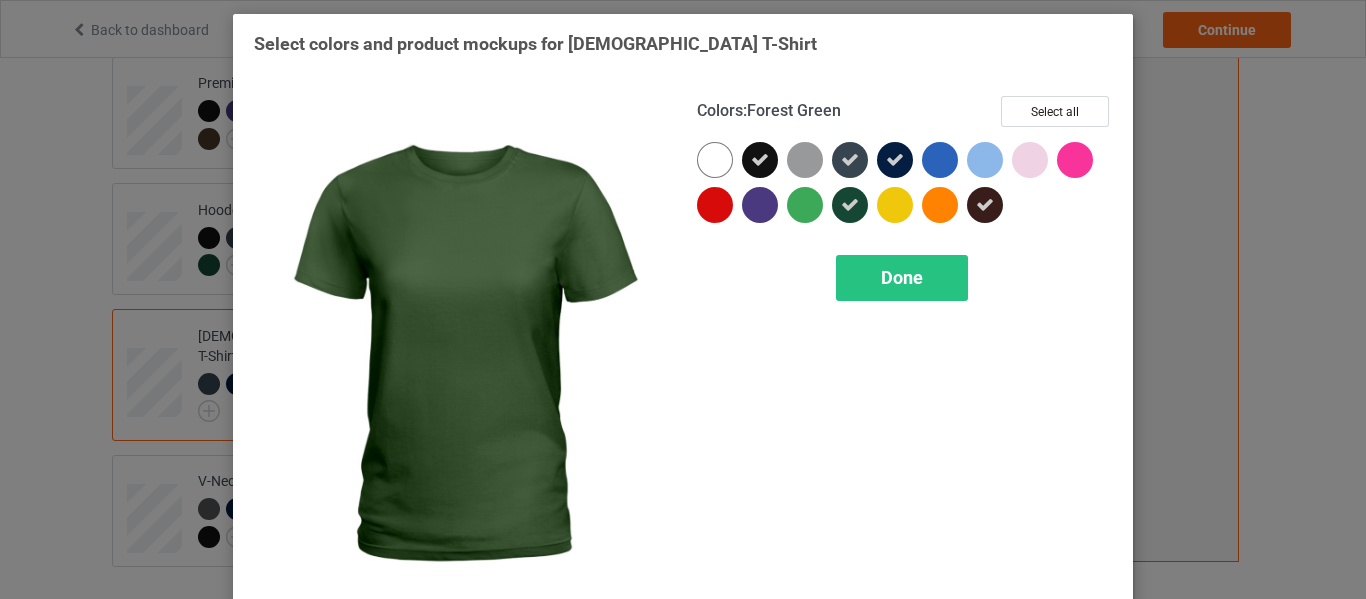 click at bounding box center [850, 205] 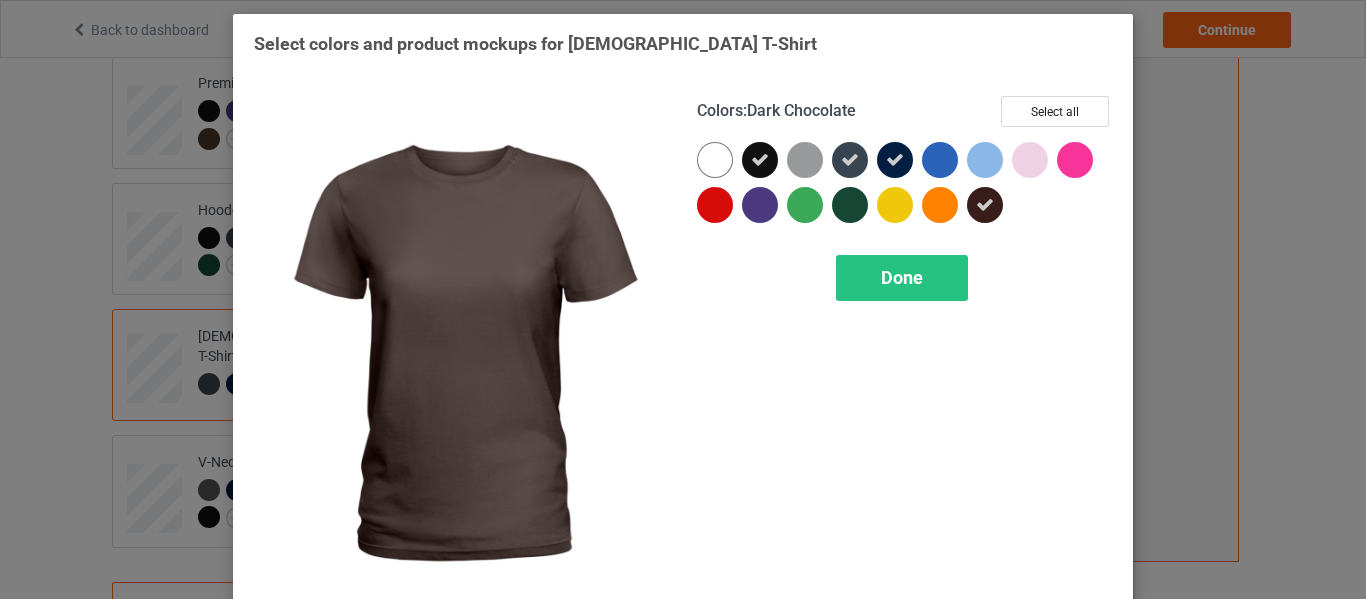 click at bounding box center (985, 205) 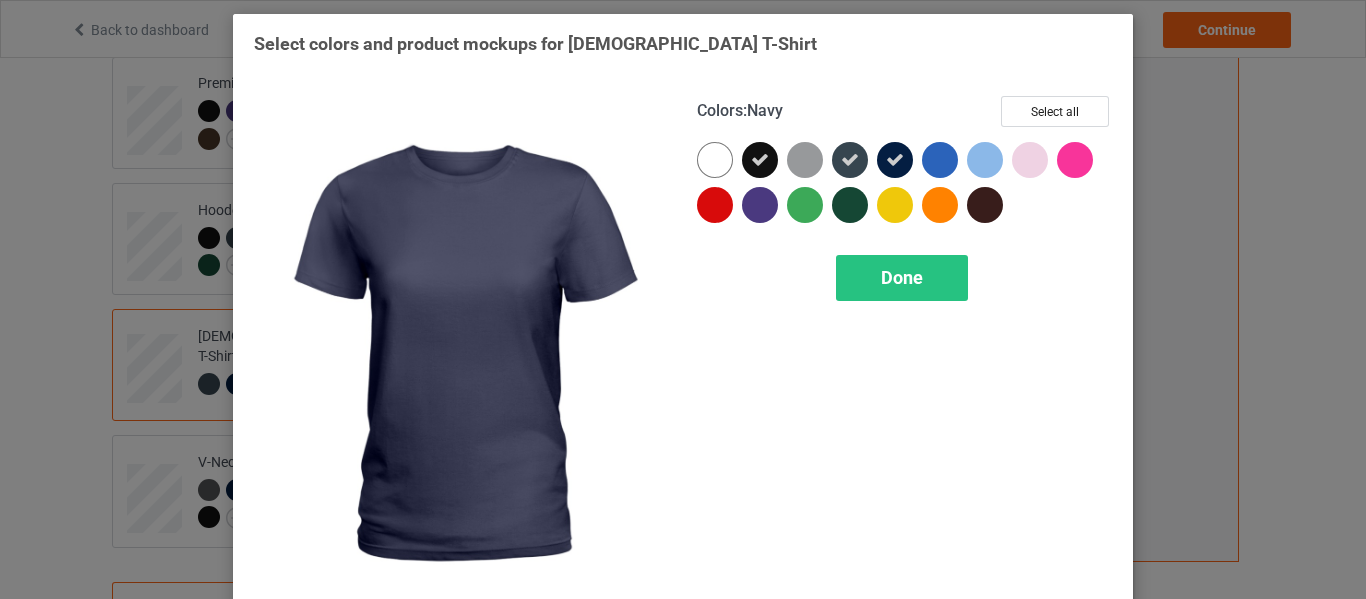 click at bounding box center (895, 160) 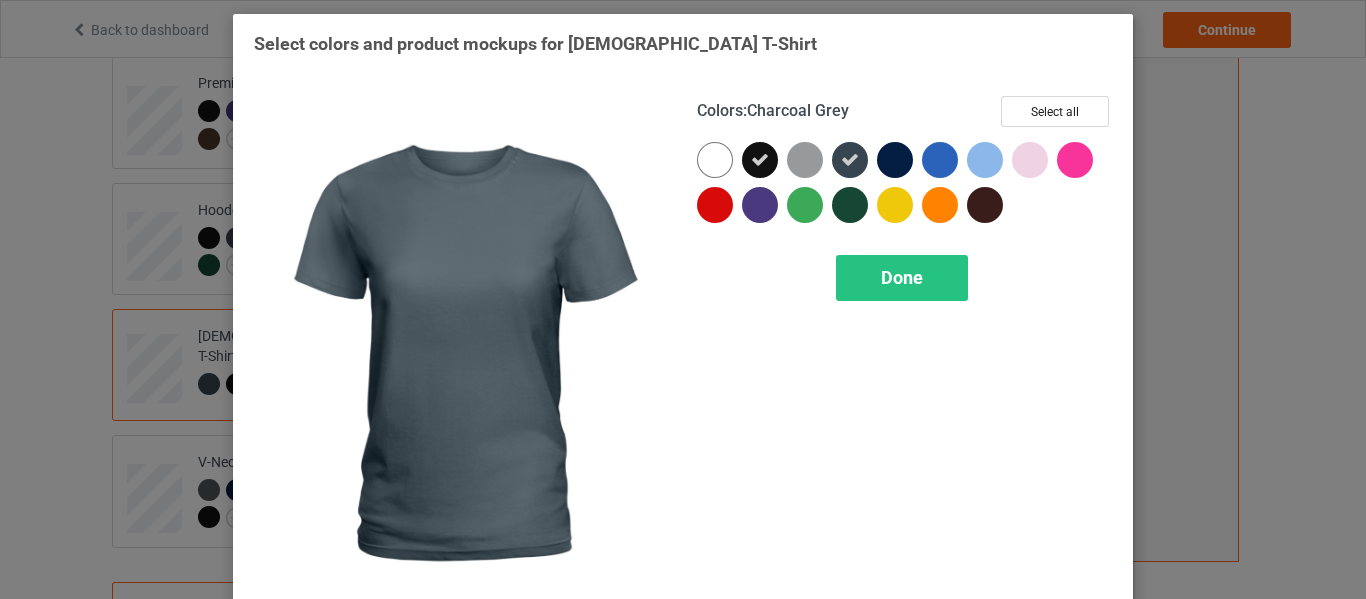 click at bounding box center [850, 160] 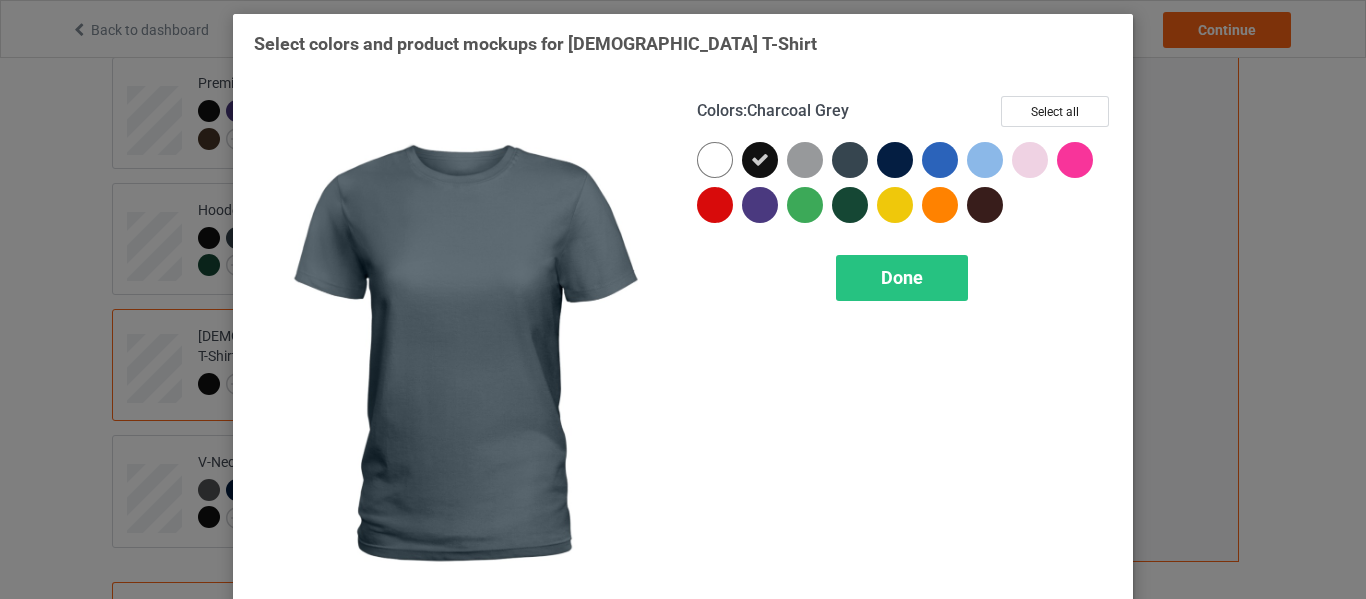 click at bounding box center [850, 160] 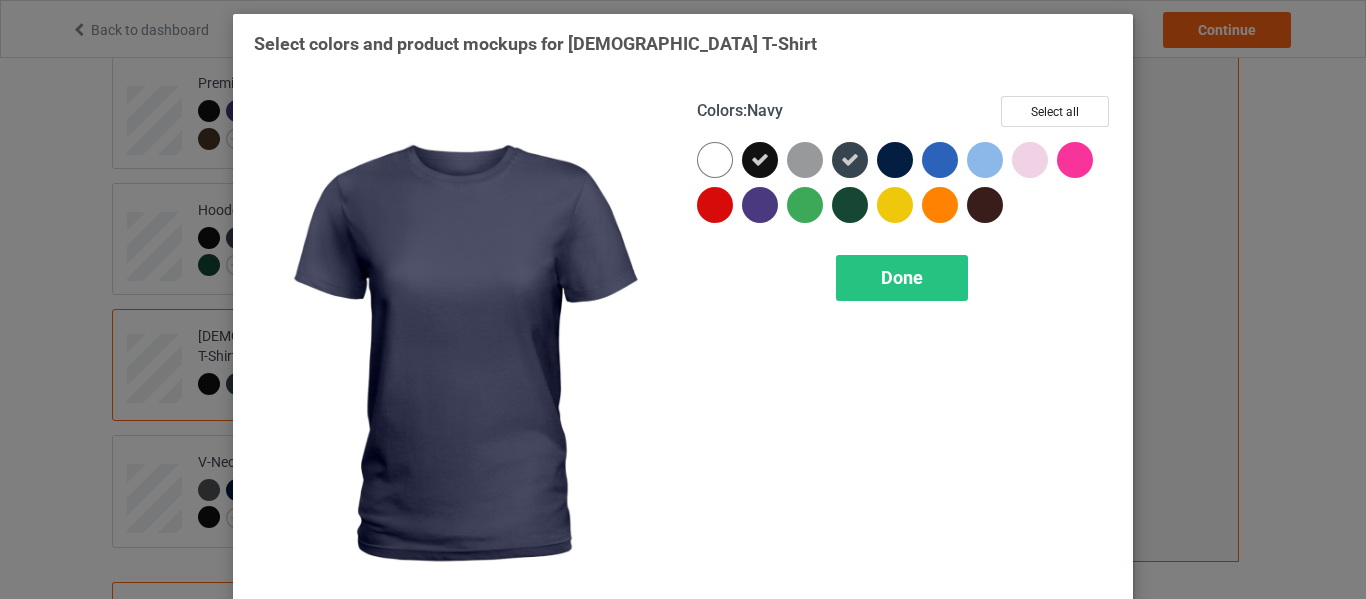 click at bounding box center (895, 160) 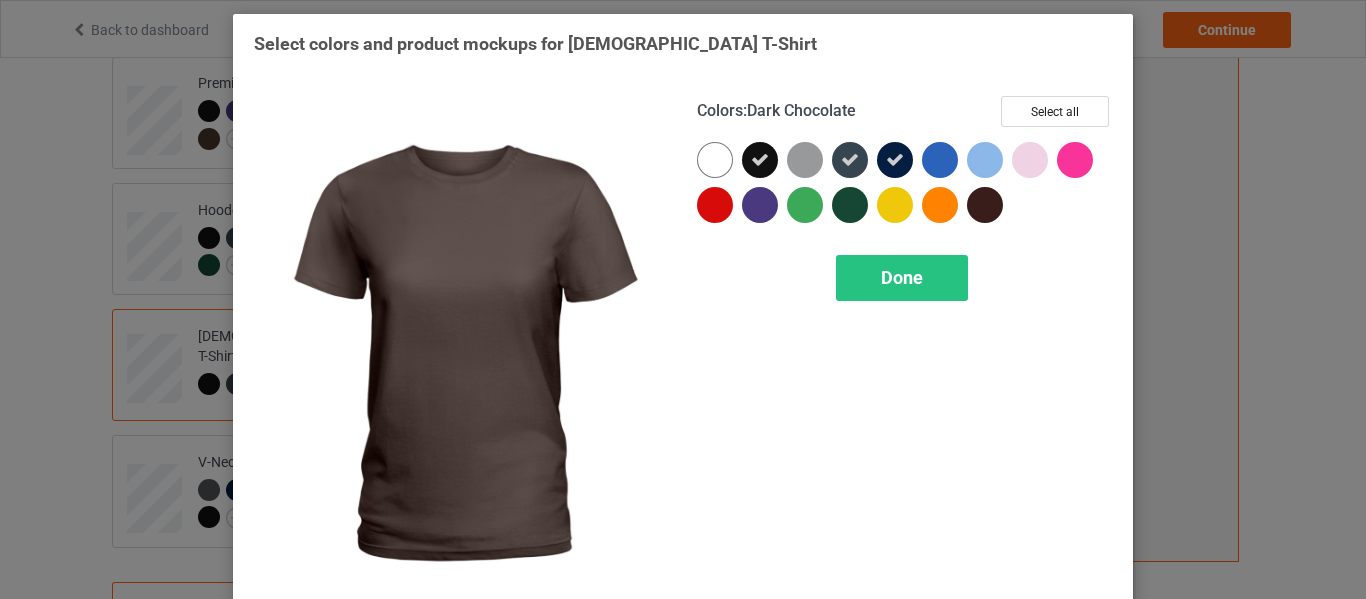 click at bounding box center [985, 205] 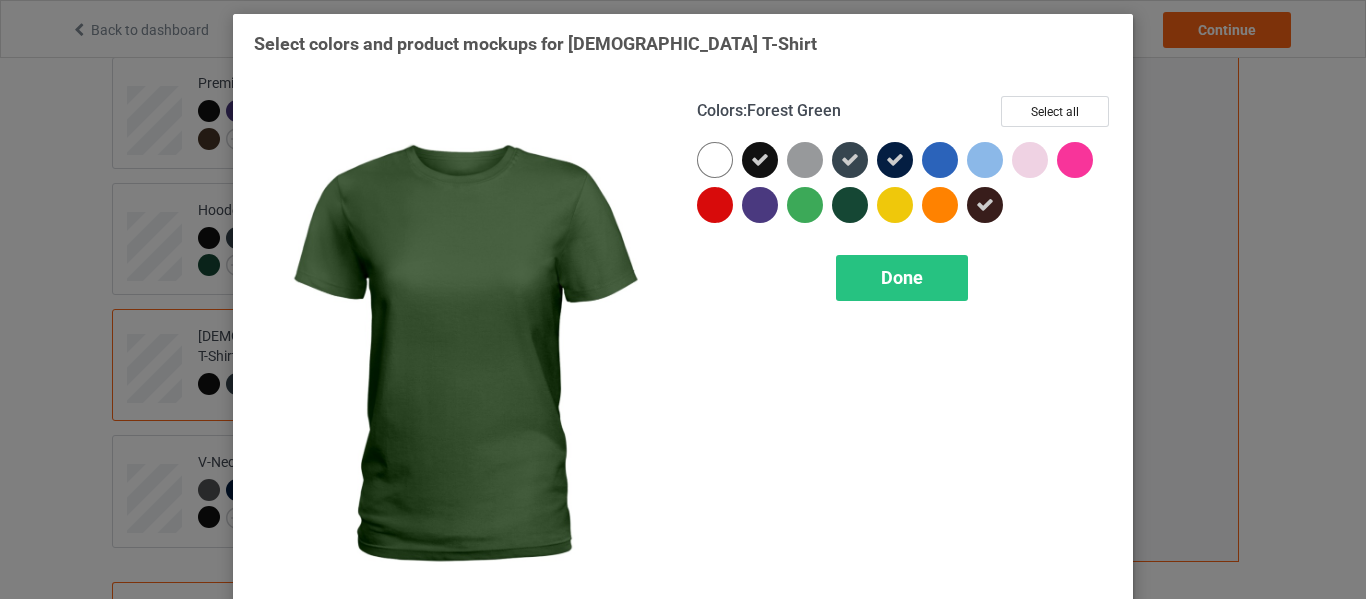 click at bounding box center [850, 205] 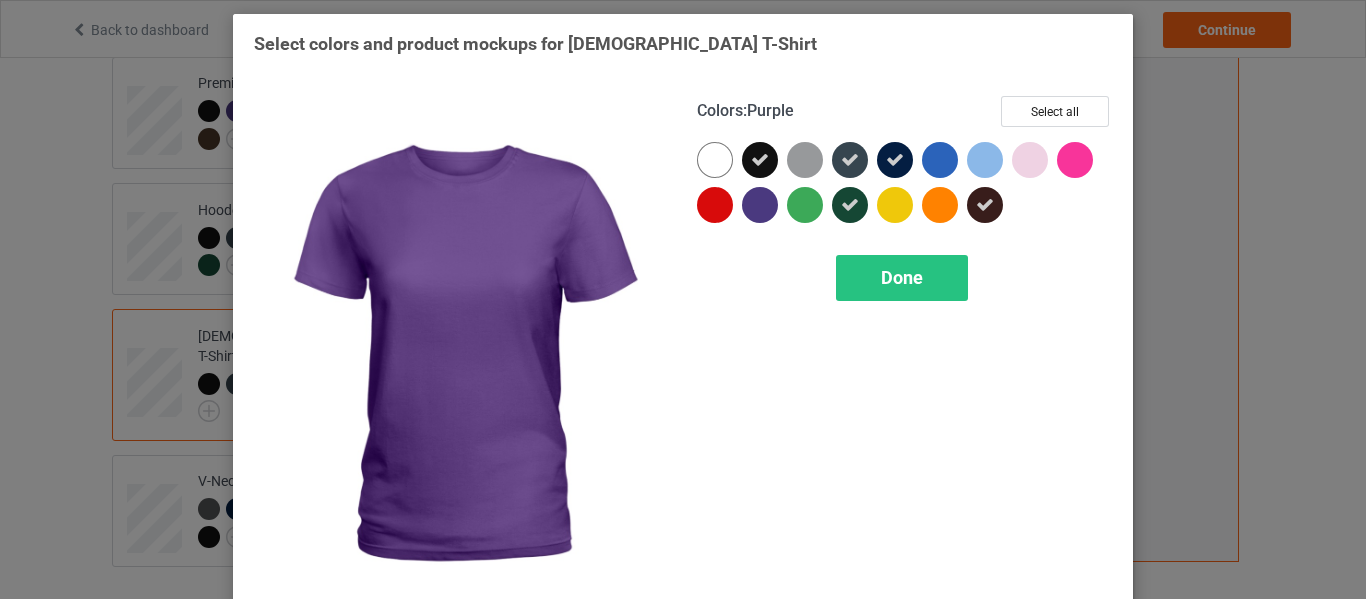 click at bounding box center [760, 205] 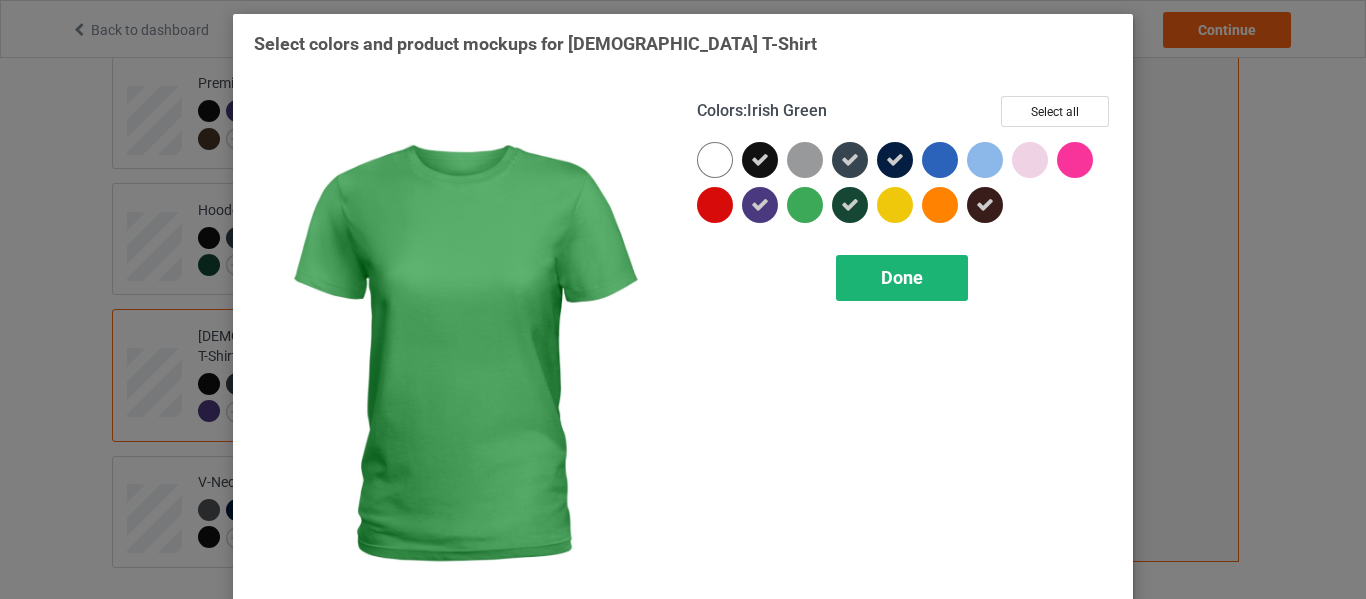 click on "Done" at bounding box center [902, 277] 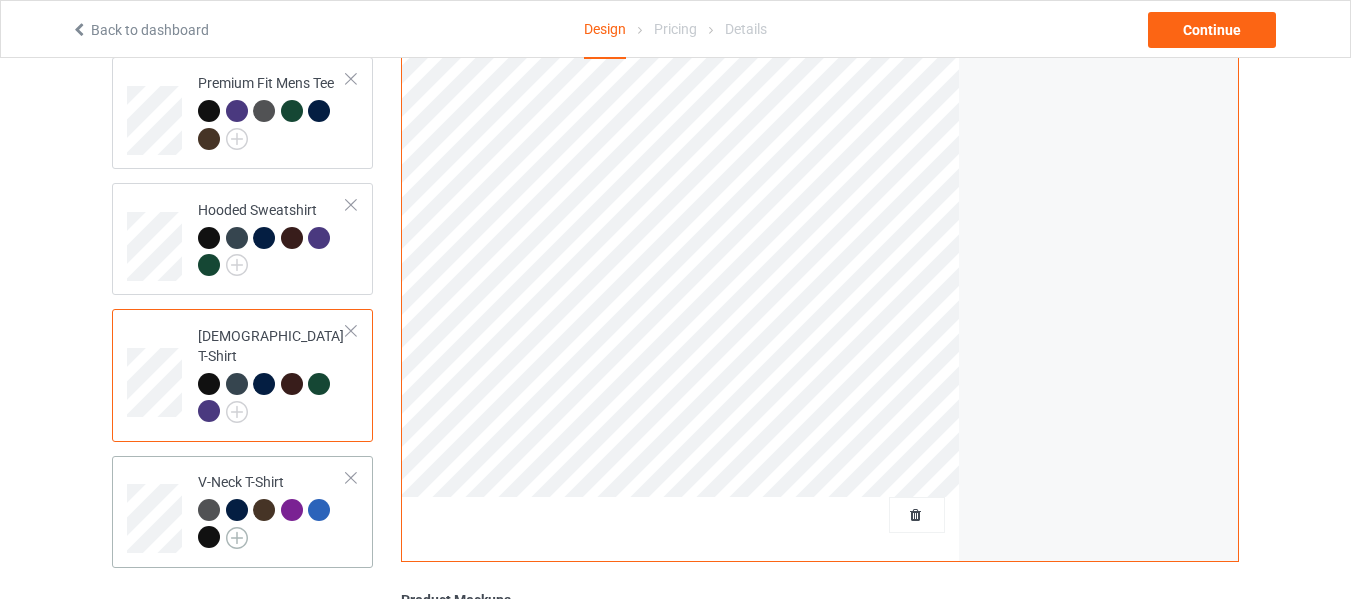click at bounding box center (237, 538) 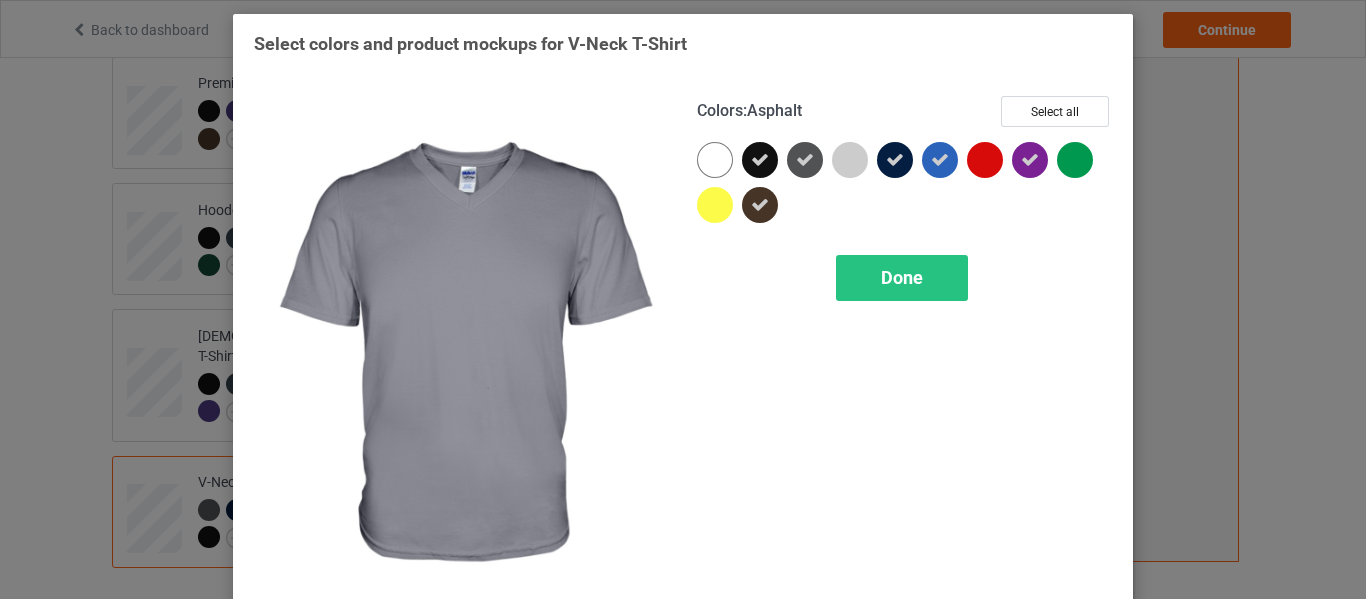 click at bounding box center (805, 160) 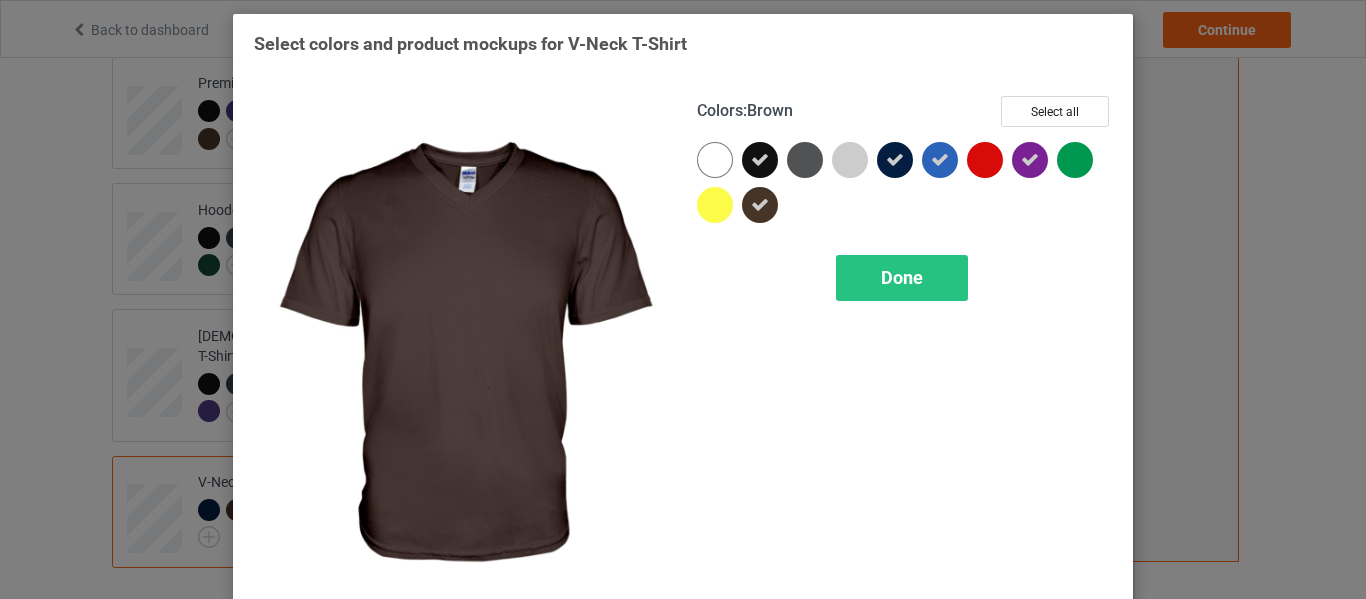 click at bounding box center [760, 205] 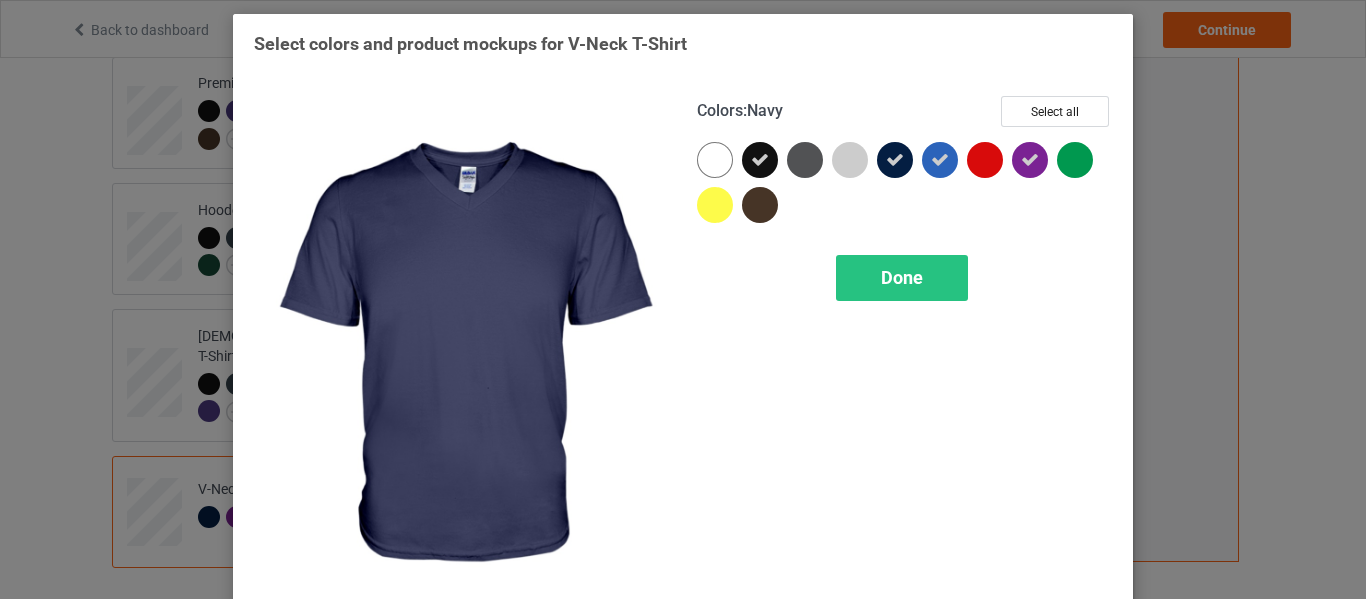 click at bounding box center (895, 160) 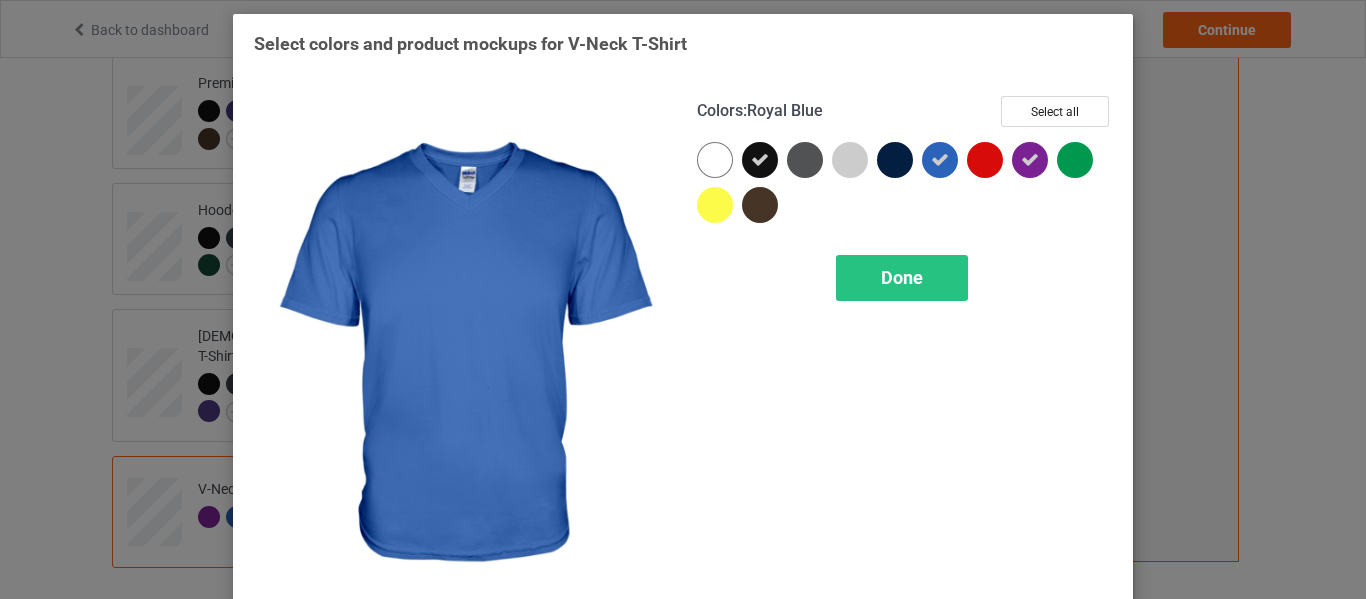 click at bounding box center (940, 160) 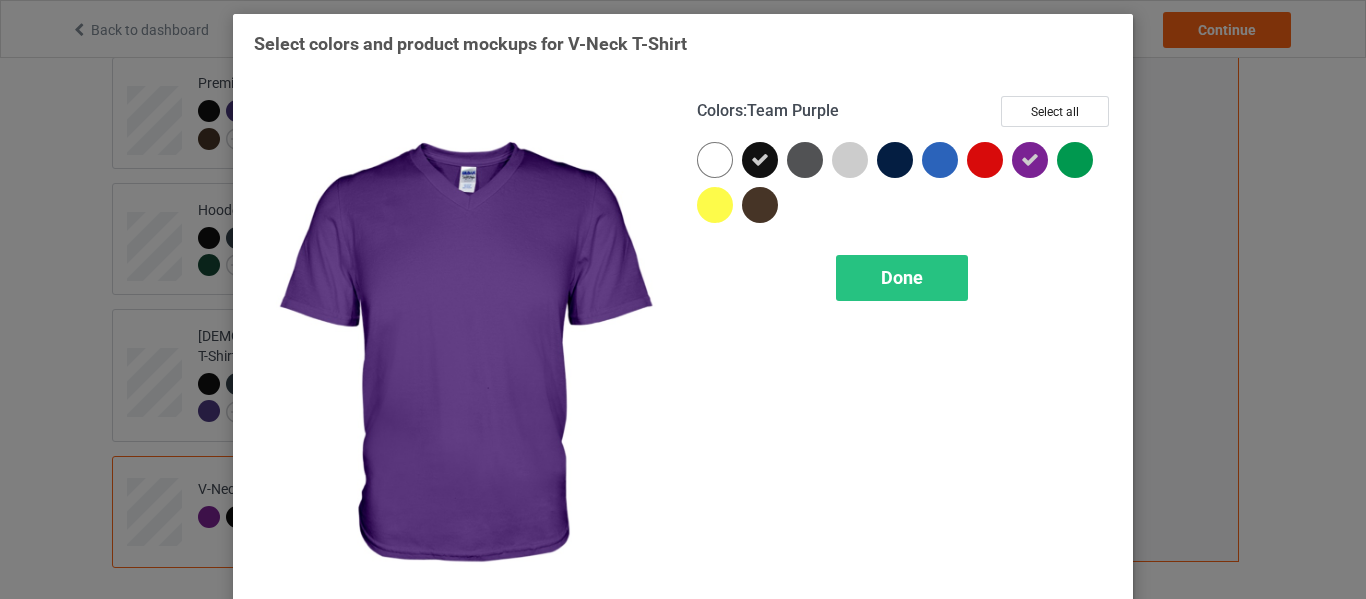 click at bounding box center (1030, 160) 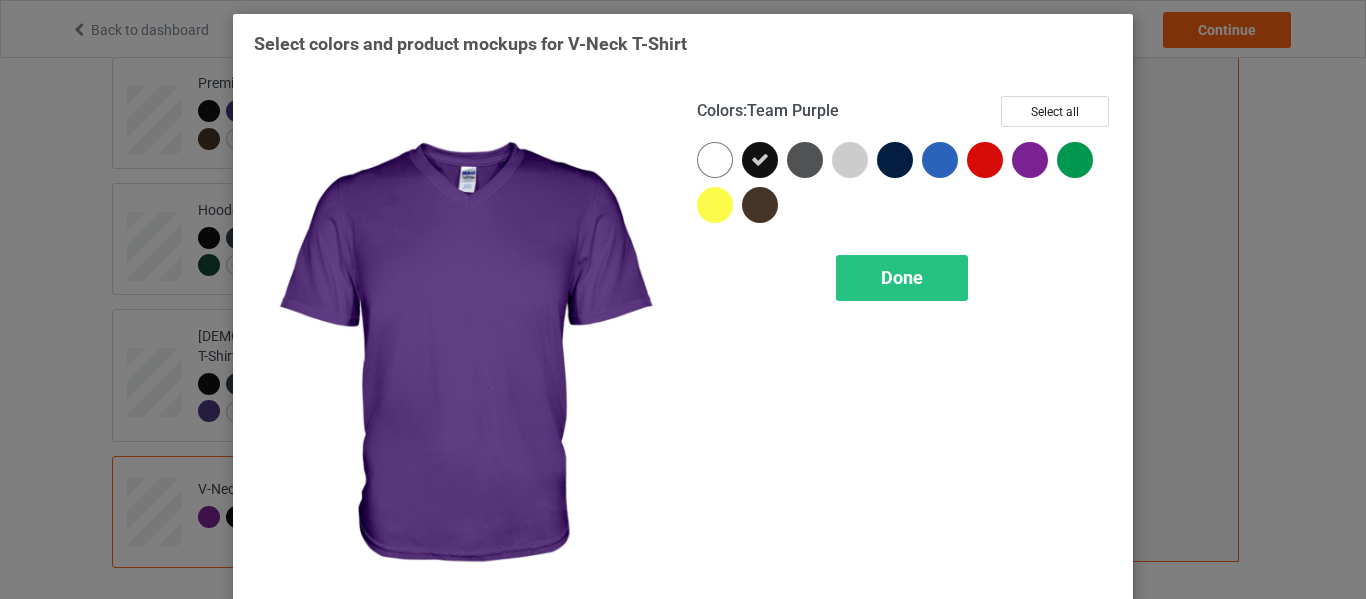 click at bounding box center [1030, 160] 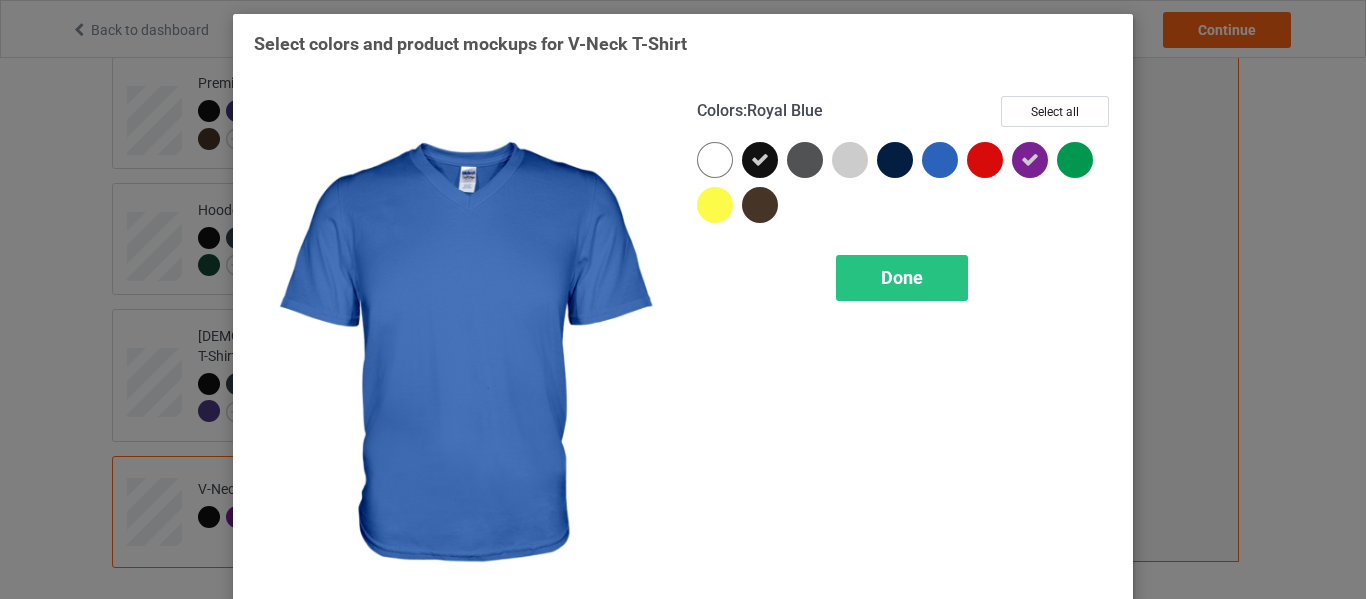 click at bounding box center [940, 160] 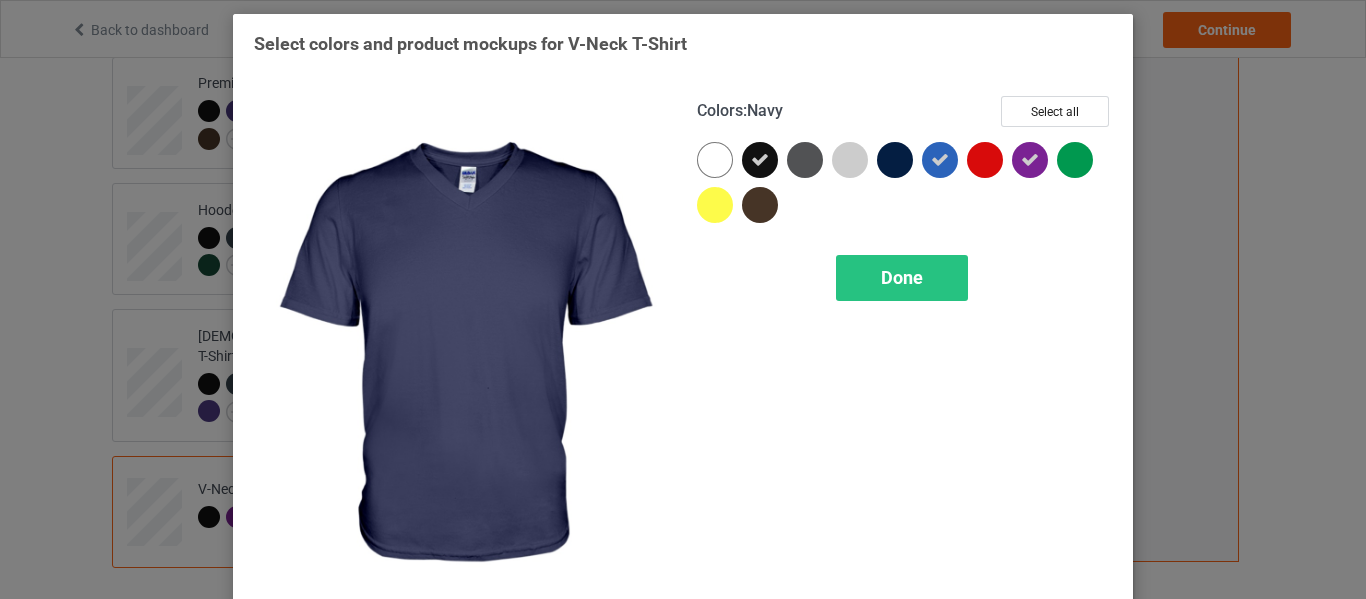 click at bounding box center [895, 160] 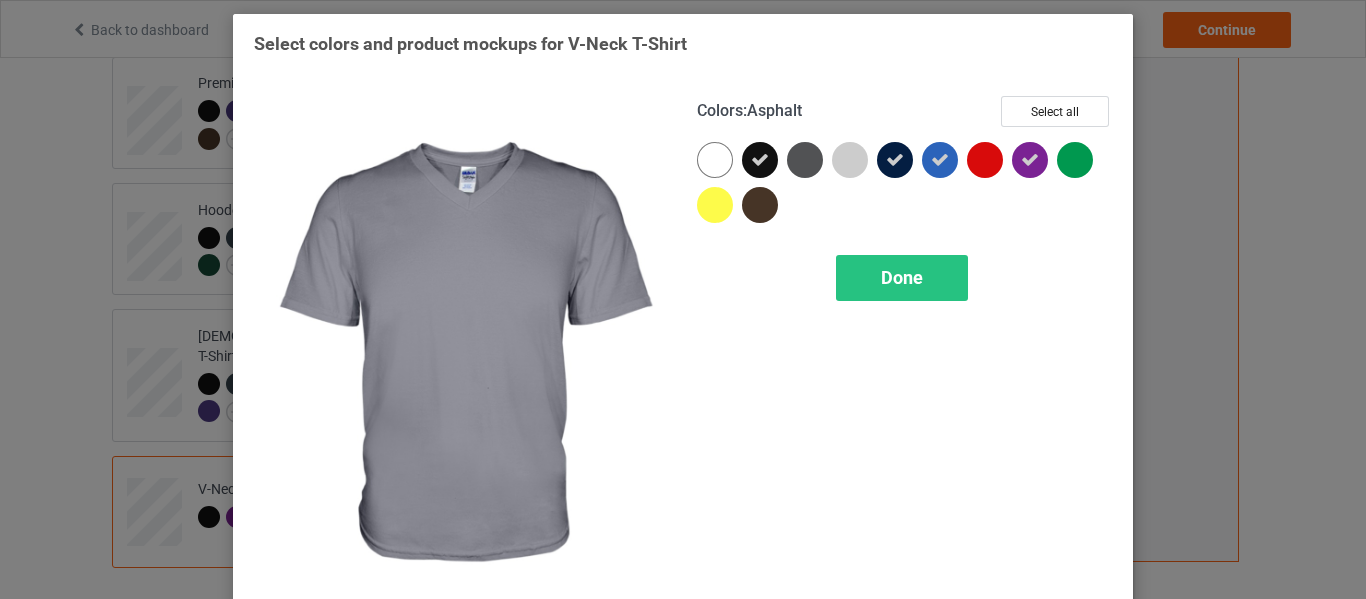 click at bounding box center [805, 160] 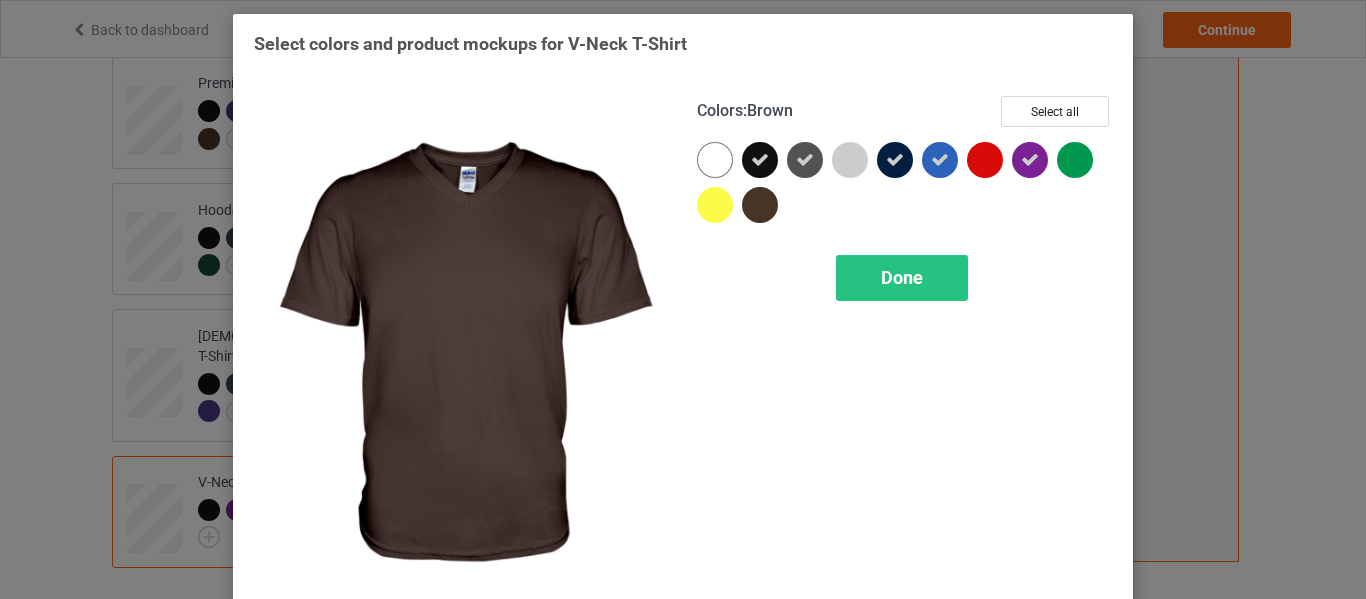 click at bounding box center (760, 205) 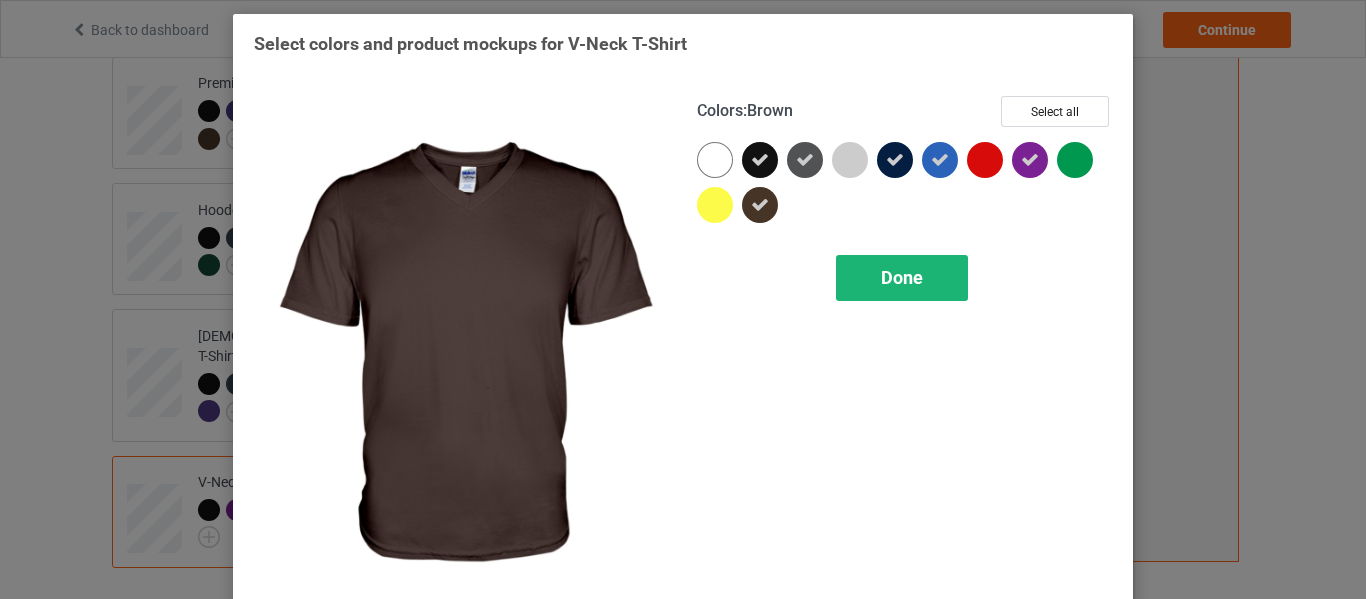 click on "Done" at bounding box center [902, 277] 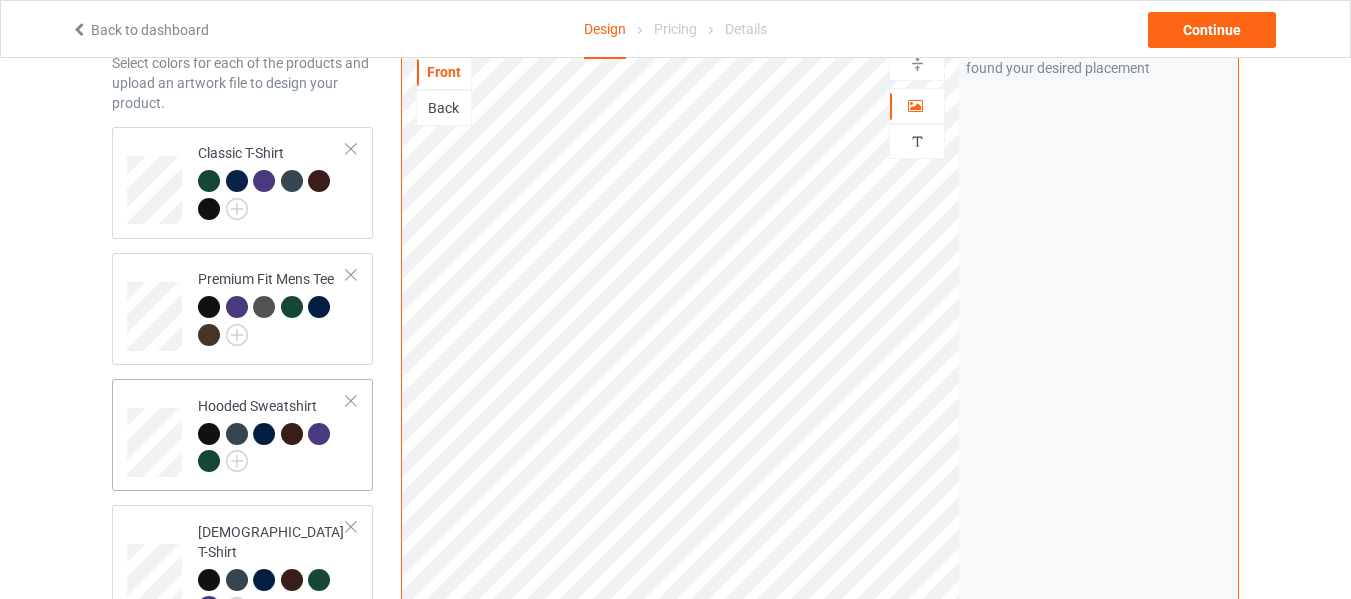 scroll, scrollTop: 100, scrollLeft: 0, axis: vertical 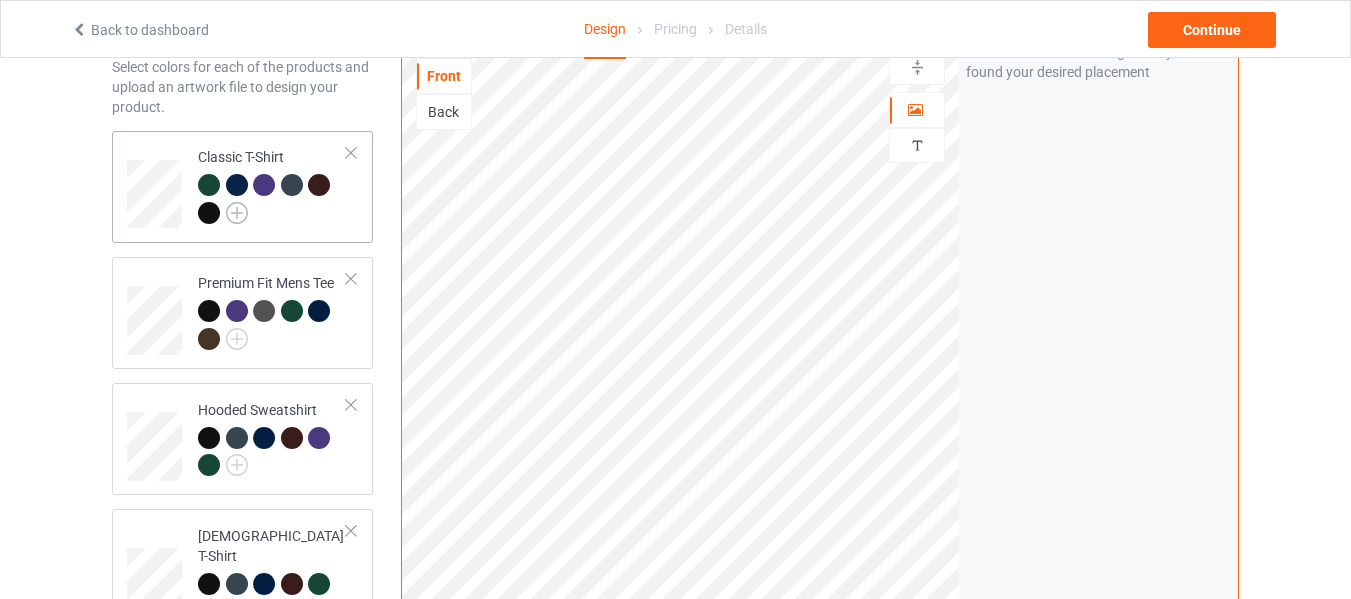 click at bounding box center [237, 213] 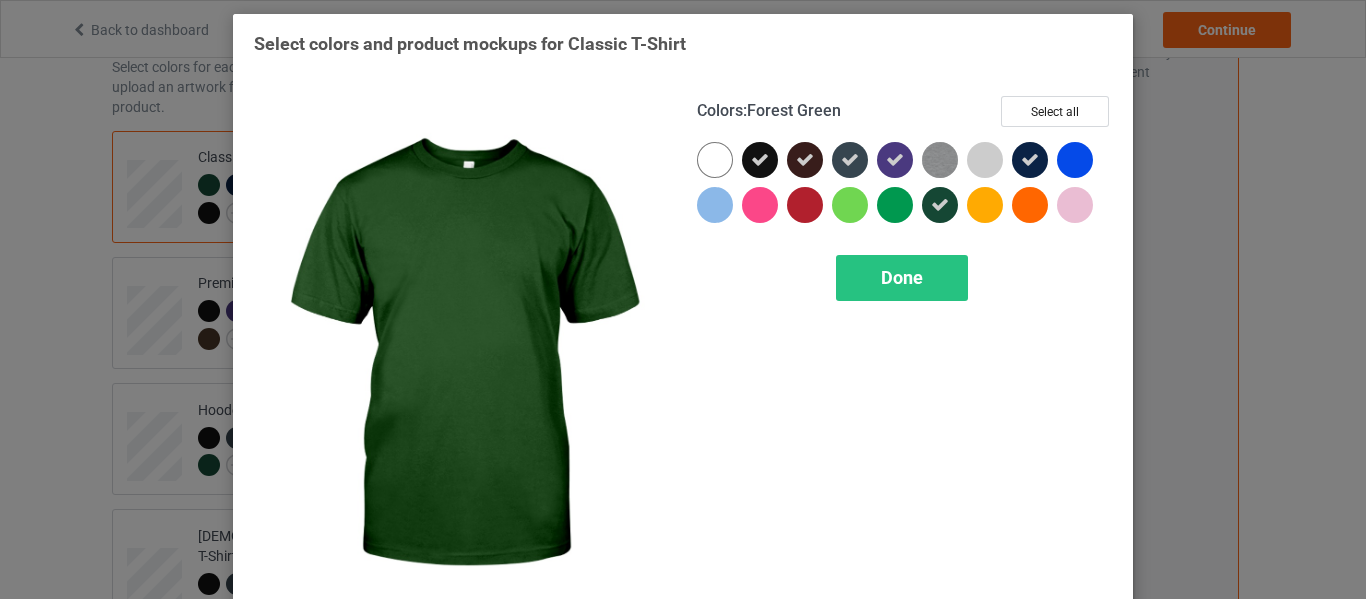 click at bounding box center [940, 205] 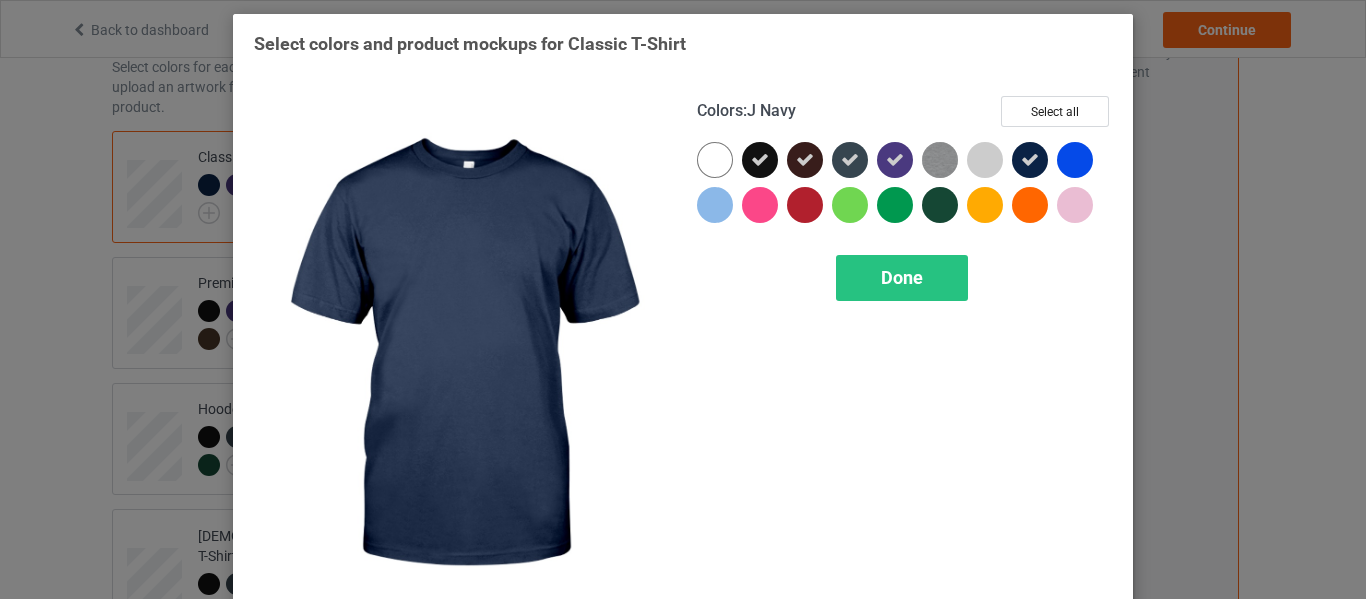 click at bounding box center (1030, 160) 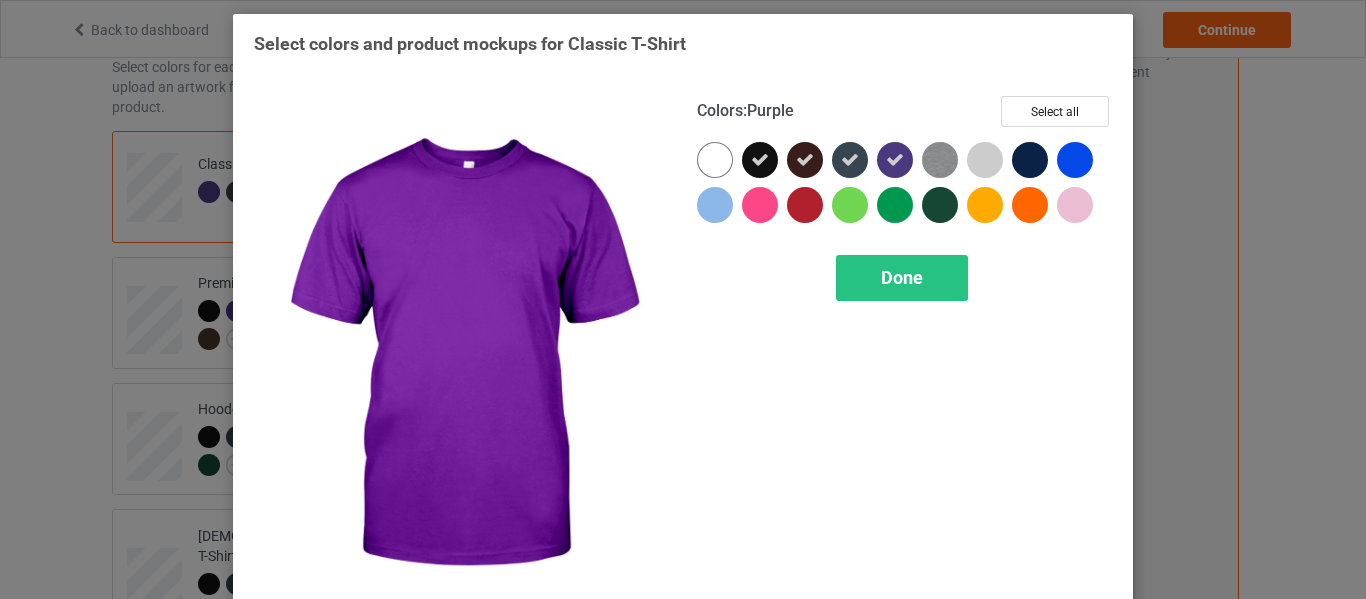 click at bounding box center (895, 160) 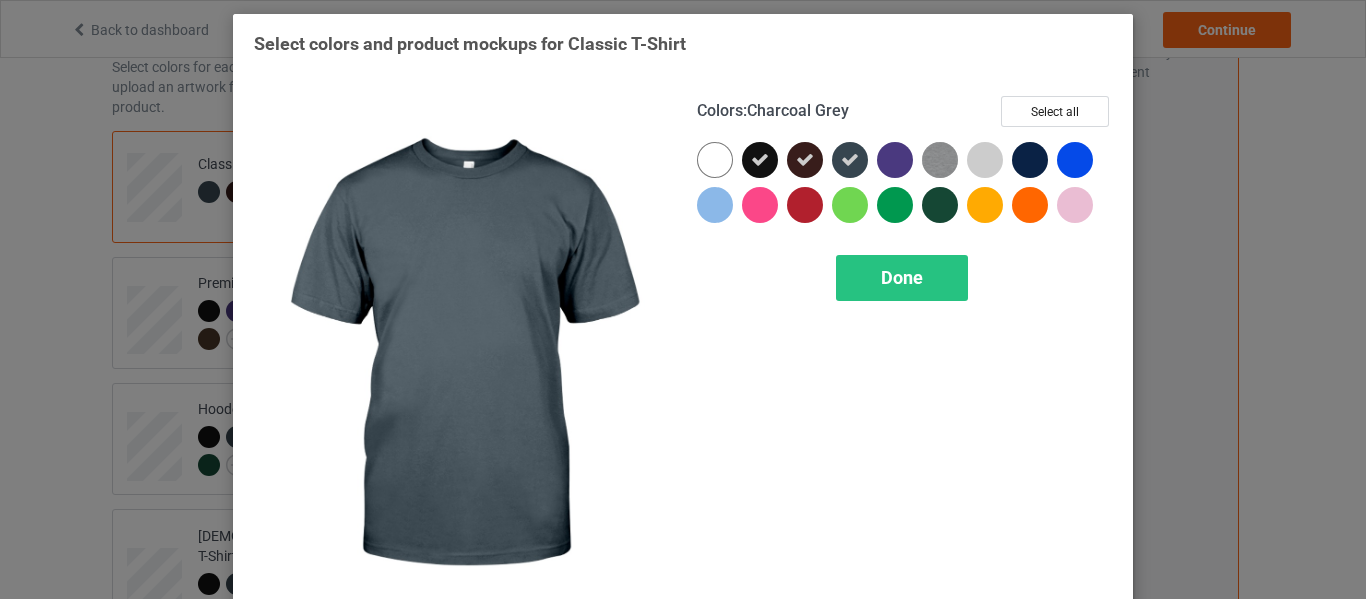 click at bounding box center (850, 160) 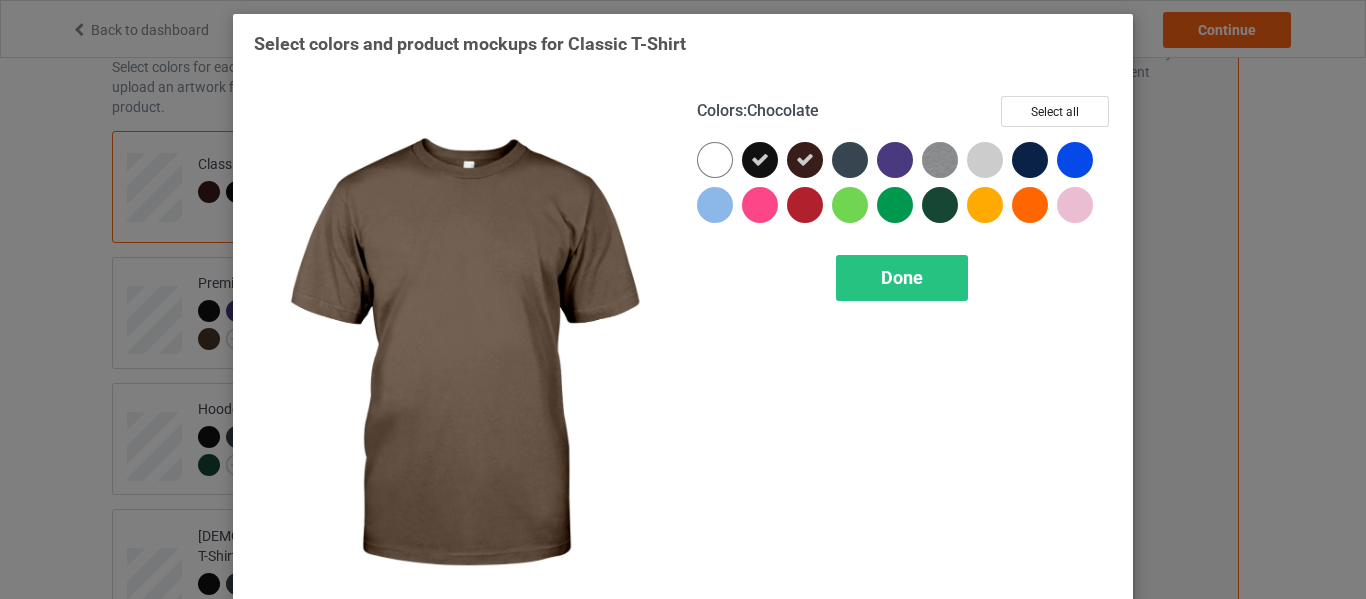 click at bounding box center (805, 160) 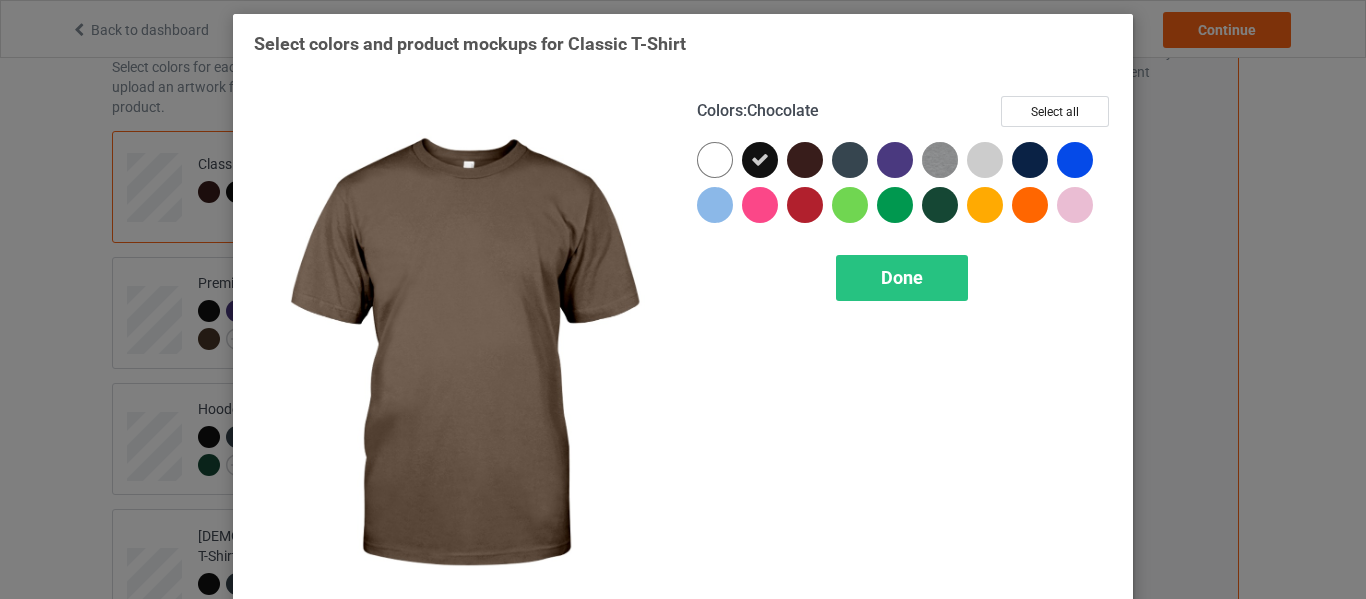 click at bounding box center [805, 160] 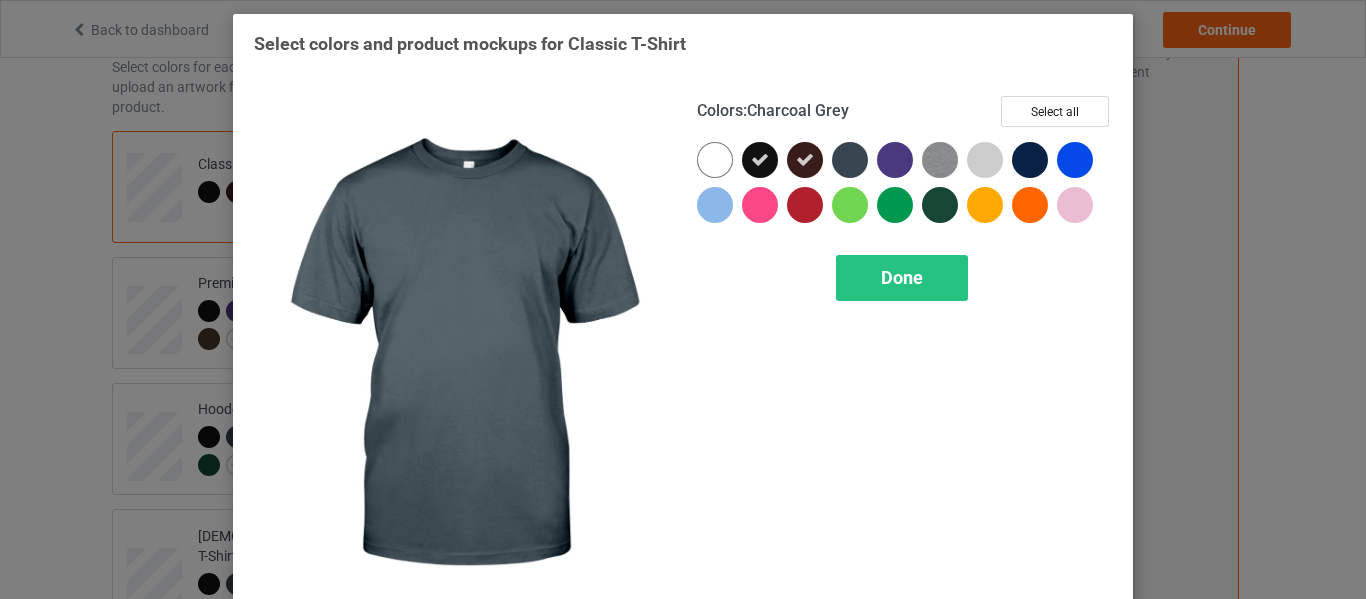 drag, startPoint x: 837, startPoint y: 156, endPoint x: 850, endPoint y: 156, distance: 13 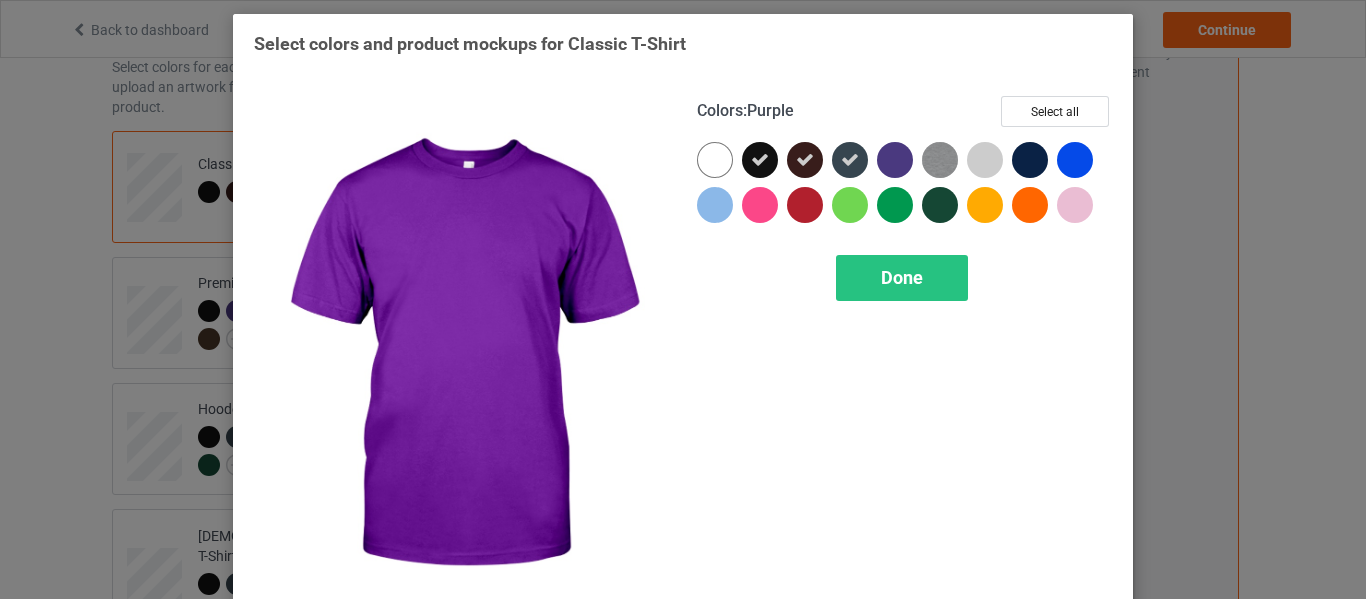 drag, startPoint x: 881, startPoint y: 156, endPoint x: 904, endPoint y: 160, distance: 23.345236 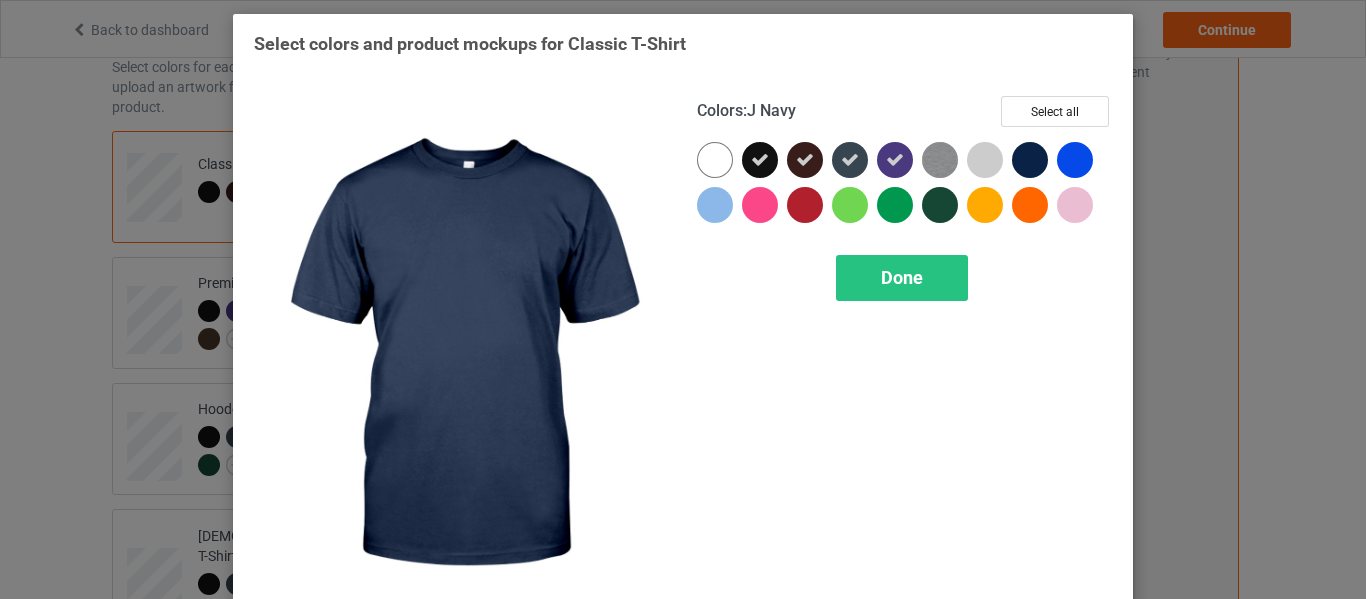 click at bounding box center [1030, 160] 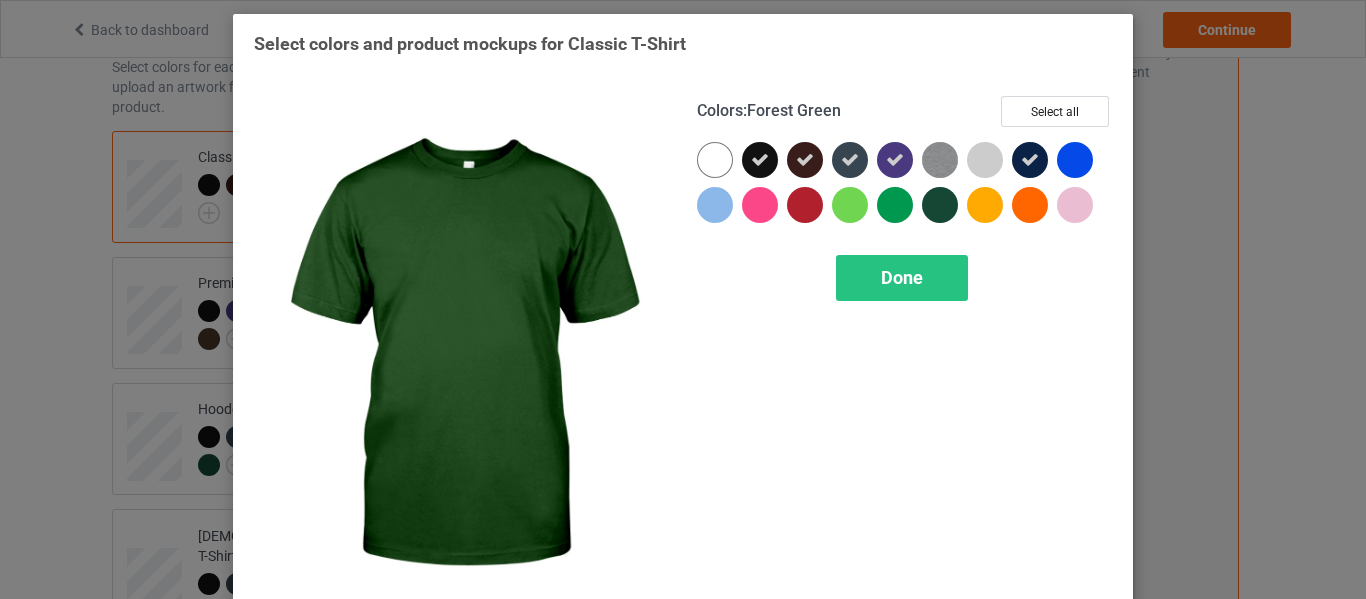 click at bounding box center (940, 205) 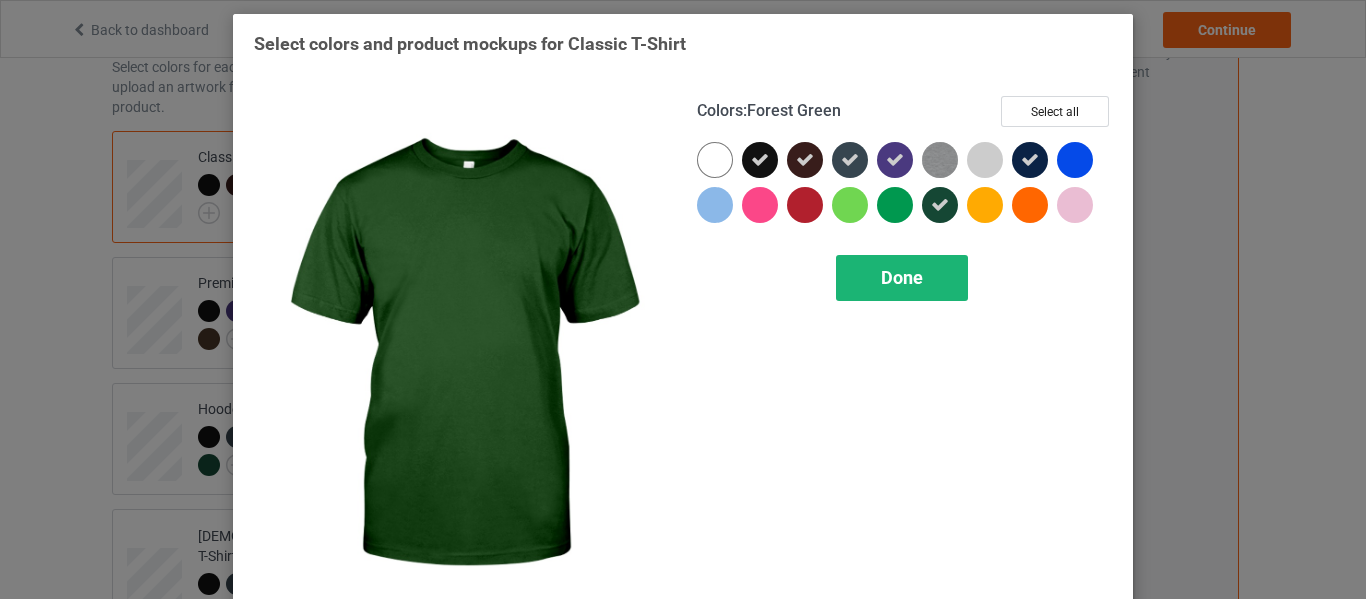 click on "Done" at bounding box center [902, 277] 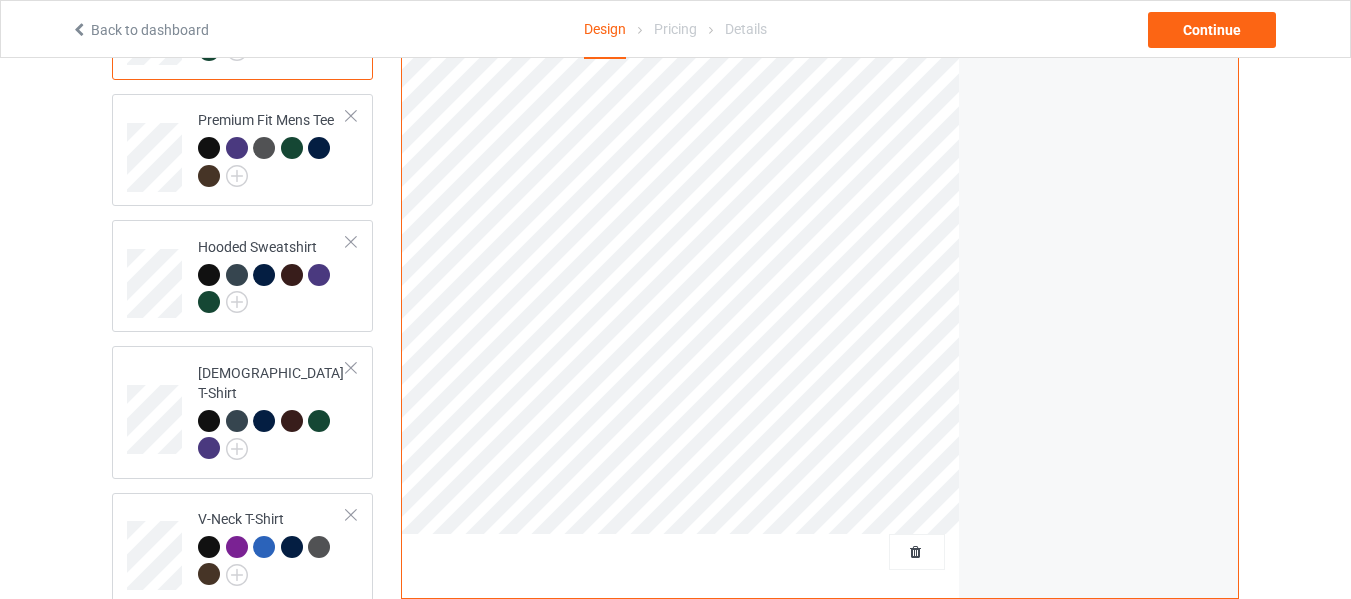 scroll, scrollTop: 0, scrollLeft: 0, axis: both 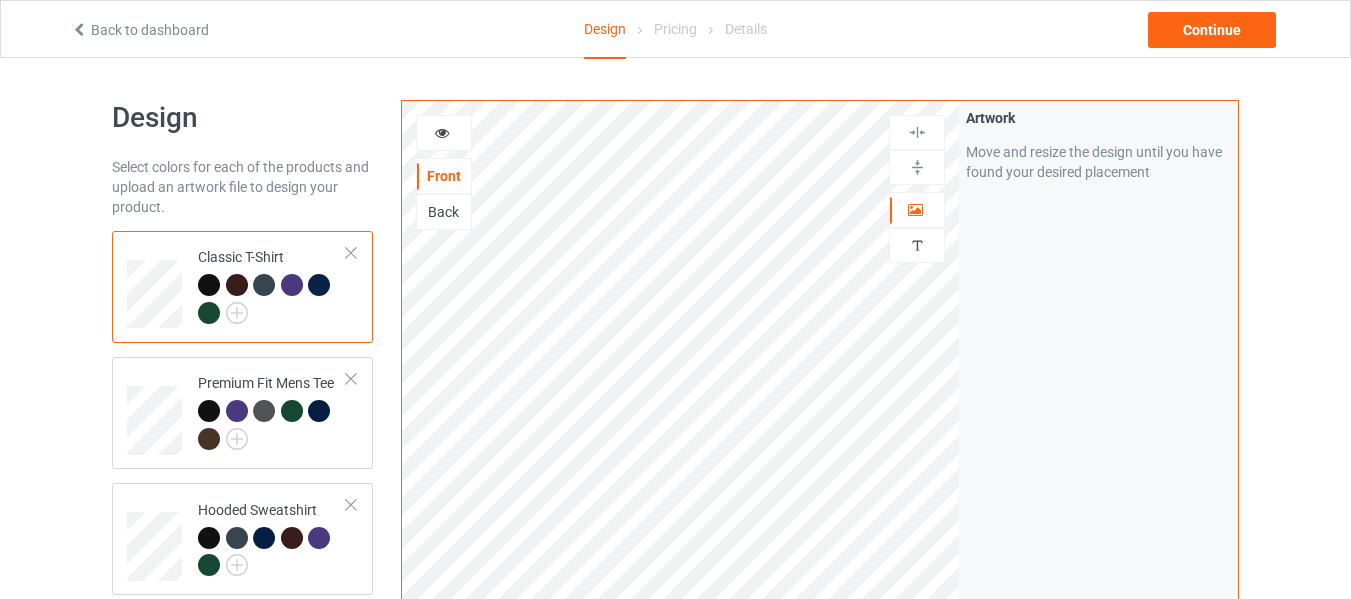 click at bounding box center [272, 301] 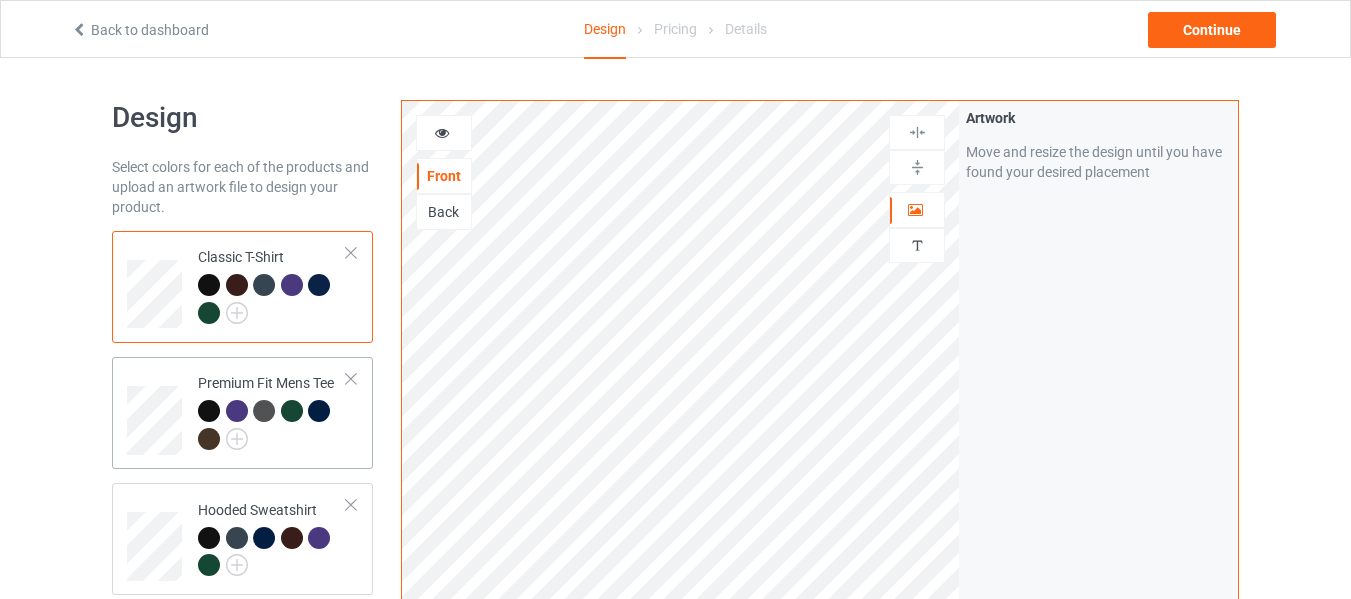 click at bounding box center (209, 411) 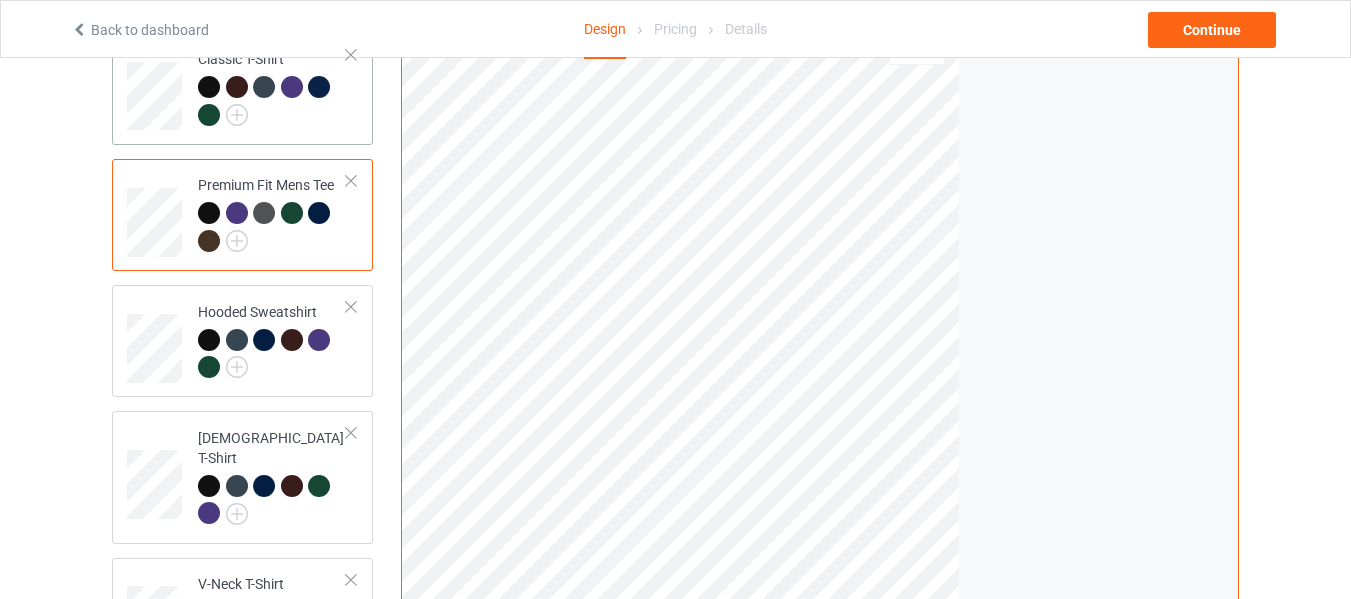 scroll, scrollTop: 200, scrollLeft: 0, axis: vertical 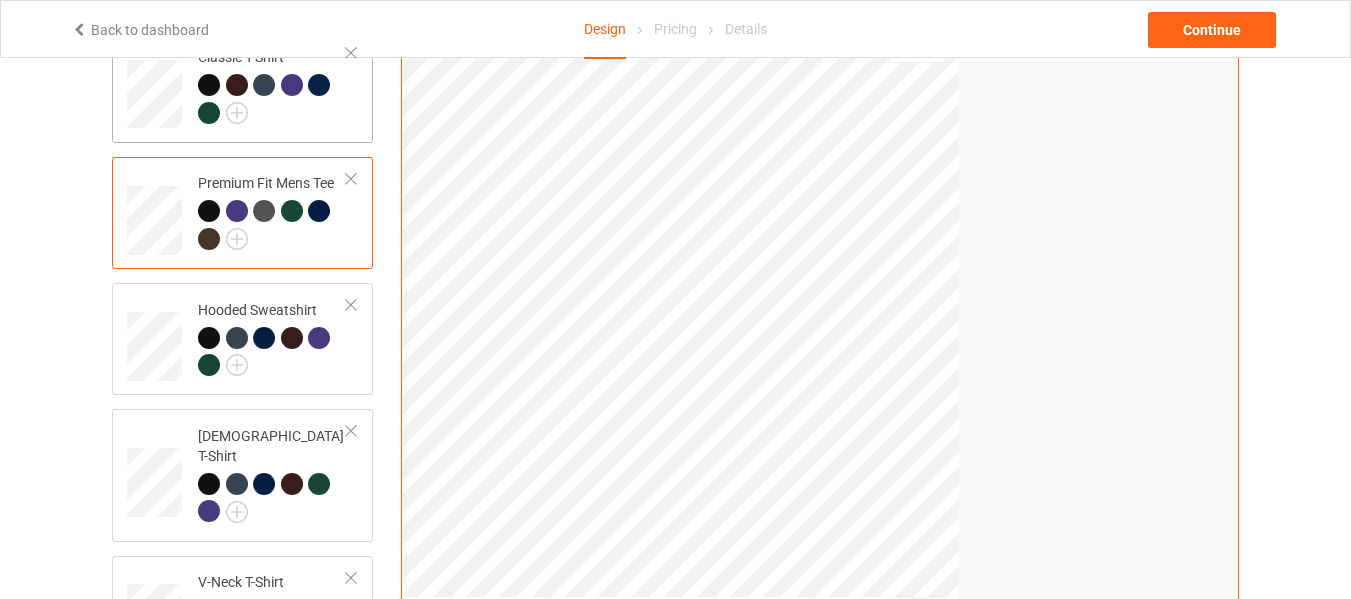 click at bounding box center [272, 101] 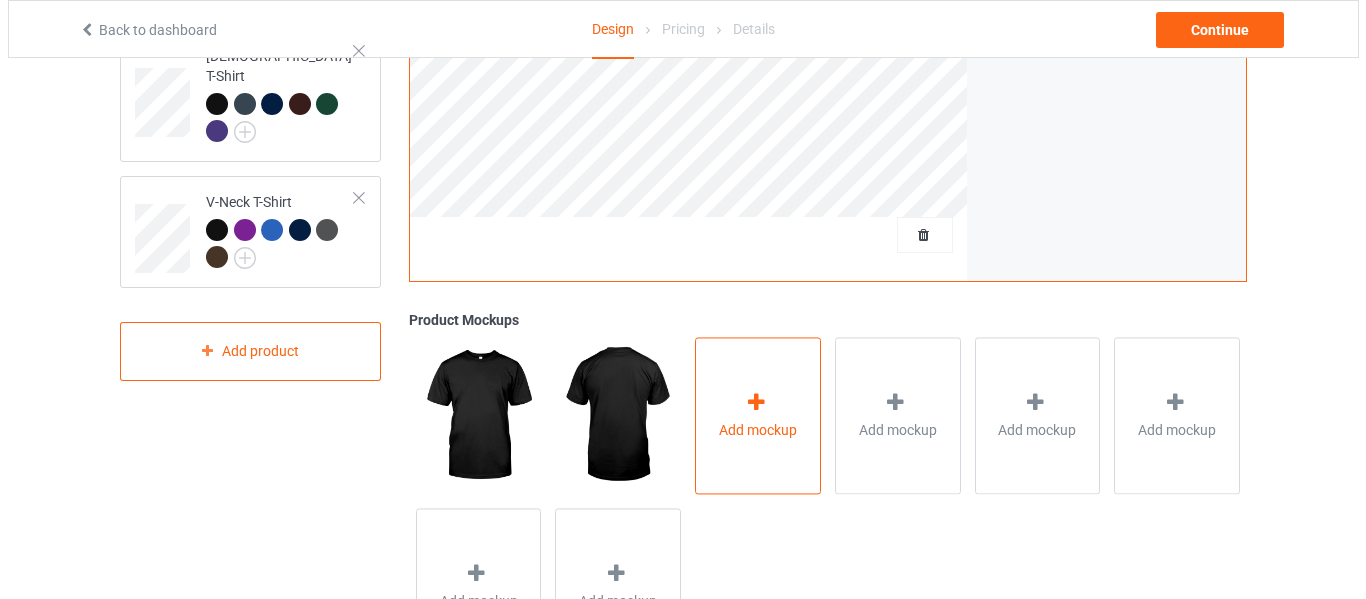 scroll, scrollTop: 600, scrollLeft: 0, axis: vertical 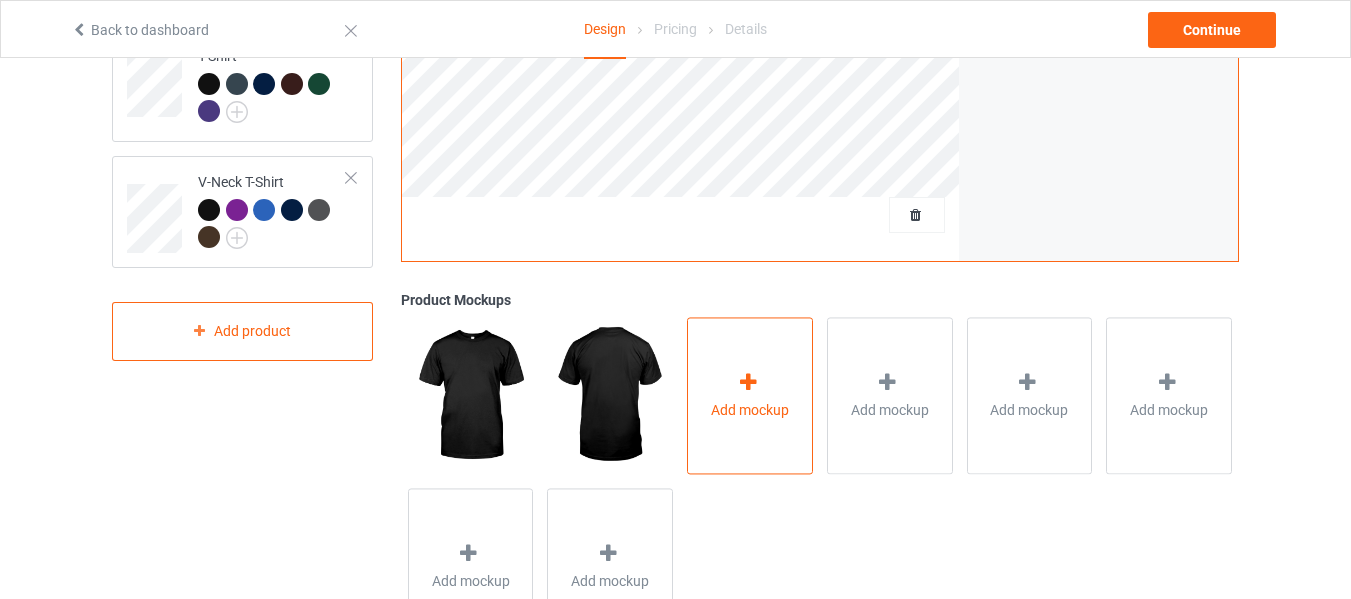 click at bounding box center (748, 382) 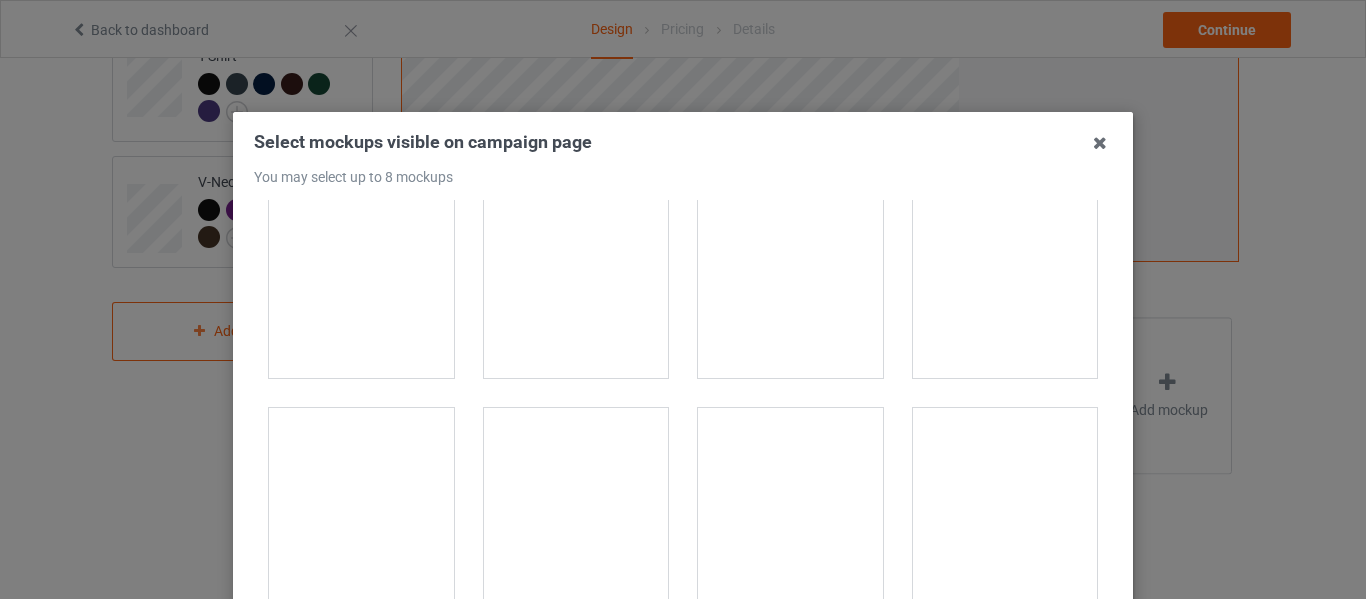 scroll, scrollTop: 3300, scrollLeft: 0, axis: vertical 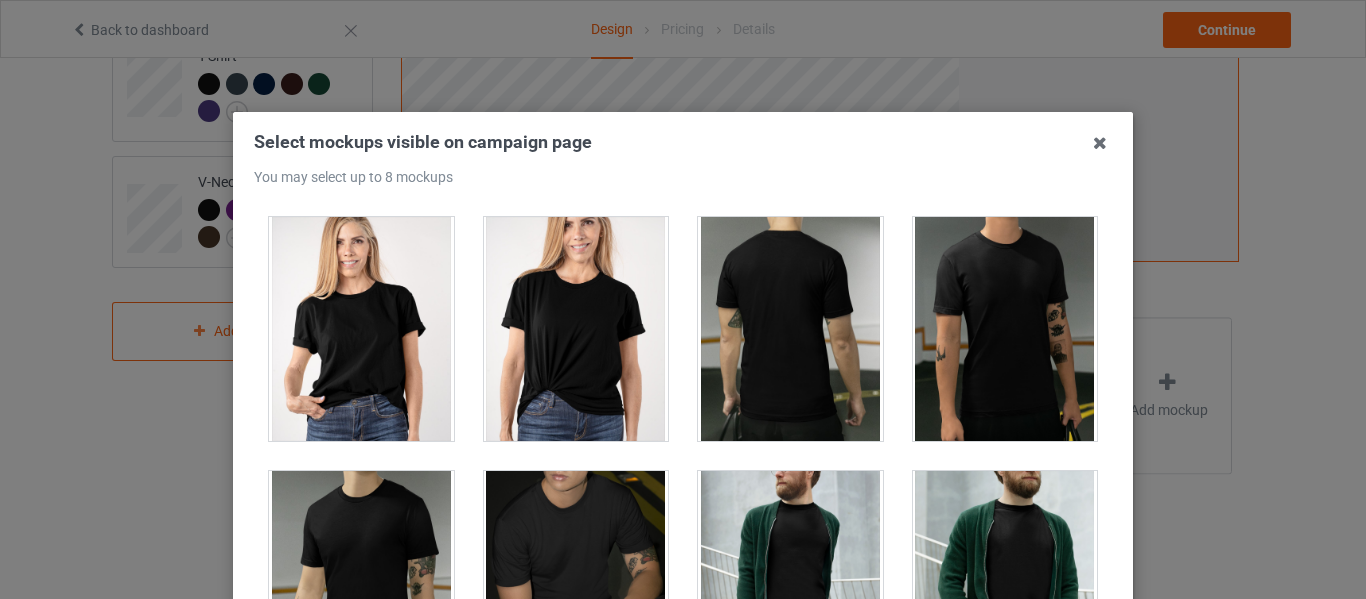 click at bounding box center (576, 329) 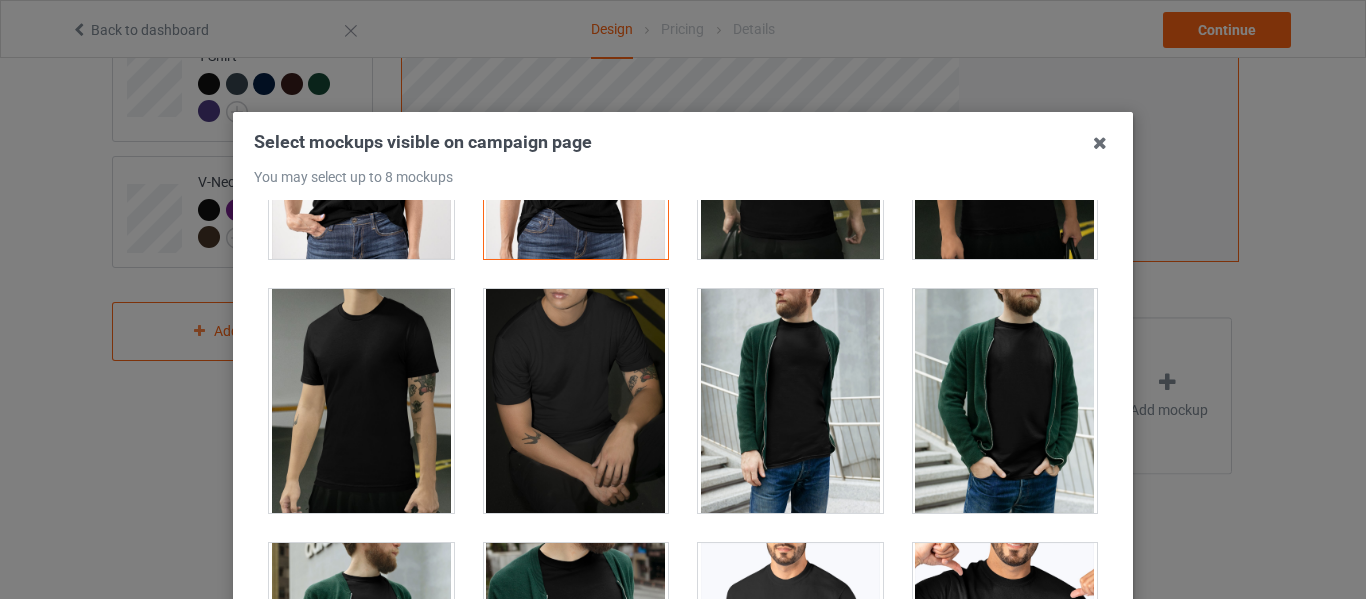 scroll, scrollTop: 3500, scrollLeft: 0, axis: vertical 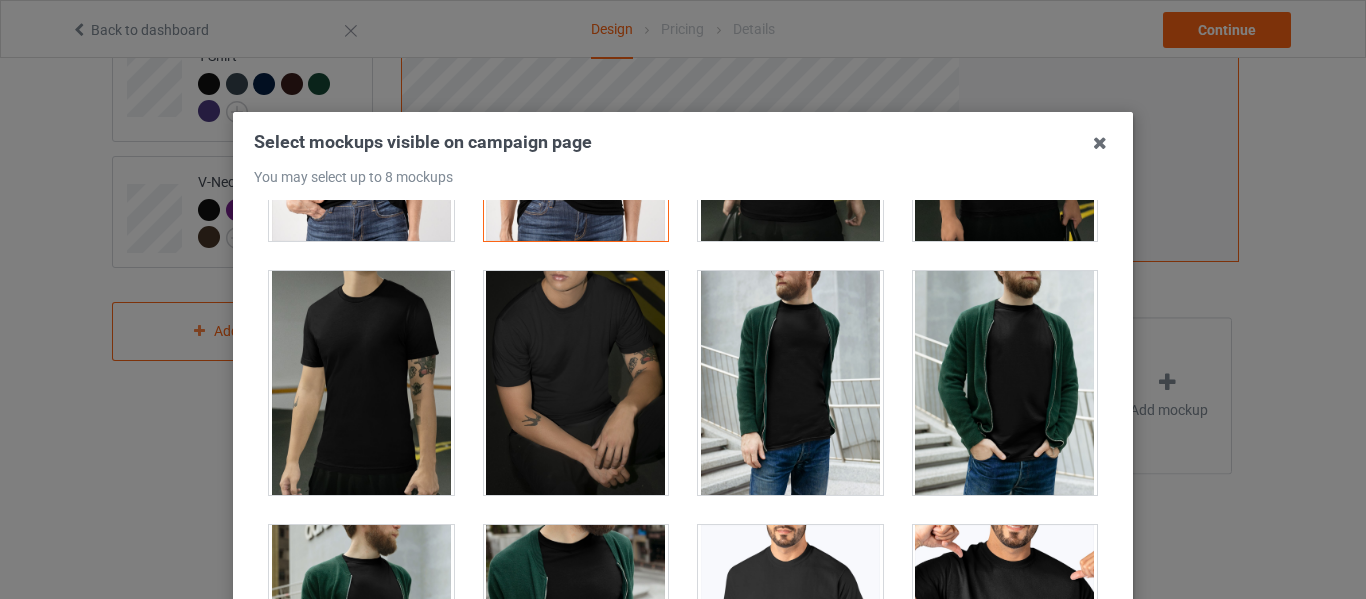 click at bounding box center (361, 383) 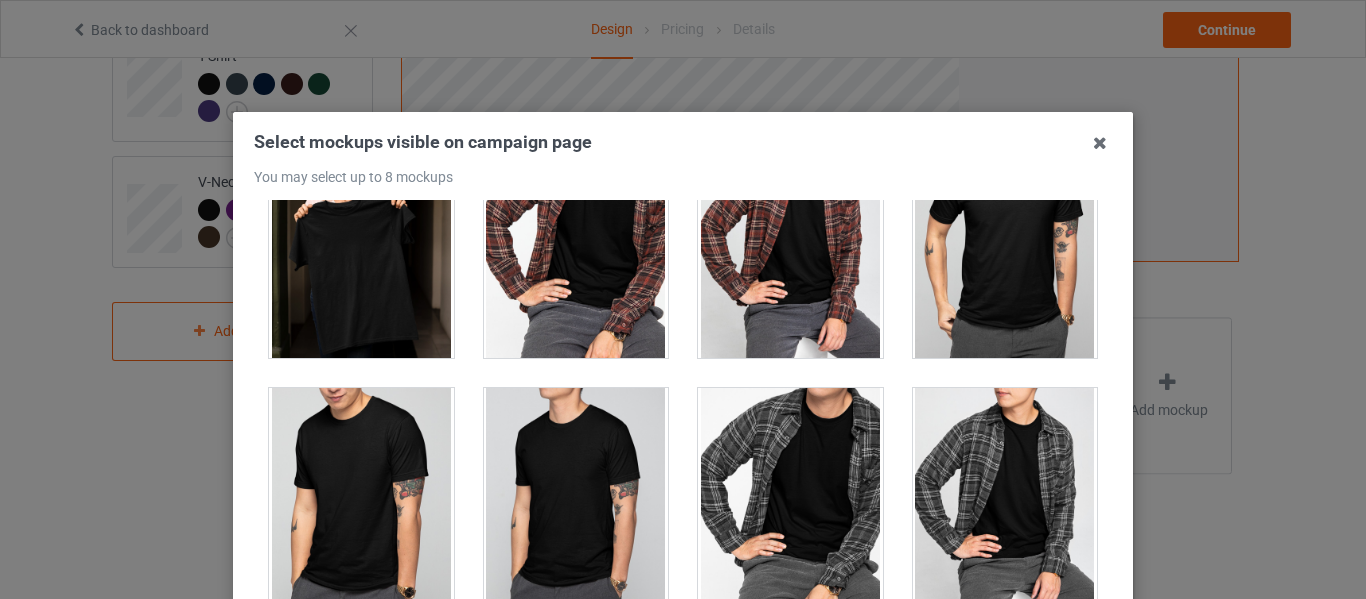 scroll, scrollTop: 5900, scrollLeft: 0, axis: vertical 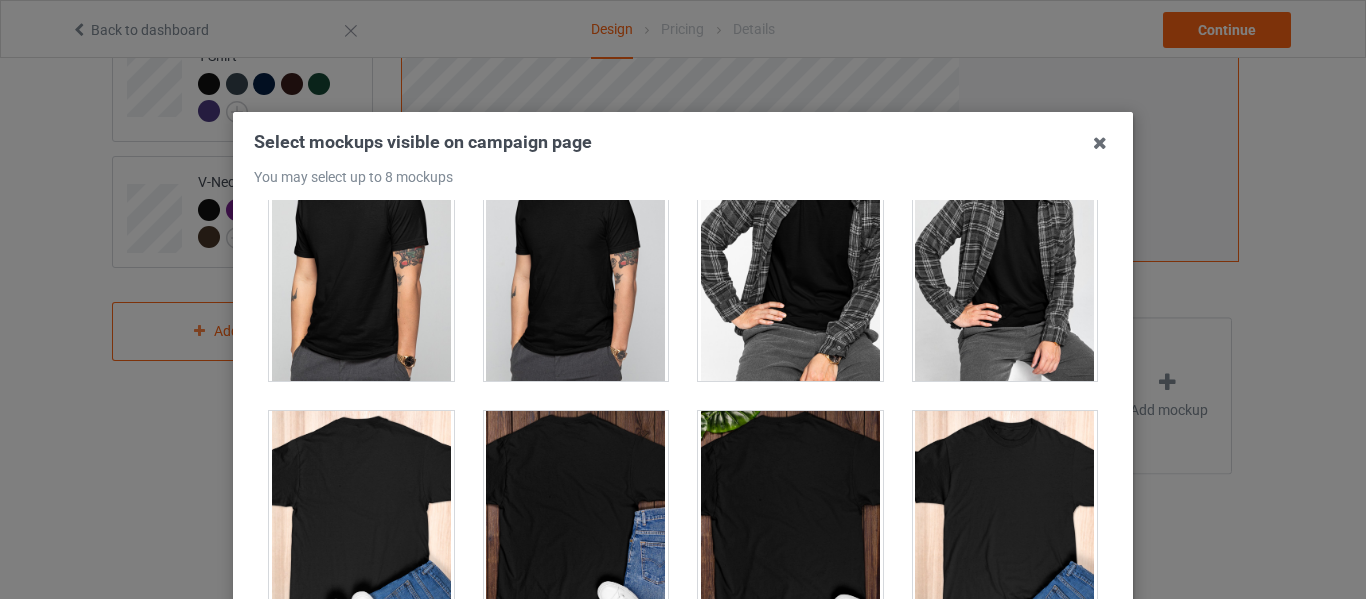 click at bounding box center (361, 269) 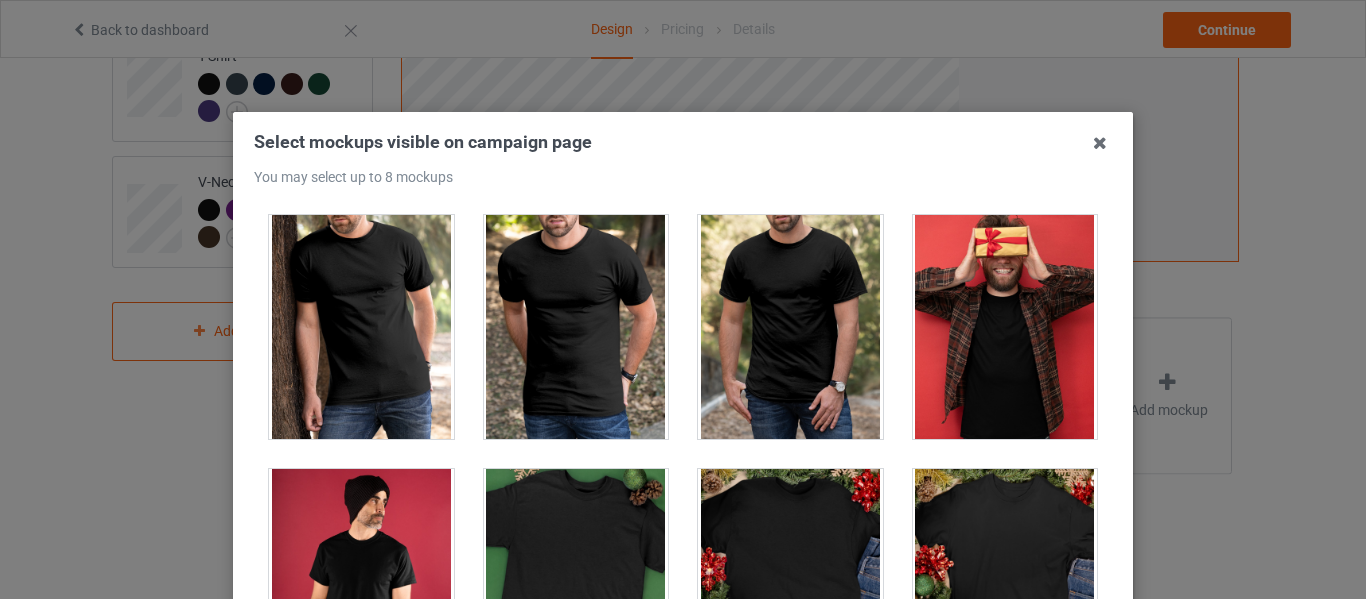scroll, scrollTop: 2500, scrollLeft: 0, axis: vertical 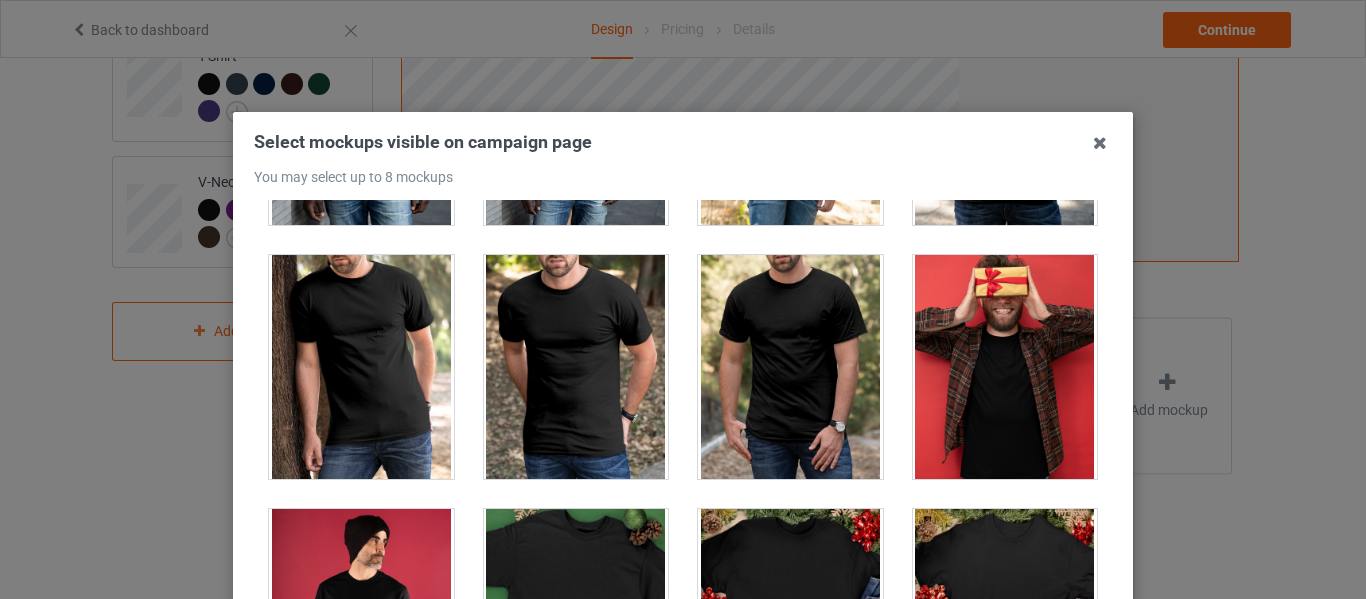 click at bounding box center (576, 367) 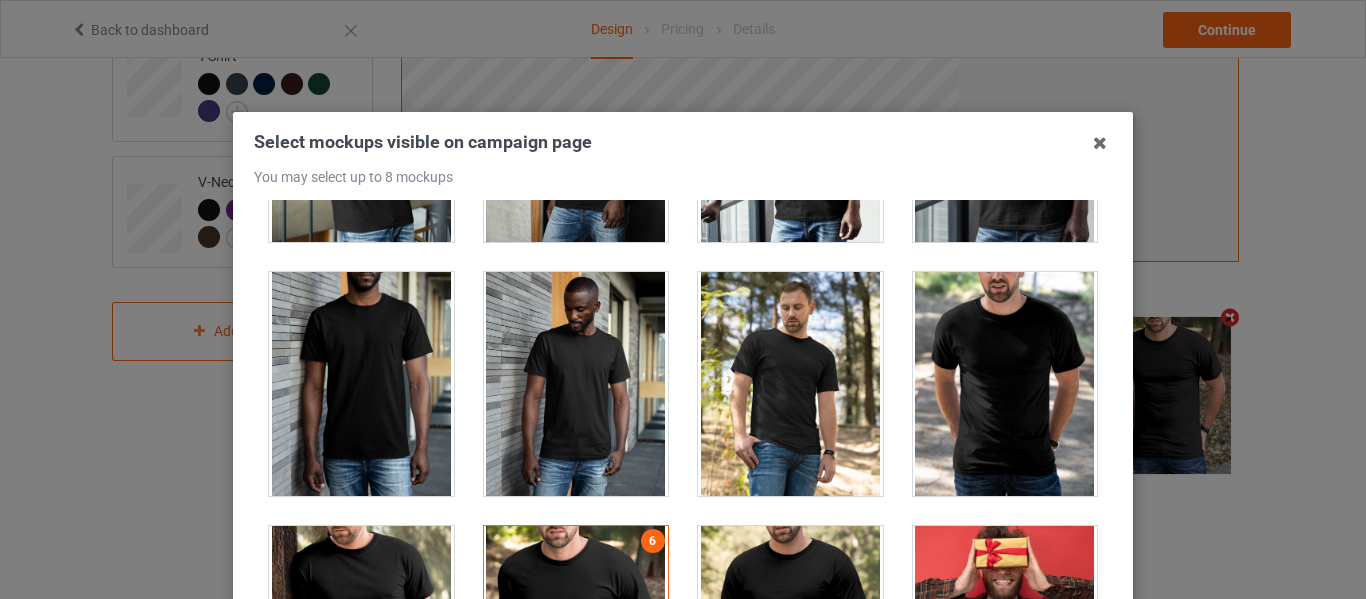 scroll, scrollTop: 2200, scrollLeft: 0, axis: vertical 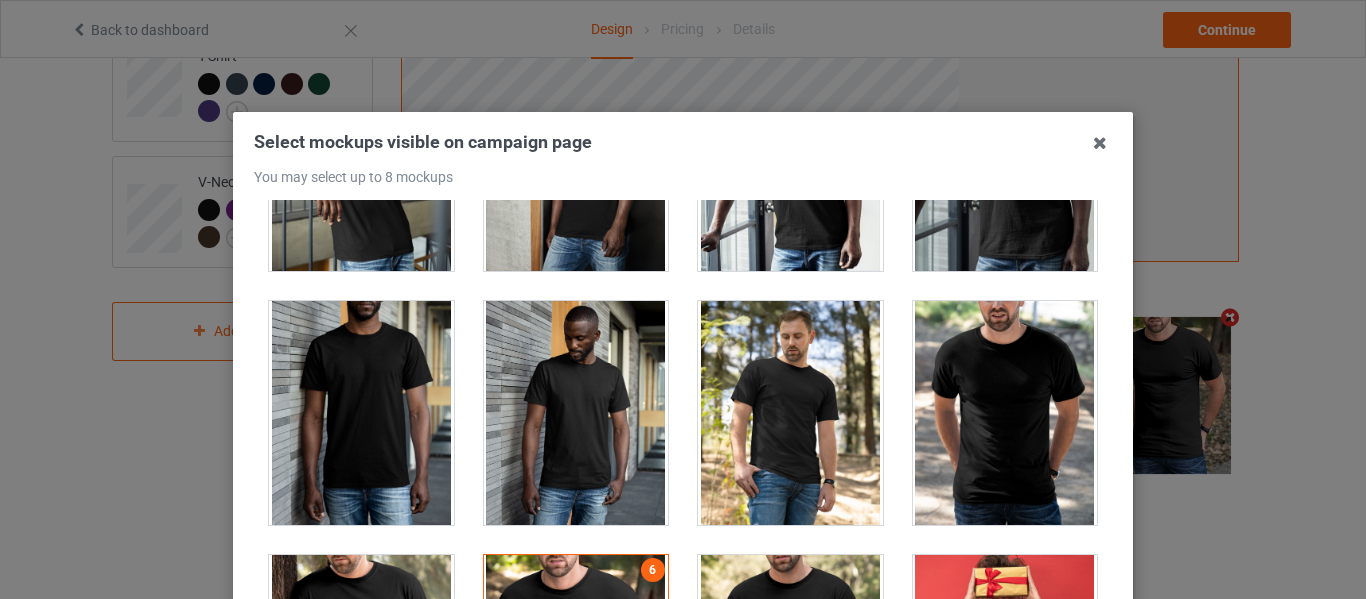 click at bounding box center [1005, 413] 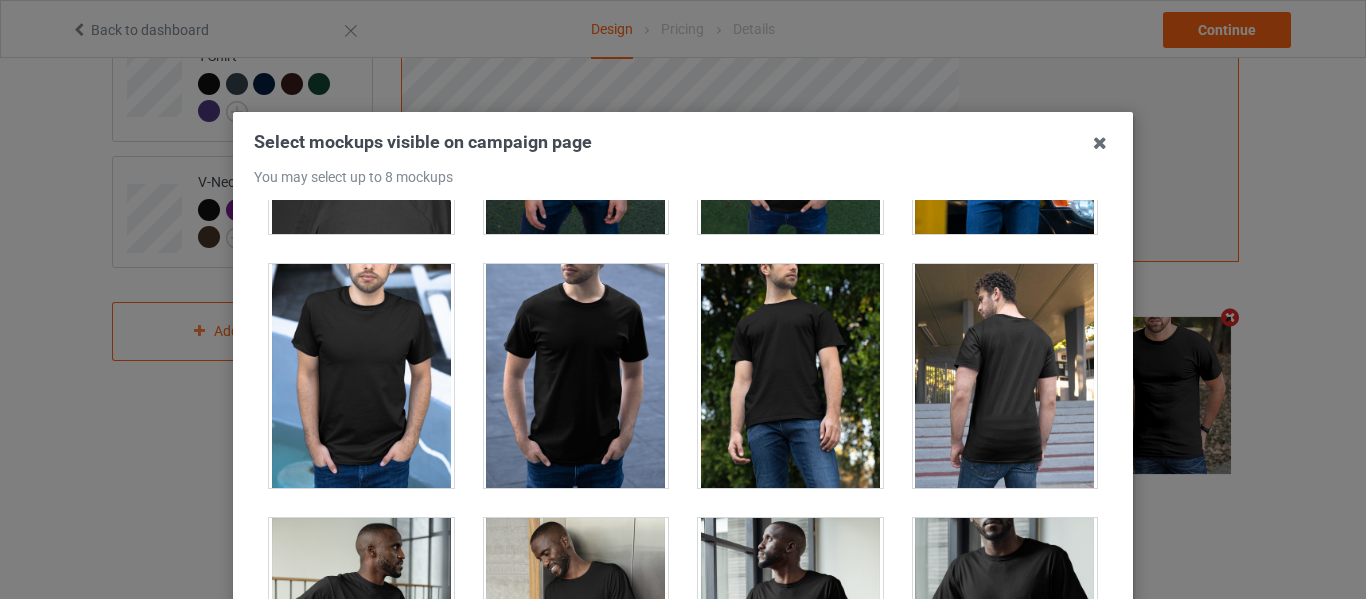 scroll, scrollTop: 1700, scrollLeft: 0, axis: vertical 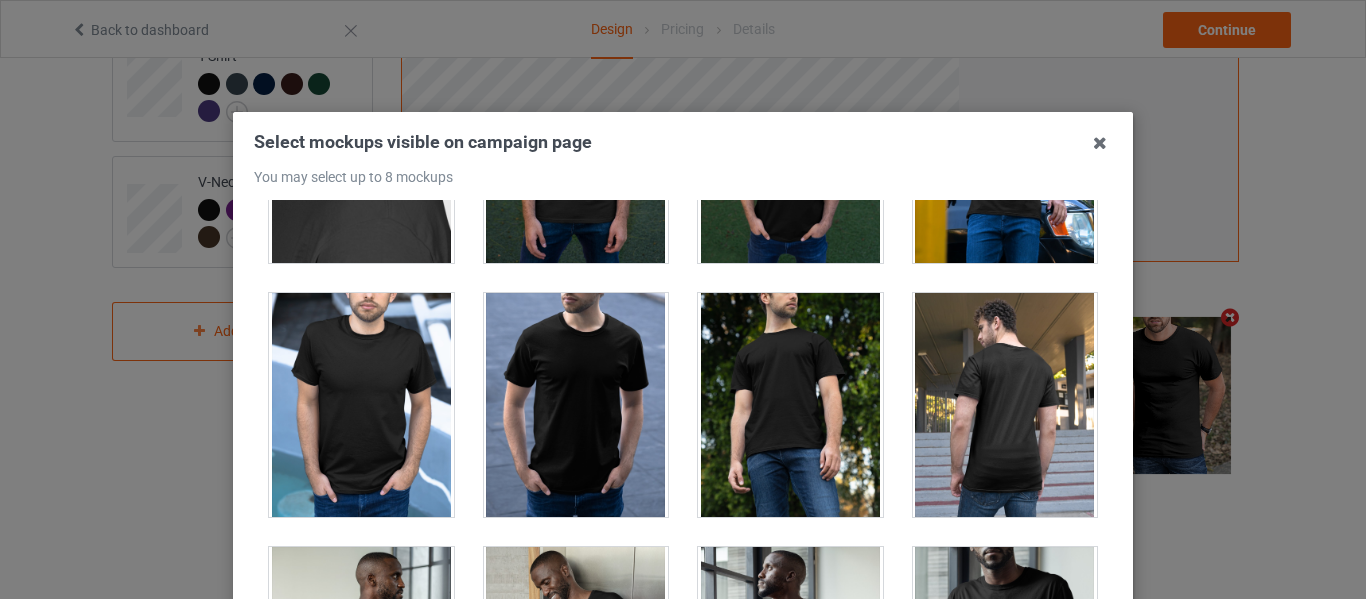 click at bounding box center (361, 405) 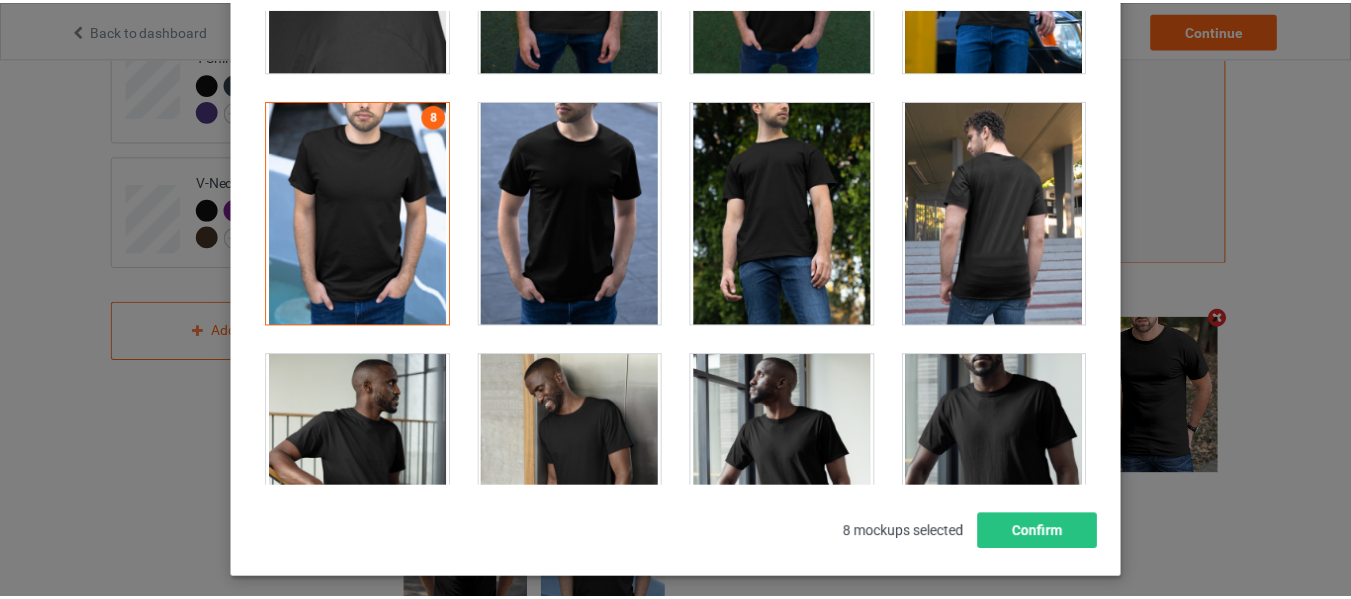 scroll, scrollTop: 200, scrollLeft: 0, axis: vertical 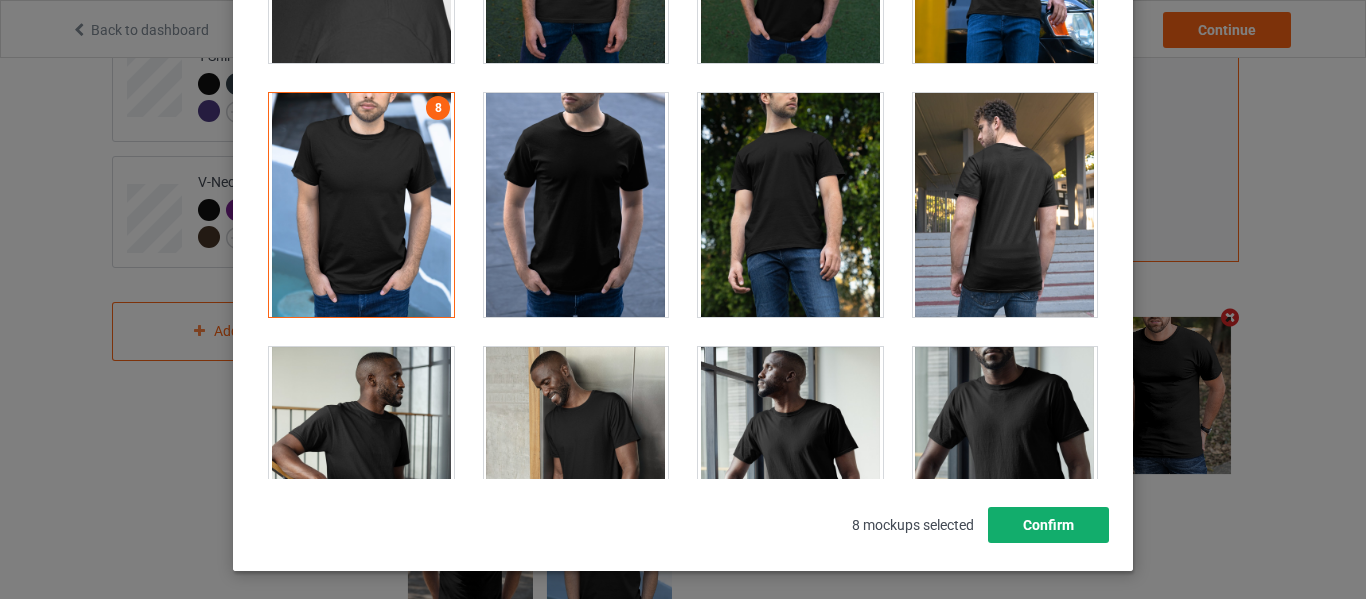 click on "Confirm" at bounding box center [1048, 525] 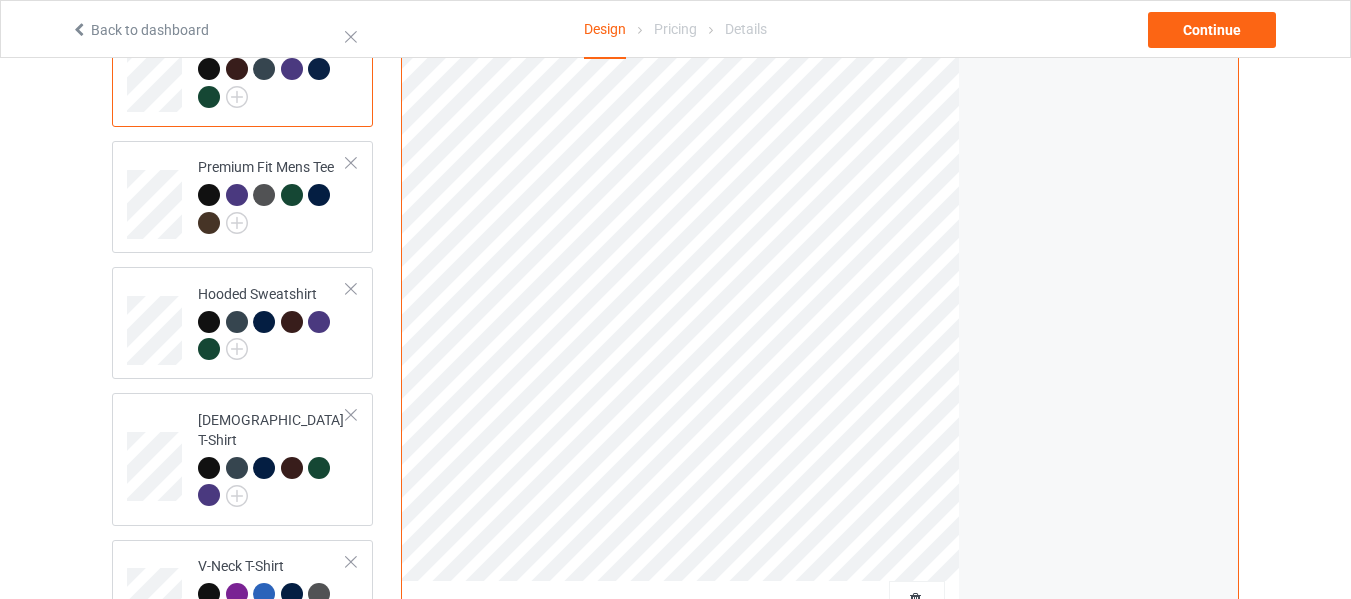 scroll, scrollTop: 200, scrollLeft: 0, axis: vertical 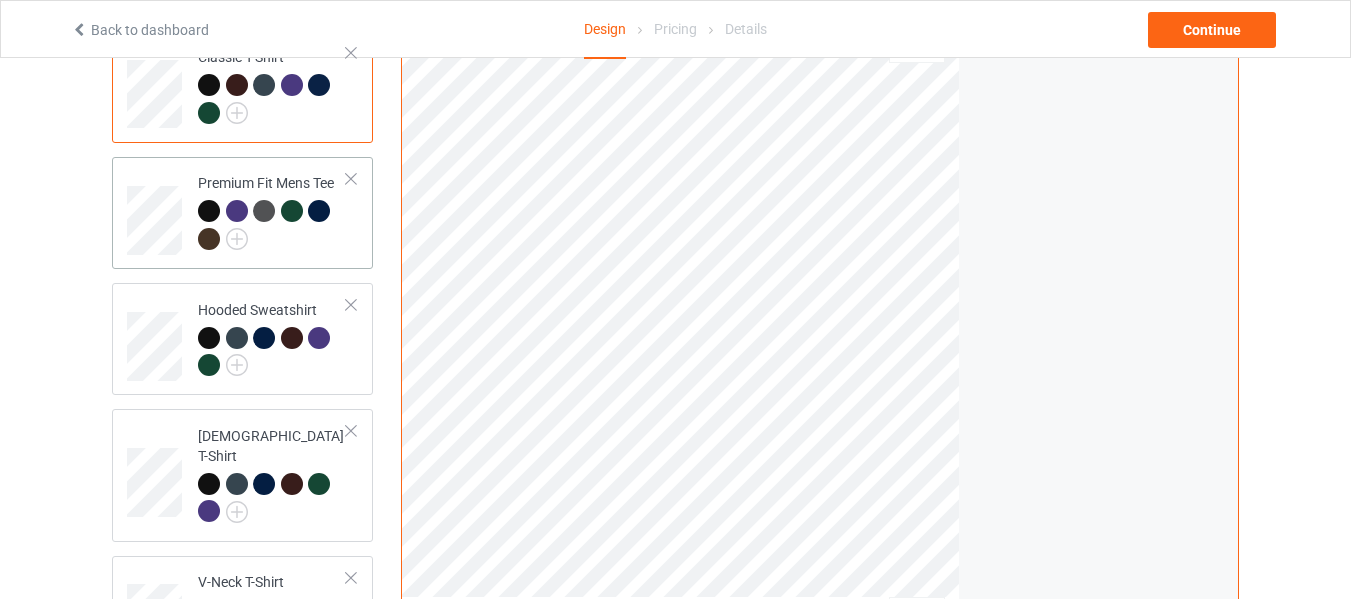click on "Premium Fit Mens Tee" at bounding box center (272, 213) 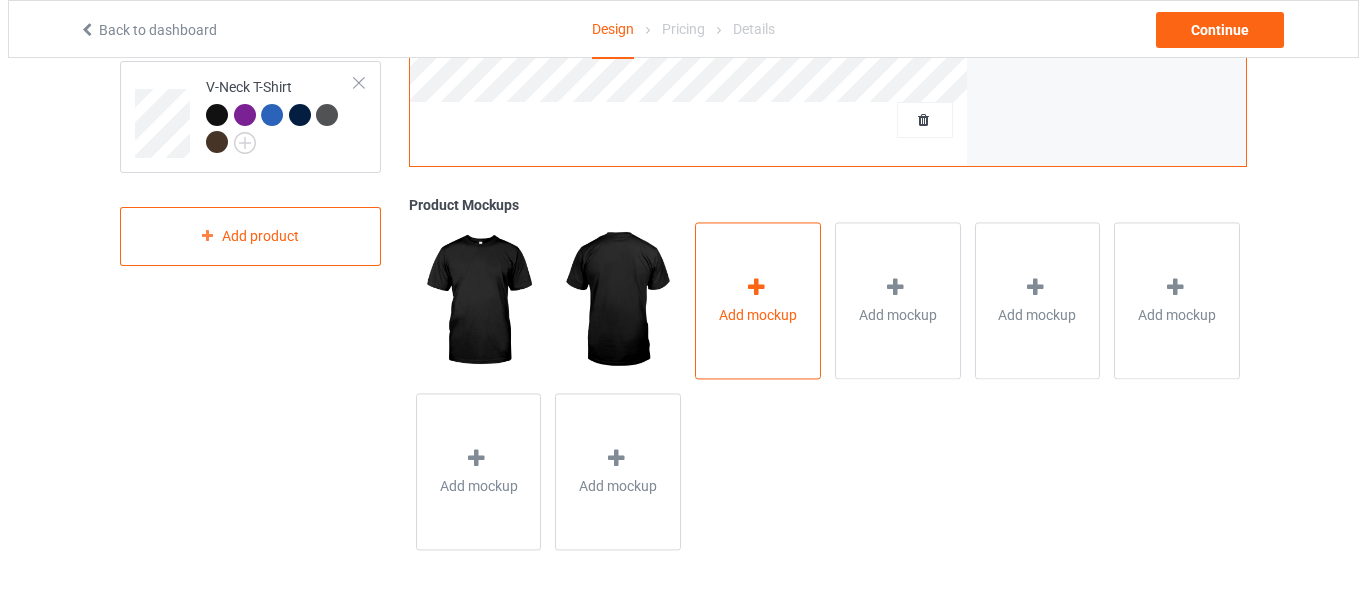 scroll, scrollTop: 697, scrollLeft: 0, axis: vertical 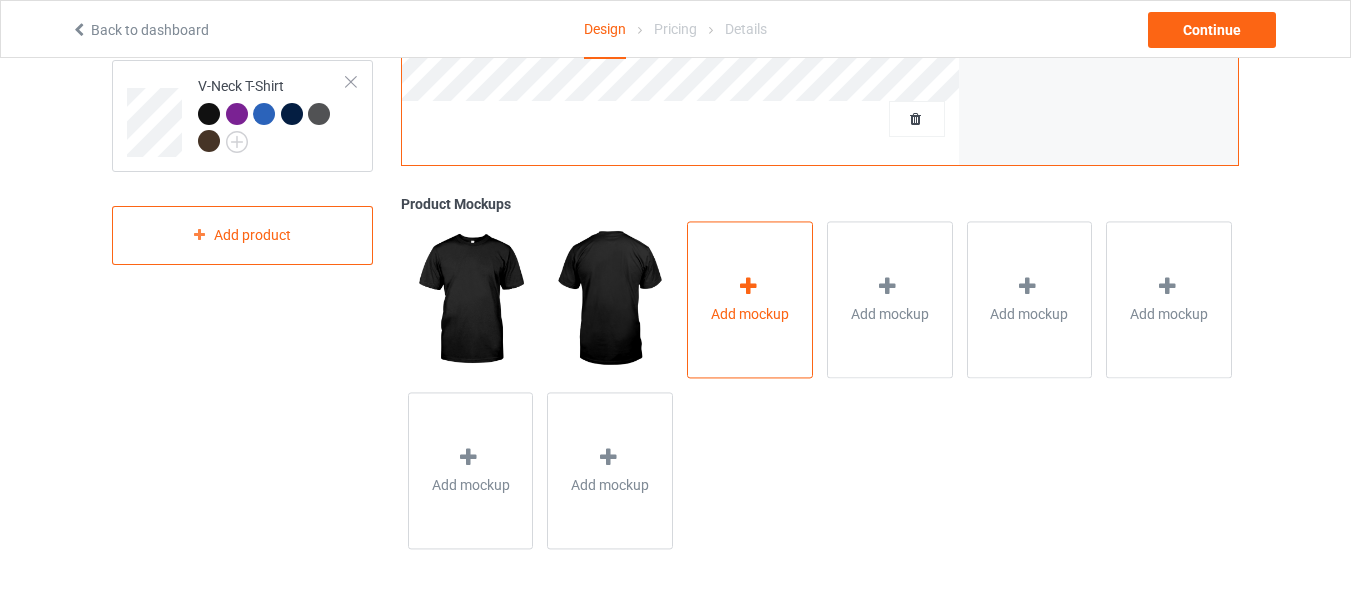 click on "Add mockup" at bounding box center [750, 299] 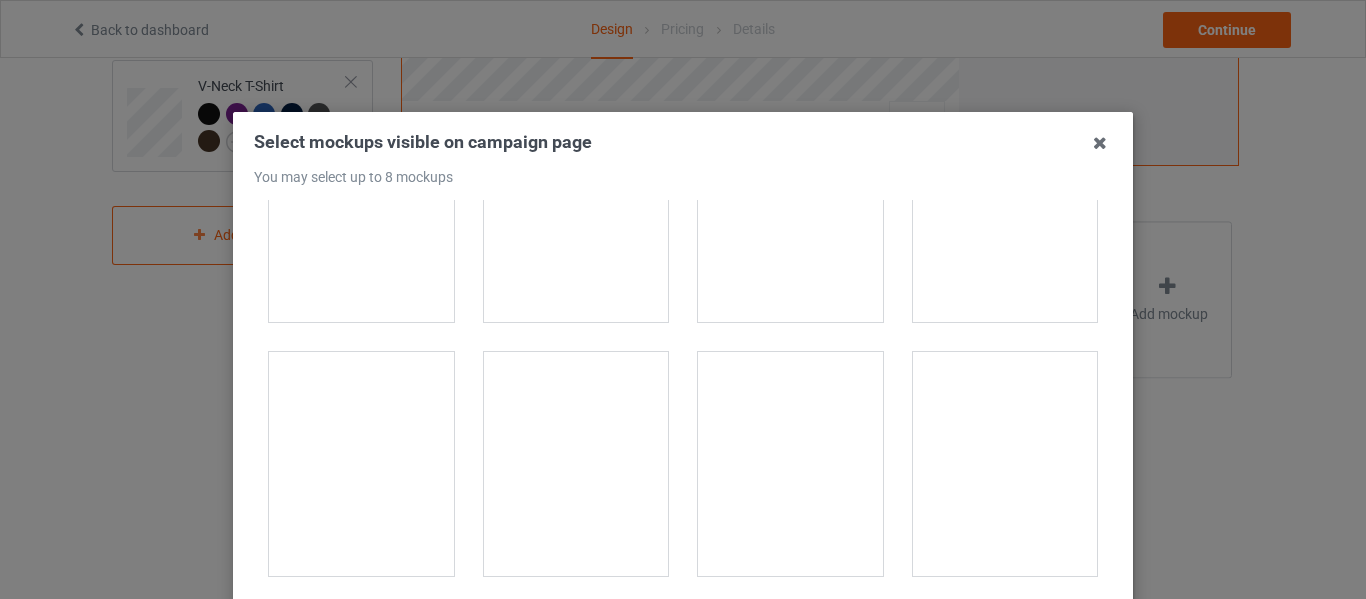 scroll, scrollTop: 1400, scrollLeft: 0, axis: vertical 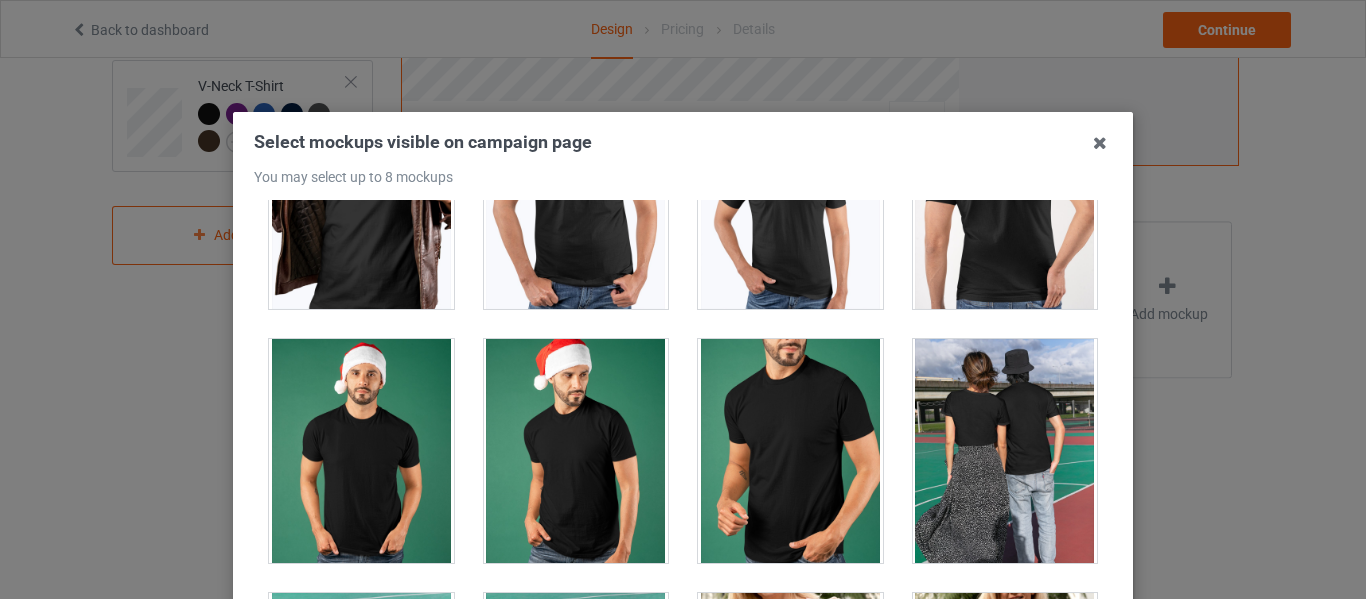 click at bounding box center [790, 451] 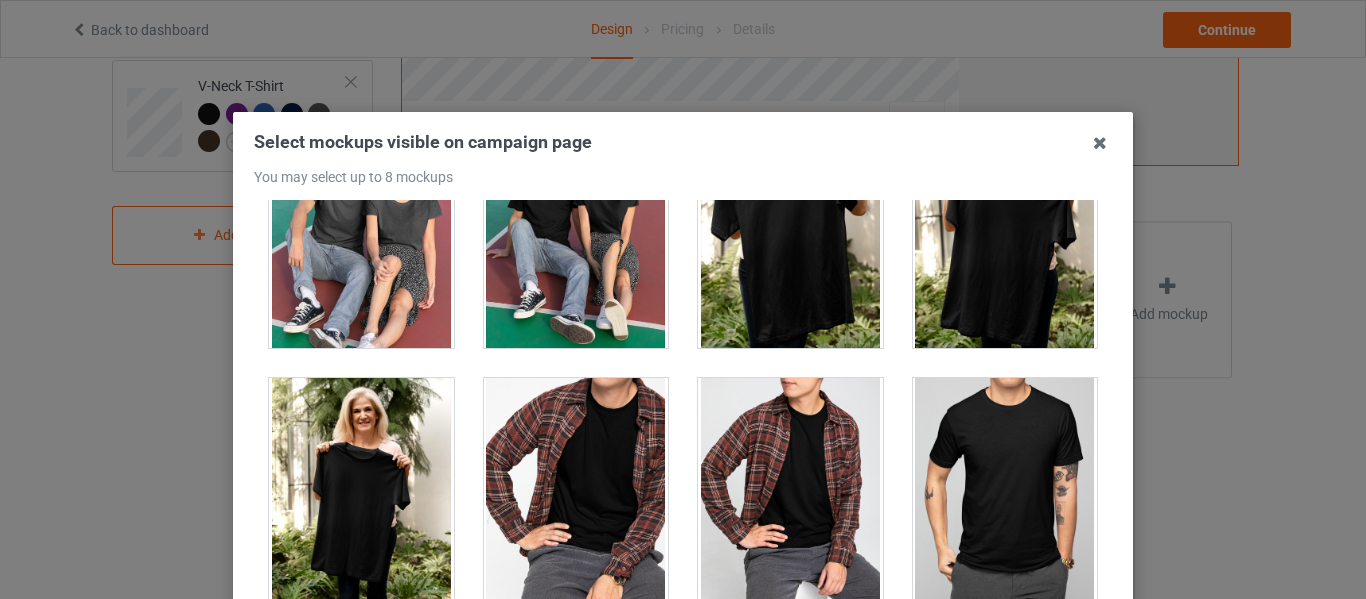 scroll, scrollTop: 1900, scrollLeft: 0, axis: vertical 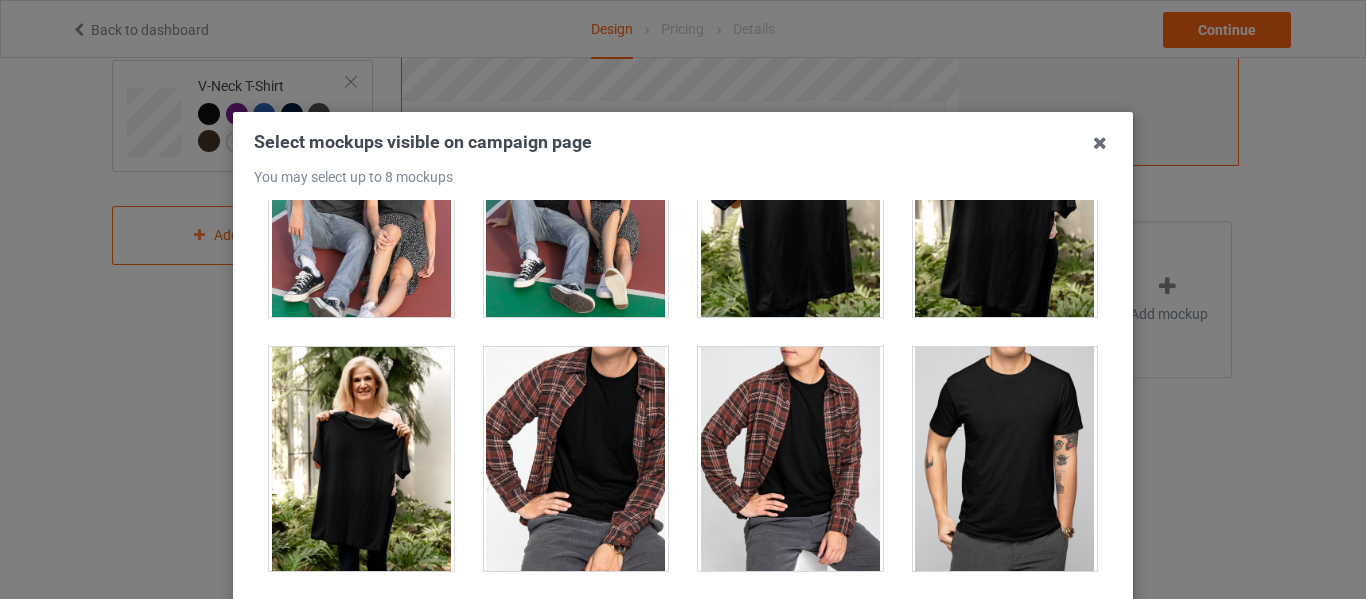click at bounding box center (361, 459) 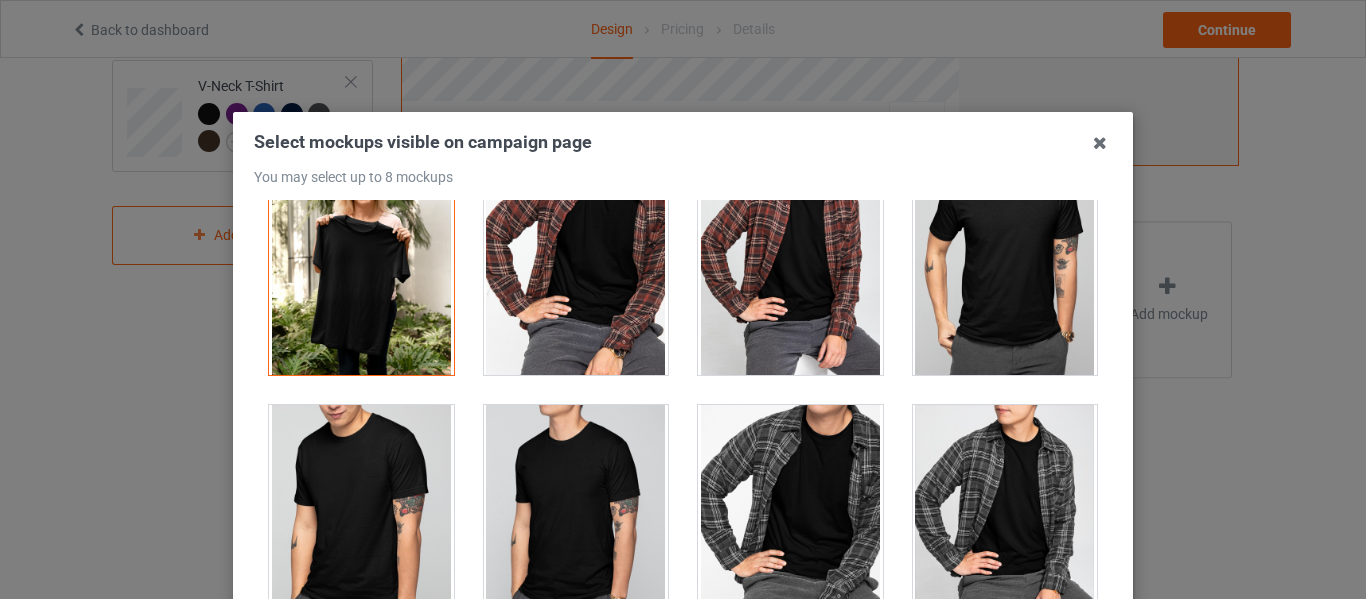 scroll, scrollTop: 2200, scrollLeft: 0, axis: vertical 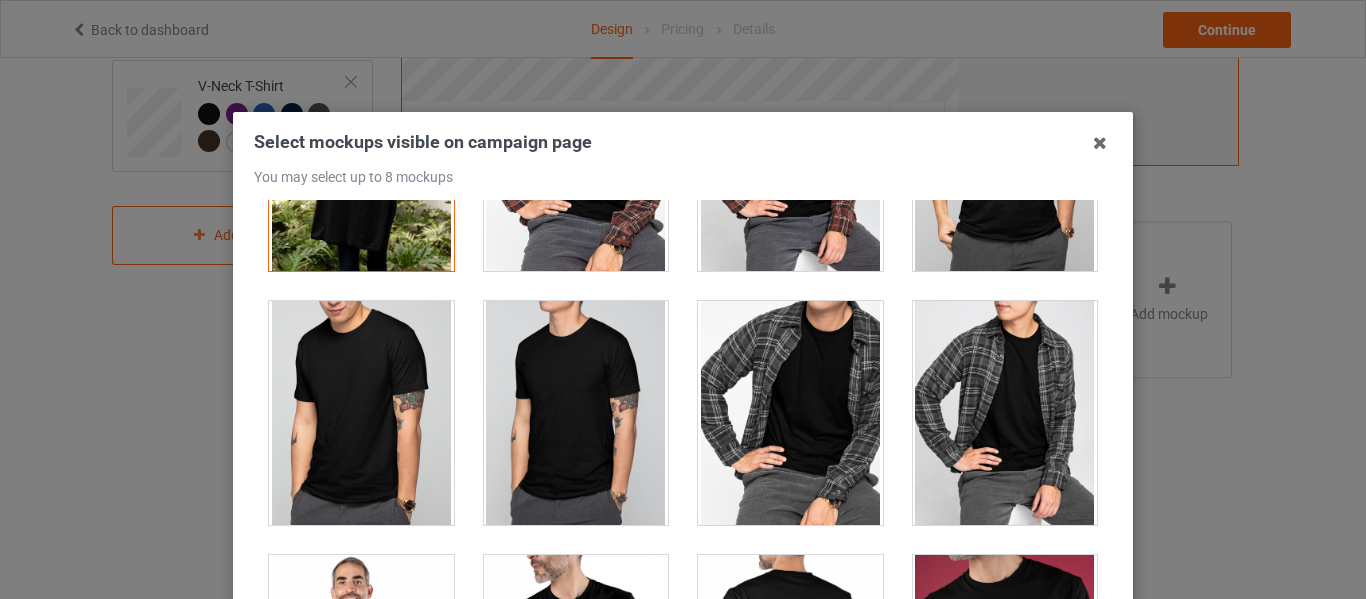 click at bounding box center (361, 413) 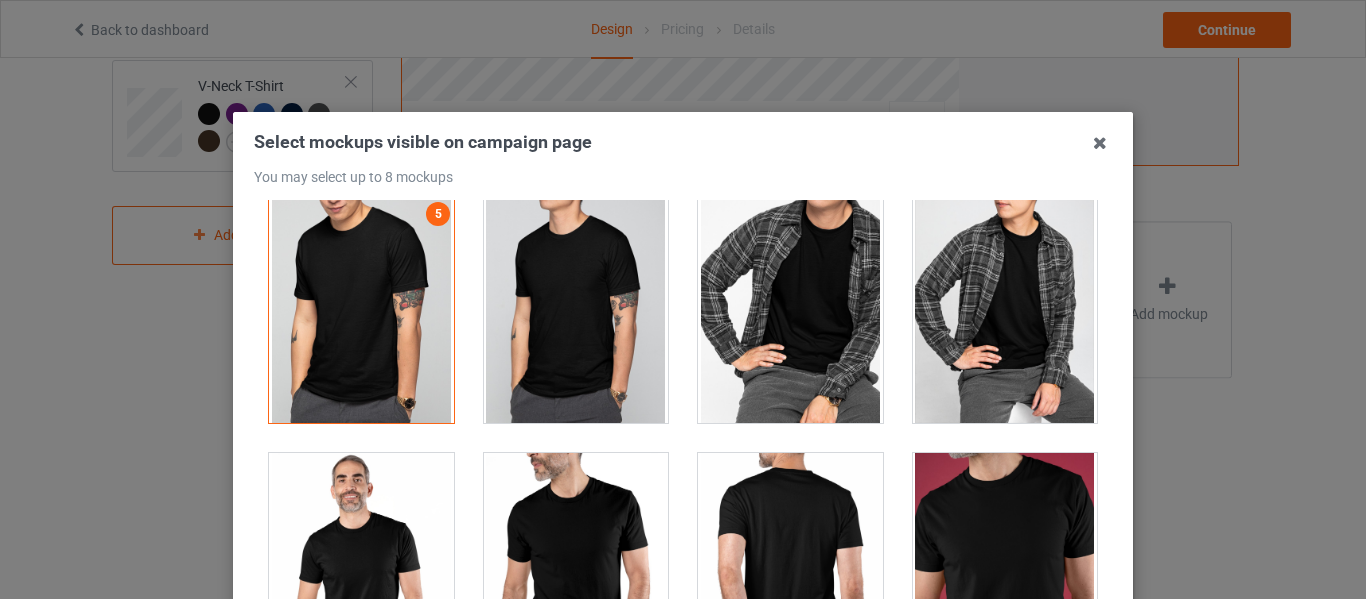 scroll, scrollTop: 2600, scrollLeft: 0, axis: vertical 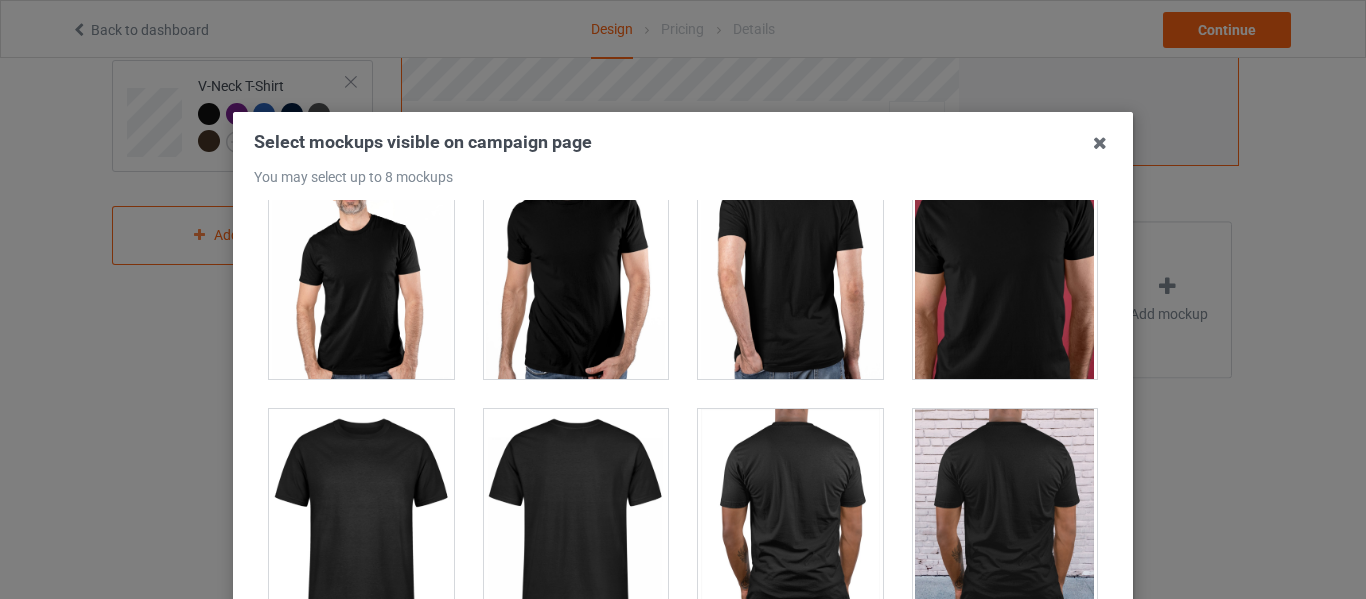 click at bounding box center [361, 267] 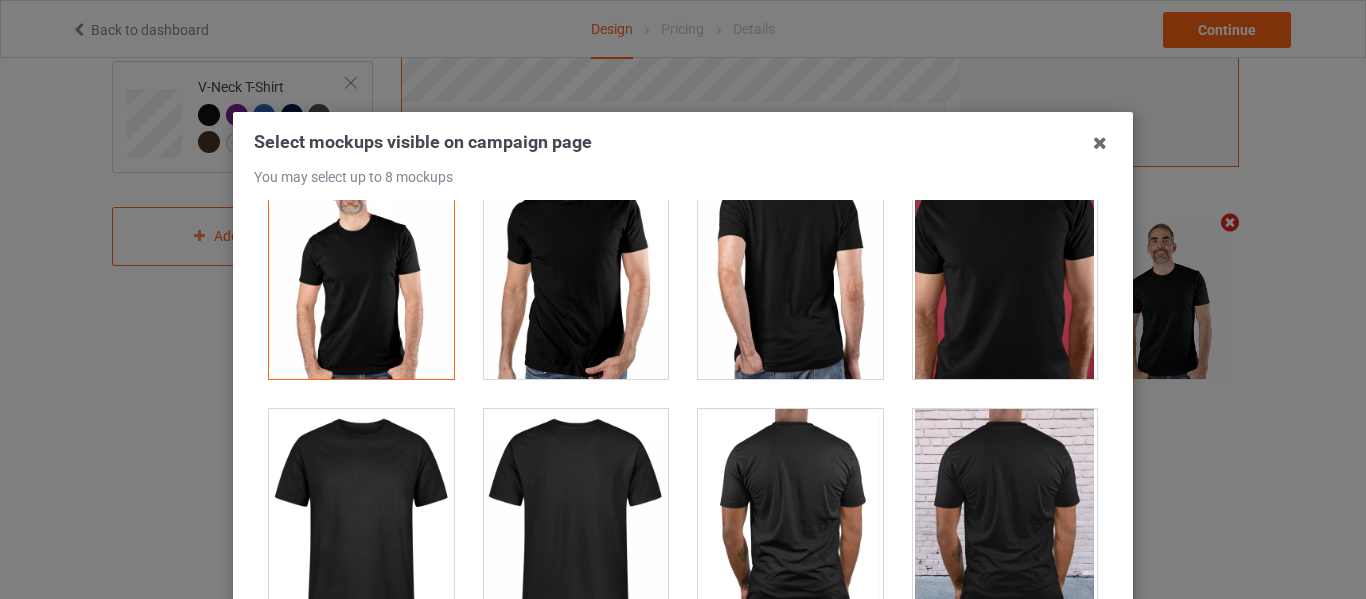 scroll, scrollTop: 696, scrollLeft: 0, axis: vertical 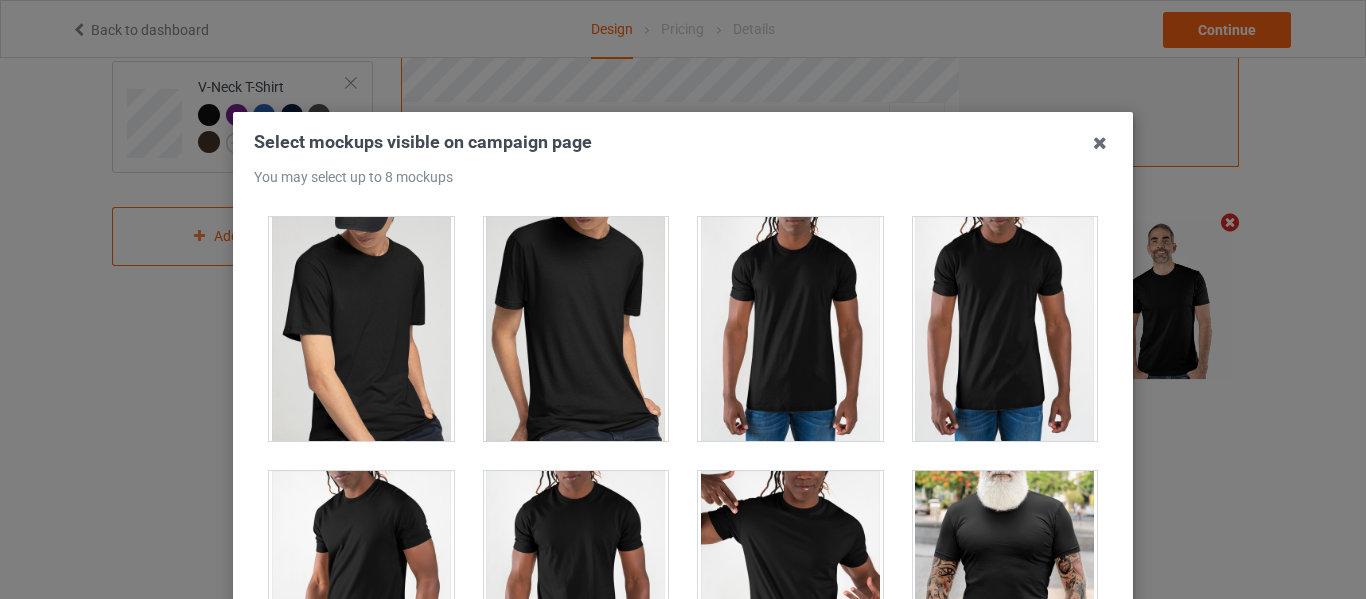 click at bounding box center [576, 329] 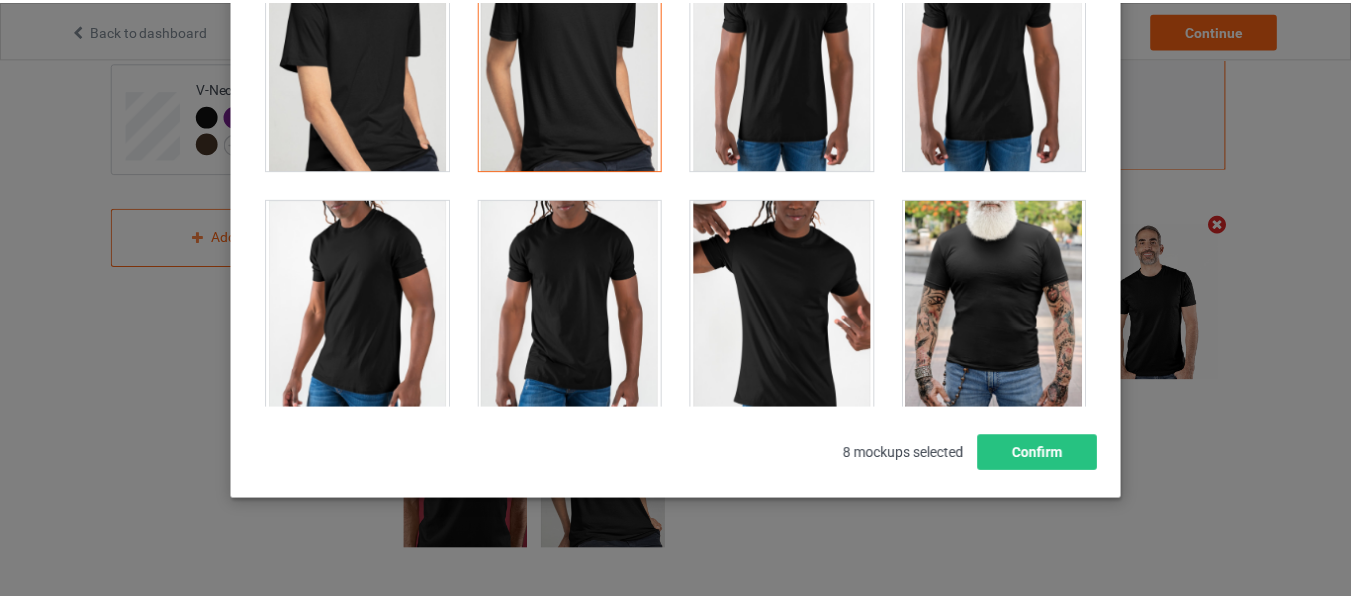 scroll, scrollTop: 284, scrollLeft: 0, axis: vertical 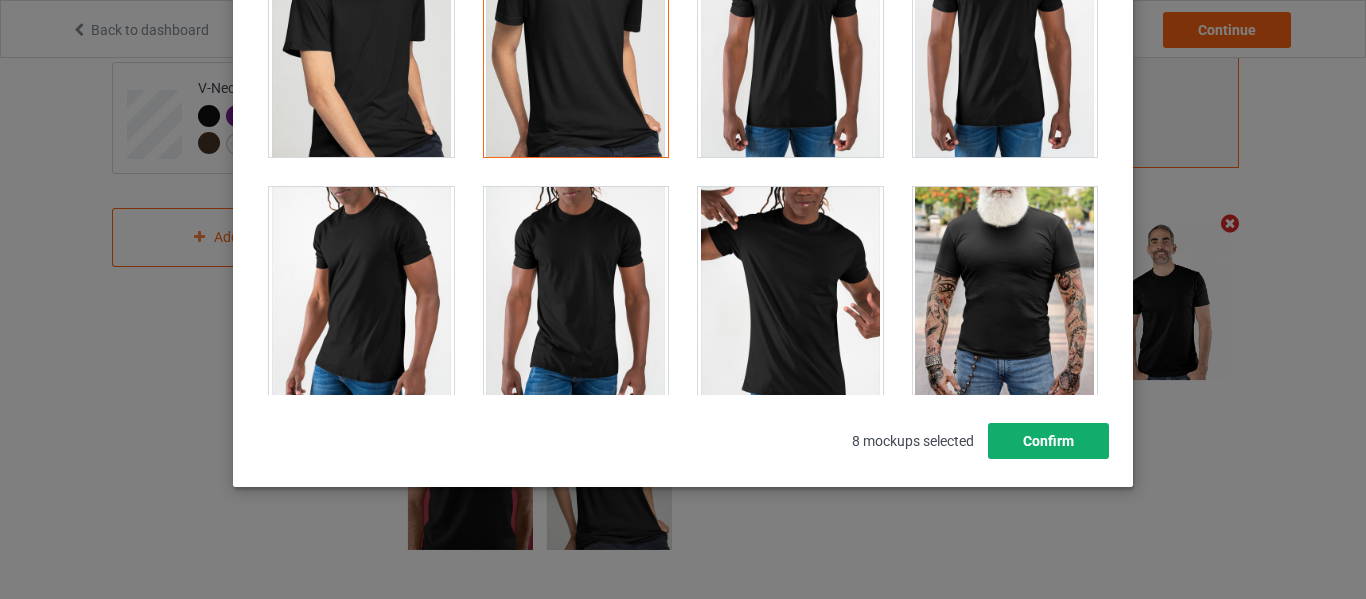 click on "Confirm" at bounding box center [1048, 441] 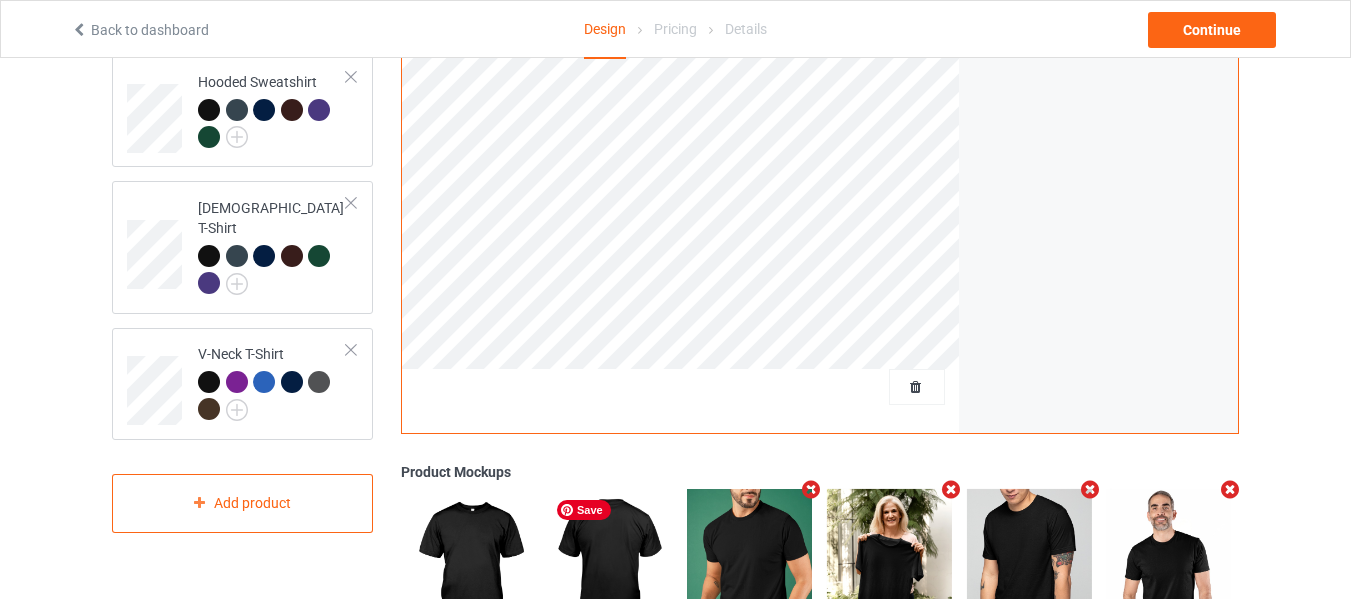 scroll, scrollTop: 295, scrollLeft: 0, axis: vertical 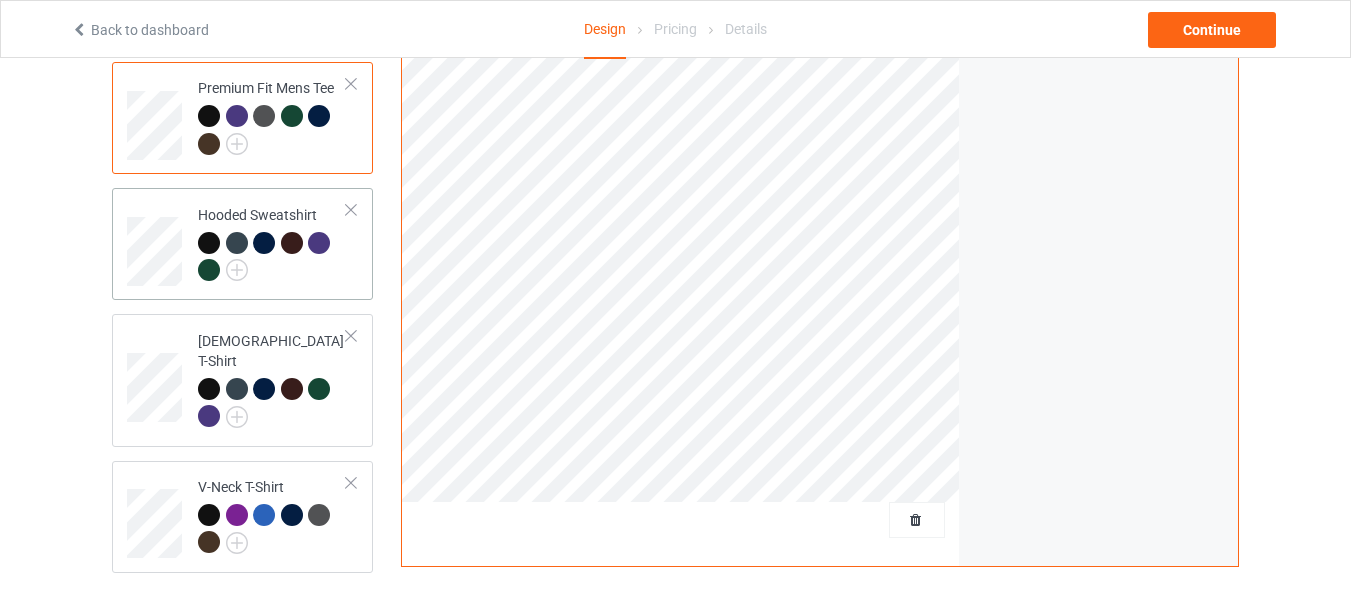 click at bounding box center [272, 259] 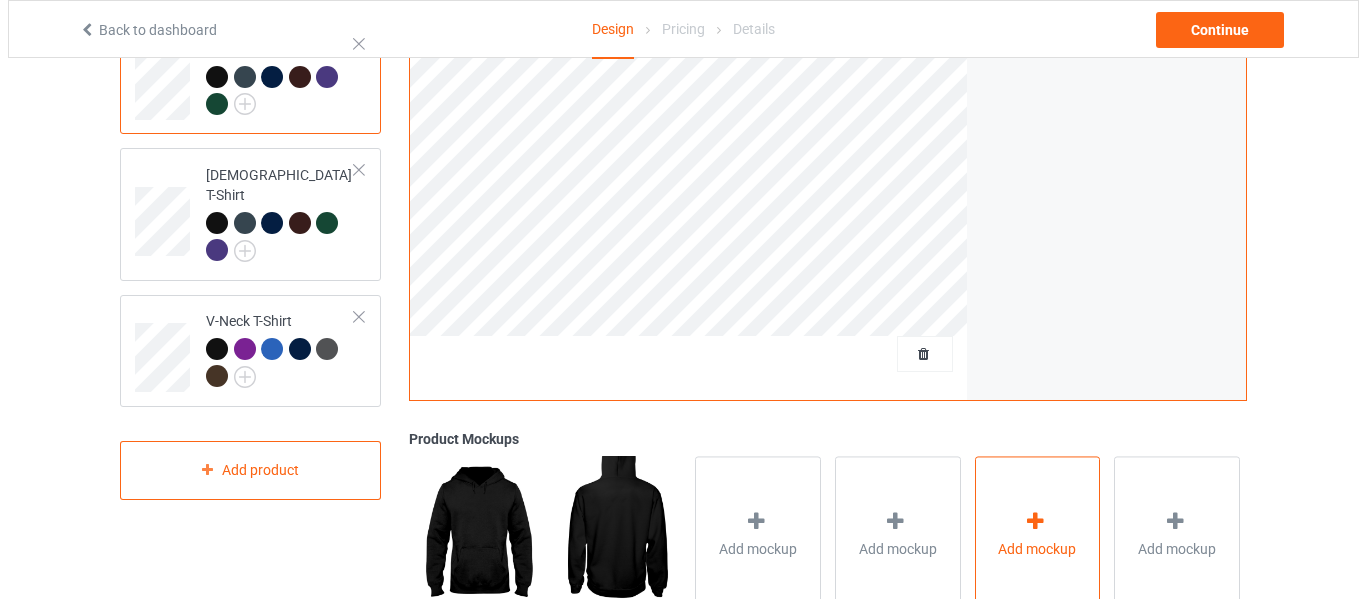 scroll, scrollTop: 595, scrollLeft: 0, axis: vertical 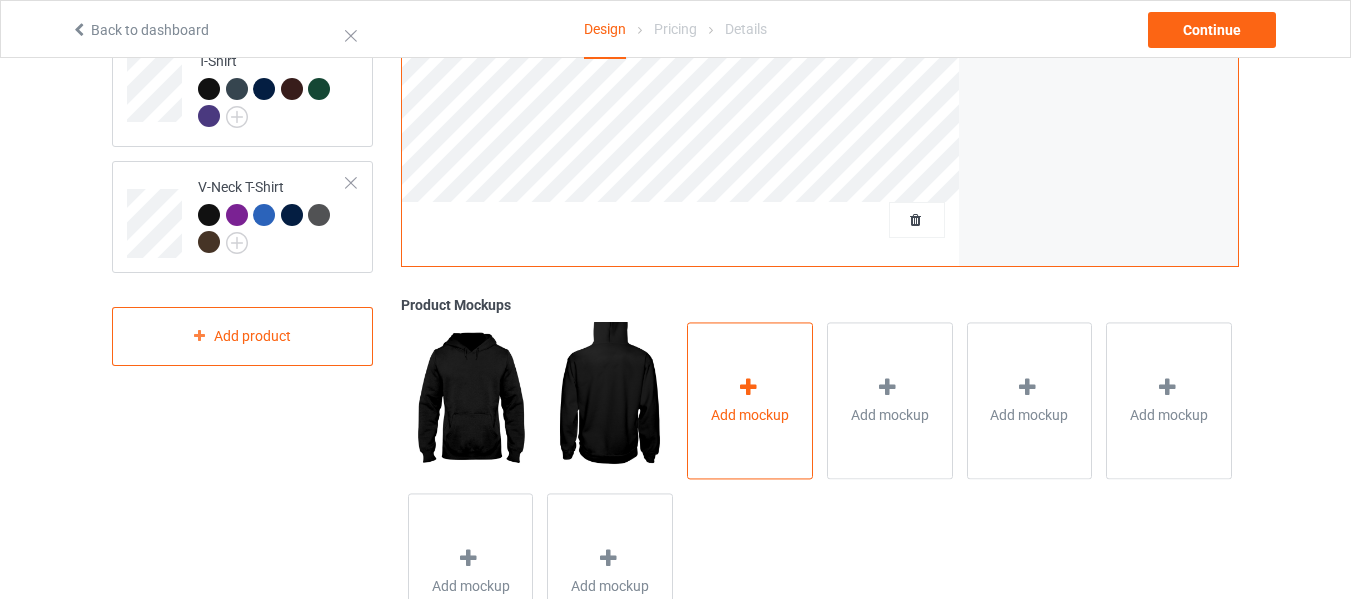 click on "Add mockup" at bounding box center (750, 415) 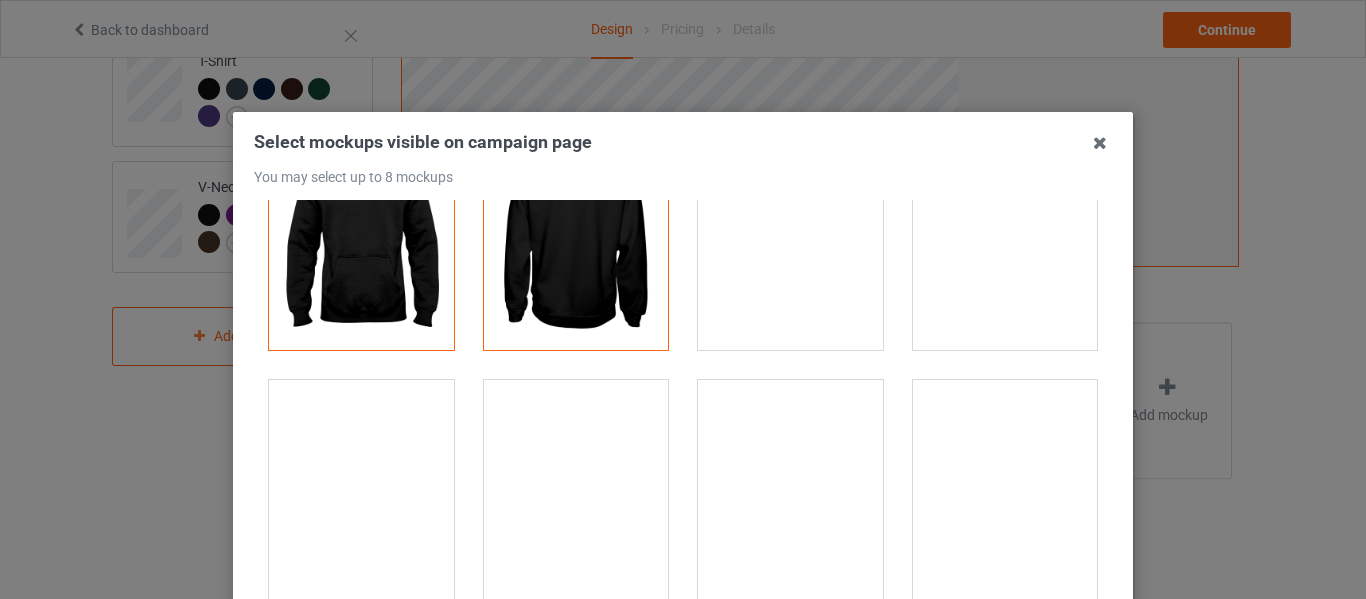 scroll, scrollTop: 200, scrollLeft: 0, axis: vertical 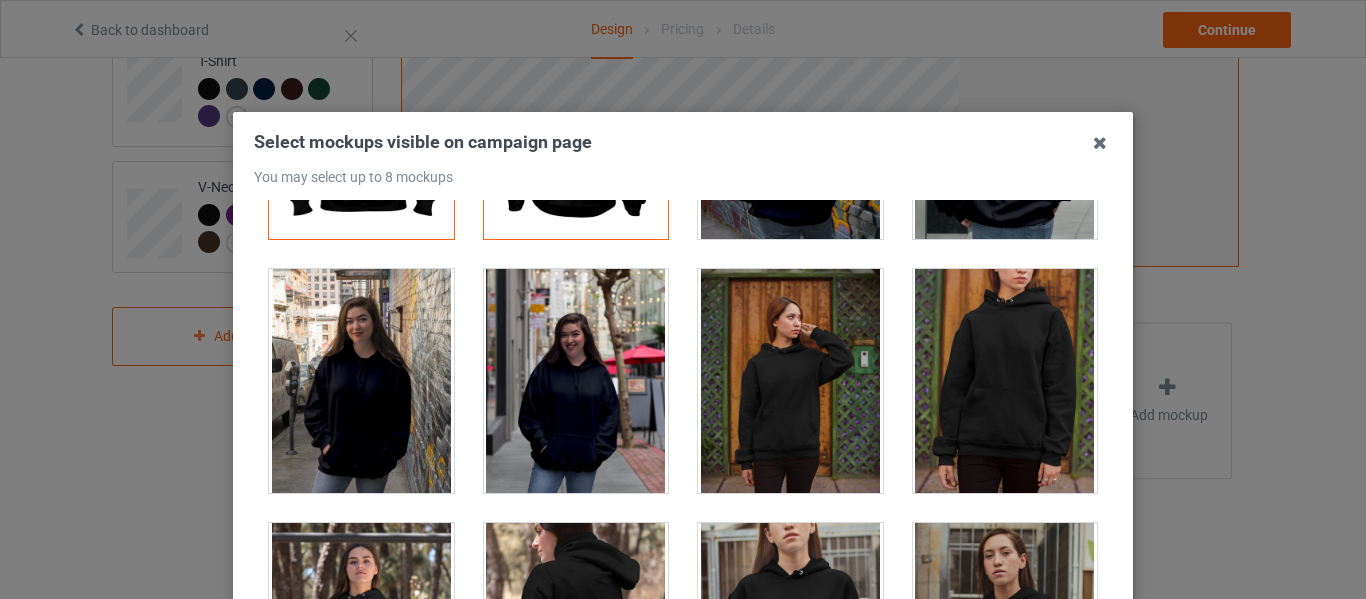 click at bounding box center (576, 381) 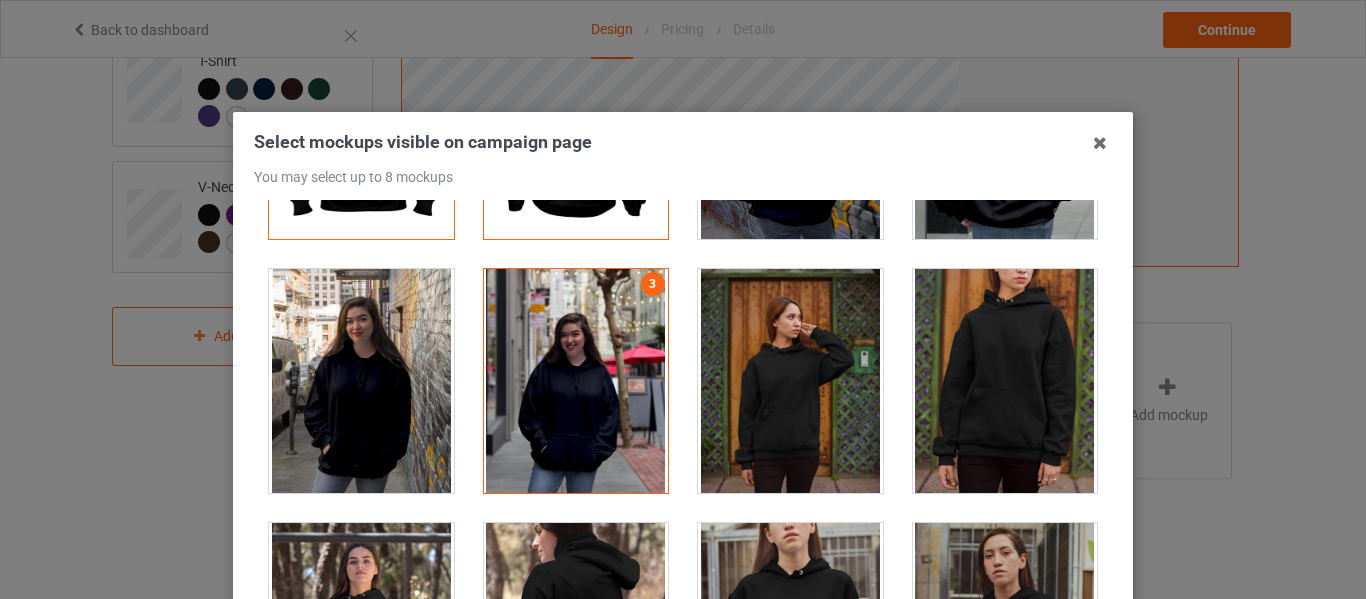 click at bounding box center (361, 381) 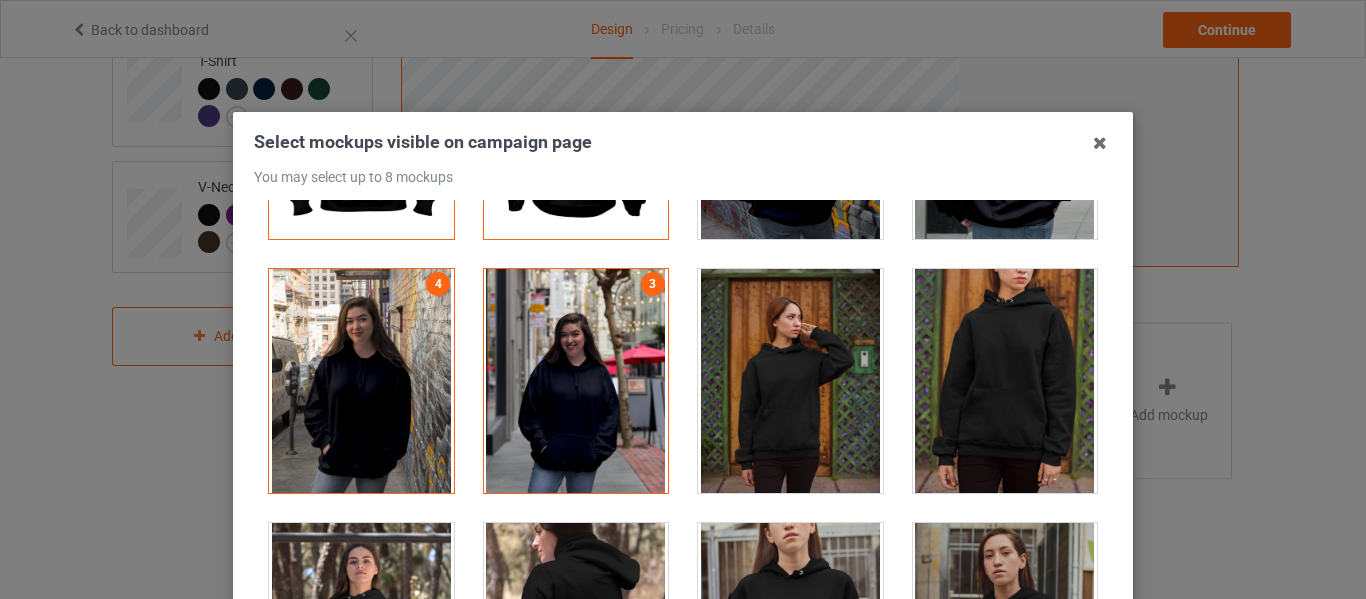 click at bounding box center (1005, 381) 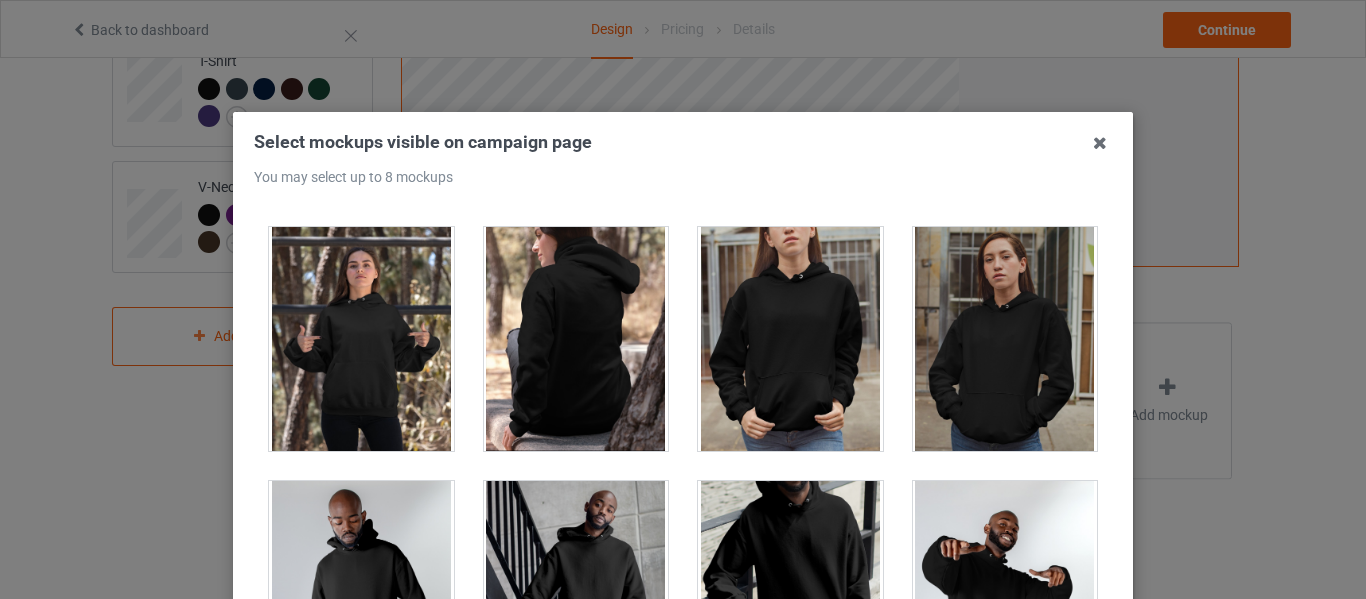 scroll, scrollTop: 600, scrollLeft: 0, axis: vertical 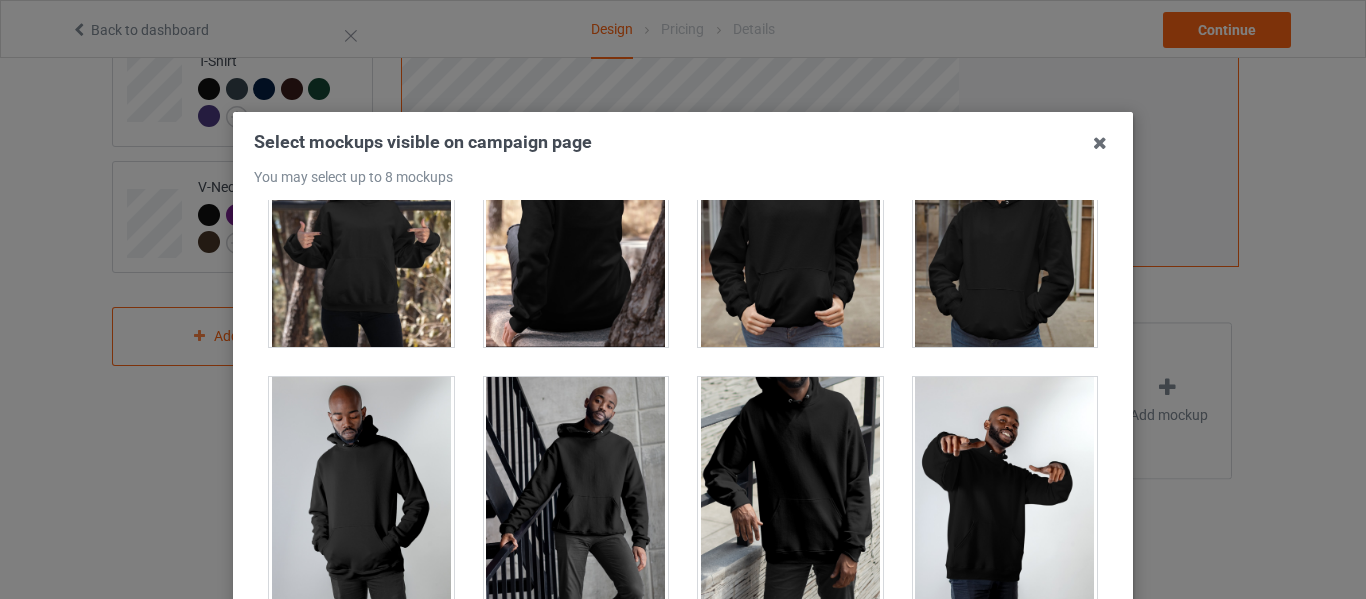click at bounding box center (1005, 235) 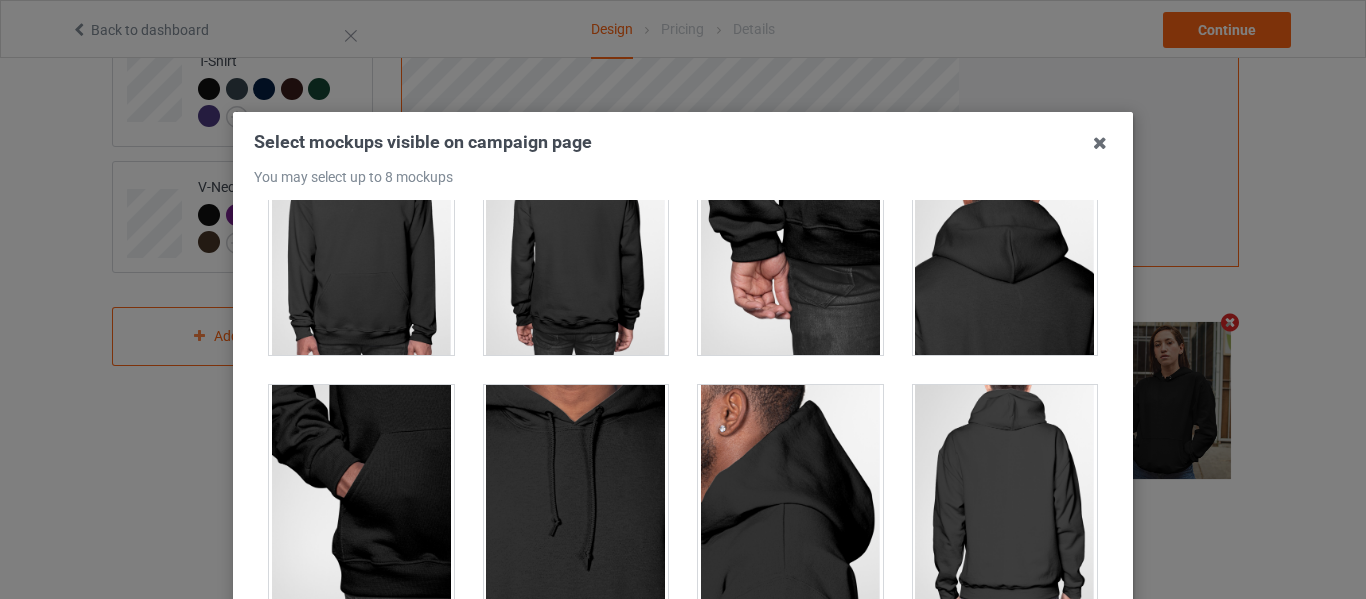 click at bounding box center (361, 243) 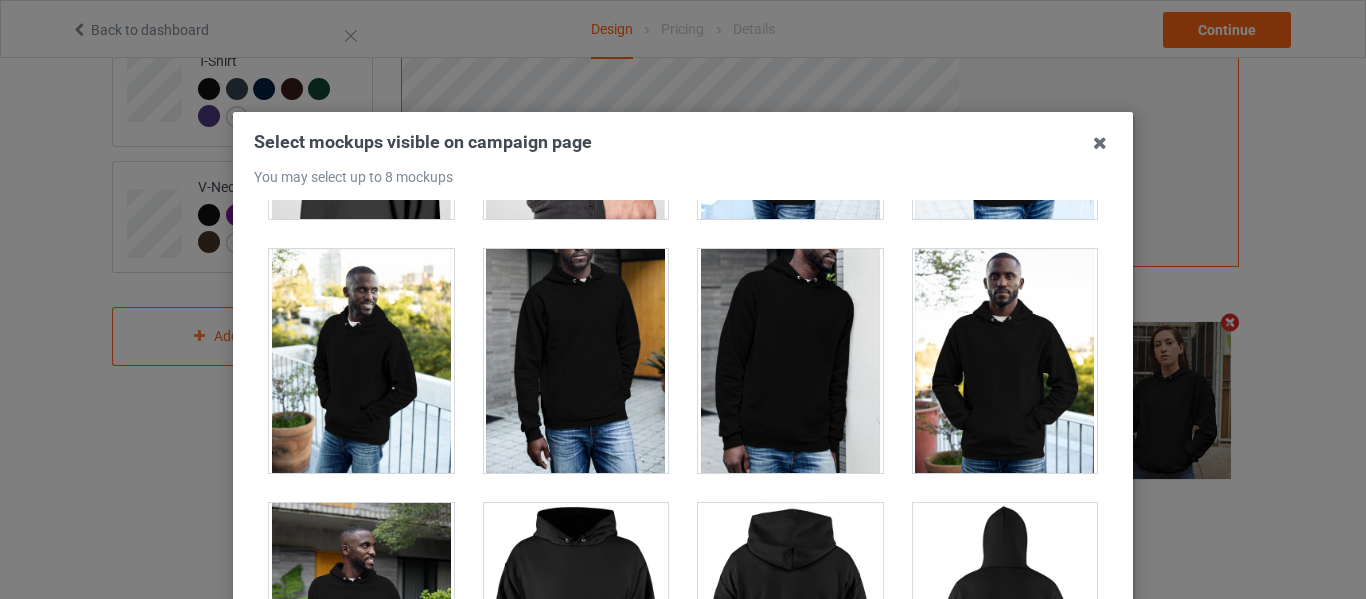 scroll, scrollTop: 2000, scrollLeft: 0, axis: vertical 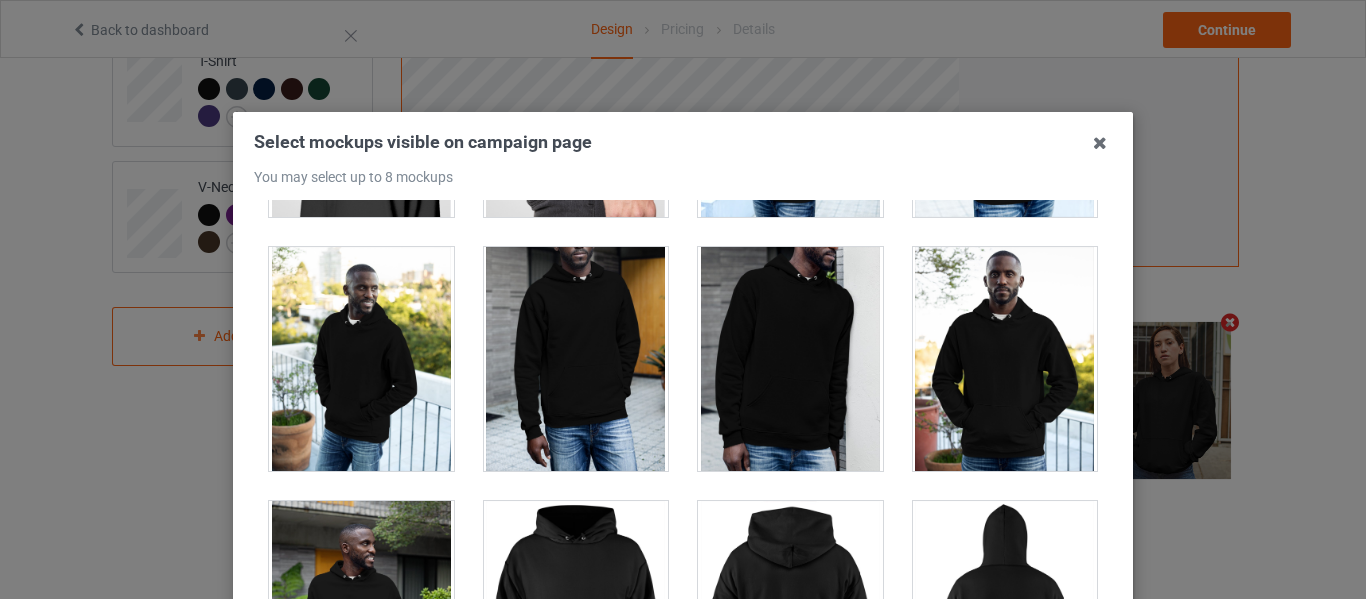 click at bounding box center (1005, 359) 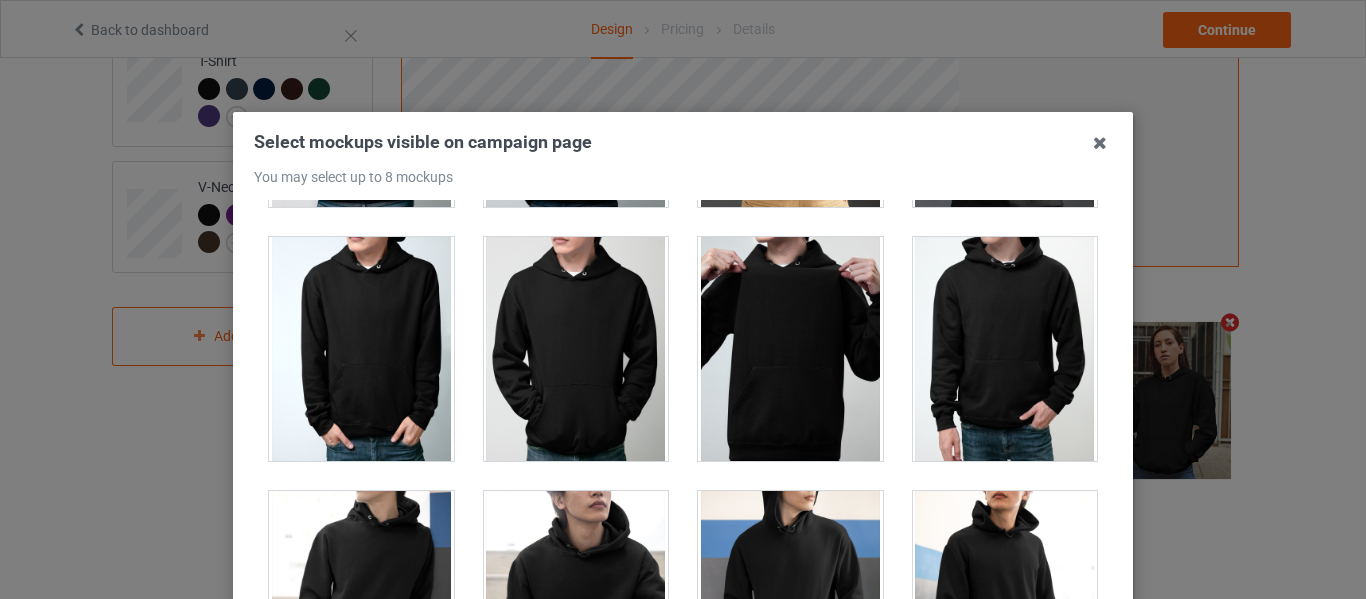 scroll, scrollTop: 3300, scrollLeft: 0, axis: vertical 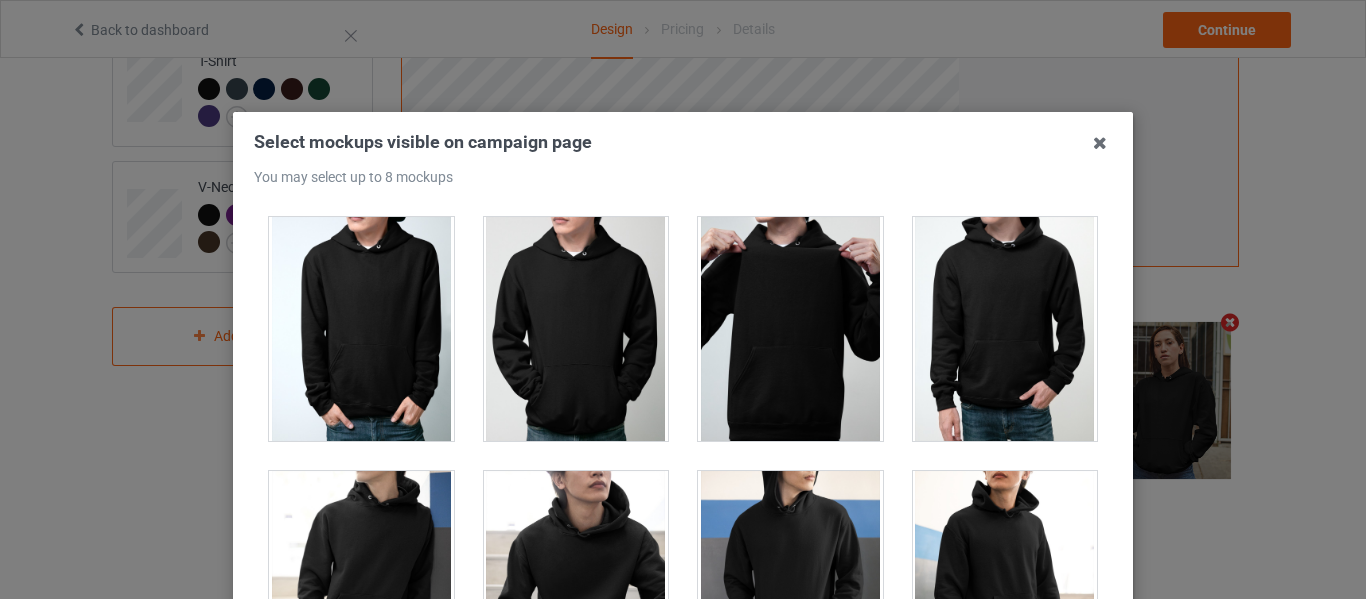 click at bounding box center (576, 329) 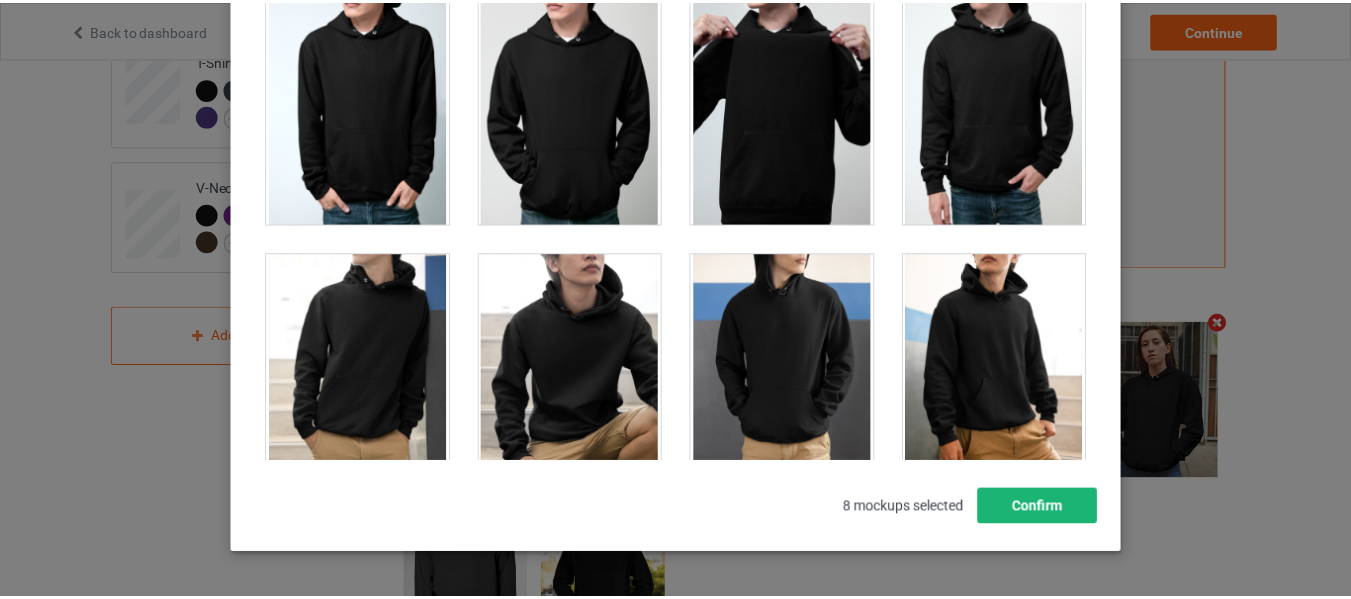 scroll, scrollTop: 300, scrollLeft: 0, axis: vertical 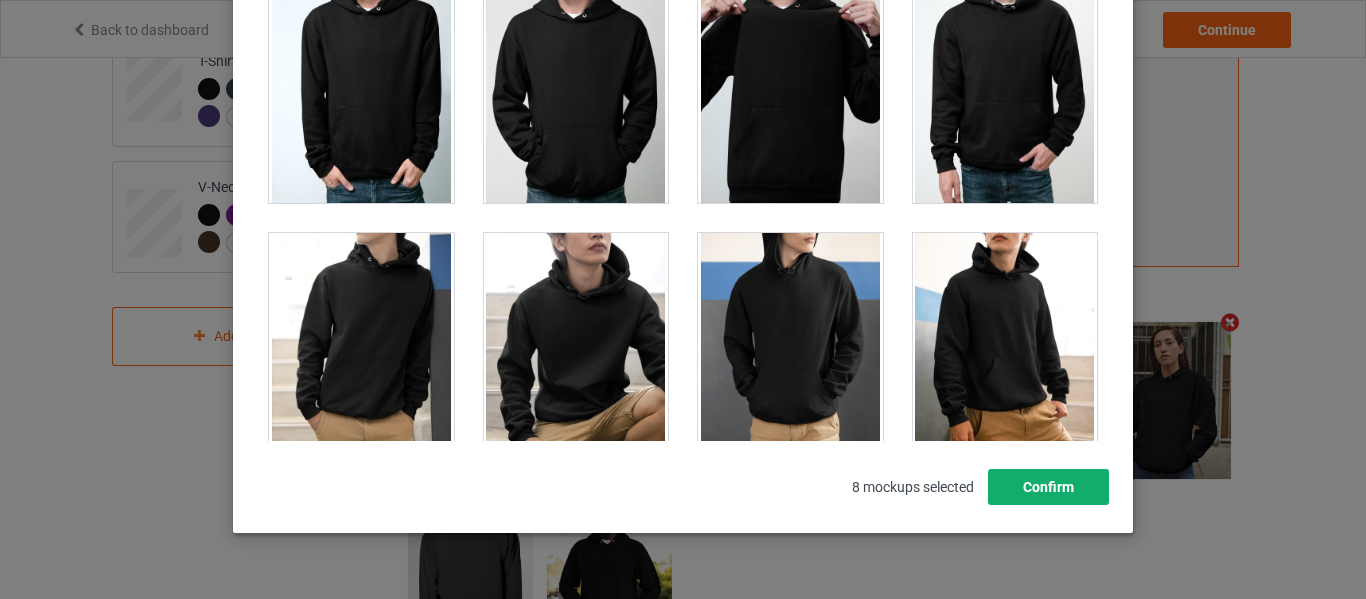 click on "Confirm" at bounding box center (1048, 487) 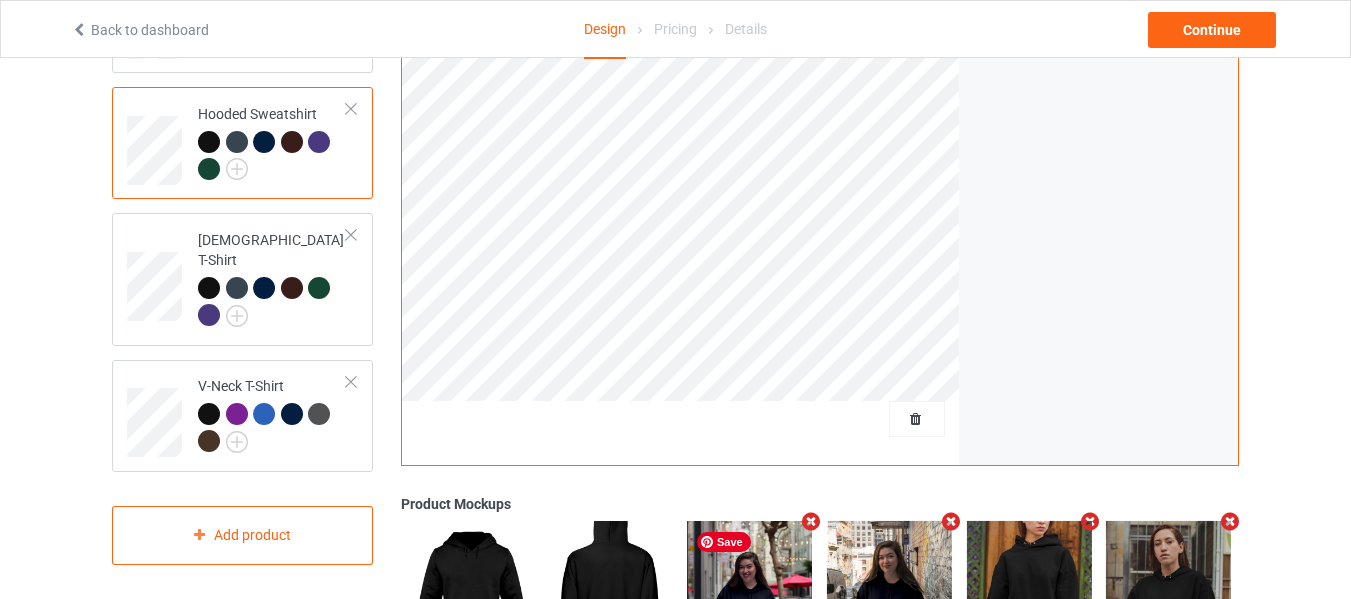scroll, scrollTop: 395, scrollLeft: 0, axis: vertical 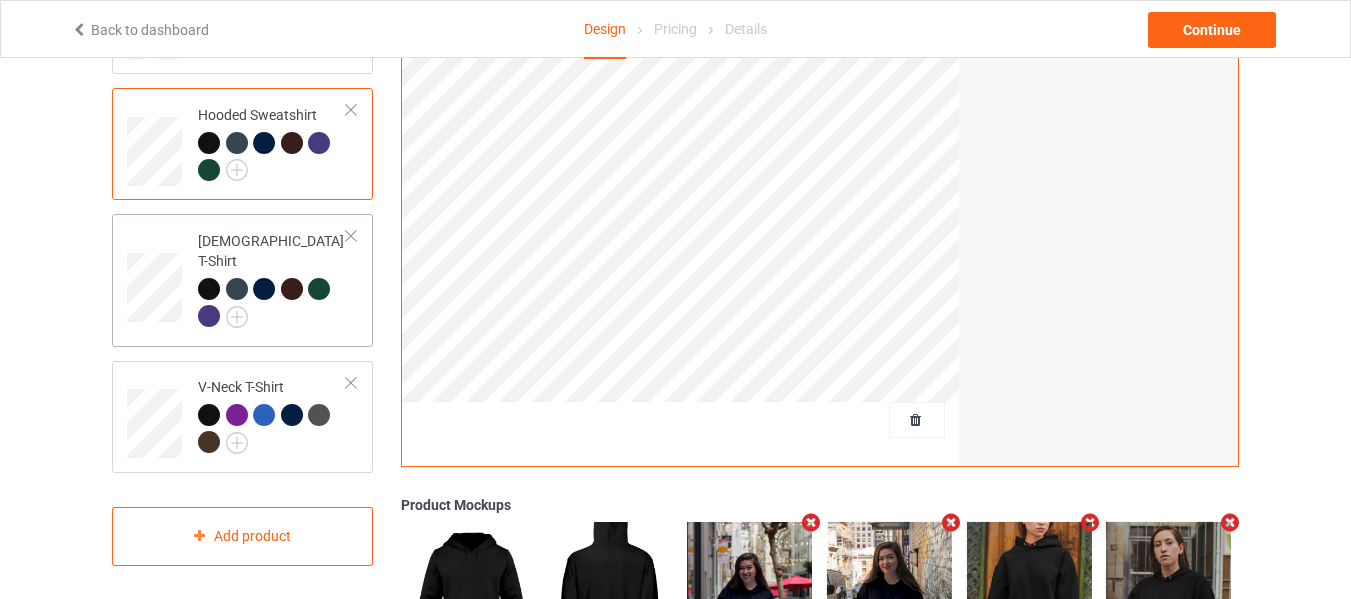 click at bounding box center [272, 305] 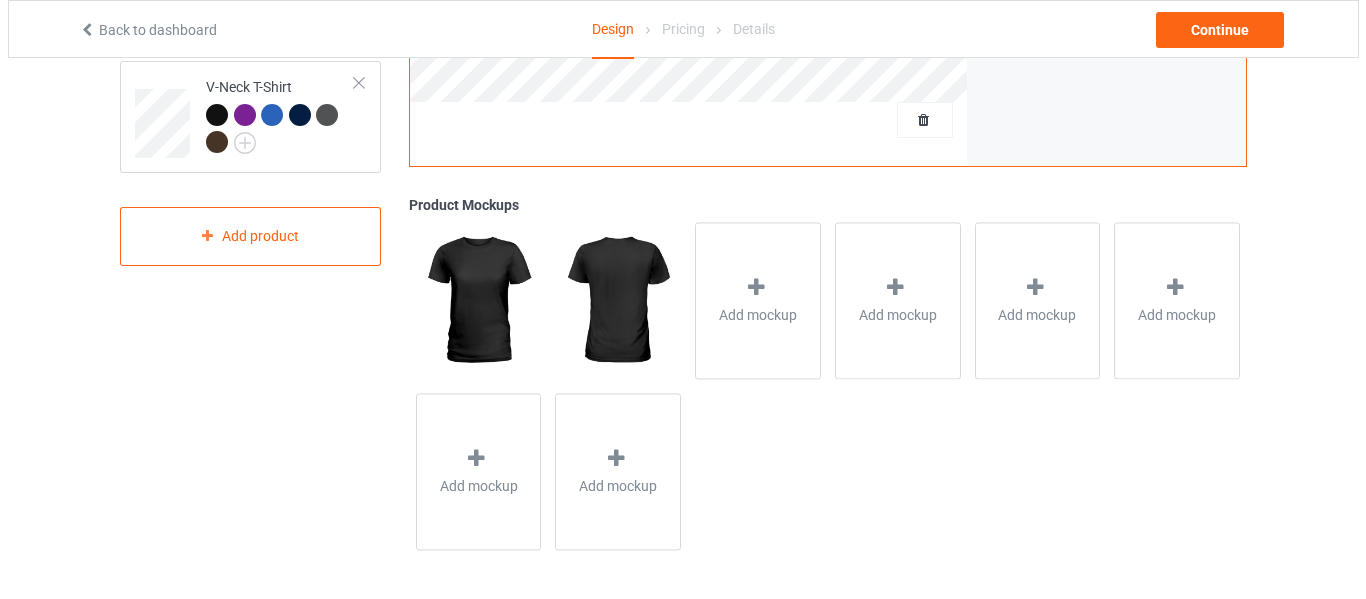 scroll, scrollTop: 697, scrollLeft: 0, axis: vertical 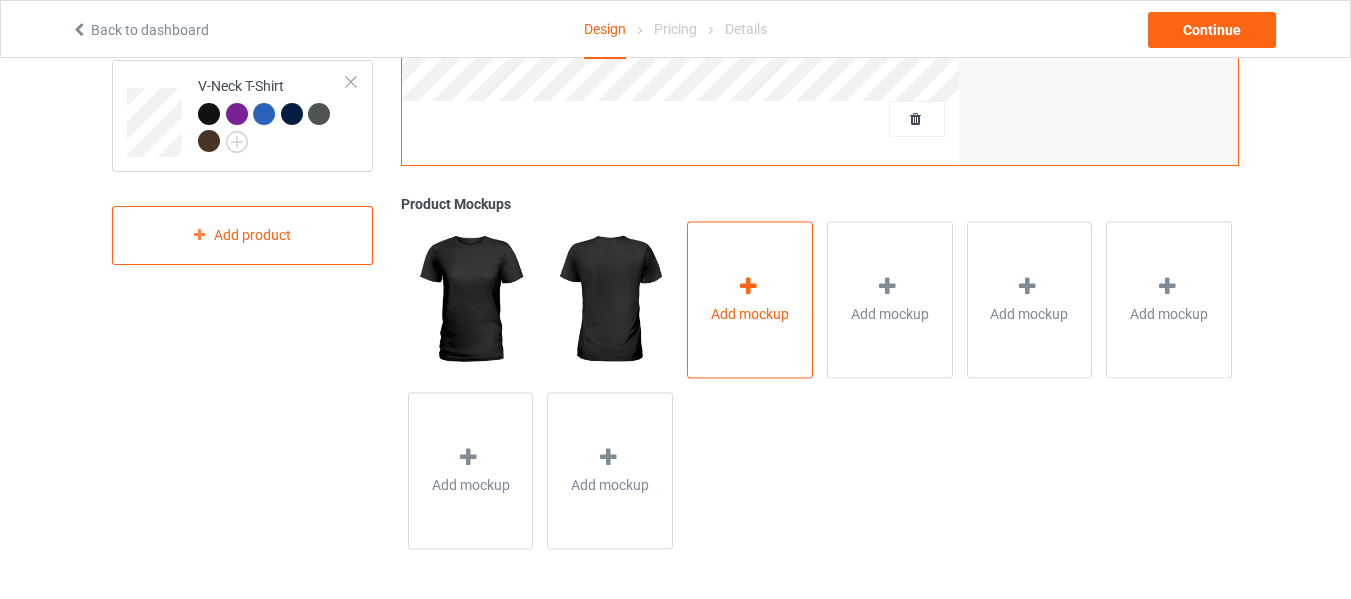 click on "Add mockup" at bounding box center [750, 299] 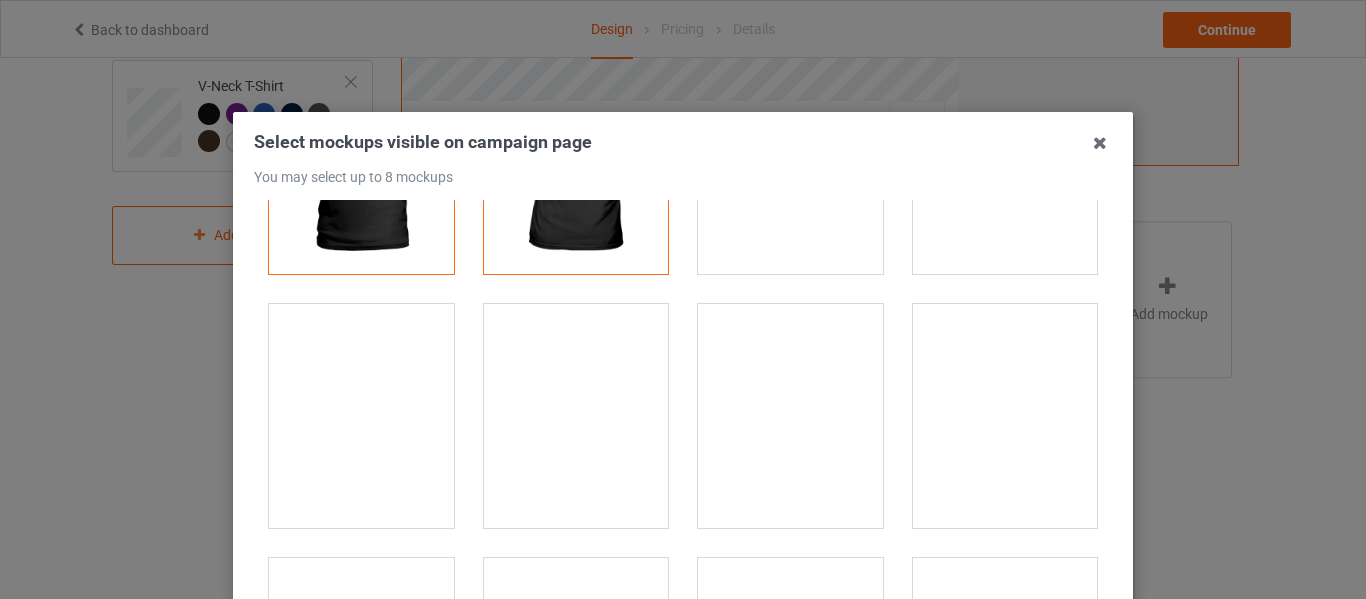 scroll, scrollTop: 200, scrollLeft: 0, axis: vertical 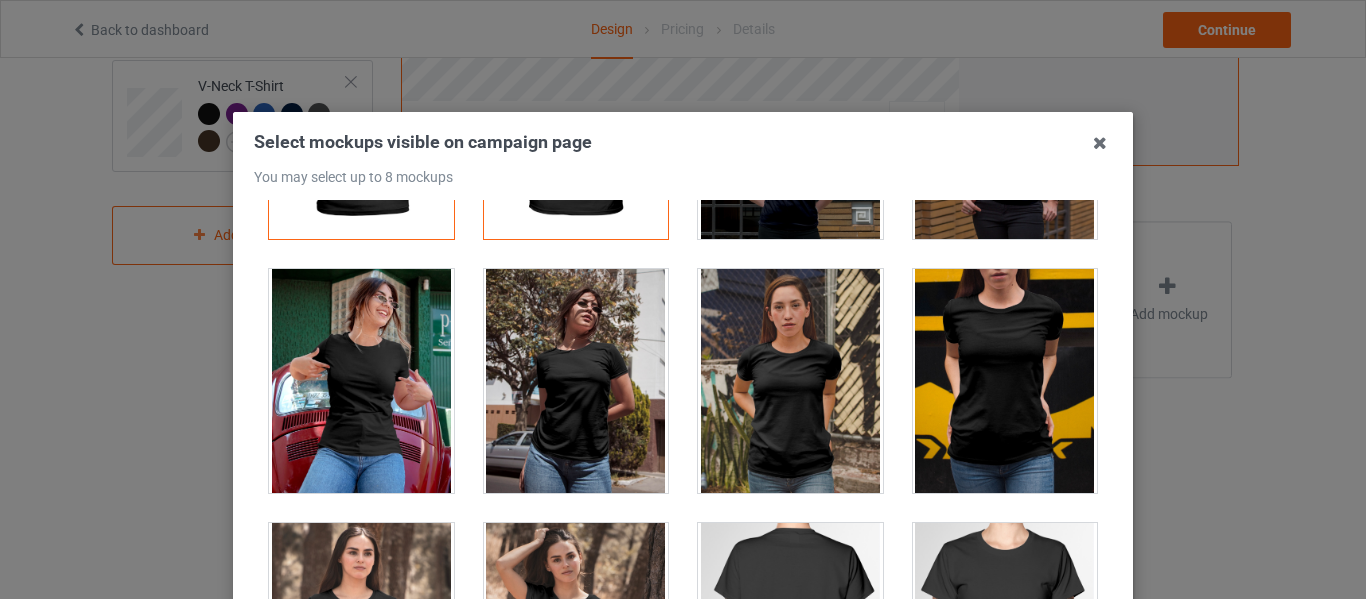 click at bounding box center (1005, 381) 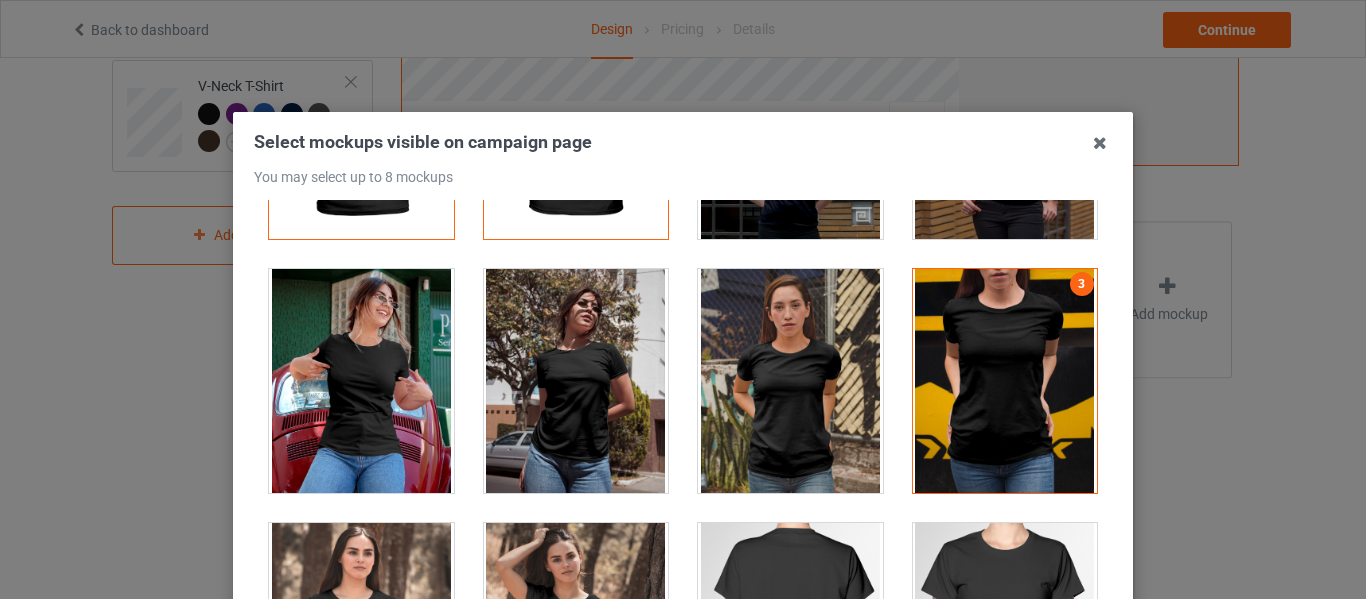 click at bounding box center [361, 381] 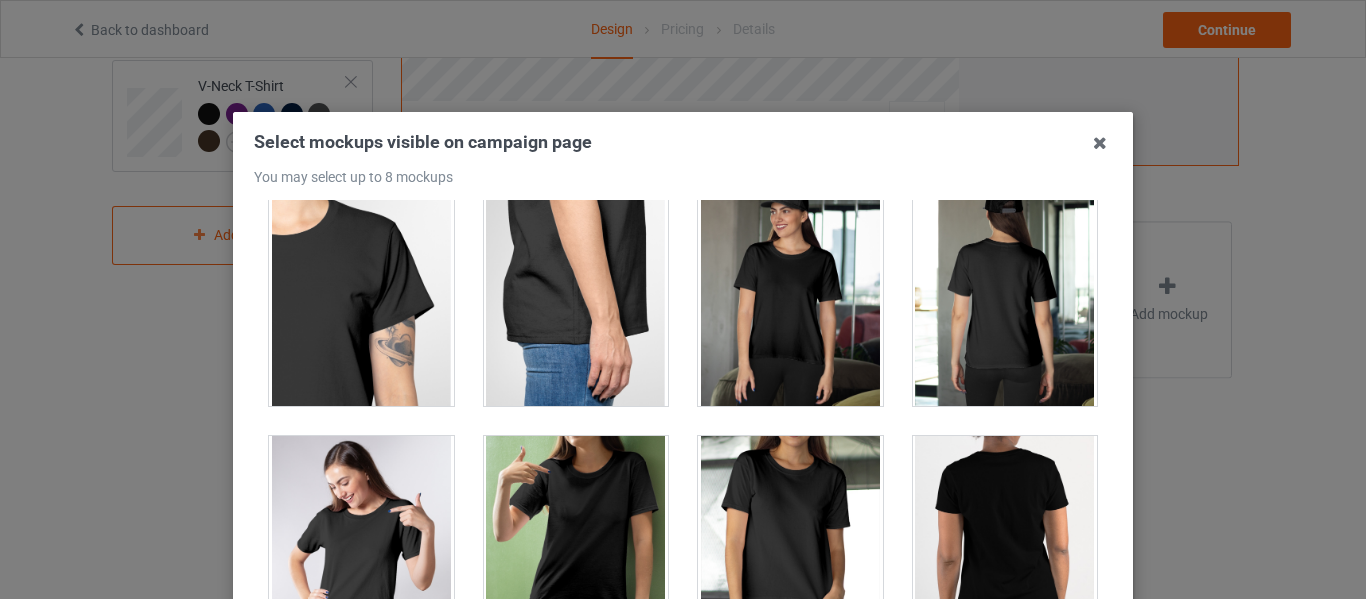 scroll, scrollTop: 1100, scrollLeft: 0, axis: vertical 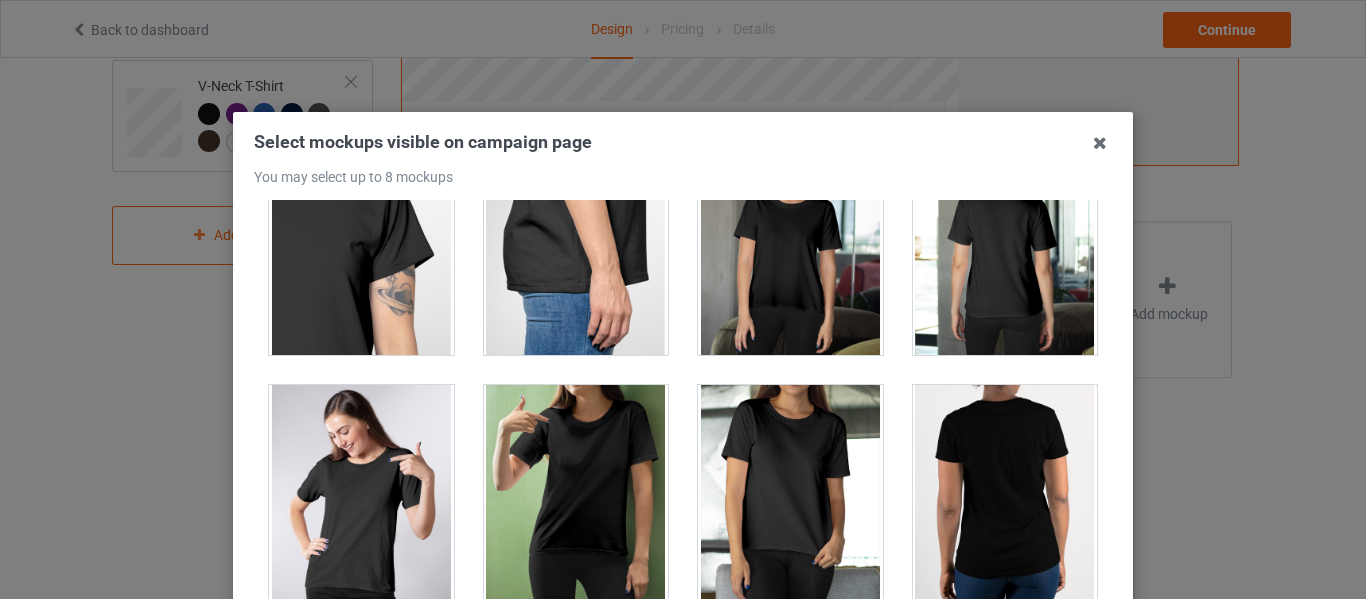 click at bounding box center (361, 497) 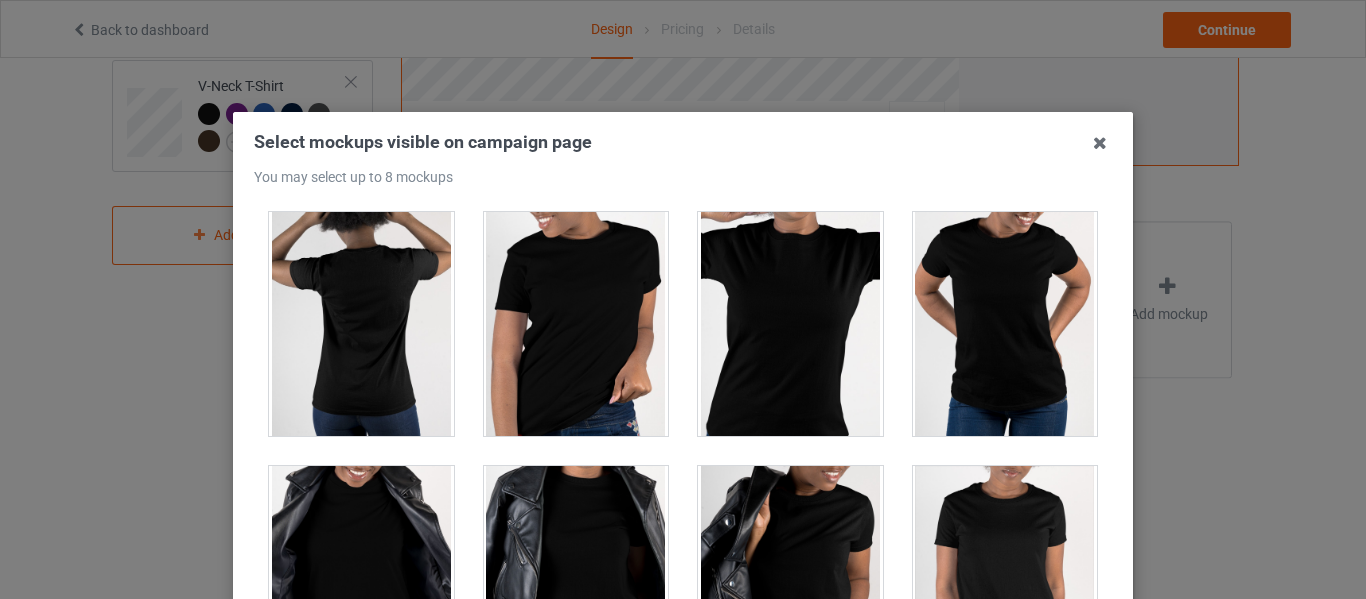 scroll, scrollTop: 1500, scrollLeft: 0, axis: vertical 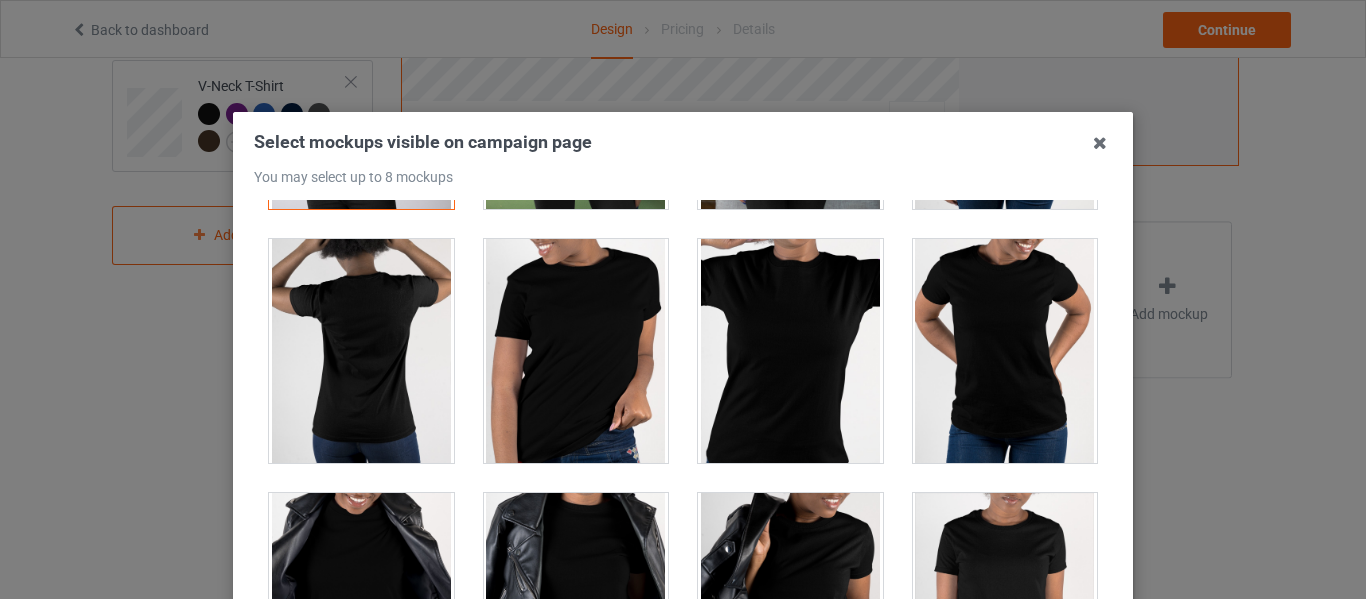 click at bounding box center [576, 351] 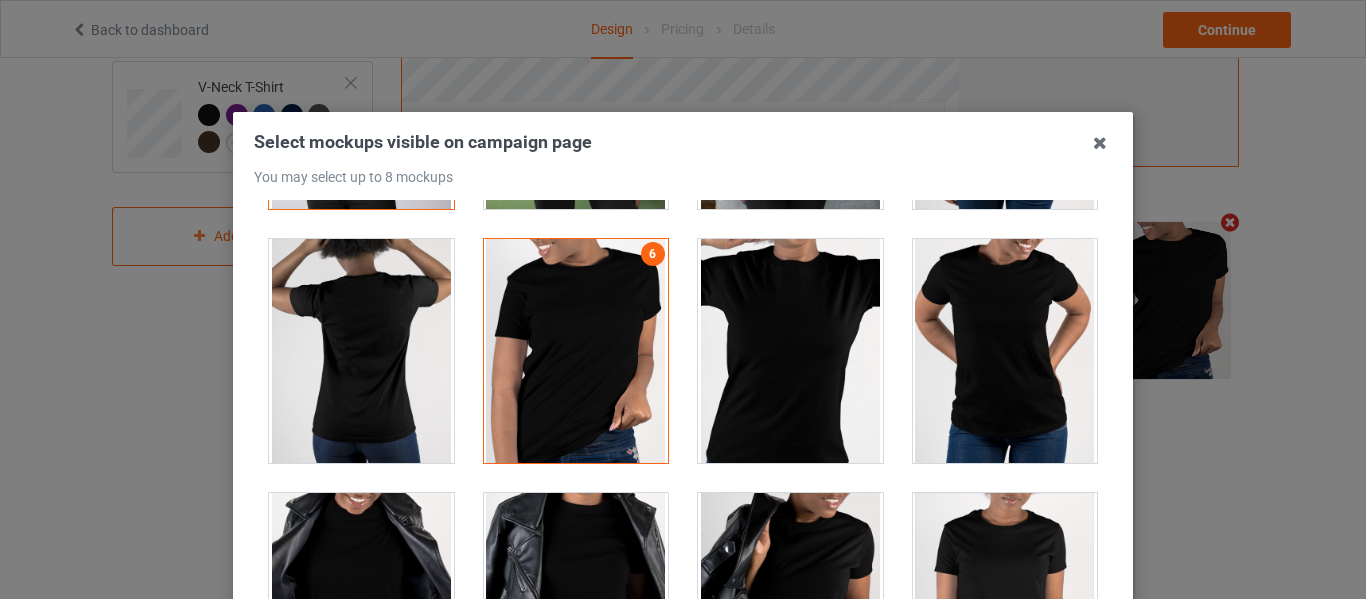 scroll, scrollTop: 696, scrollLeft: 0, axis: vertical 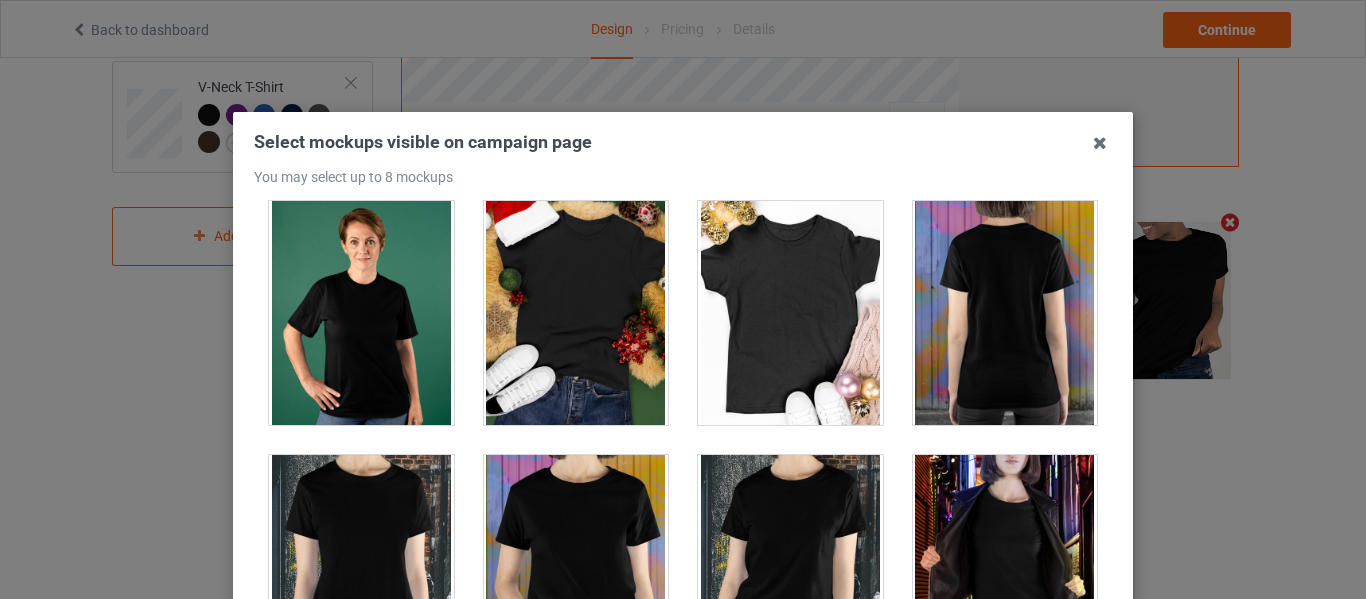 click at bounding box center (361, 313) 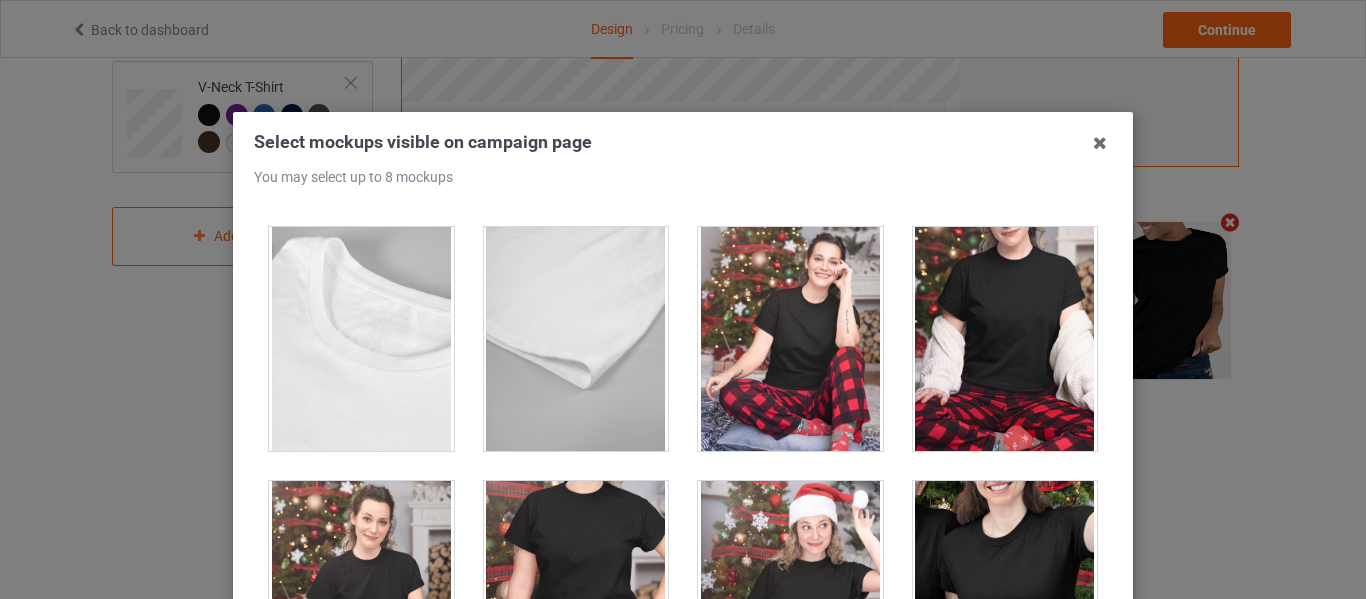 scroll, scrollTop: 5800, scrollLeft: 0, axis: vertical 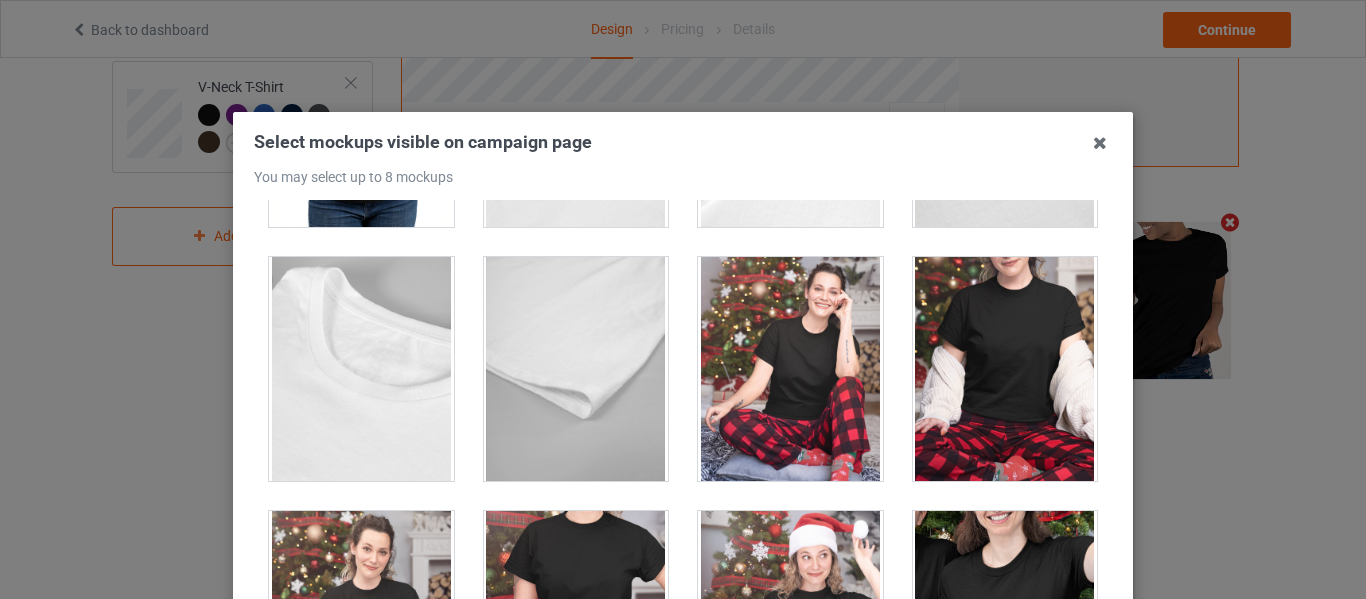 click at bounding box center (1005, 369) 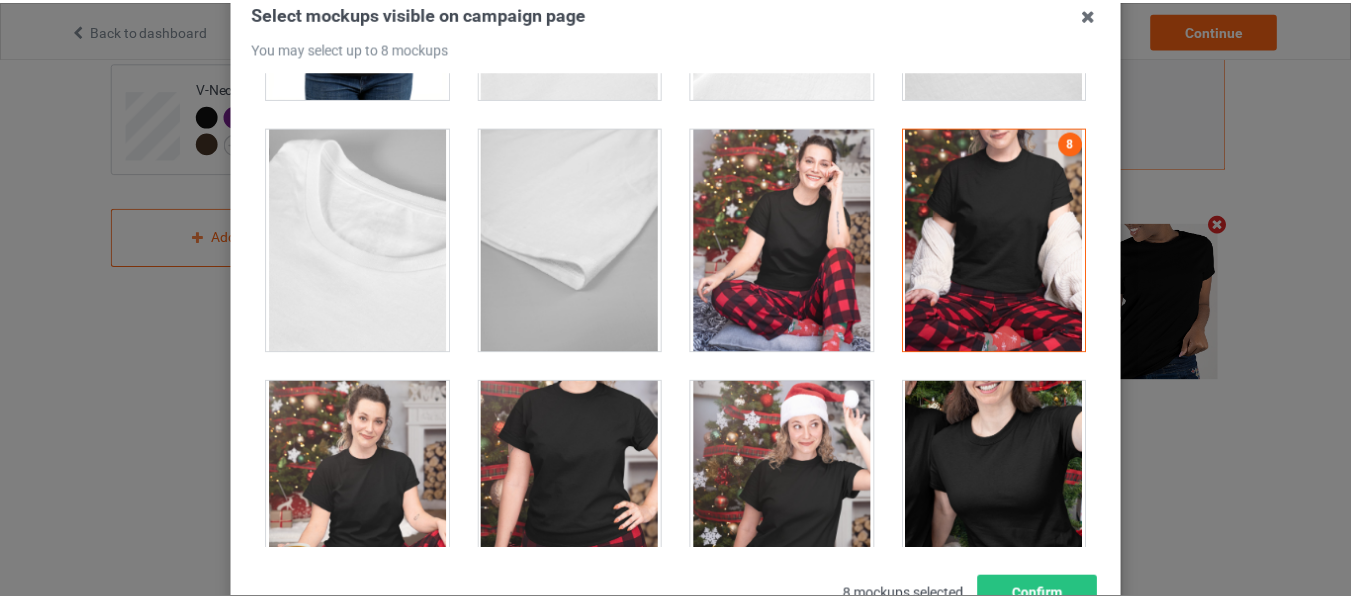scroll, scrollTop: 200, scrollLeft: 0, axis: vertical 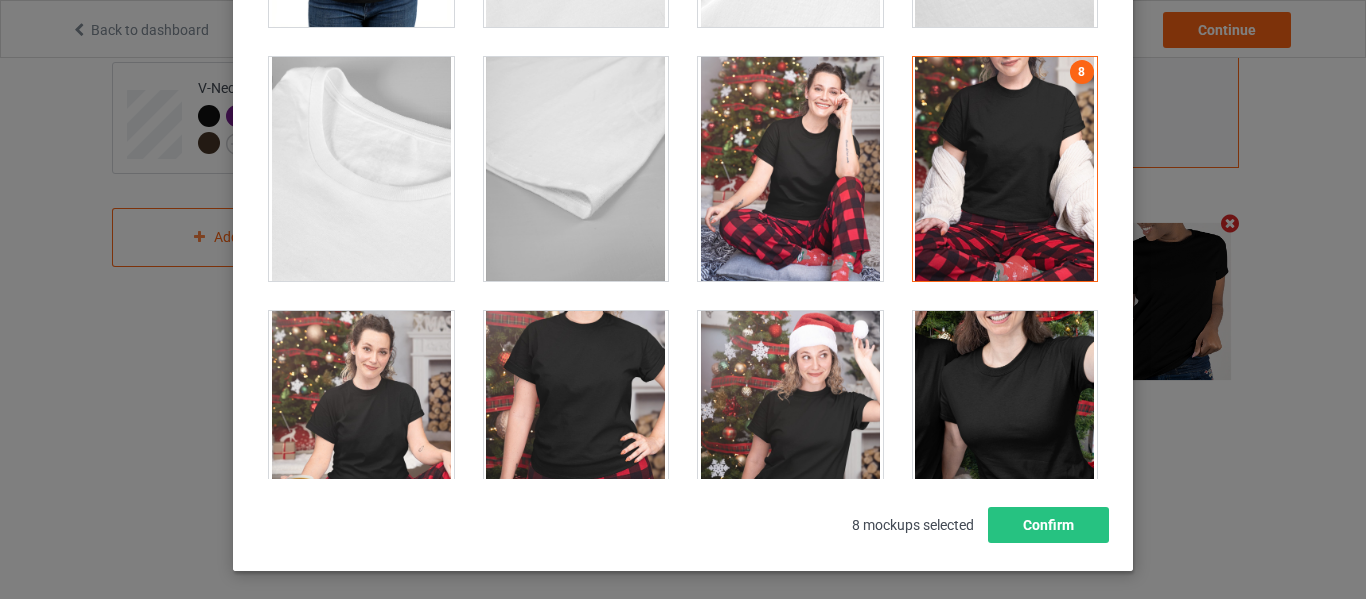 click at bounding box center (1005, 169) 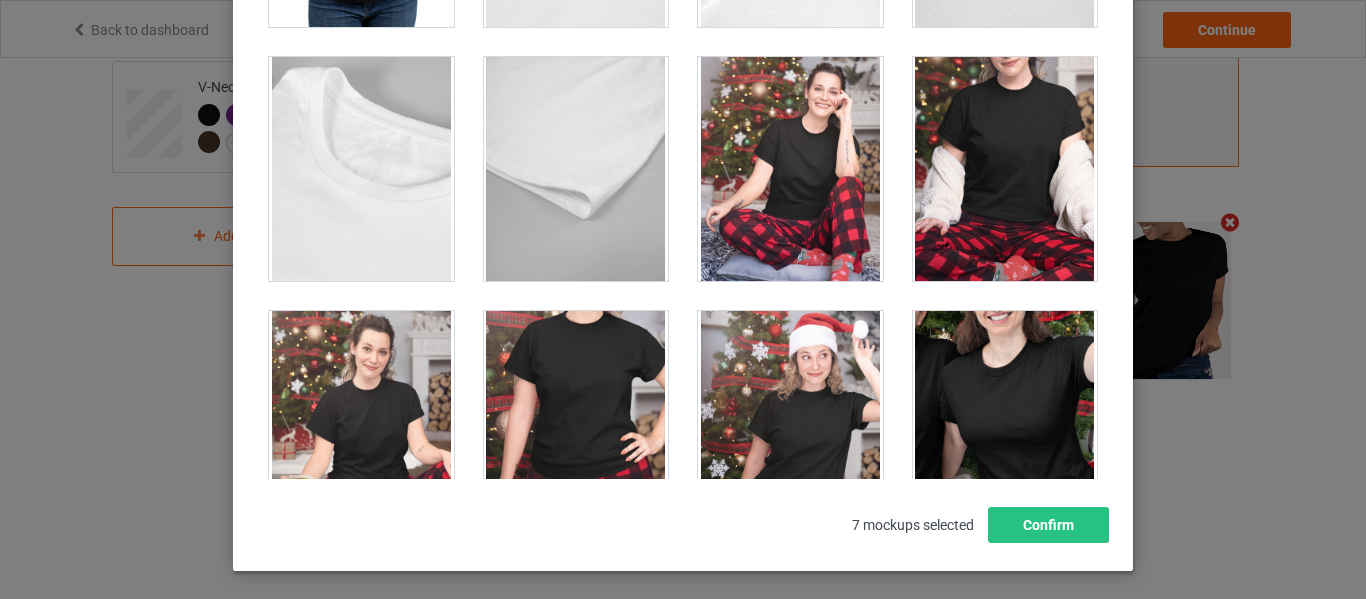 click at bounding box center [576, 423] 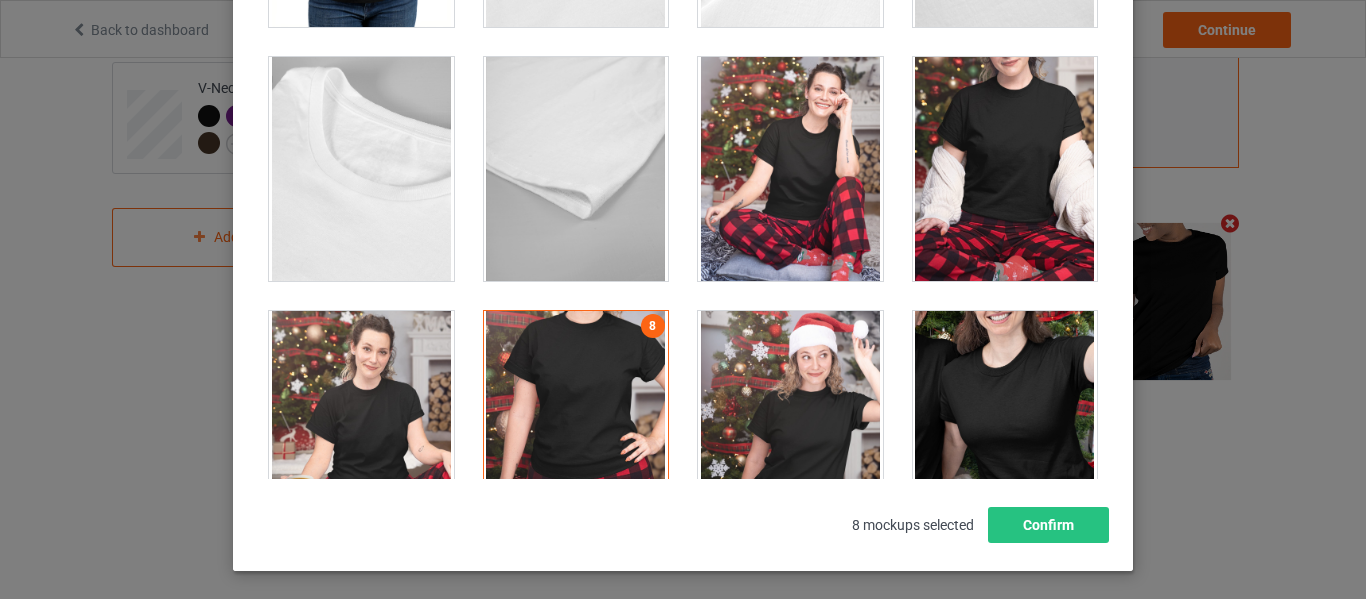 click at bounding box center (576, 423) 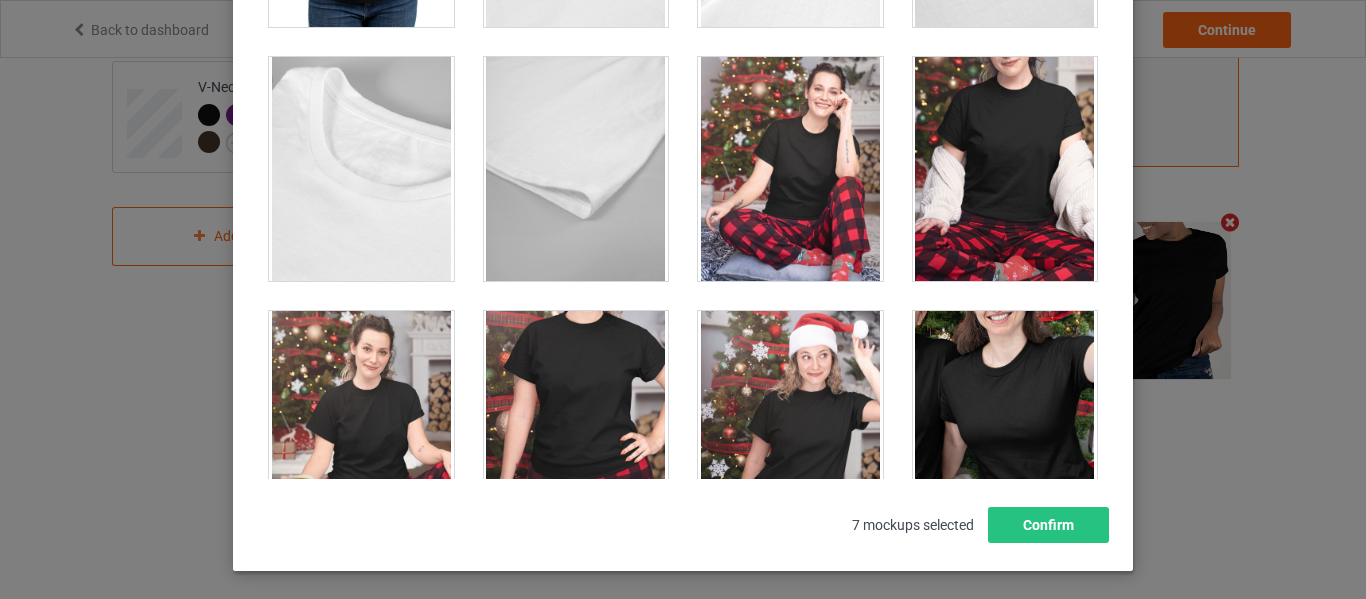 click at bounding box center (1005, 169) 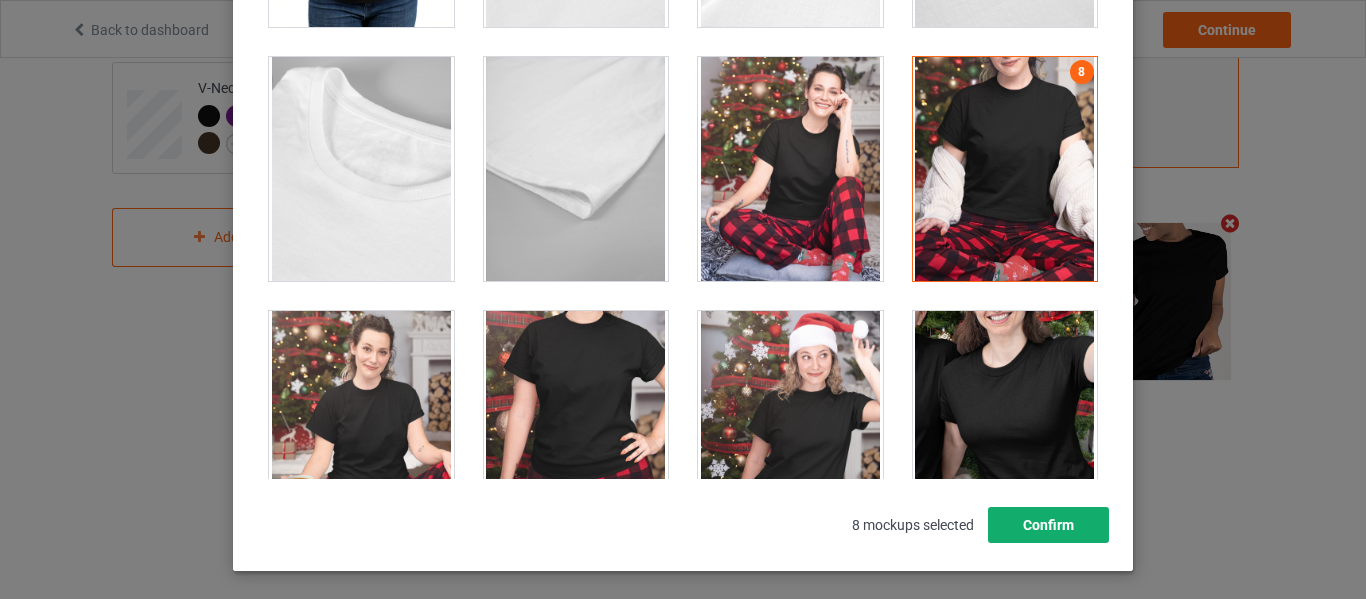 click on "Confirm" at bounding box center (1048, 525) 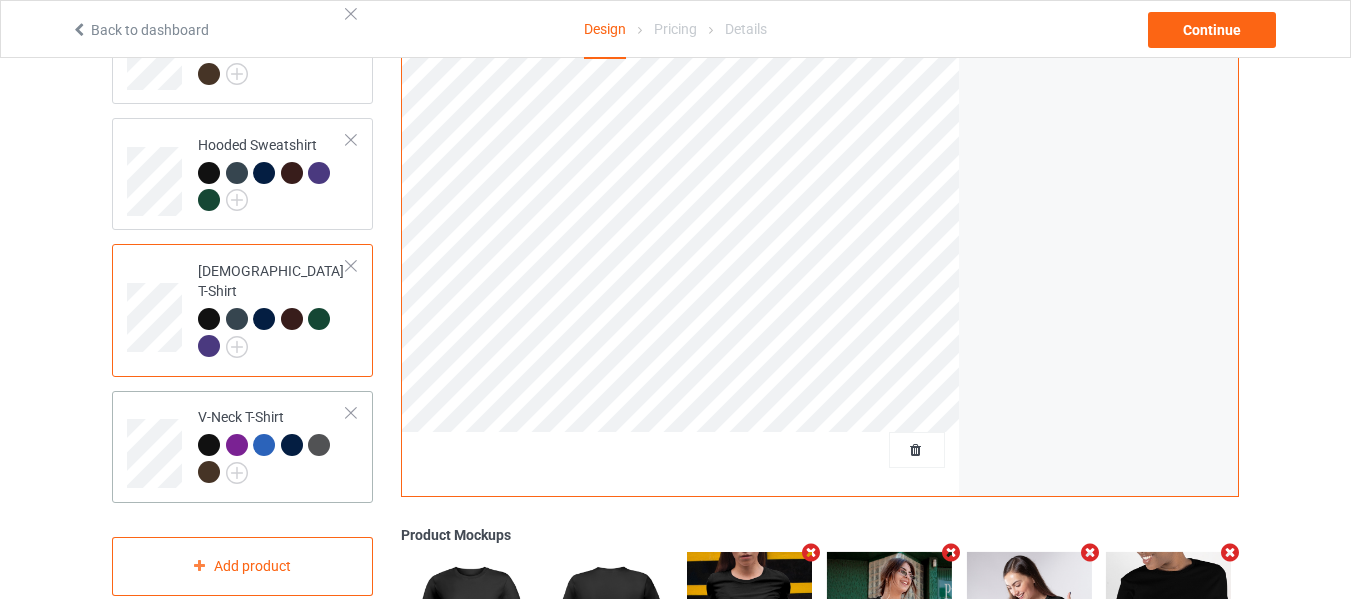scroll, scrollTop: 395, scrollLeft: 0, axis: vertical 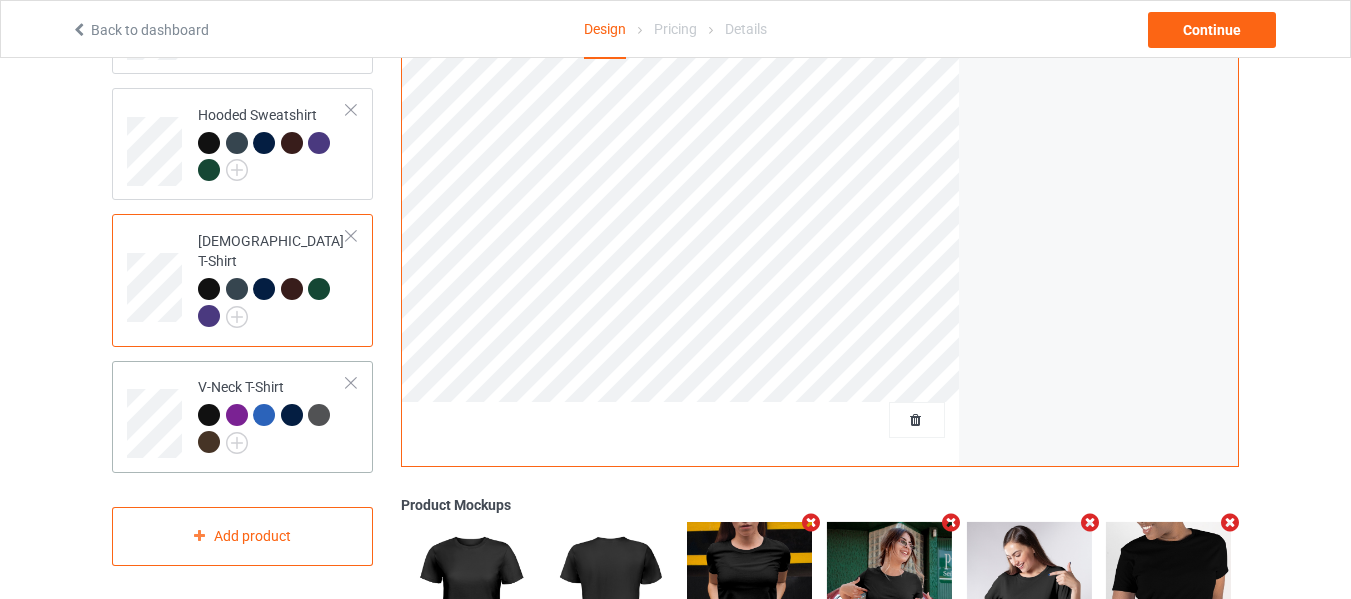 click at bounding box center (272, 431) 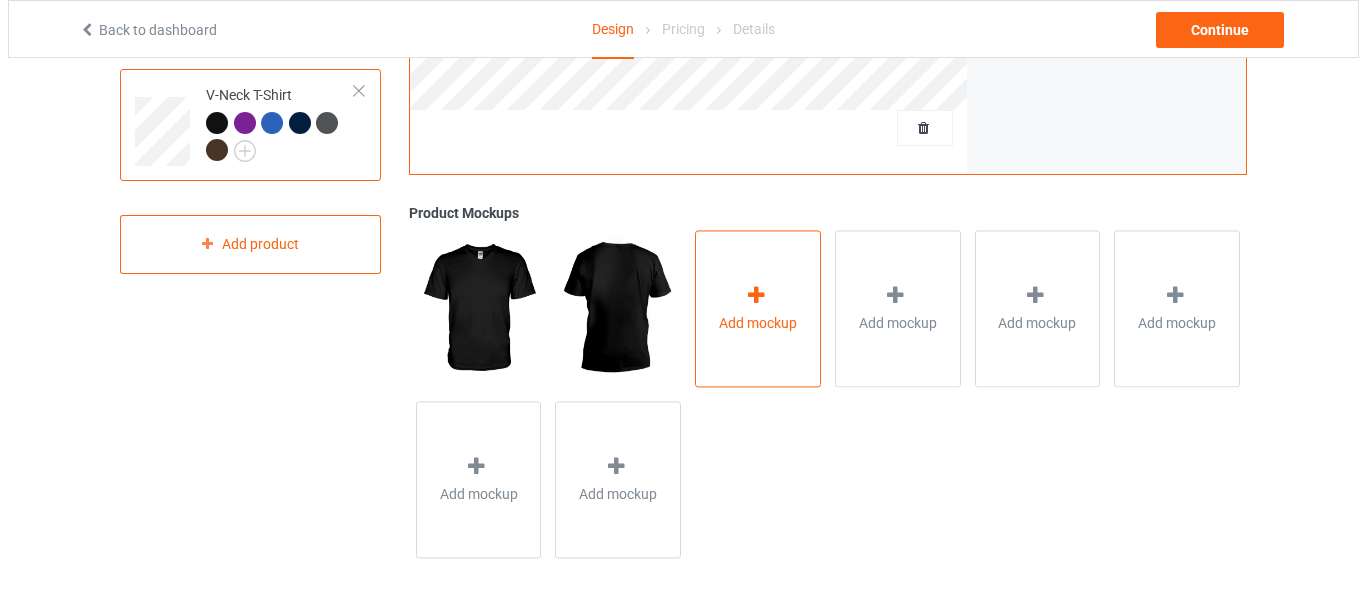 scroll, scrollTop: 695, scrollLeft: 0, axis: vertical 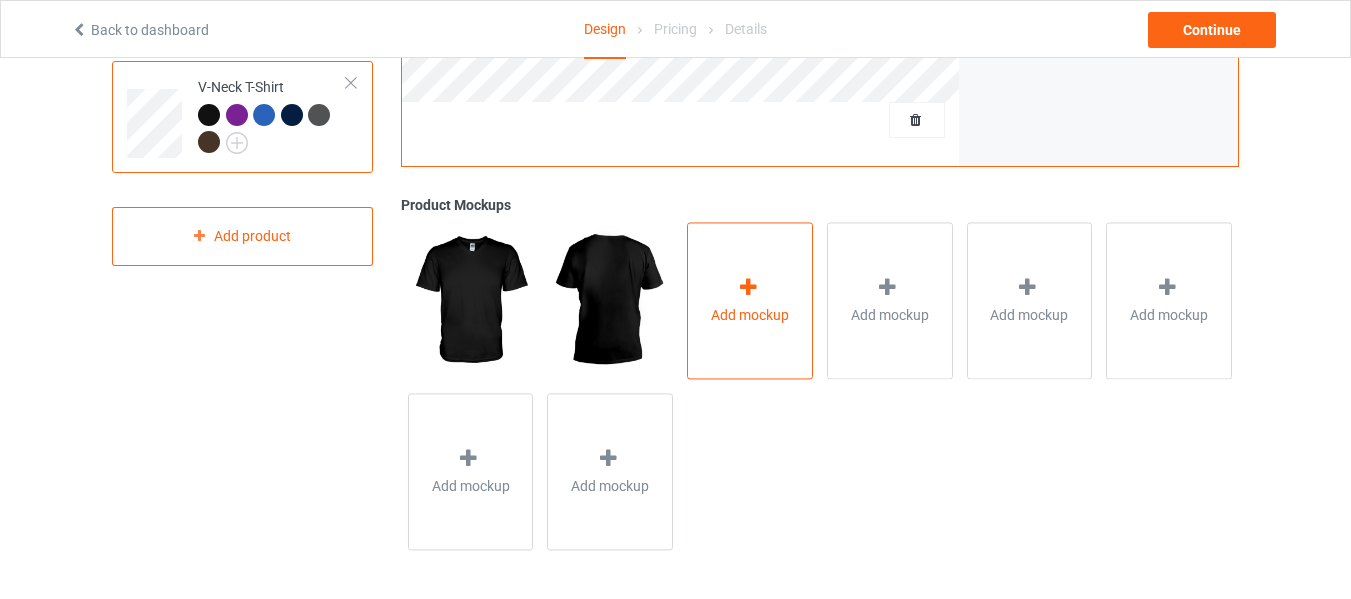 click on "Add mockup" at bounding box center (750, 300) 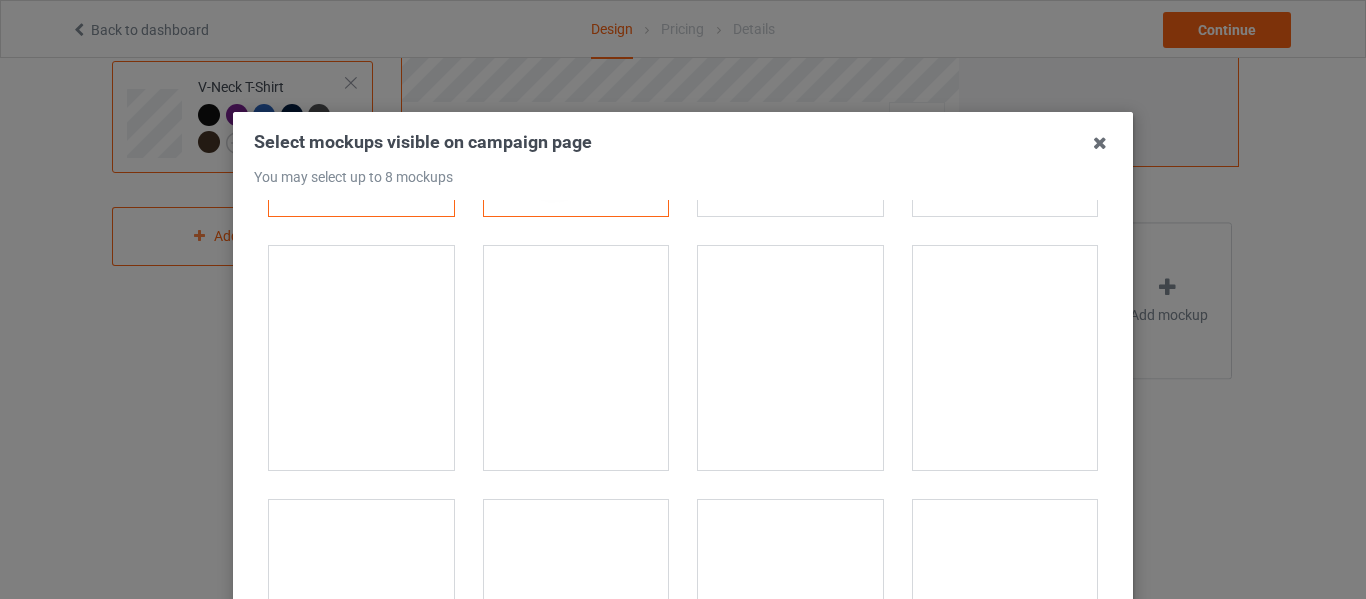 scroll, scrollTop: 200, scrollLeft: 0, axis: vertical 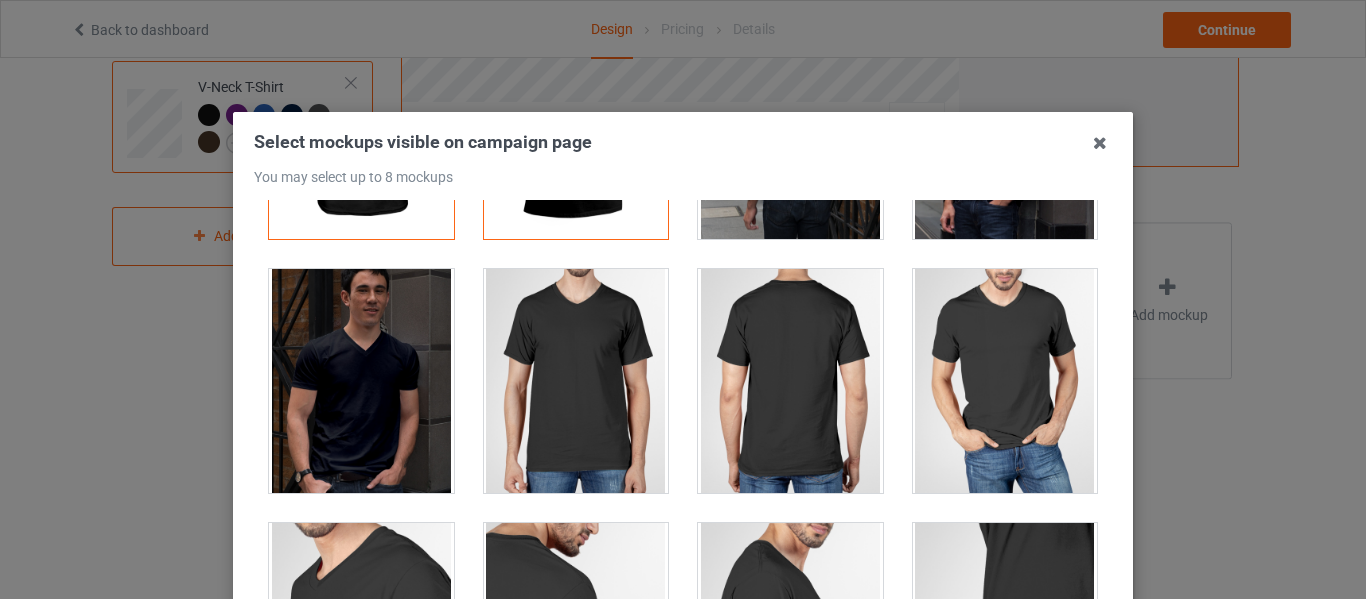 click at bounding box center (576, 381) 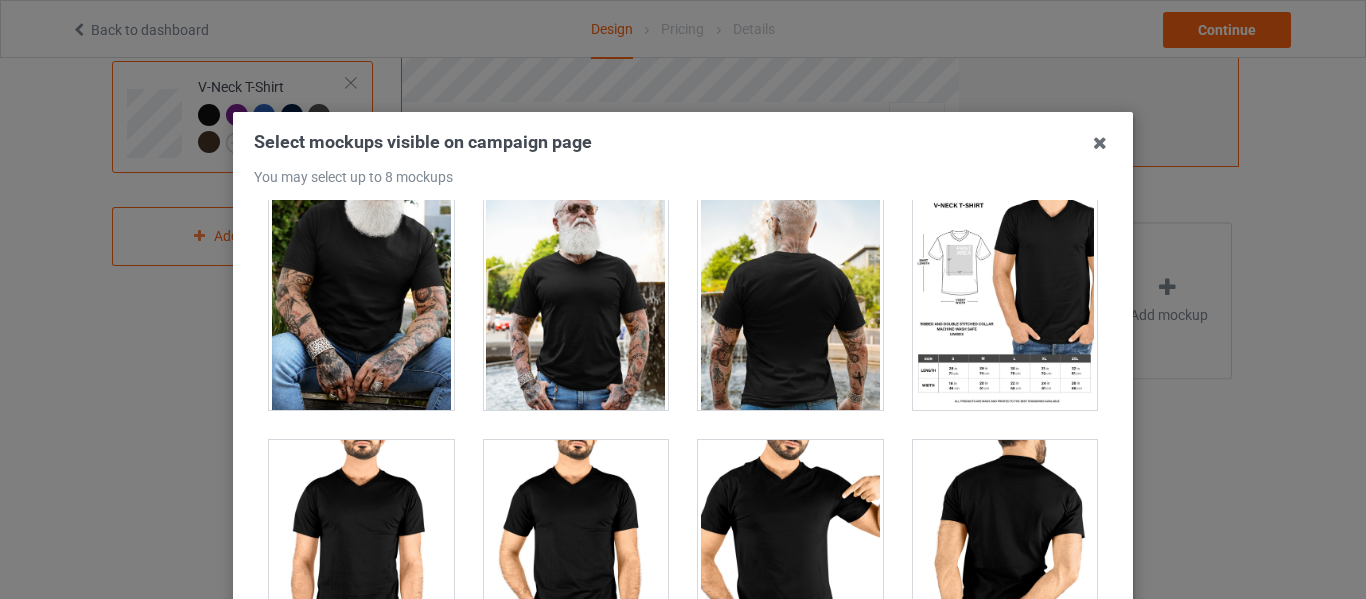 scroll, scrollTop: 1300, scrollLeft: 0, axis: vertical 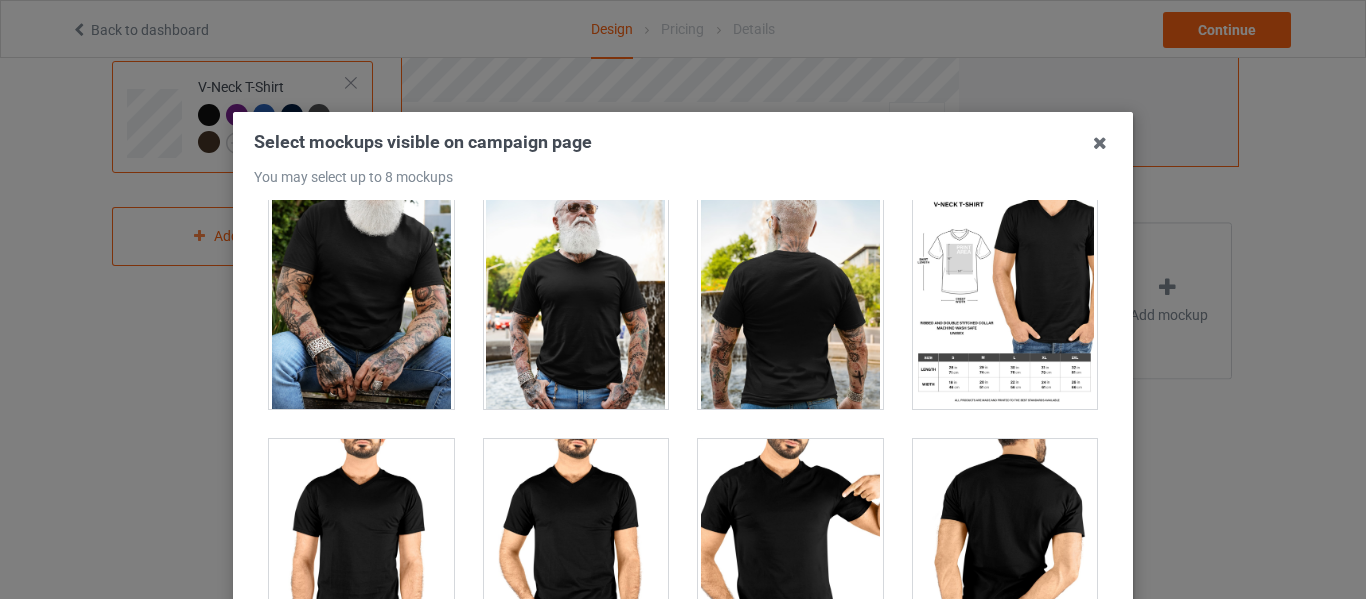 click at bounding box center [576, 297] 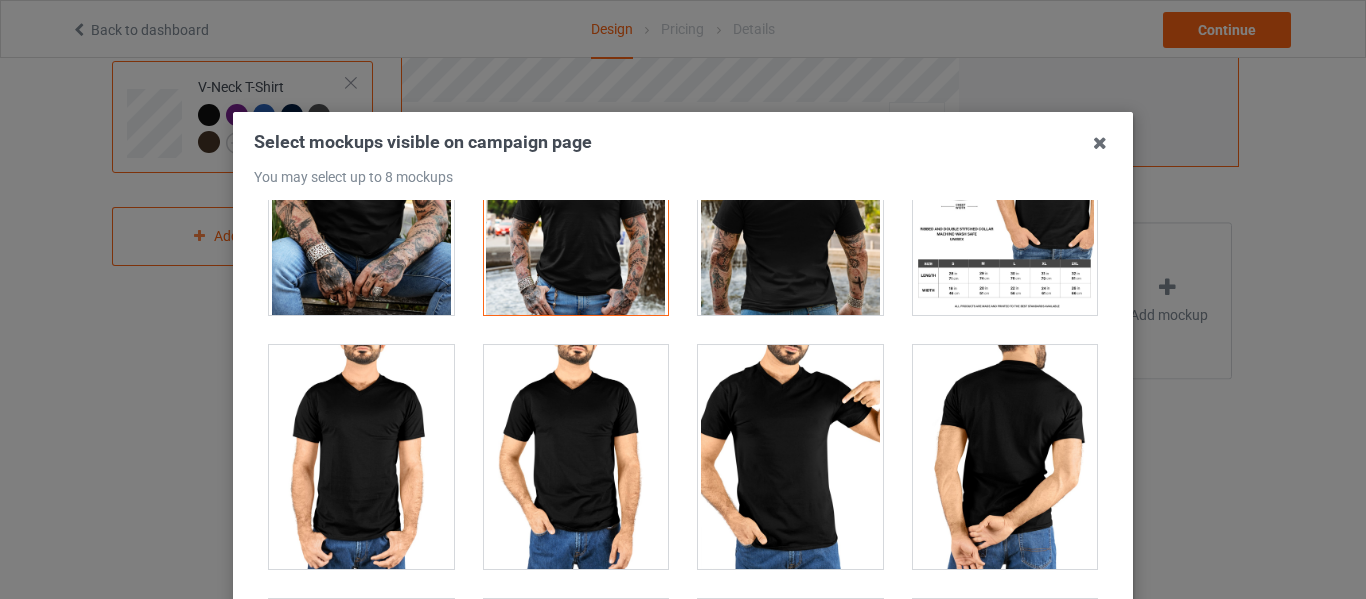 scroll, scrollTop: 1500, scrollLeft: 0, axis: vertical 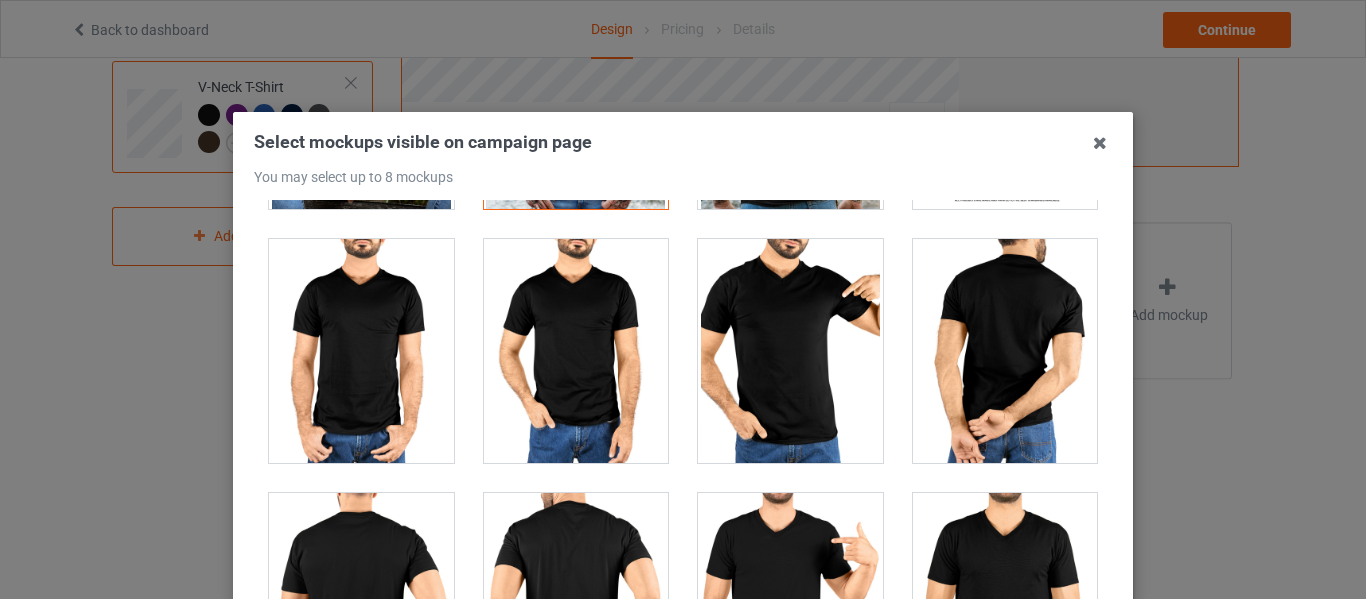 click at bounding box center [790, 351] 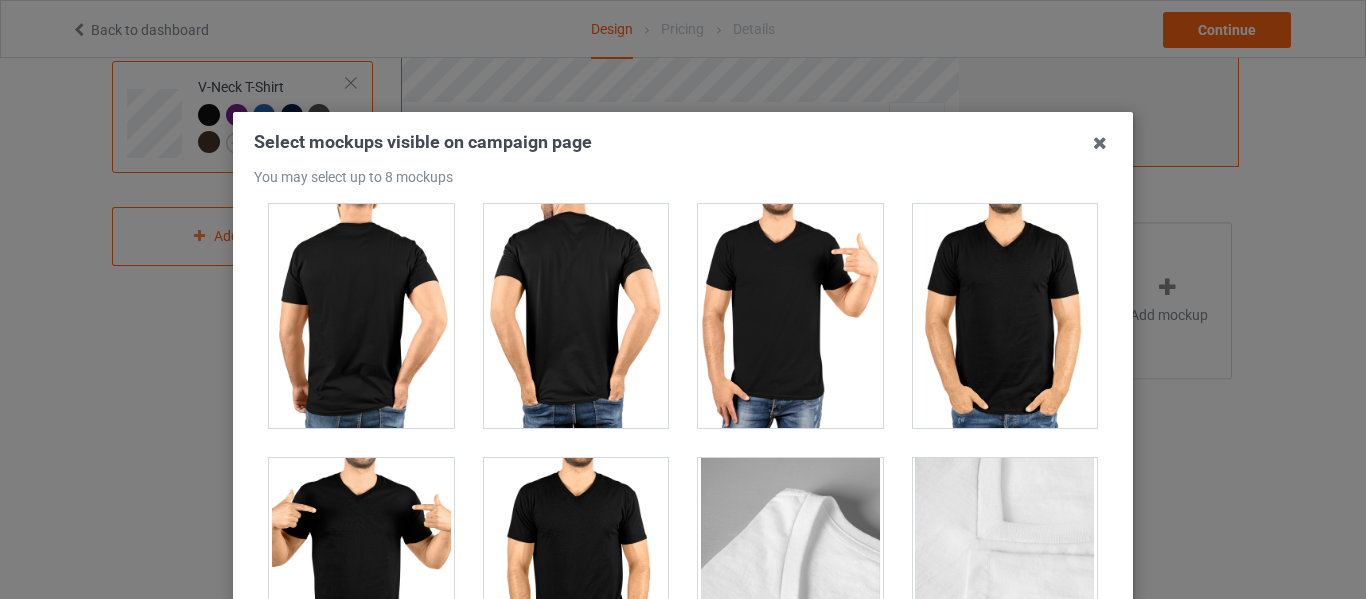 scroll, scrollTop: 1800, scrollLeft: 0, axis: vertical 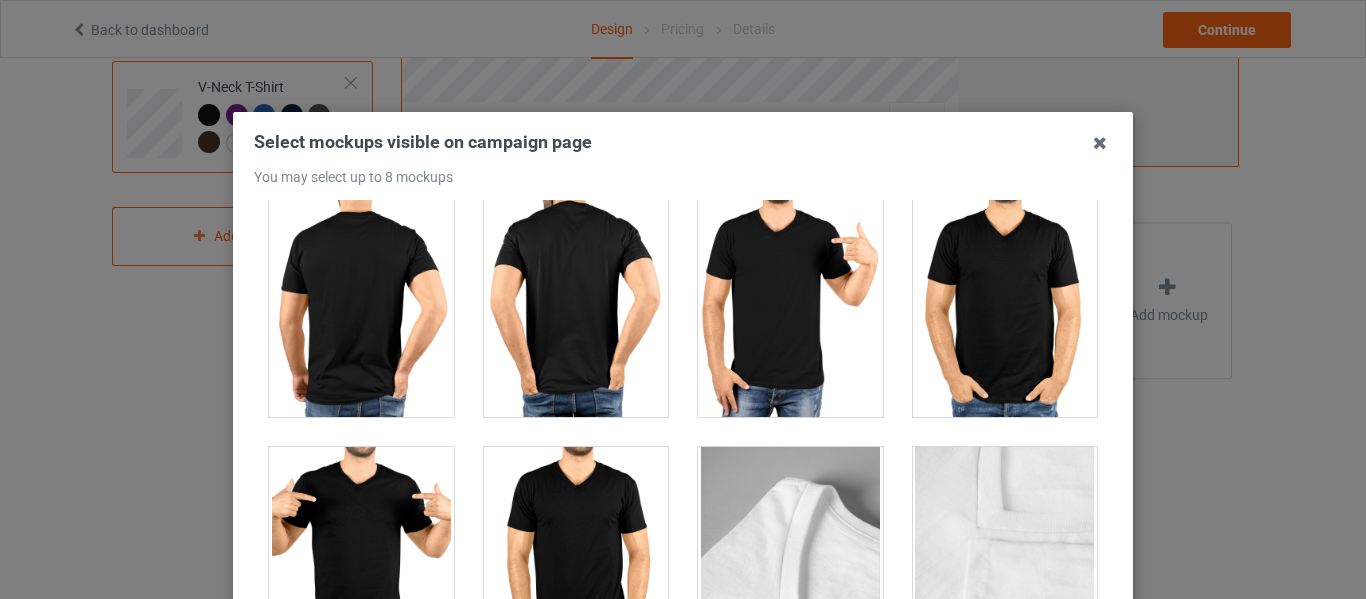 click at bounding box center [790, 305] 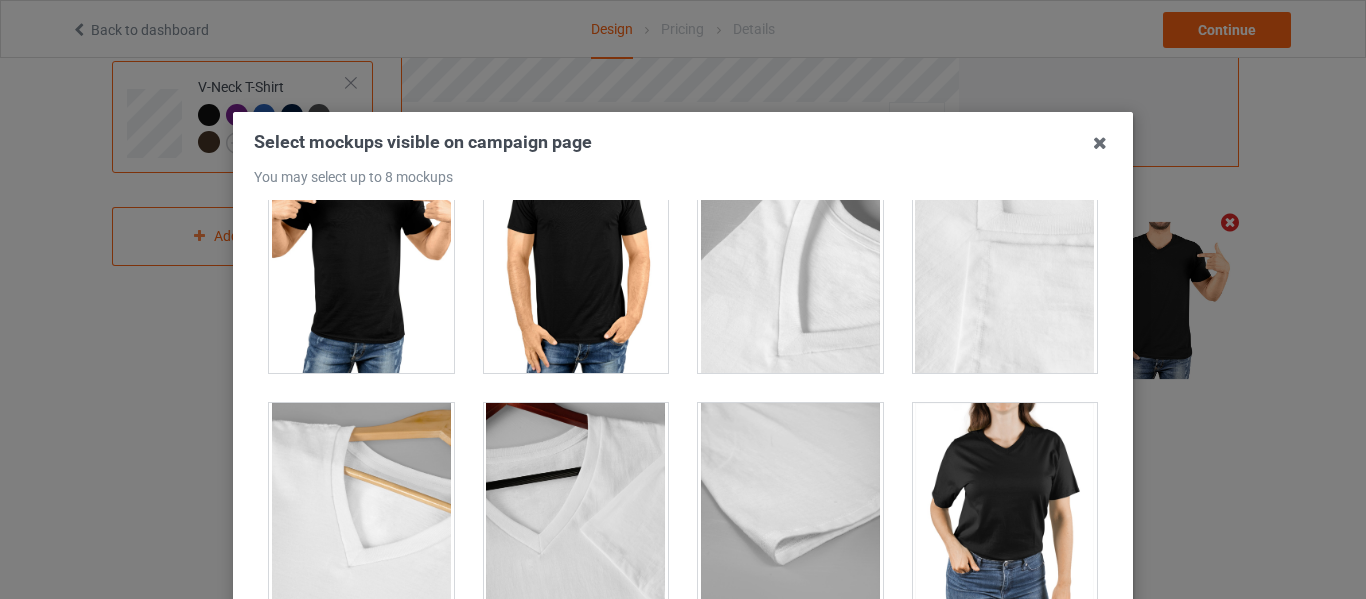 scroll, scrollTop: 2100, scrollLeft: 0, axis: vertical 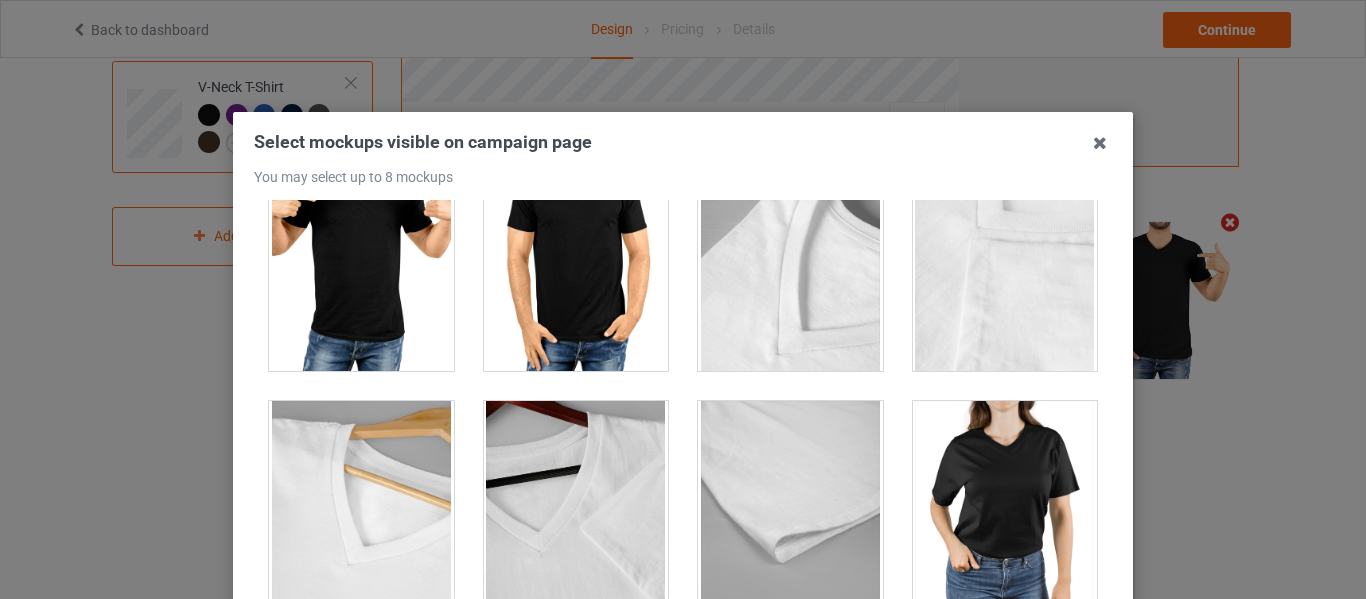 click at bounding box center (361, 259) 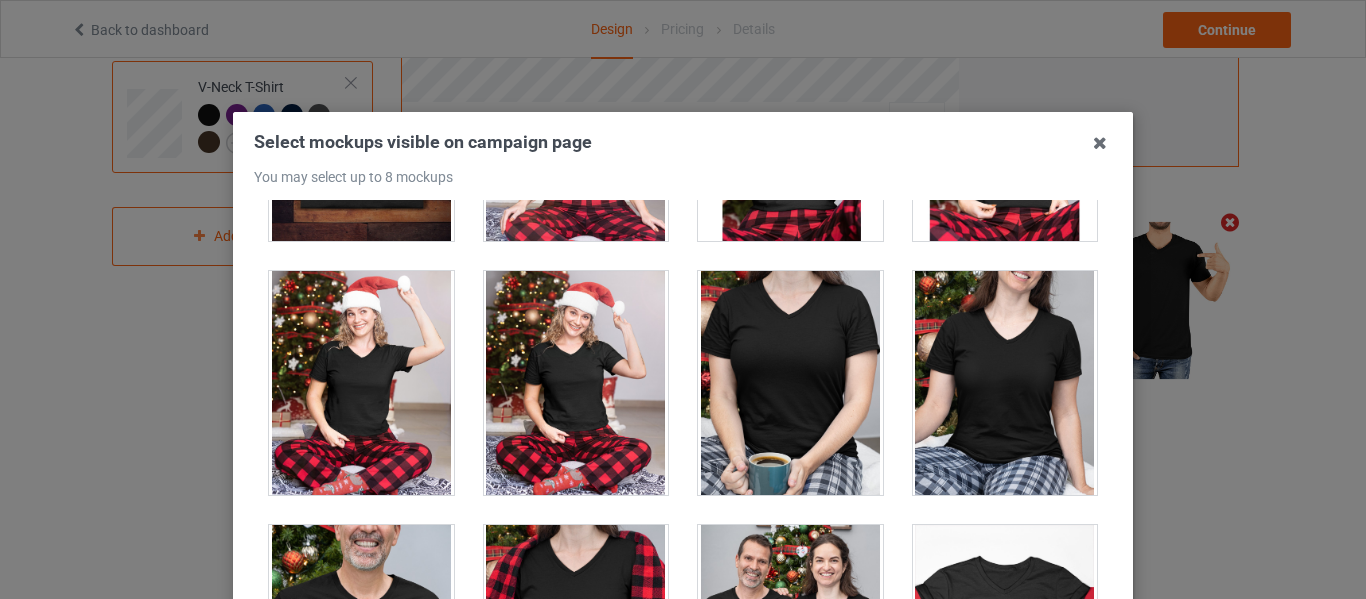 scroll, scrollTop: 3000, scrollLeft: 0, axis: vertical 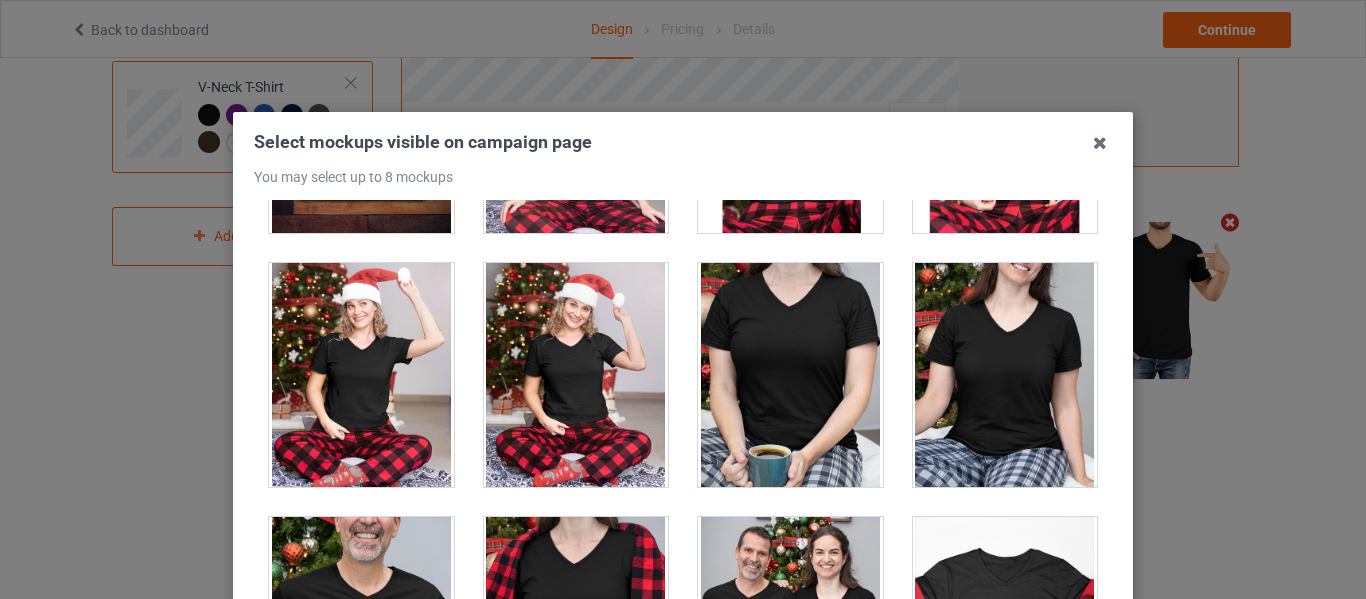 click at bounding box center [790, 375] 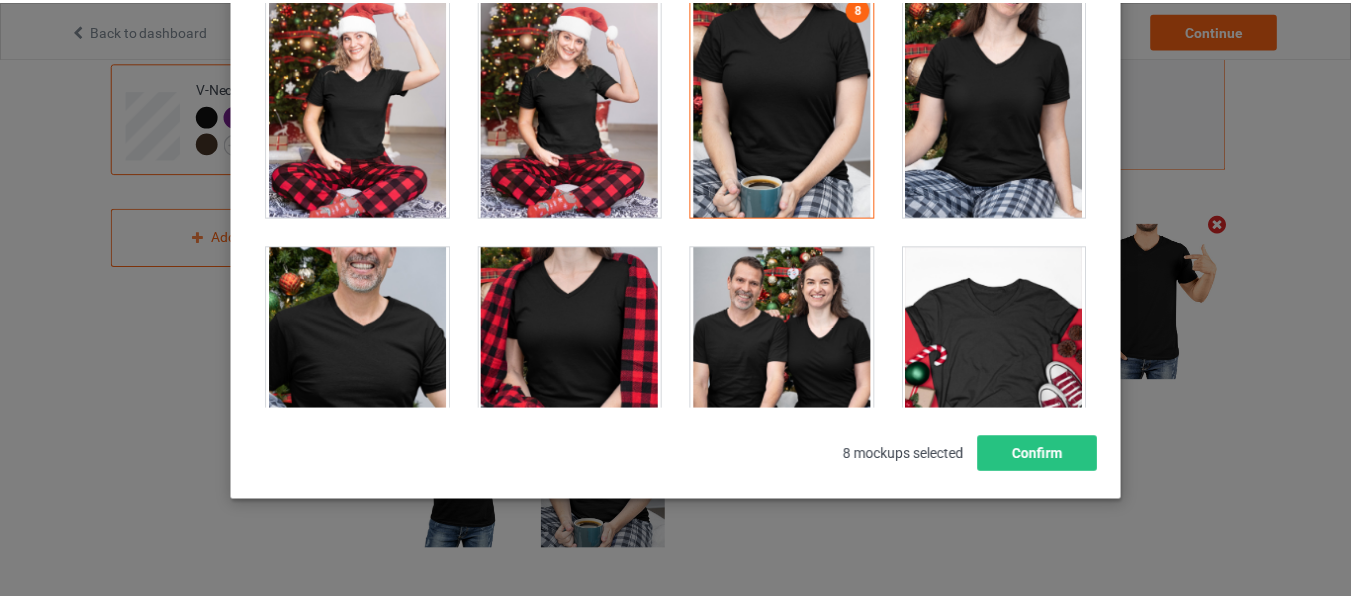 scroll, scrollTop: 284, scrollLeft: 0, axis: vertical 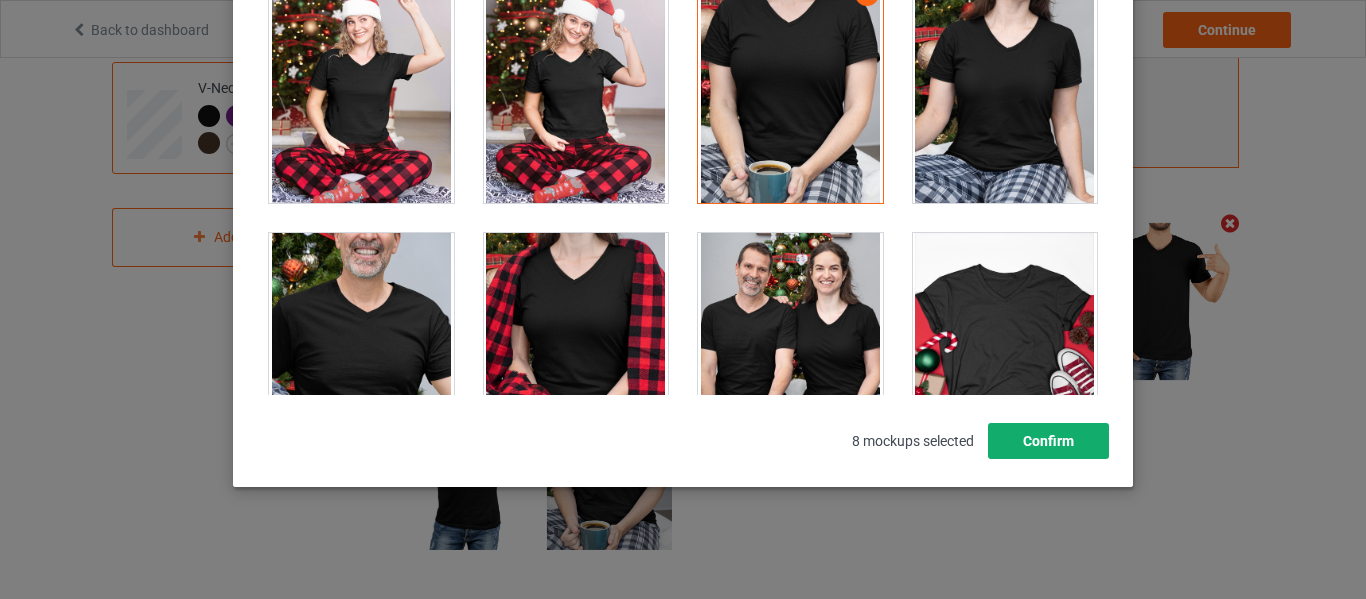 click on "Confirm" at bounding box center (1048, 441) 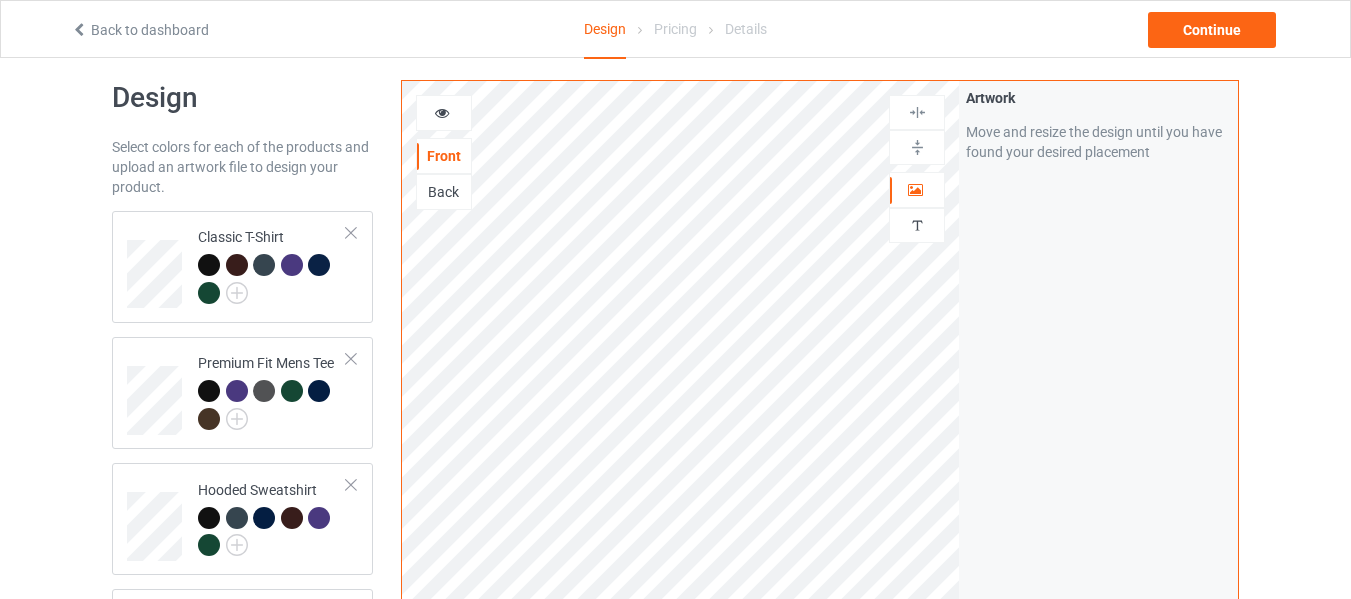 scroll, scrollTop: 0, scrollLeft: 0, axis: both 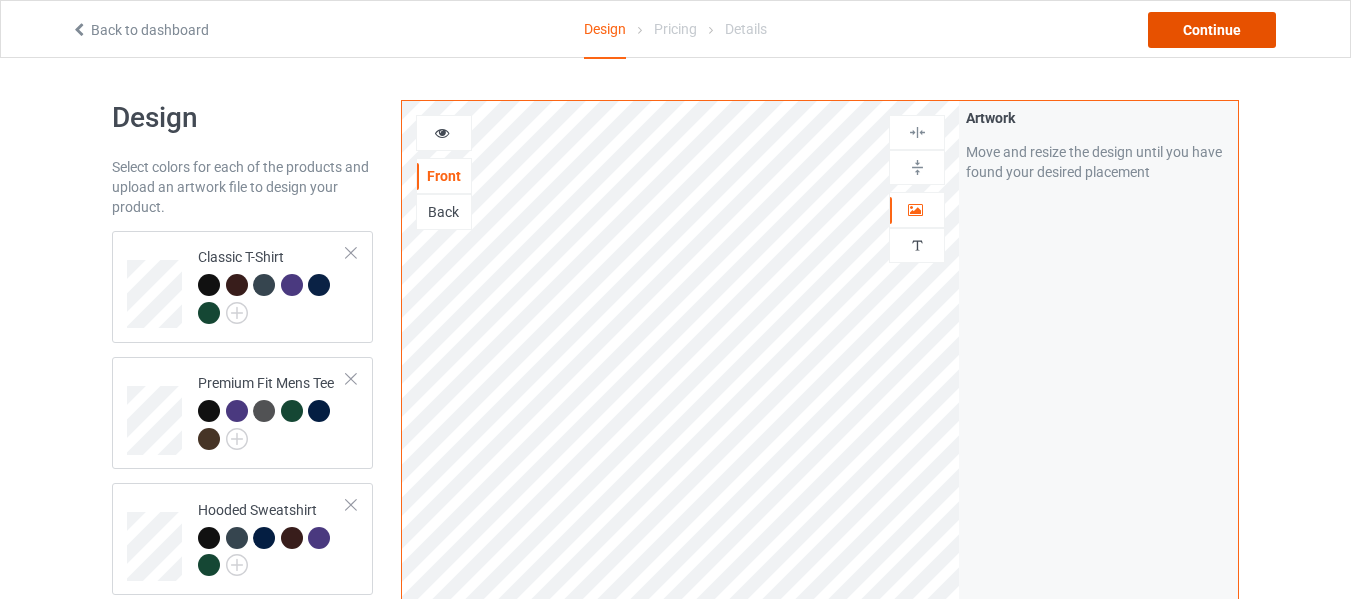 click on "Continue" at bounding box center (1212, 30) 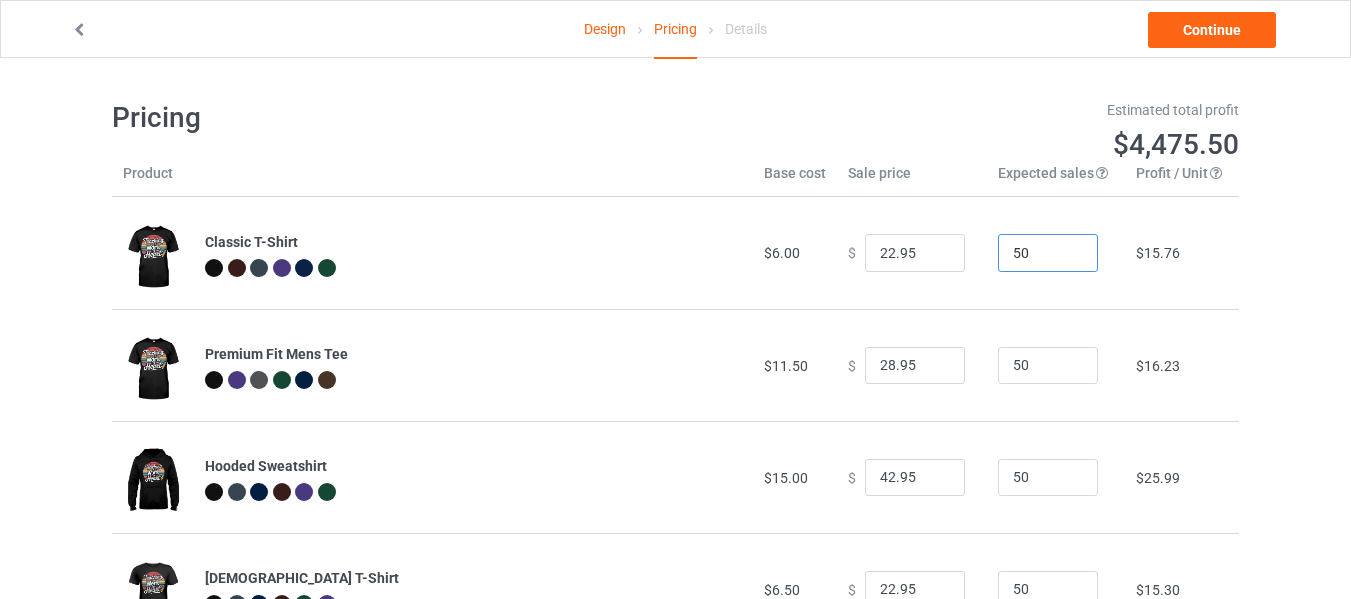 drag, startPoint x: 1038, startPoint y: 259, endPoint x: 946, endPoint y: 253, distance: 92.19544 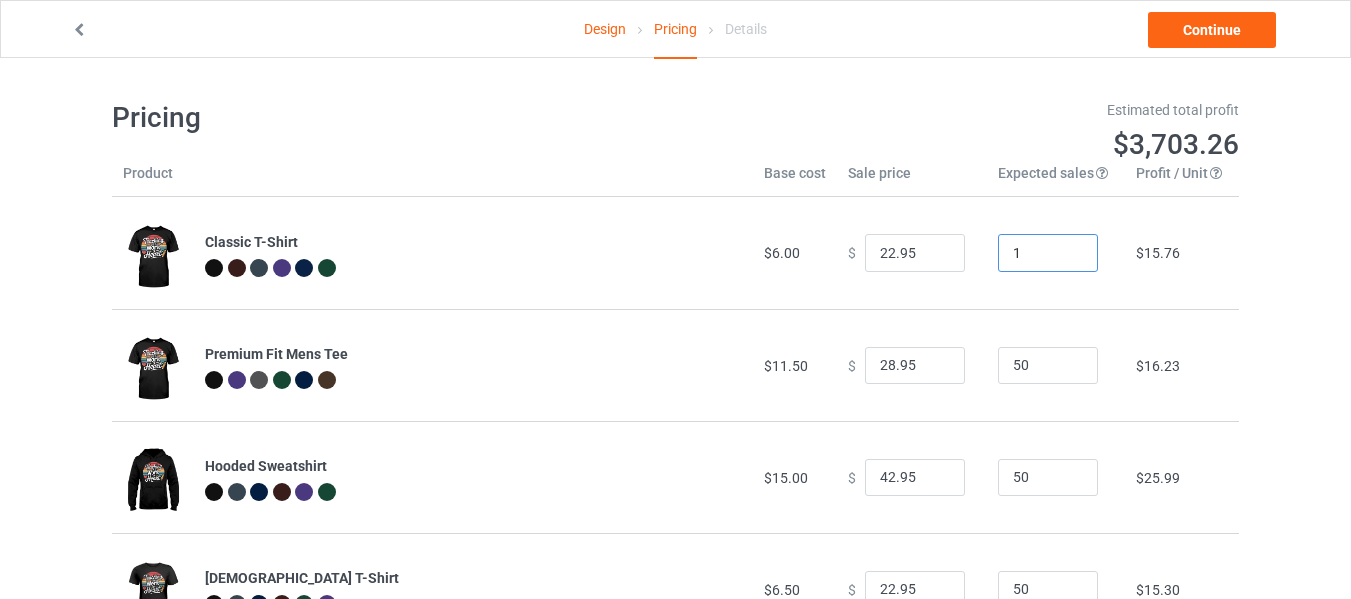 type on "1" 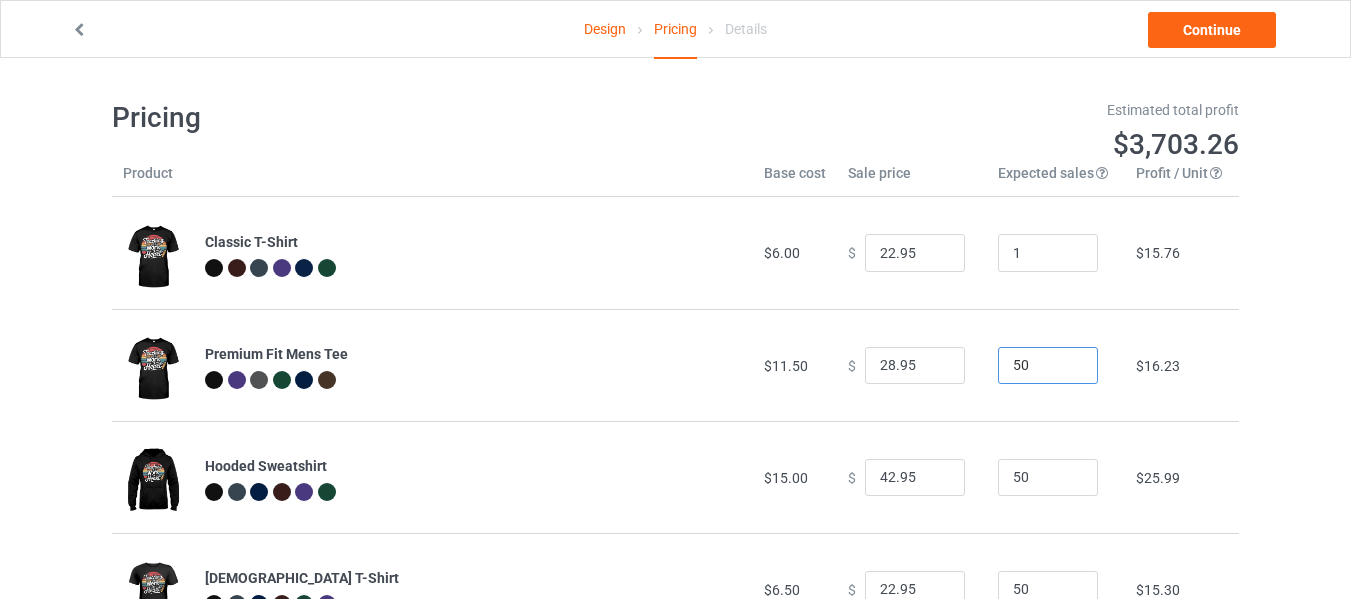 drag, startPoint x: 1050, startPoint y: 365, endPoint x: 912, endPoint y: 385, distance: 139.44174 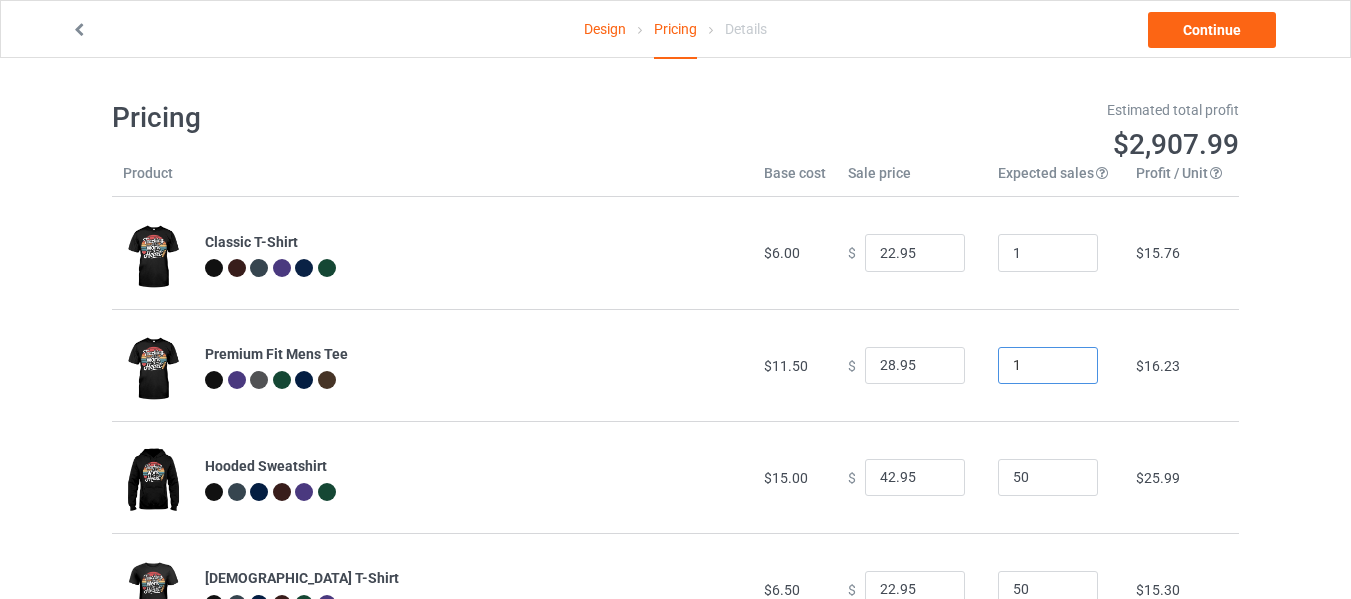 type on "1" 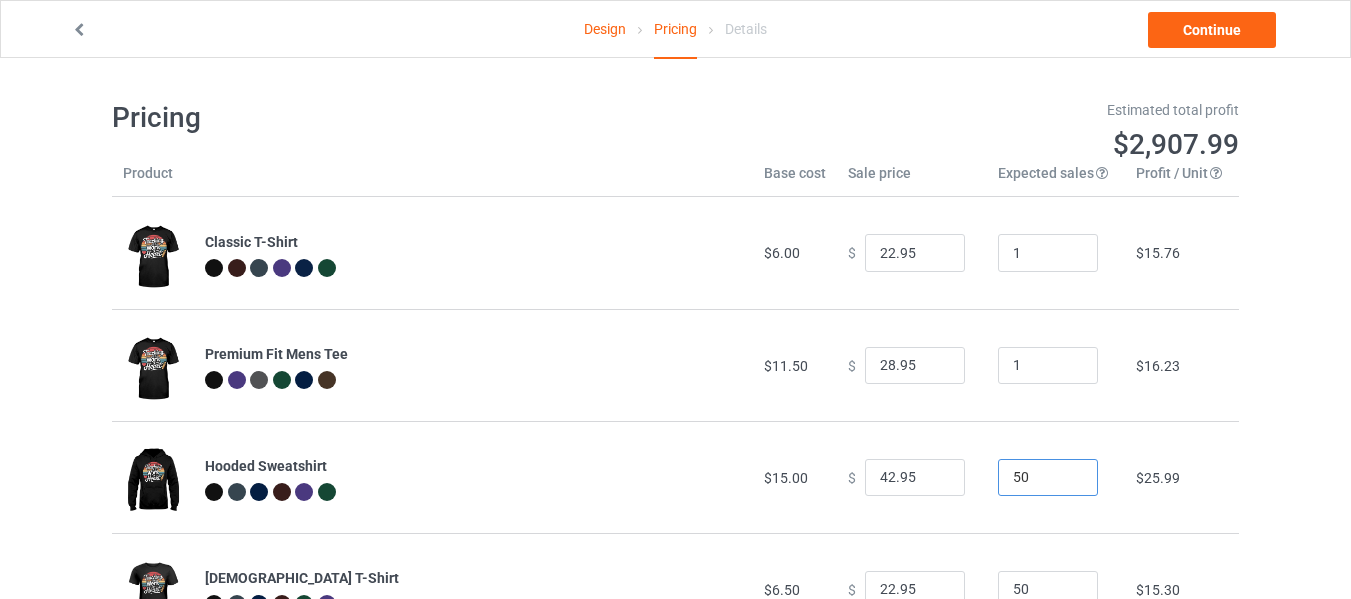drag, startPoint x: 1023, startPoint y: 469, endPoint x: 933, endPoint y: 483, distance: 91.08238 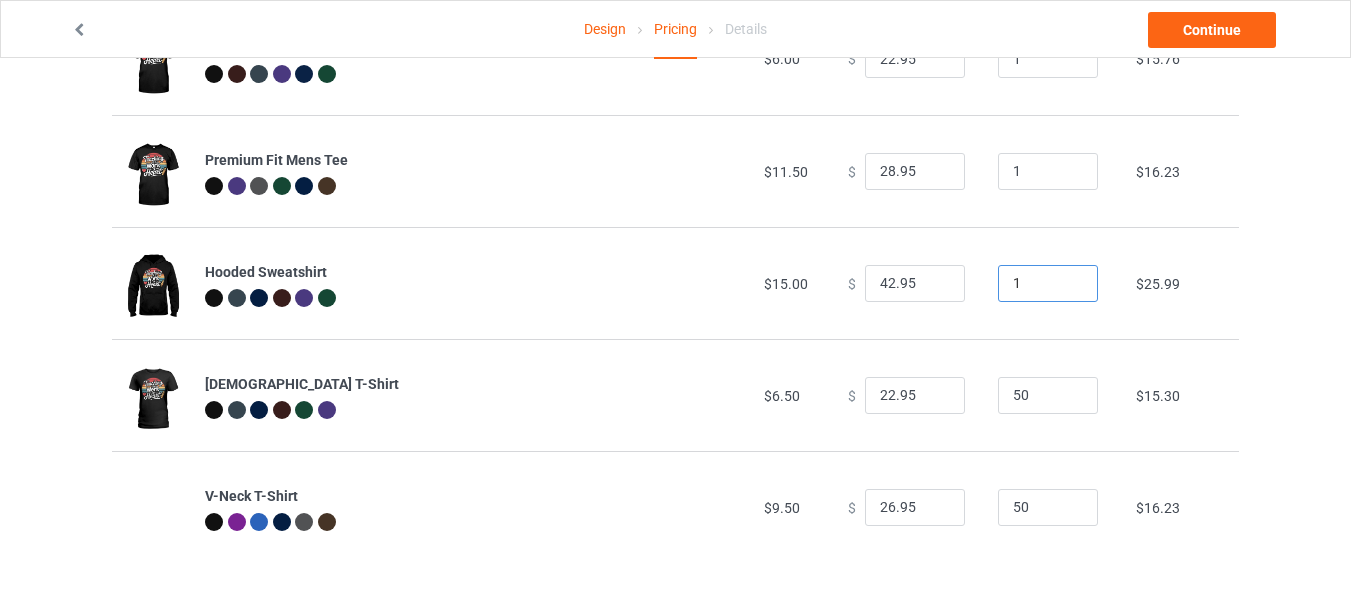 scroll, scrollTop: 201, scrollLeft: 0, axis: vertical 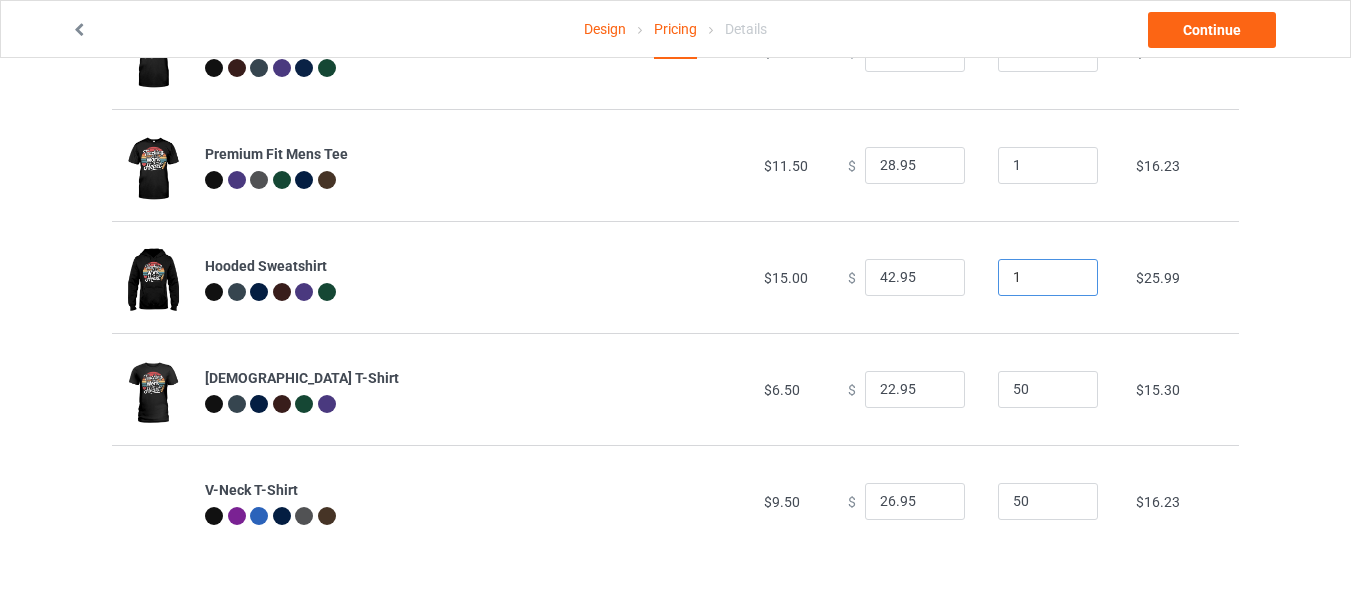 type on "1" 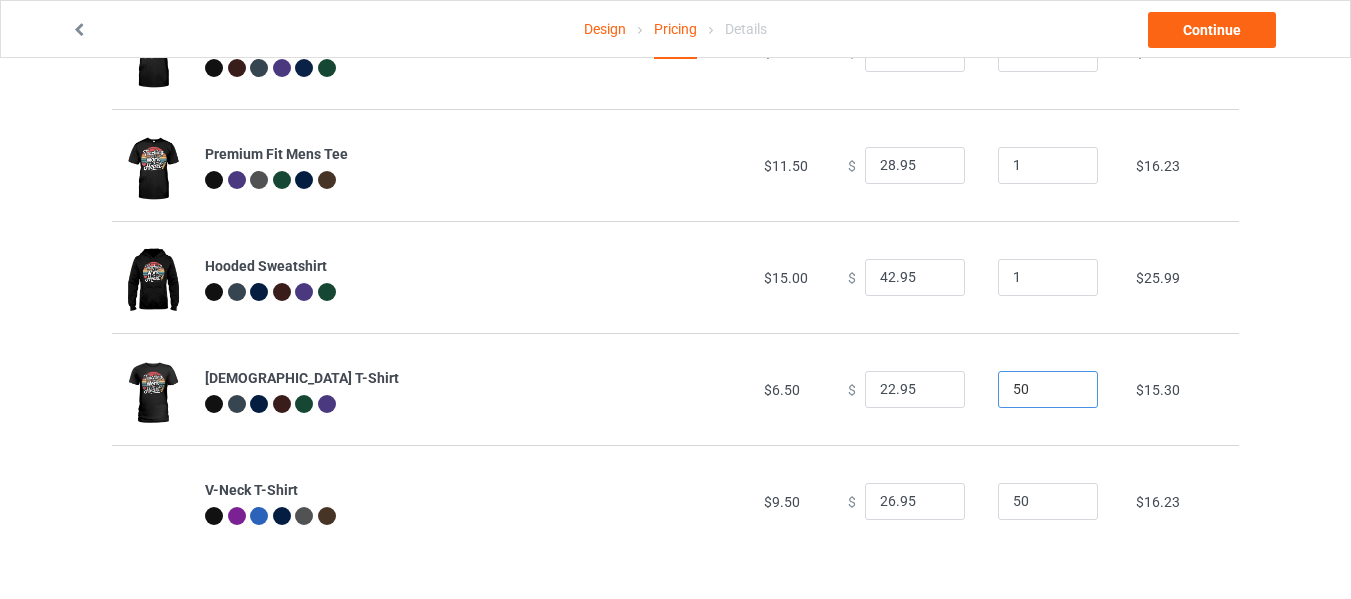 drag, startPoint x: 1037, startPoint y: 392, endPoint x: 929, endPoint y: 400, distance: 108.29589 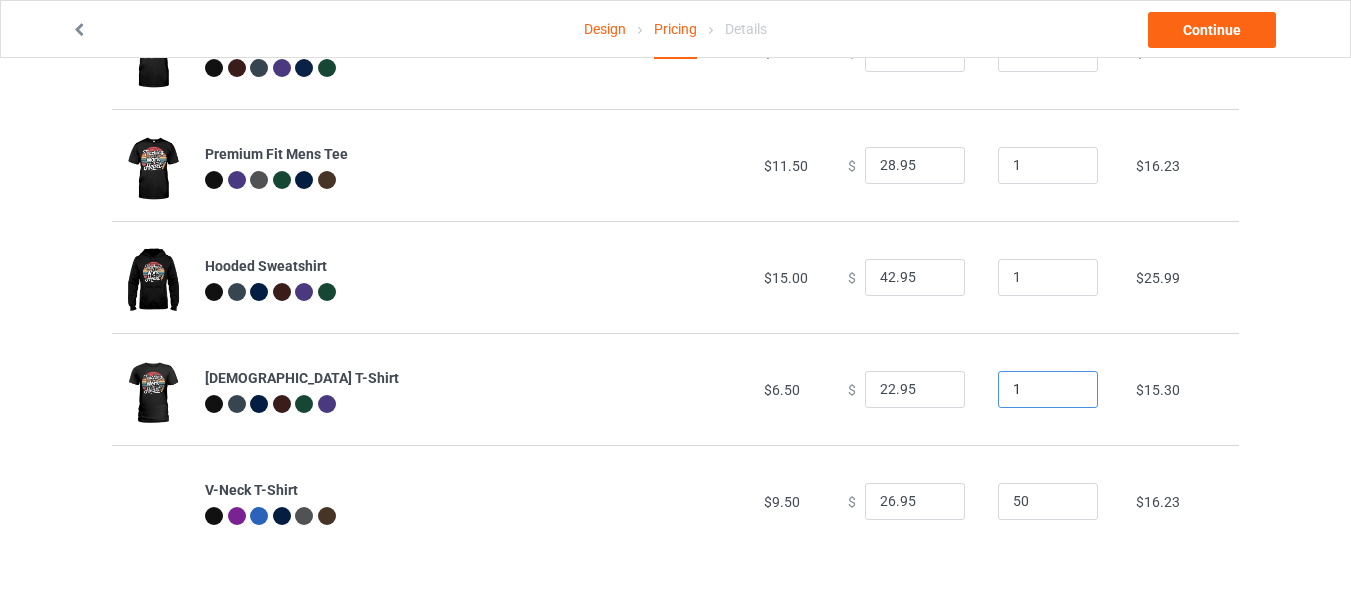 type on "1" 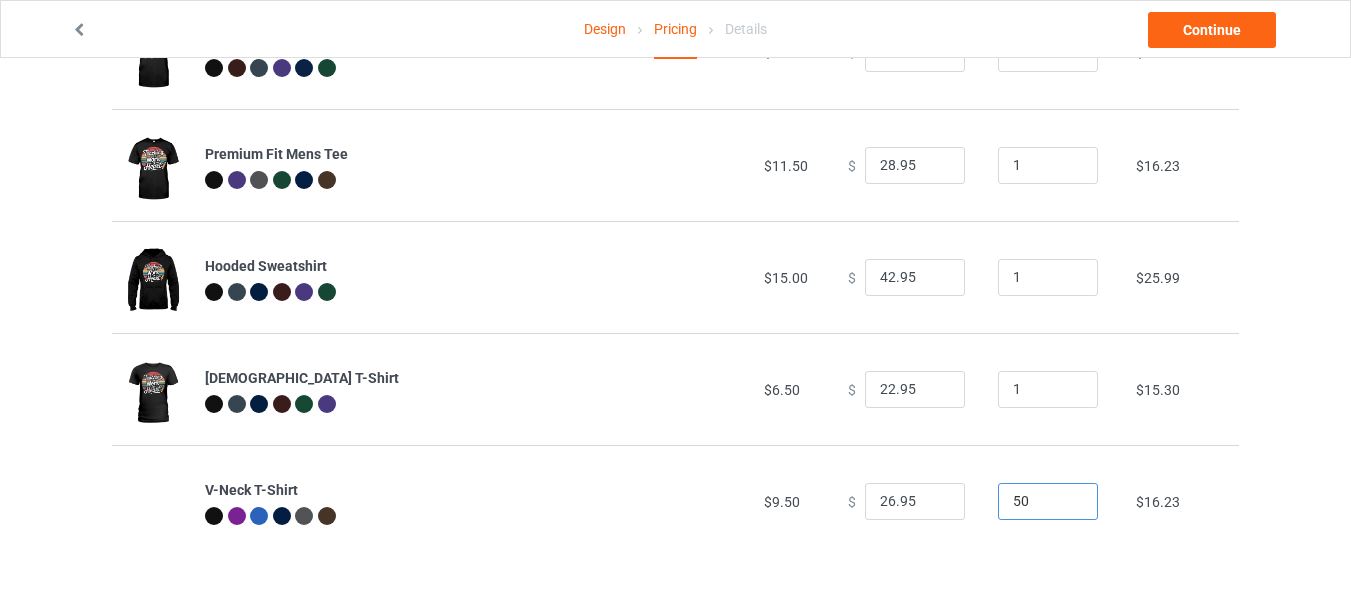drag, startPoint x: 1033, startPoint y: 502, endPoint x: 942, endPoint y: 514, distance: 91.787796 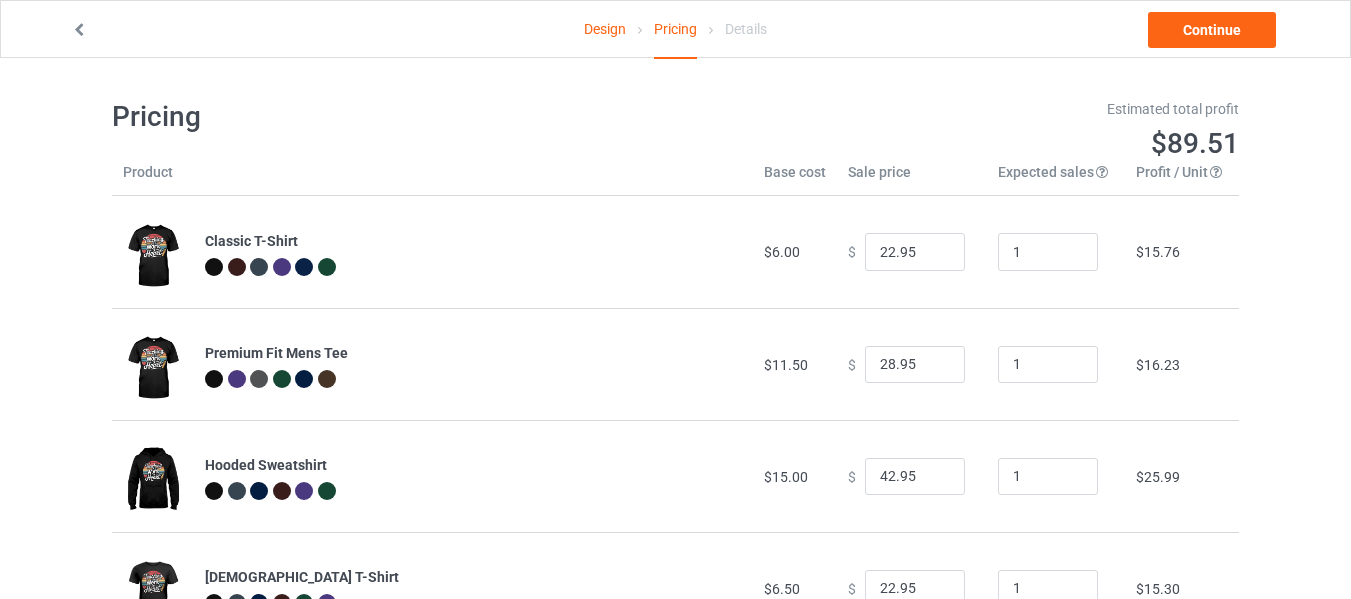 scroll, scrollTop: 0, scrollLeft: 0, axis: both 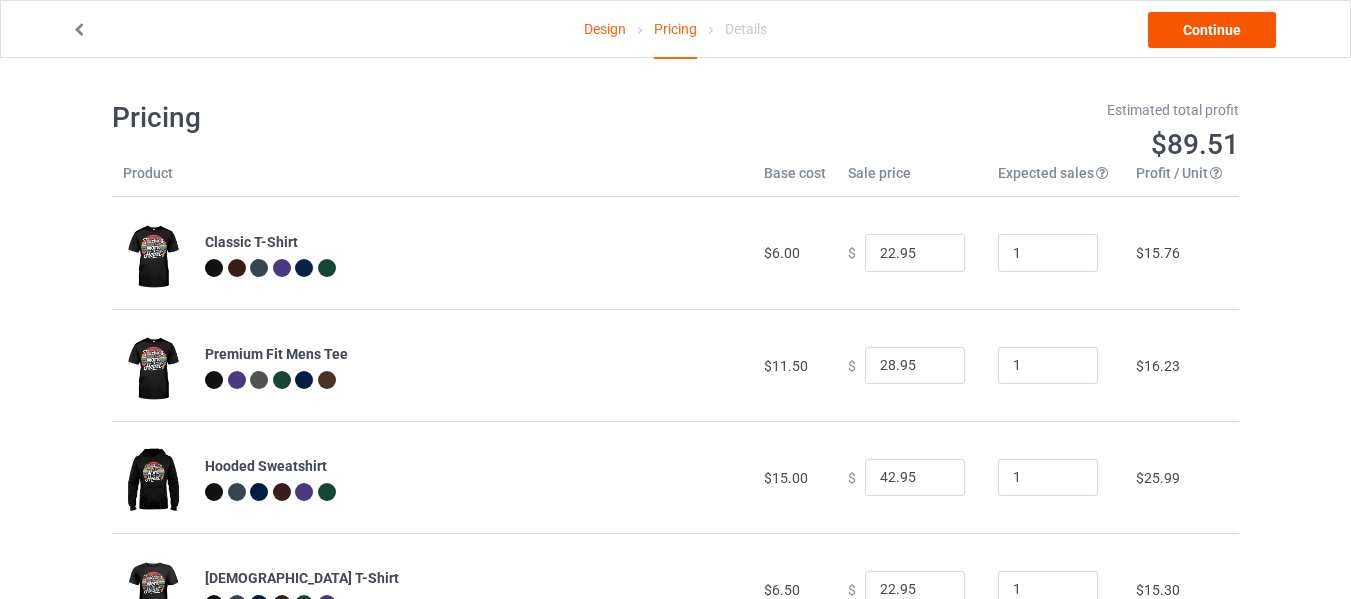 type on "1" 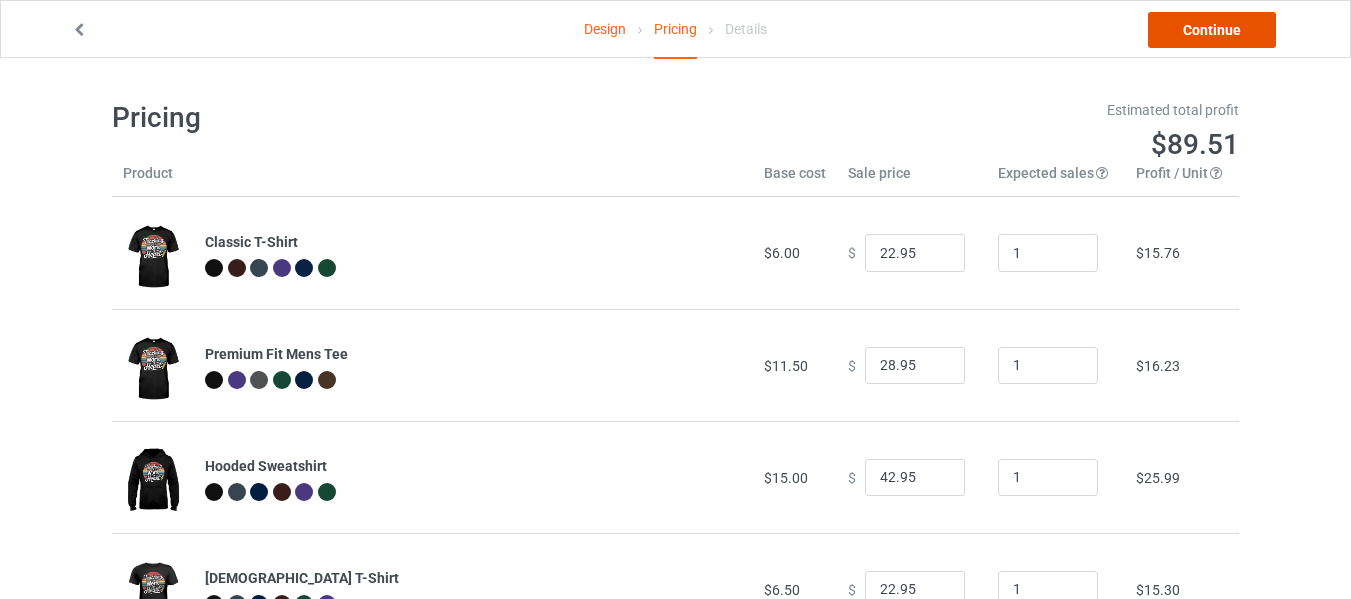 click on "Continue" at bounding box center (1212, 30) 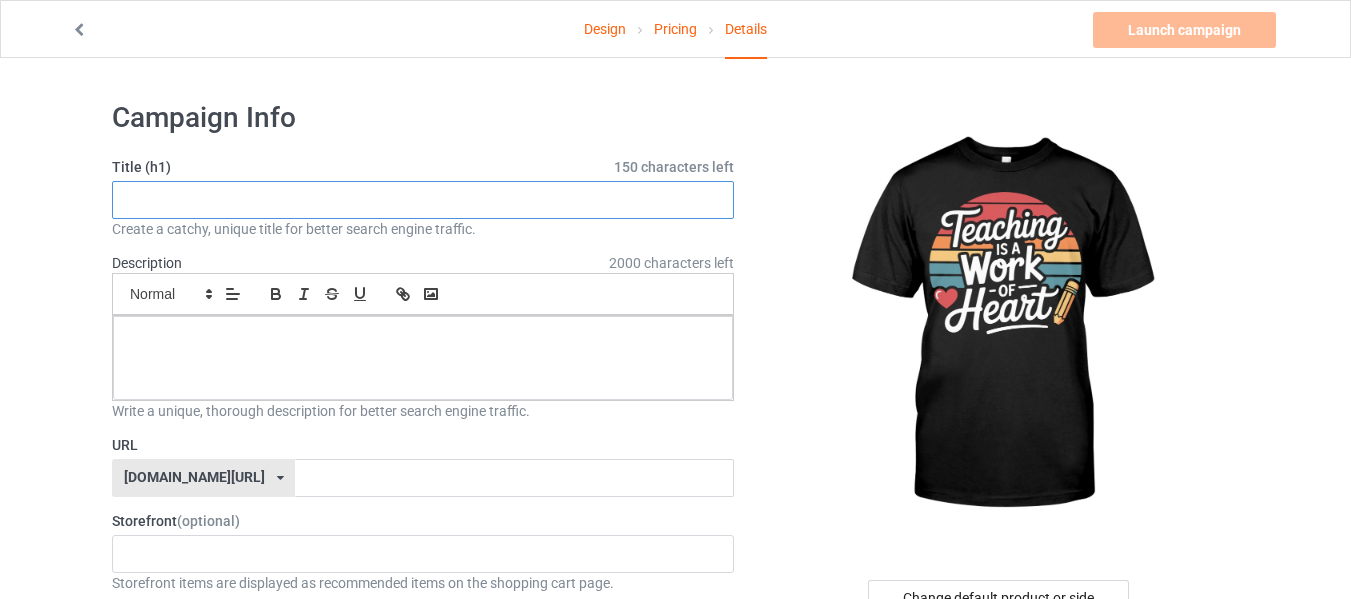 click at bounding box center [423, 200] 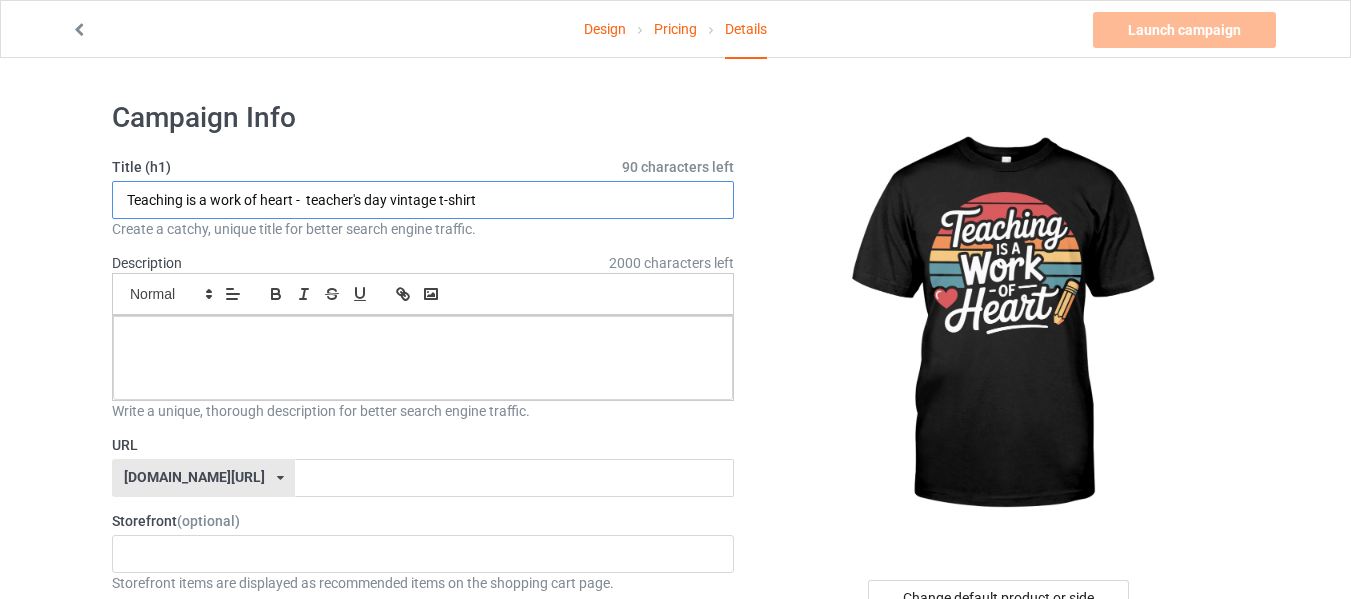 drag, startPoint x: 511, startPoint y: 198, endPoint x: 153, endPoint y: 200, distance: 358.00558 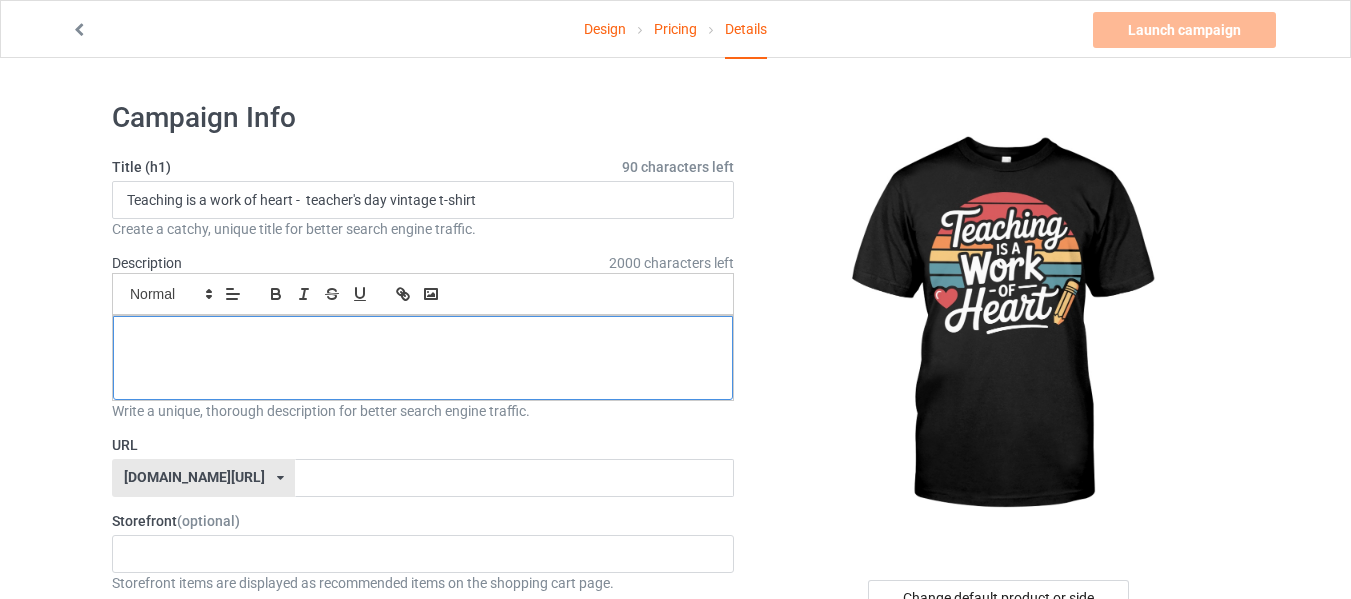 click at bounding box center (423, 358) 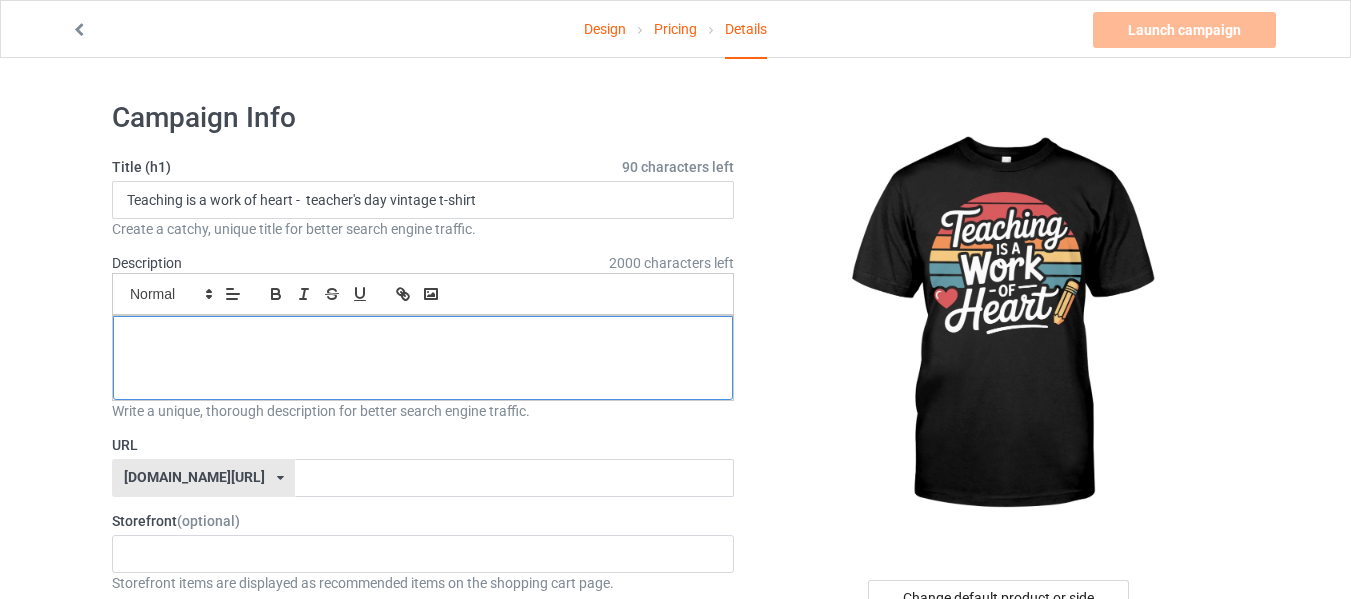 scroll, scrollTop: 0, scrollLeft: 0, axis: both 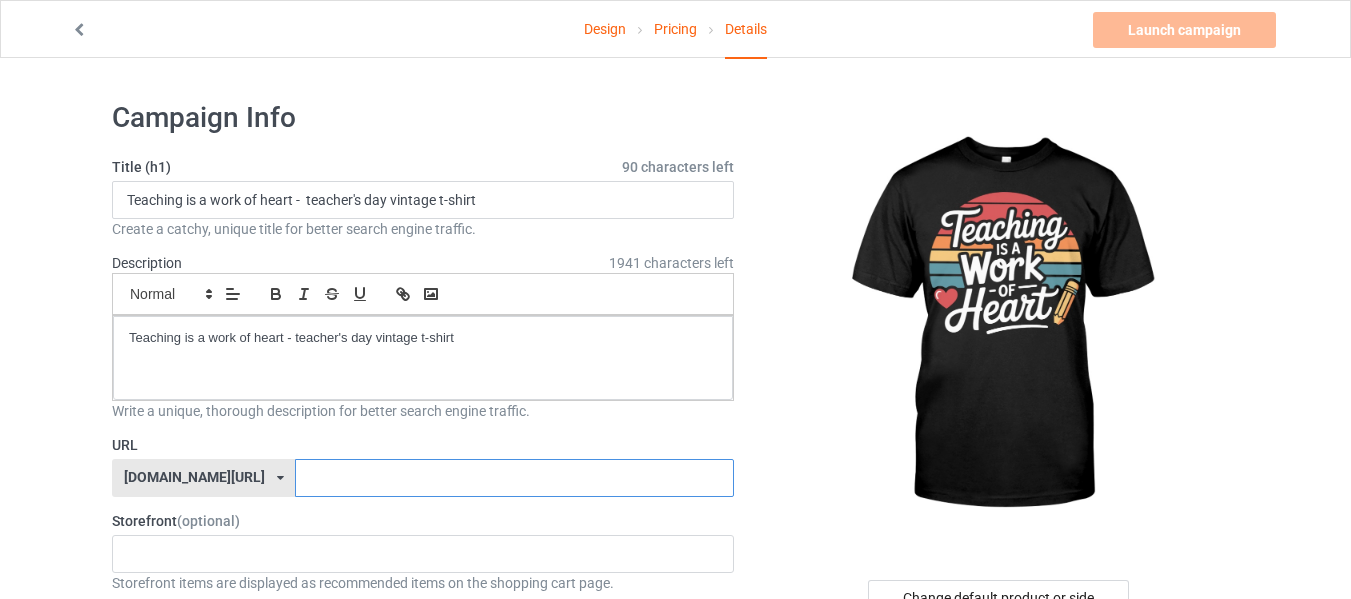 click at bounding box center (514, 478) 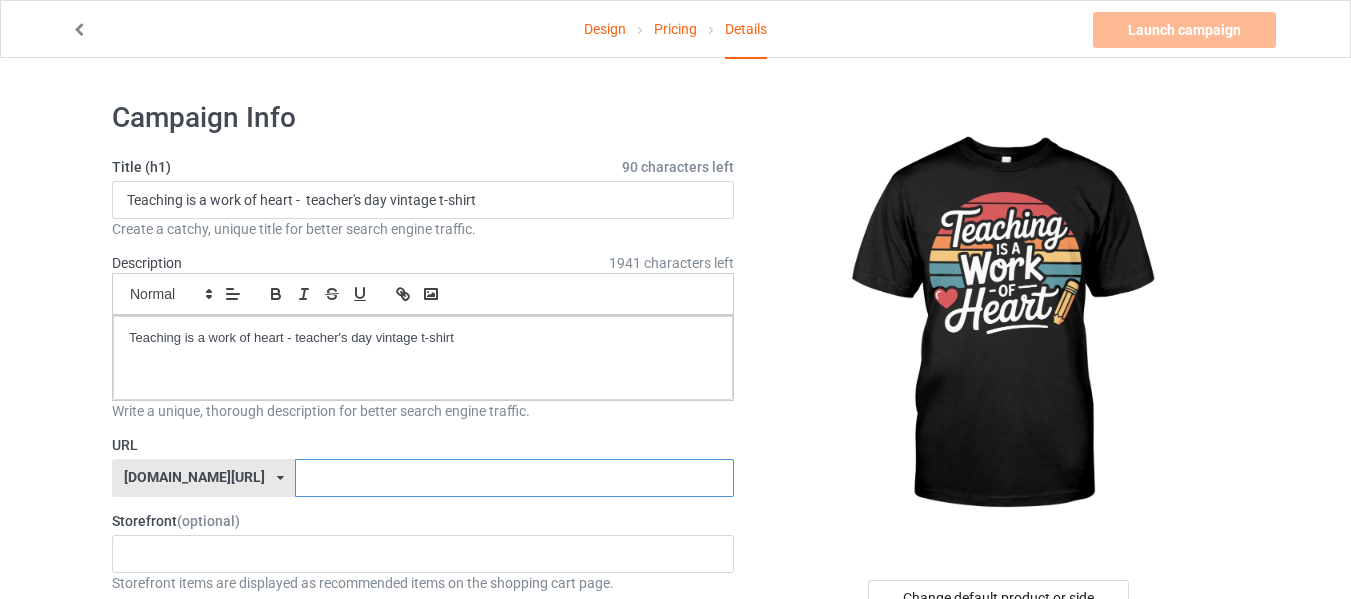 paste on "Teaching is a work of heart -  teacher's day vinta" 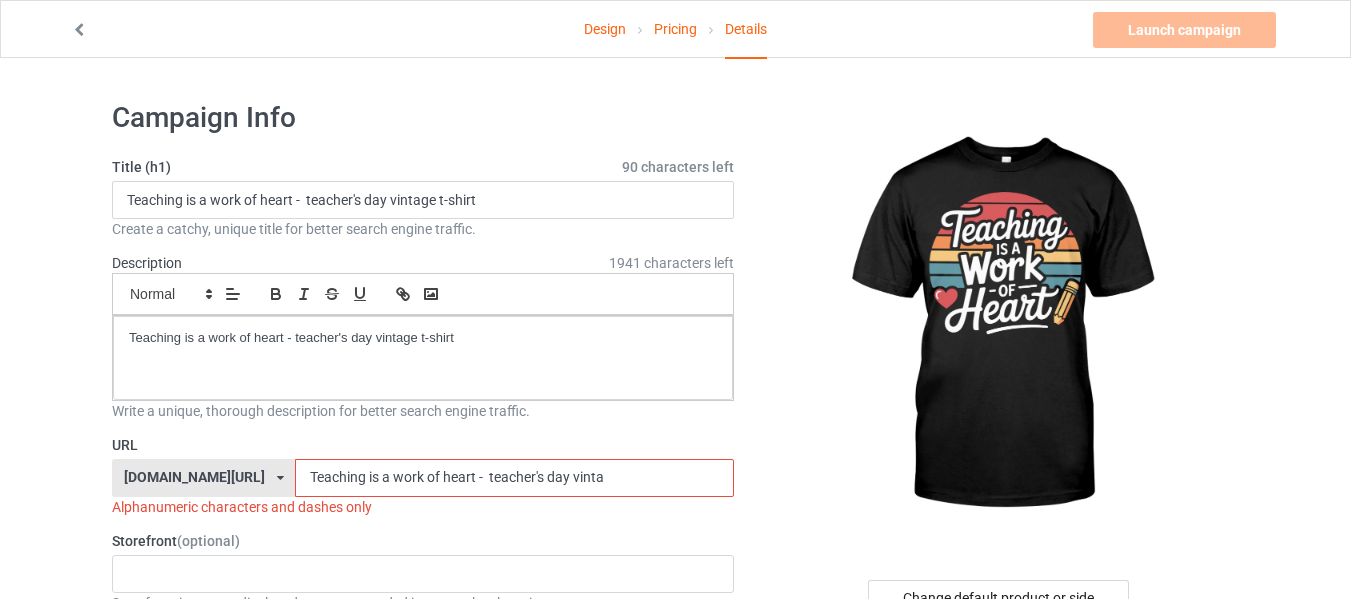 click on "Teaching is a work of heart -  teacher's day vinta" at bounding box center (514, 478) 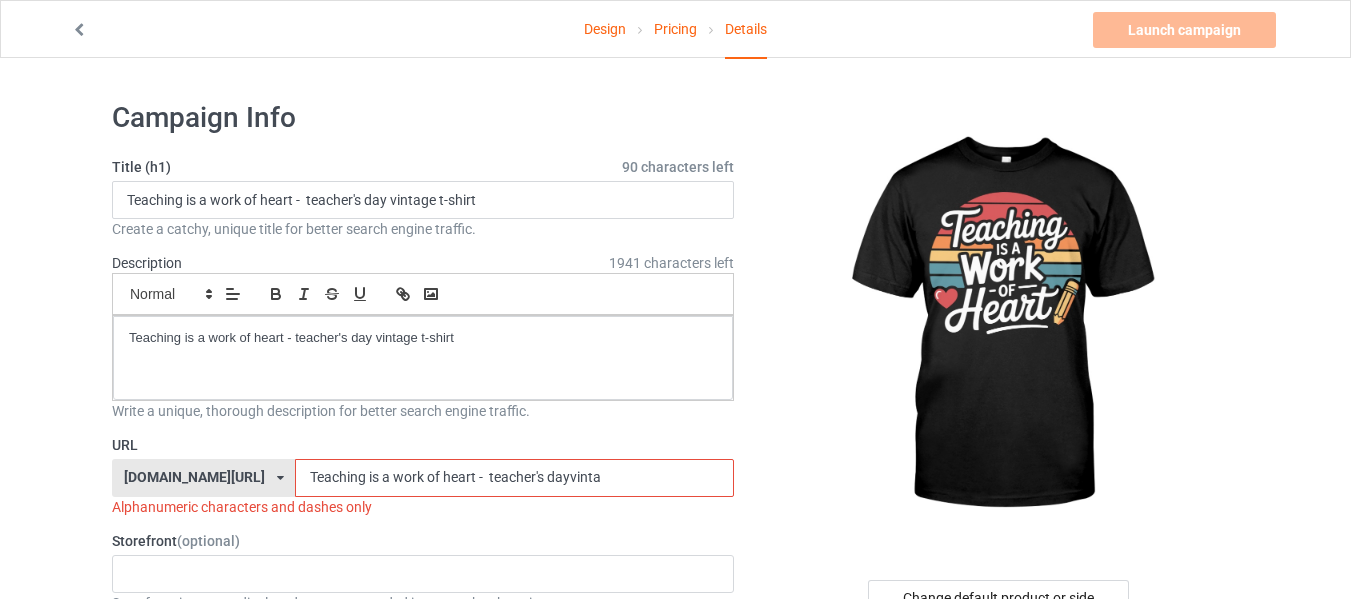click on "Teaching is a work of heart -  teacher's dayvinta" at bounding box center (514, 478) 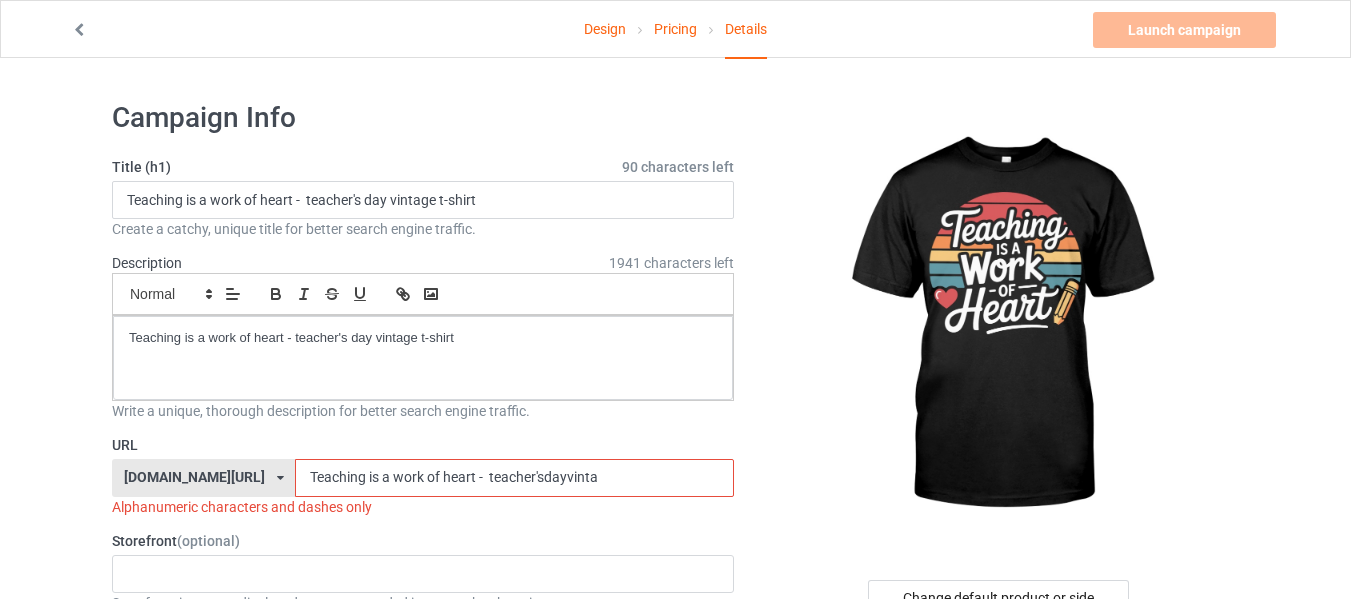 click on "Teaching is a work of heart -  teacher'sdayvinta" at bounding box center [514, 478] 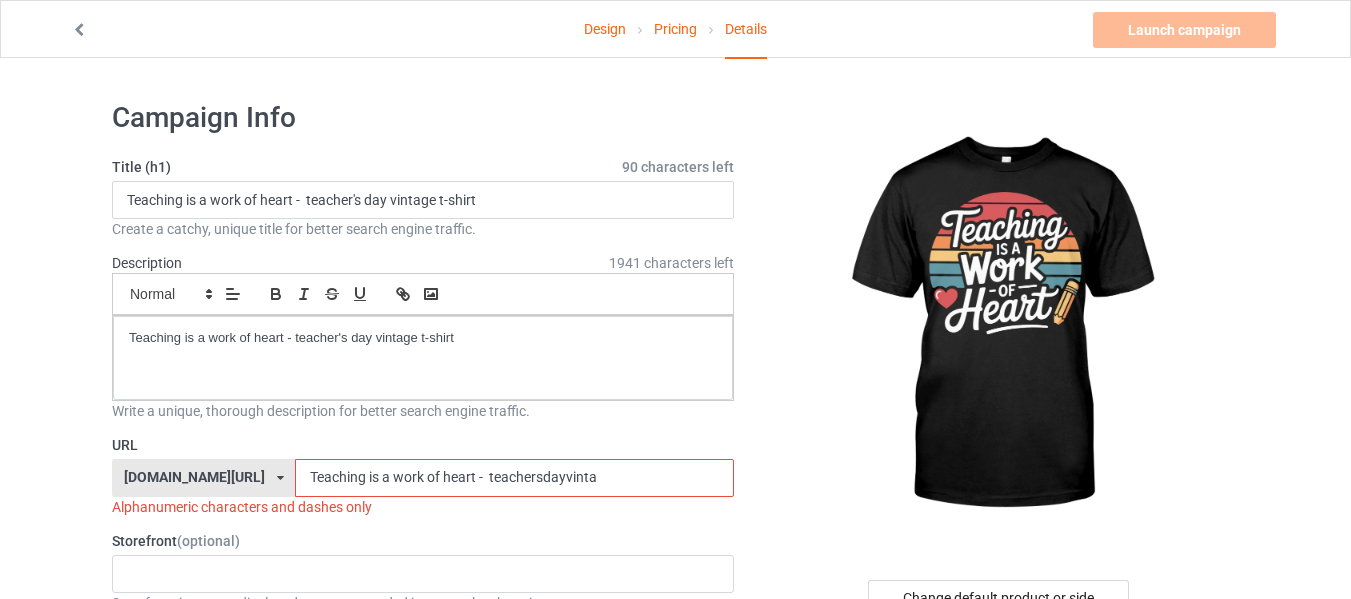 click on "Teaching is a work of heart -  teachersdayvinta" at bounding box center (514, 478) 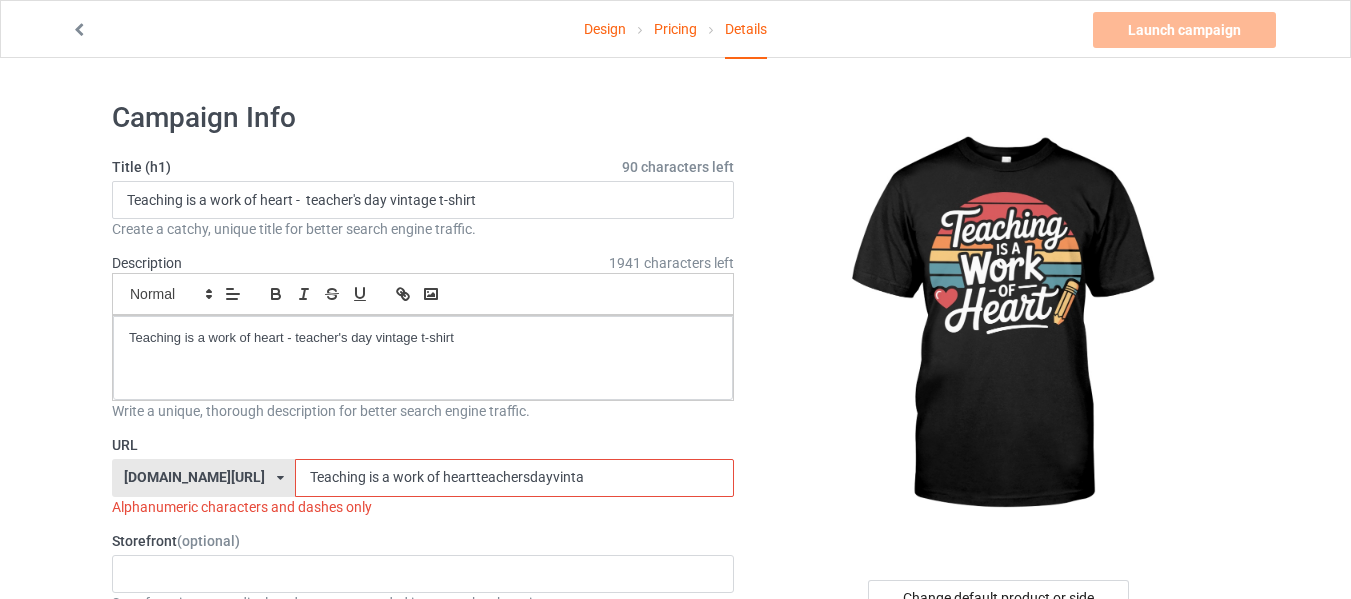 click on "Teaching is a work of heartteachersdayvinta" at bounding box center (514, 478) 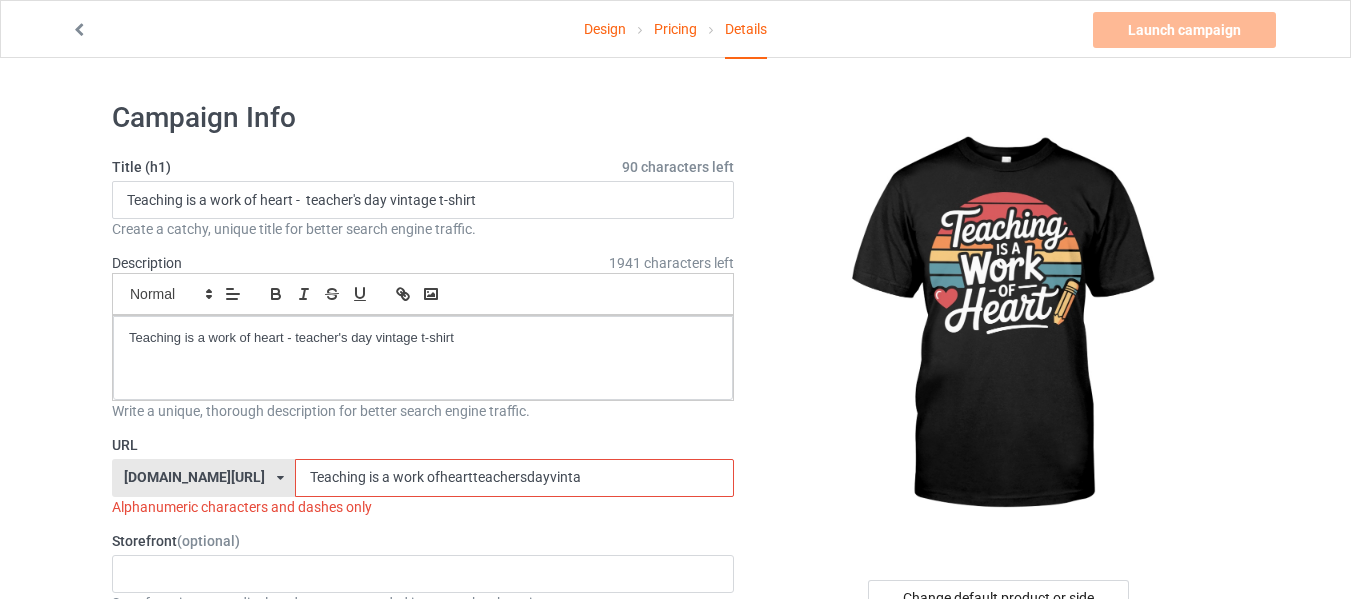 click on "Teaching is a work ofheartteachersdayvinta" at bounding box center (514, 478) 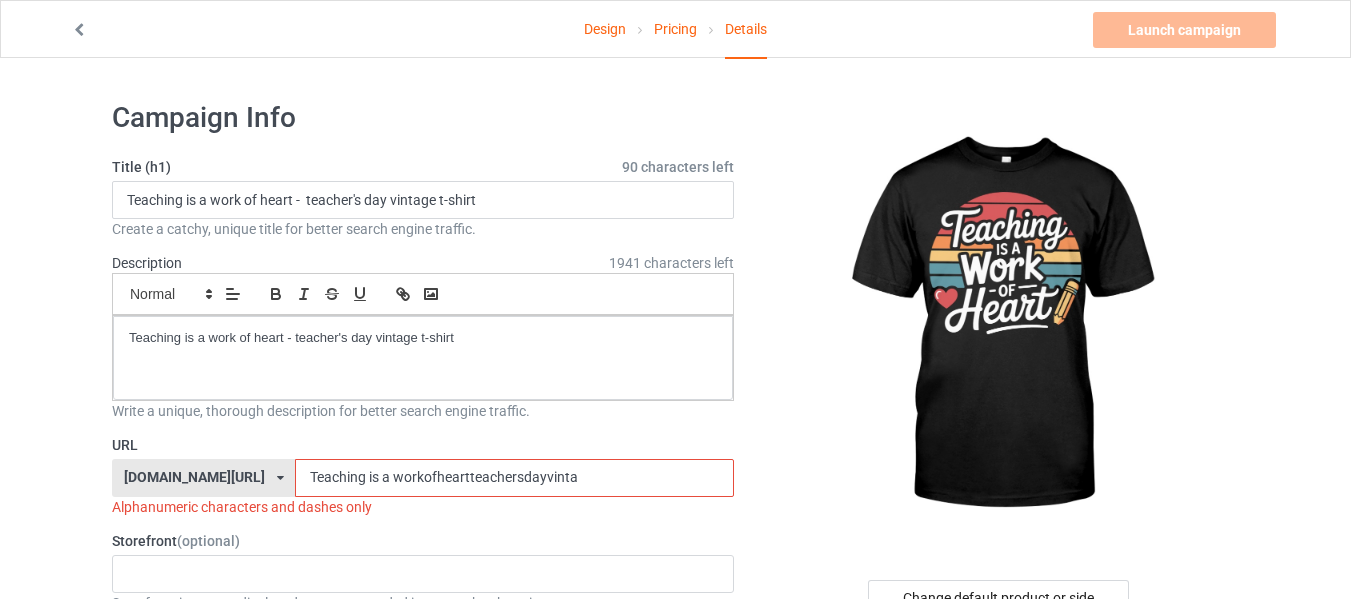 click on "Teaching is a workofheartteachersdayvinta" at bounding box center [514, 478] 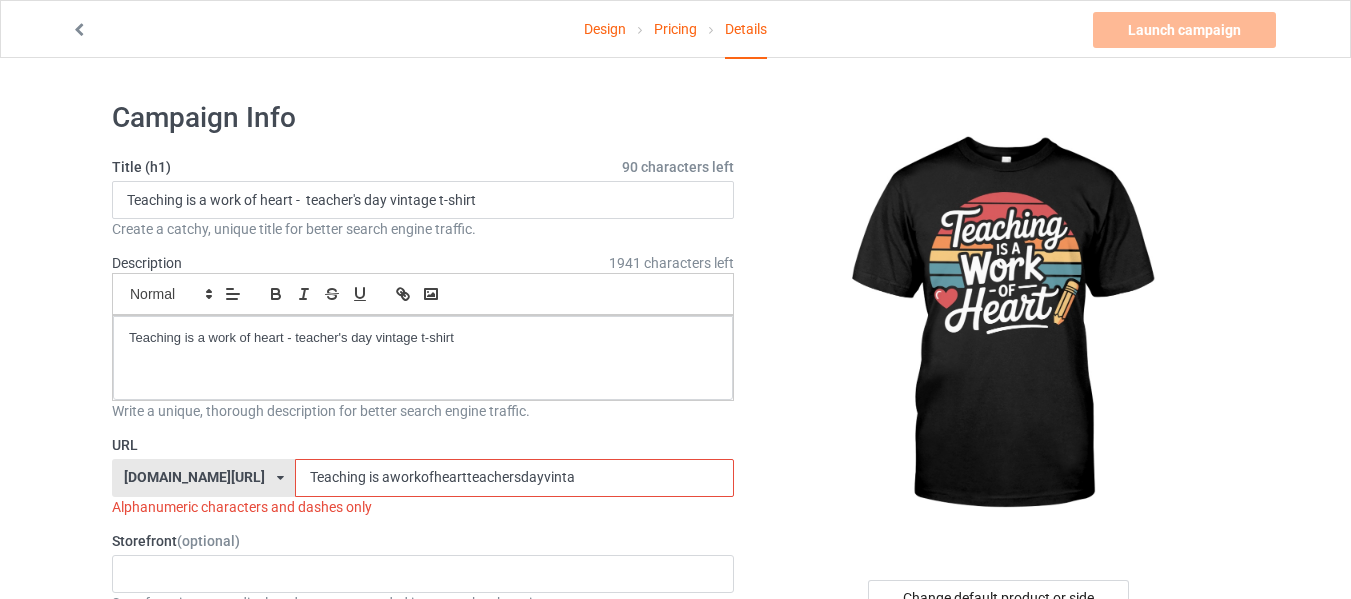 click on "Teaching is aworkofheartteachersdayvinta" at bounding box center (514, 478) 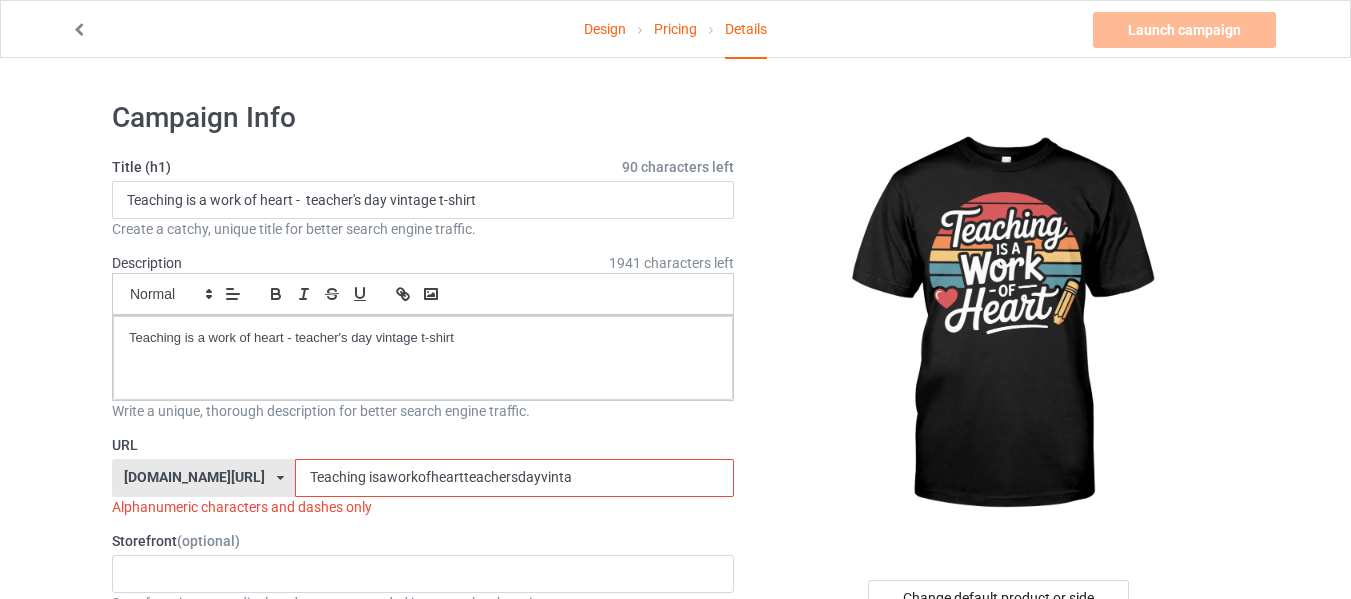 click on "Teaching isaworkofheartteachersdayvinta" at bounding box center [514, 478] 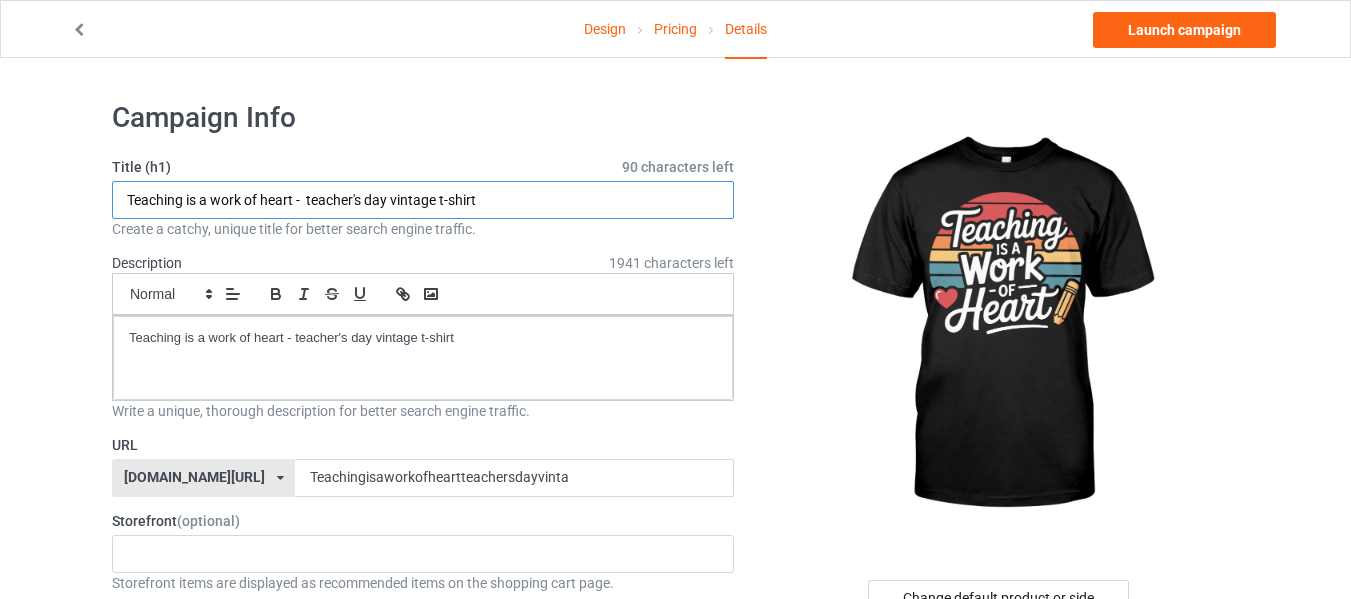 drag, startPoint x: 427, startPoint y: 200, endPoint x: 522, endPoint y: 205, distance: 95.131485 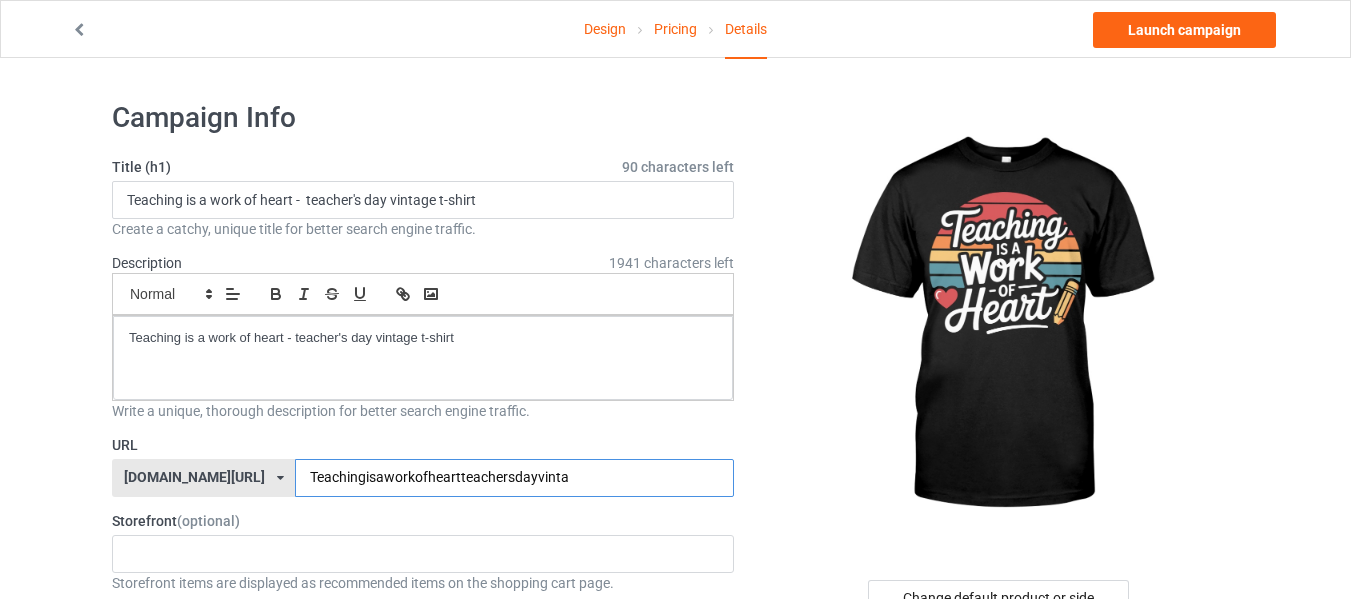 click on "Teachingisaworkofheartteachersdayvinta" at bounding box center [514, 478] 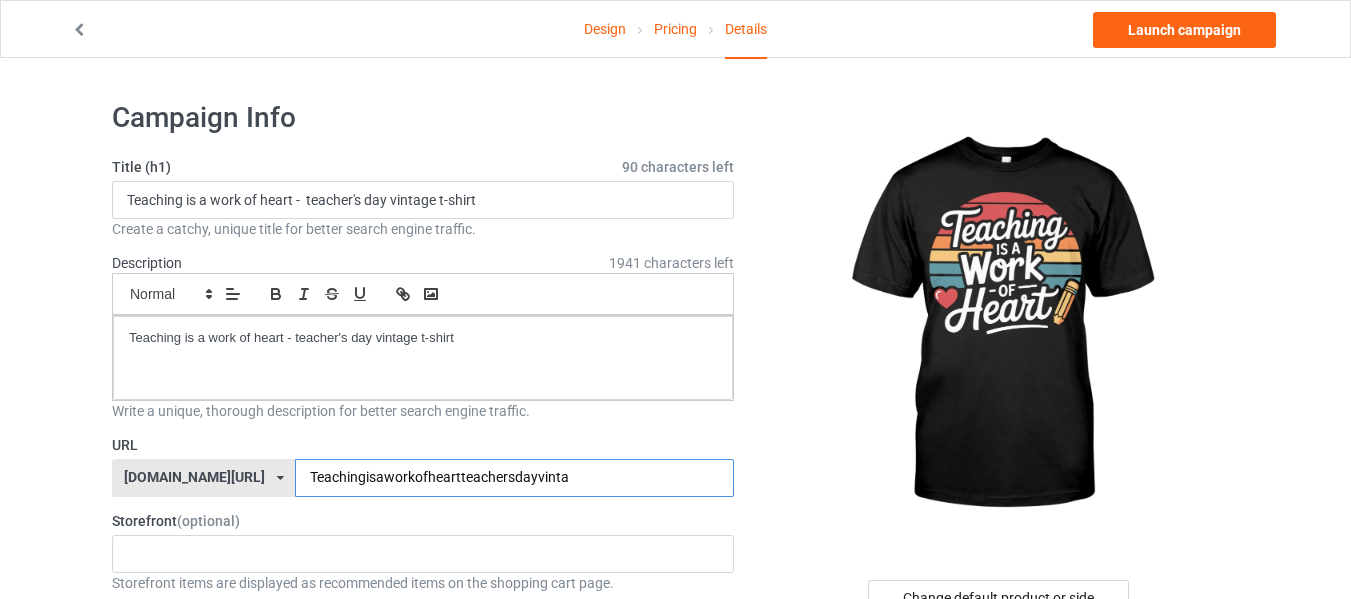 paste on "ge t-shirt" 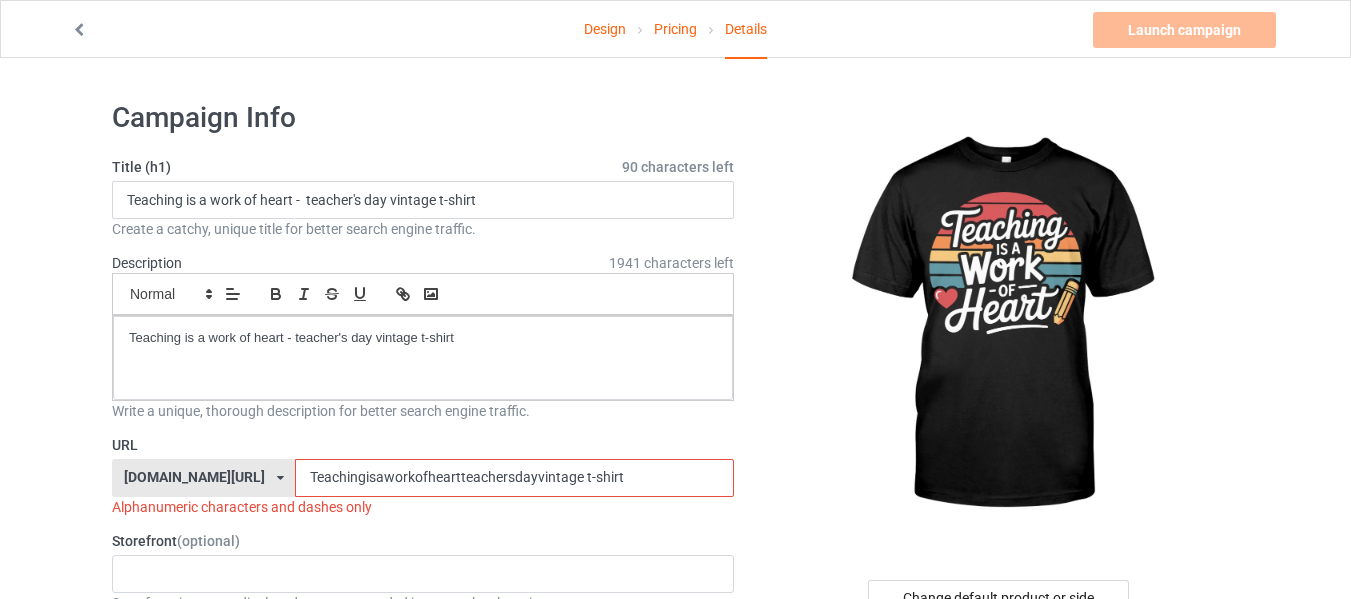 click on "Teachingisaworkofheartteachersdayvintage t-shirt" at bounding box center [514, 478] 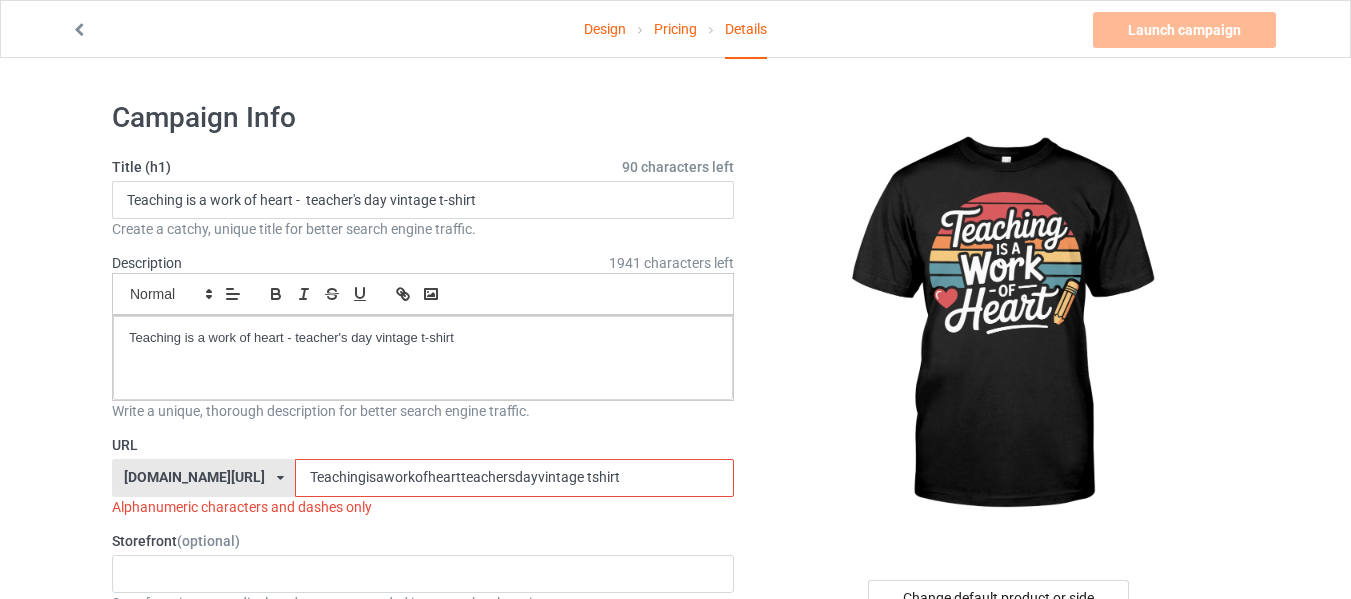click on "Teachingisaworkofheartteachersdayvintage tshirt" at bounding box center (514, 478) 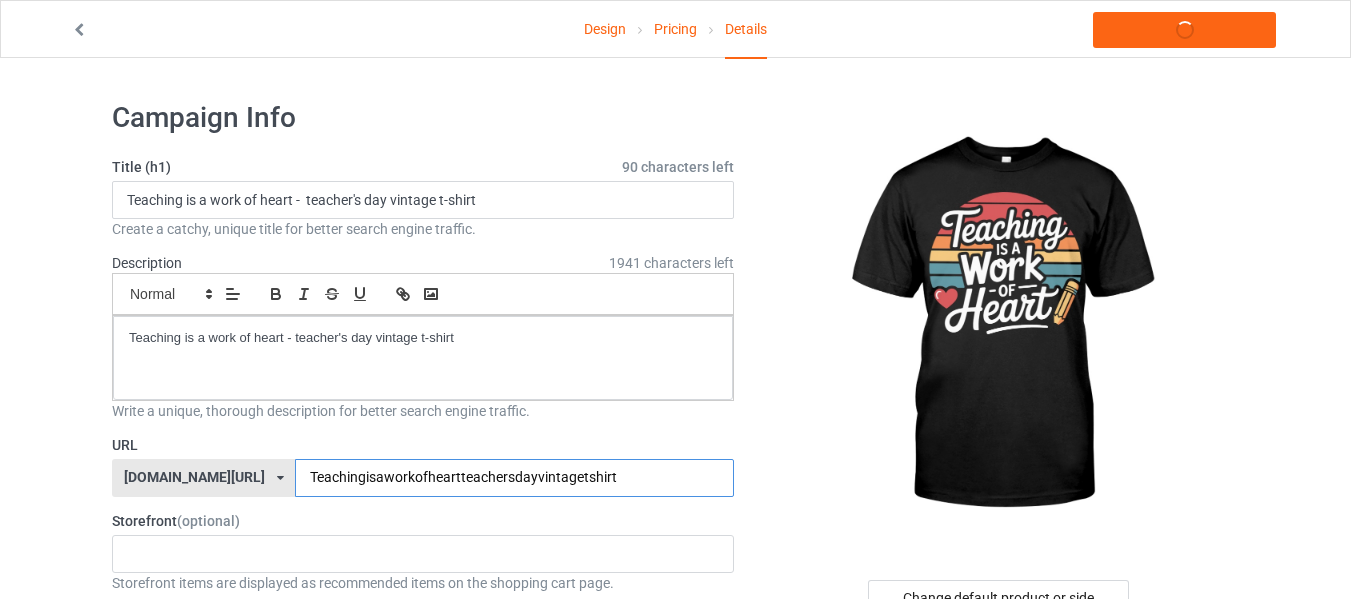 click on "Teachingisaworkofheartteachersdayvintagetshirt" at bounding box center (514, 478) 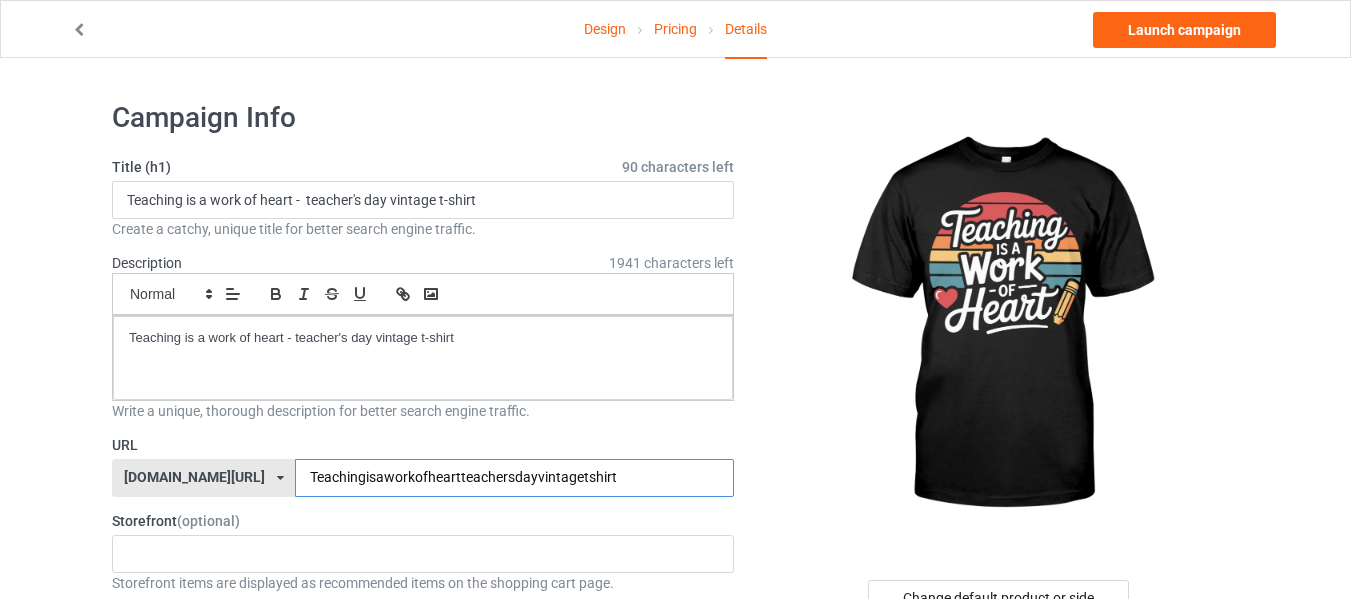 type on "Teachingisaworkofheartteachersdayvintagetshirt" 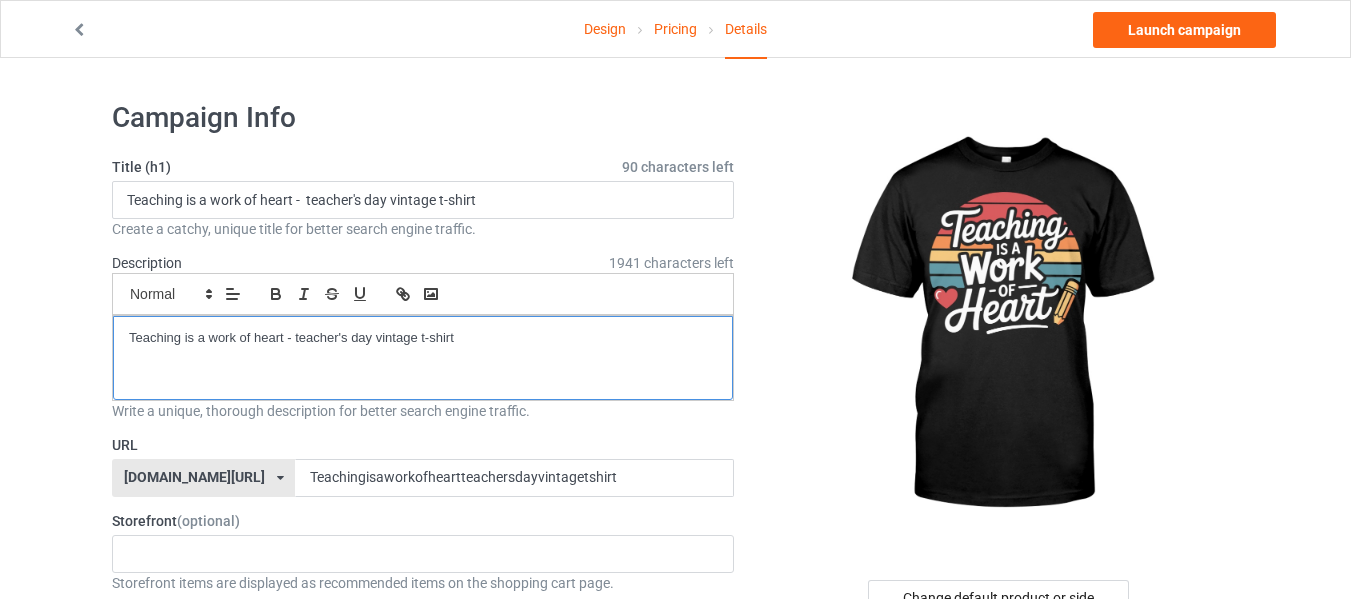 click on "Teaching is a work of heart - teacher's day vintage t-shirt" at bounding box center [423, 358] 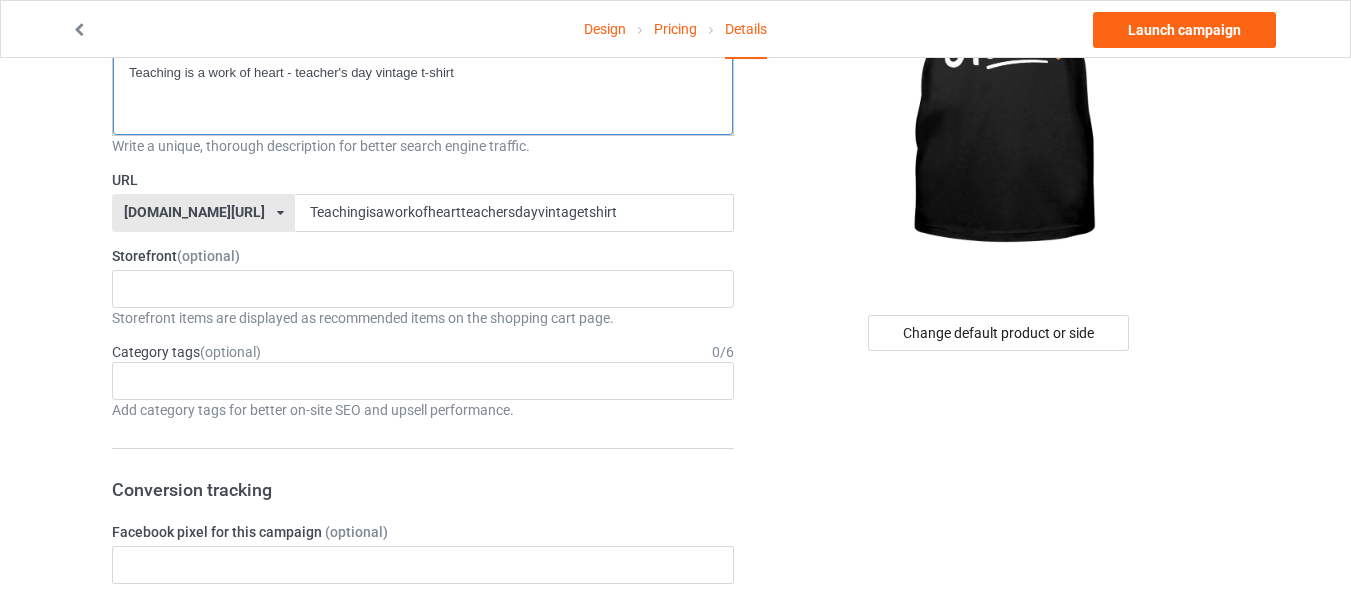 scroll, scrollTop: 300, scrollLeft: 0, axis: vertical 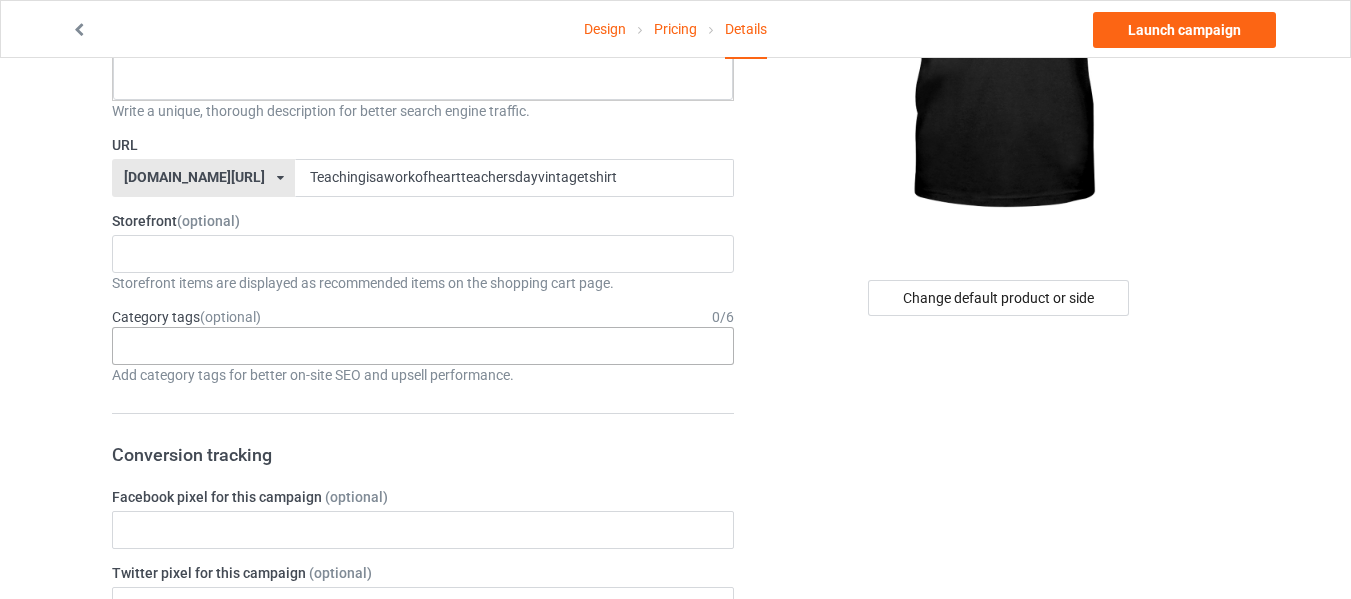 click on "Age > [DEMOGRAPHIC_DATA] > 1 Age > [DEMOGRAPHIC_DATA] Months > 1 Month Age > [DEMOGRAPHIC_DATA] Months Age > [DEMOGRAPHIC_DATA] Age > [DEMOGRAPHIC_DATA] > 10 Age > [DEMOGRAPHIC_DATA] Months > 10 Month Age > [DEMOGRAPHIC_DATA] > 100 Sports > Running > 10K Run Age > [DEMOGRAPHIC_DATA] > 11 Age > [DEMOGRAPHIC_DATA] Months > 11 Month Age > [DEMOGRAPHIC_DATA] > 12 Age > [DEMOGRAPHIC_DATA] Months > 12 Month Age > [DEMOGRAPHIC_DATA] > 13 Age > [DEMOGRAPHIC_DATA] > 14 Age > [DEMOGRAPHIC_DATA] > 15 Sports > Running > 15K Run Age > [DEMOGRAPHIC_DATA] > 16 Age > [DEMOGRAPHIC_DATA] > 17 Age > [DEMOGRAPHIC_DATA] > 18 Age > [DEMOGRAPHIC_DATA] > 19 Age > Decades > 1920s Age > Decades > 1930s Age > Decades > 1940s Age > Decades > 1950s Age > Decades > 1960s Age > Decades > 1970s Age > Decades > 1980s Age > Decades > 1990s Age > [DEMOGRAPHIC_DATA] > 2 Age > [DEMOGRAPHIC_DATA] Months > 2 Month Age > [DEMOGRAPHIC_DATA] > 20 Age > [DEMOGRAPHIC_DATA] Age > Decades > 2000s Age > Decades > 2010s Age > [DEMOGRAPHIC_DATA] > 21 Age > [DEMOGRAPHIC_DATA] > 22 Age > [DEMOGRAPHIC_DATA] > 23 Age > [DEMOGRAPHIC_DATA] > 24 Age > [DEMOGRAPHIC_DATA] > 25 Age > [DEMOGRAPHIC_DATA] > 26 Age > [DEMOGRAPHIC_DATA] > 27 Age > [DEMOGRAPHIC_DATA] > 28 Age > [DEMOGRAPHIC_DATA] > 29 Age > [DEMOGRAPHIC_DATA] > 3 Age > [DEMOGRAPHIC_DATA] Months > 3 Month Sports > Basketball > 3-Pointer Age > [DEMOGRAPHIC_DATA] > 30 Age > [DEMOGRAPHIC_DATA] > 31 Age > [DEMOGRAPHIC_DATA] > 32 Age > [DEMOGRAPHIC_DATA] > 33 Age > [DEMOGRAPHIC_DATA] > 34 Age > [DEMOGRAPHIC_DATA] > 35 Age Jobs 1" at bounding box center (423, 346) 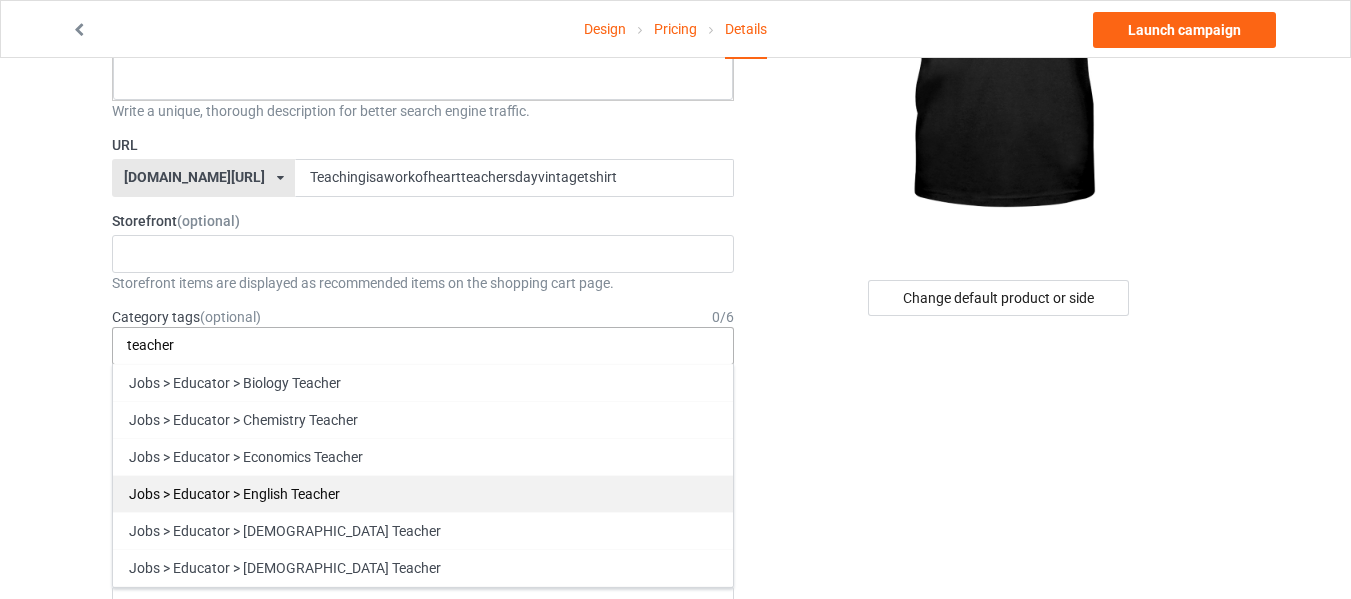 type on "teacher" 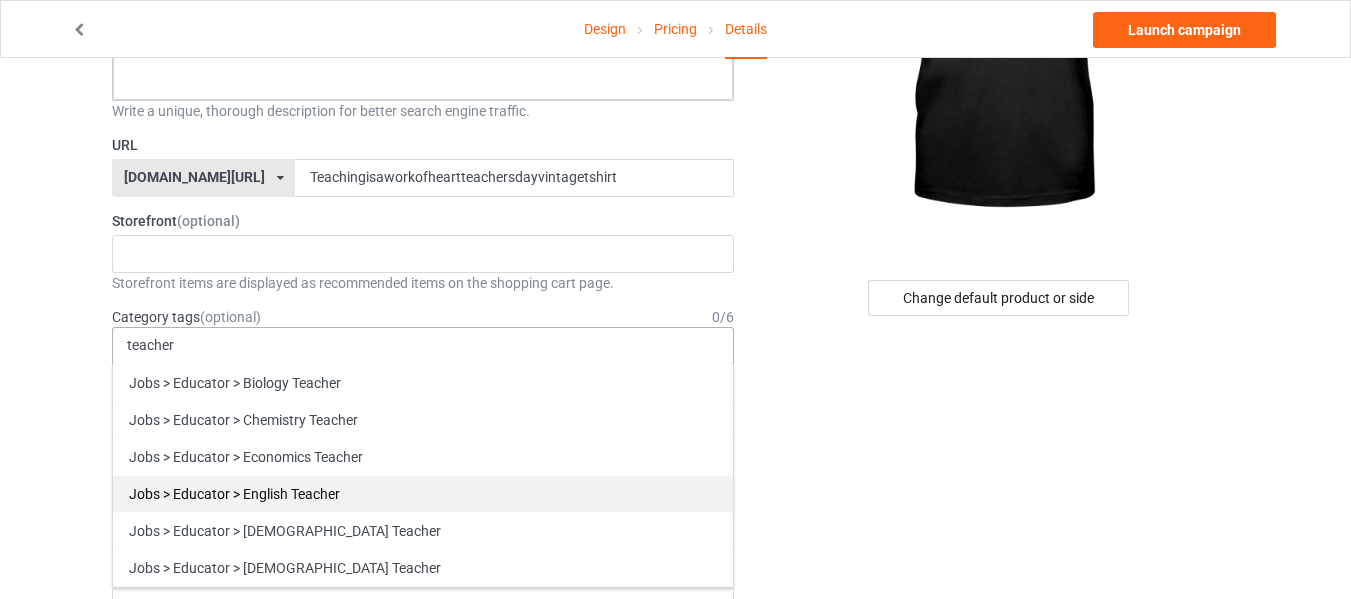 click on "Jobs > Educator > English Teacher" at bounding box center (423, 493) 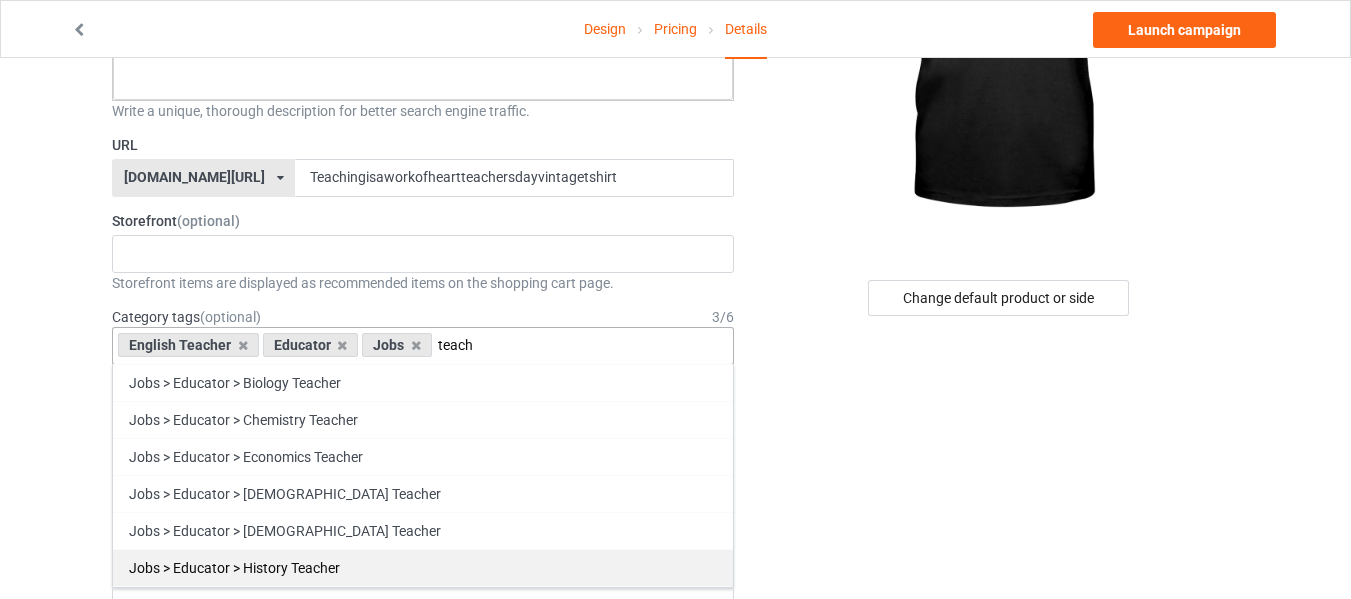 type on "teach" 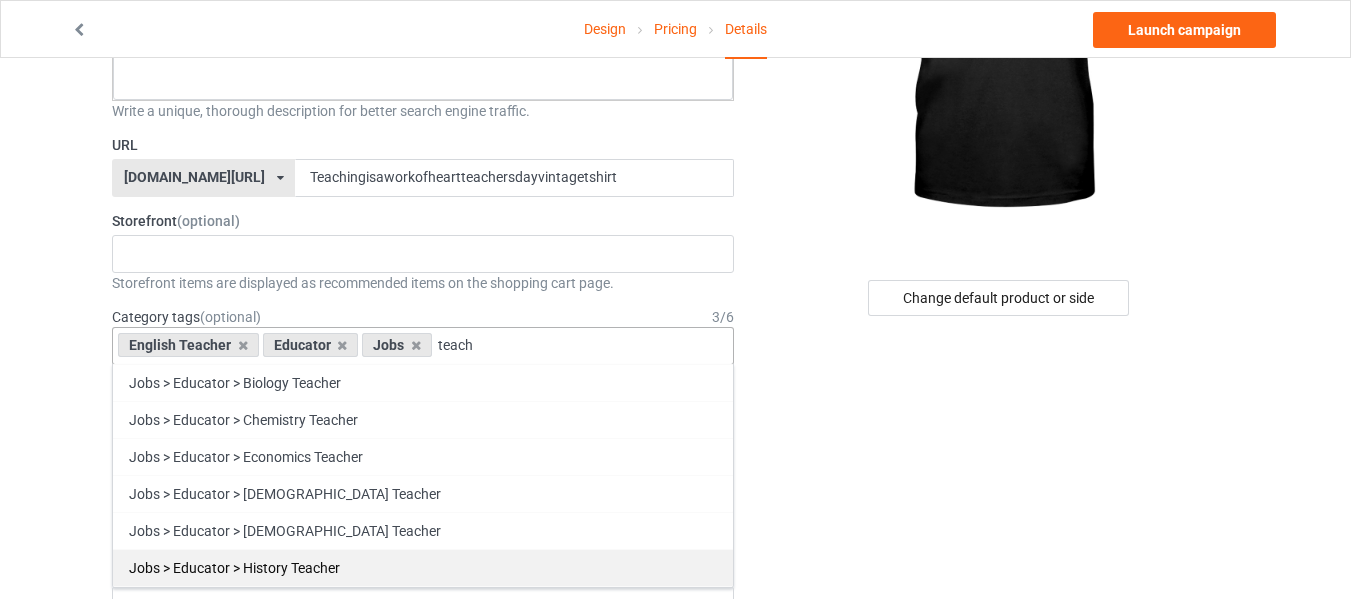 click on "Jobs > Educator > History Teacher" at bounding box center (423, 567) 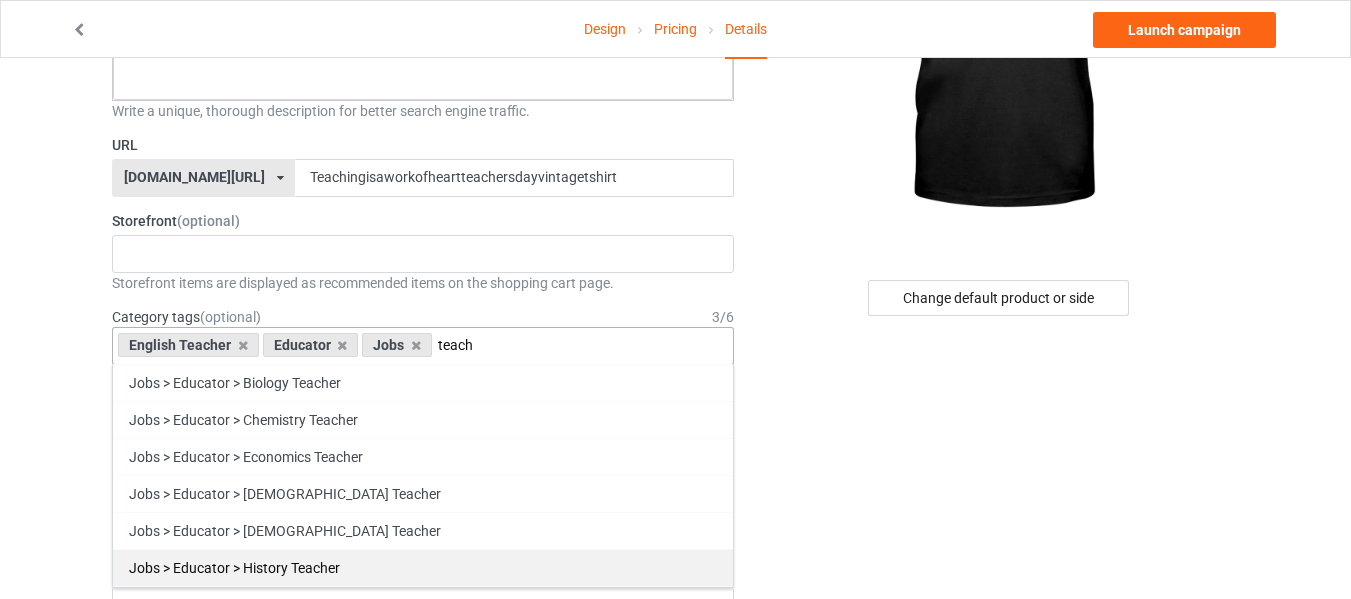 type 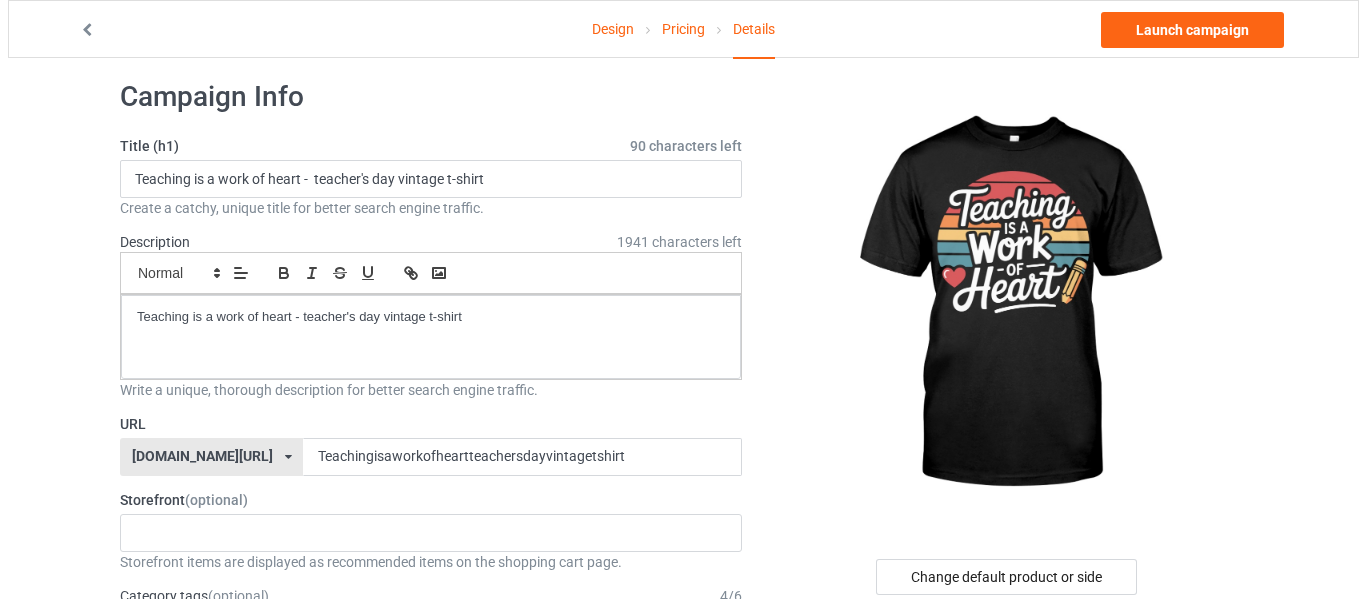 scroll, scrollTop: 0, scrollLeft: 0, axis: both 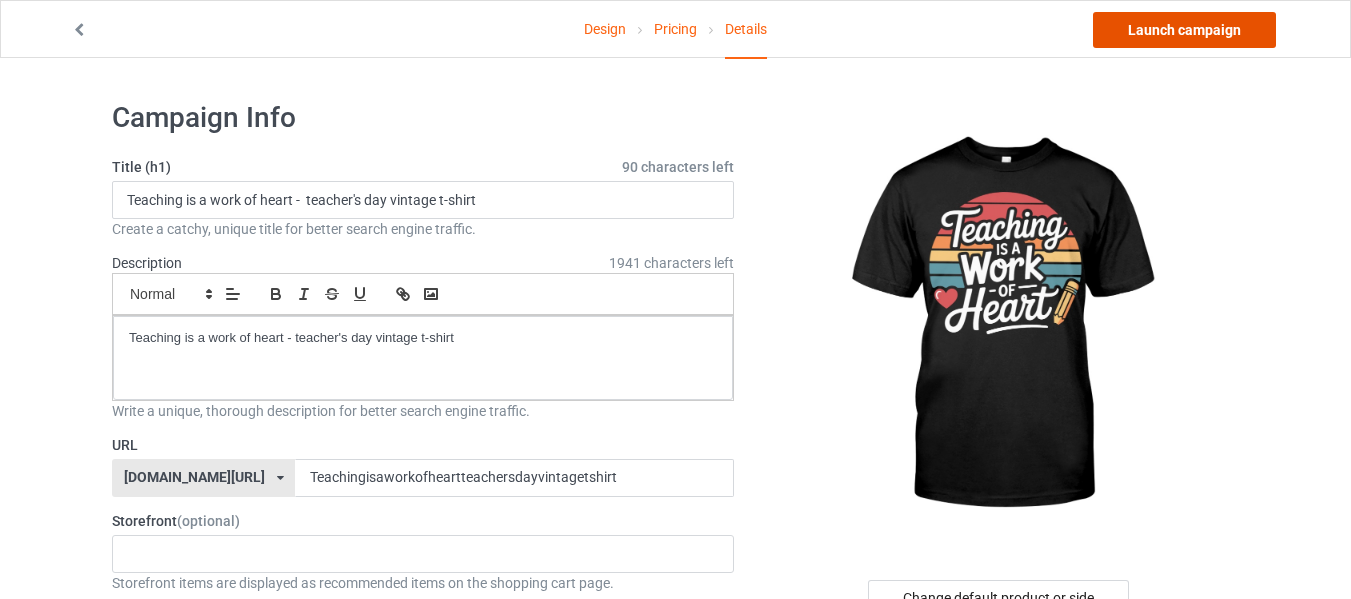 click on "Launch campaign" at bounding box center (1184, 30) 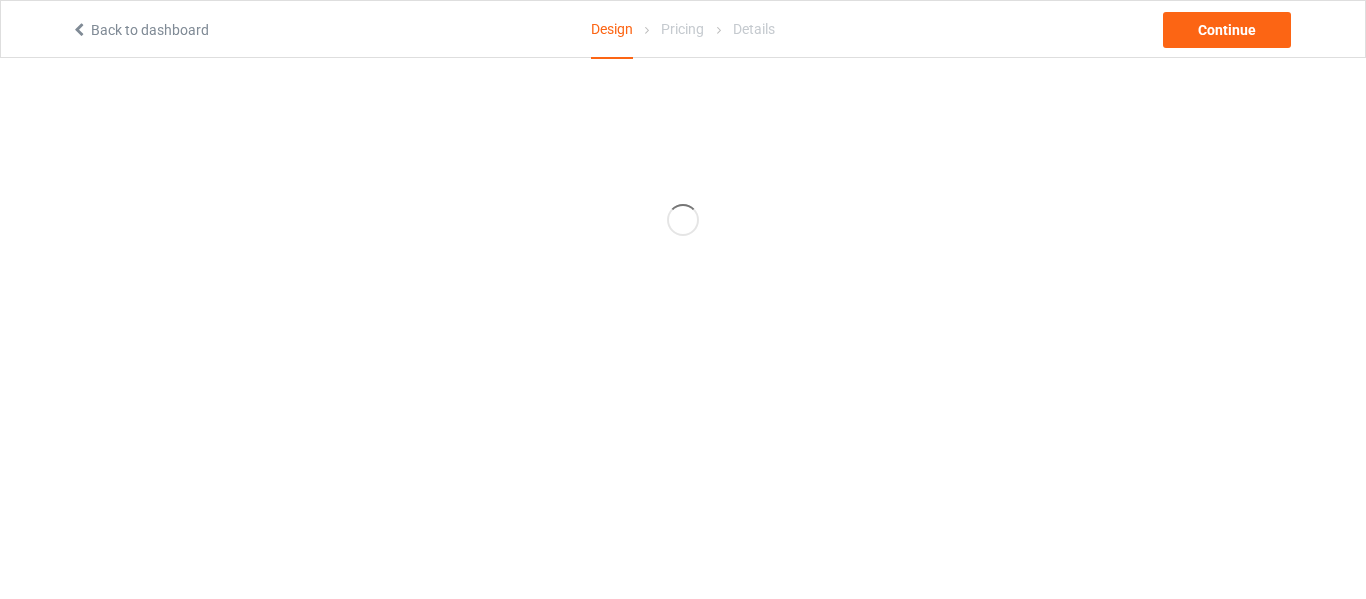 scroll, scrollTop: 0, scrollLeft: 0, axis: both 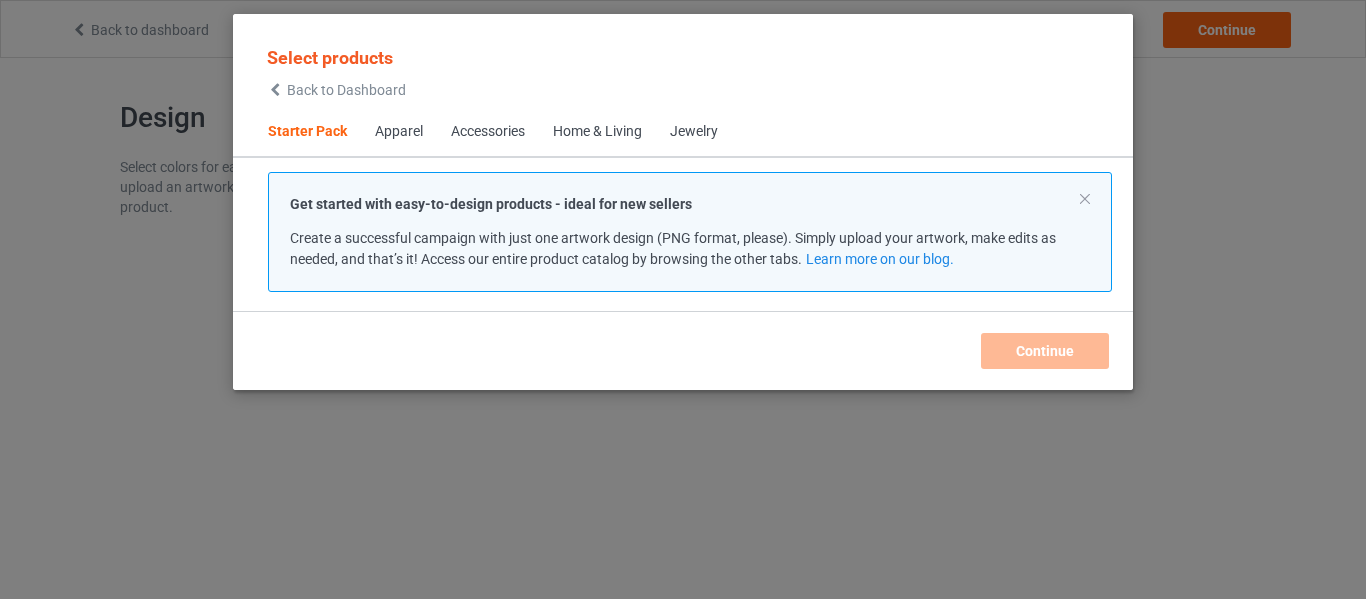 click on "Apparel" at bounding box center (399, 132) 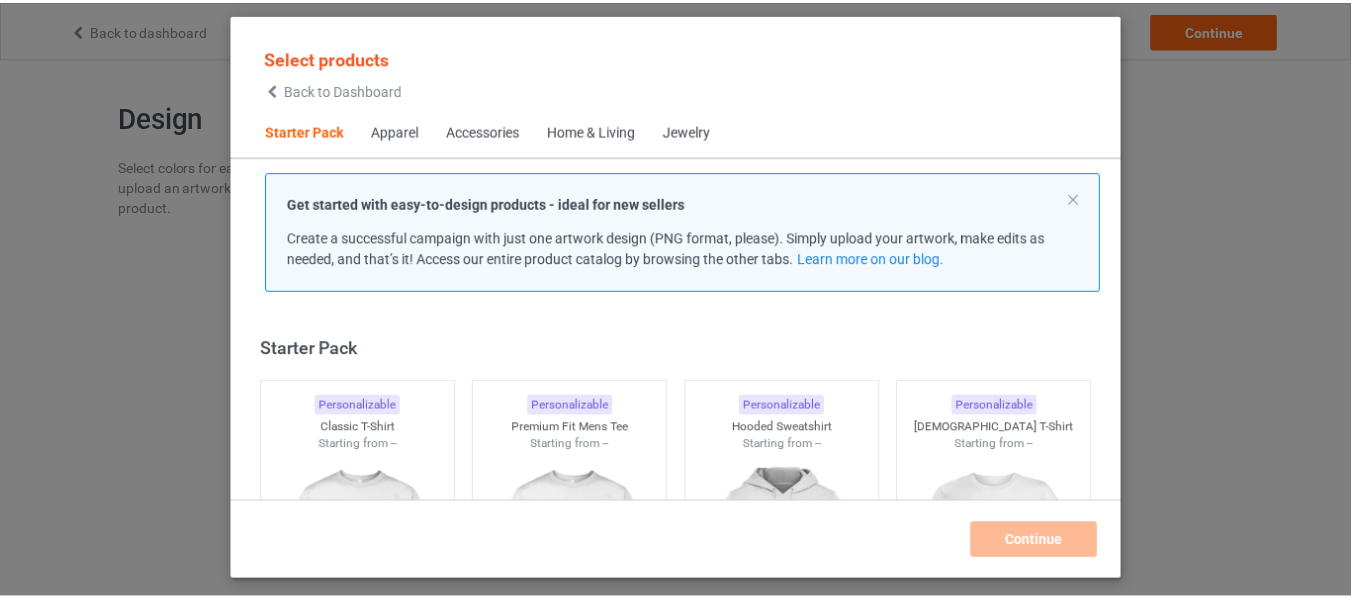 scroll, scrollTop: 26, scrollLeft: 0, axis: vertical 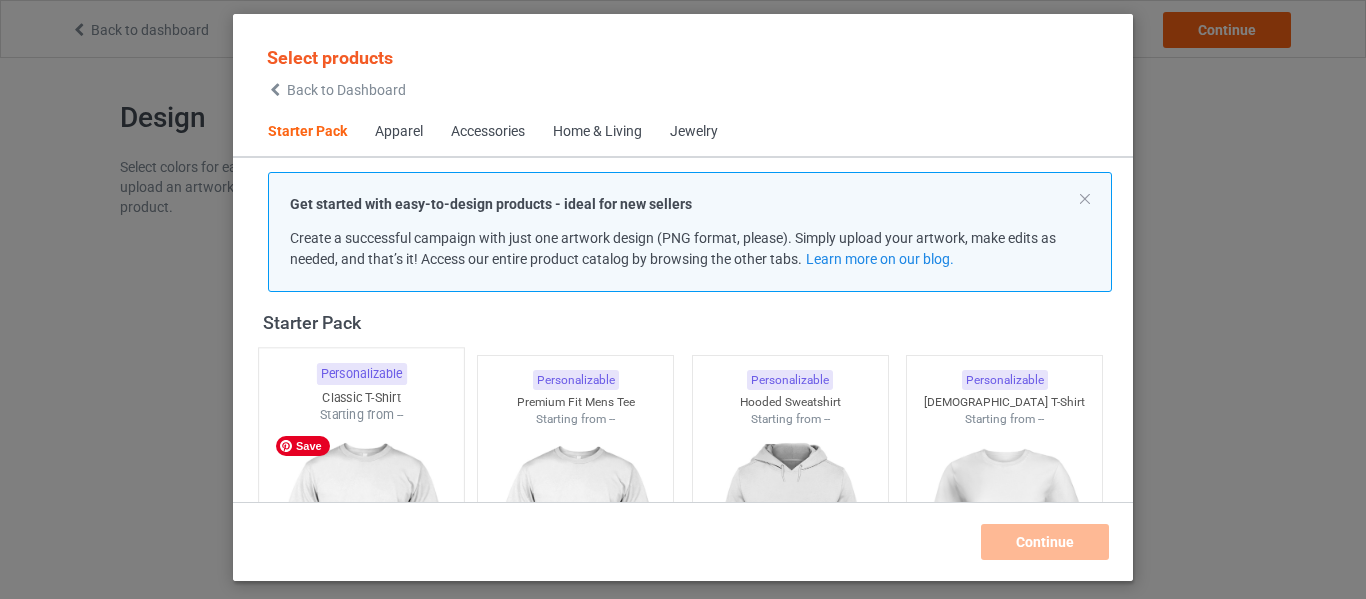 click at bounding box center [361, 541] 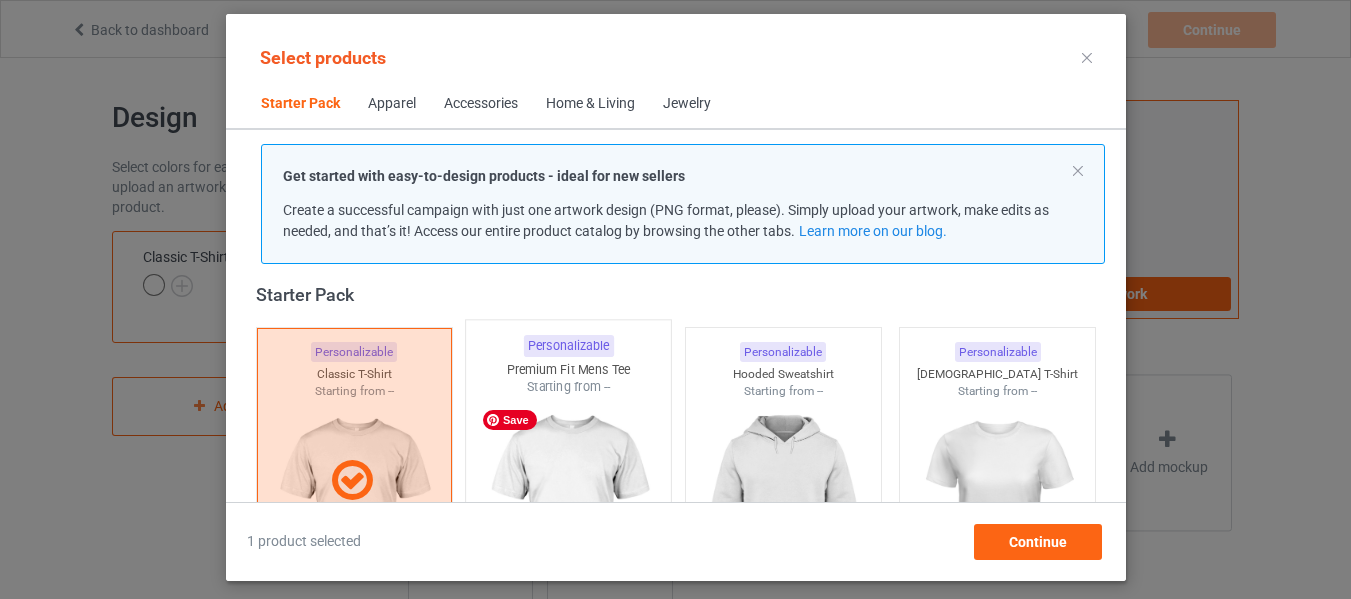 click at bounding box center (568, 513) 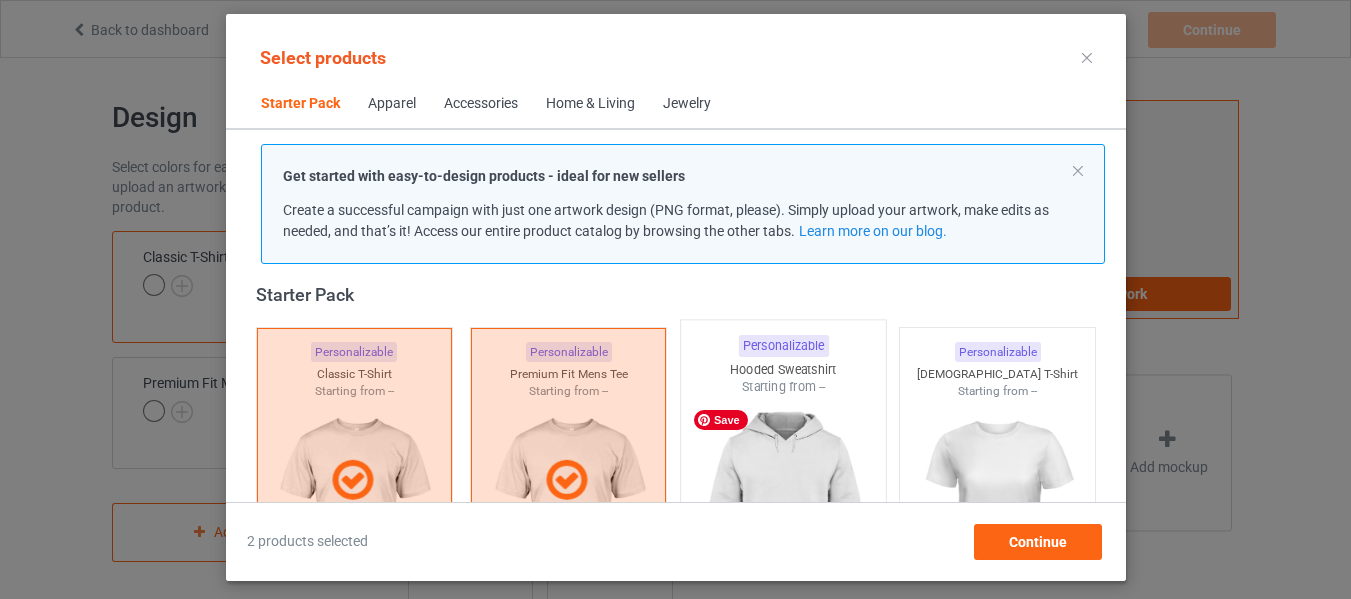 click at bounding box center (783, 513) 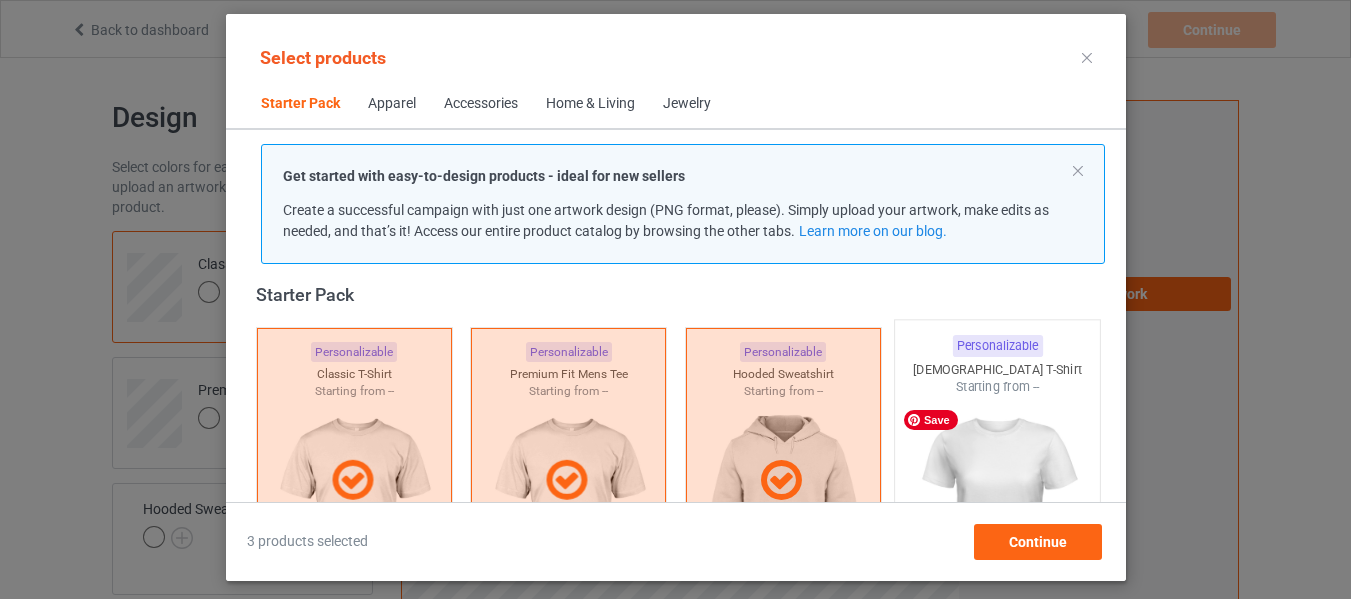 click at bounding box center [997, 513] 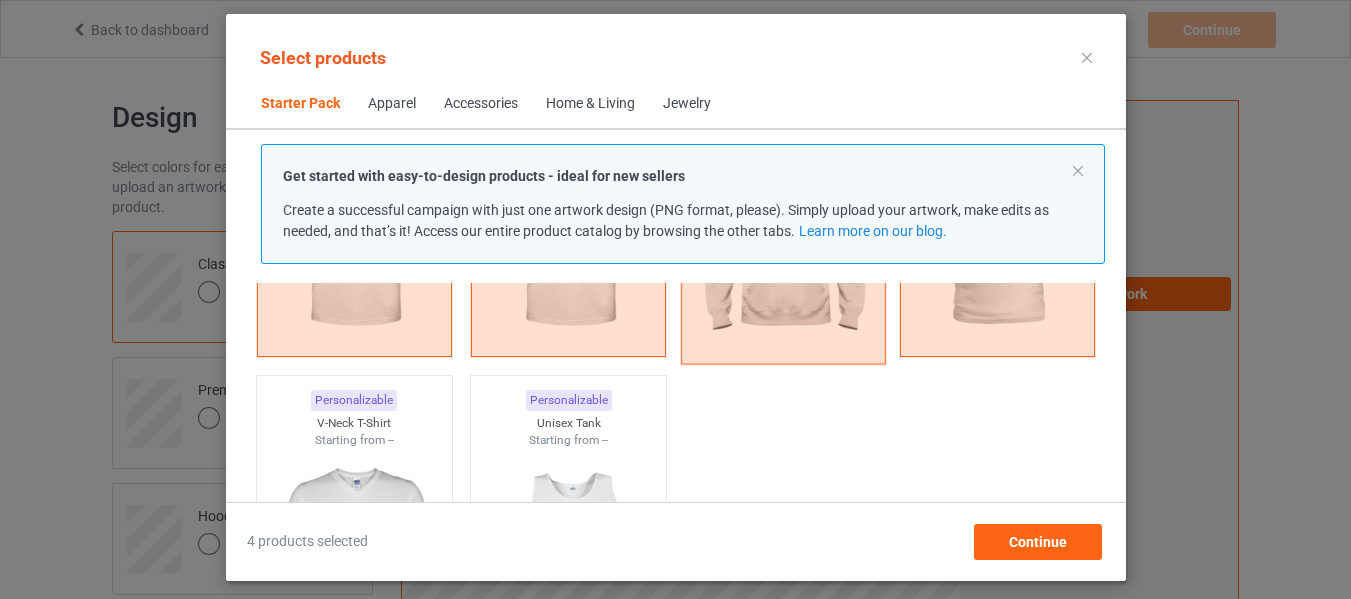 scroll, scrollTop: 326, scrollLeft: 0, axis: vertical 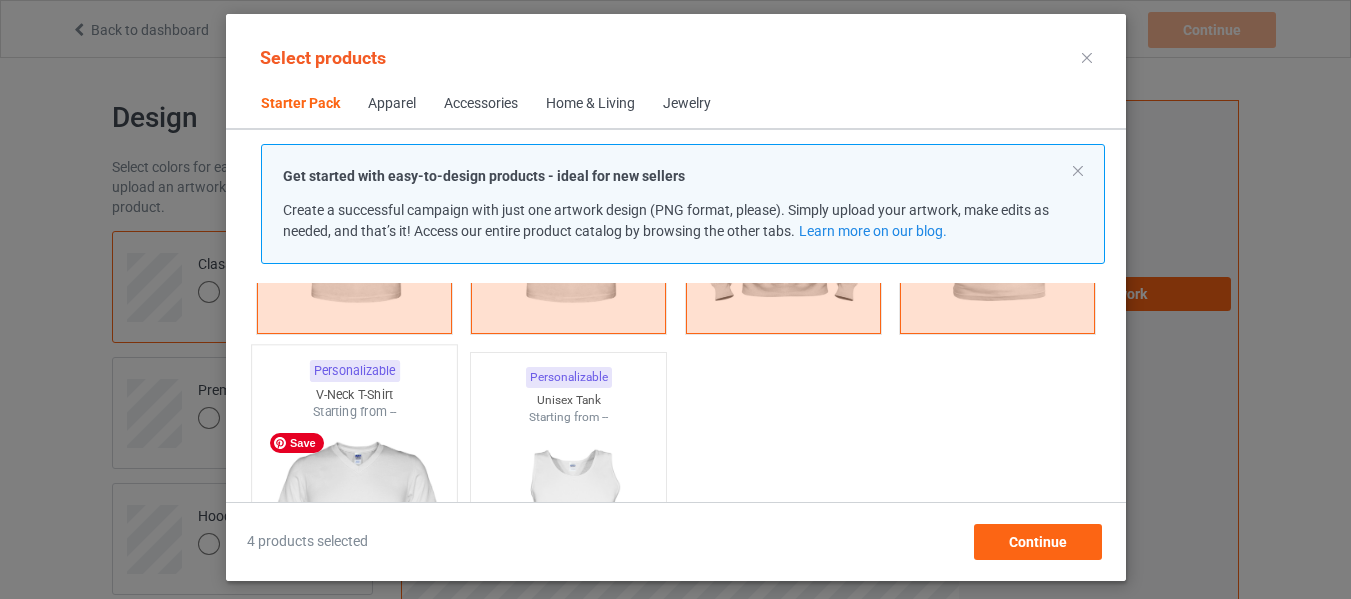 click at bounding box center [354, 538] 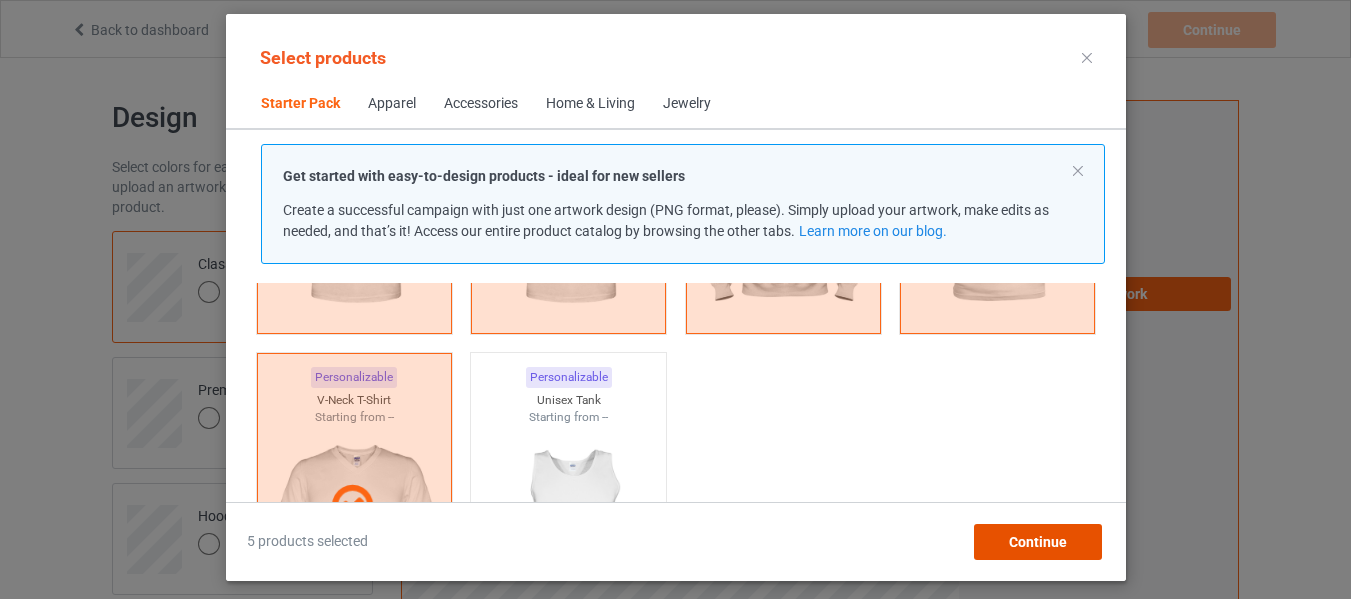 click on "Continue" at bounding box center [1037, 542] 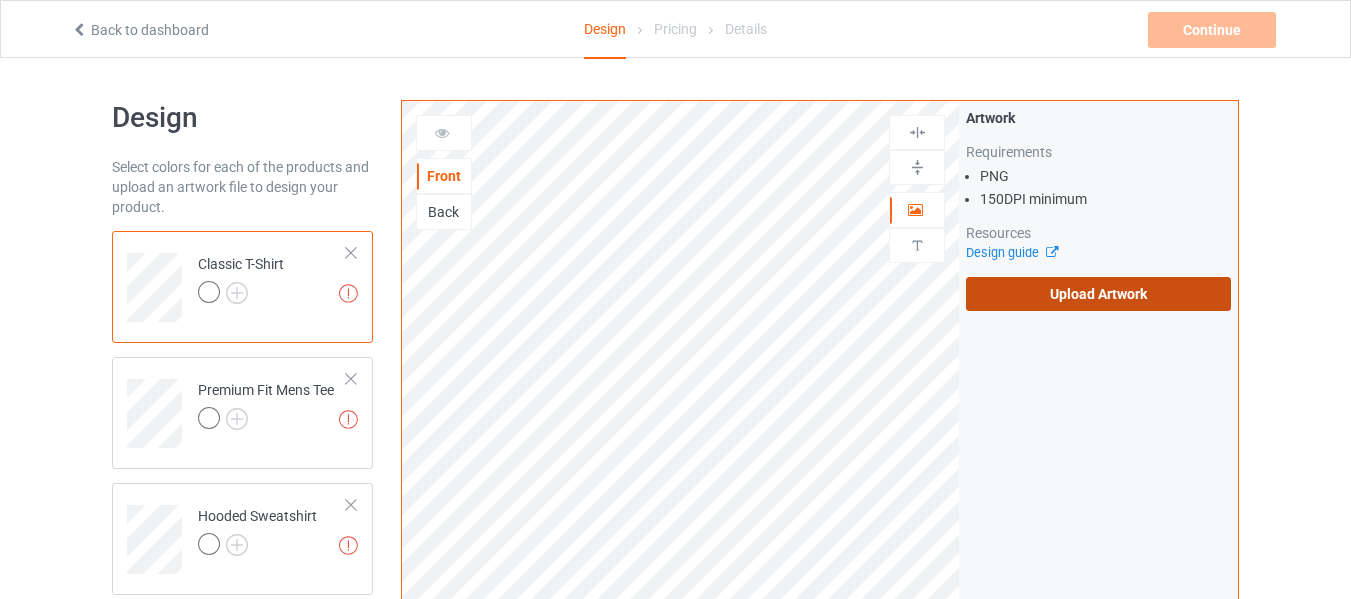 click on "Upload Artwork" at bounding box center (1098, 294) 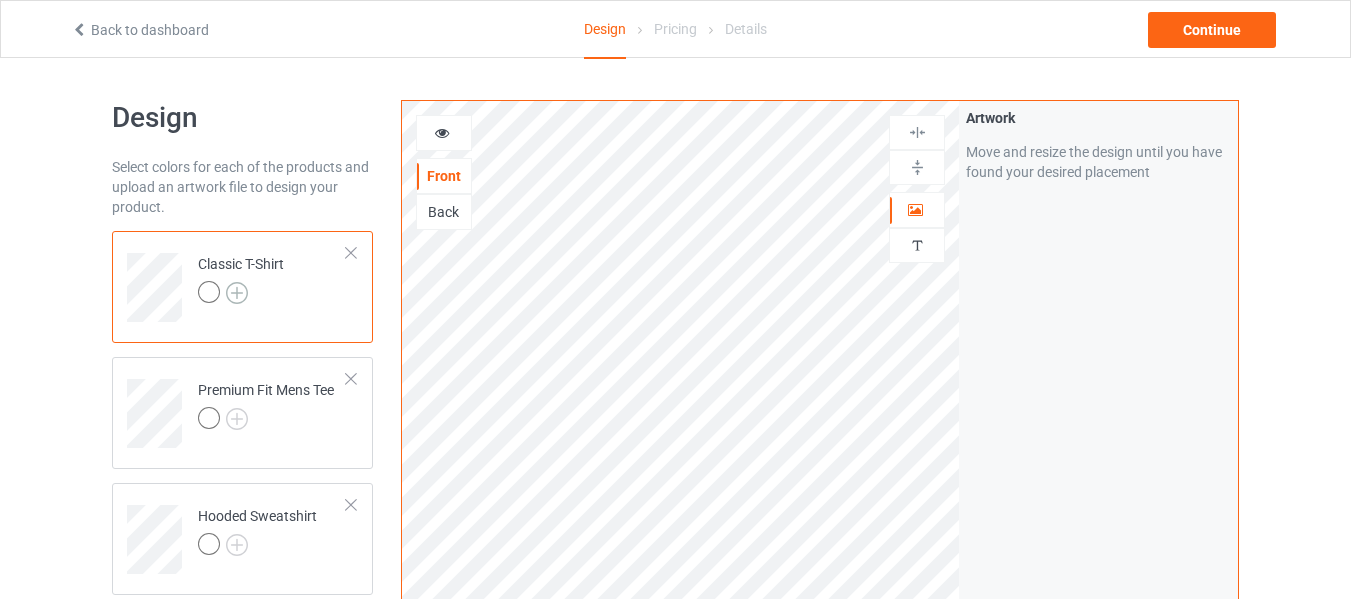 click at bounding box center [237, 293] 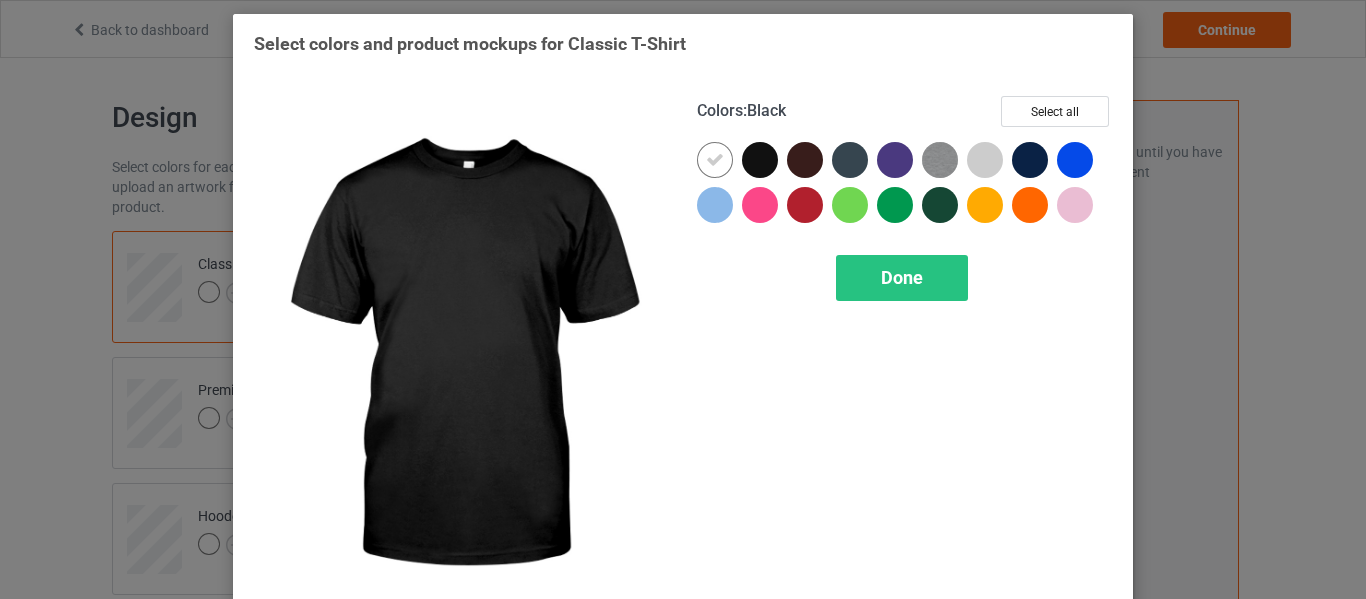 click at bounding box center (760, 160) 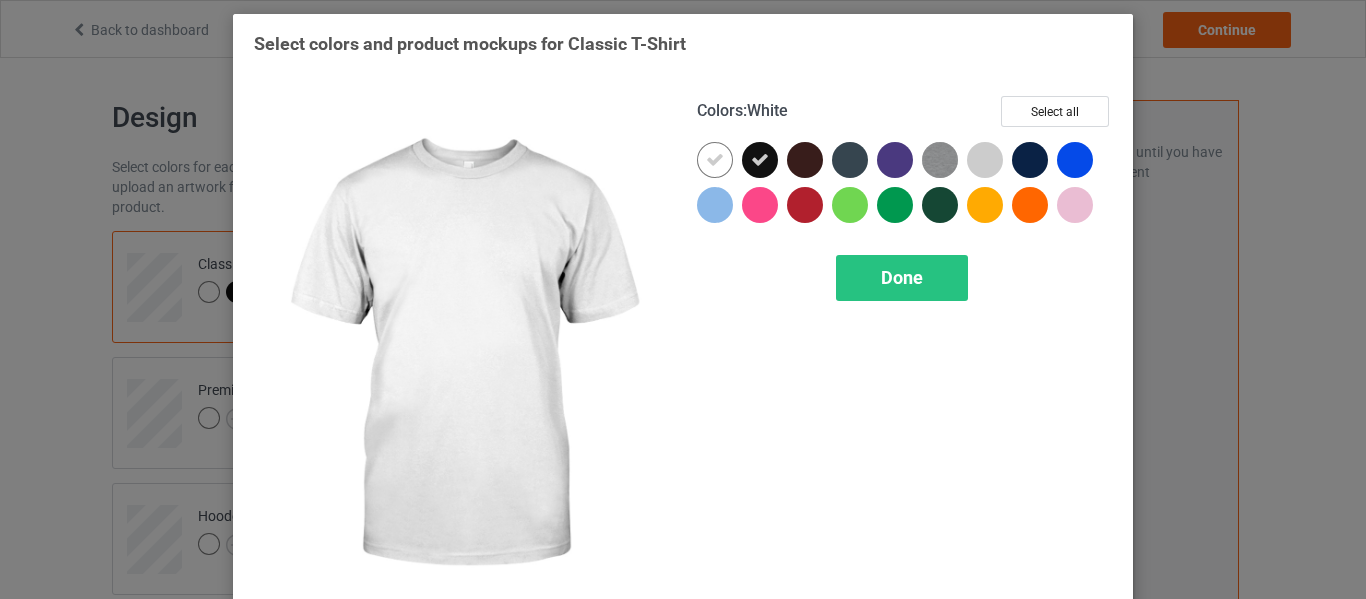 click at bounding box center (715, 160) 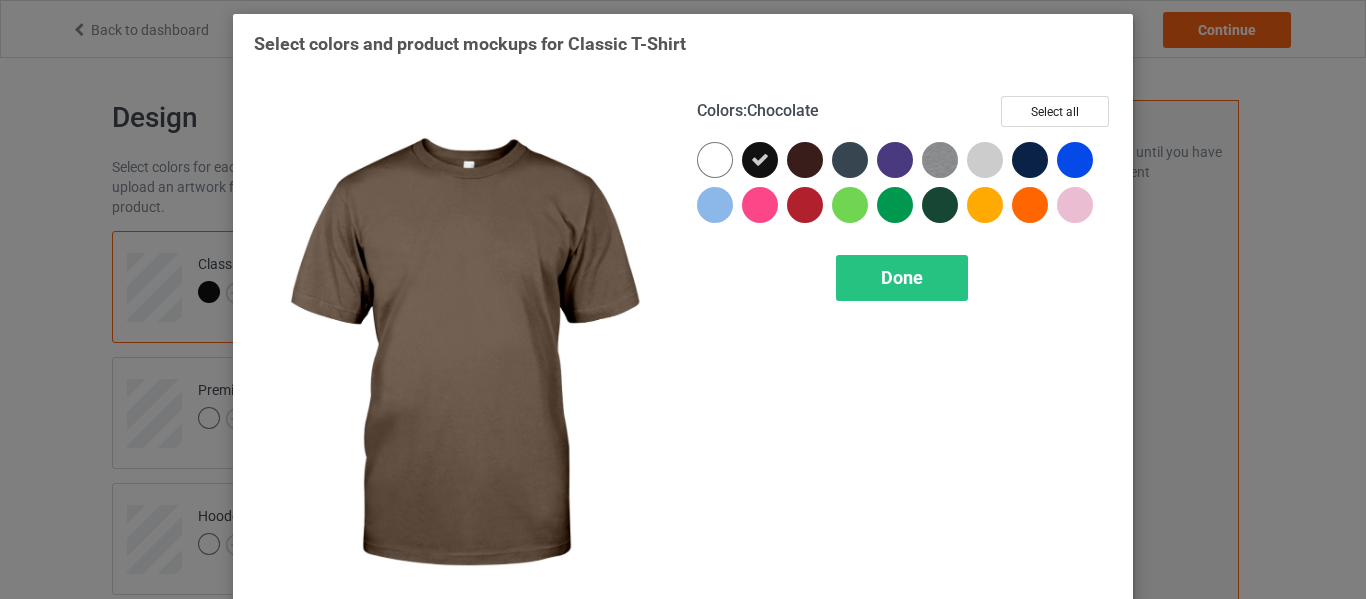 click at bounding box center [805, 160] 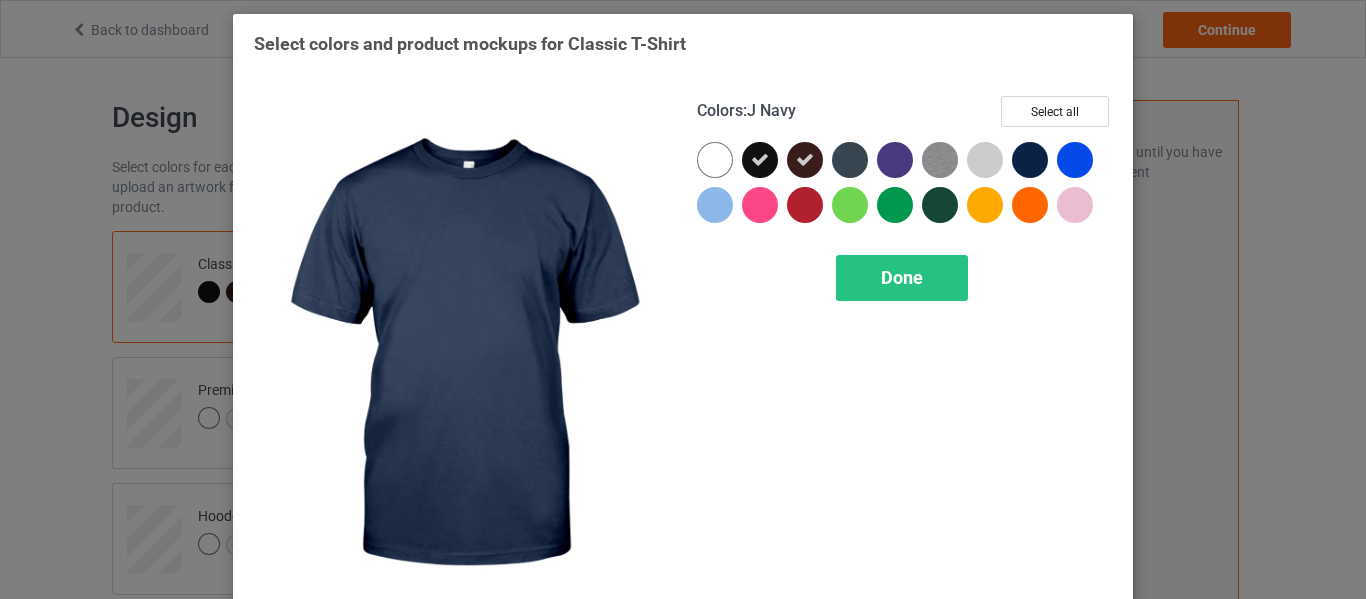 click at bounding box center (1030, 160) 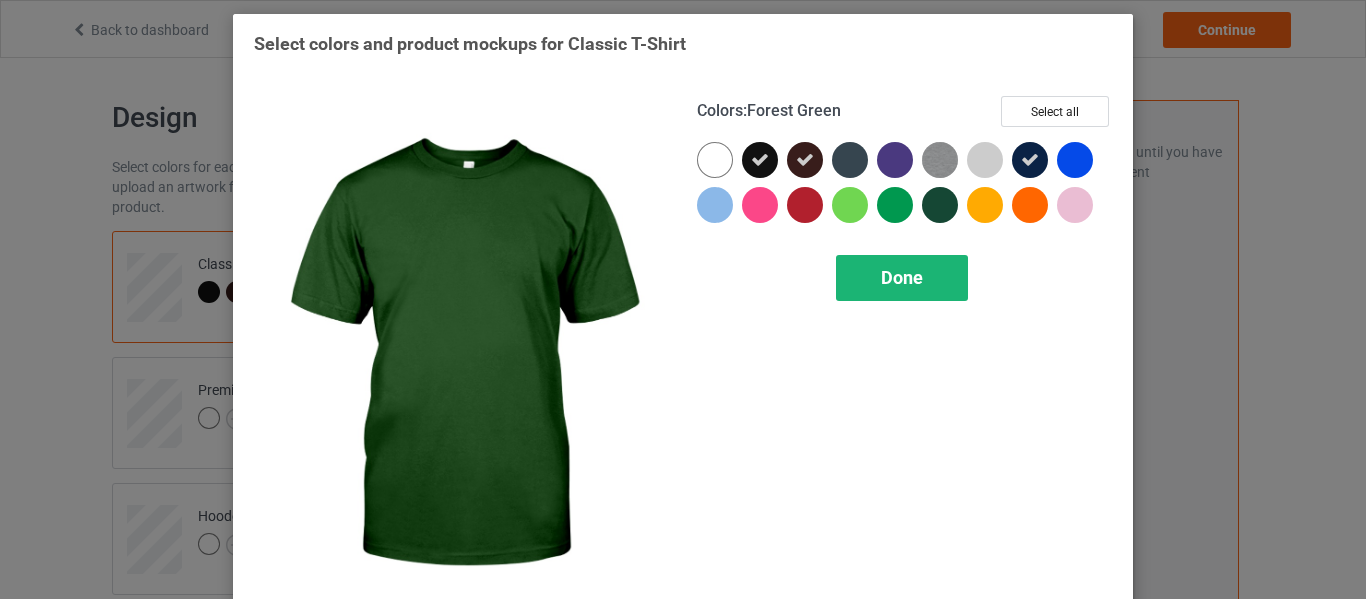 click on "Done" at bounding box center (902, 277) 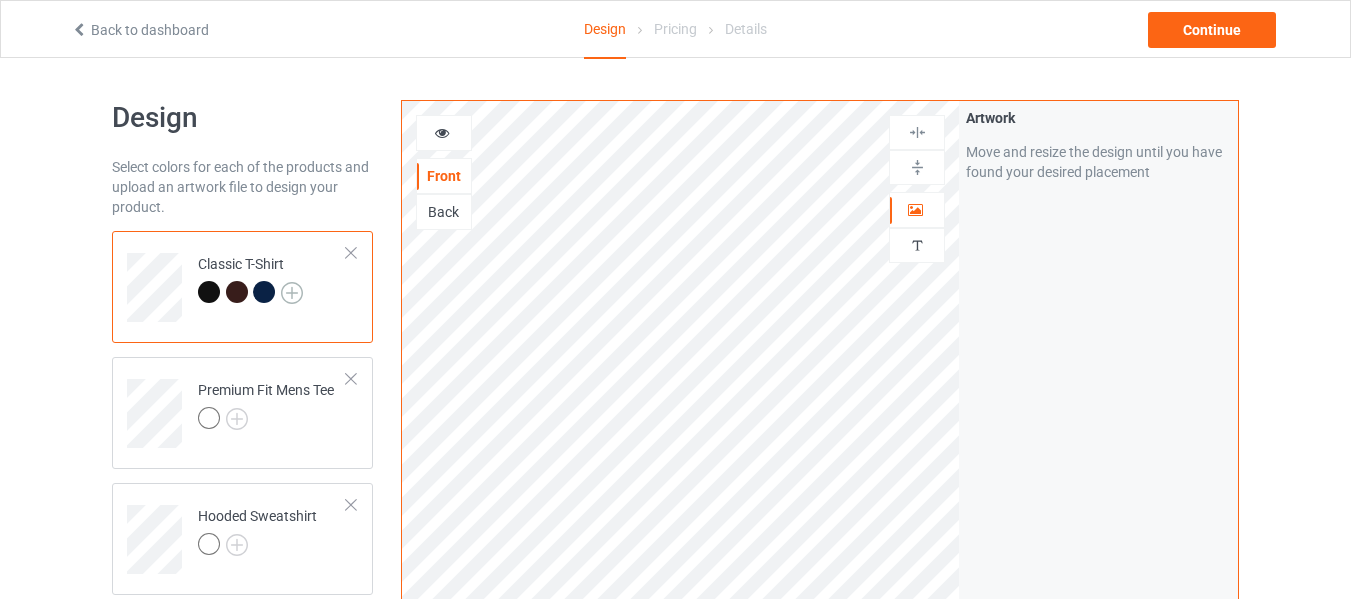 click at bounding box center (292, 293) 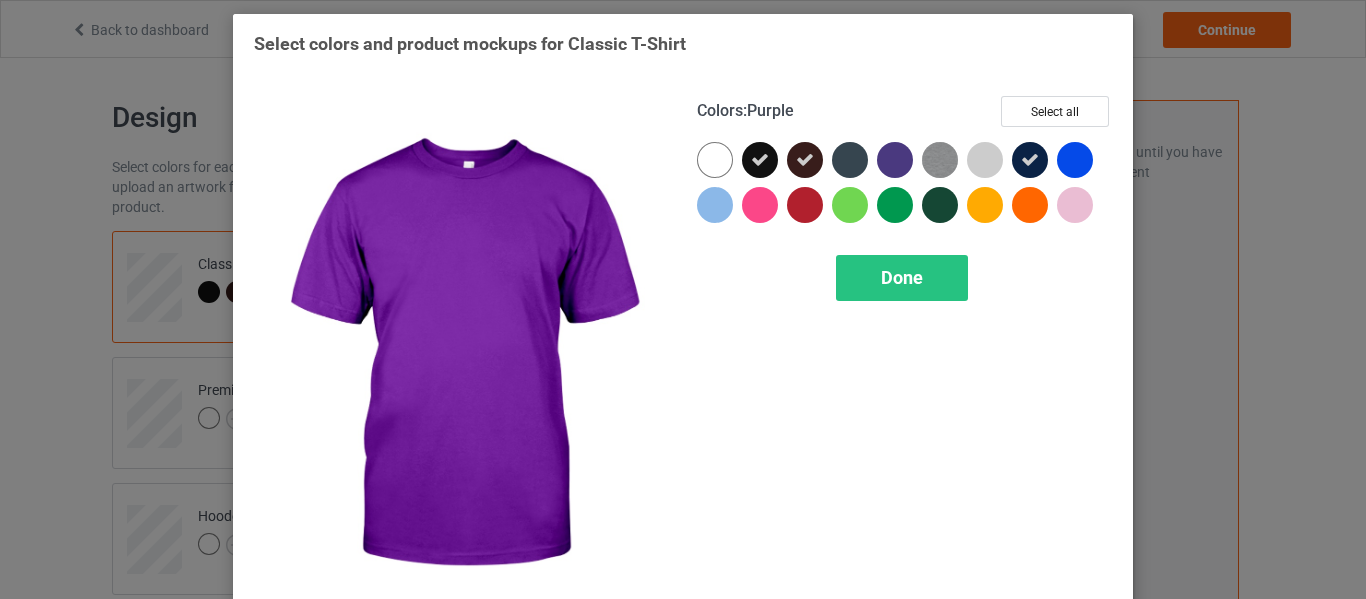 click at bounding box center (895, 160) 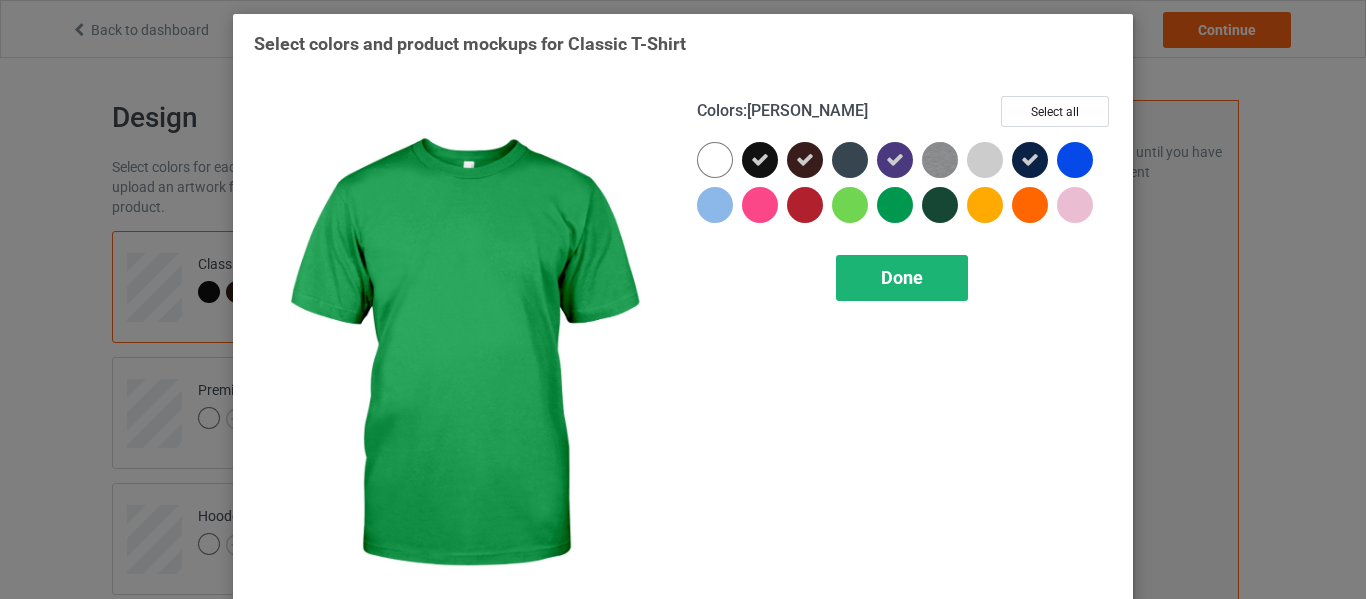 click on "Done" at bounding box center (902, 277) 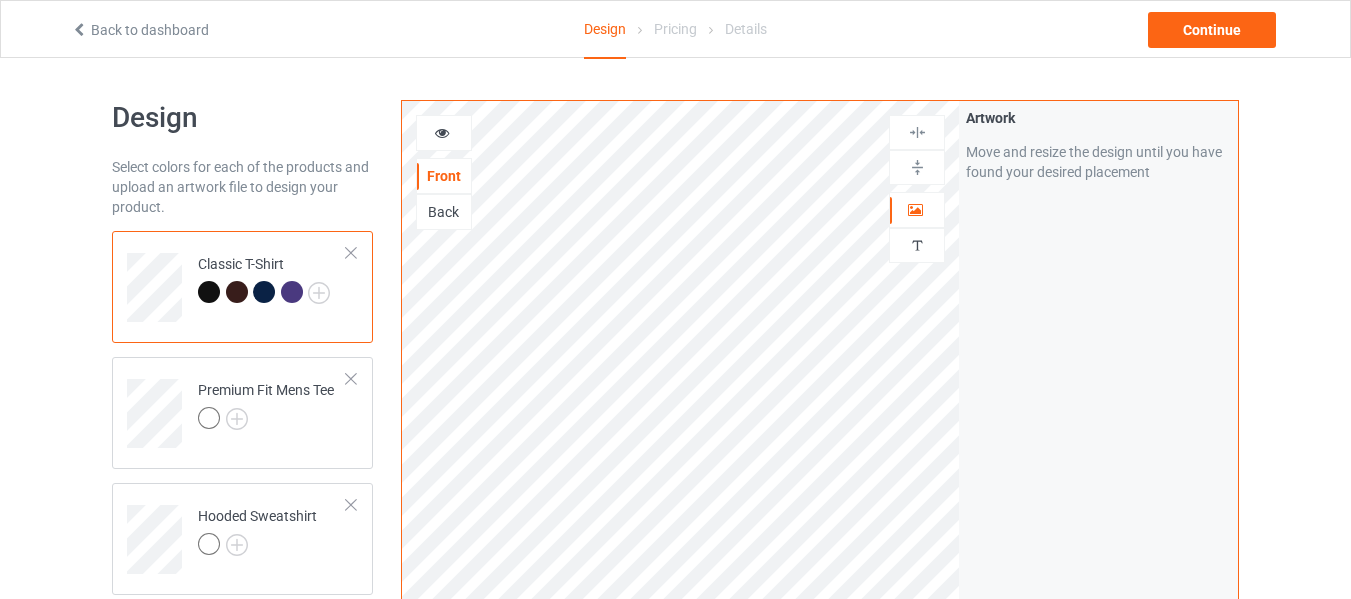 click at bounding box center (292, 292) 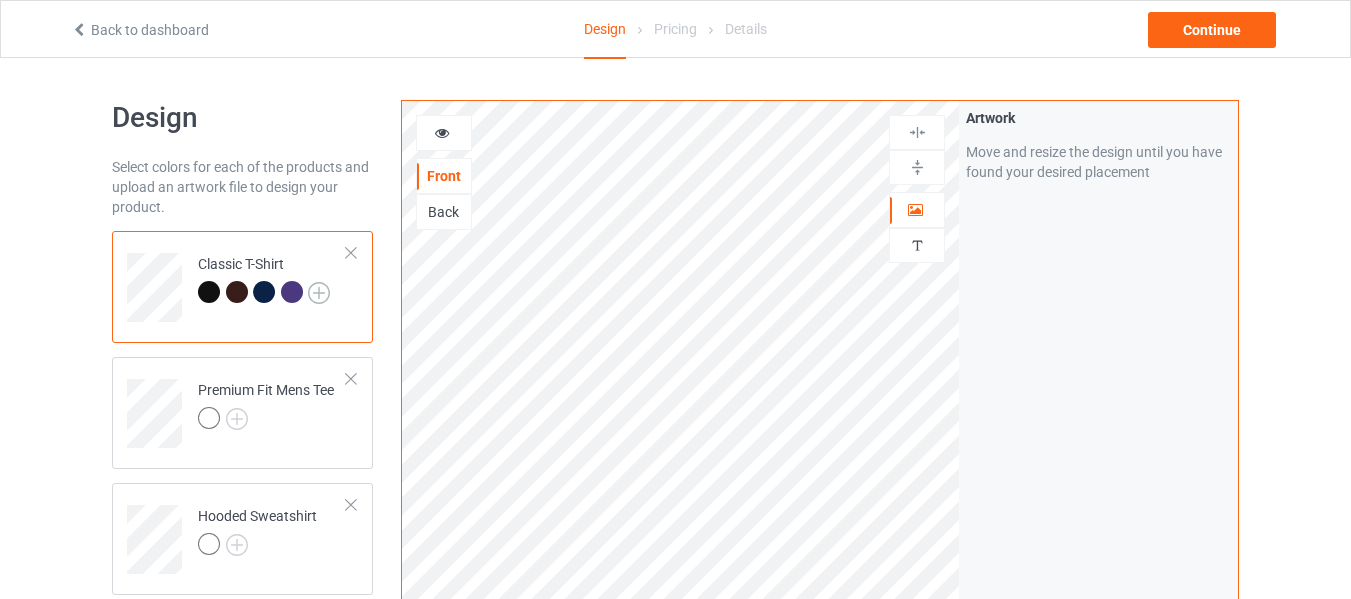 click at bounding box center [319, 293] 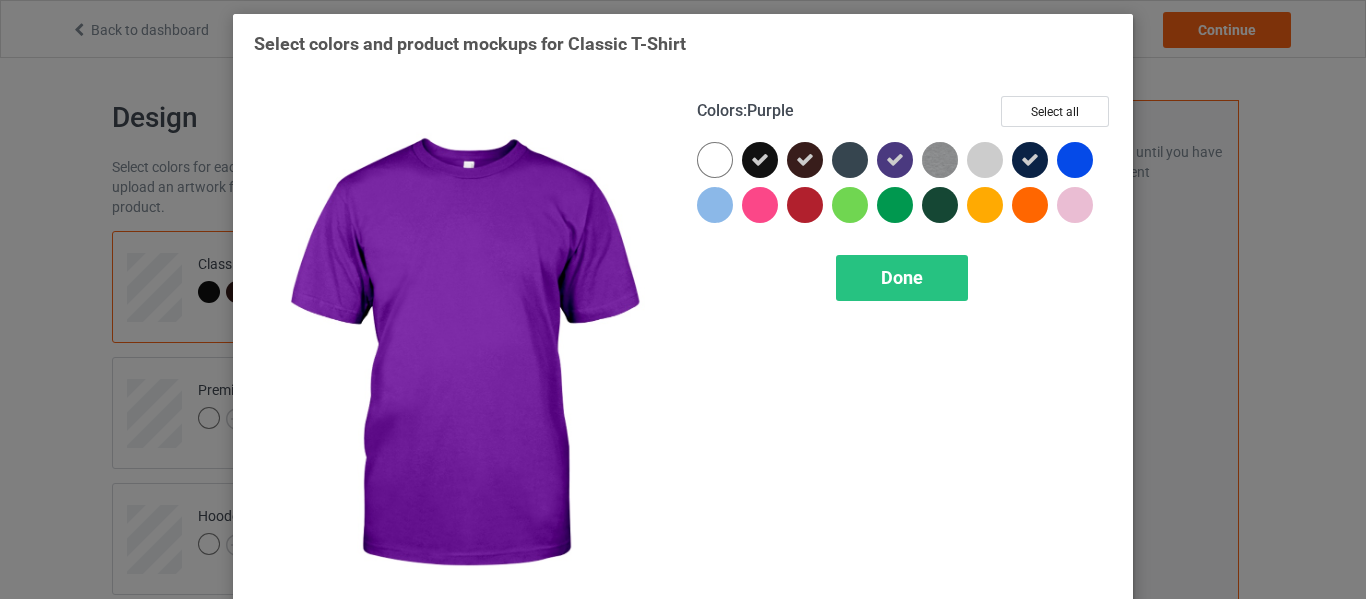 click at bounding box center (895, 160) 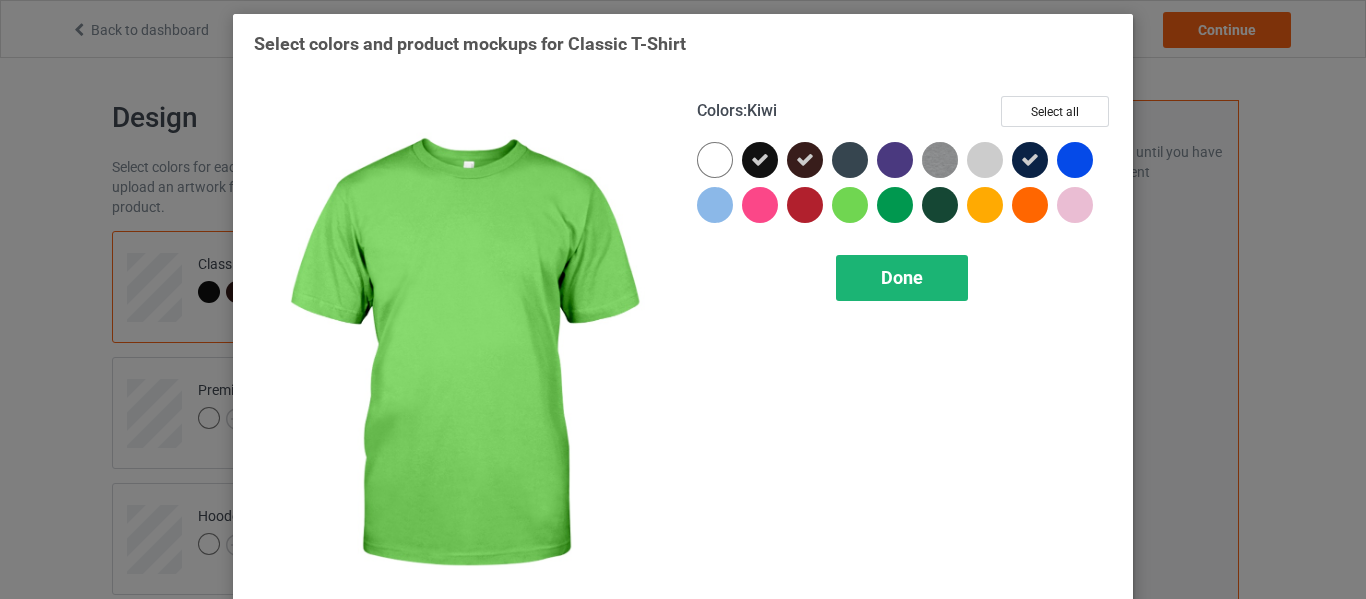 click on "Done" at bounding box center [902, 277] 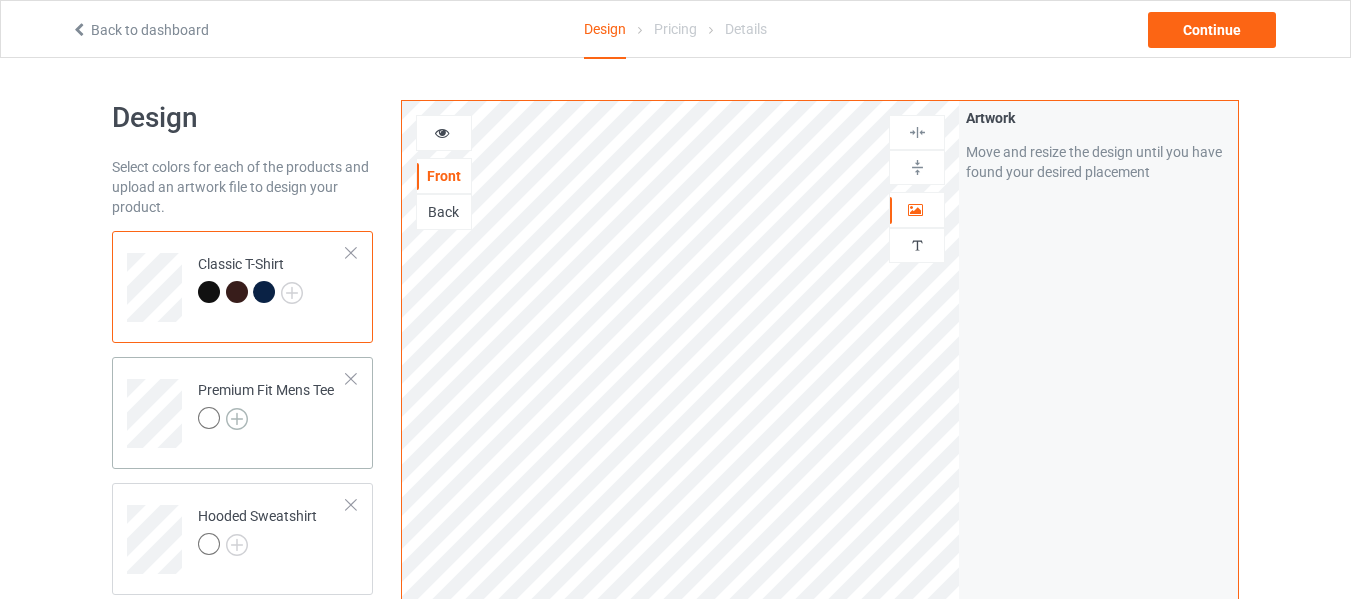 click at bounding box center [237, 419] 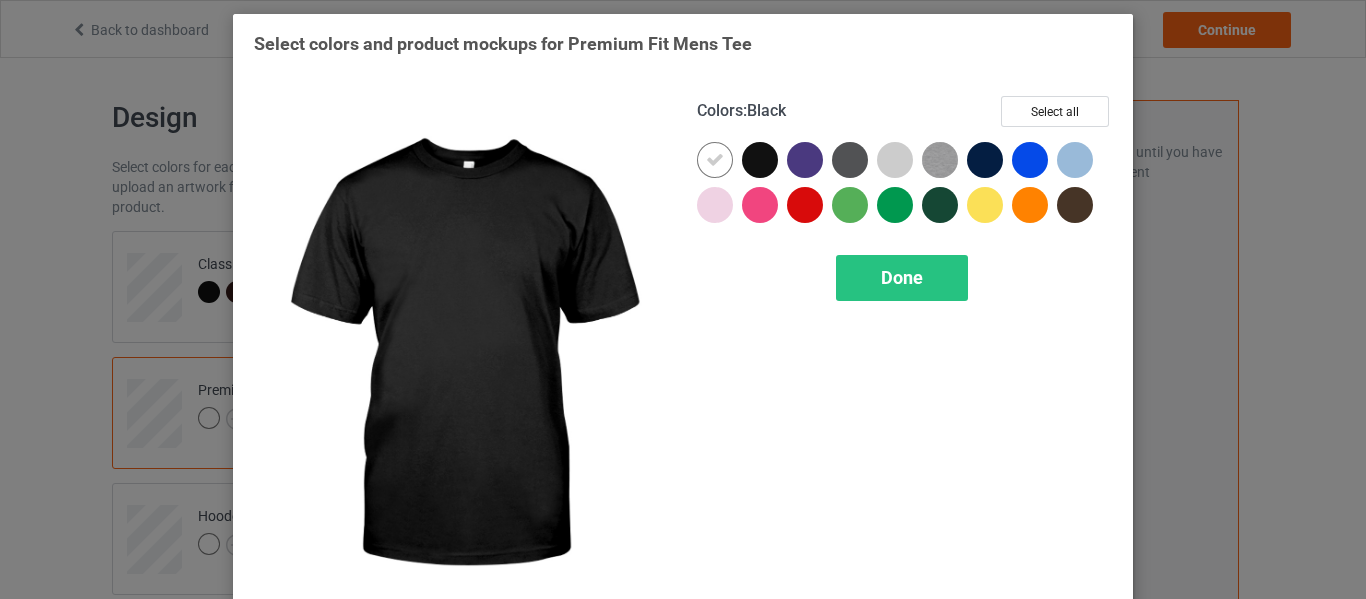 click at bounding box center (760, 160) 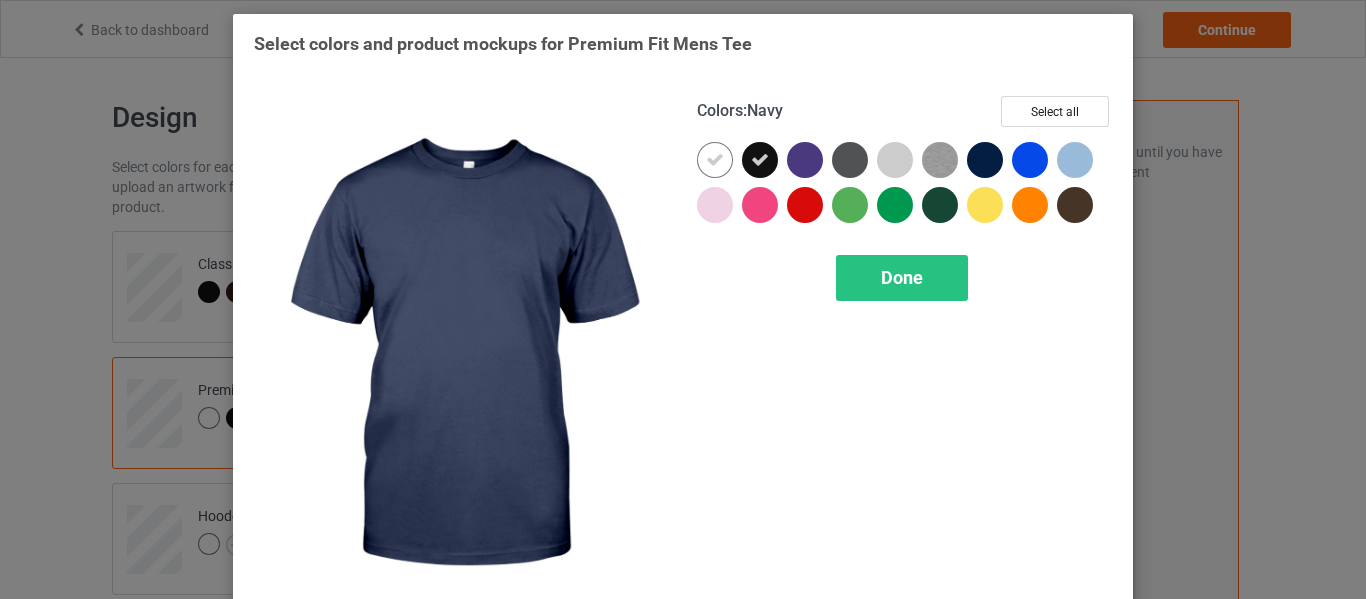 click at bounding box center (985, 160) 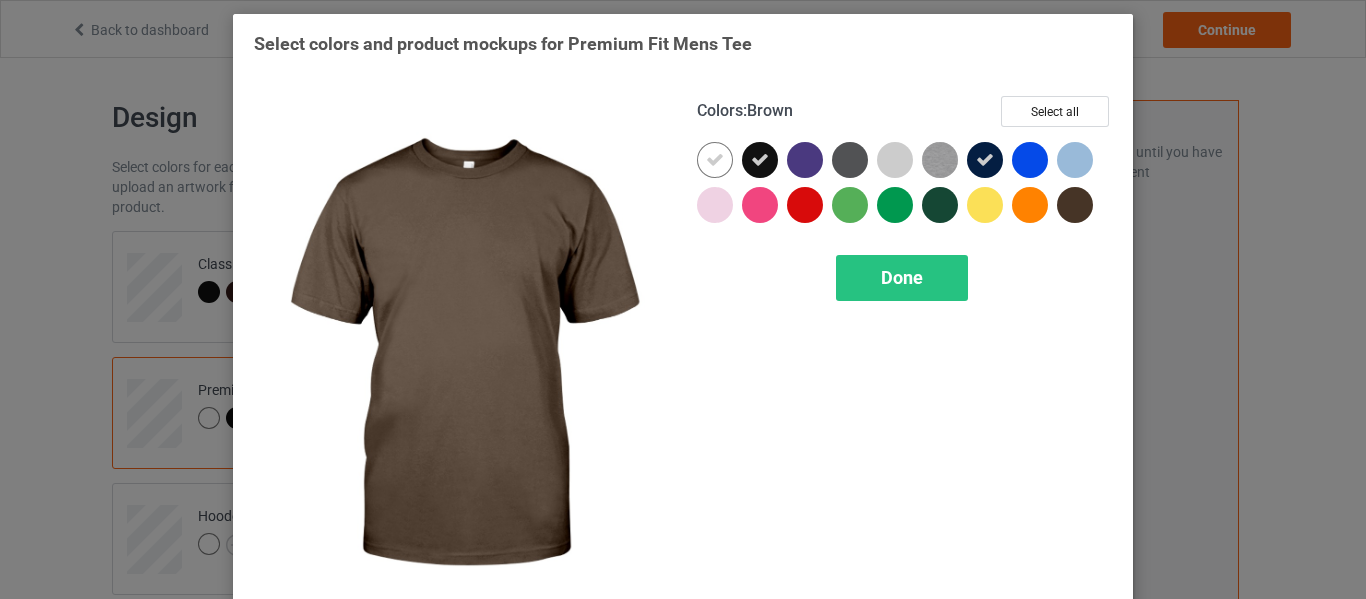 click at bounding box center [1075, 205] 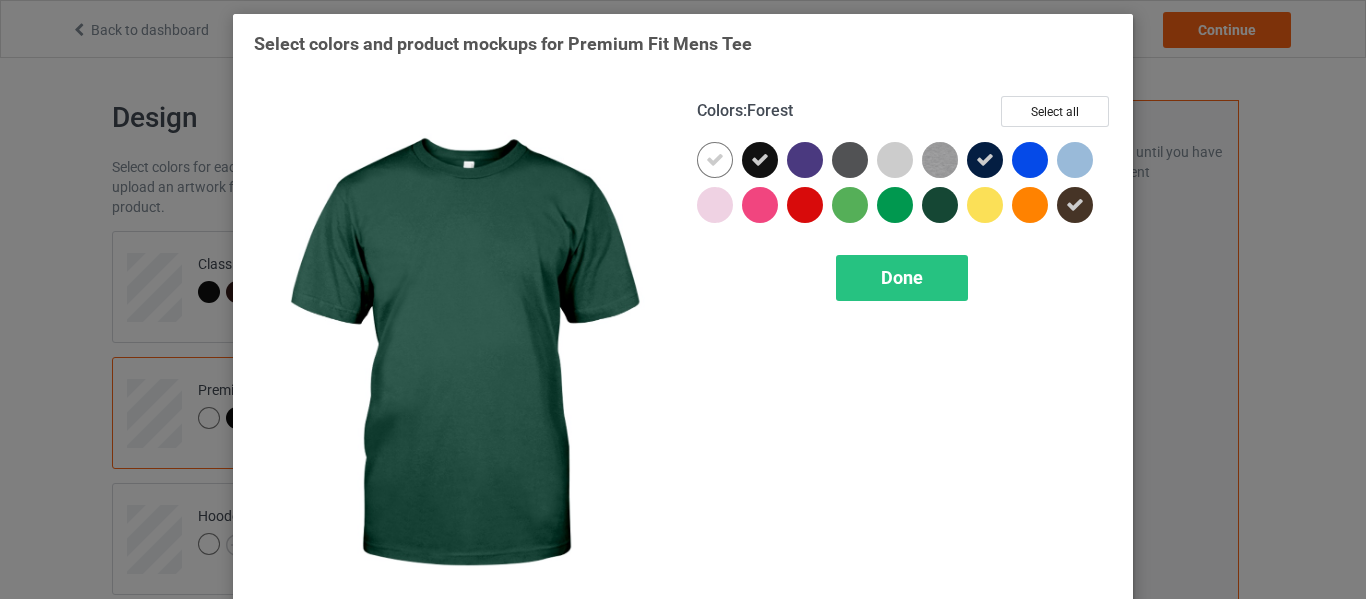 click at bounding box center [940, 205] 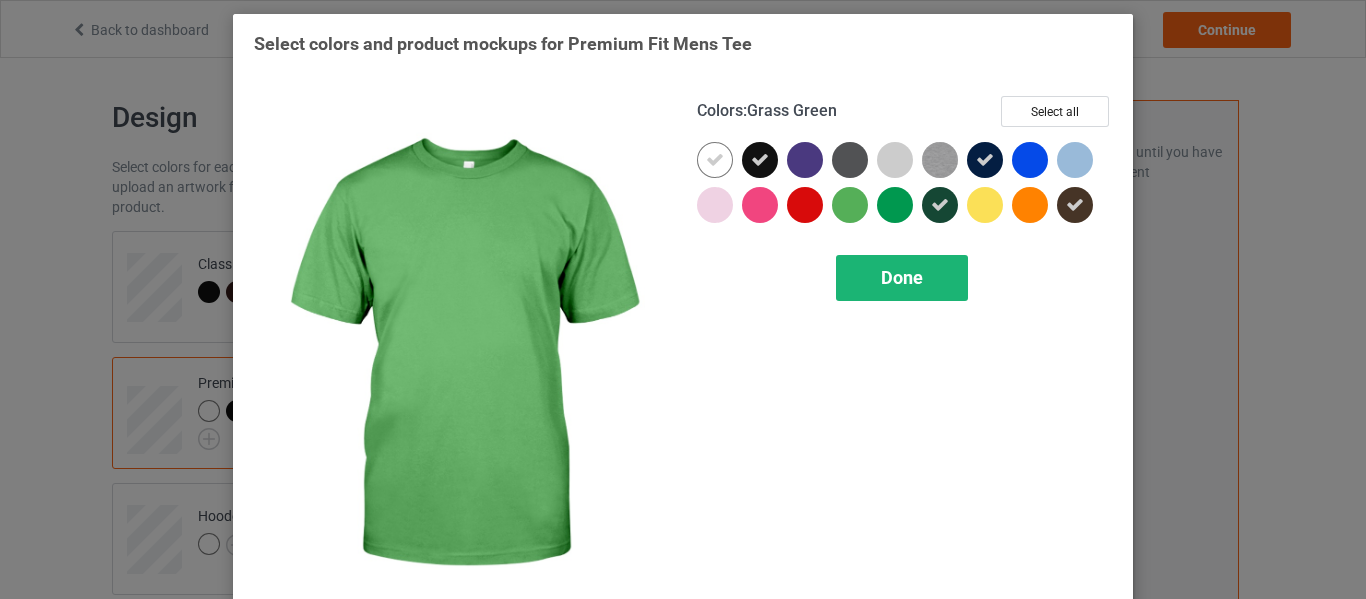 click on "Done" at bounding box center [902, 277] 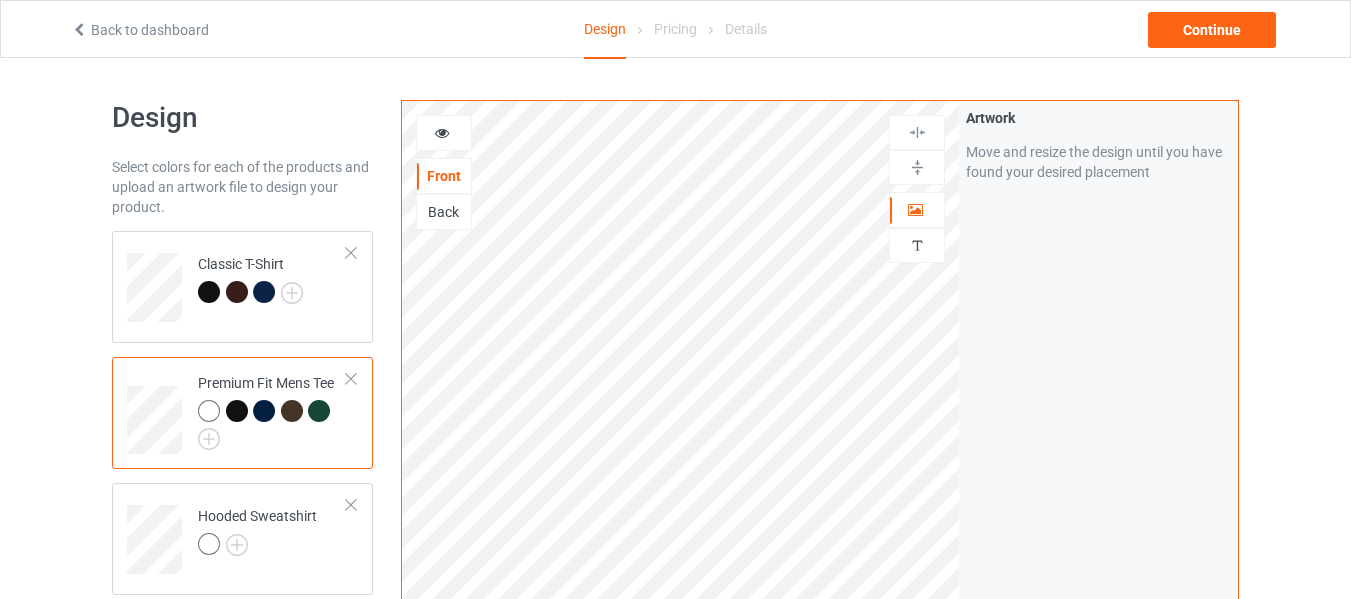 click at bounding box center (319, 411) 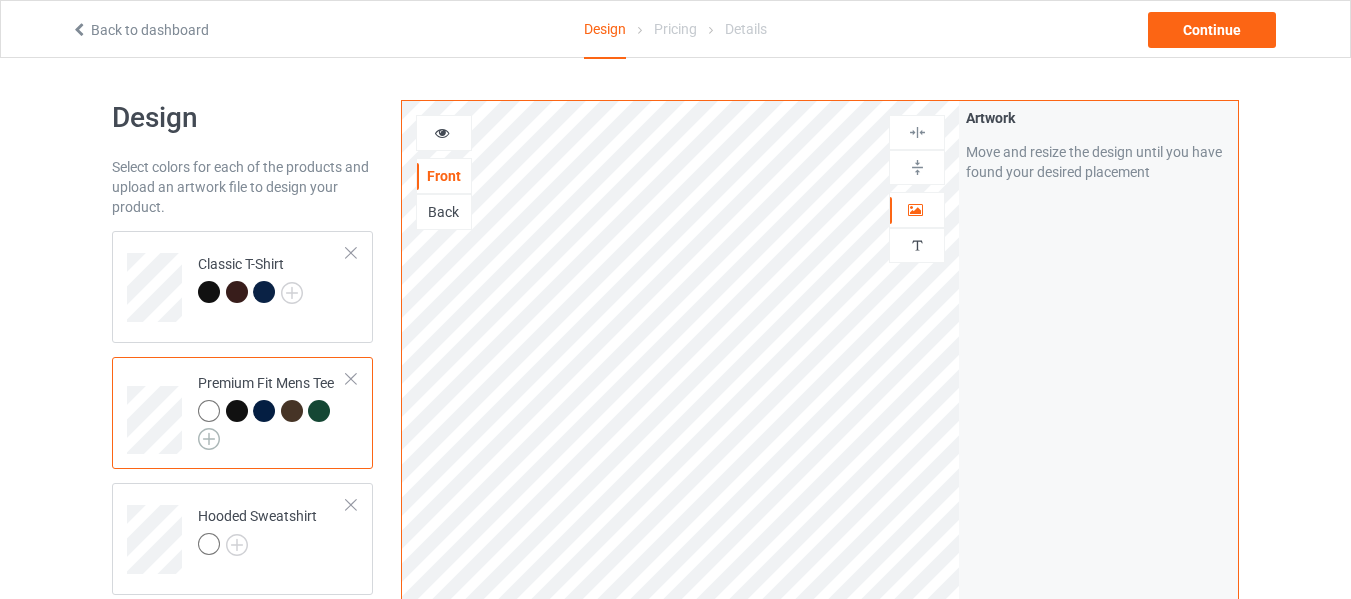 click at bounding box center [209, 439] 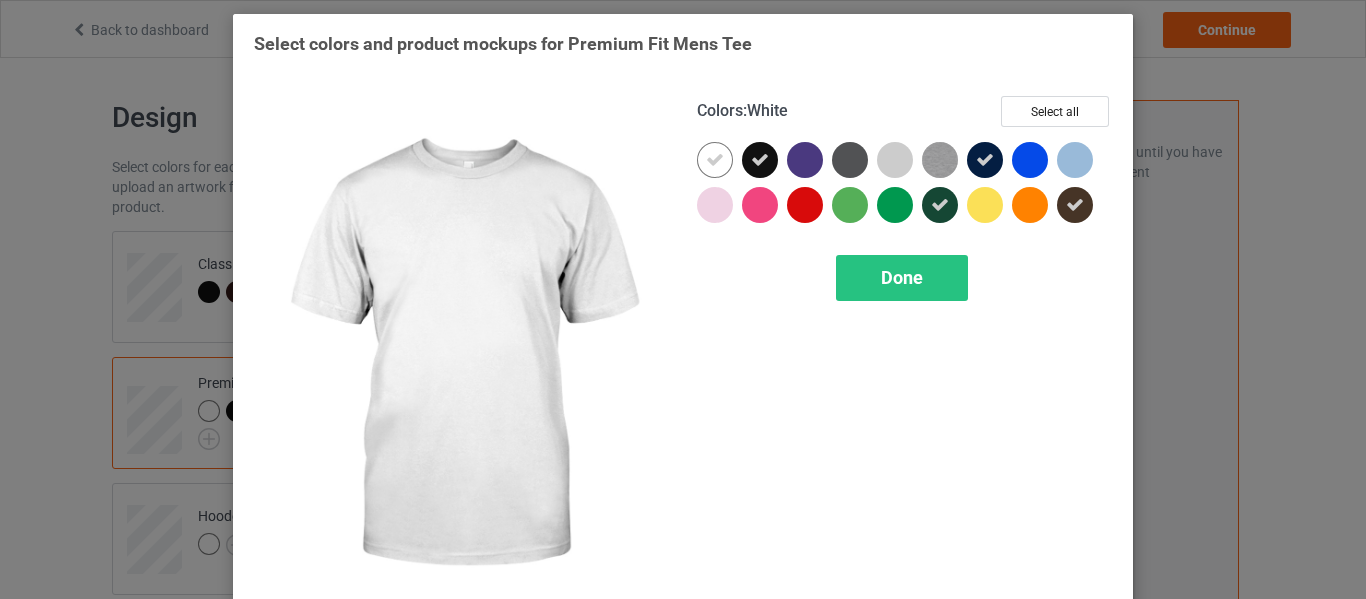 click at bounding box center [715, 160] 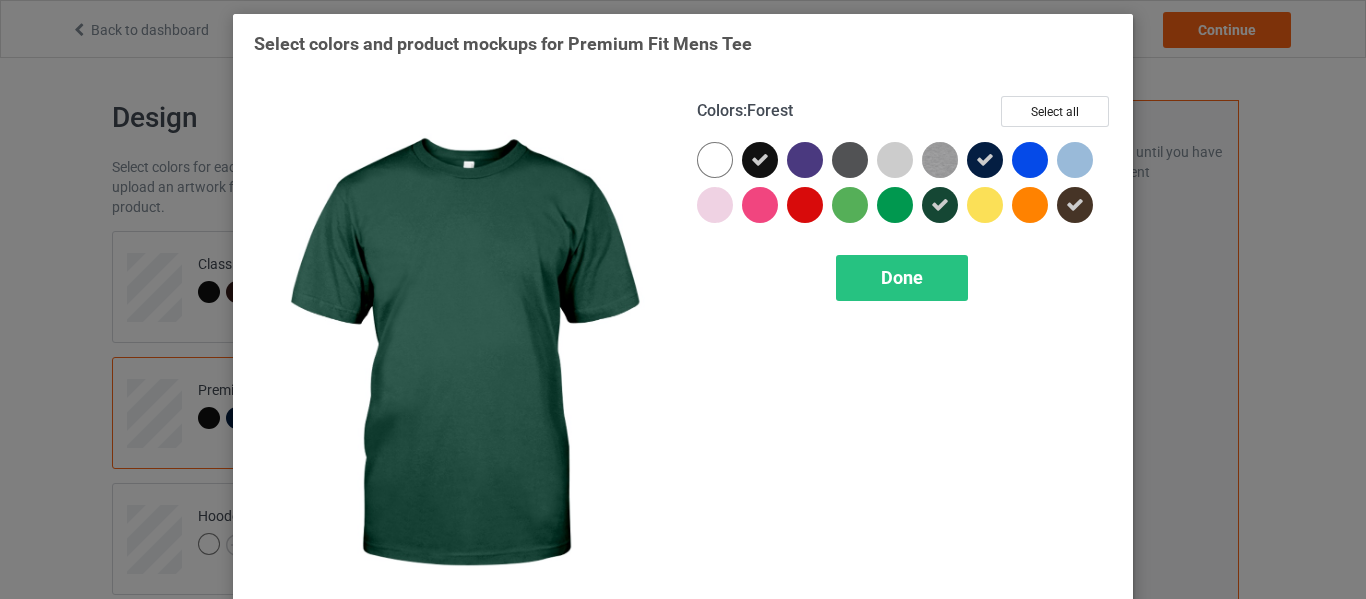 click at bounding box center [940, 205] 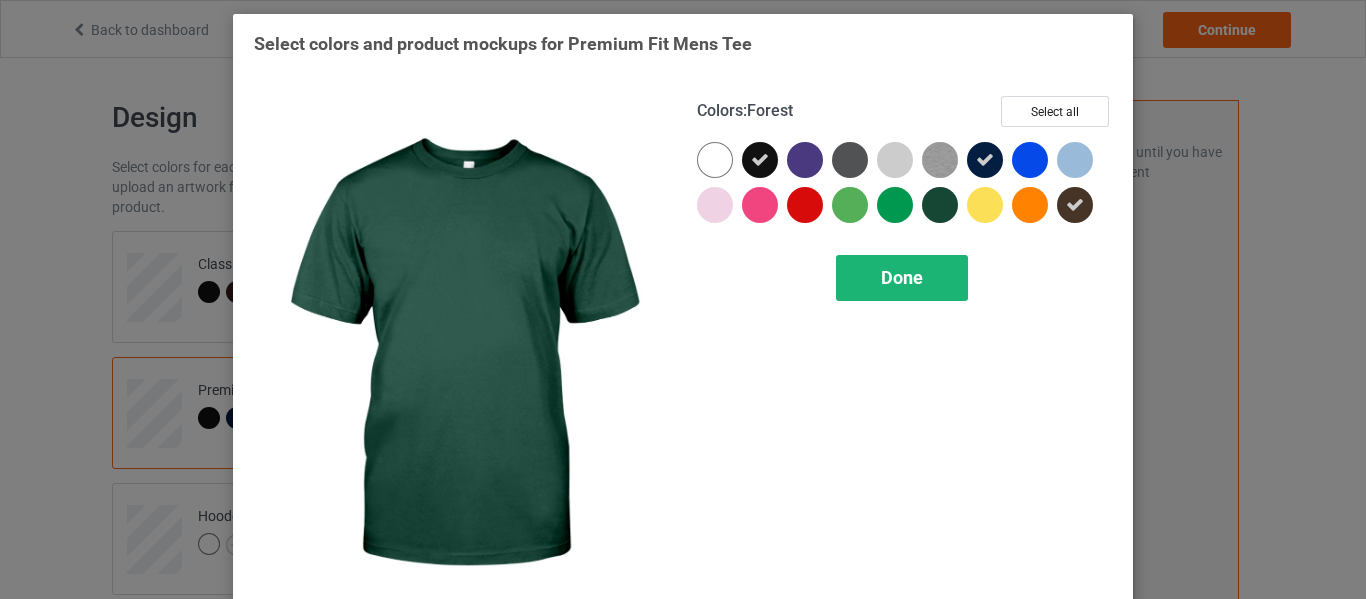 click on "Done" at bounding box center [902, 277] 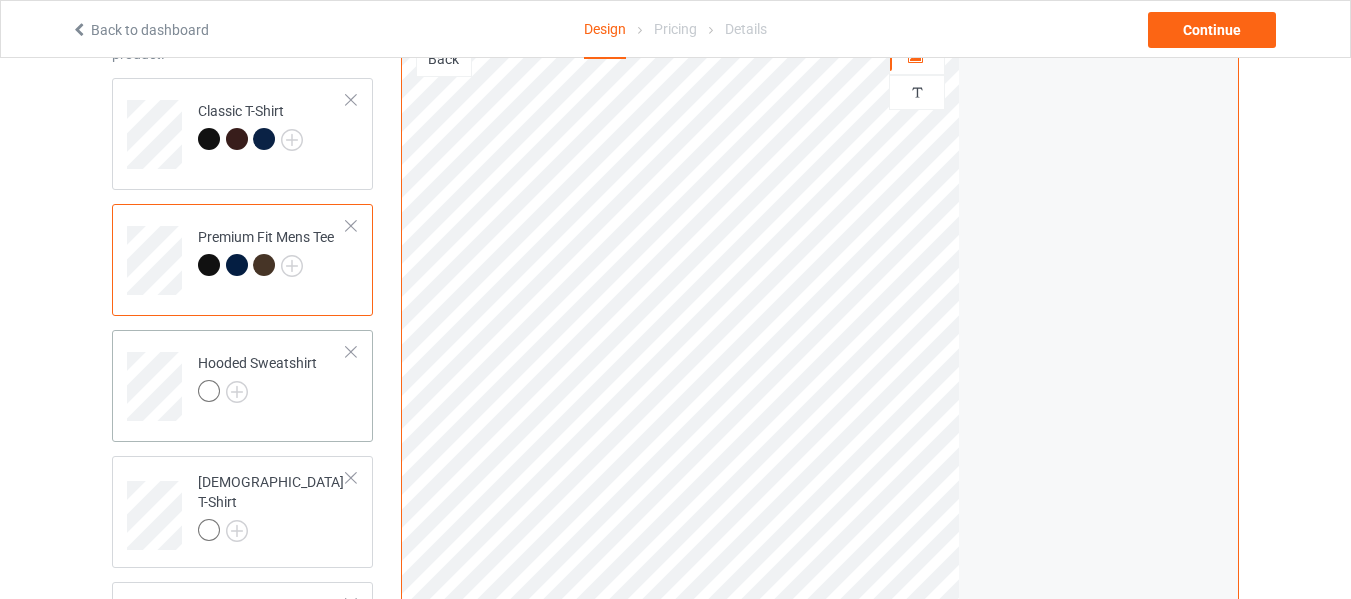 scroll, scrollTop: 200, scrollLeft: 0, axis: vertical 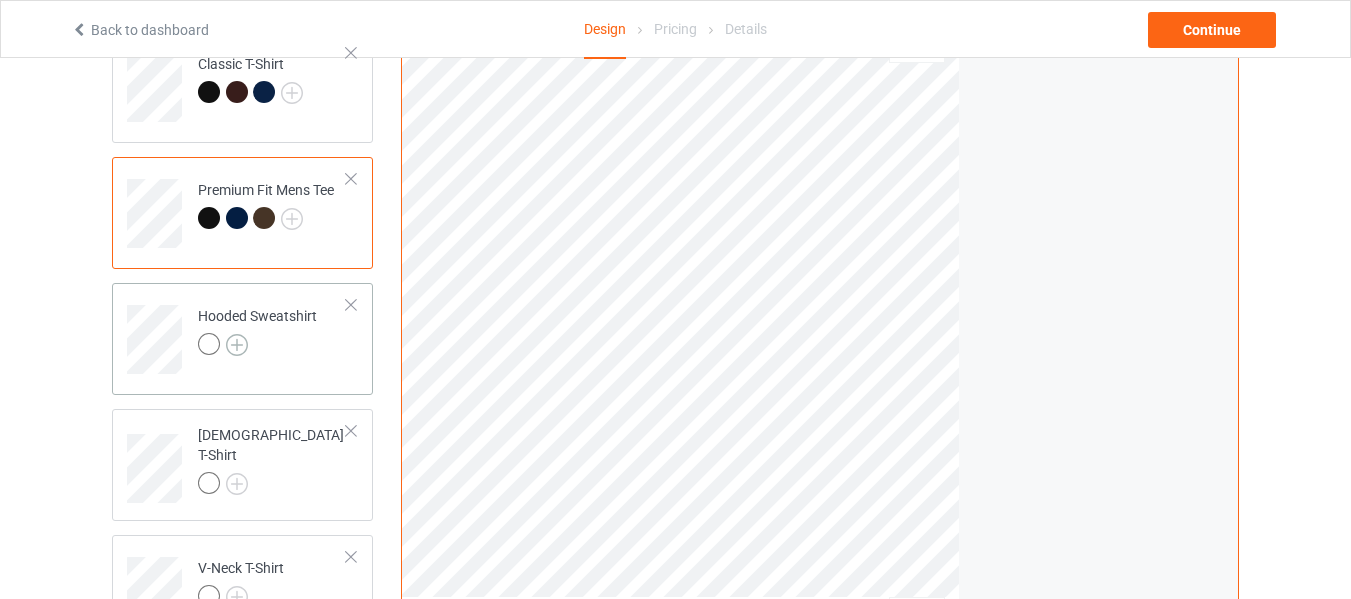 click at bounding box center [237, 345] 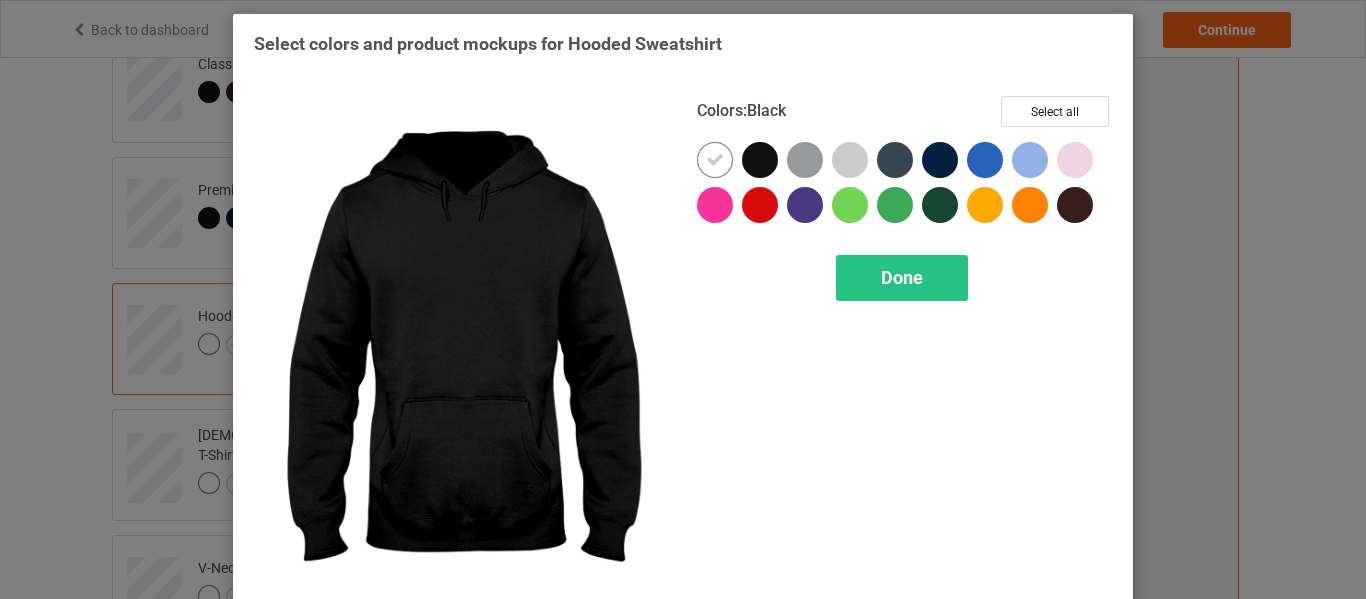 click at bounding box center (760, 160) 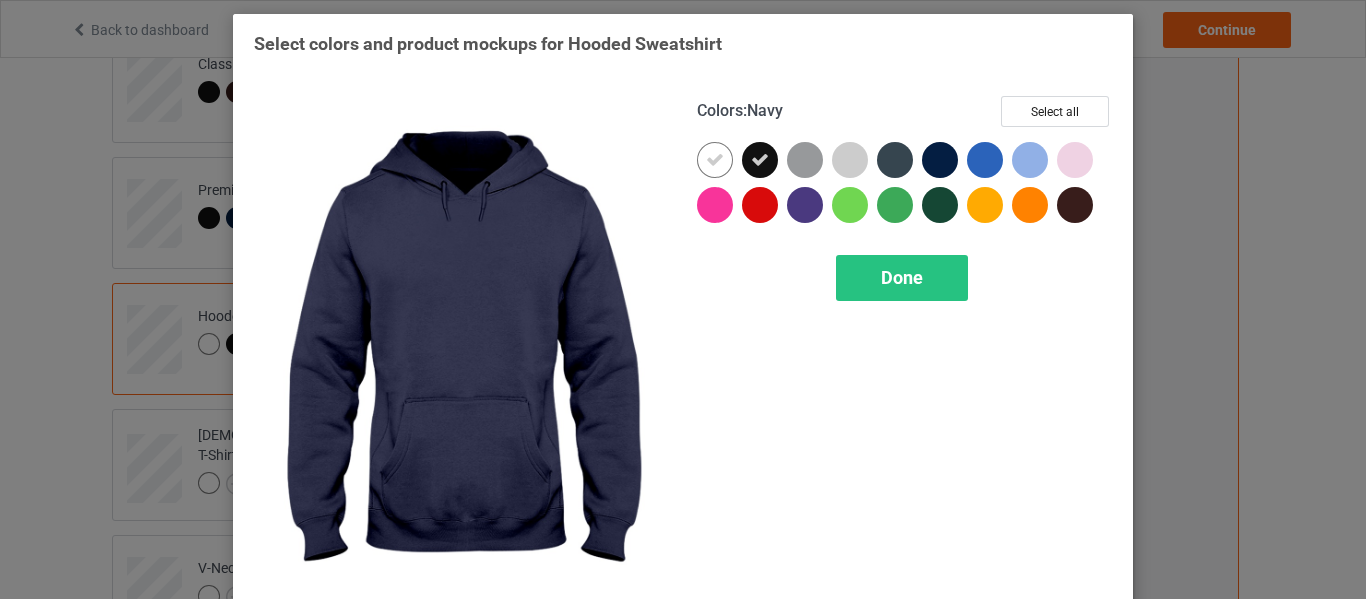 click at bounding box center (940, 160) 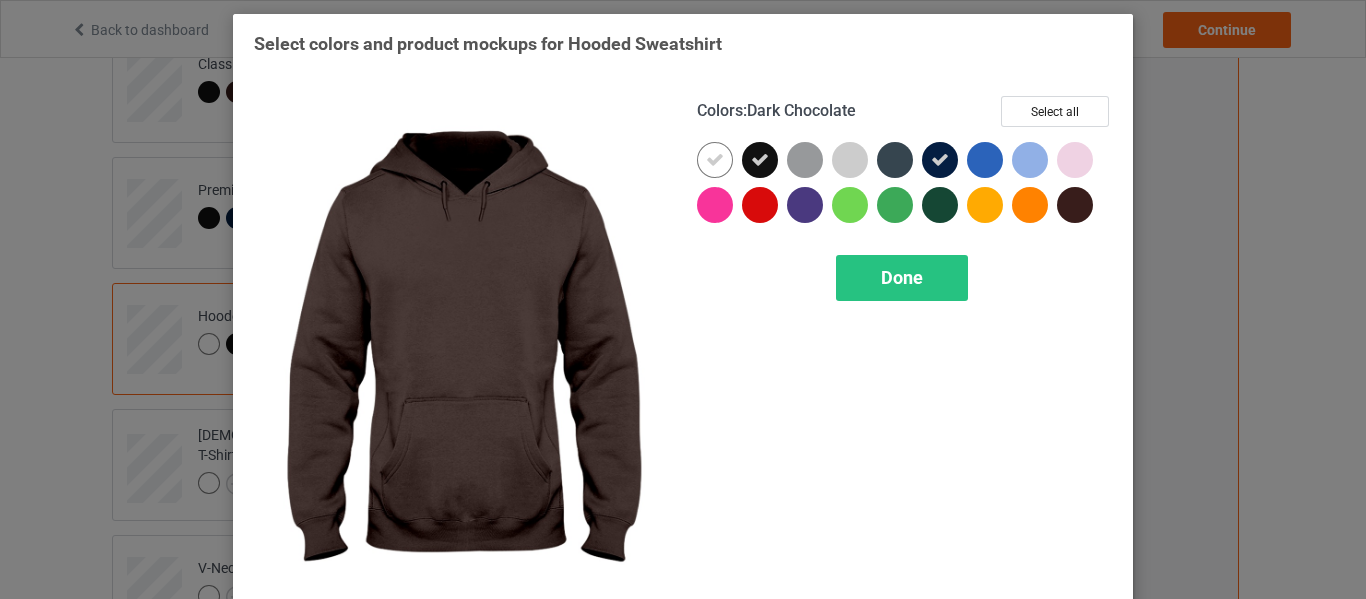 click at bounding box center [1075, 205] 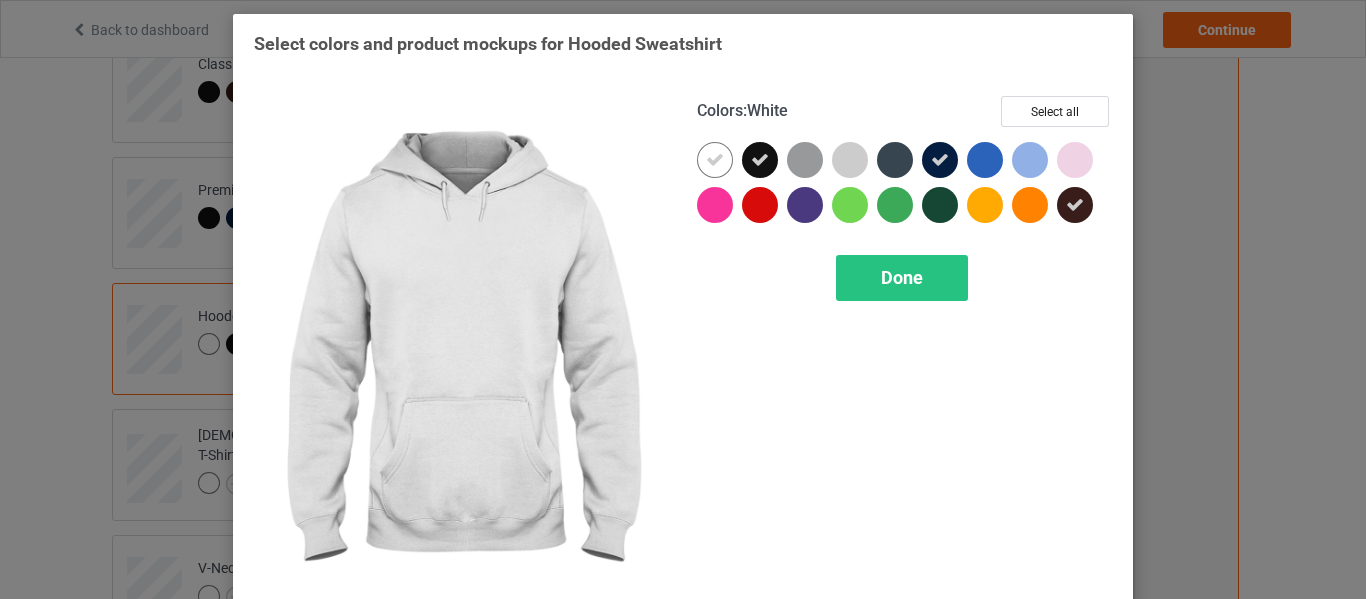 click at bounding box center [715, 160] 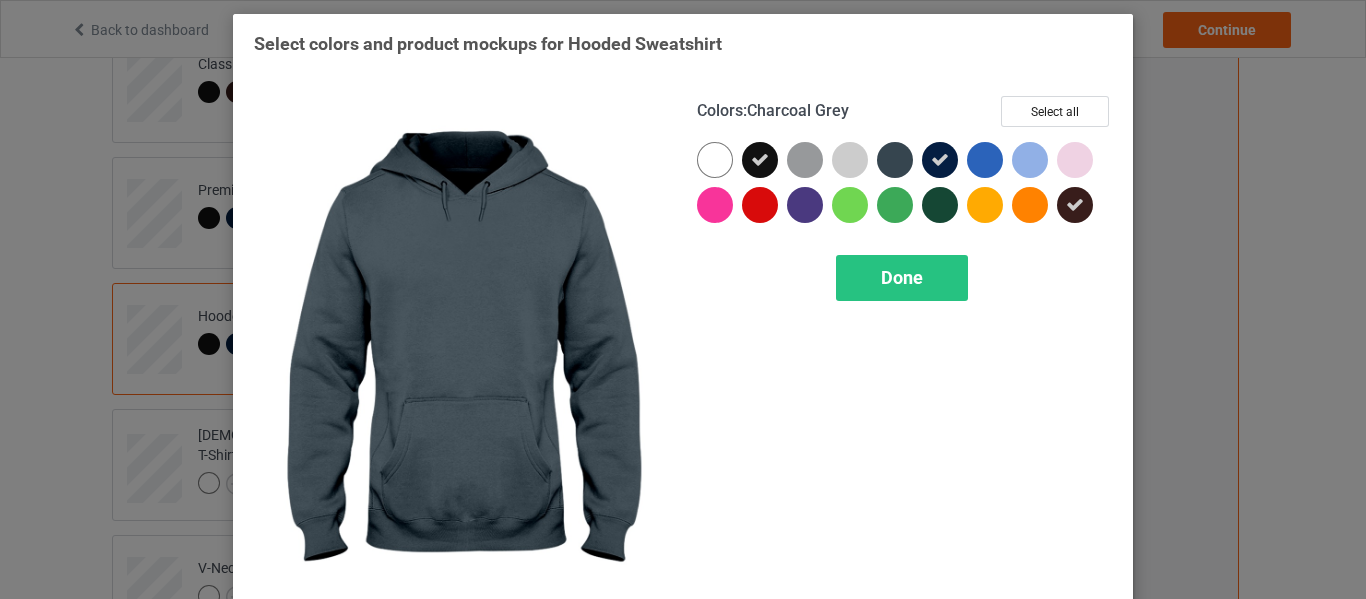 click at bounding box center (895, 160) 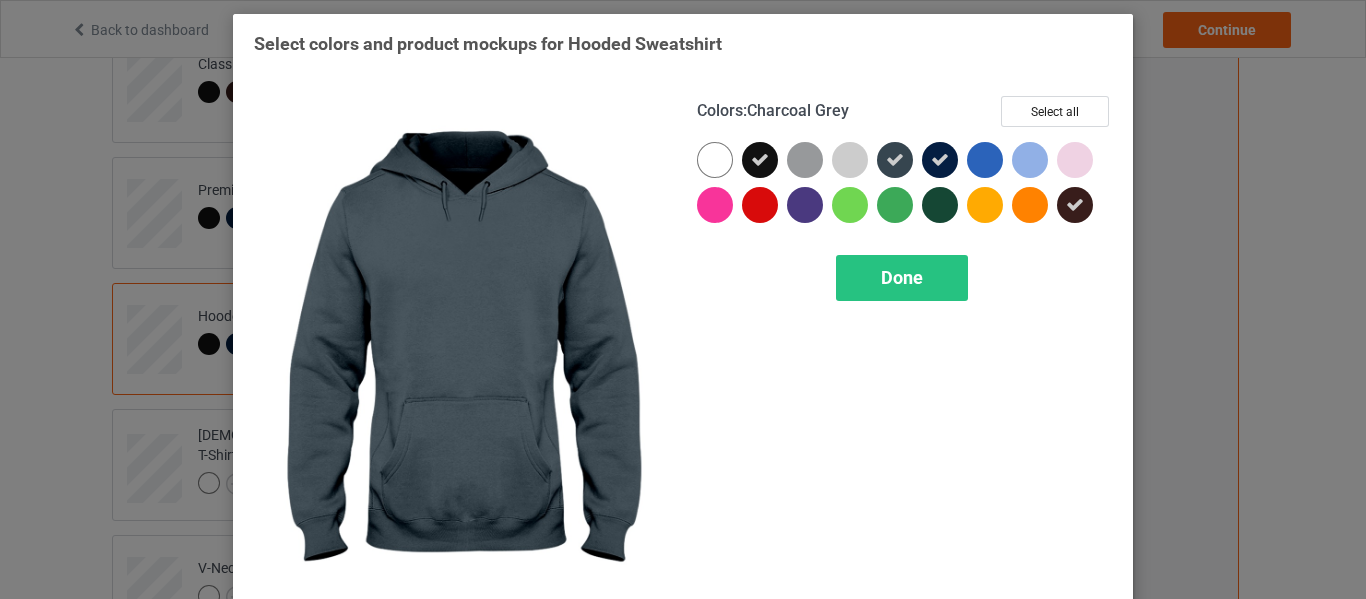 click at bounding box center [895, 160] 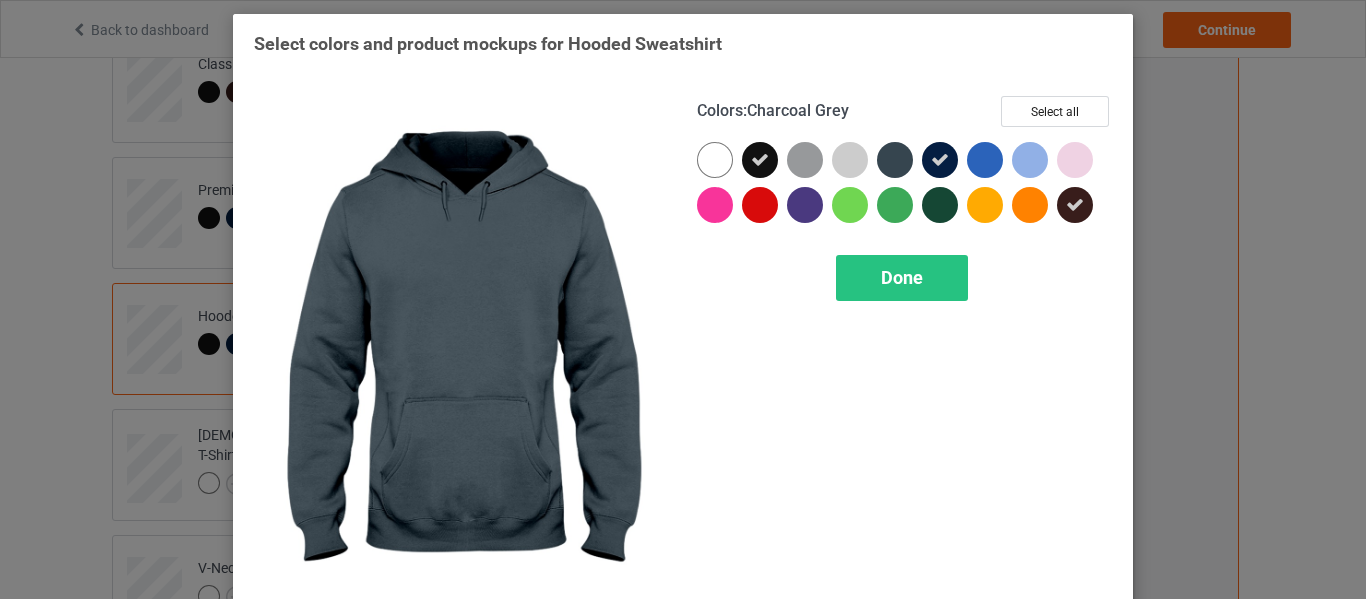 click at bounding box center (895, 160) 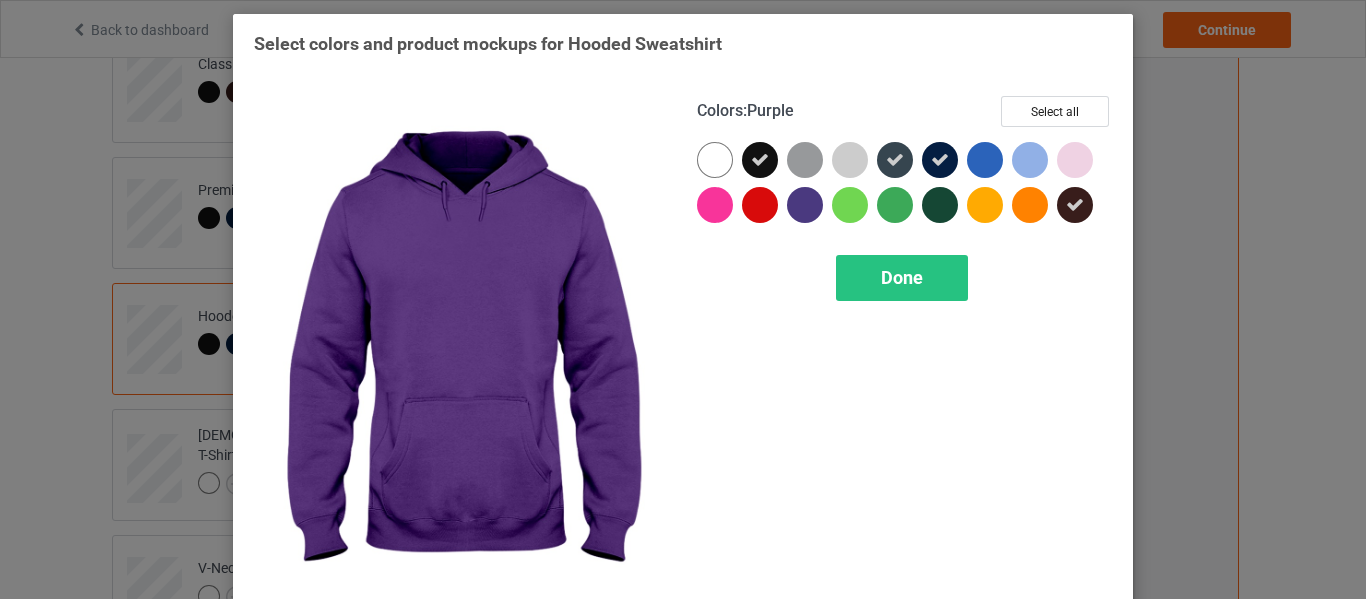 click at bounding box center [805, 205] 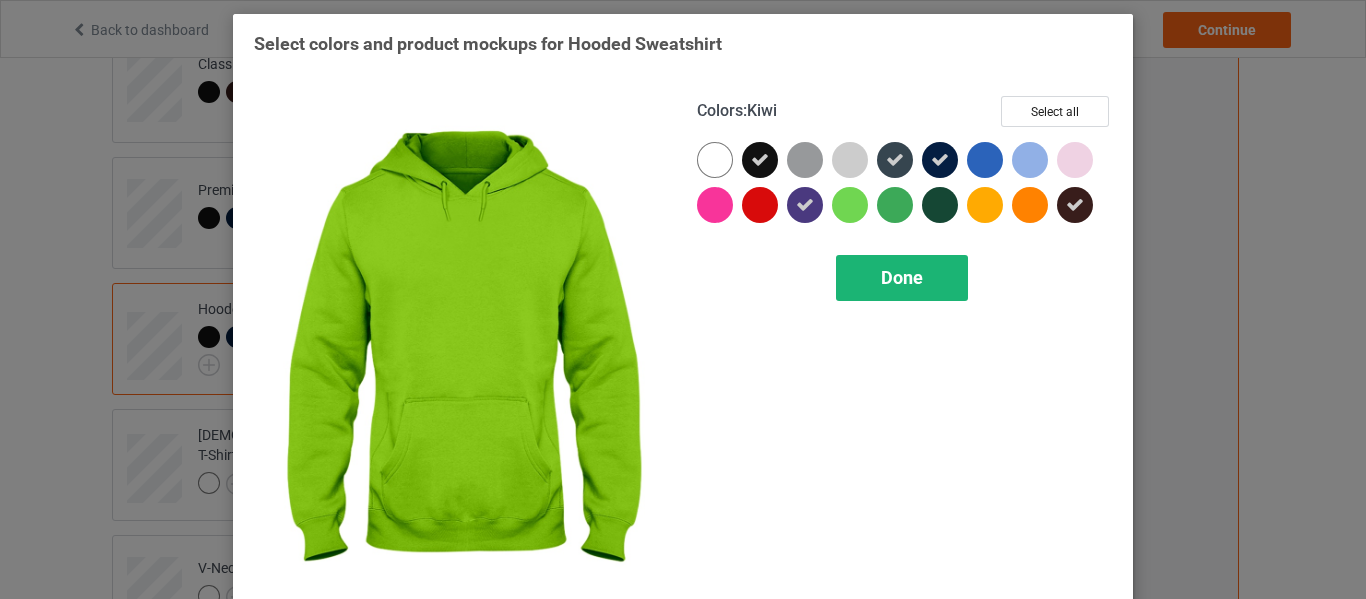 click on "Done" at bounding box center [902, 278] 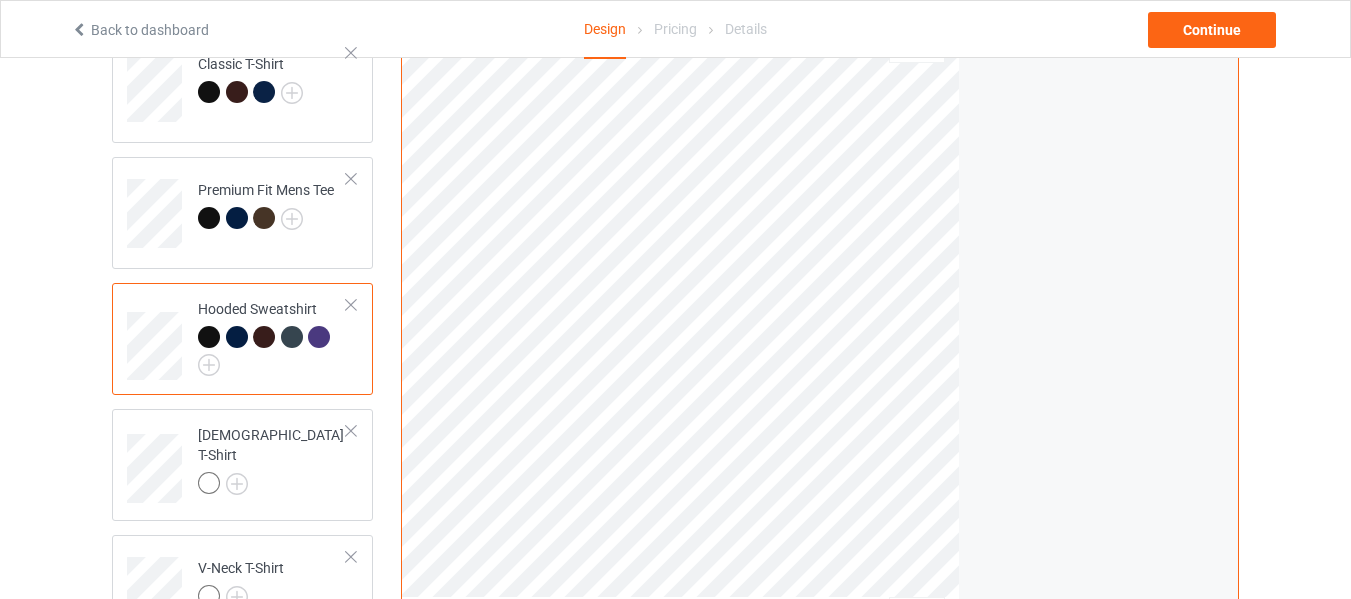 click at bounding box center (292, 337) 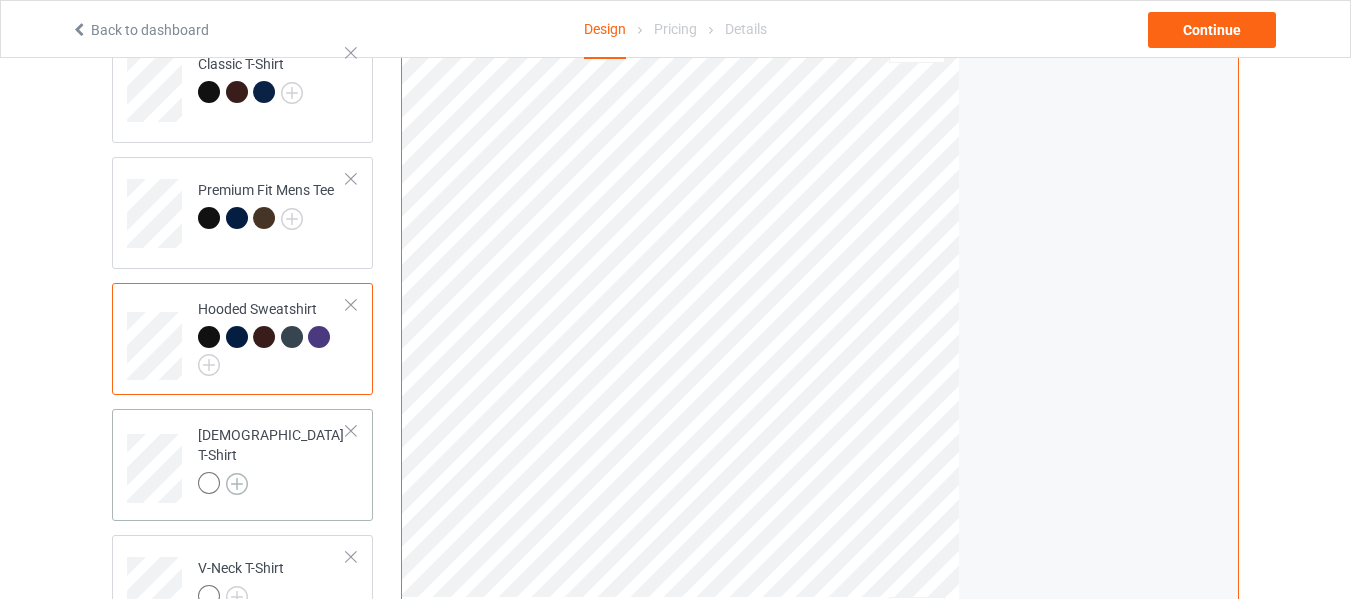 click at bounding box center [237, 484] 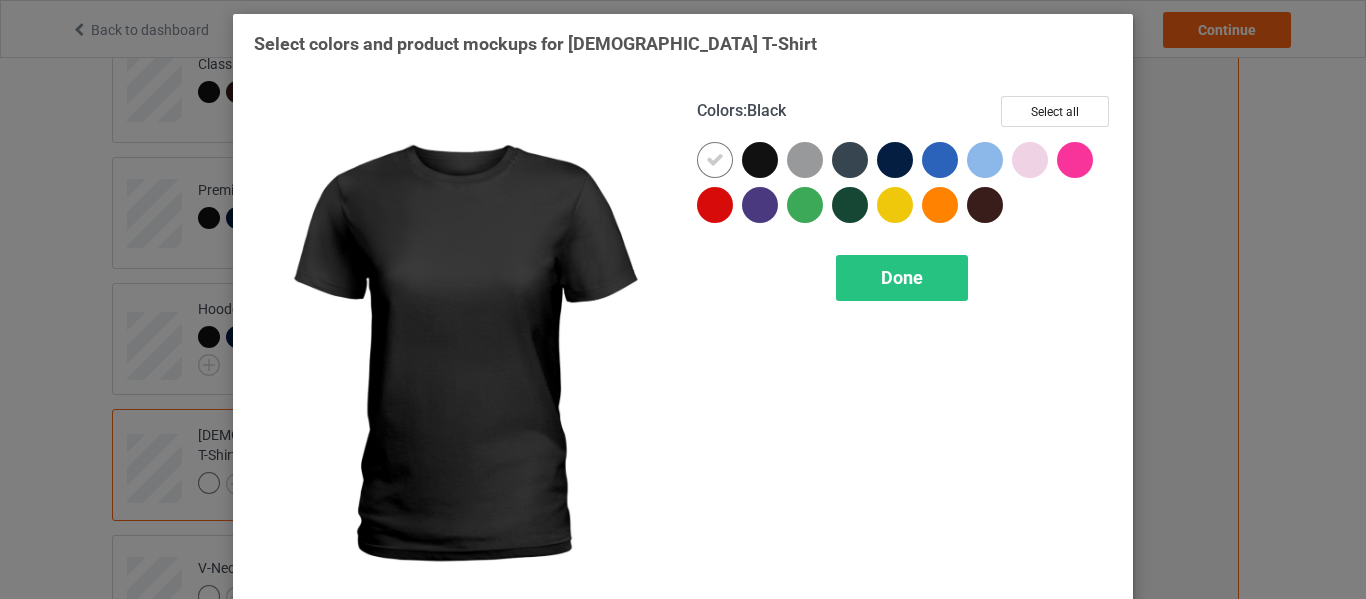 click at bounding box center [760, 160] 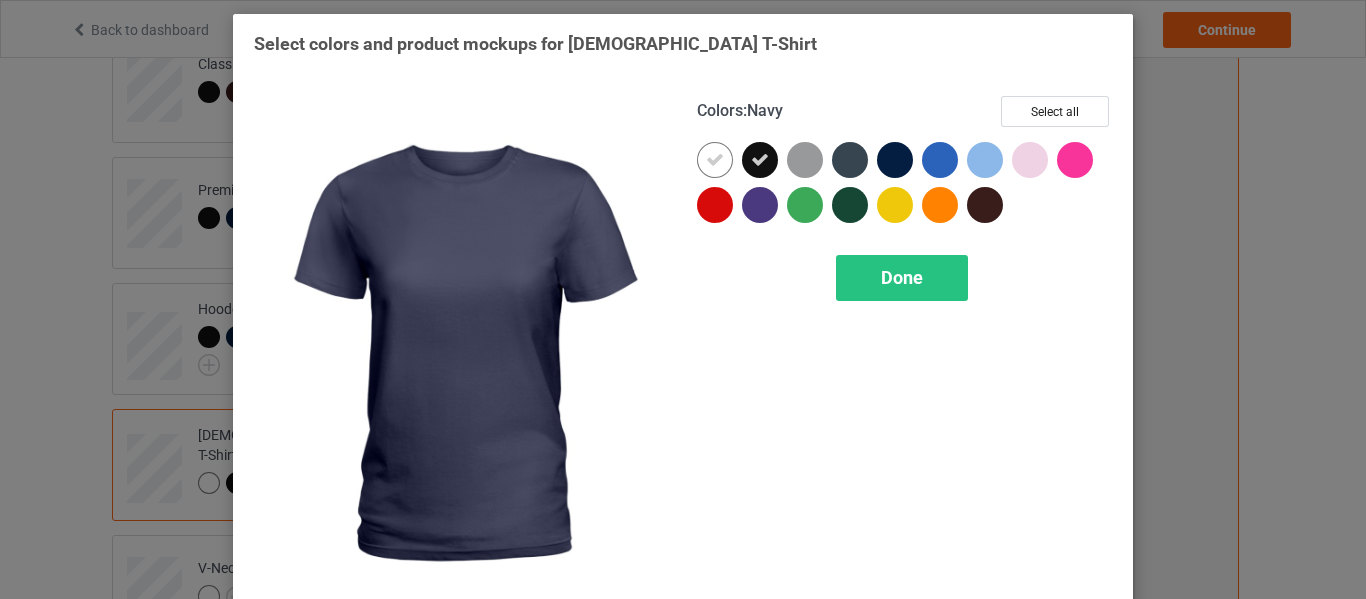 click at bounding box center (895, 160) 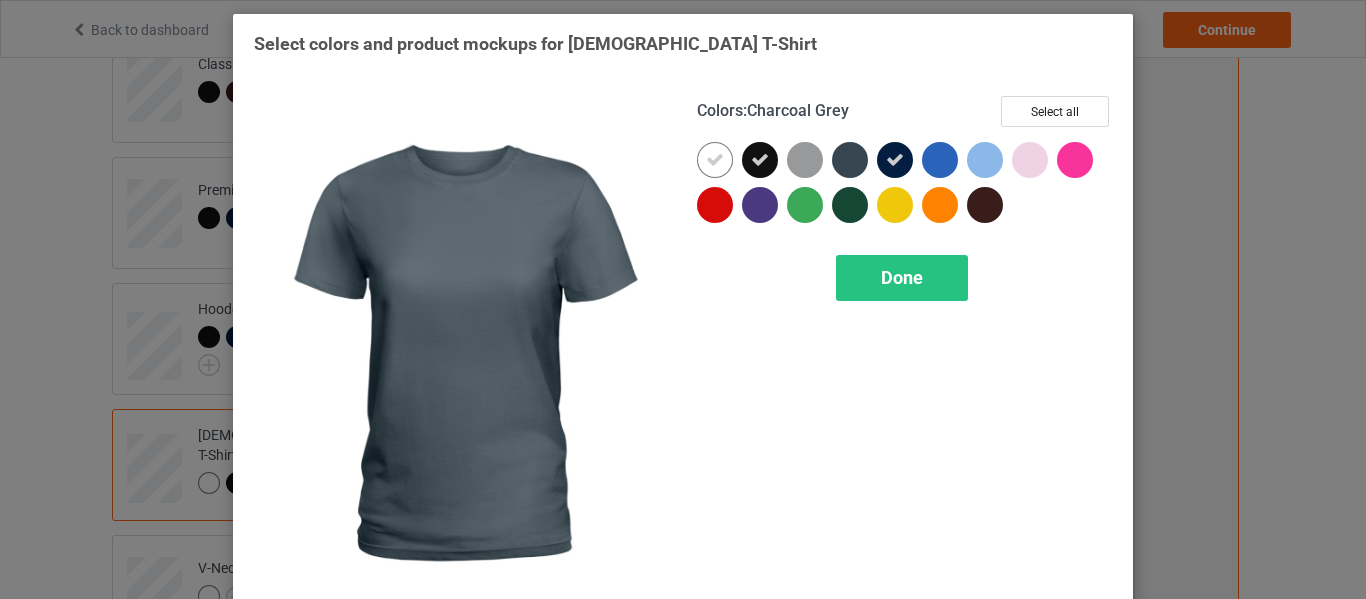 click at bounding box center (850, 160) 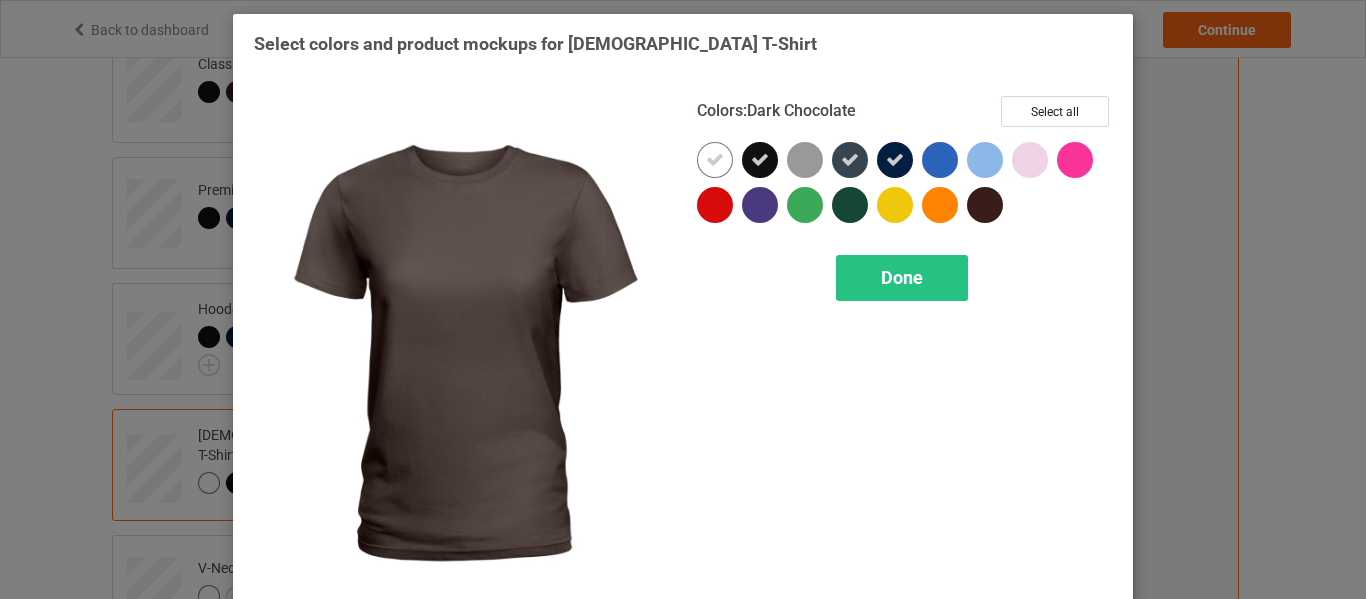 click at bounding box center [985, 205] 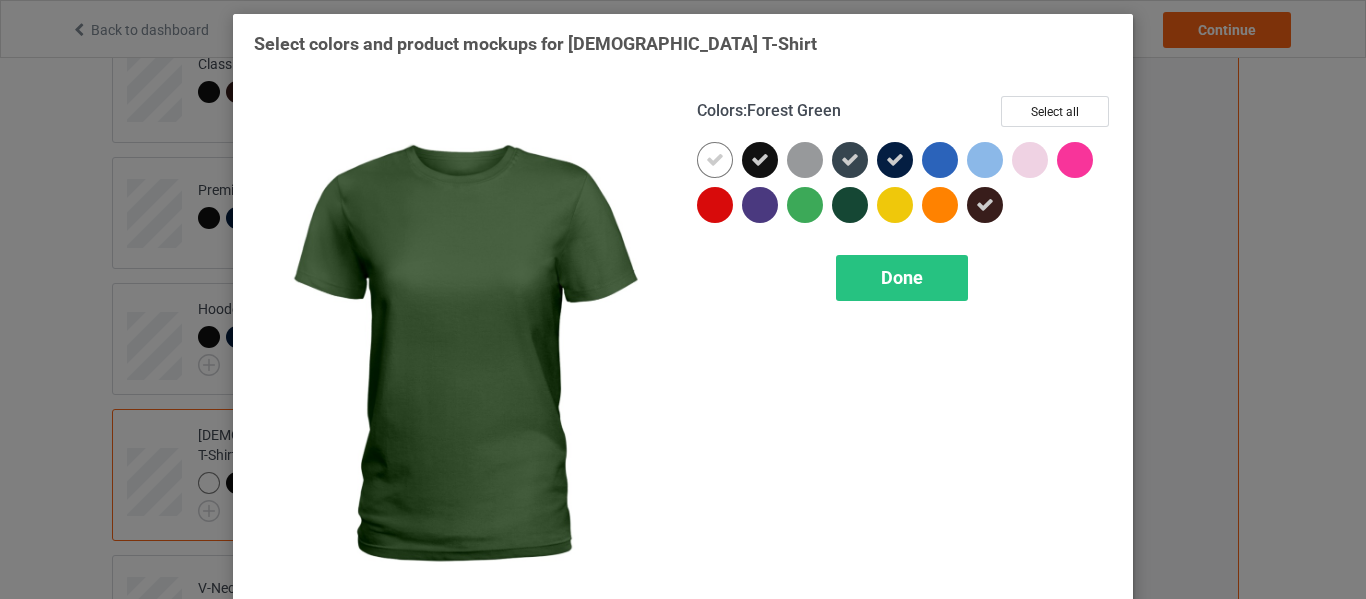 click at bounding box center [850, 205] 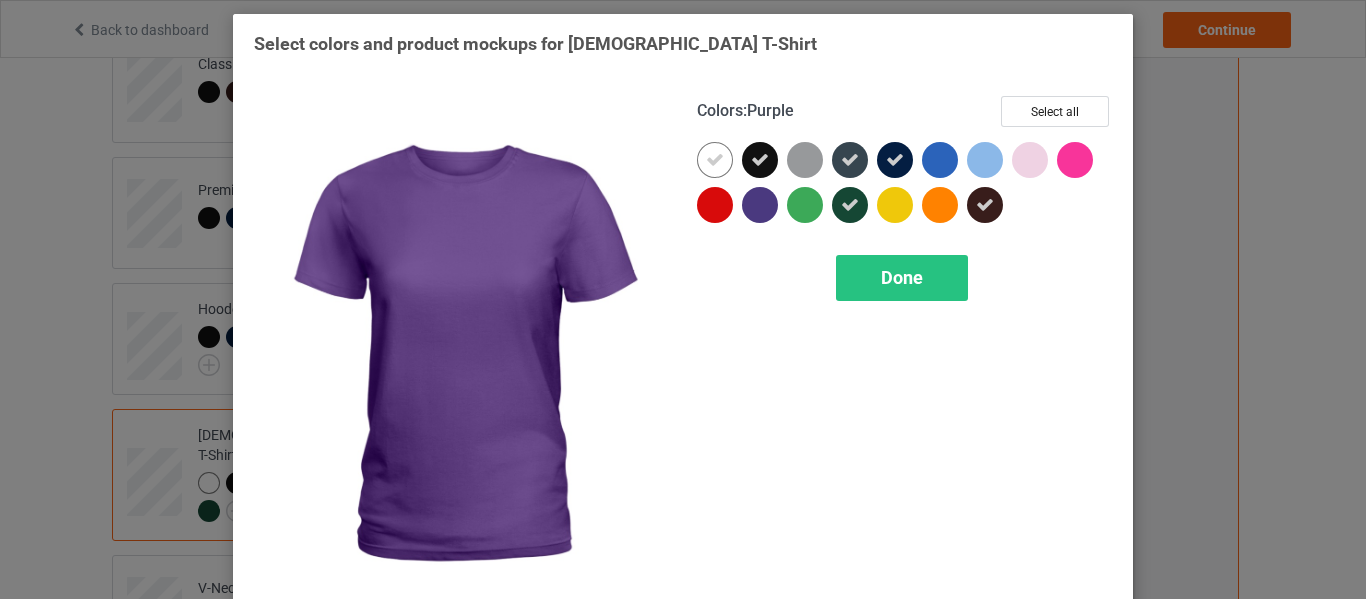 click at bounding box center [760, 205] 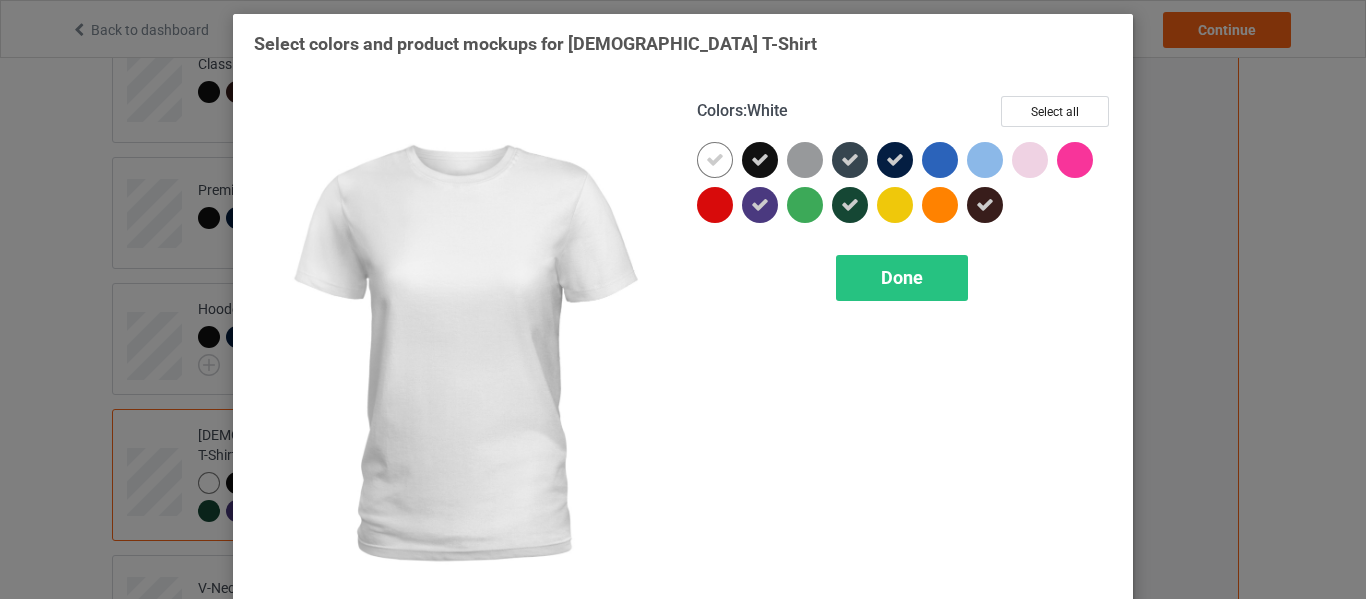 click at bounding box center [715, 160] 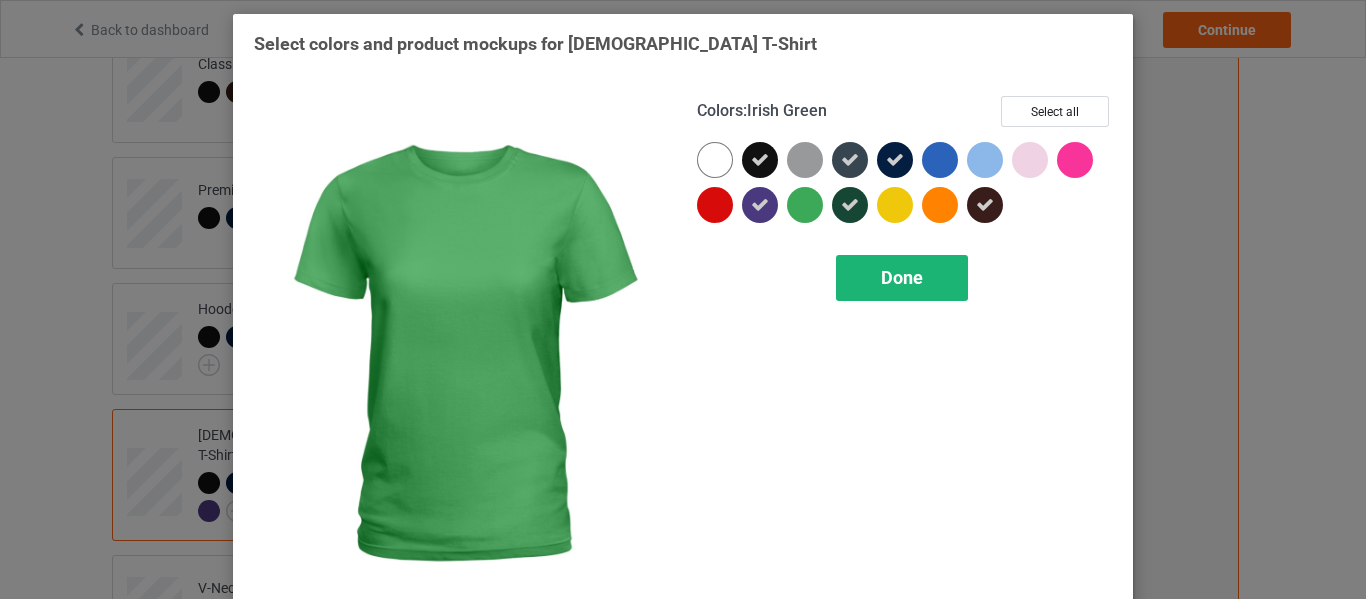 click on "Done" at bounding box center (902, 277) 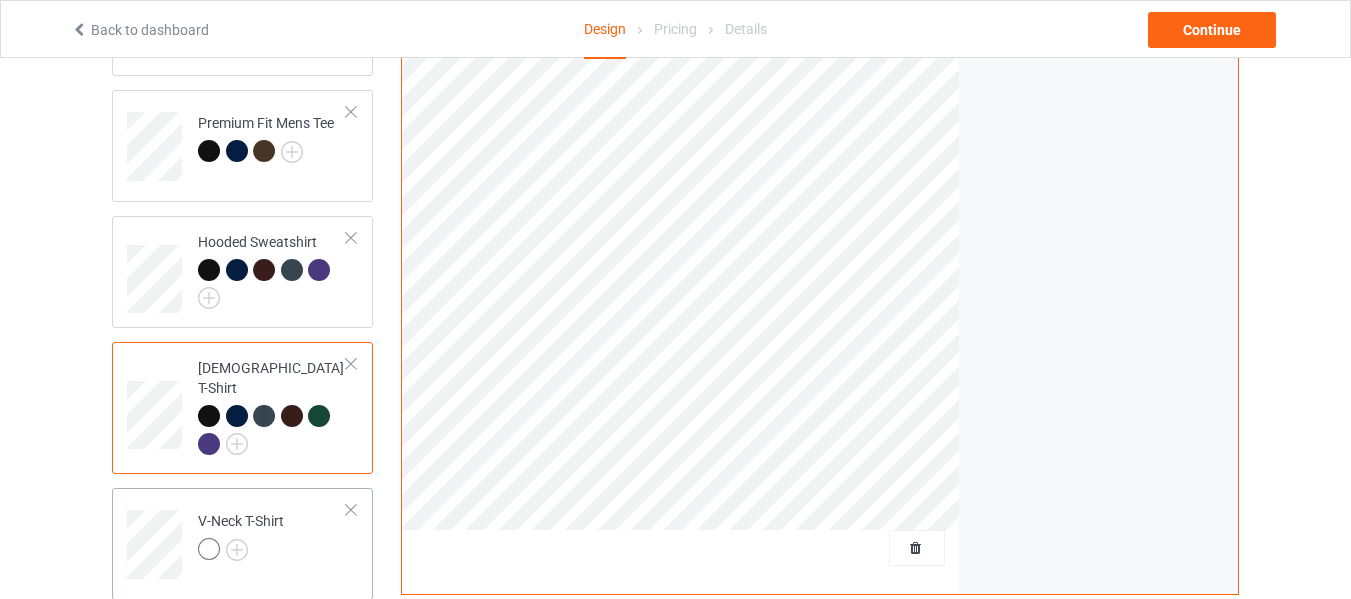 scroll, scrollTop: 300, scrollLeft: 0, axis: vertical 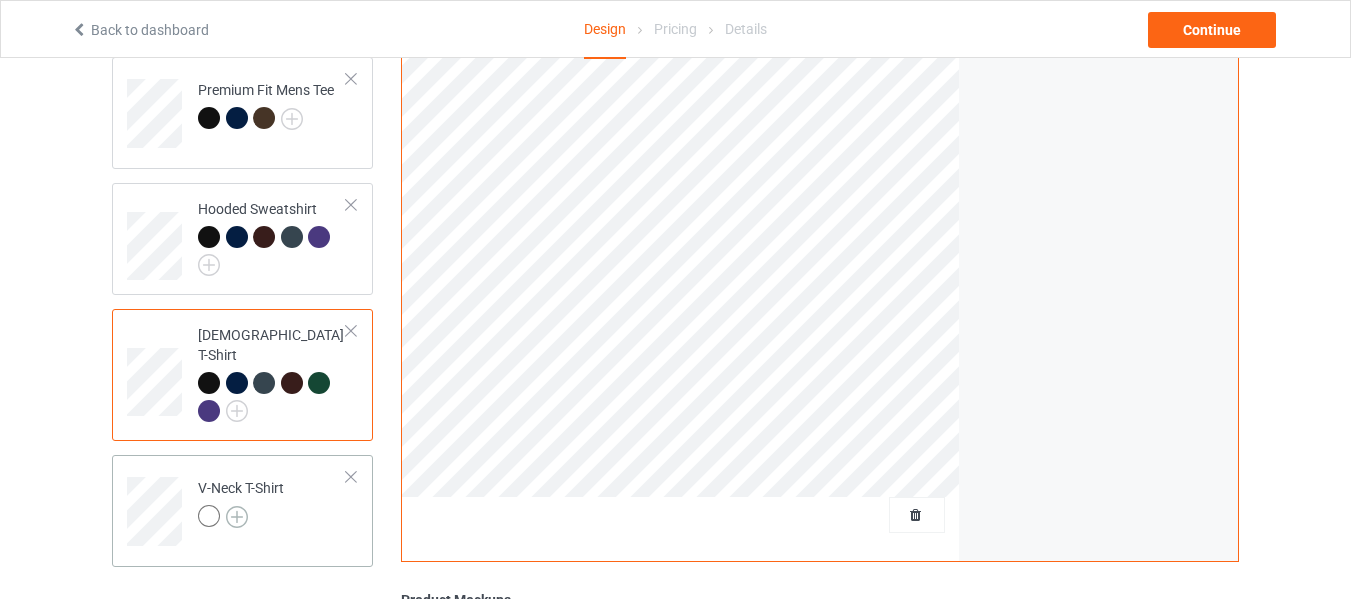 click at bounding box center (237, 517) 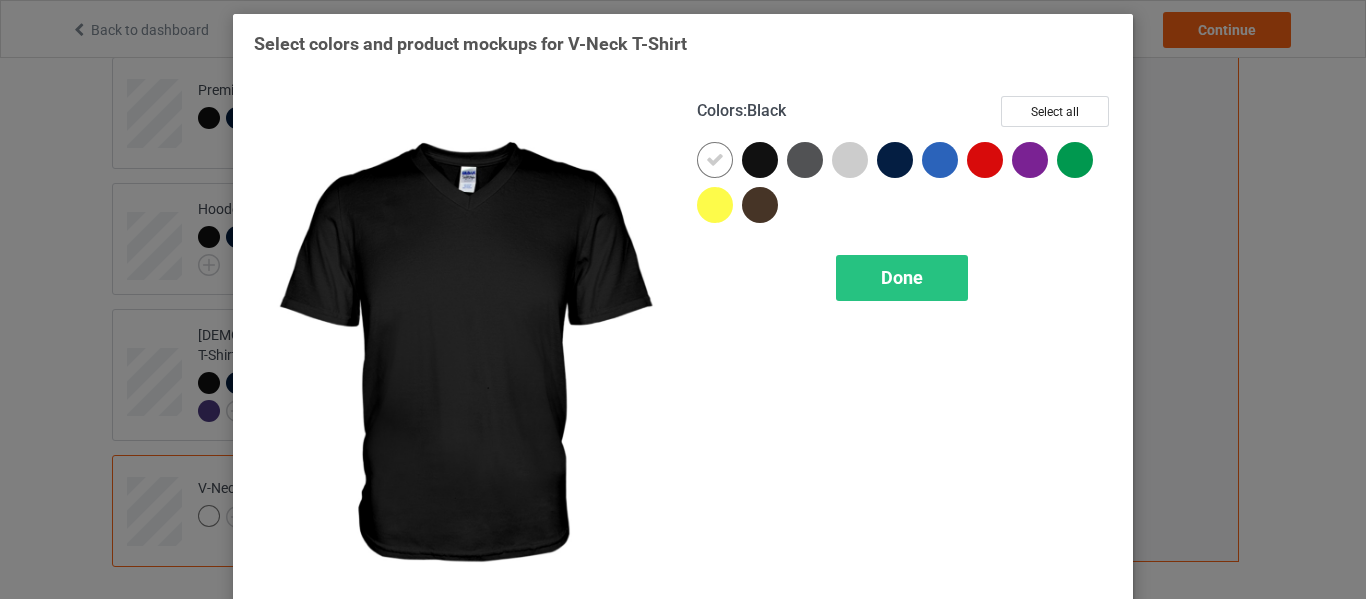 click at bounding box center [760, 160] 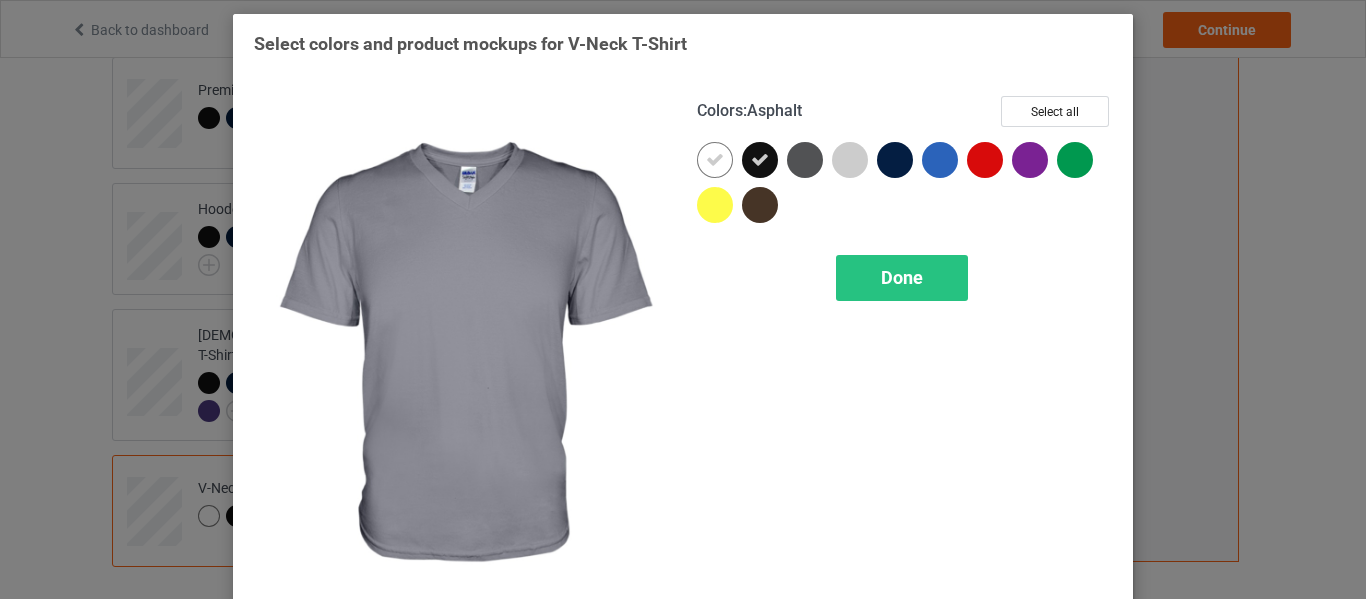 click at bounding box center (805, 160) 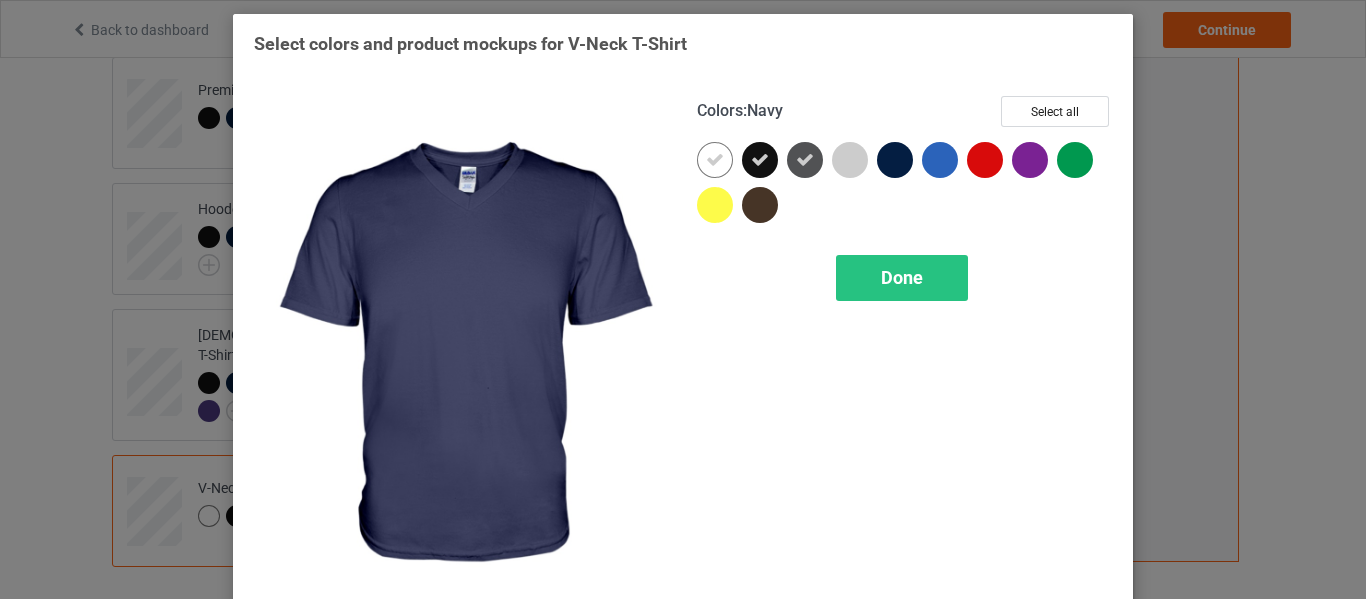 click at bounding box center (895, 160) 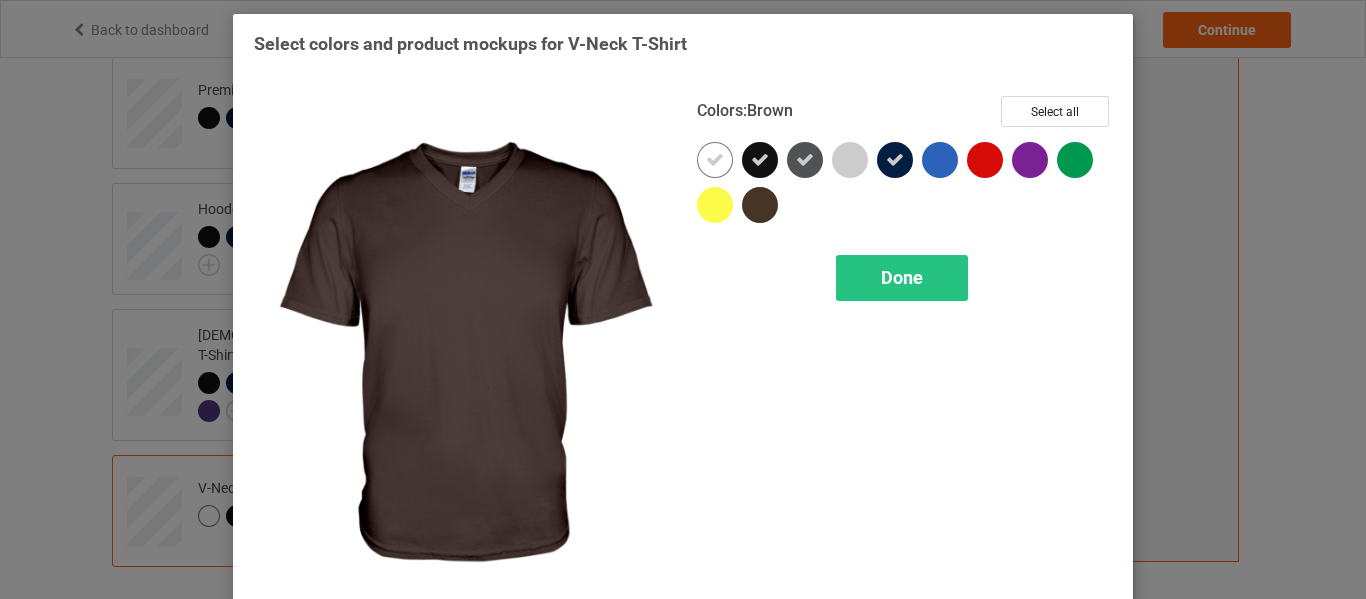 click at bounding box center [760, 205] 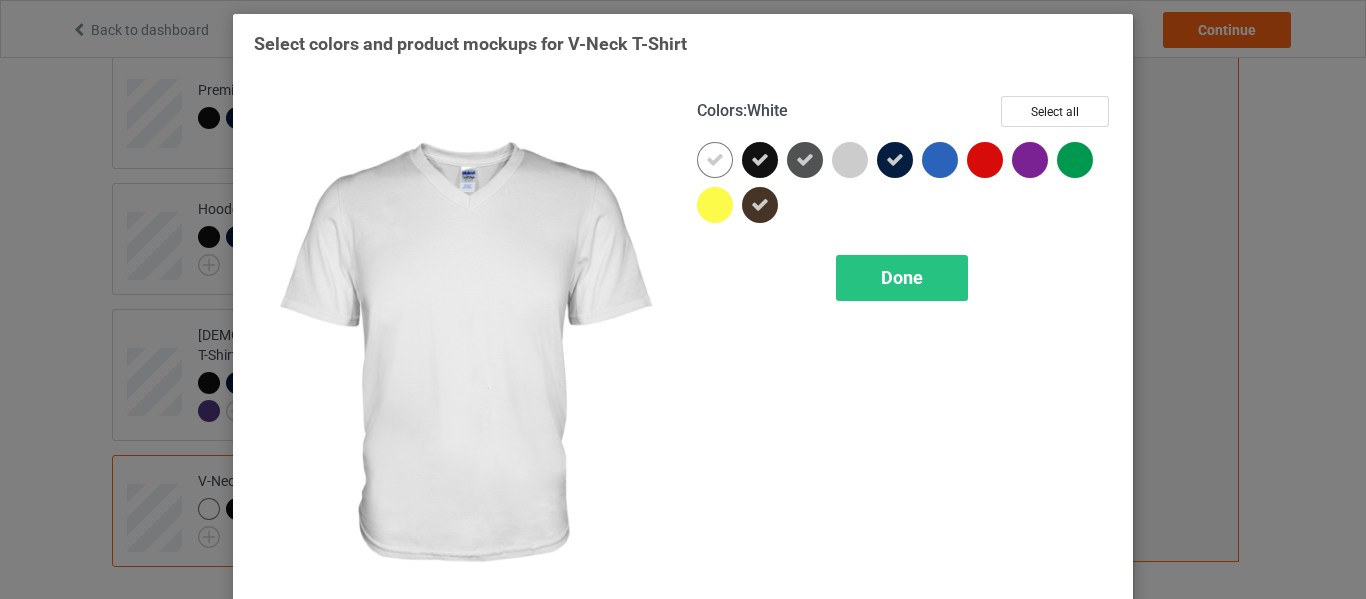 click at bounding box center [715, 160] 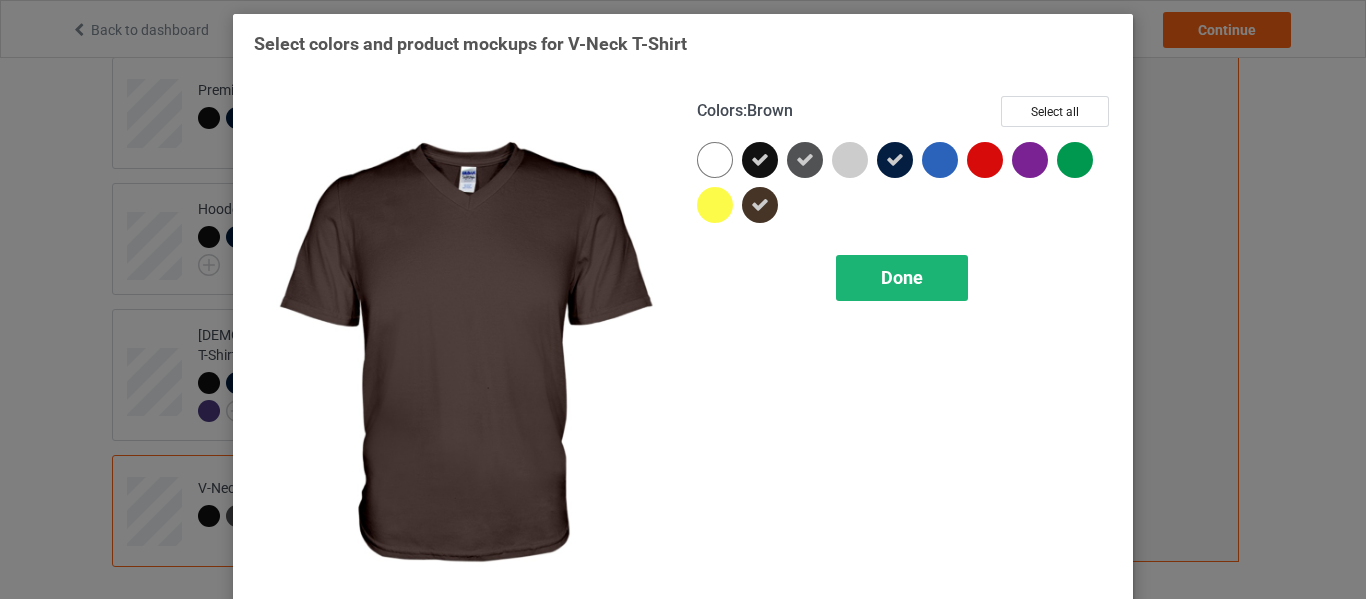 click on "Done" at bounding box center [902, 277] 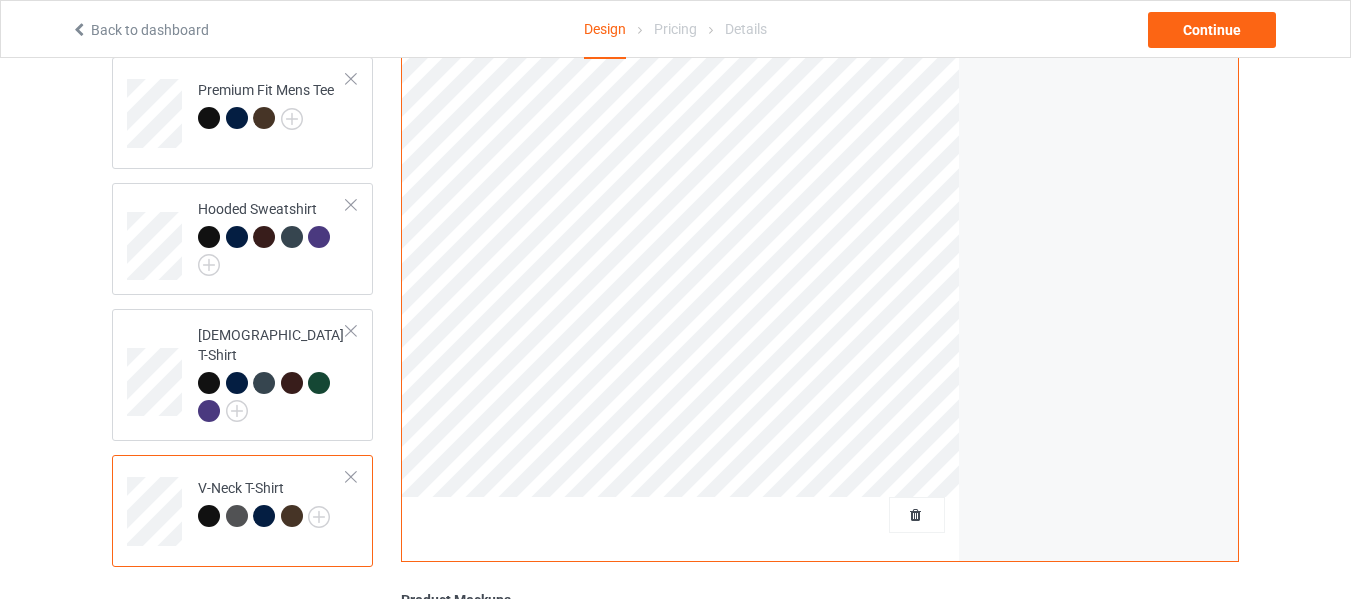 scroll, scrollTop: 100, scrollLeft: 0, axis: vertical 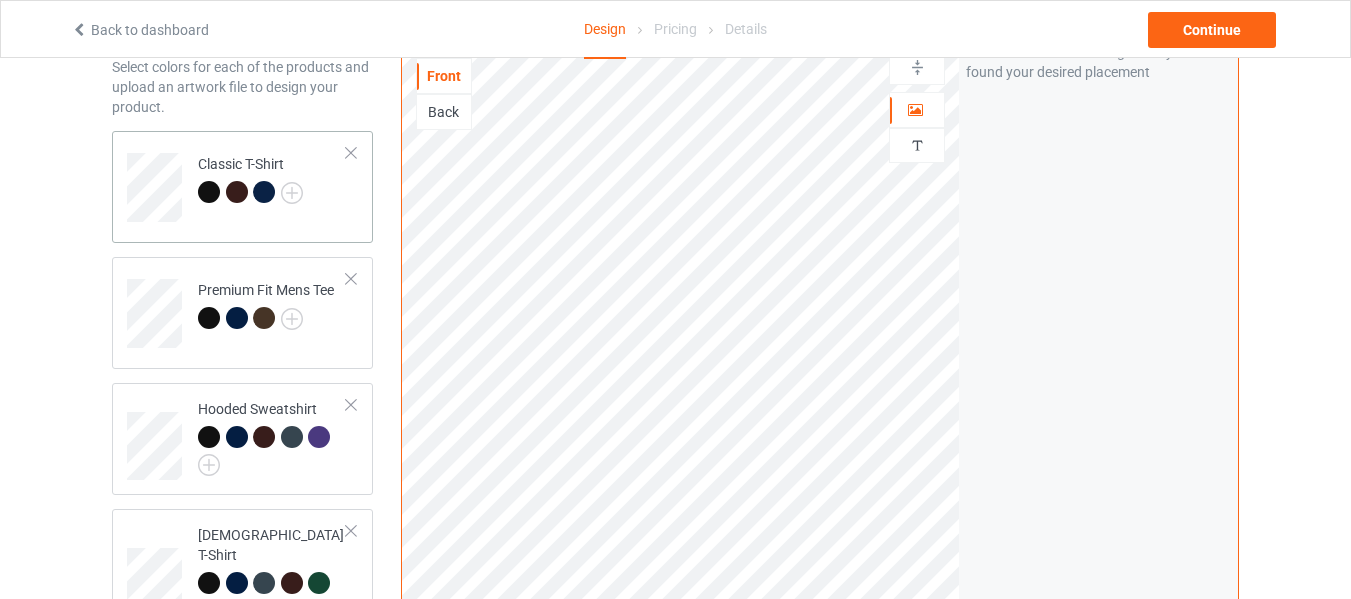 click on "Classic T-Shirt" at bounding box center (272, 180) 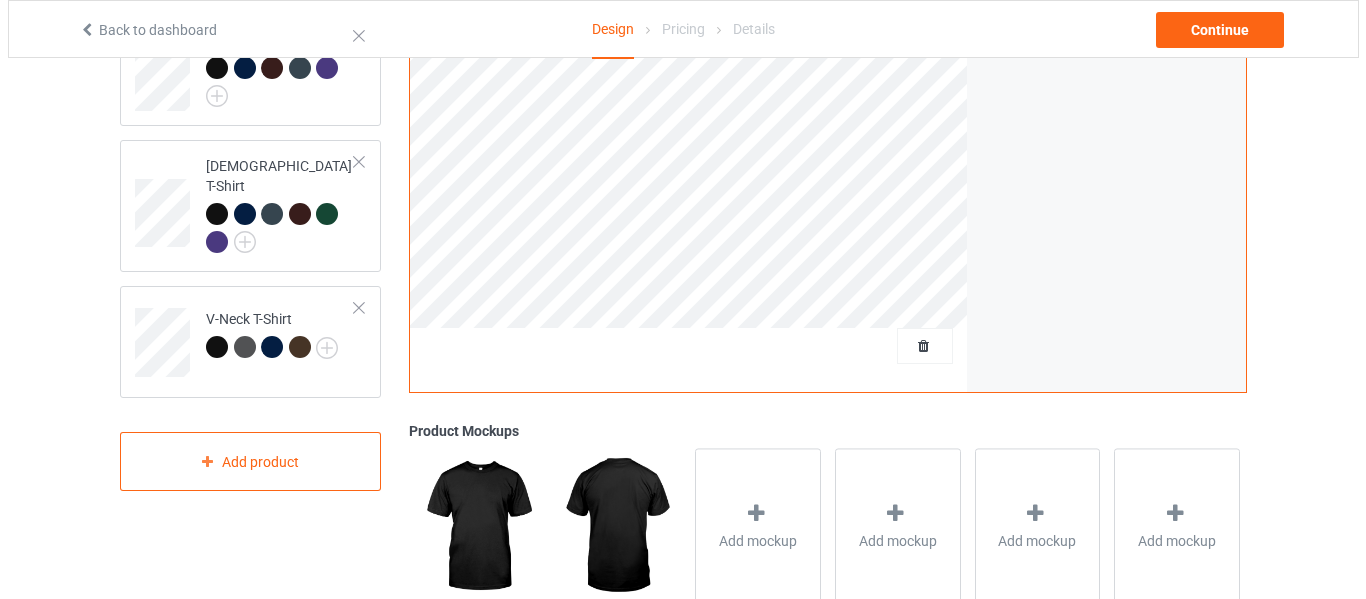 scroll, scrollTop: 500, scrollLeft: 0, axis: vertical 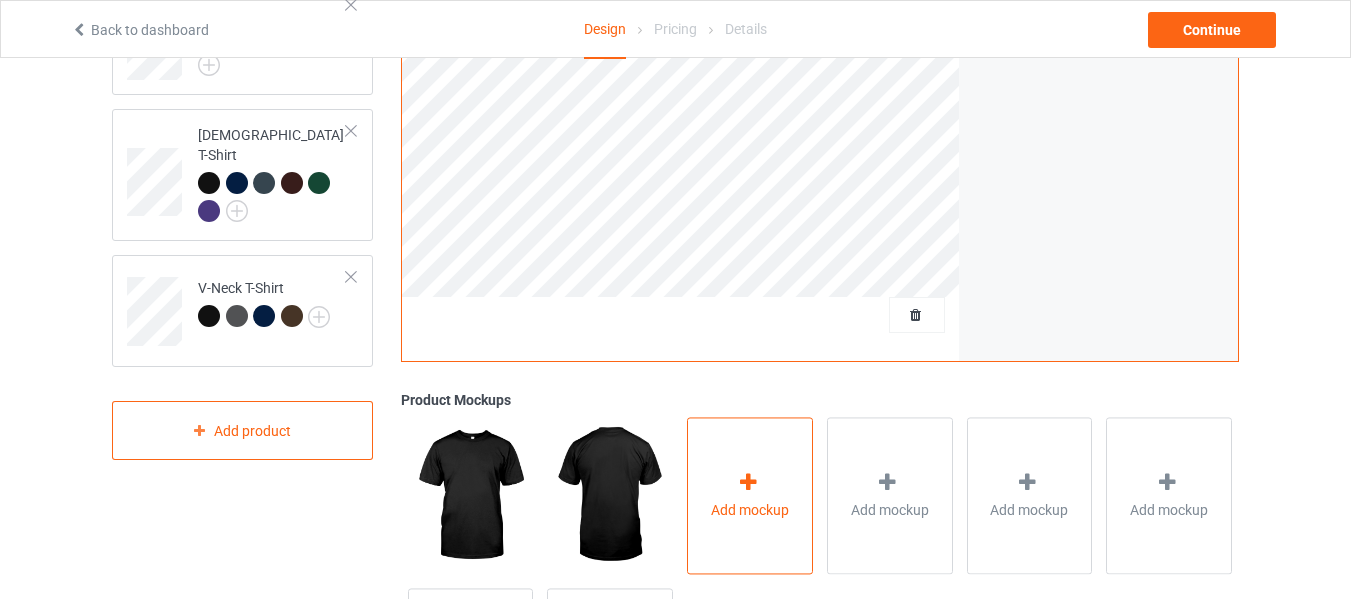 click on "Add mockup" at bounding box center [750, 495] 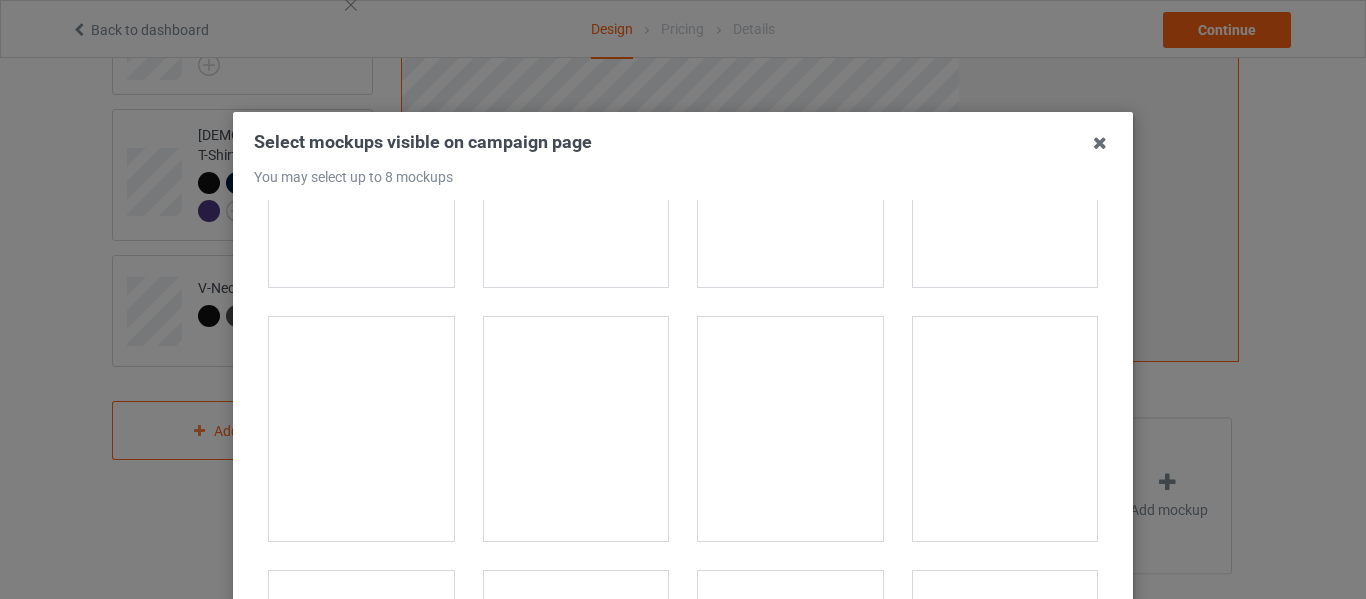 scroll, scrollTop: 3300, scrollLeft: 0, axis: vertical 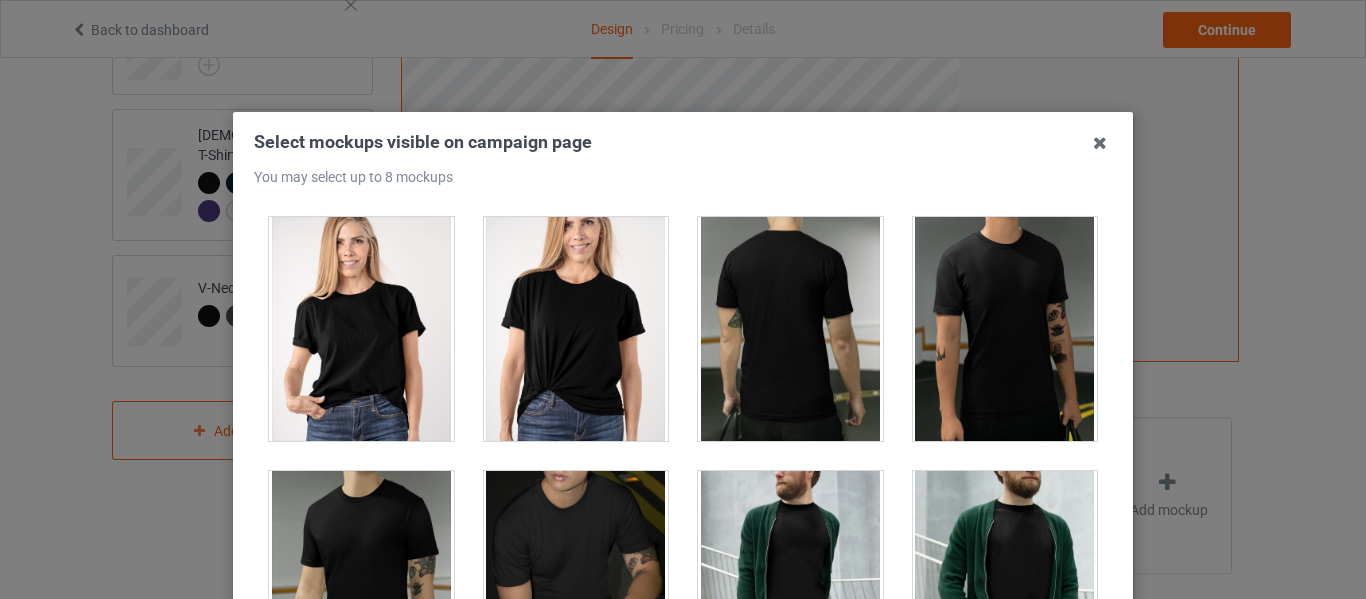 click at bounding box center [576, 329] 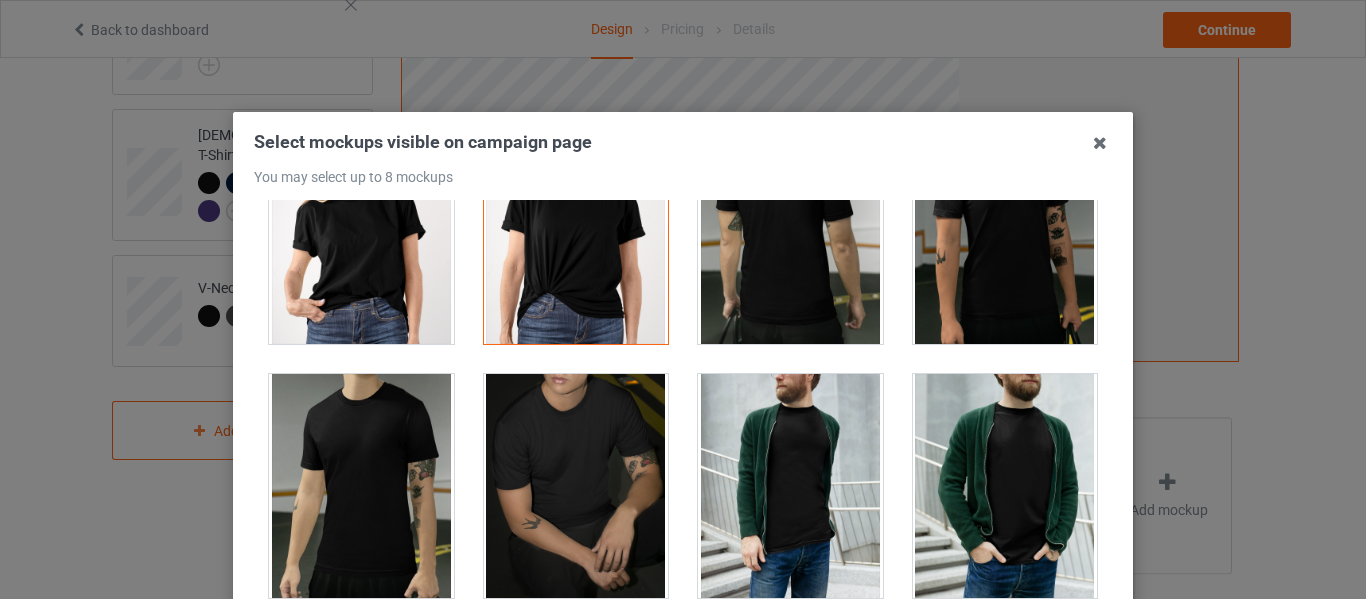 scroll, scrollTop: 3500, scrollLeft: 0, axis: vertical 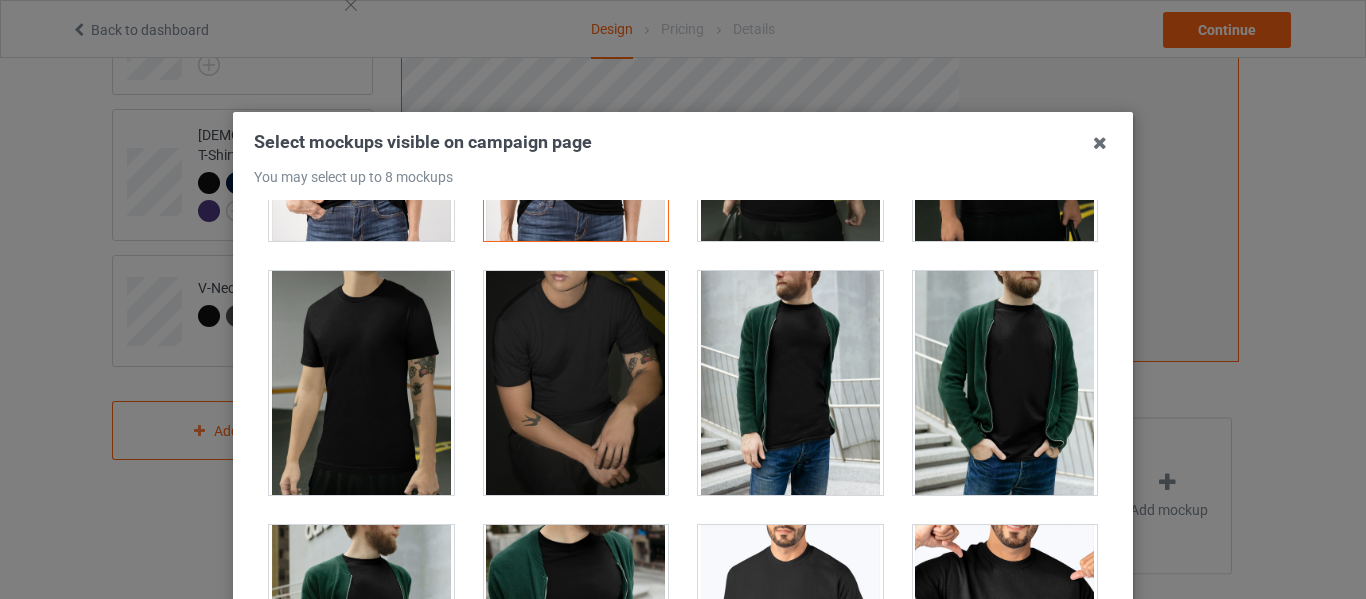 click at bounding box center (361, 383) 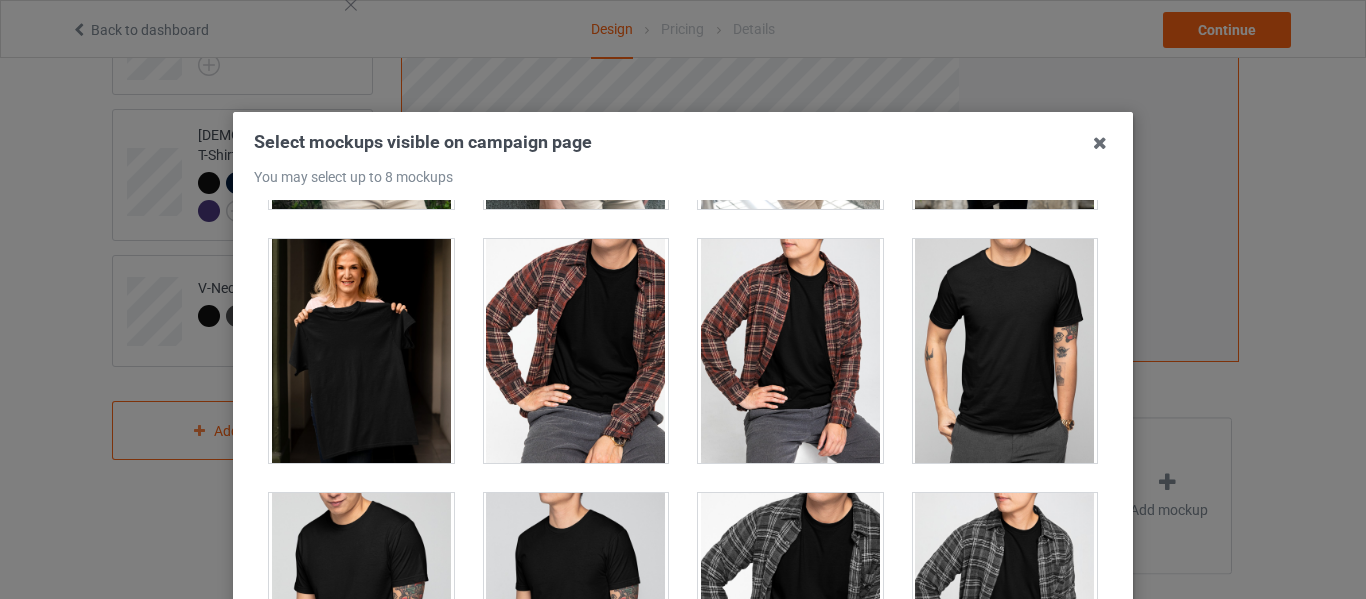 scroll, scrollTop: 5600, scrollLeft: 0, axis: vertical 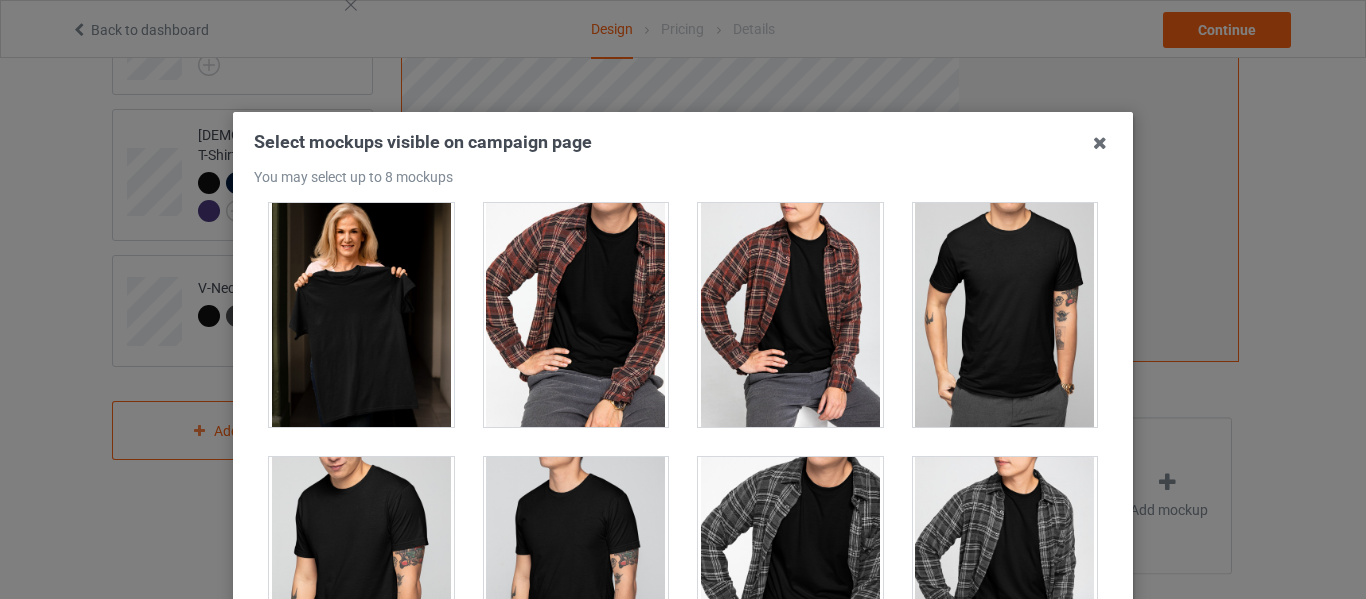 click at bounding box center (361, 569) 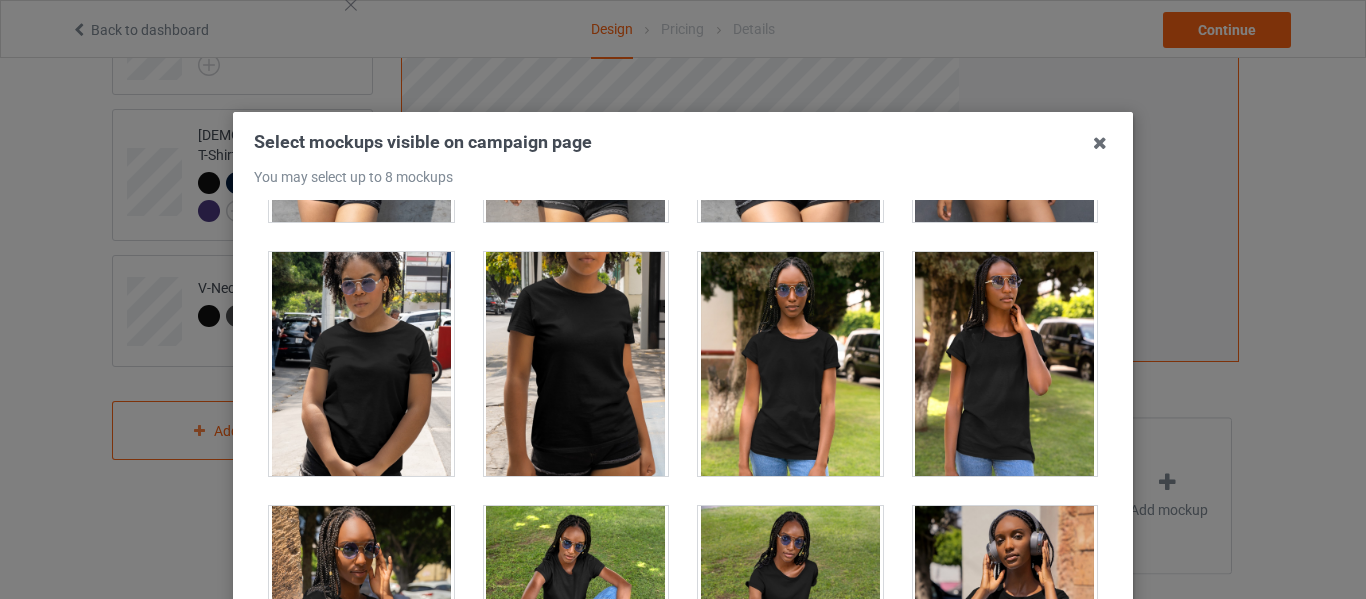 scroll, scrollTop: 12200, scrollLeft: 0, axis: vertical 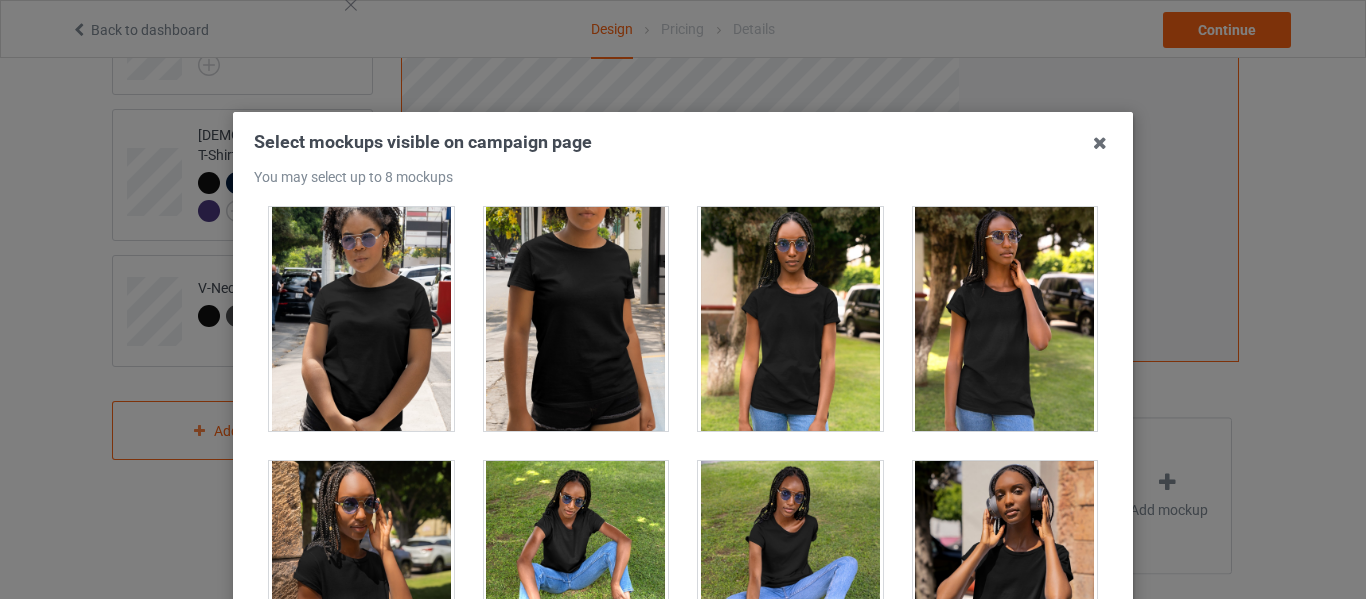 click at bounding box center [576, 319] 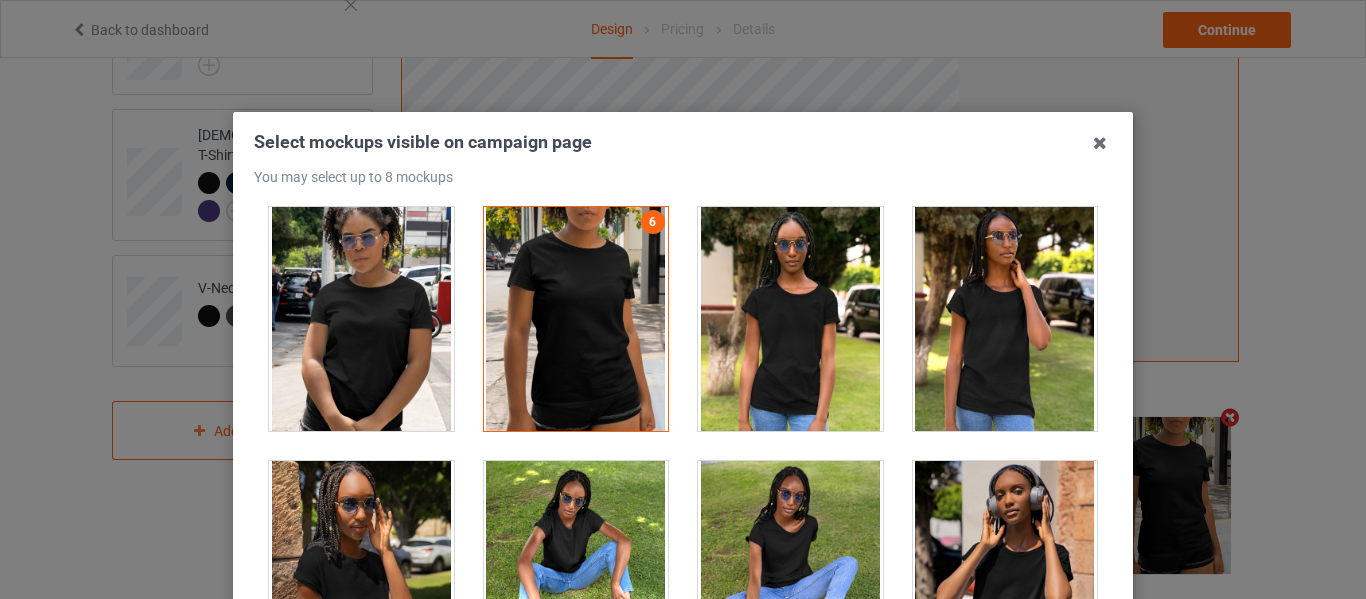 click at bounding box center [361, 319] 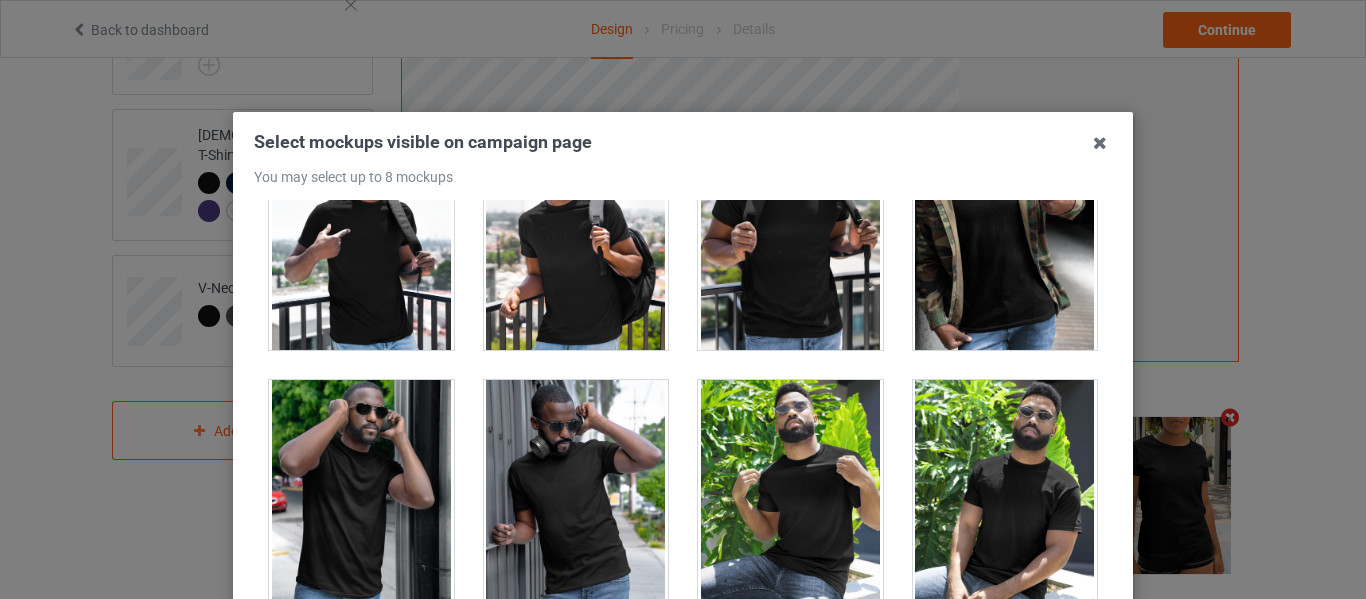 scroll, scrollTop: 12800, scrollLeft: 0, axis: vertical 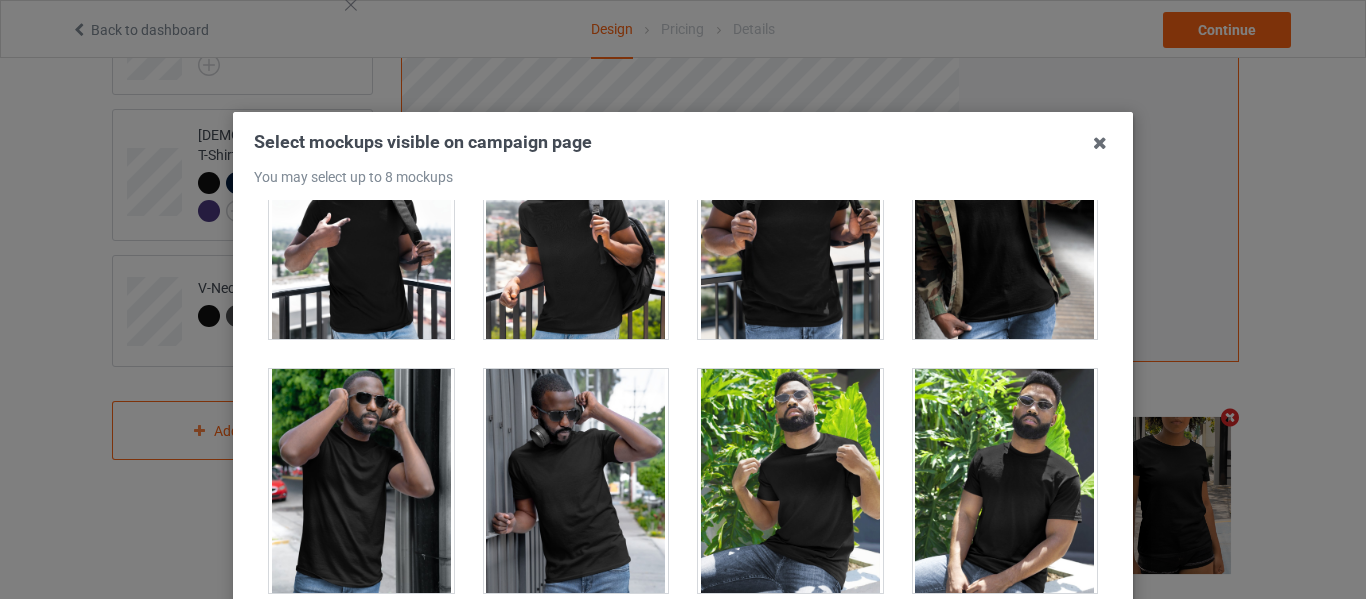 click at bounding box center (1005, 481) 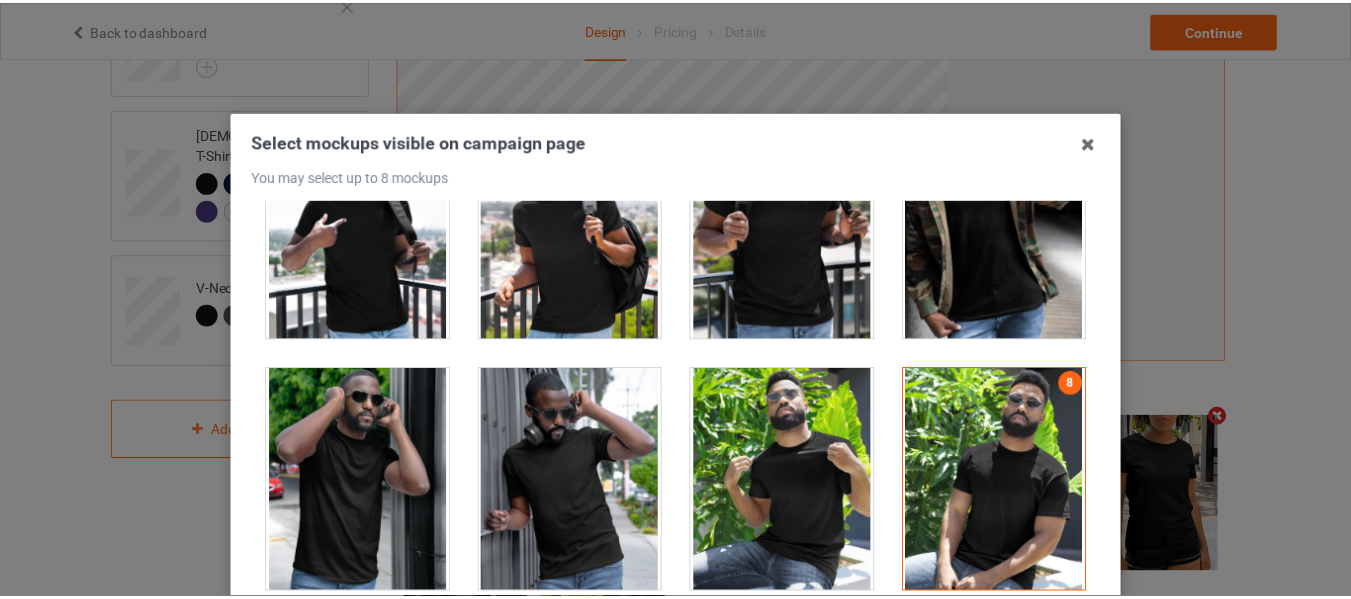 scroll, scrollTop: 284, scrollLeft: 0, axis: vertical 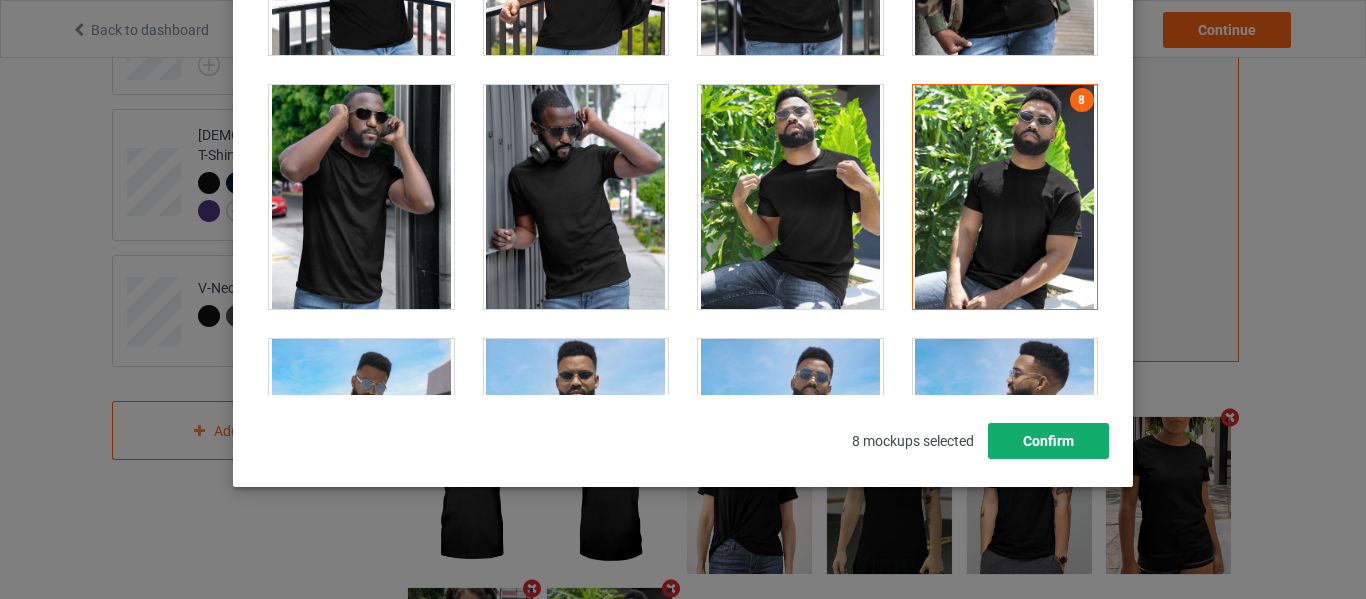 click on "Confirm" at bounding box center (1048, 441) 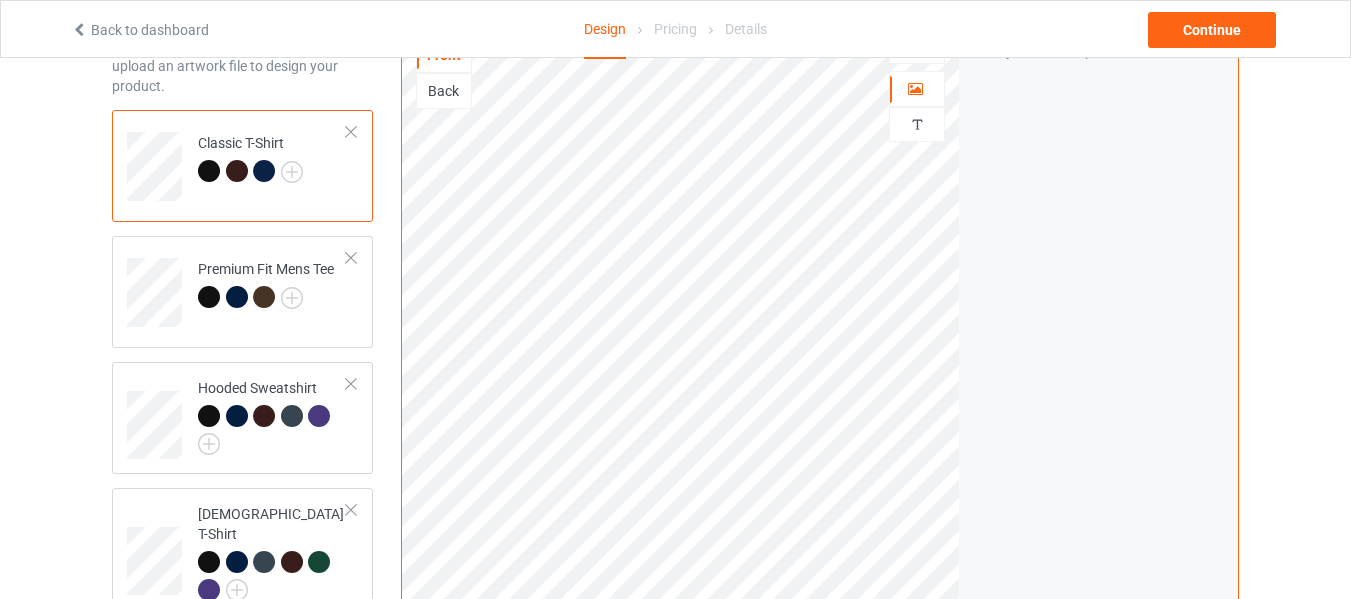 scroll, scrollTop: 100, scrollLeft: 0, axis: vertical 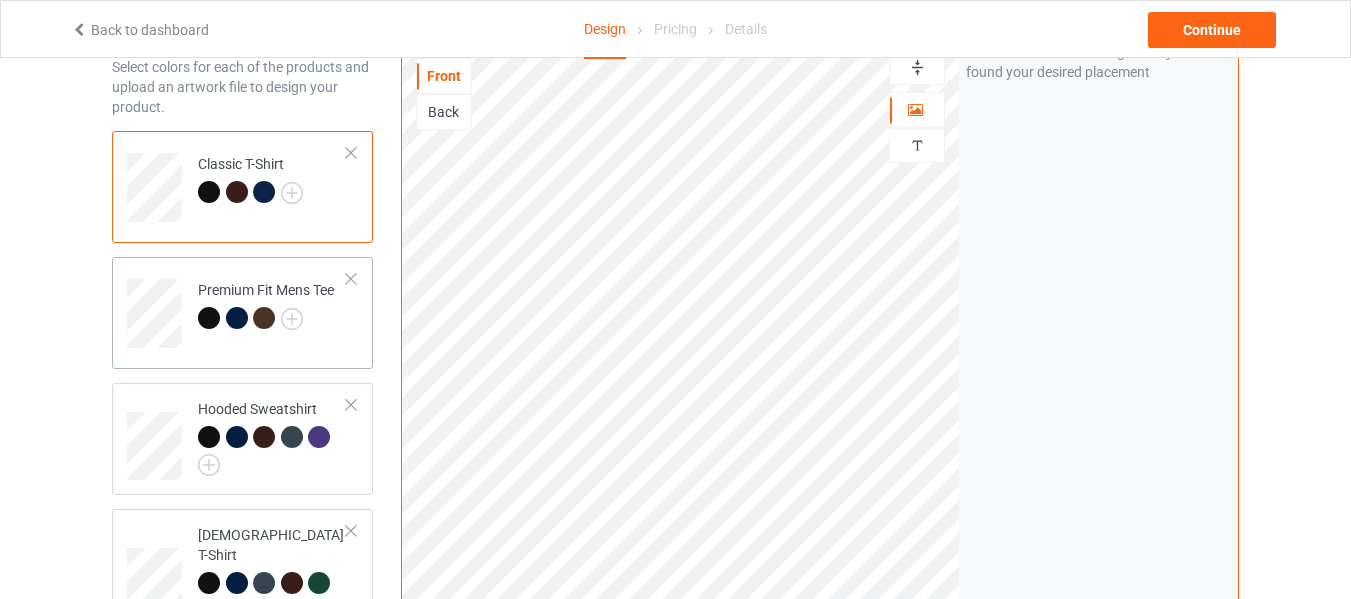 click on "Premium Fit Mens Tee" at bounding box center (272, 306) 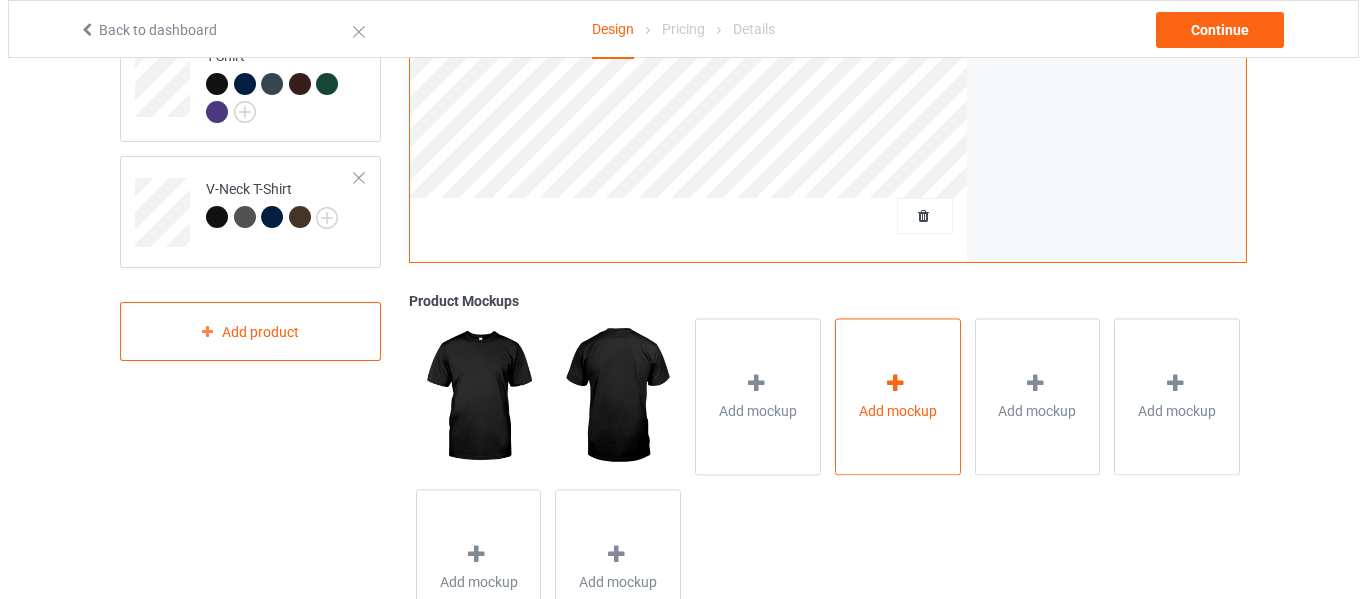 scroll, scrollTop: 600, scrollLeft: 0, axis: vertical 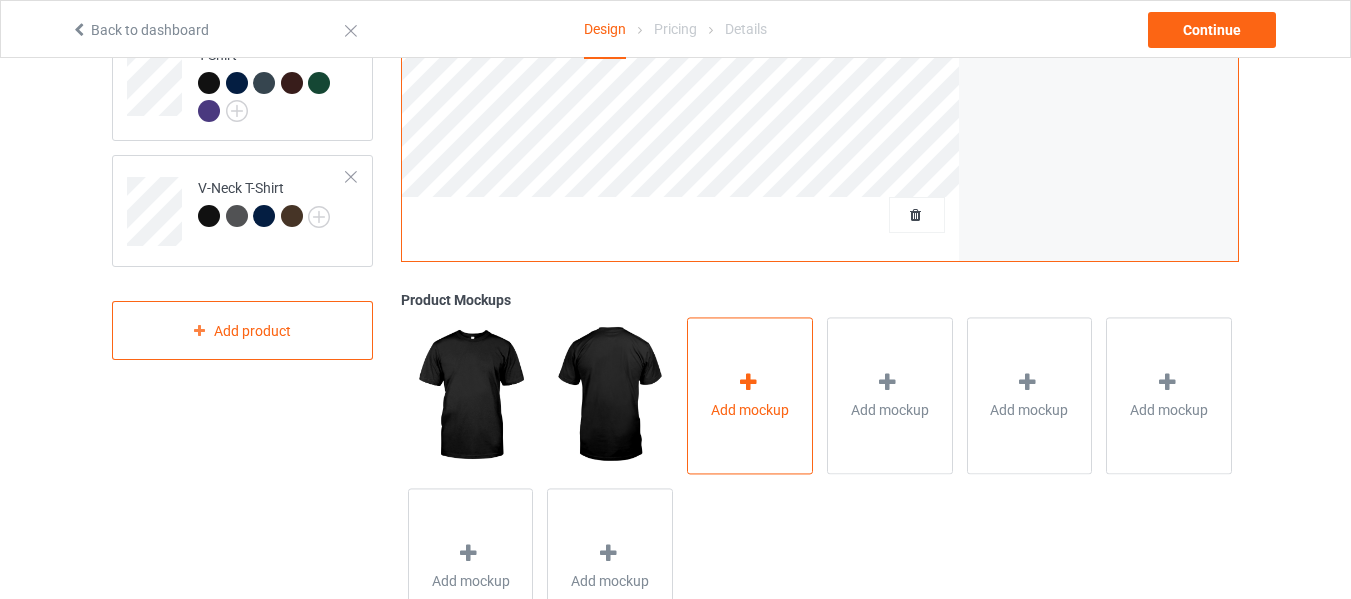 click on "Add mockup" at bounding box center (750, 410) 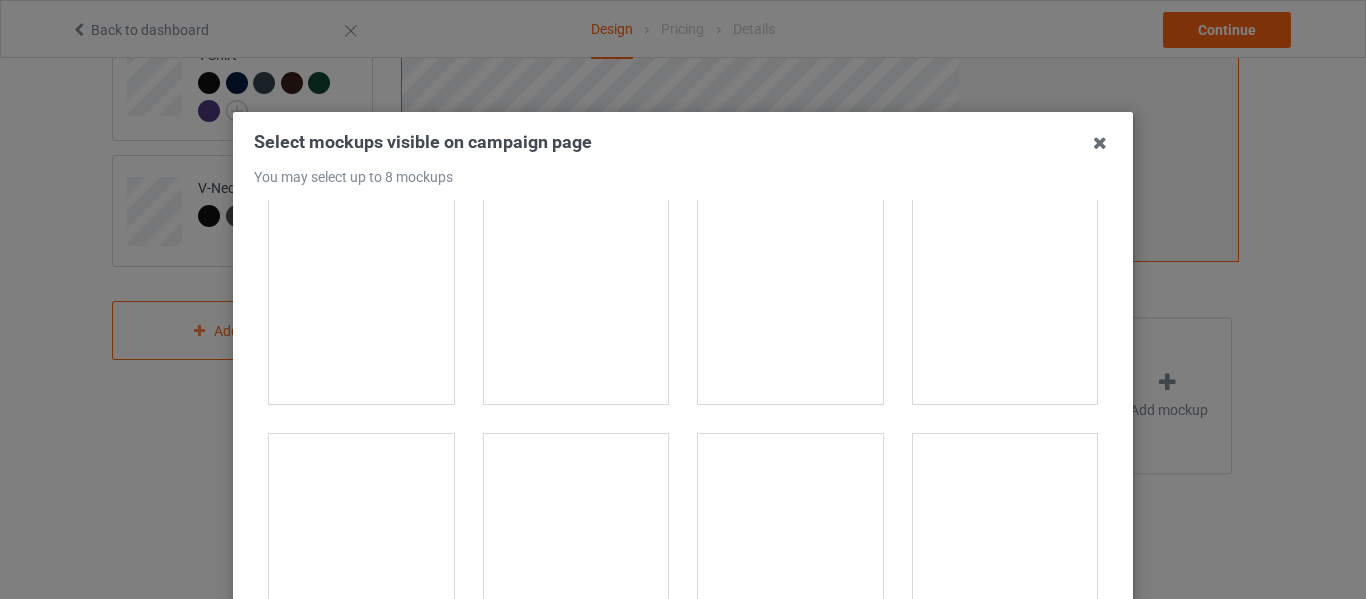scroll, scrollTop: 1500, scrollLeft: 0, axis: vertical 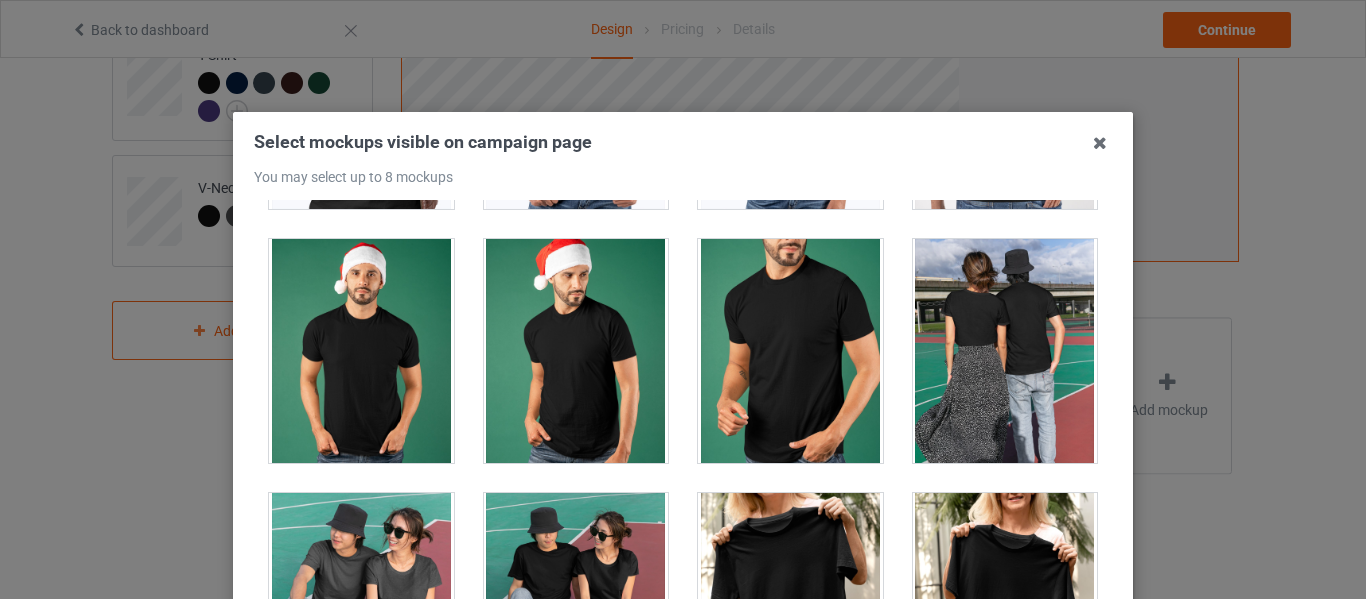 click at bounding box center (790, 351) 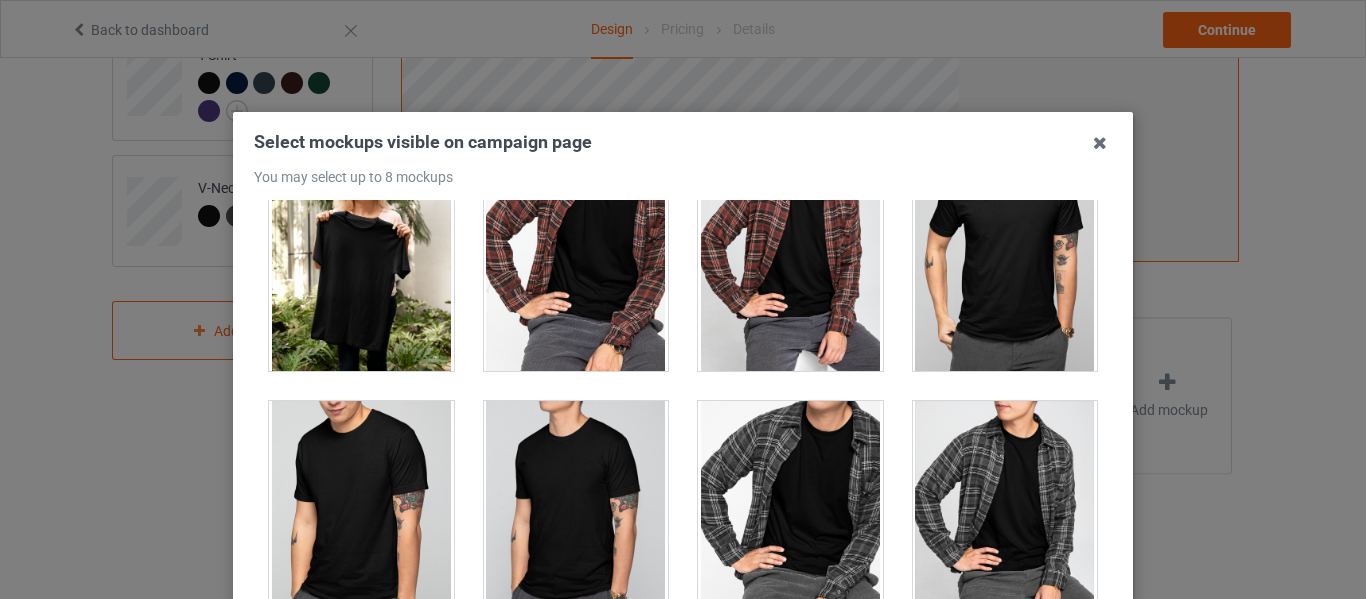 scroll, scrollTop: 2000, scrollLeft: 0, axis: vertical 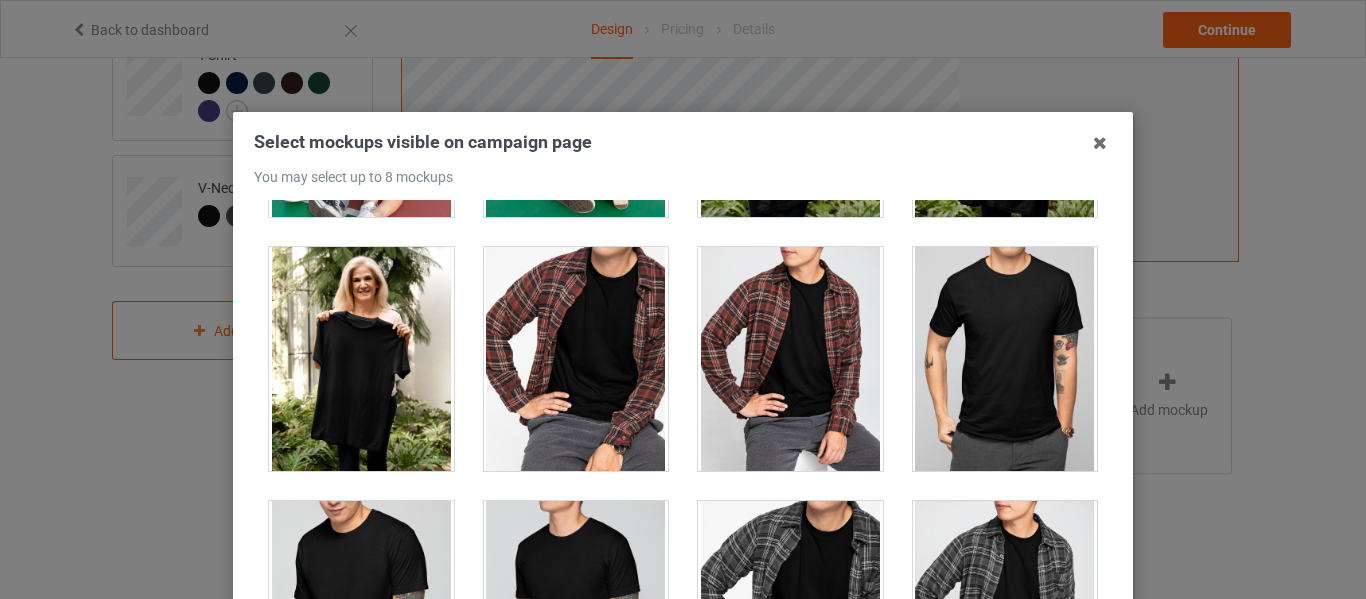 click at bounding box center (361, 359) 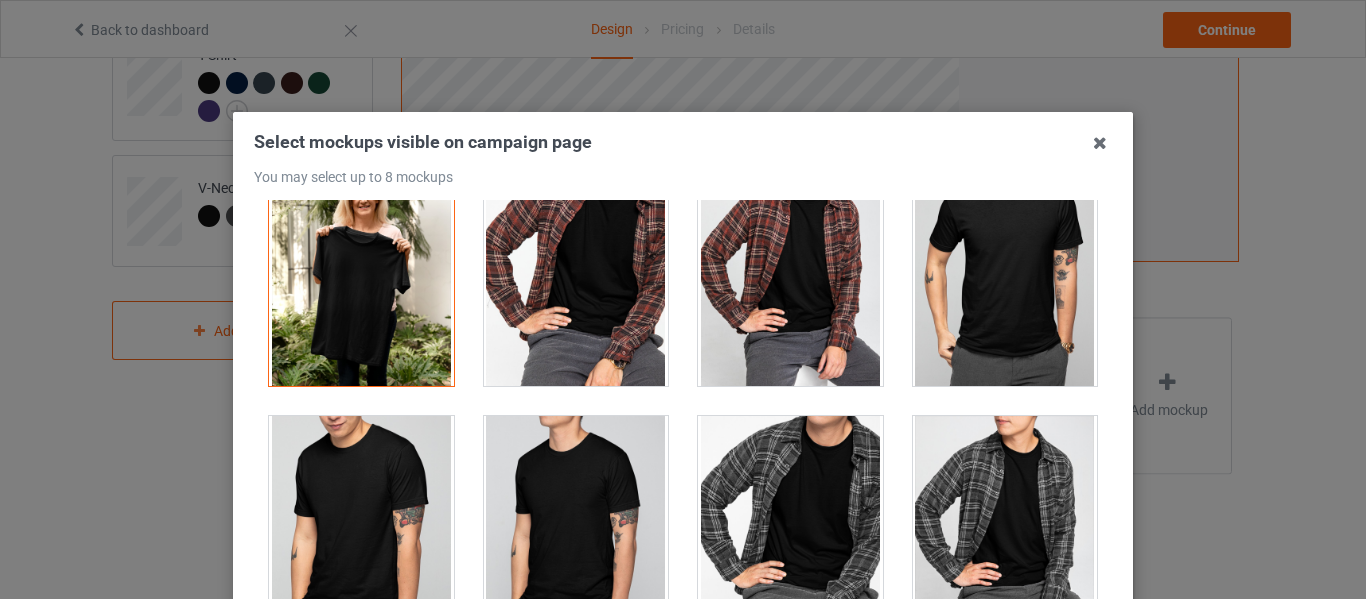 scroll, scrollTop: 2200, scrollLeft: 0, axis: vertical 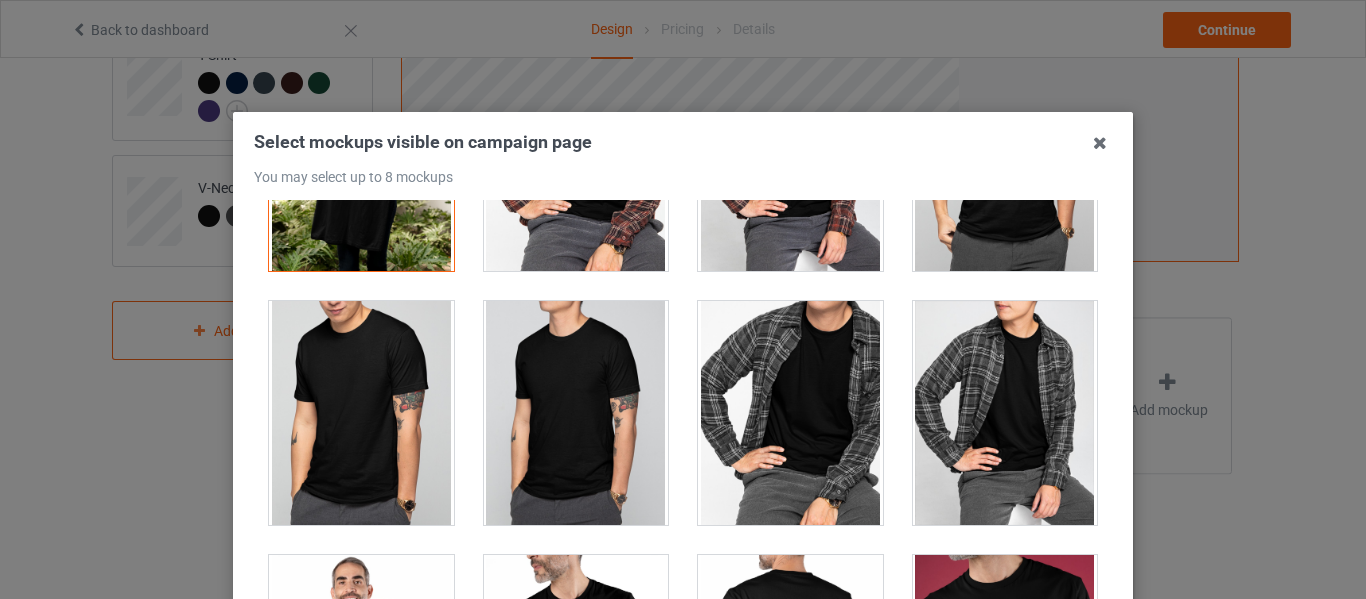 click at bounding box center (361, 413) 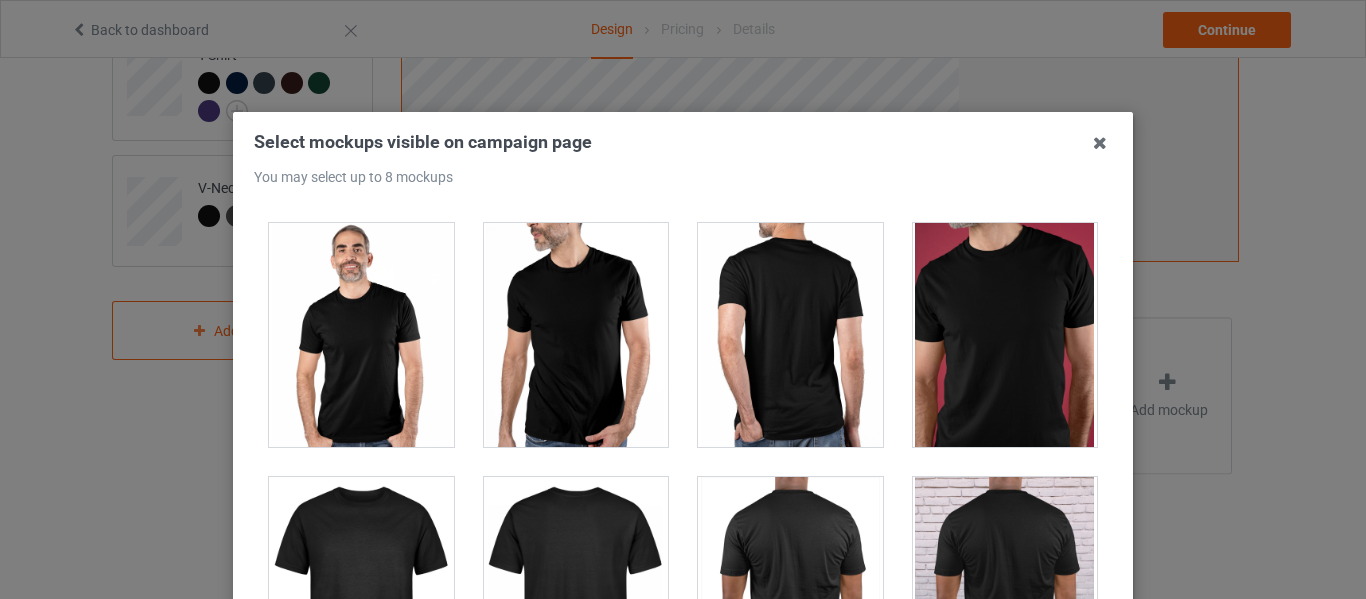 scroll, scrollTop: 2500, scrollLeft: 0, axis: vertical 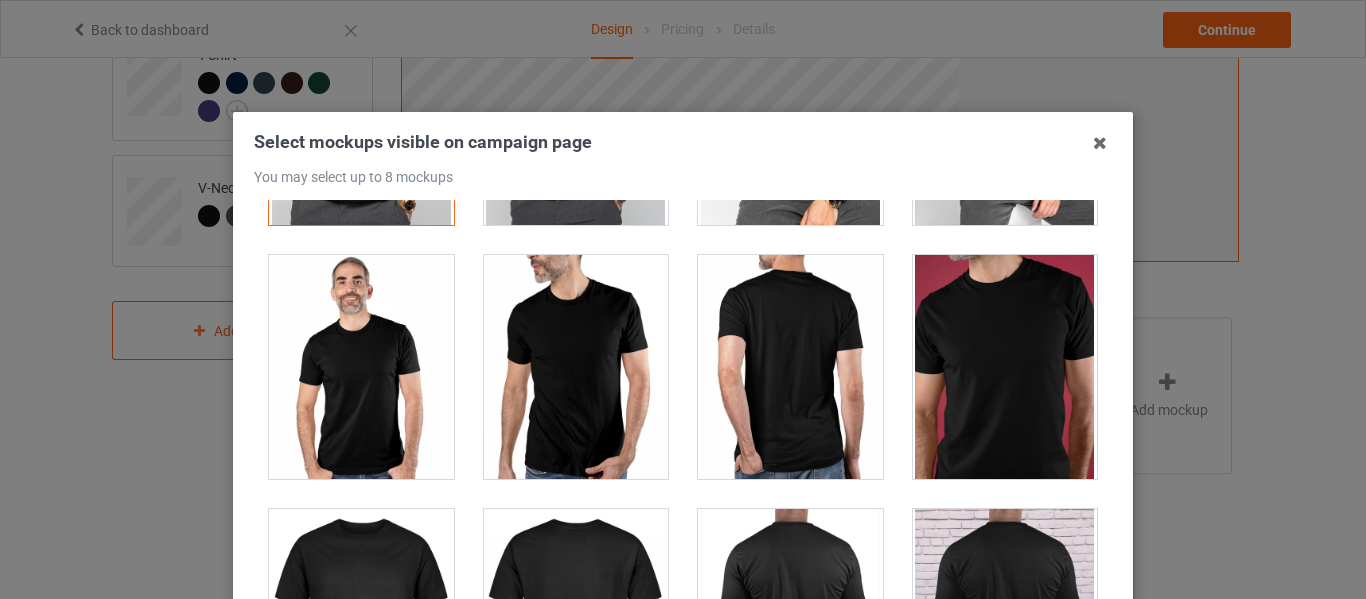 click at bounding box center [1005, 367] 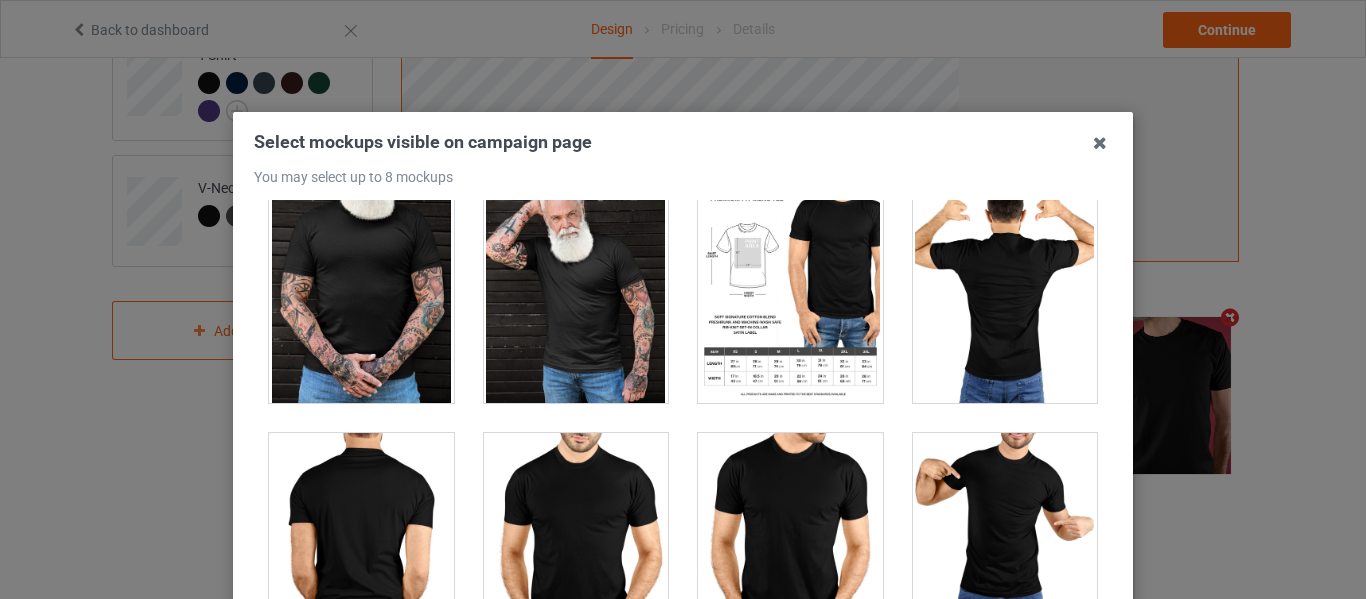 scroll, scrollTop: 4300, scrollLeft: 0, axis: vertical 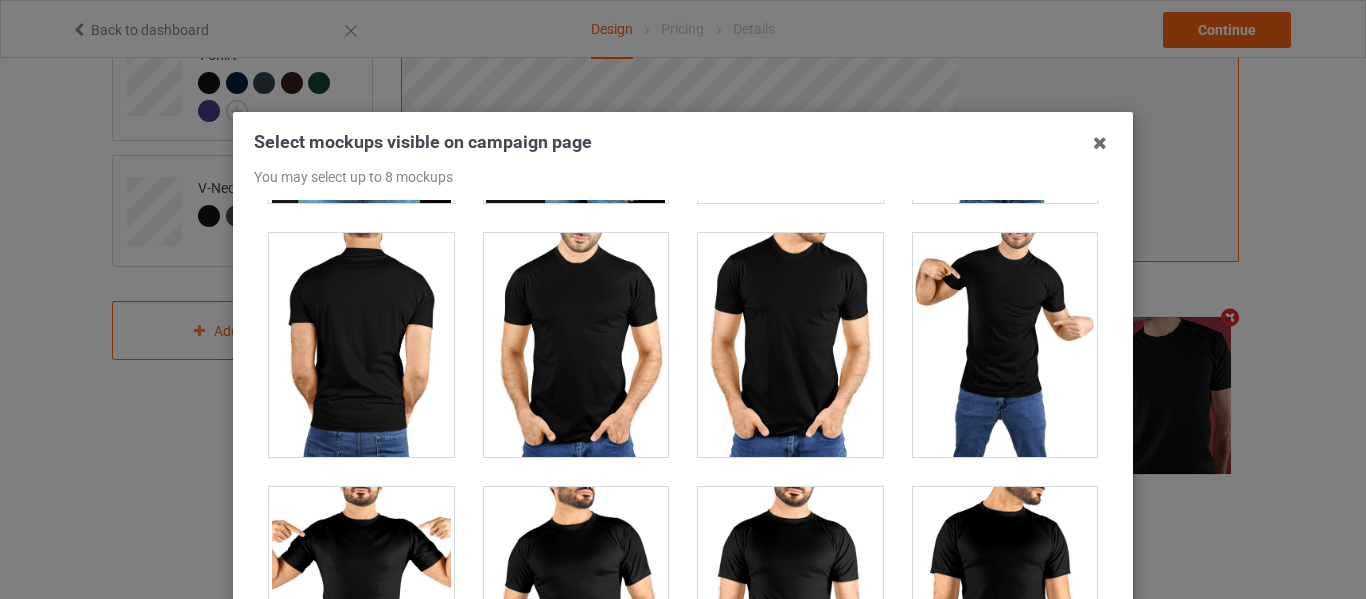 click at bounding box center [576, 345] 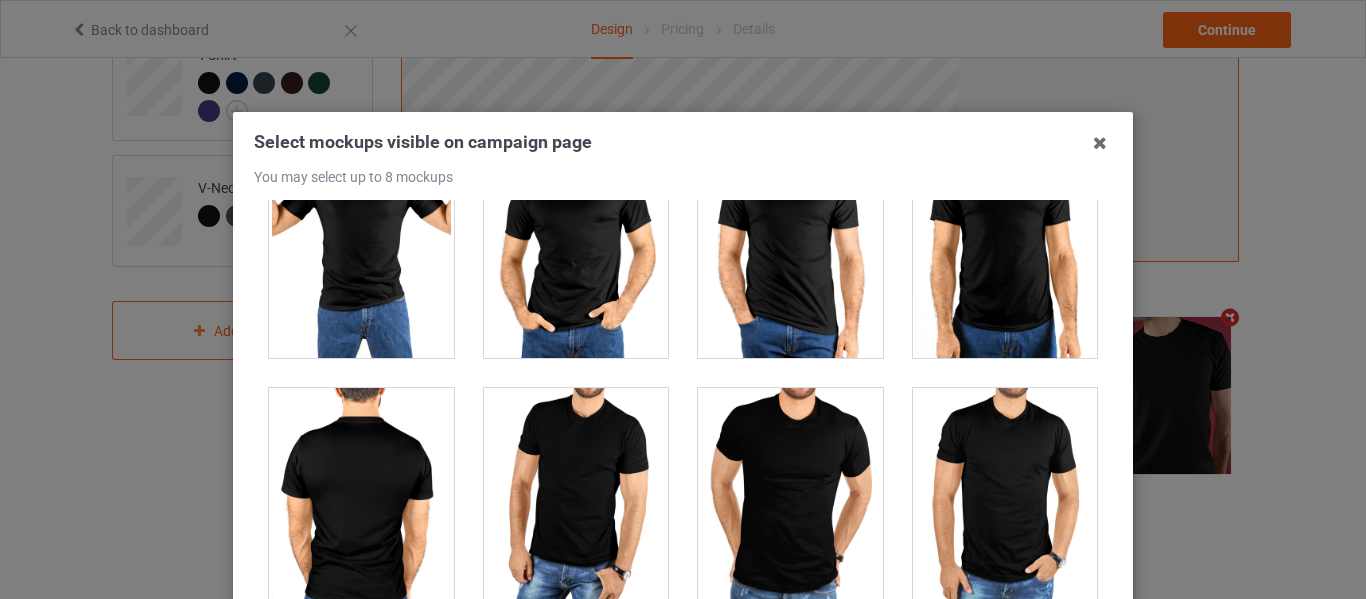 scroll, scrollTop: 4700, scrollLeft: 0, axis: vertical 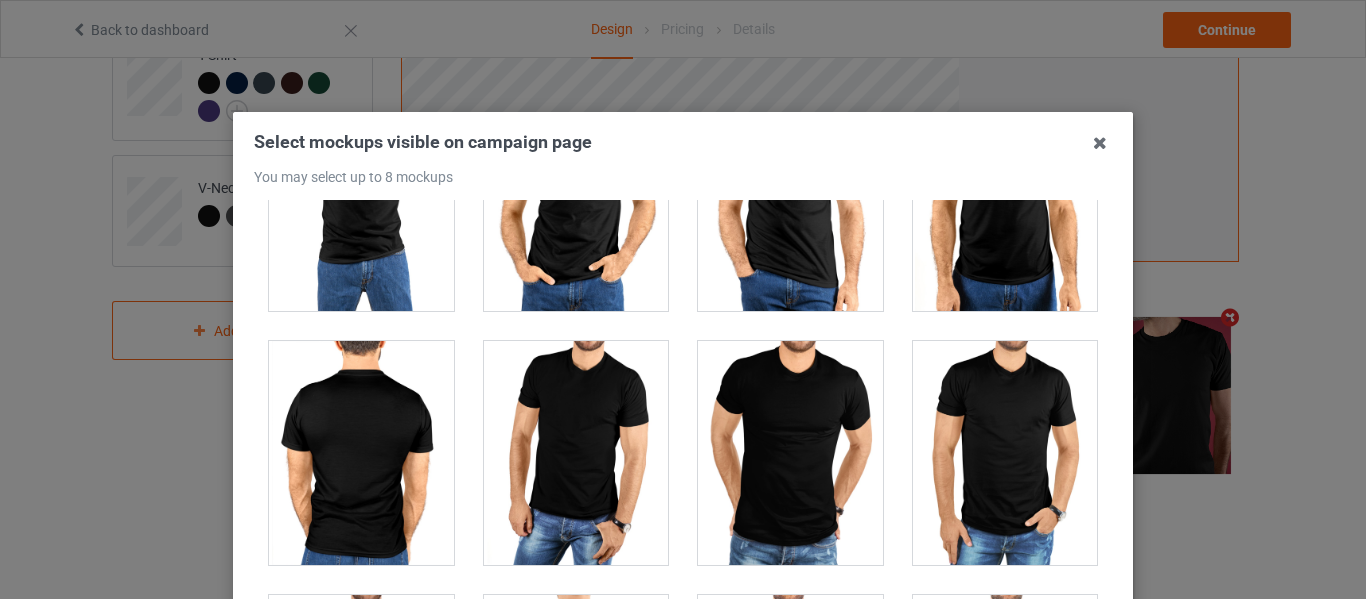 click at bounding box center (790, 453) 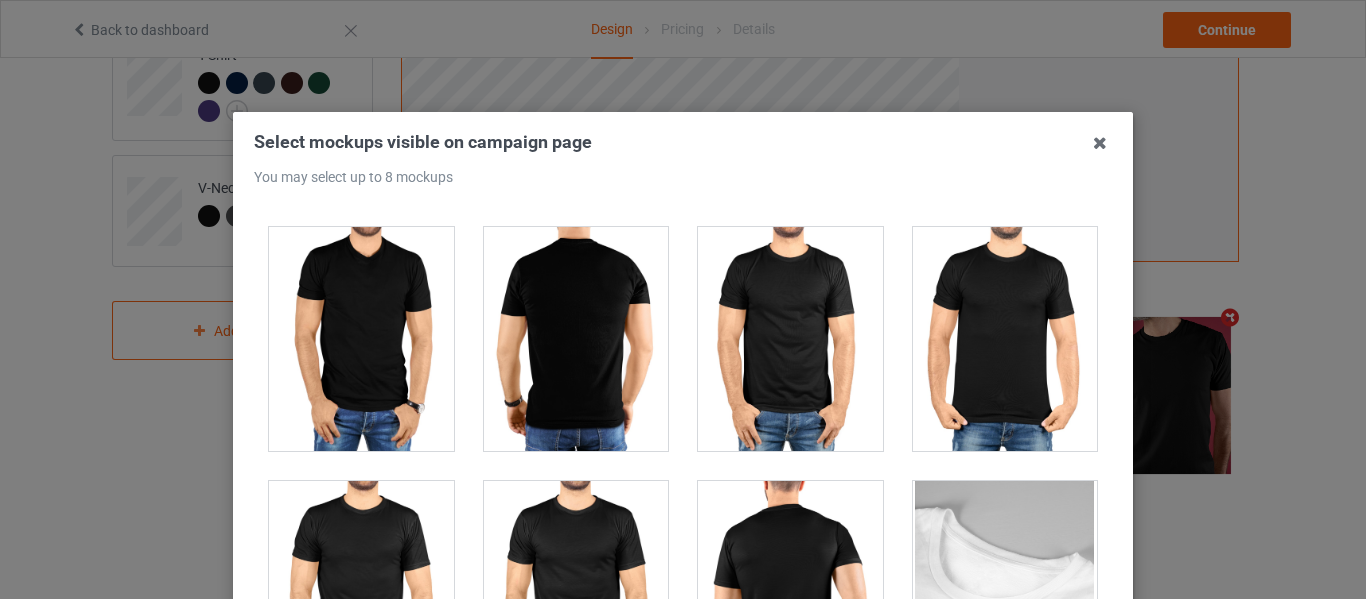 scroll, scrollTop: 5100, scrollLeft: 0, axis: vertical 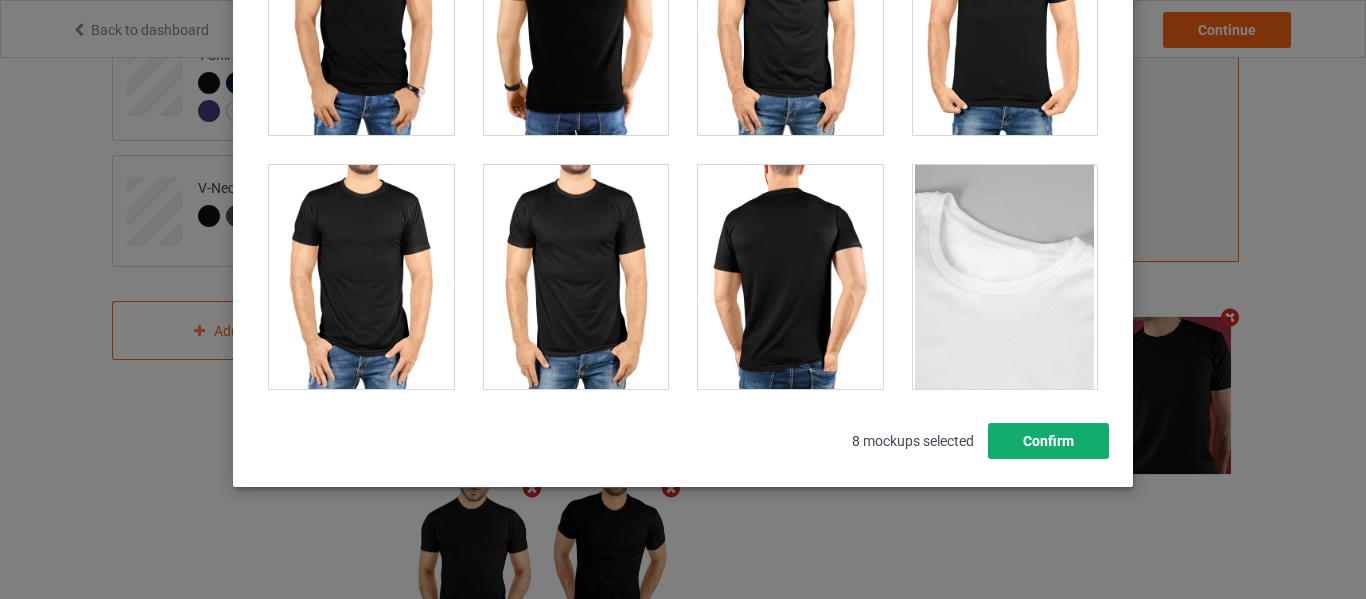 click on "Confirm" at bounding box center [1048, 441] 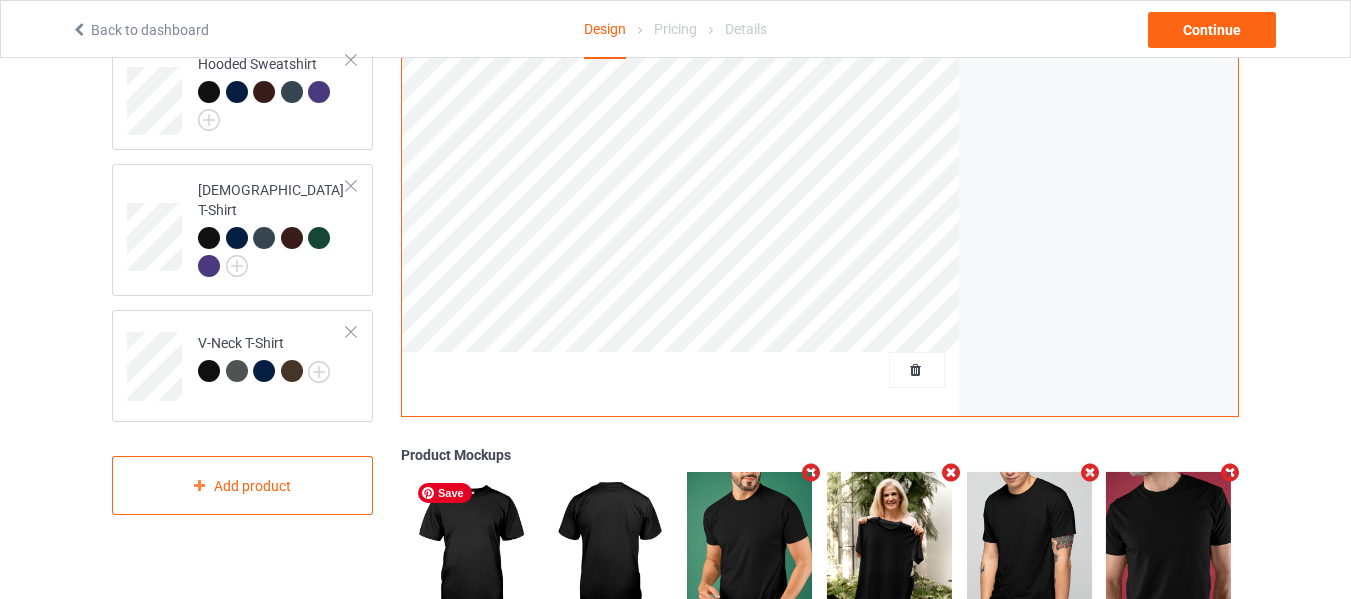 scroll, scrollTop: 300, scrollLeft: 0, axis: vertical 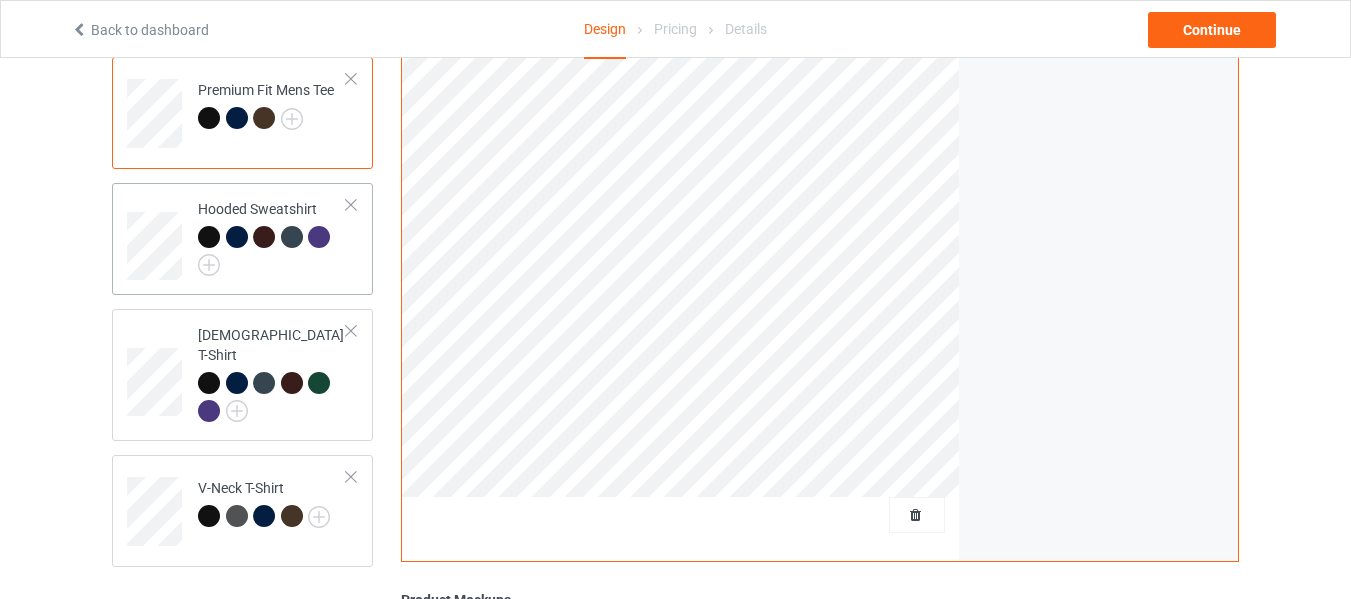 click on "Hooded Sweatshirt" at bounding box center (272, 239) 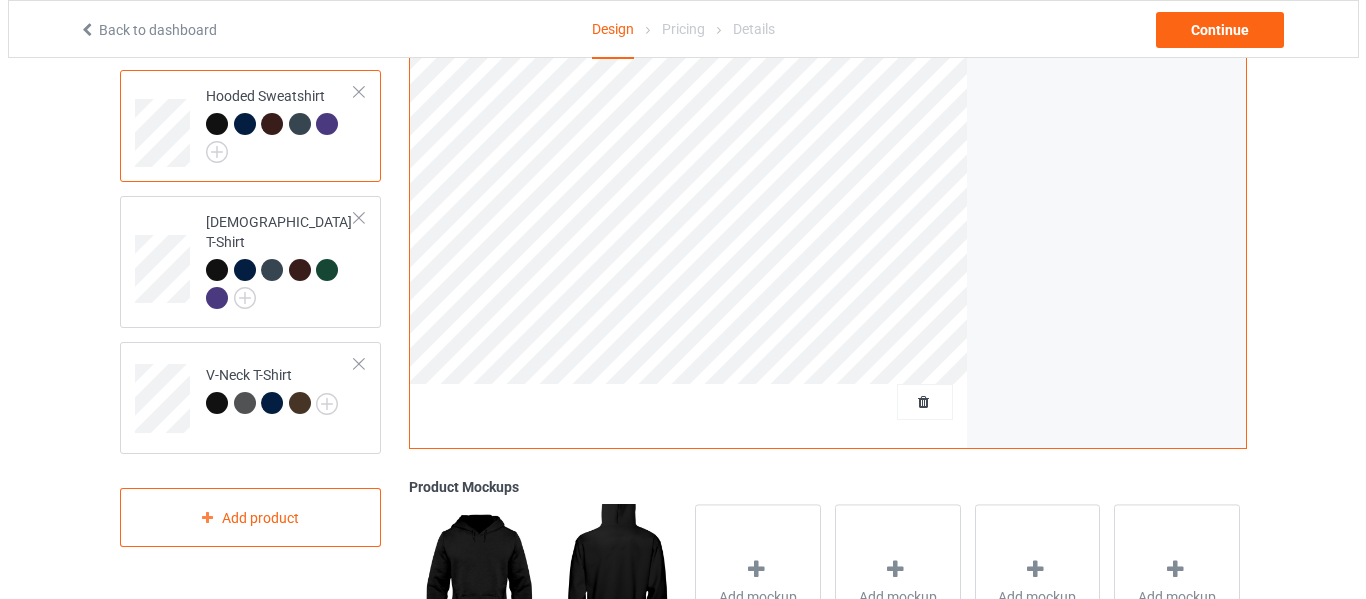 scroll, scrollTop: 600, scrollLeft: 0, axis: vertical 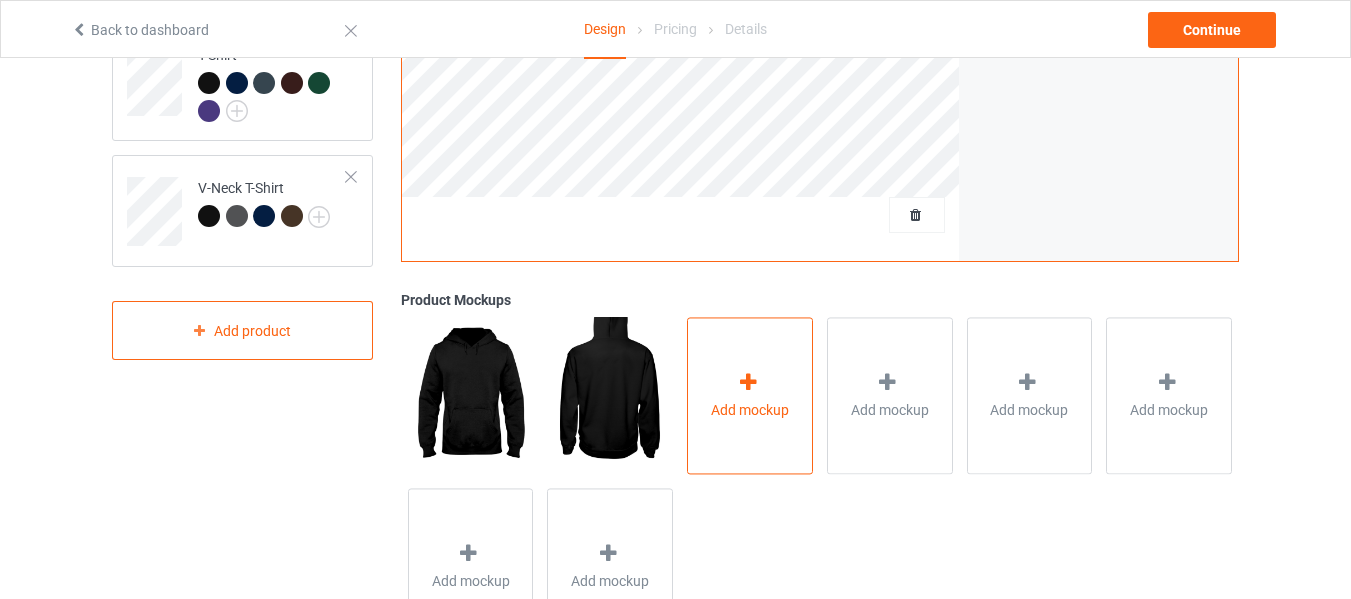 click on "Add mockup" at bounding box center [750, 395] 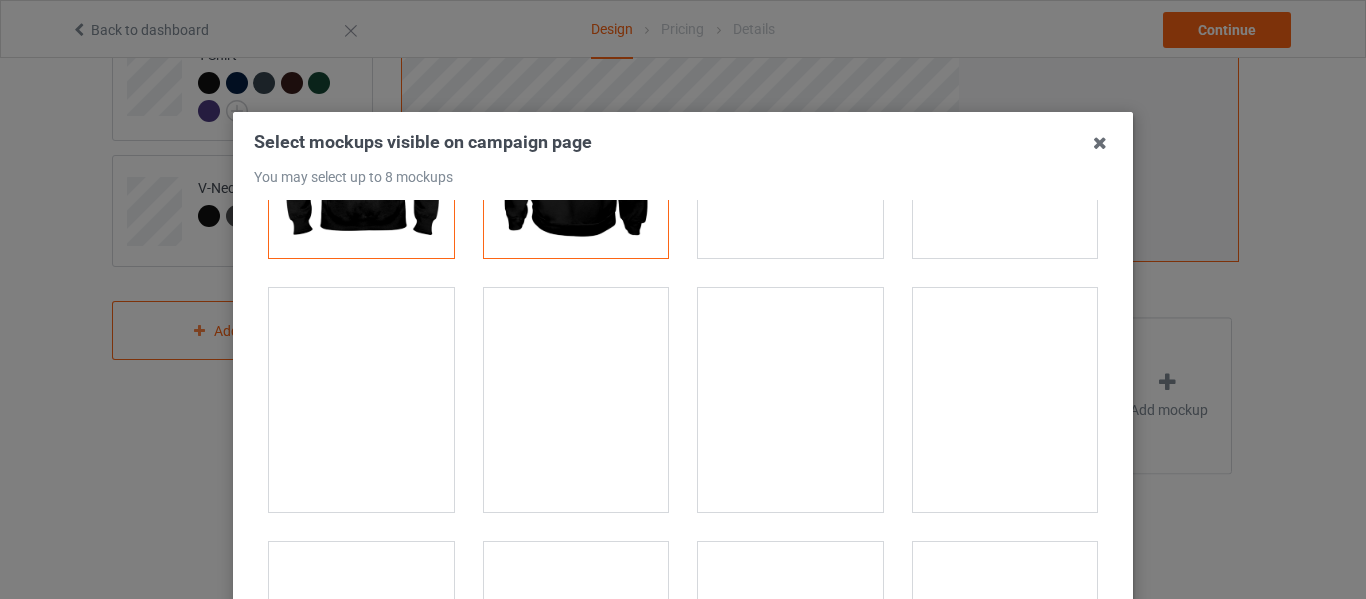 scroll, scrollTop: 200, scrollLeft: 0, axis: vertical 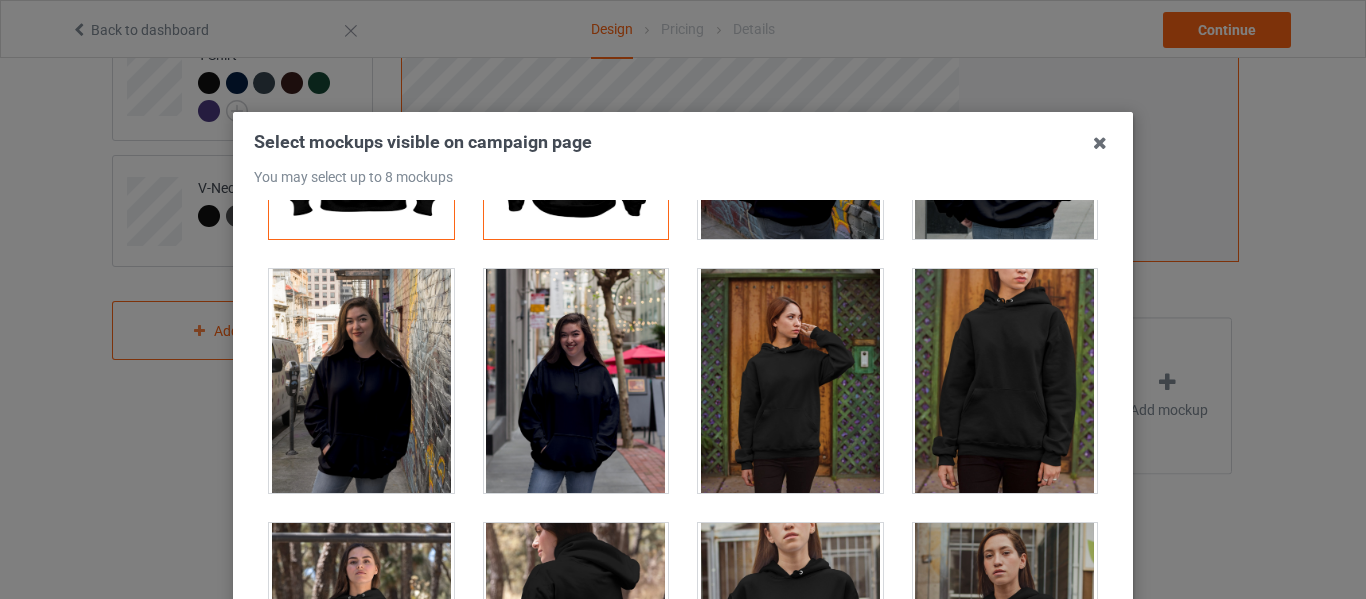click at bounding box center (576, 381) 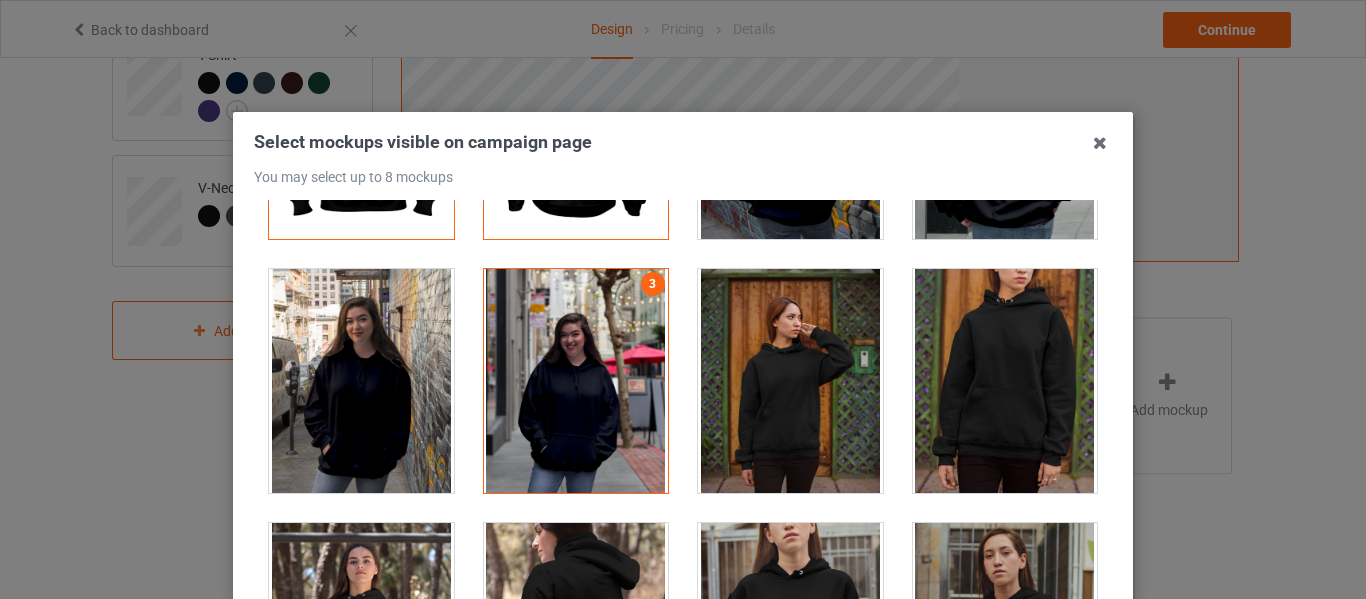 click at bounding box center (1005, 381) 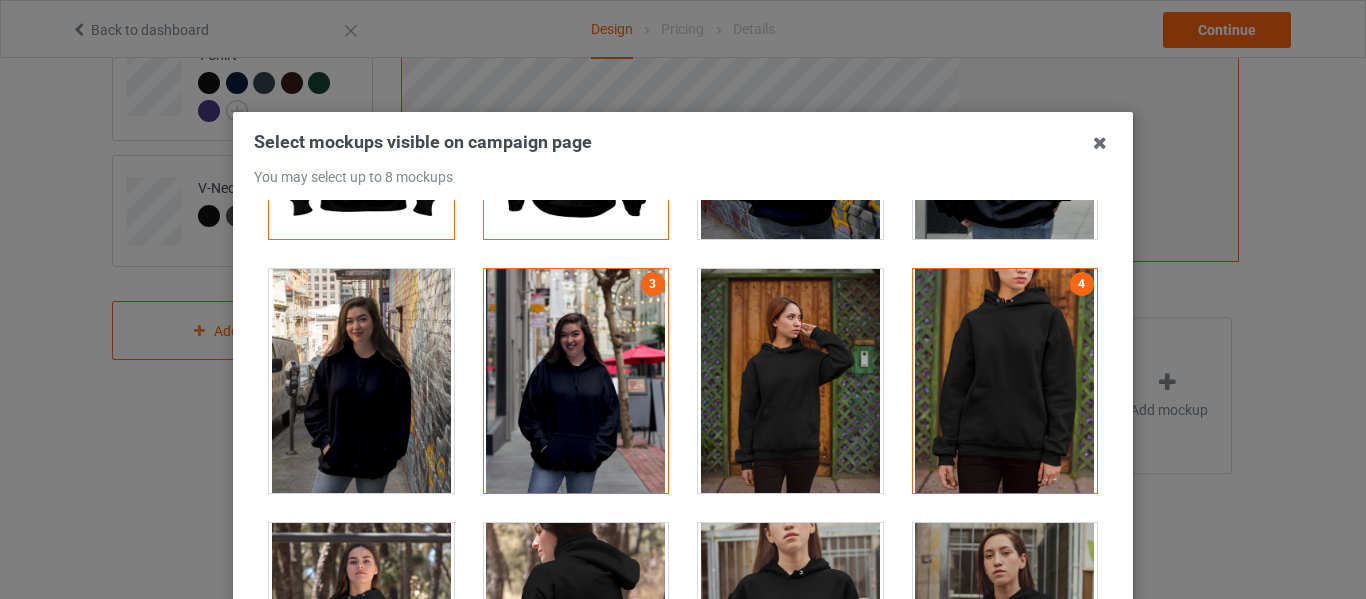 click at bounding box center [790, 381] 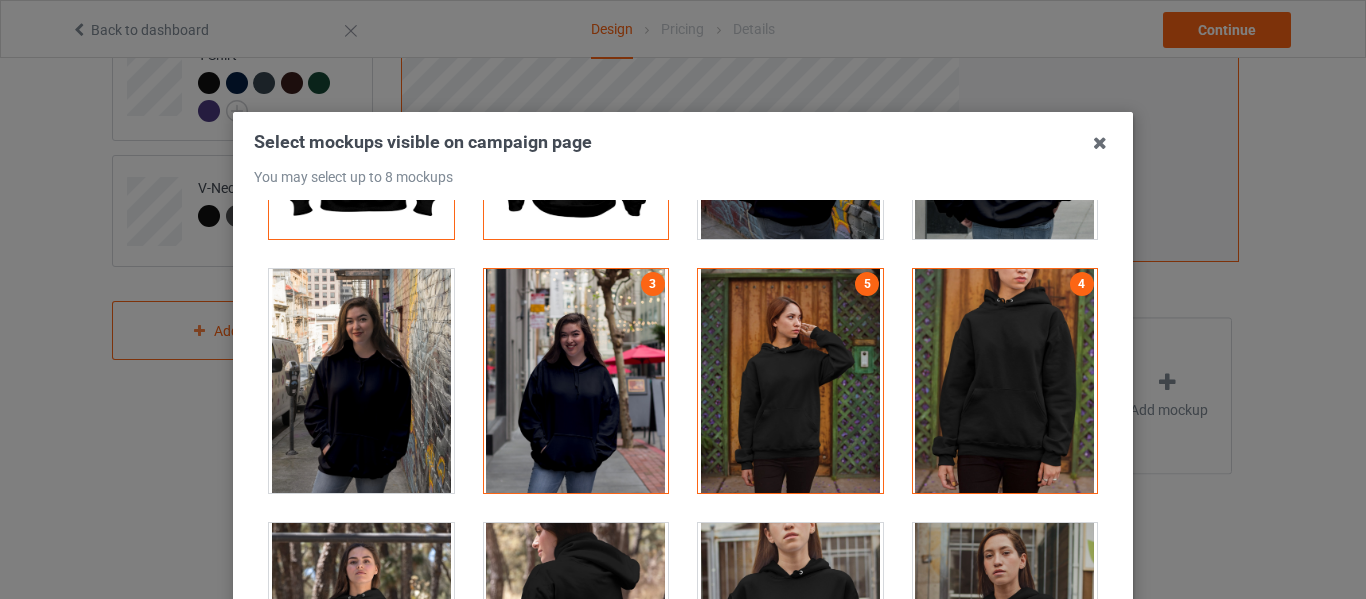click at bounding box center (361, 381) 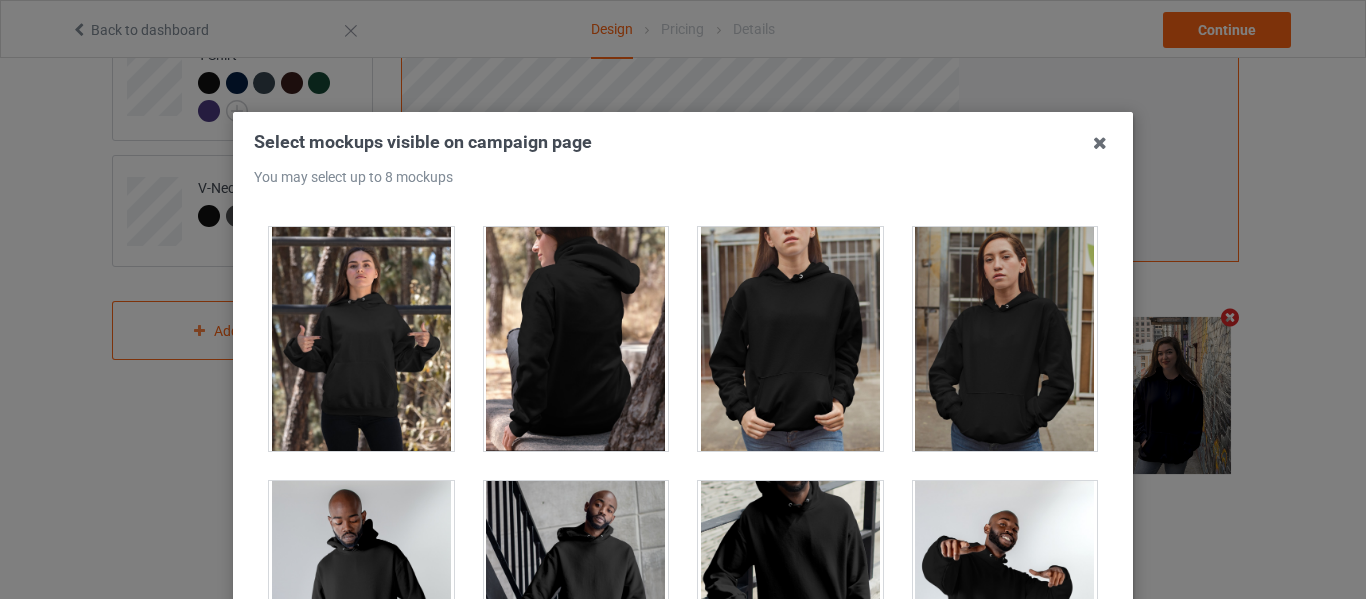 scroll, scrollTop: 500, scrollLeft: 0, axis: vertical 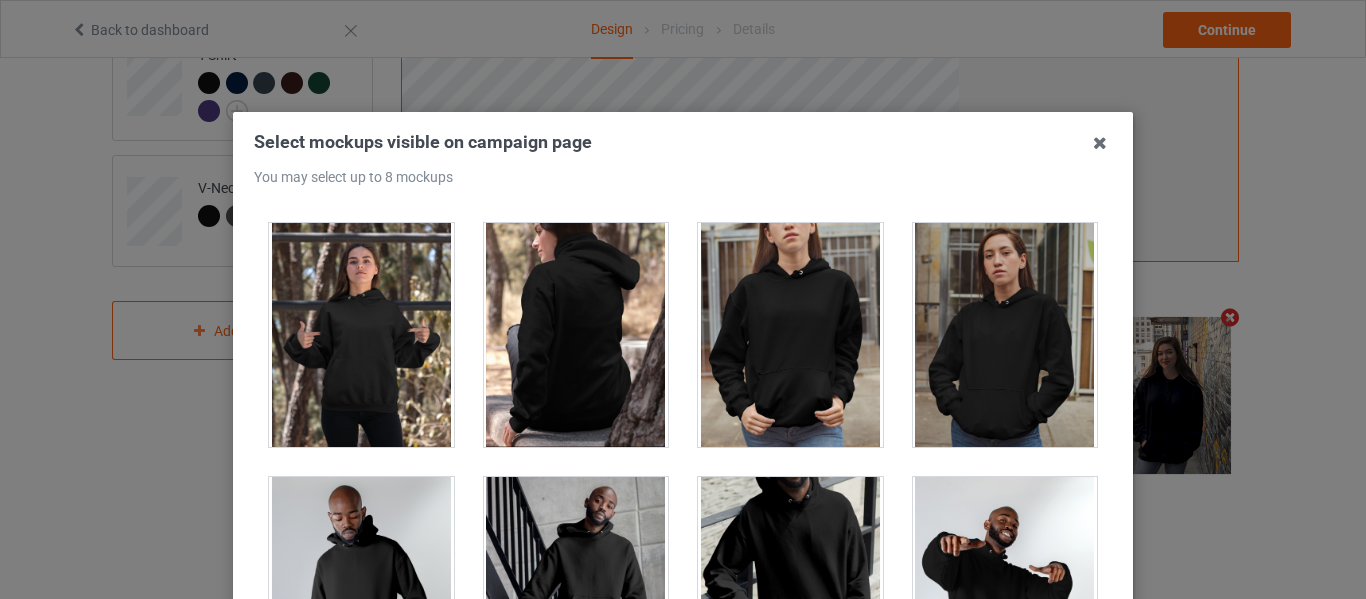 click at bounding box center [790, 335] 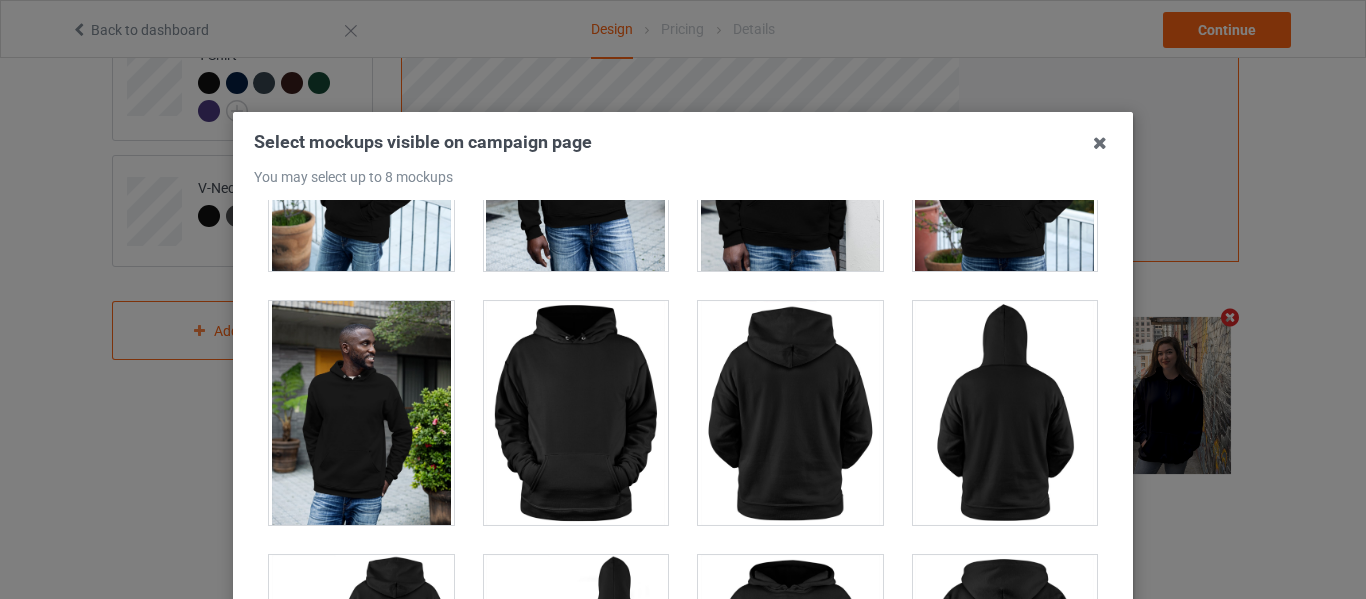 scroll, scrollTop: 2100, scrollLeft: 0, axis: vertical 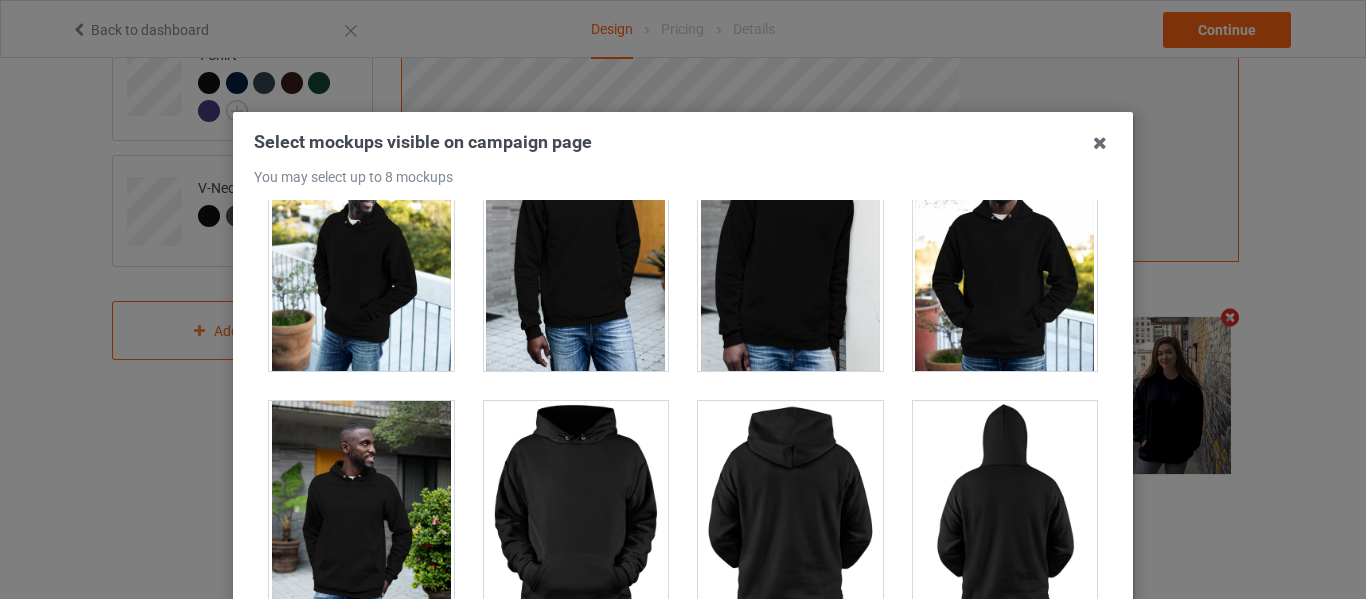 click at bounding box center [1005, 259] 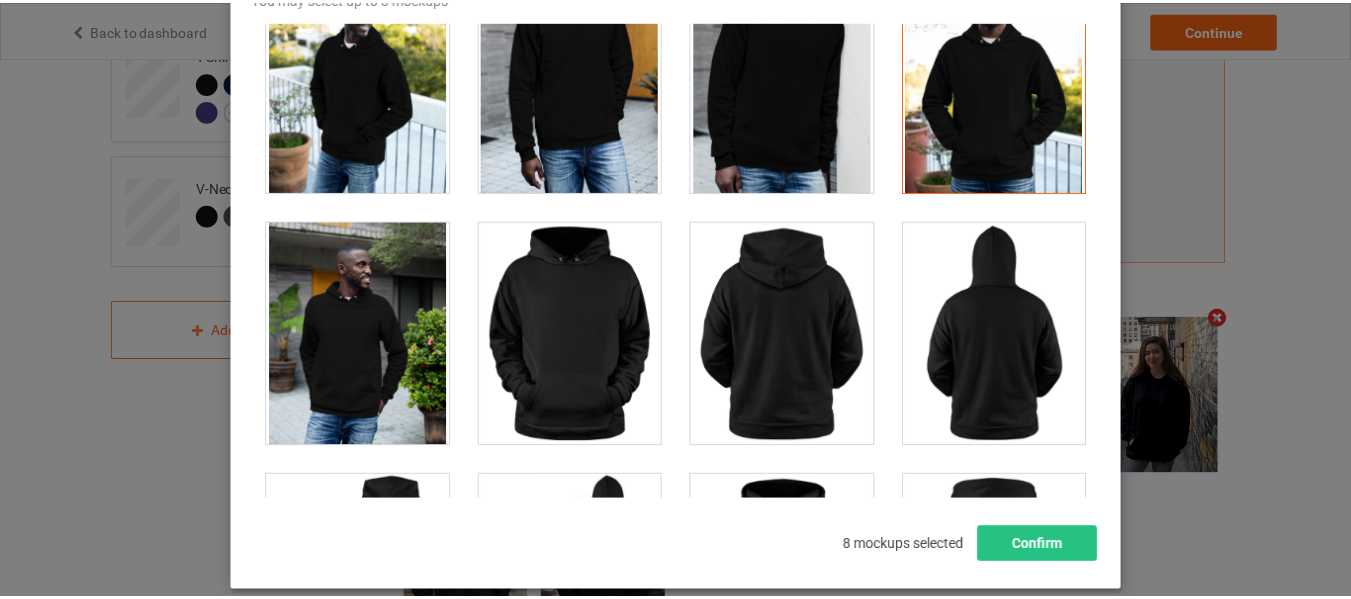 scroll, scrollTop: 200, scrollLeft: 0, axis: vertical 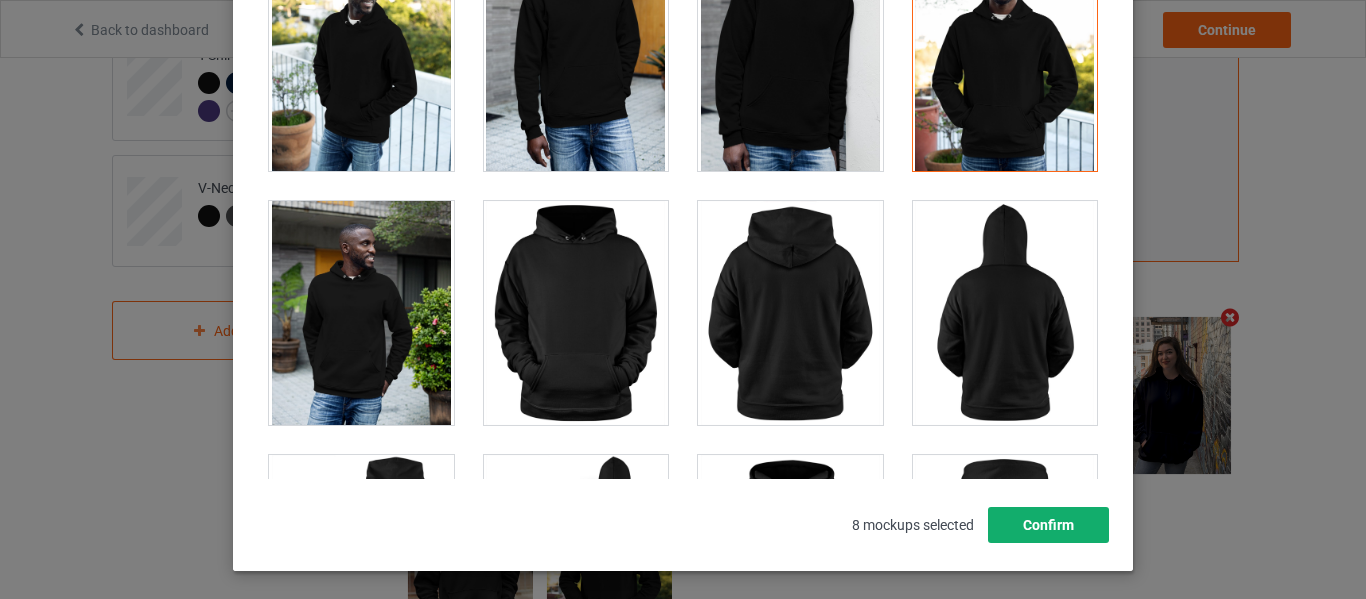 click on "Confirm" at bounding box center (1048, 525) 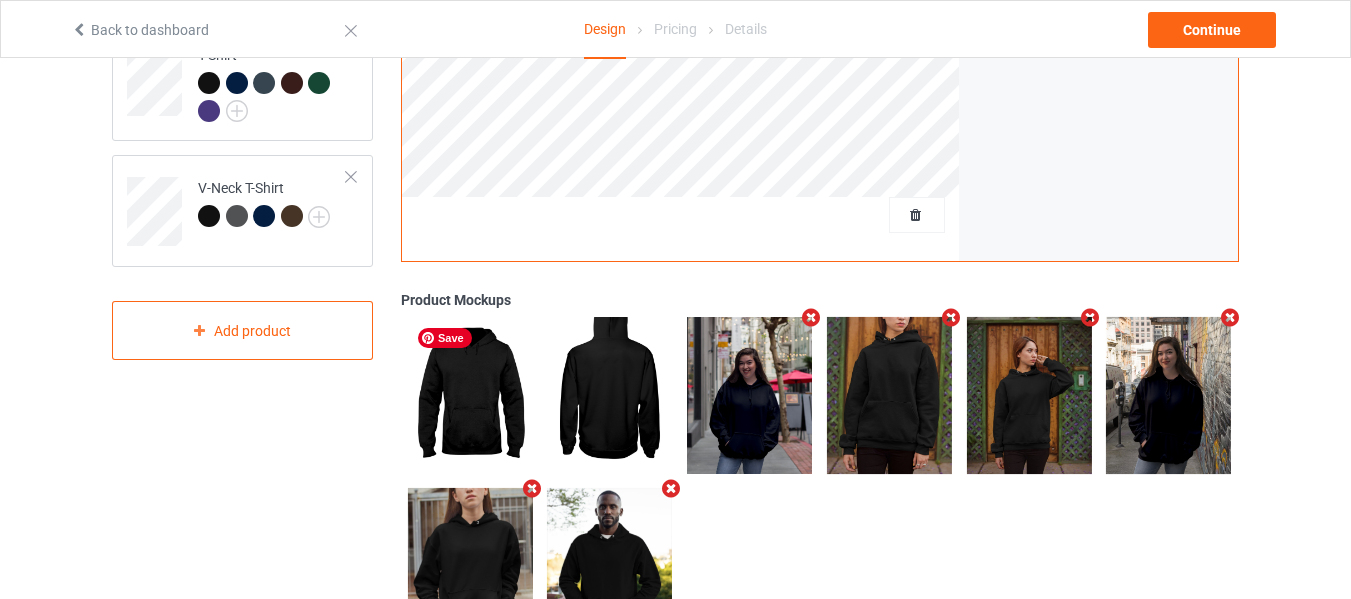 scroll, scrollTop: 400, scrollLeft: 0, axis: vertical 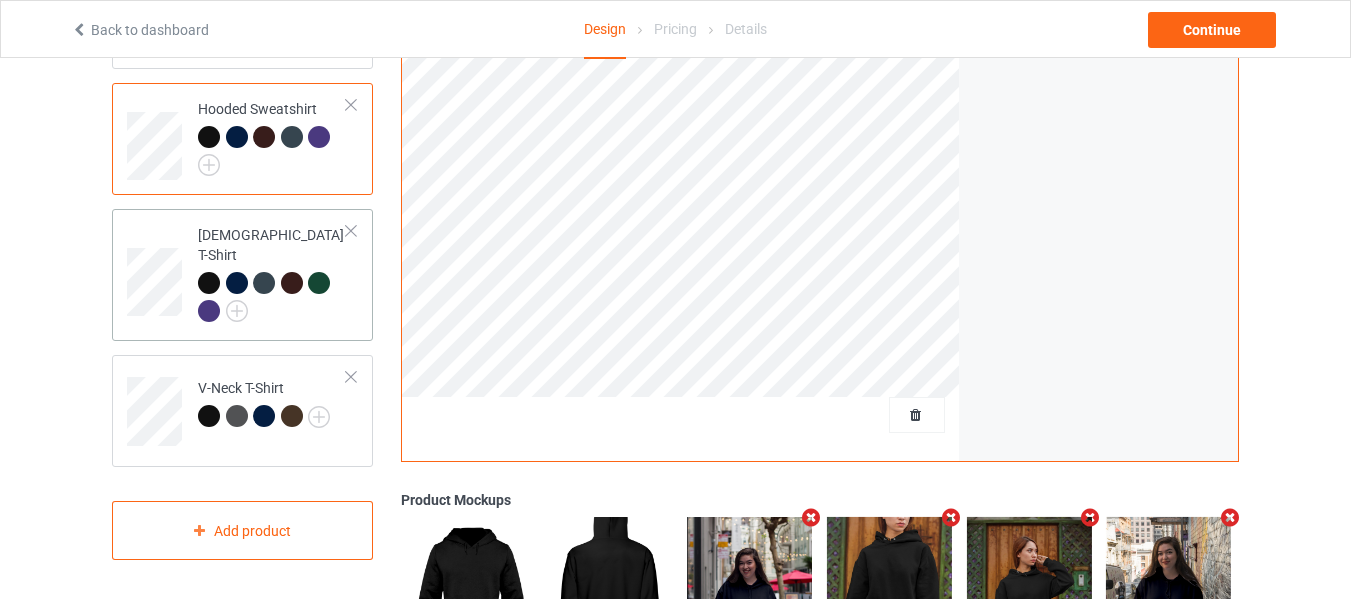 click at bounding box center (272, 299) 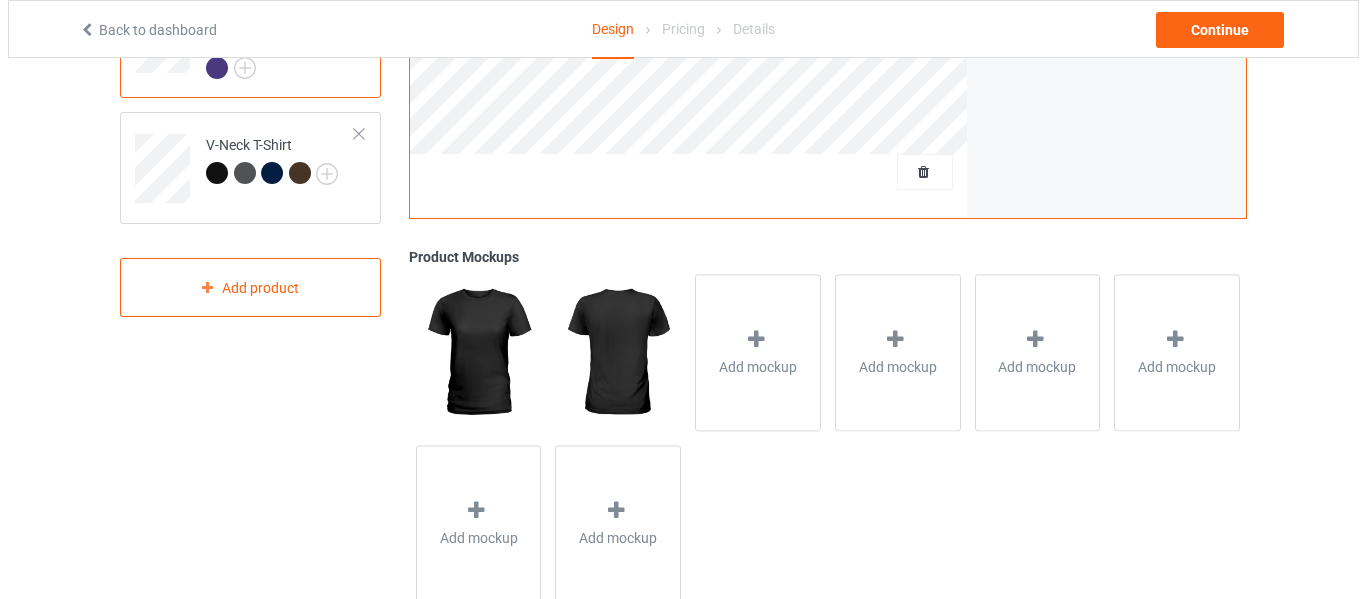 scroll, scrollTop: 697, scrollLeft: 0, axis: vertical 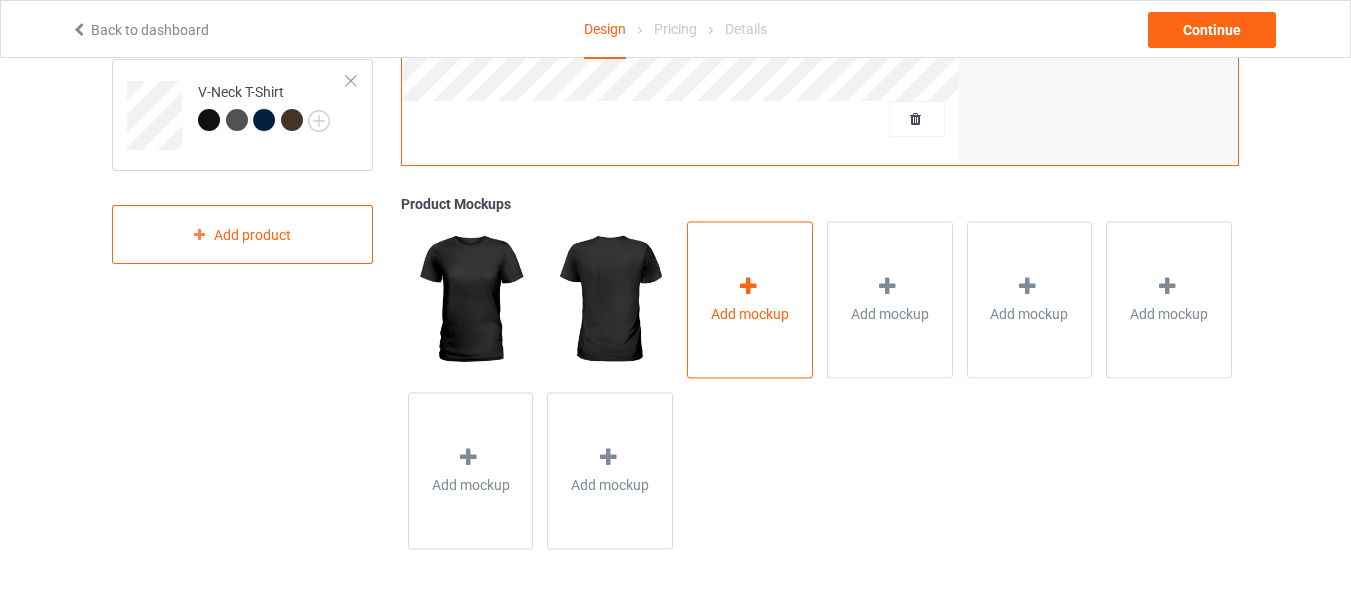 click on "Add mockup" at bounding box center [750, 314] 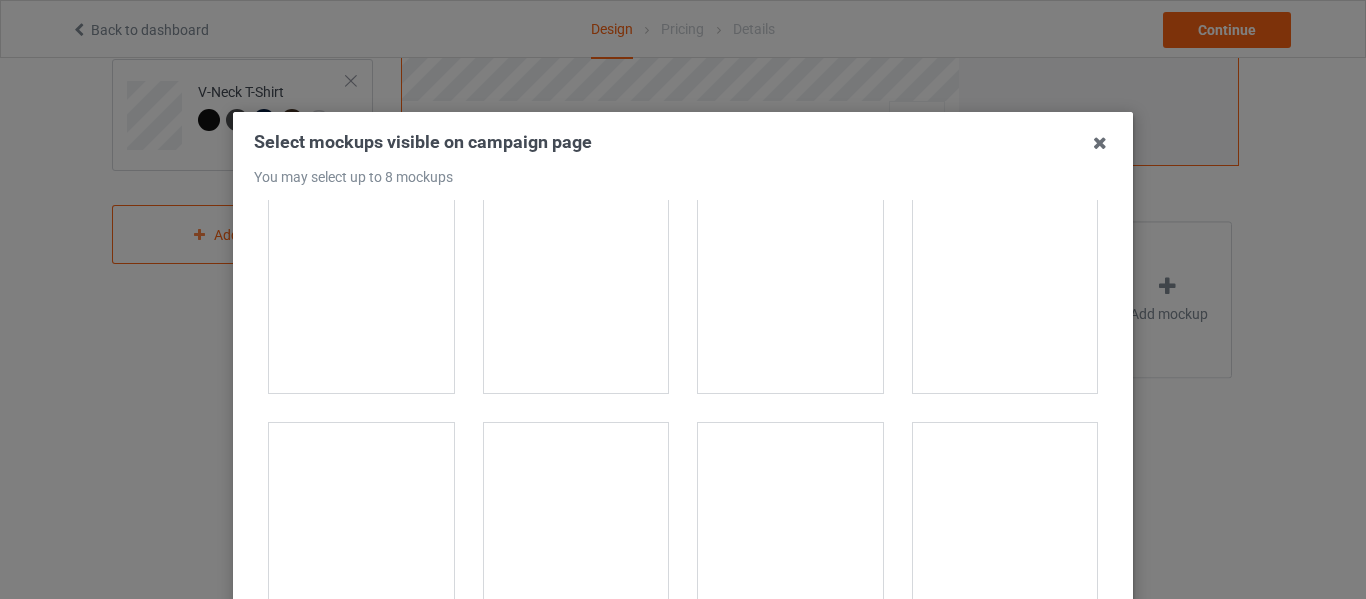 scroll, scrollTop: 200, scrollLeft: 0, axis: vertical 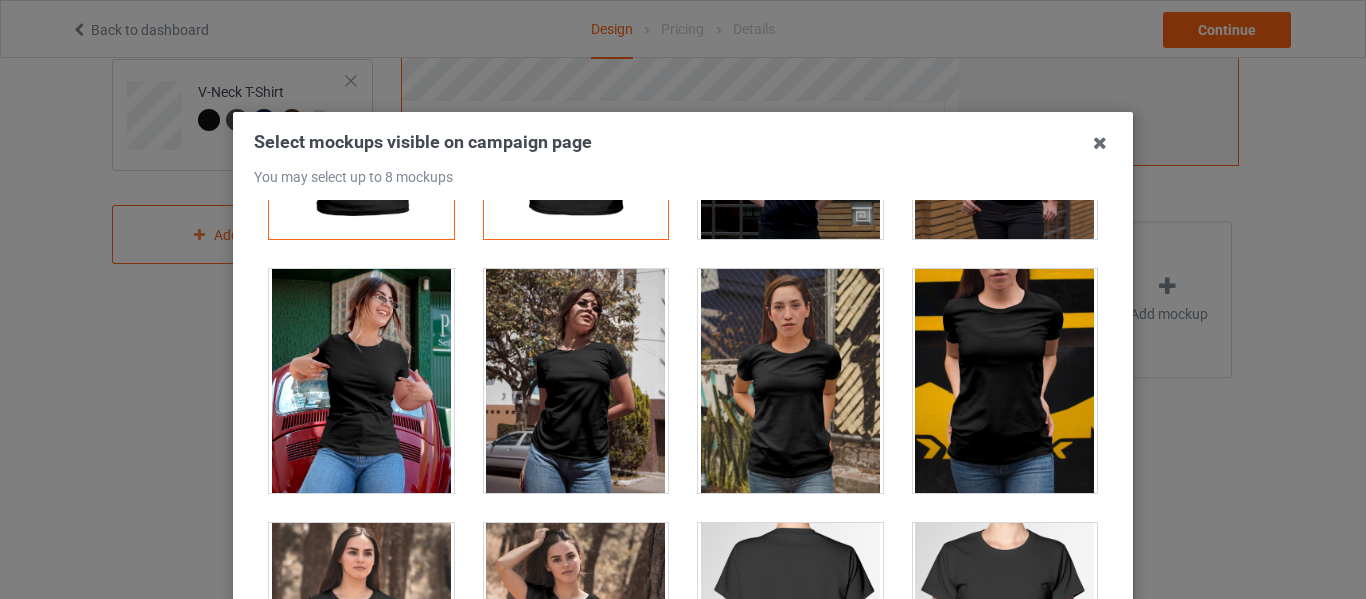 click at bounding box center (1005, 381) 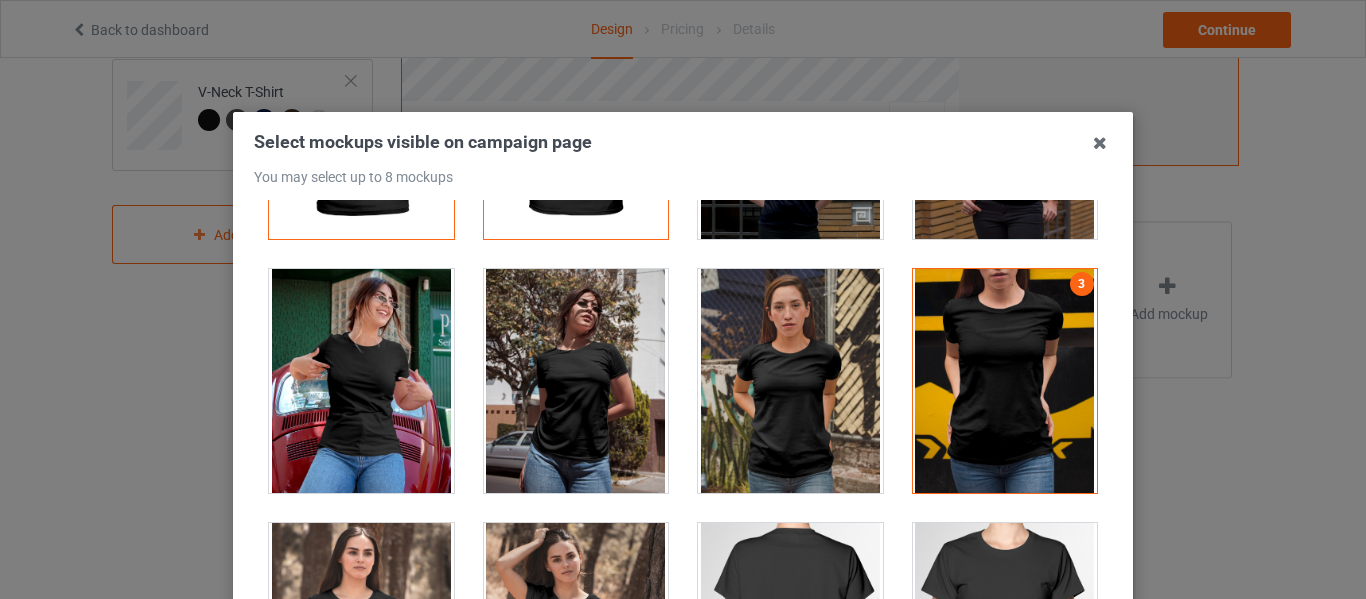 click at bounding box center [361, 381] 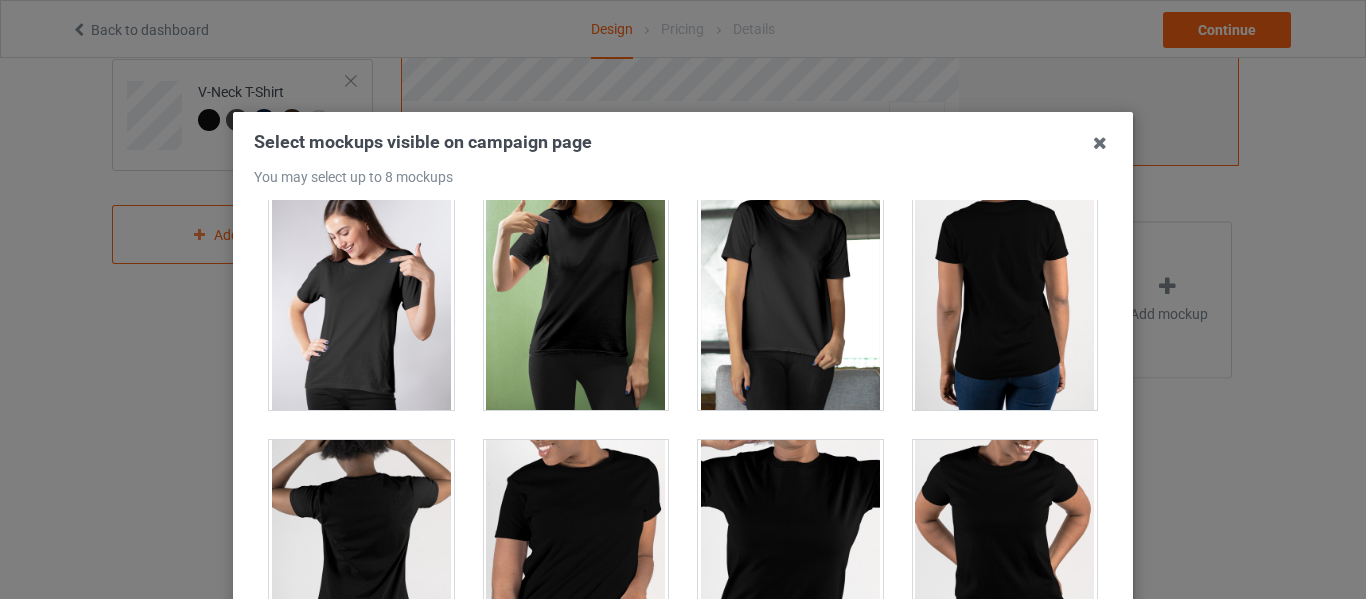 scroll, scrollTop: 1300, scrollLeft: 0, axis: vertical 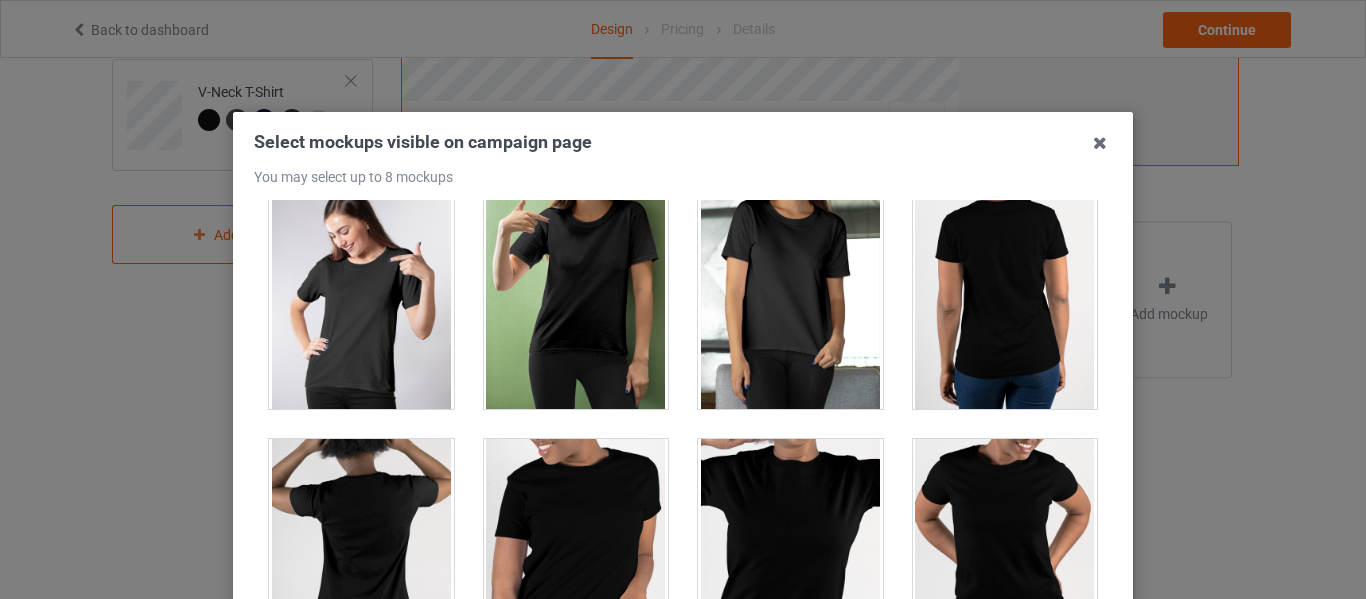 click at bounding box center (361, 297) 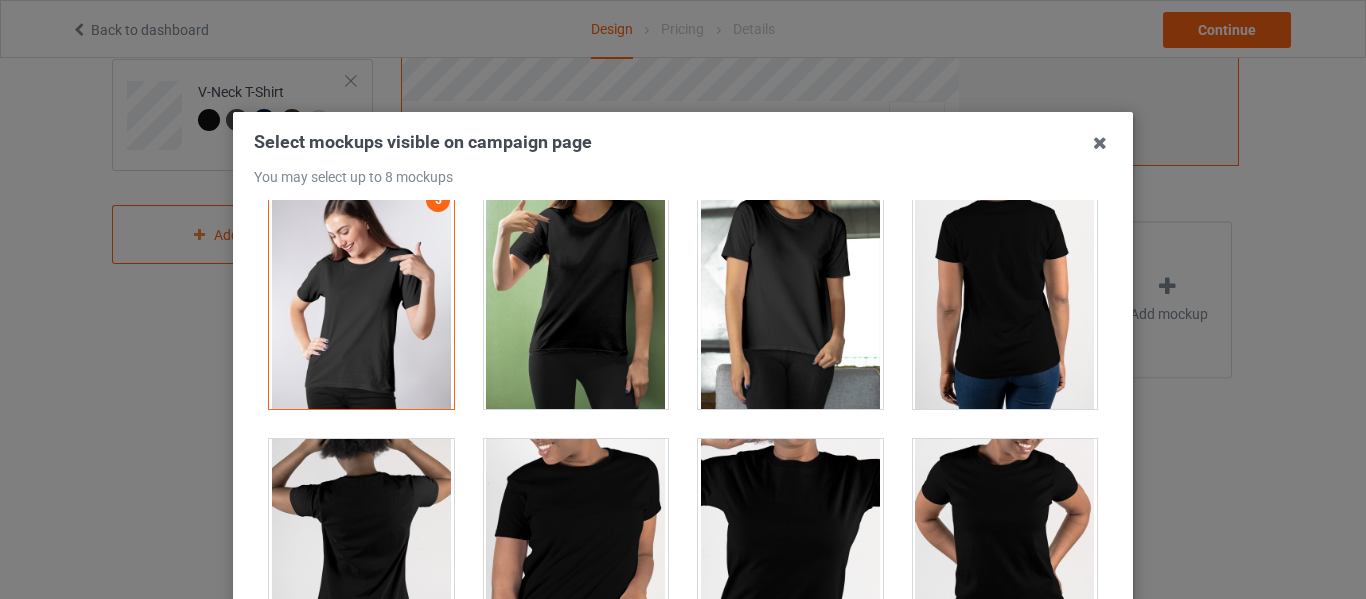 scroll, scrollTop: 1500, scrollLeft: 0, axis: vertical 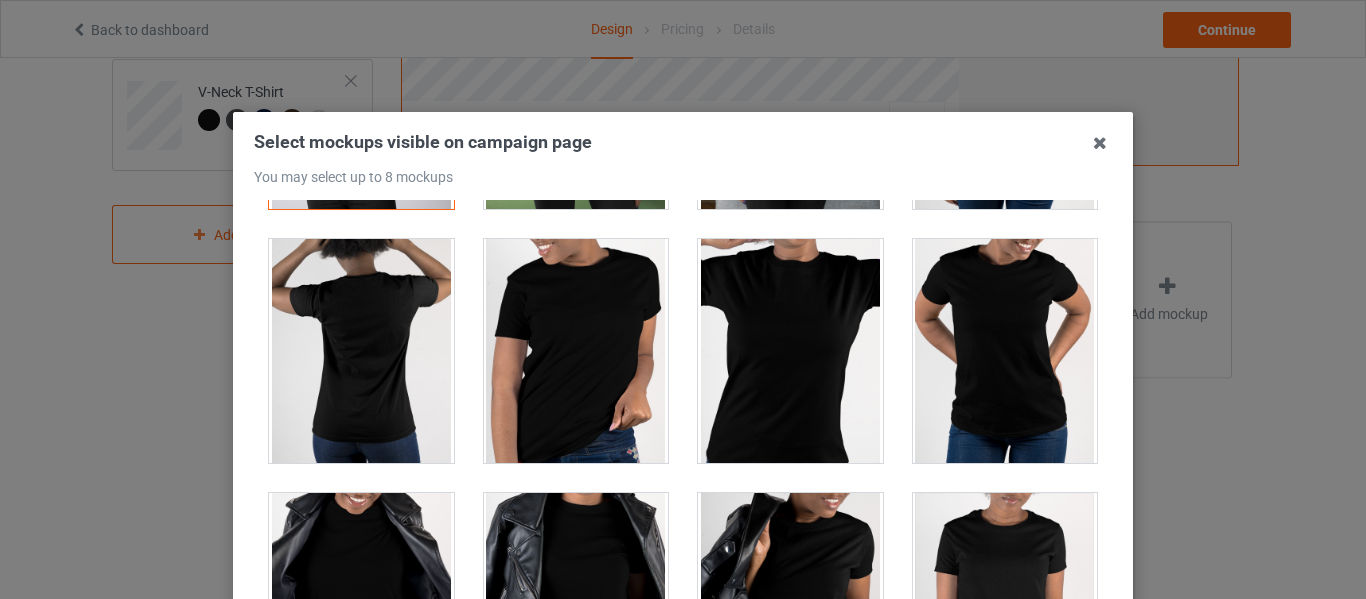 click at bounding box center [790, 351] 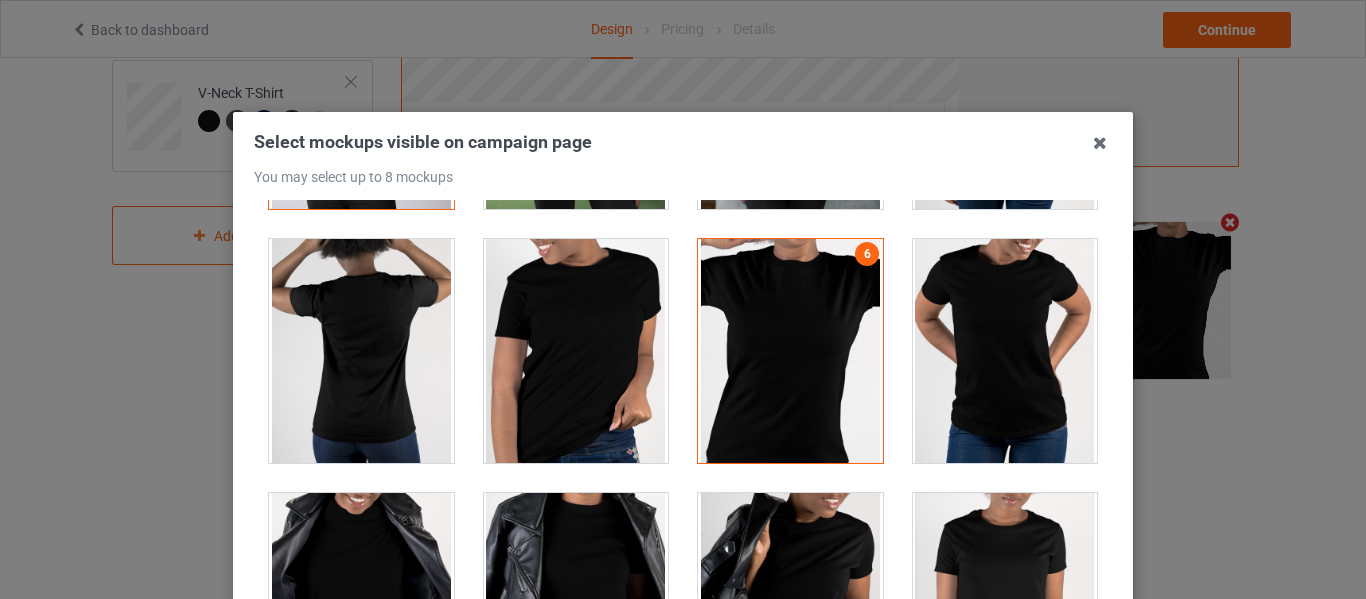 click at bounding box center (576, 351) 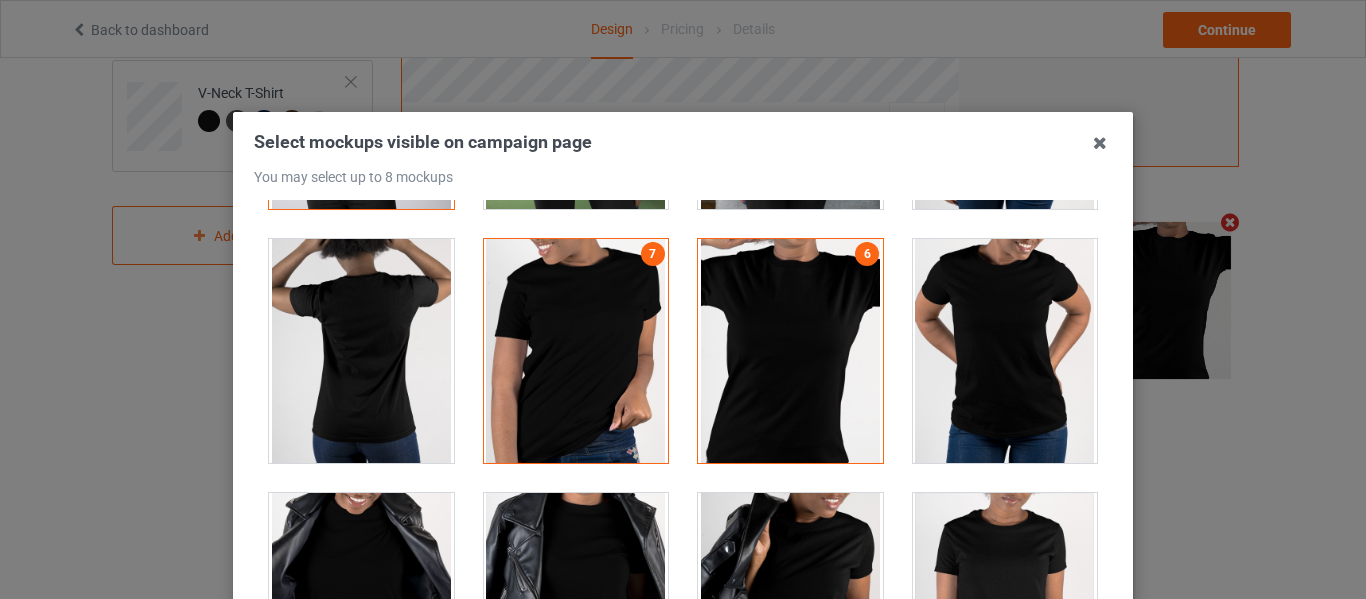 click on "6" at bounding box center (790, 351) 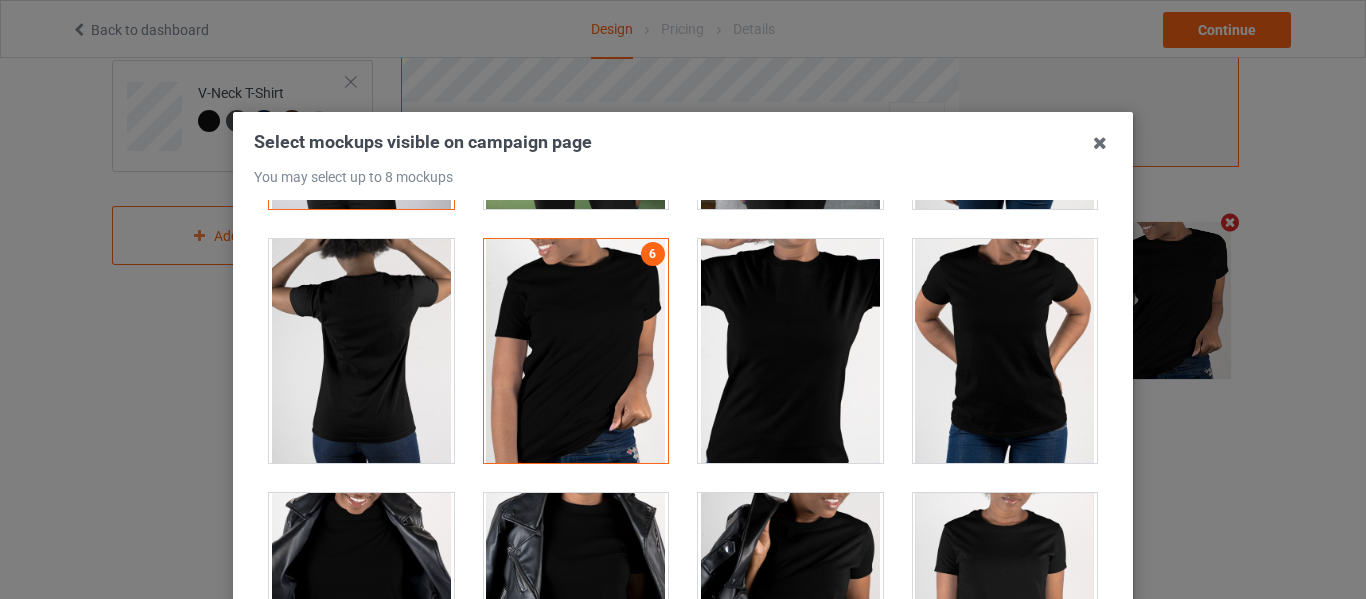 click at bounding box center [1005, 351] 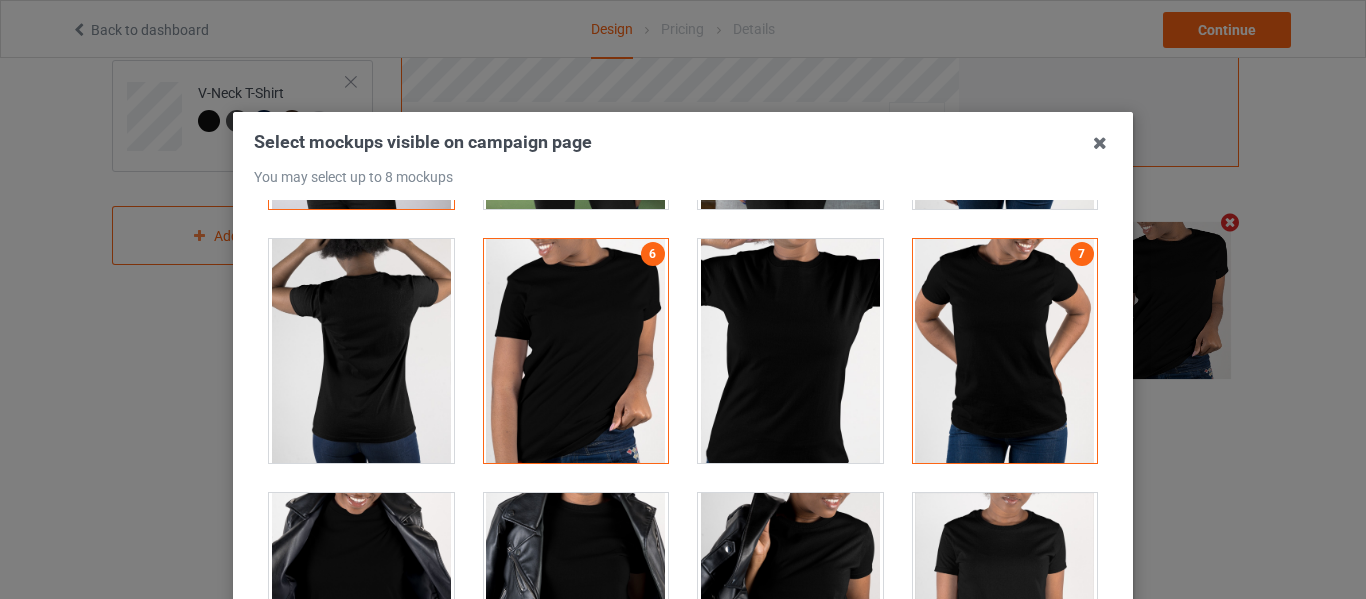 click at bounding box center [790, 351] 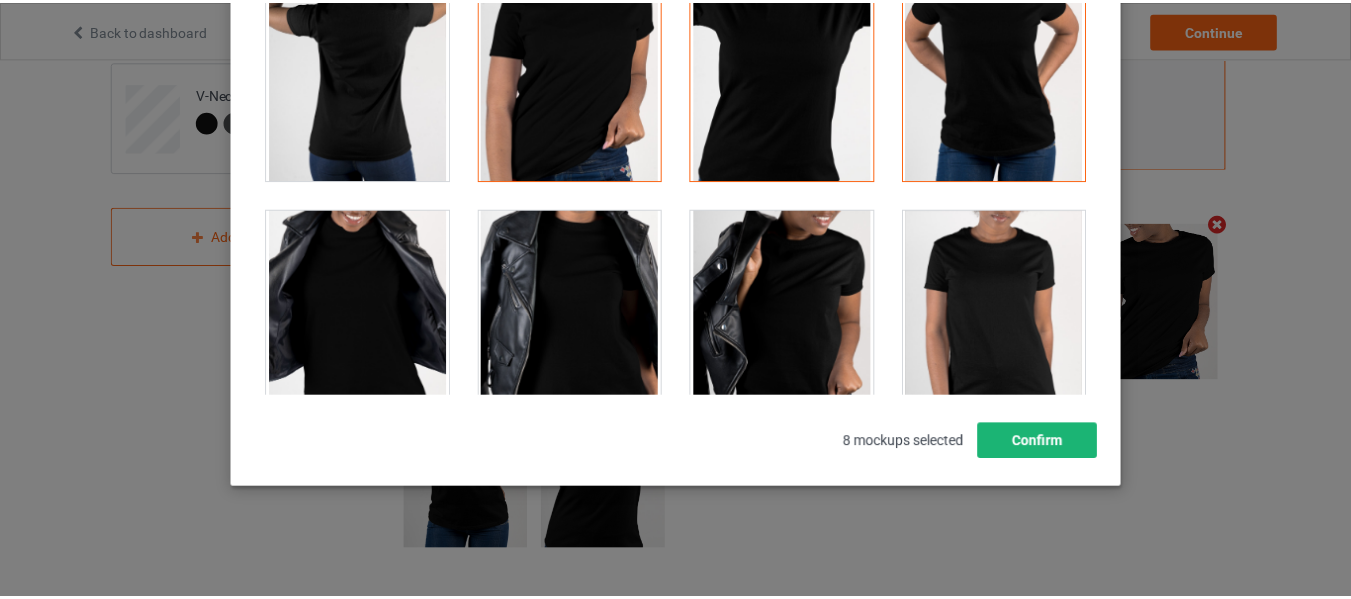 scroll, scrollTop: 284, scrollLeft: 0, axis: vertical 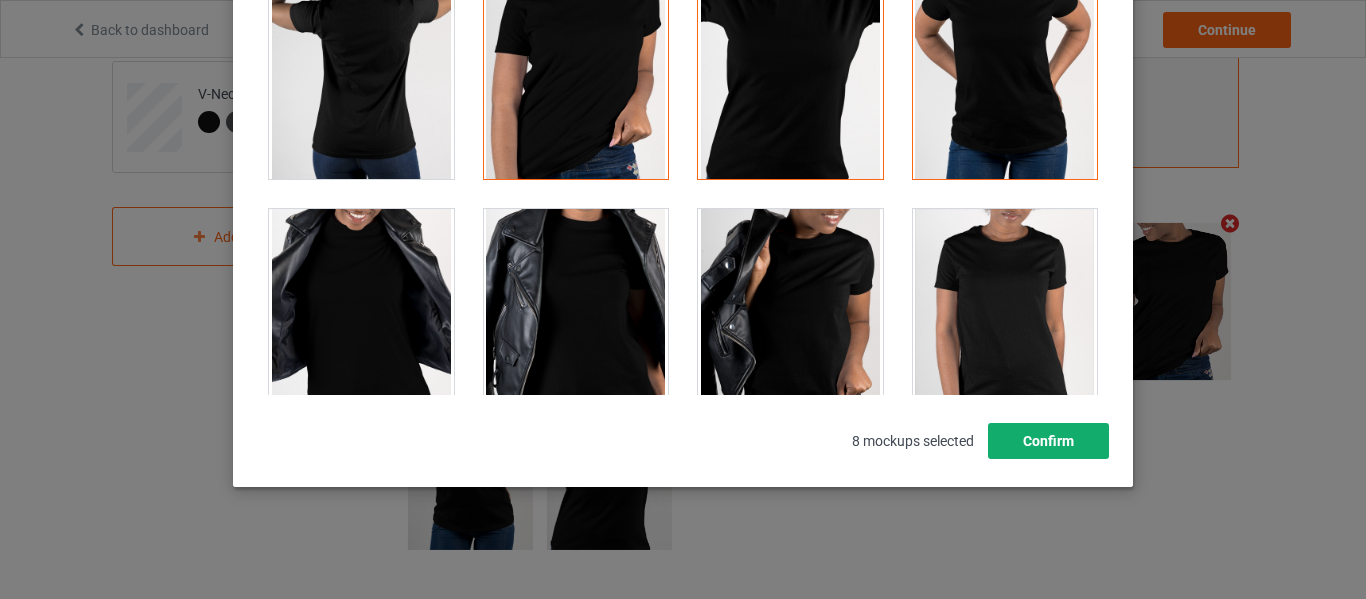 click on "Confirm" at bounding box center [1048, 441] 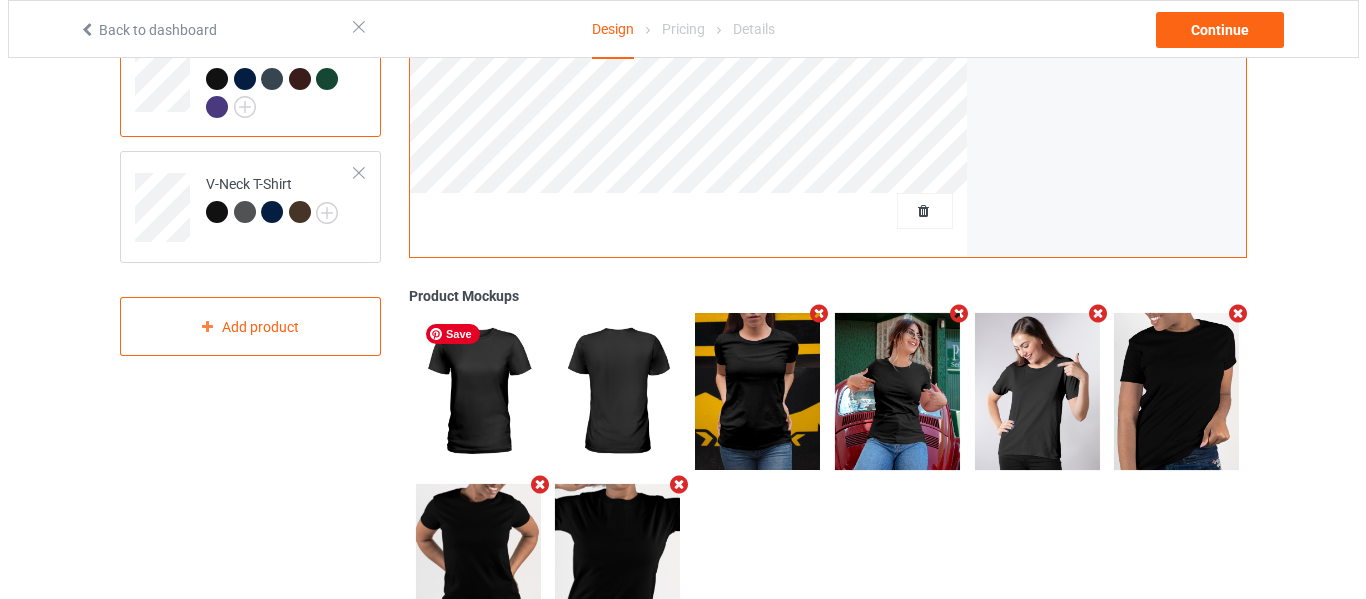 scroll, scrollTop: 495, scrollLeft: 0, axis: vertical 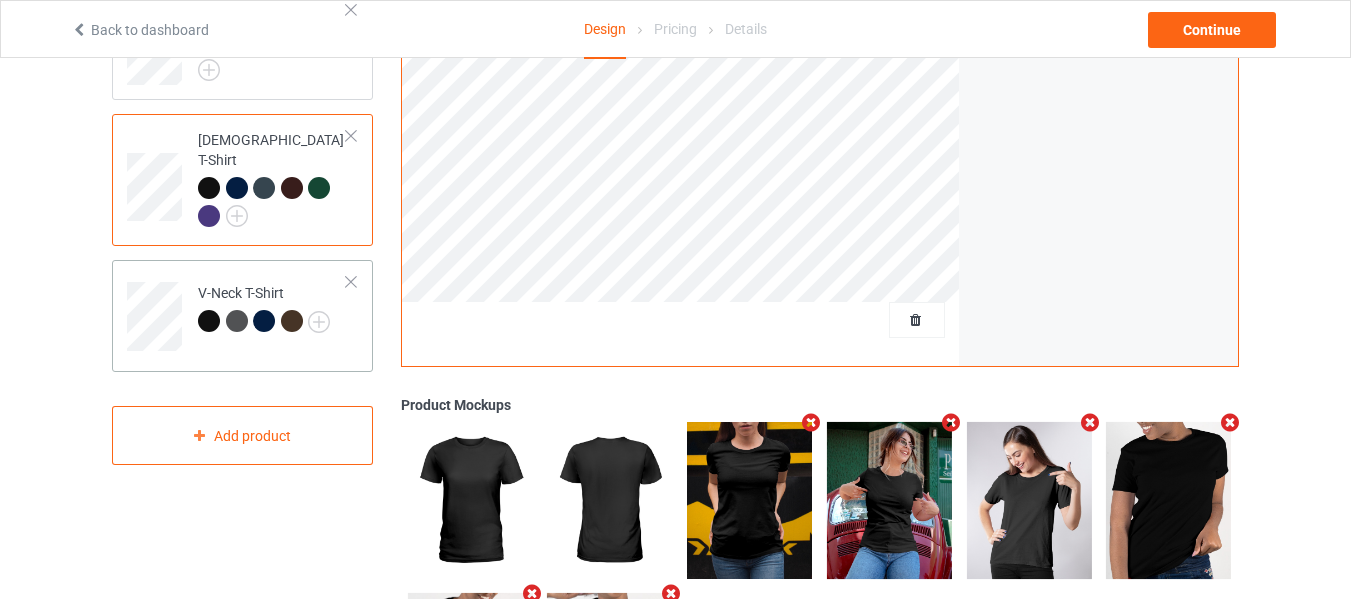click on "V-Neck T-Shirt" at bounding box center [272, 309] 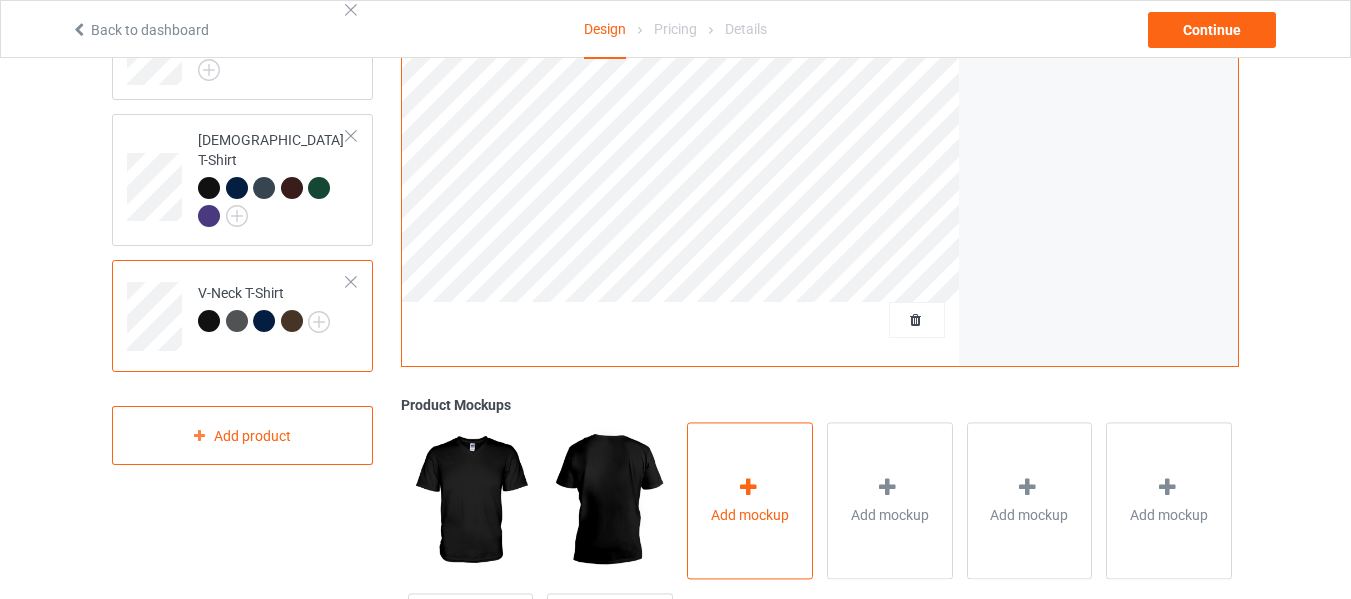 click on "Add mockup" at bounding box center [750, 500] 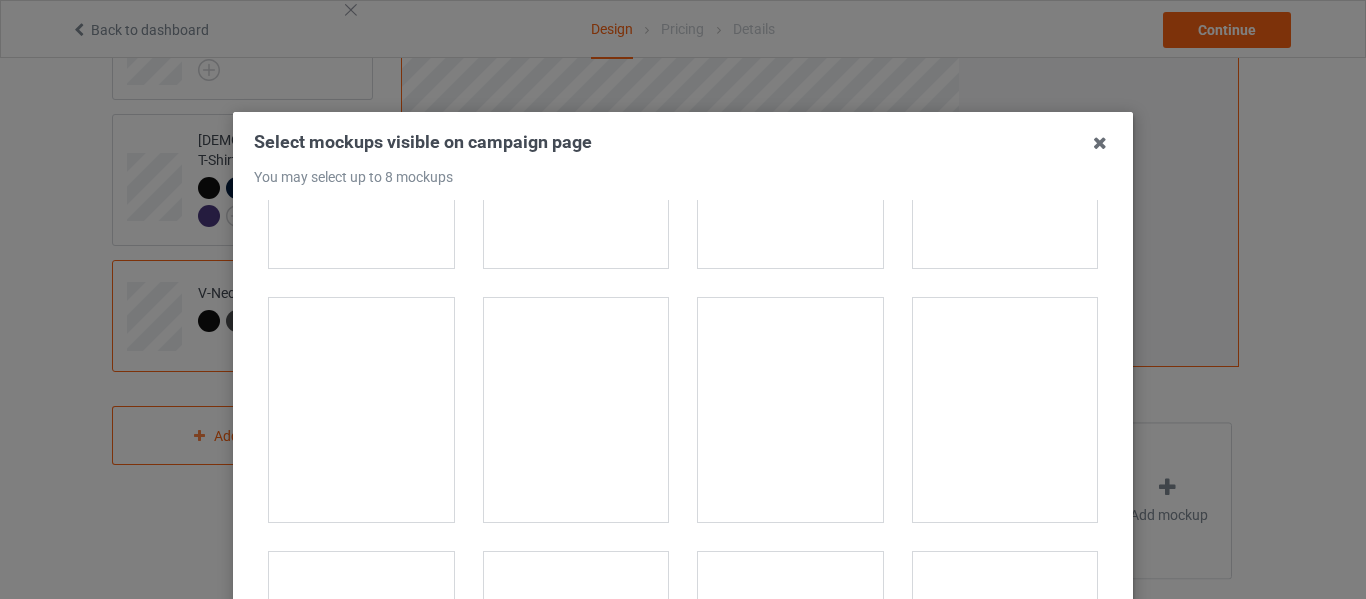 scroll, scrollTop: 1300, scrollLeft: 0, axis: vertical 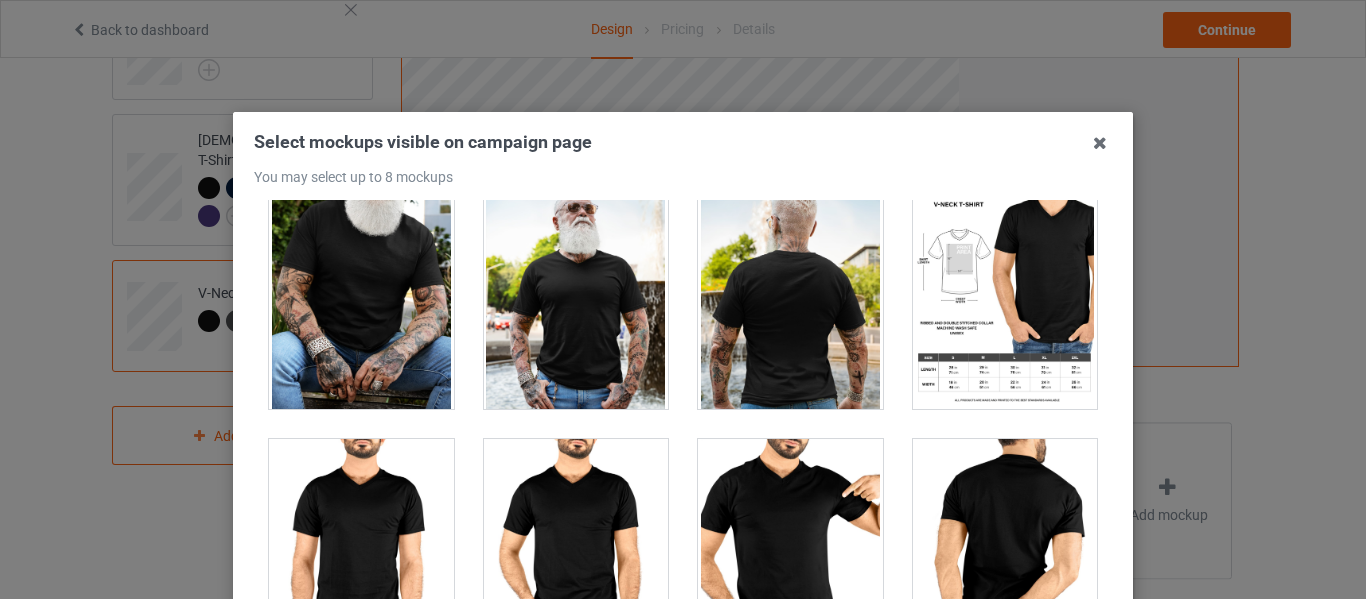 click at bounding box center [790, 551] 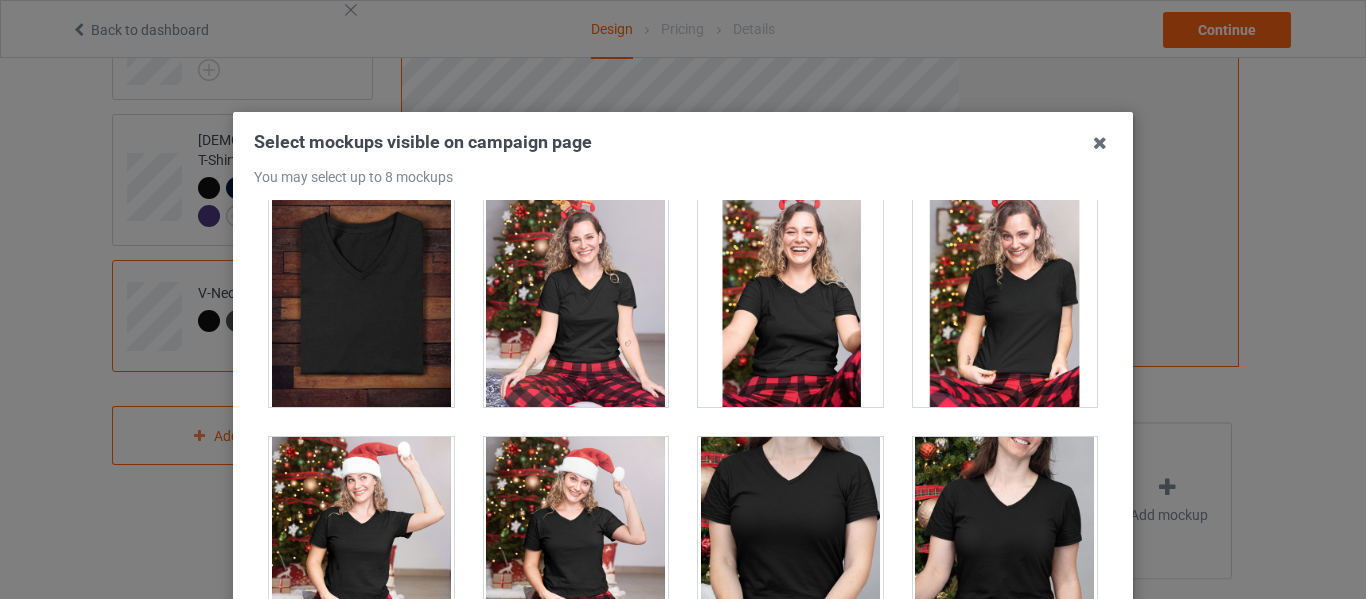 scroll, scrollTop: 3000, scrollLeft: 0, axis: vertical 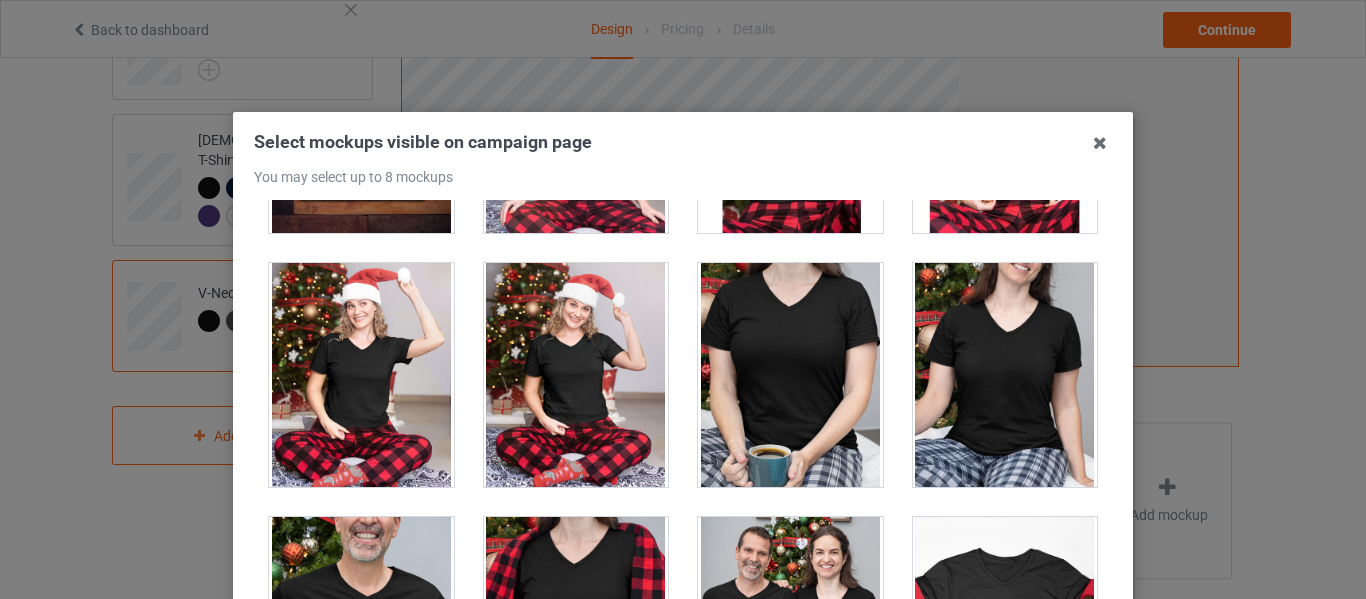 click at bounding box center (790, 375) 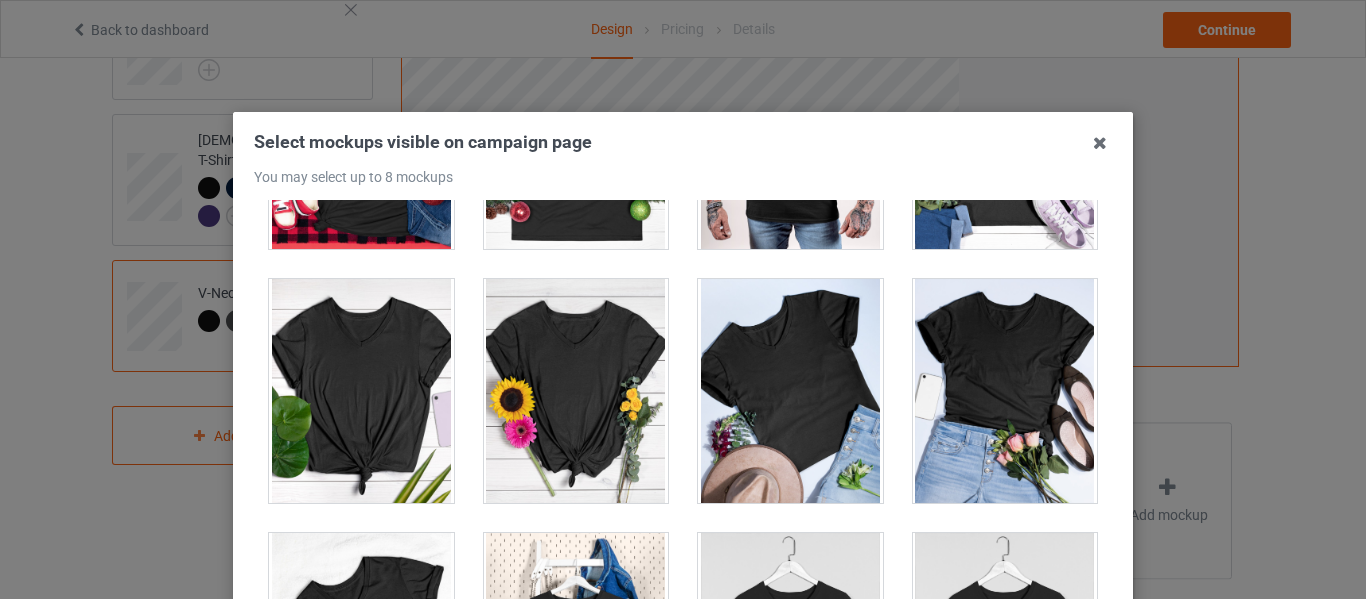 scroll, scrollTop: 3839, scrollLeft: 0, axis: vertical 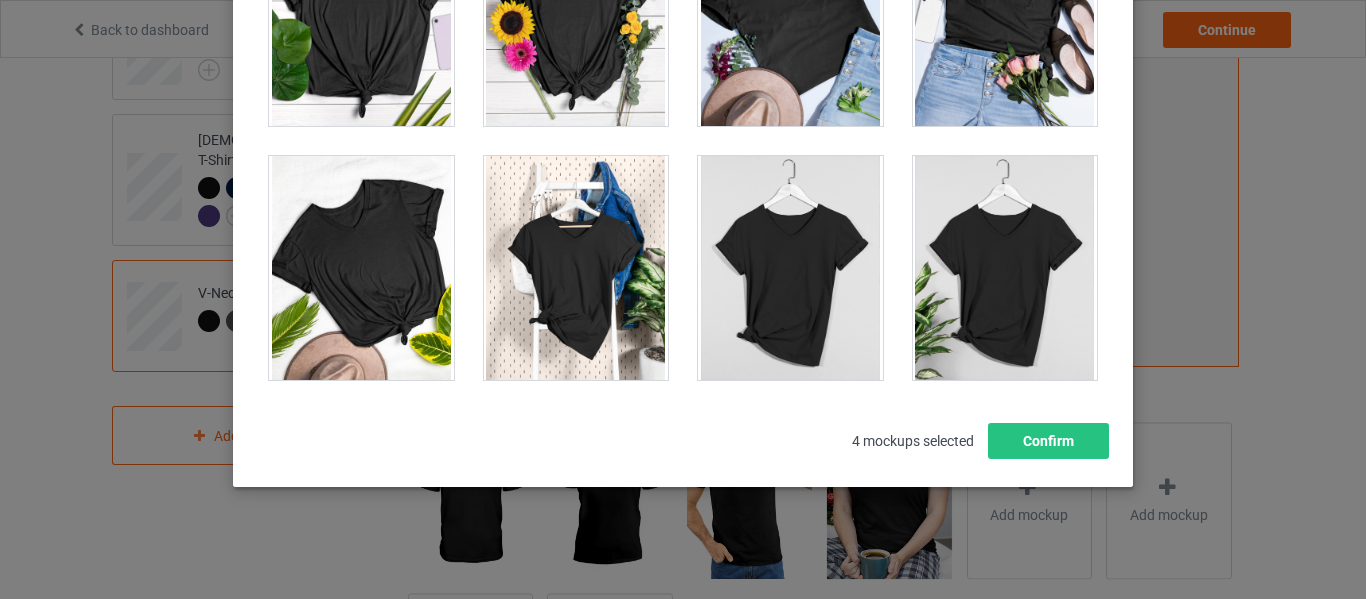 click at bounding box center [790, 268] 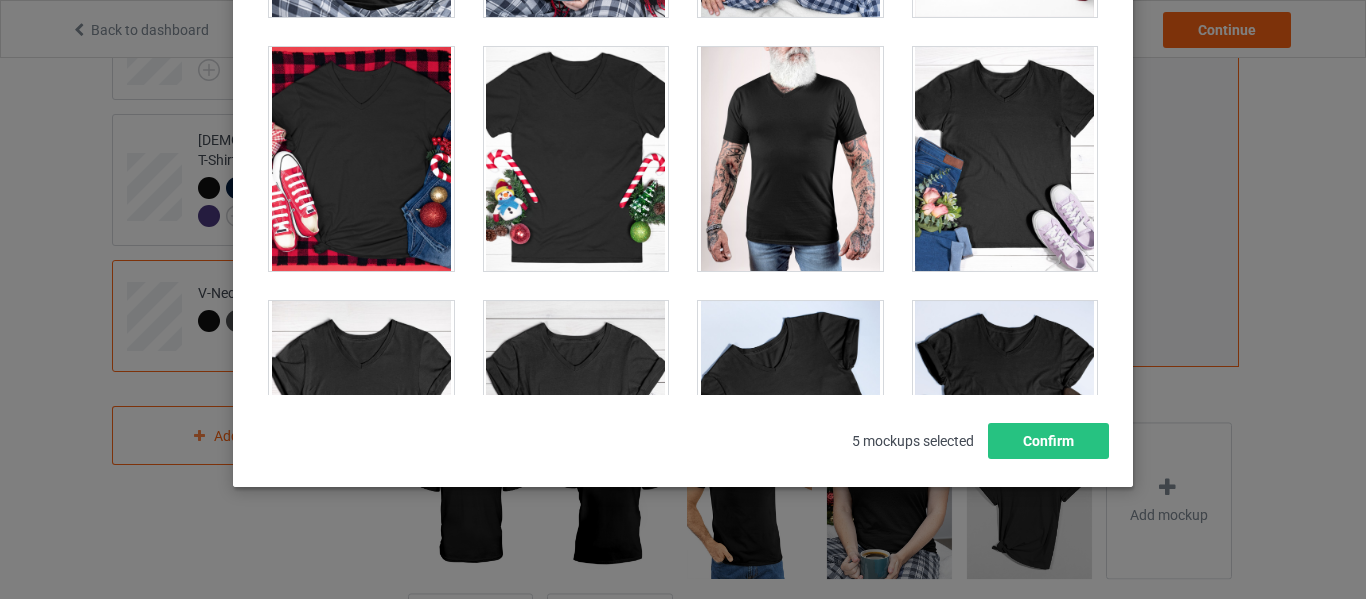 scroll, scrollTop: 3439, scrollLeft: 0, axis: vertical 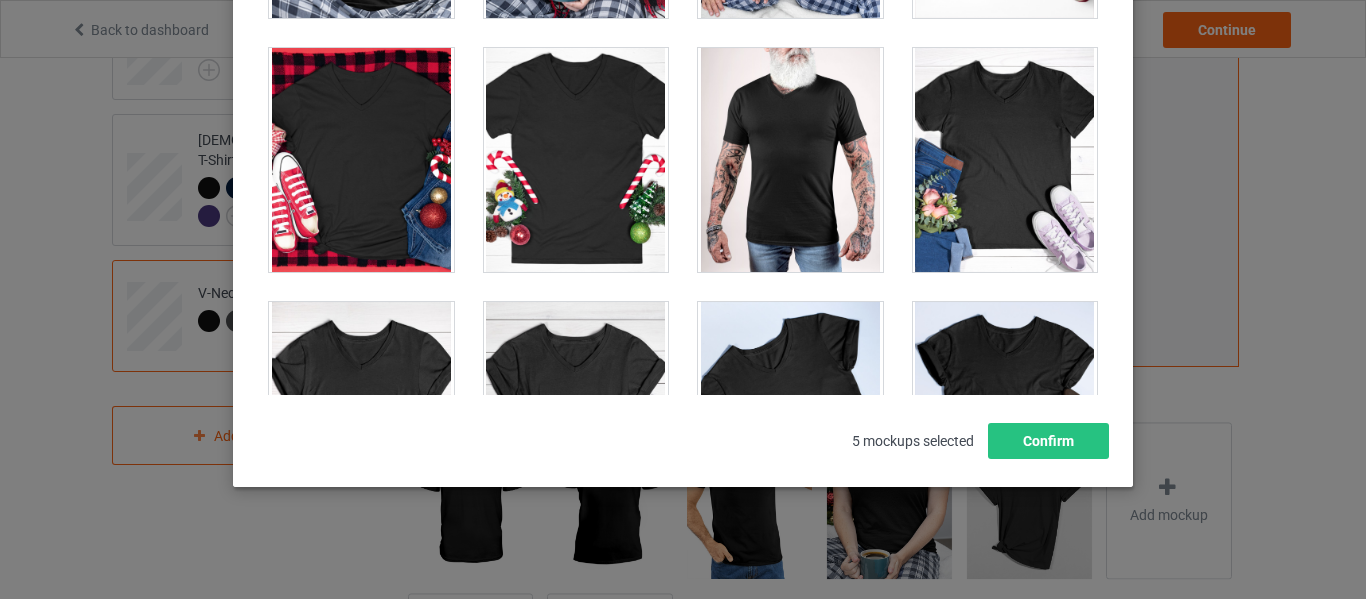 click at bounding box center [361, 160] 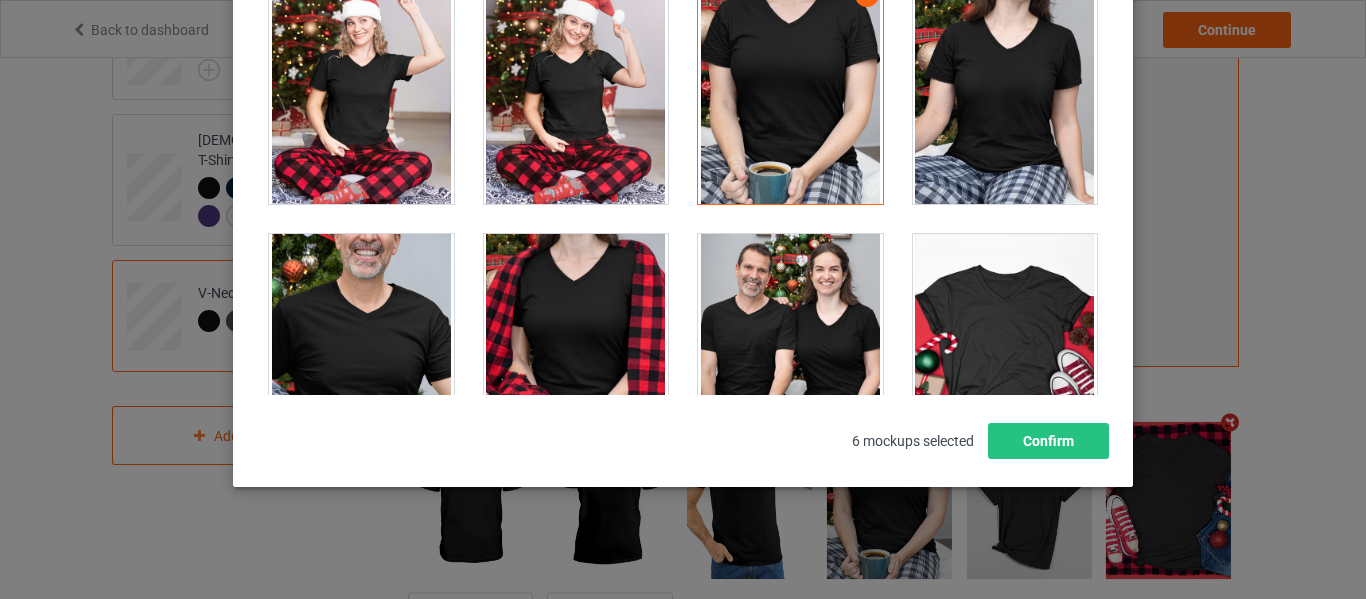 scroll, scrollTop: 2839, scrollLeft: 0, axis: vertical 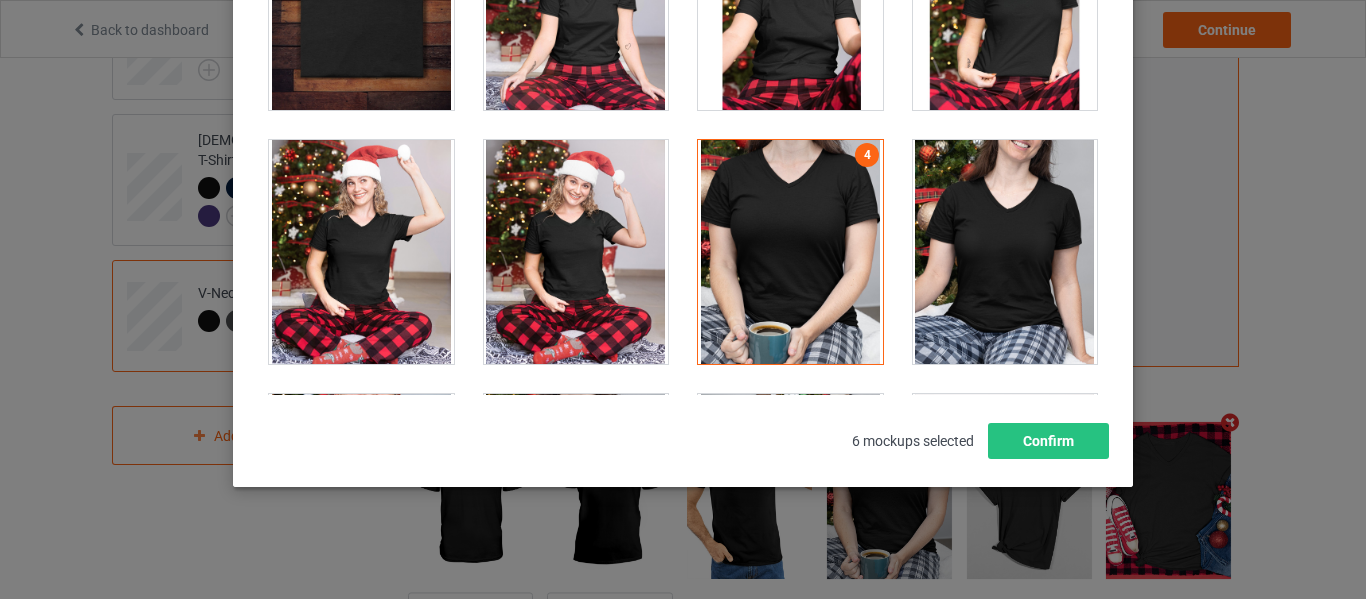 click at bounding box center [1005, 252] 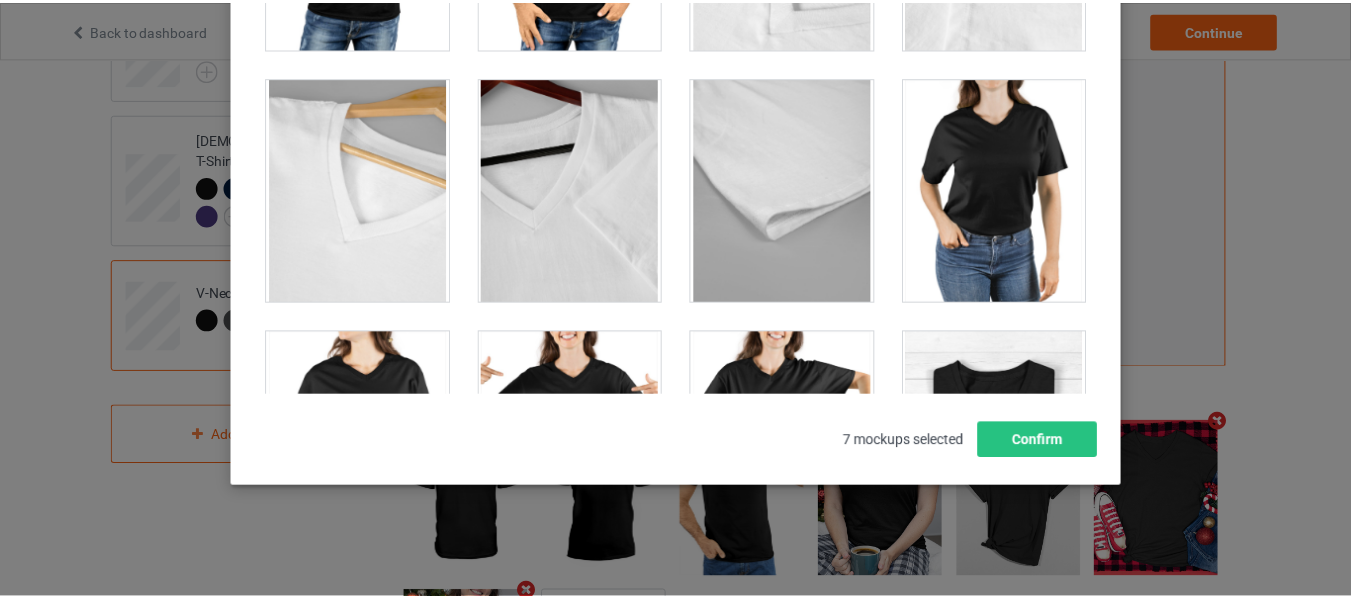 scroll, scrollTop: 2339, scrollLeft: 0, axis: vertical 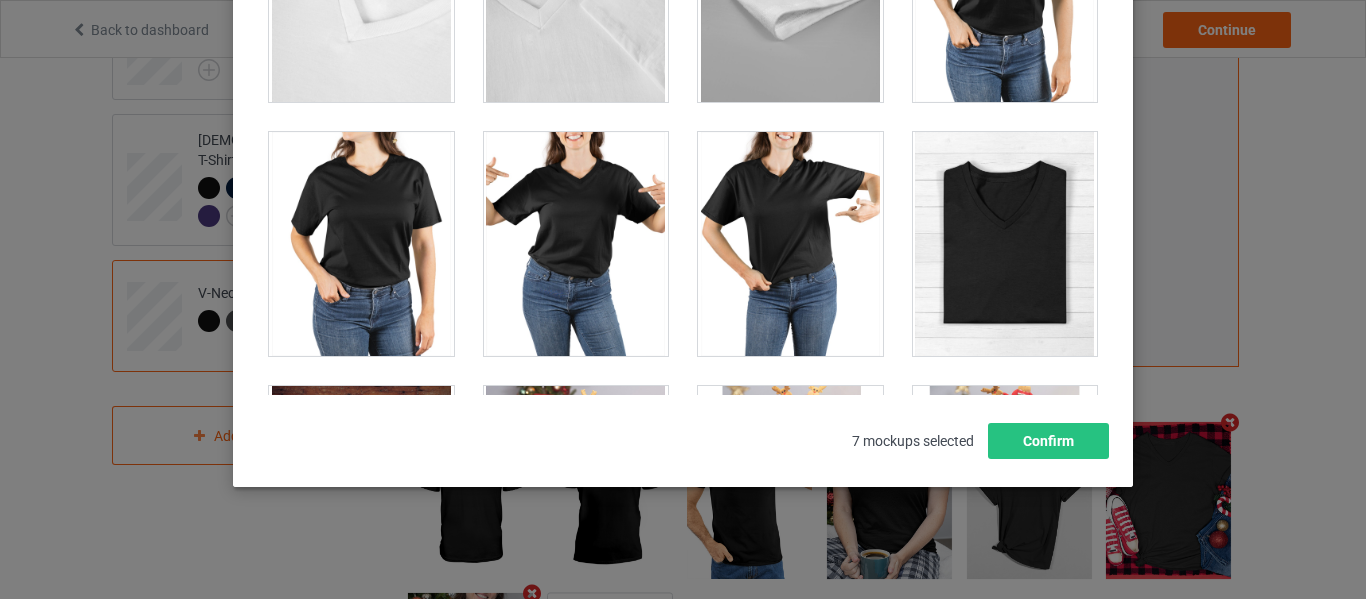 click at bounding box center [576, 244] 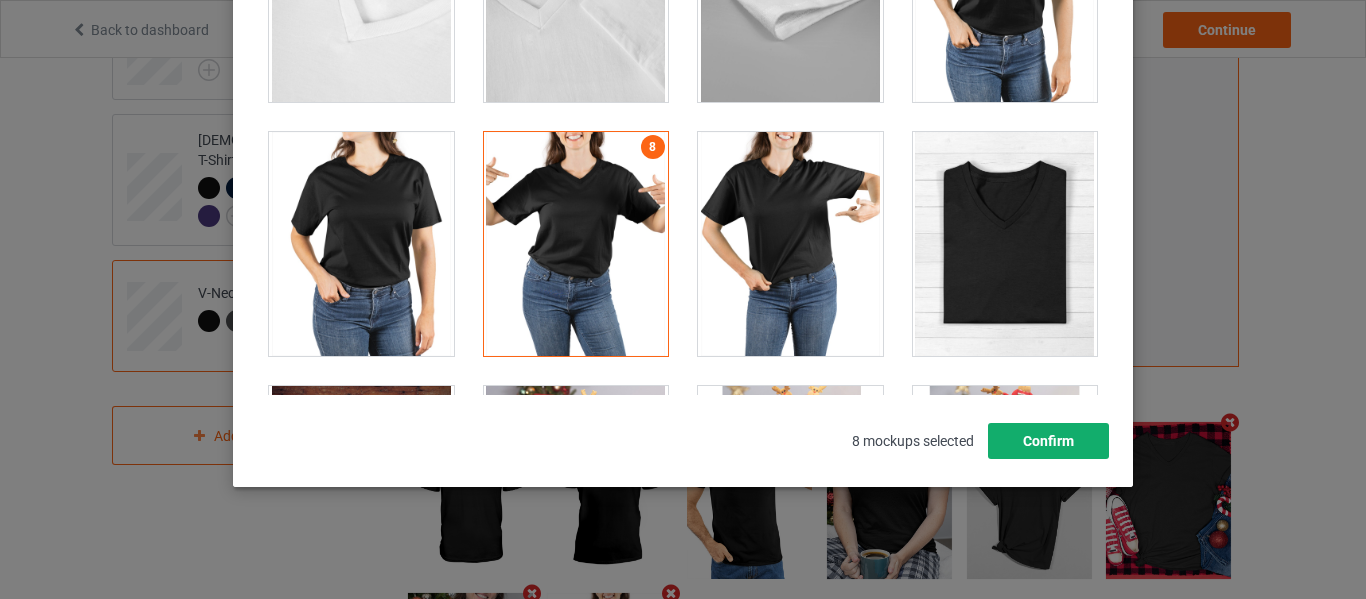 click on "Confirm" at bounding box center [1048, 441] 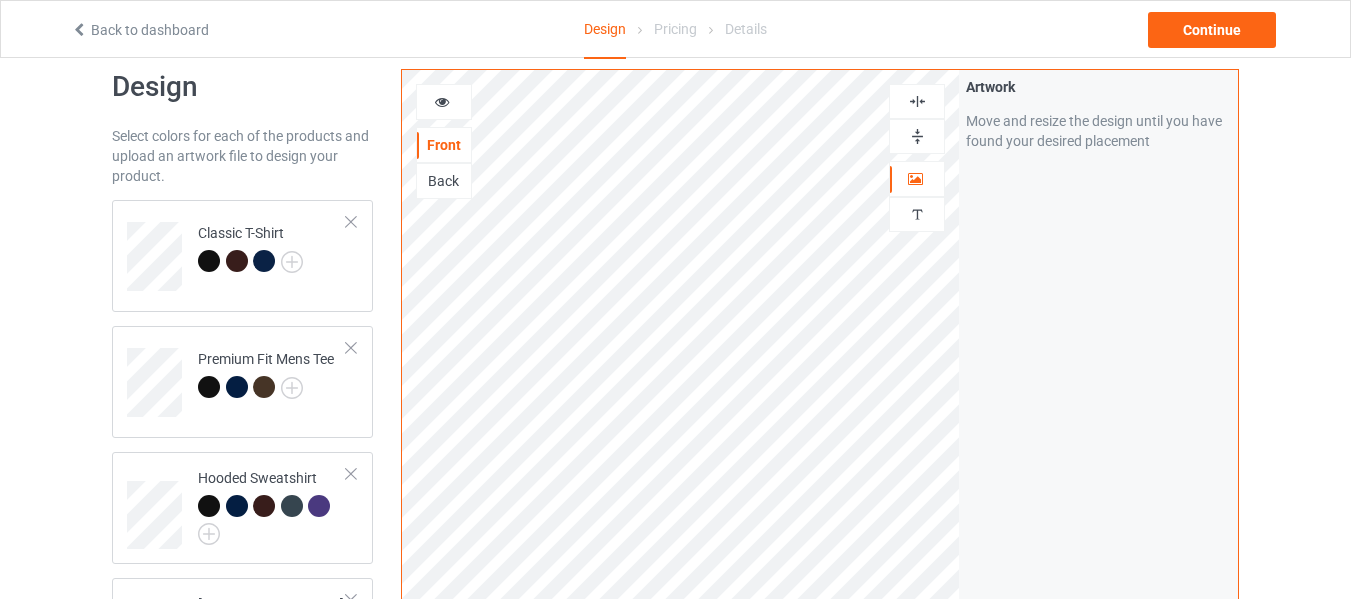 scroll, scrollTop: 0, scrollLeft: 0, axis: both 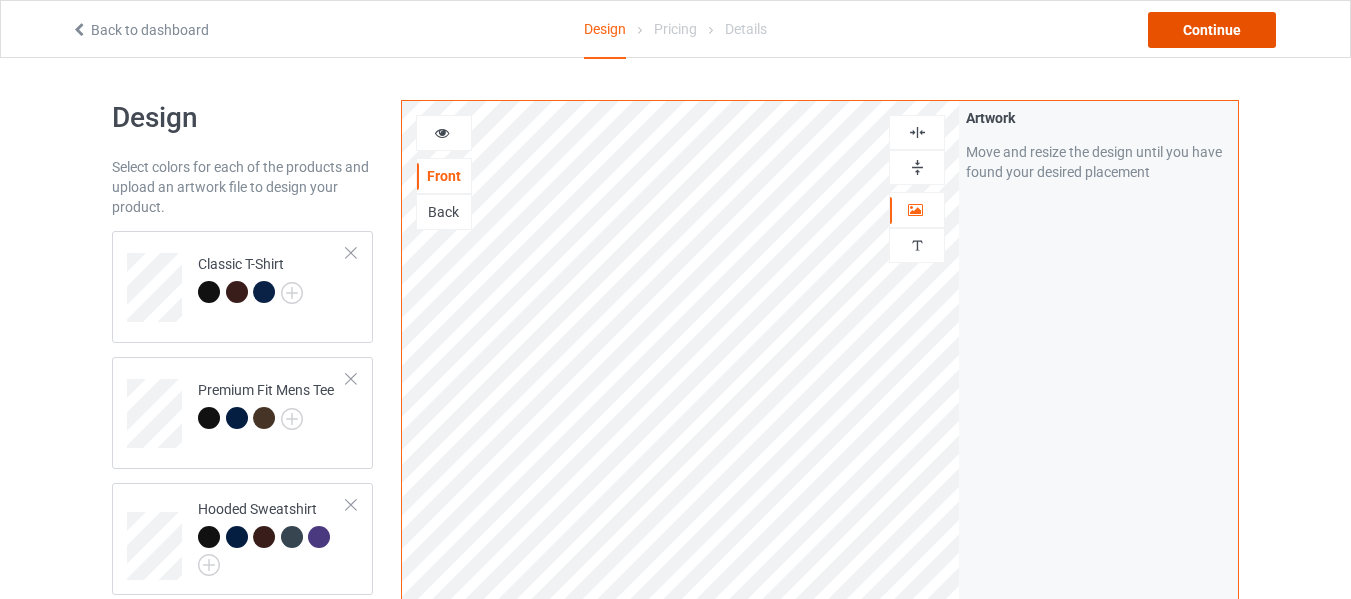 click on "Continue" at bounding box center (1212, 30) 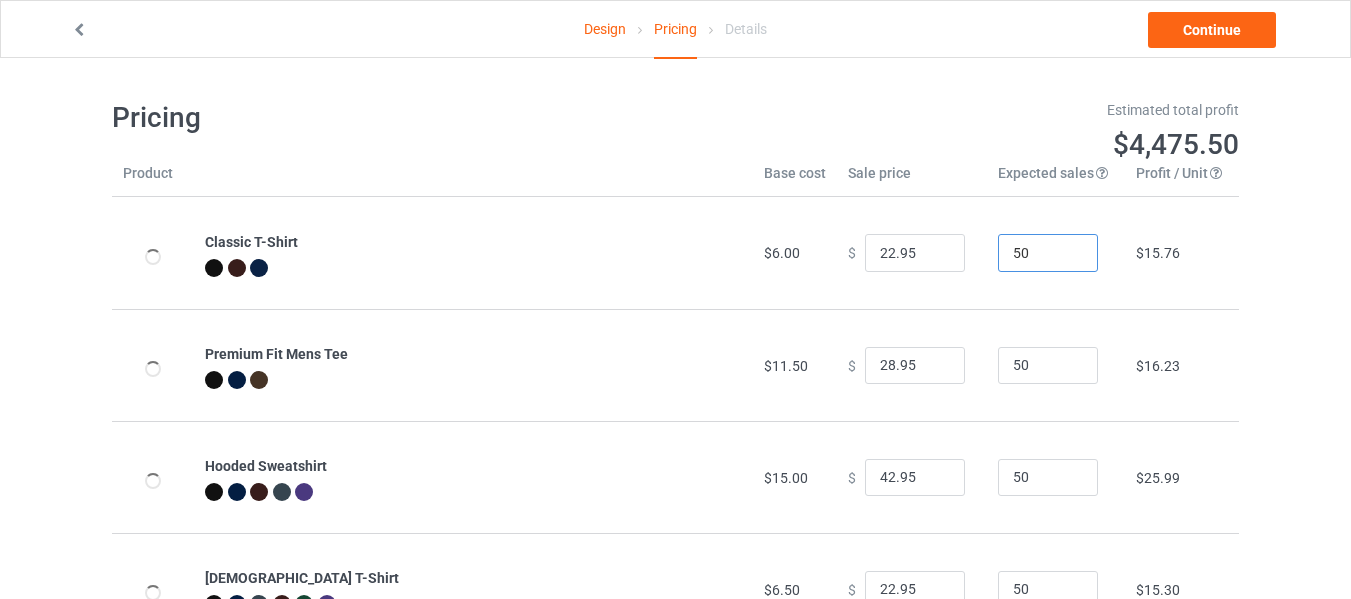 drag, startPoint x: 1041, startPoint y: 251, endPoint x: 935, endPoint y: 262, distance: 106.56923 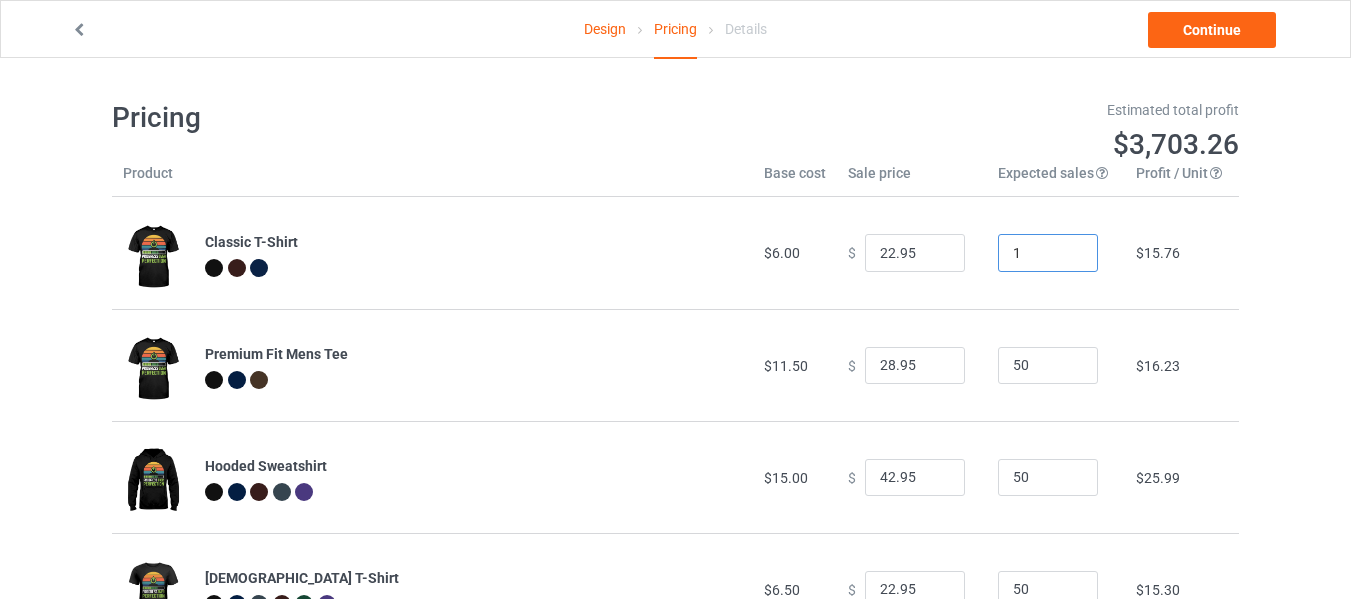 type on "1" 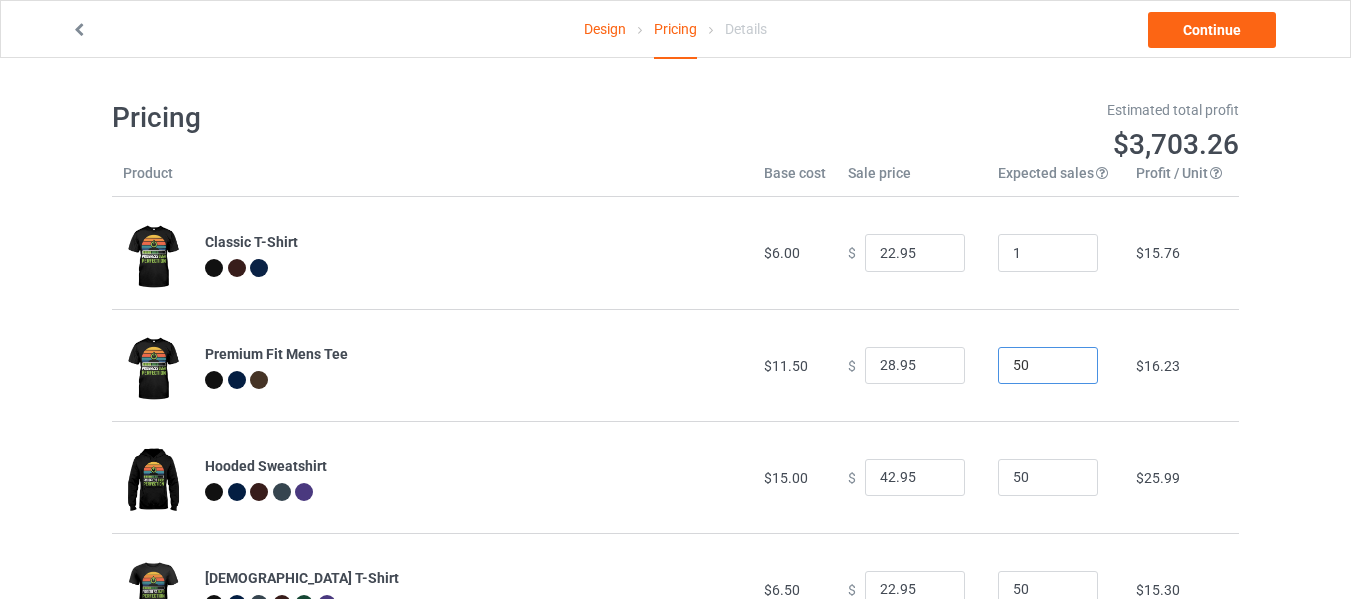 drag, startPoint x: 1027, startPoint y: 355, endPoint x: 981, endPoint y: 371, distance: 48.703182 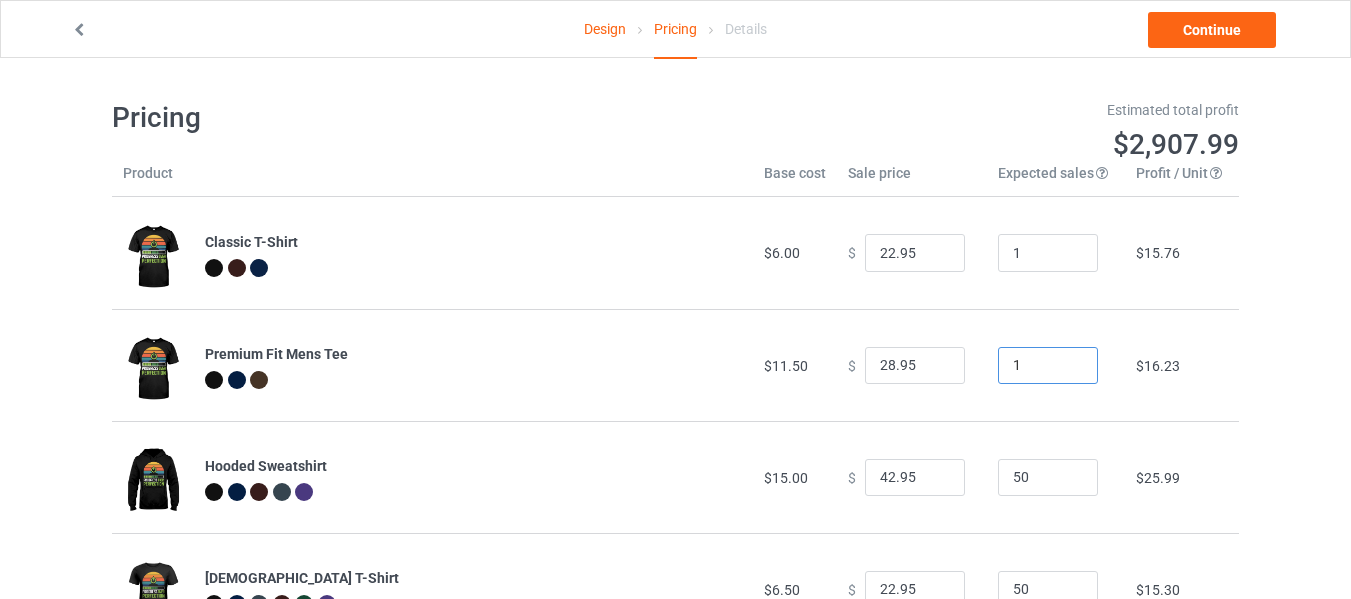 type on "1" 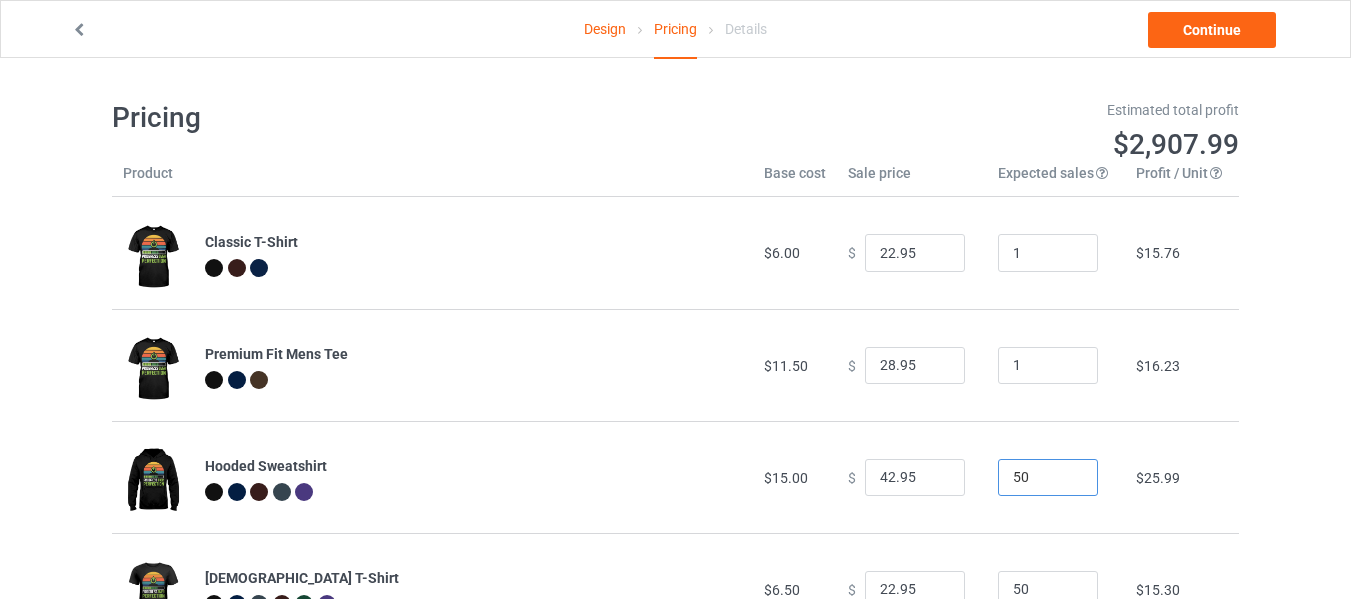 drag, startPoint x: 1019, startPoint y: 476, endPoint x: 924, endPoint y: 492, distance: 96.337944 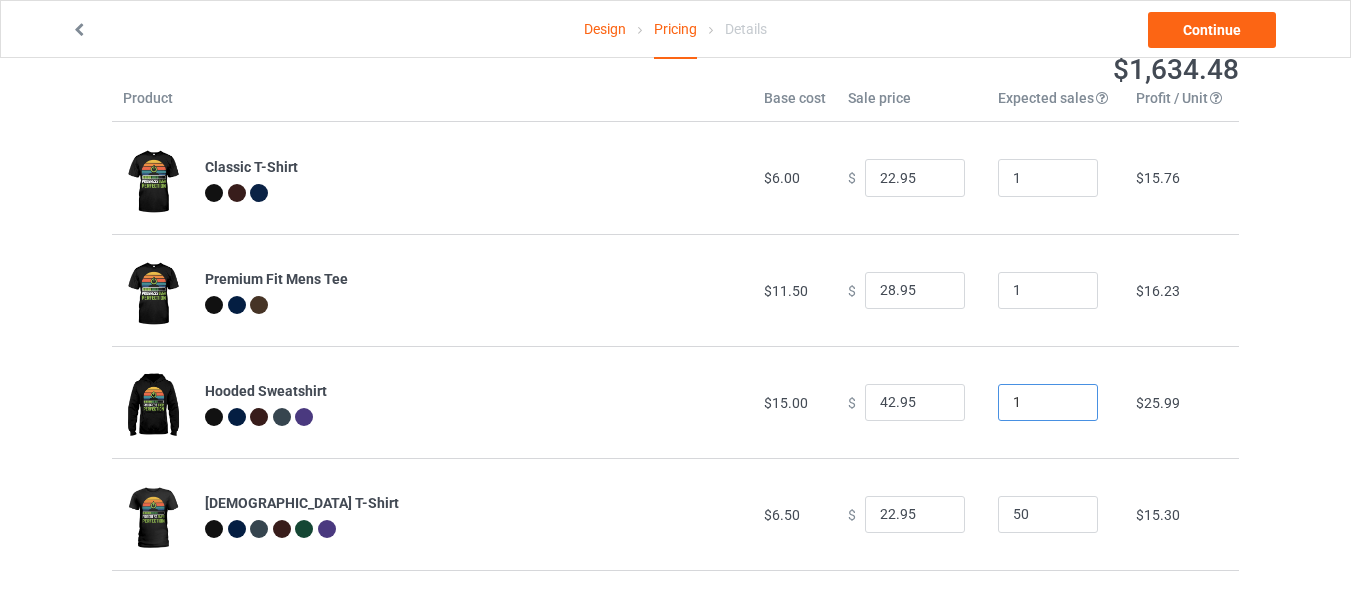 scroll, scrollTop: 201, scrollLeft: 0, axis: vertical 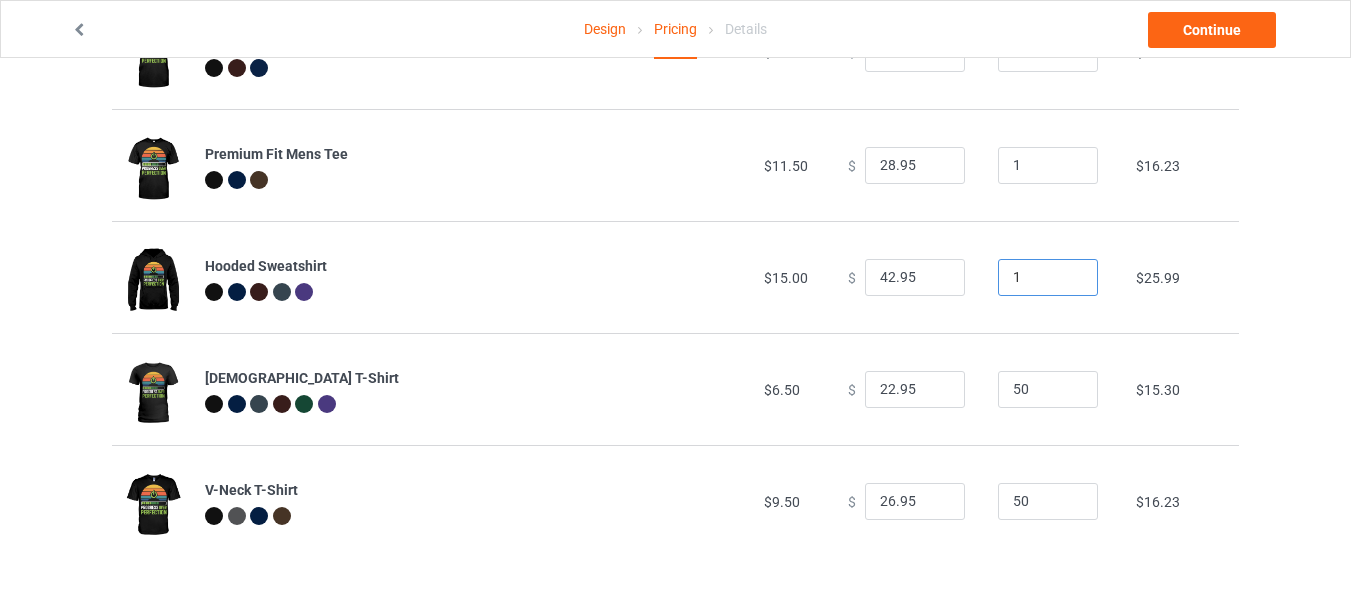 type on "1" 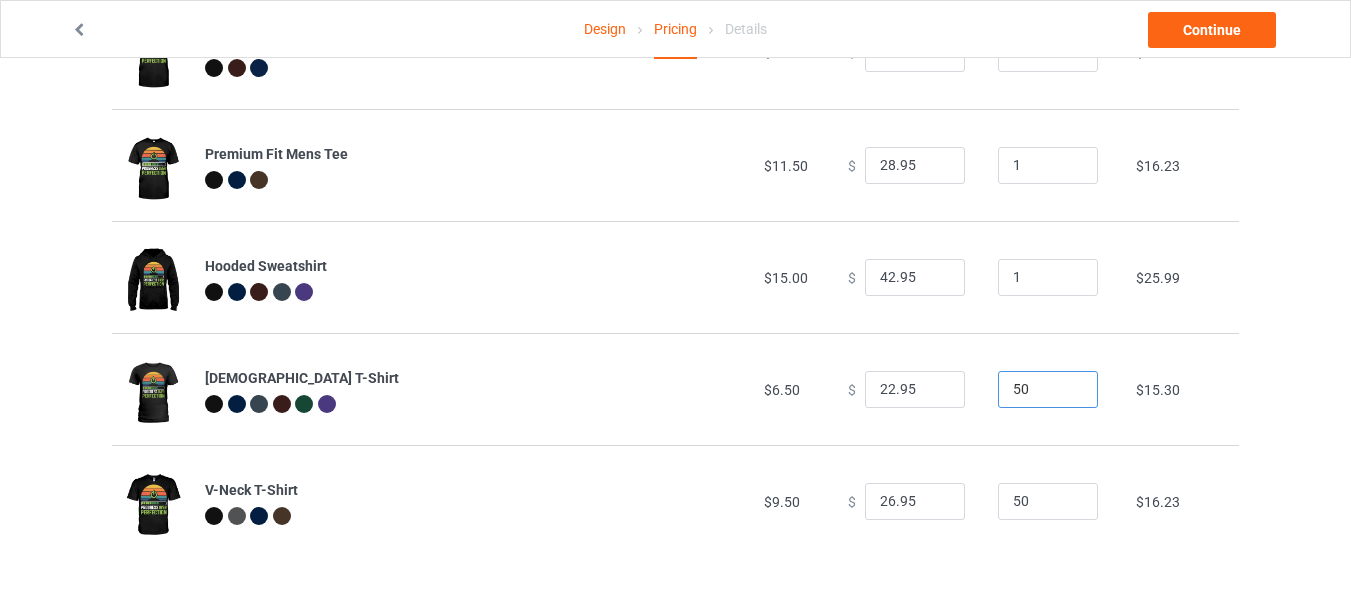 click on "Ladies T-Shirt $6.50 $     22.95 50 $15.30" at bounding box center (675, 389) 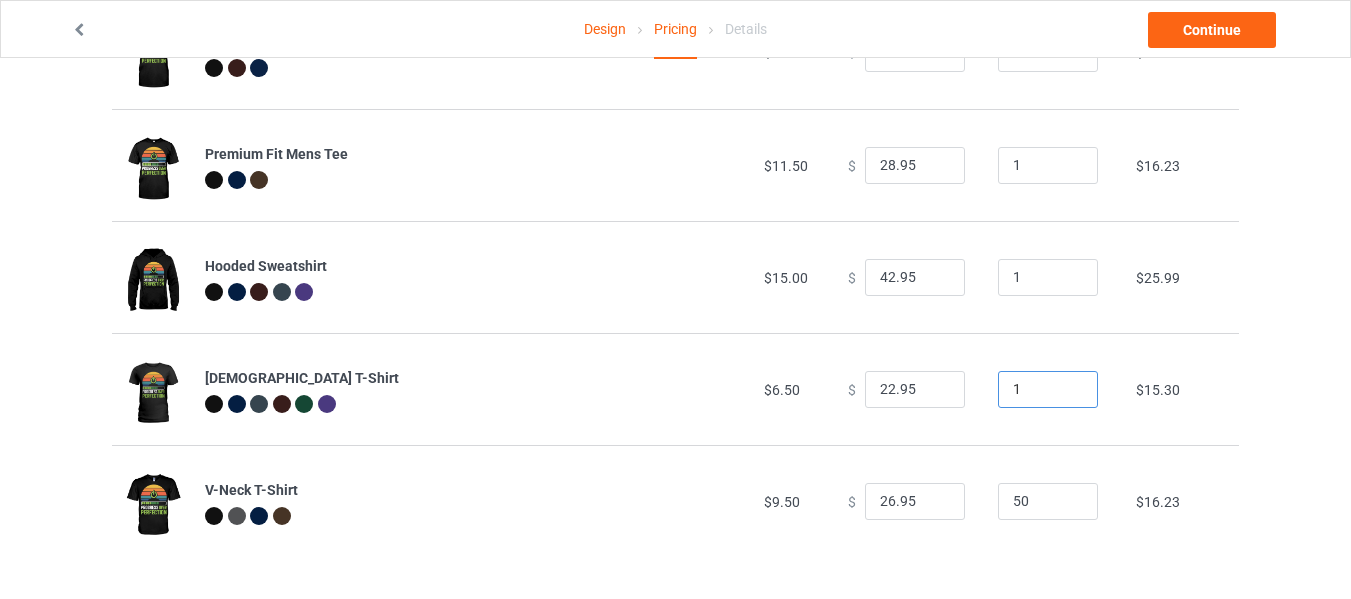 type on "1" 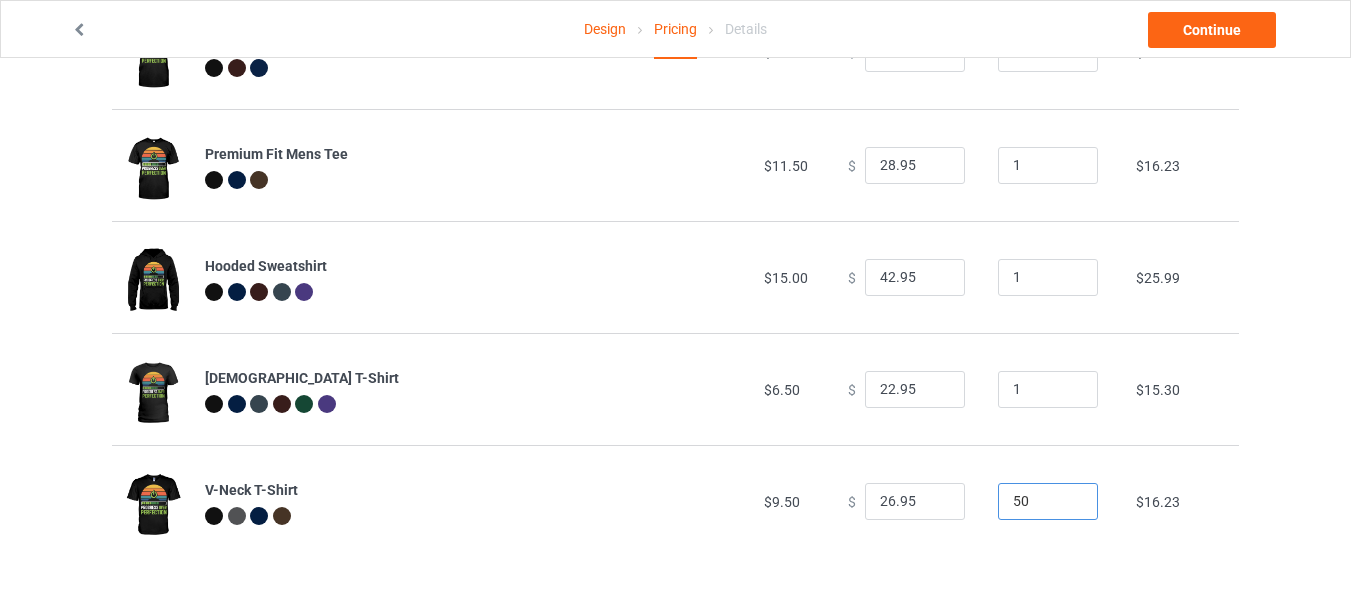 drag, startPoint x: 995, startPoint y: 503, endPoint x: 941, endPoint y: 511, distance: 54.589375 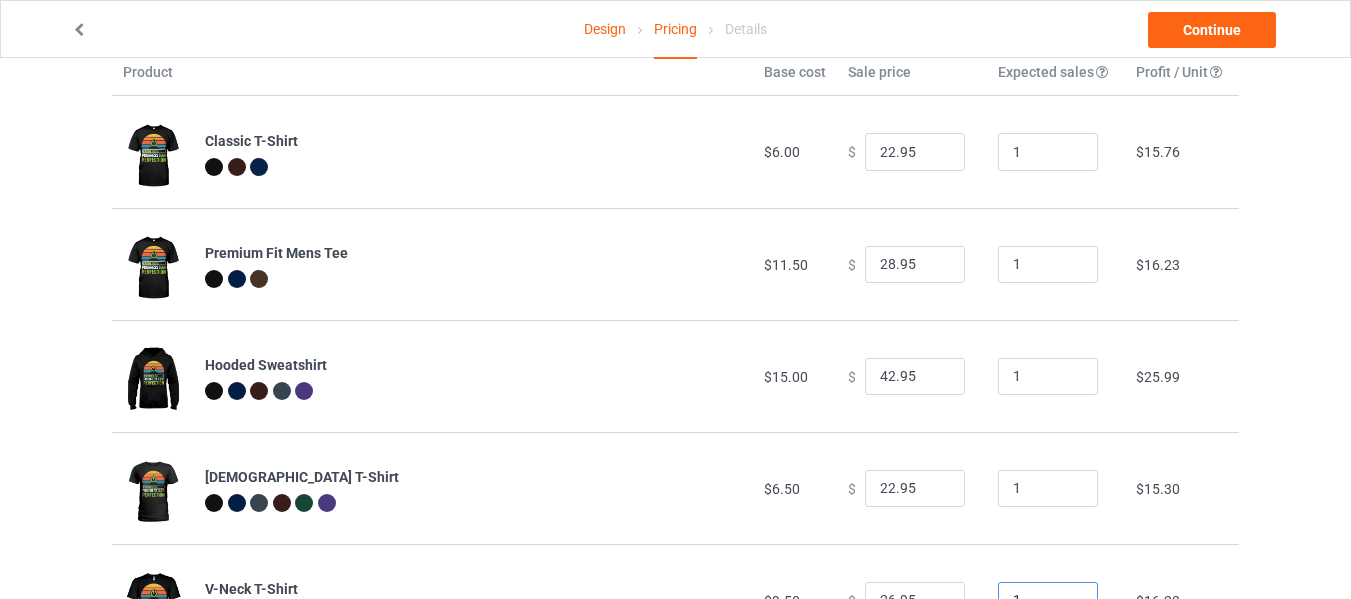 scroll, scrollTop: 0, scrollLeft: 0, axis: both 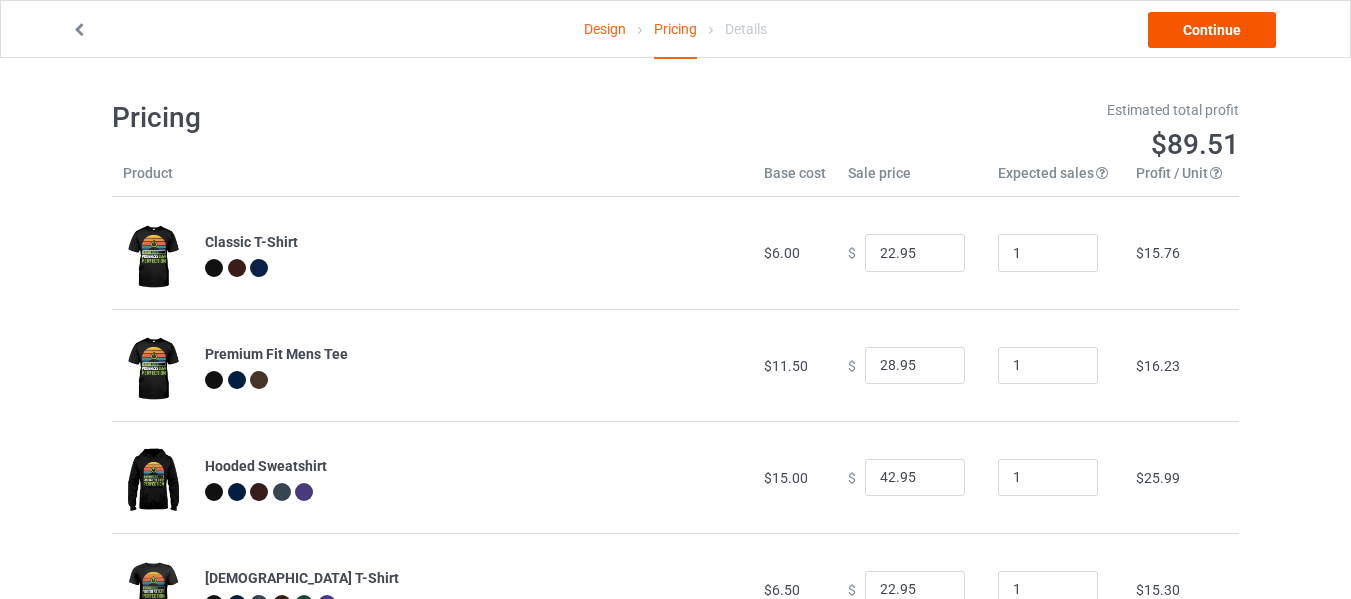 type on "1" 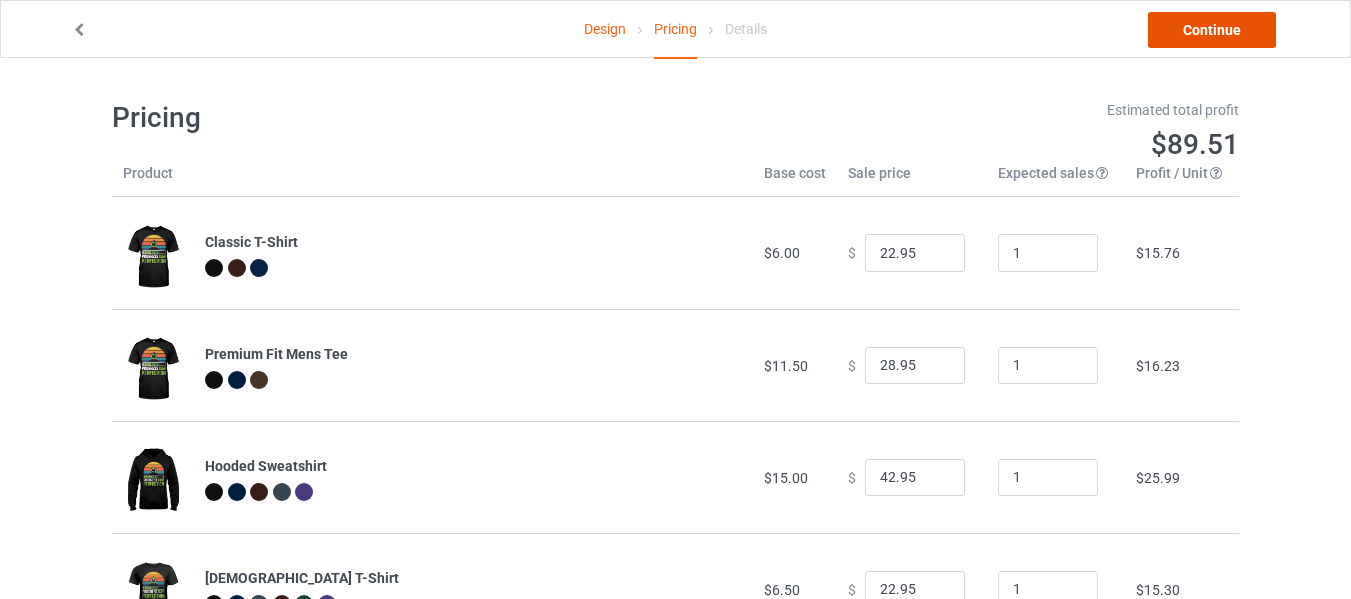 click on "Continue" at bounding box center (1212, 30) 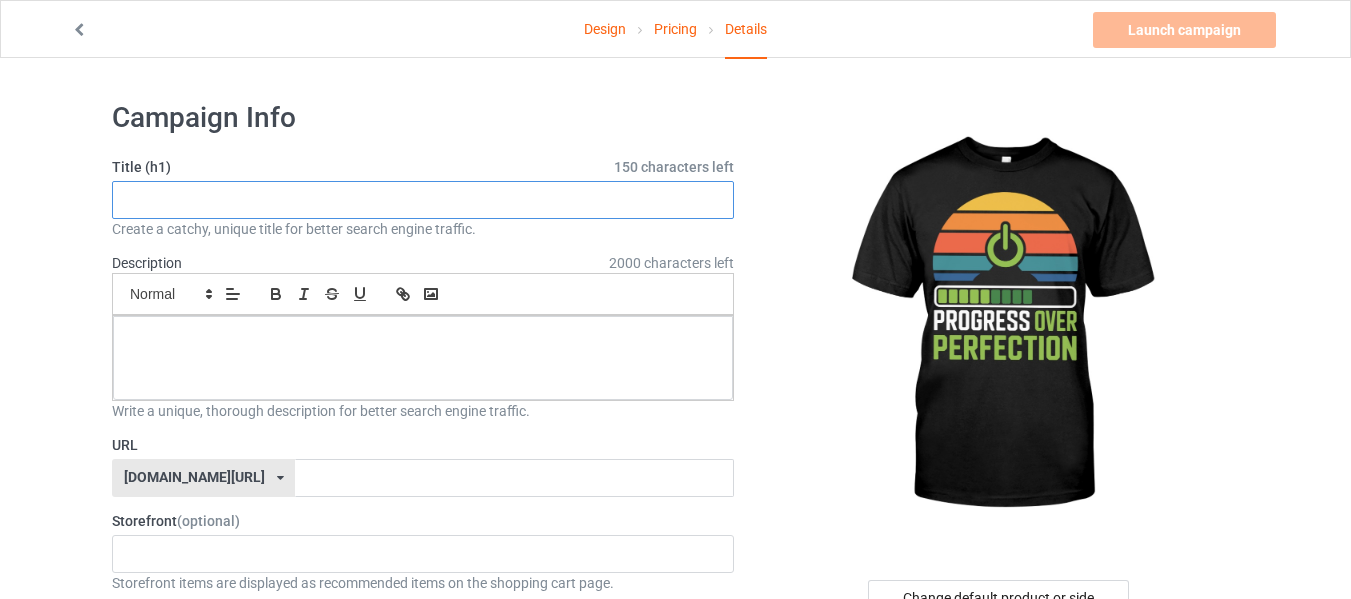 click at bounding box center [423, 200] 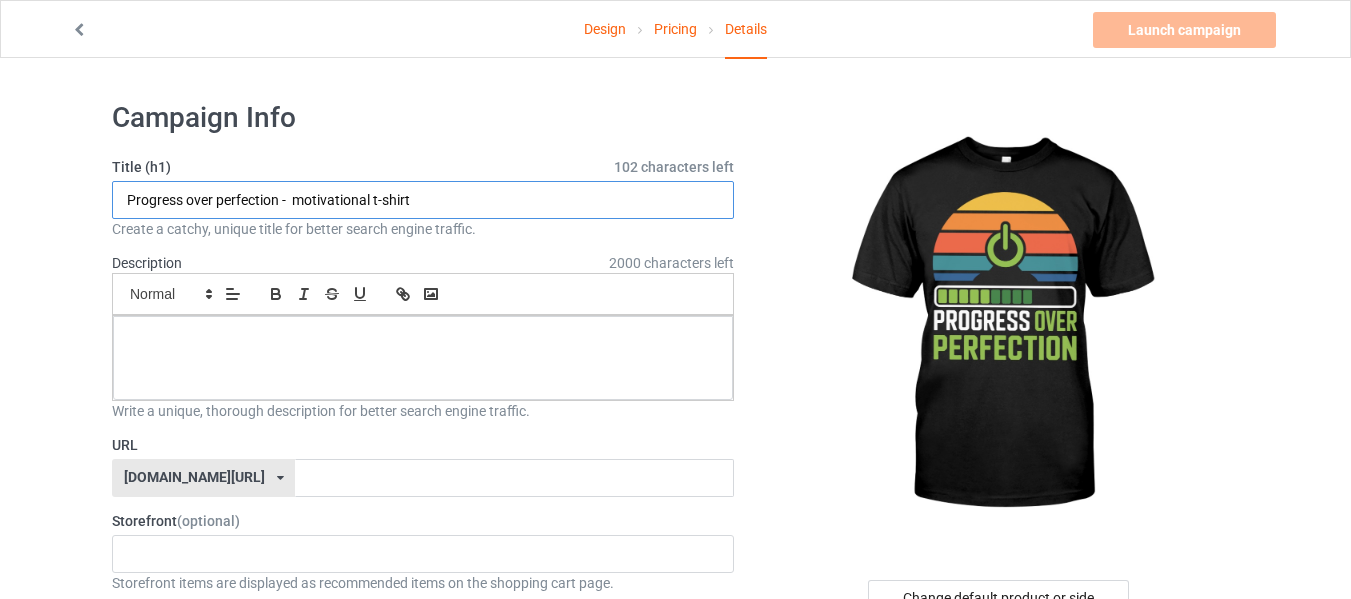 drag, startPoint x: 374, startPoint y: 198, endPoint x: 300, endPoint y: 197, distance: 74.00676 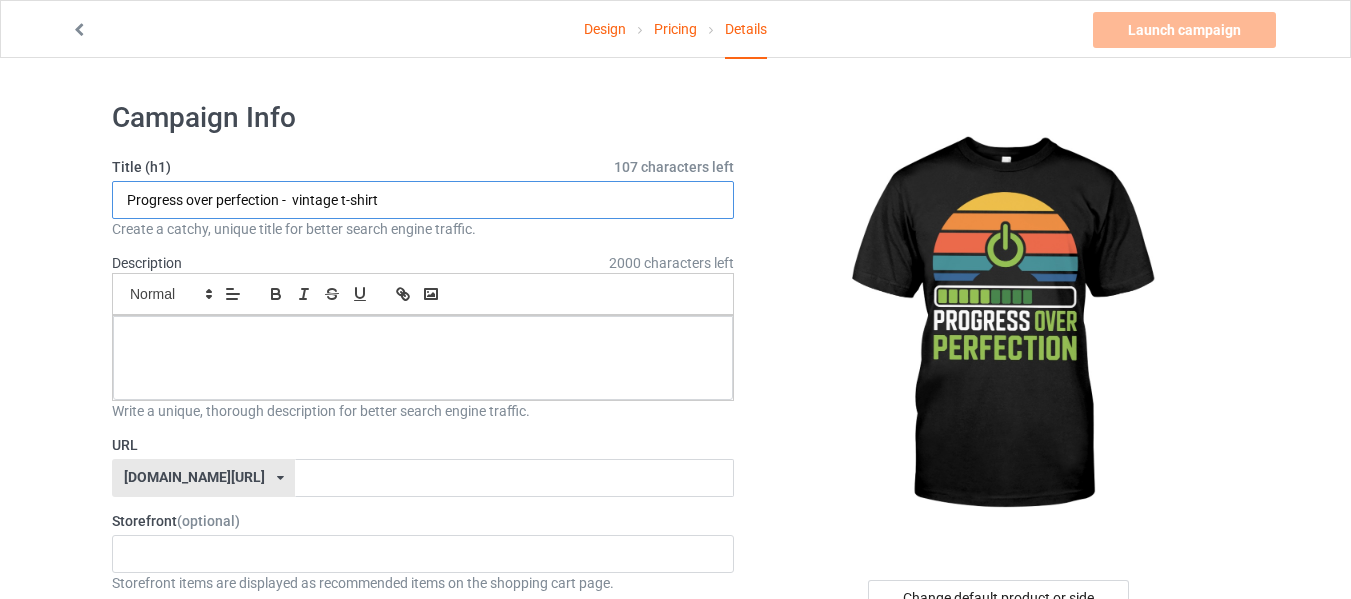 drag, startPoint x: 441, startPoint y: 195, endPoint x: 118, endPoint y: 199, distance: 323.02478 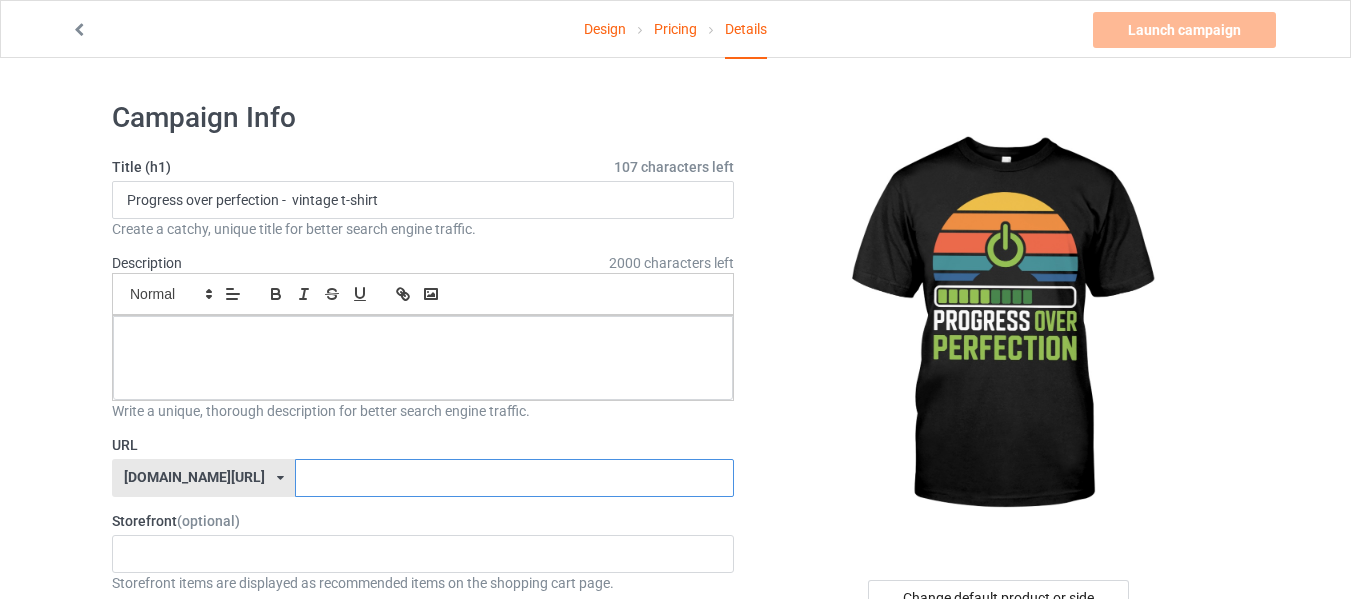 click at bounding box center [514, 478] 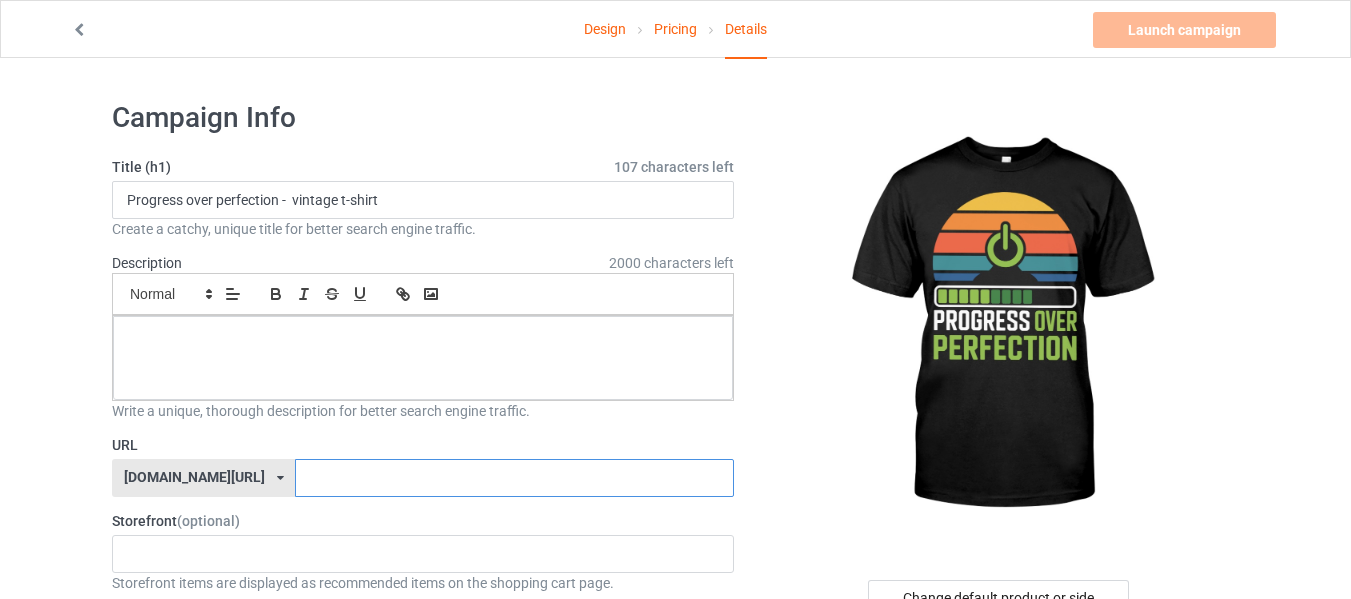 paste on "Progress over perfection -  vintage t-shirt" 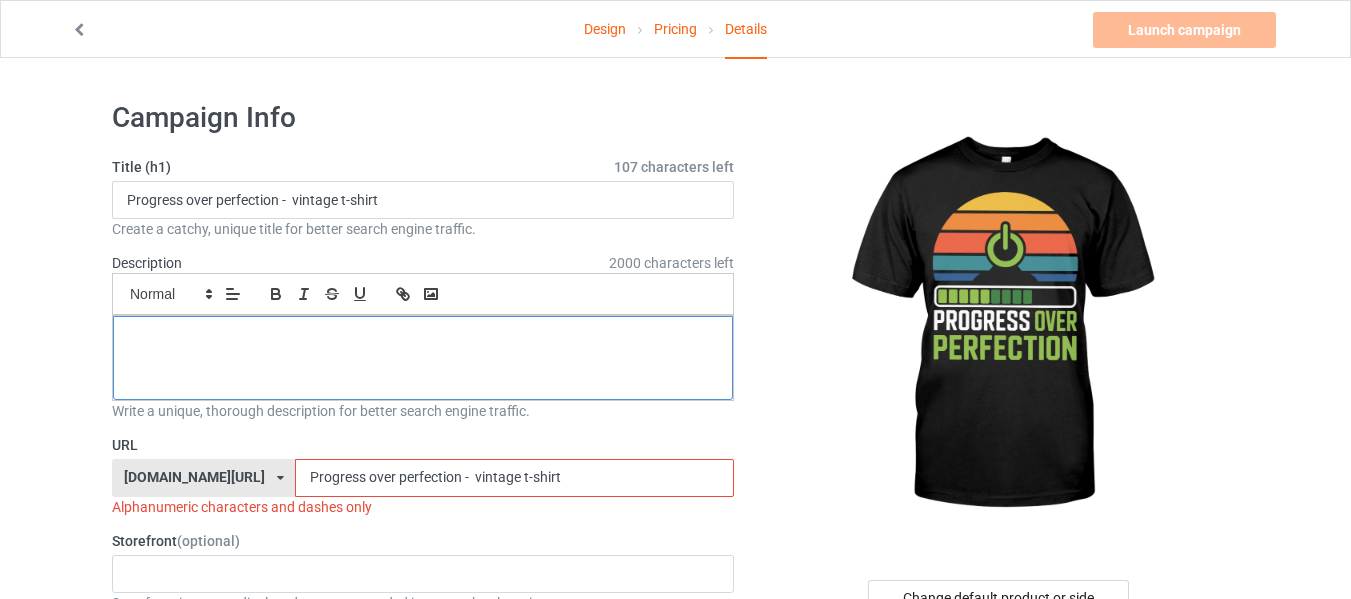 click at bounding box center (423, 358) 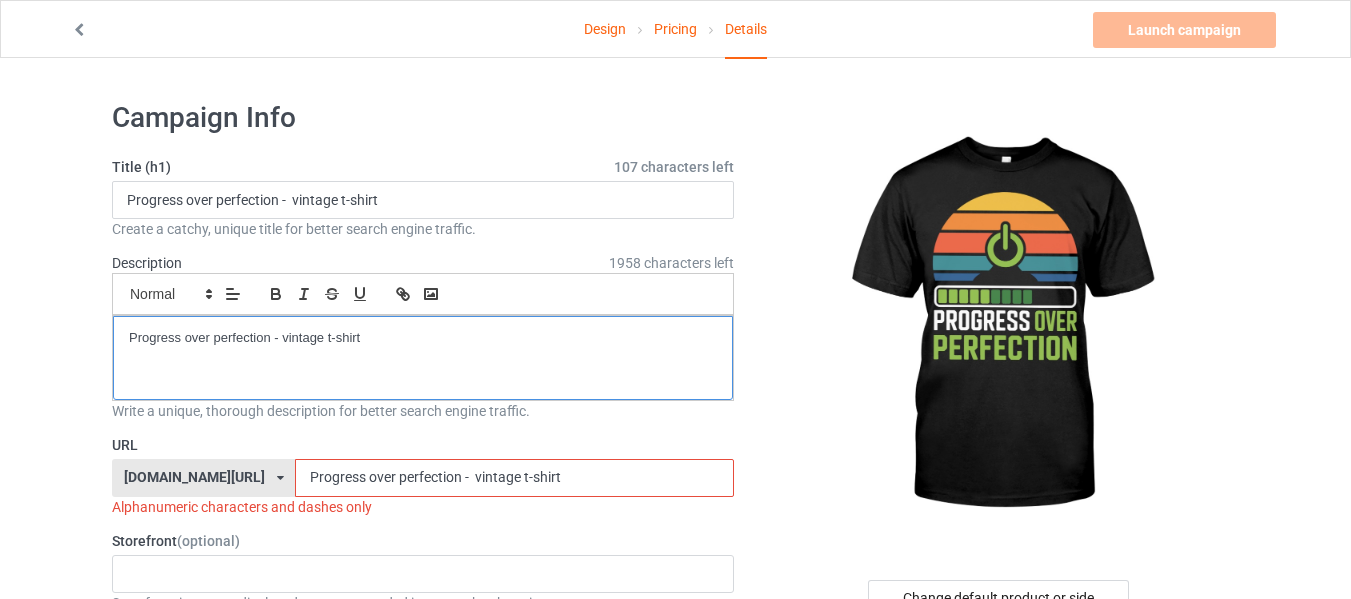 scroll, scrollTop: 0, scrollLeft: 0, axis: both 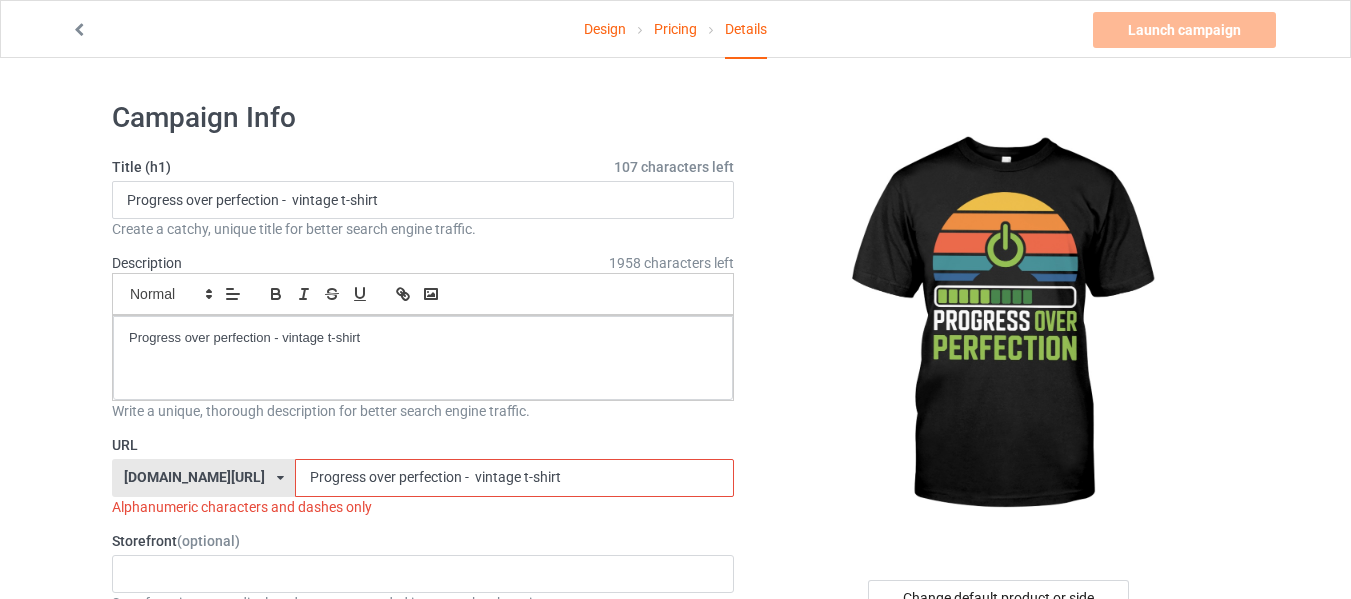 click on "Progress over perfection -  vintage t-shirt" at bounding box center (514, 478) 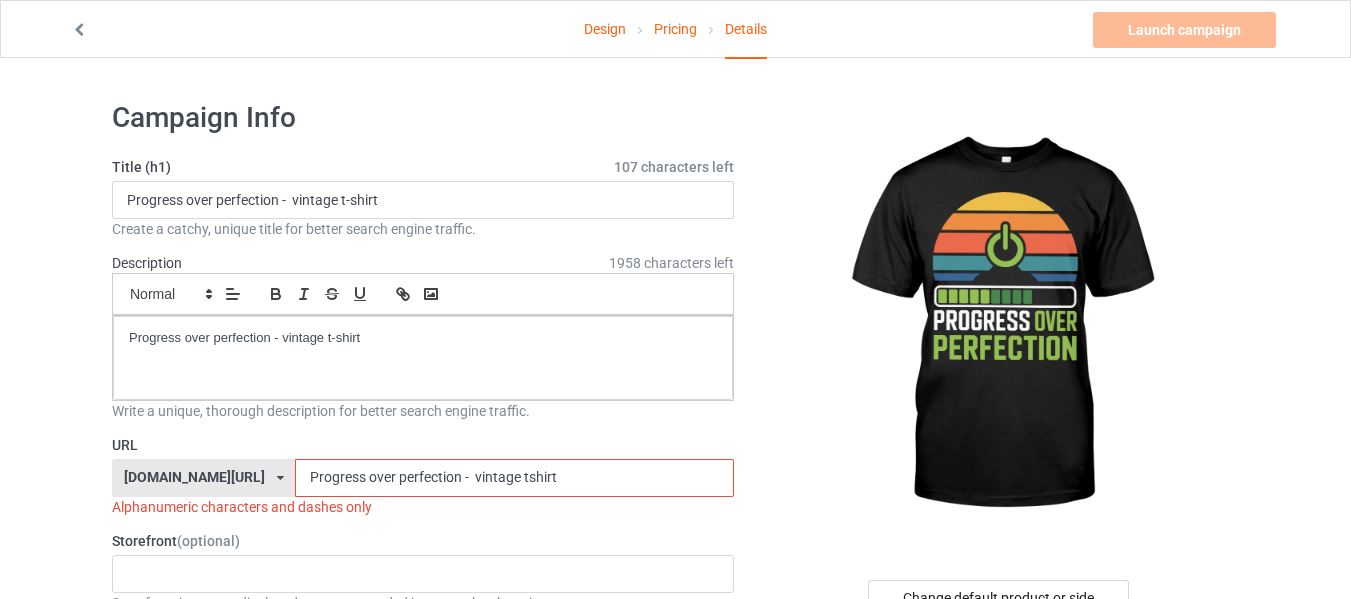 click on "Progress over perfection -  vintage tshirt" at bounding box center (514, 478) 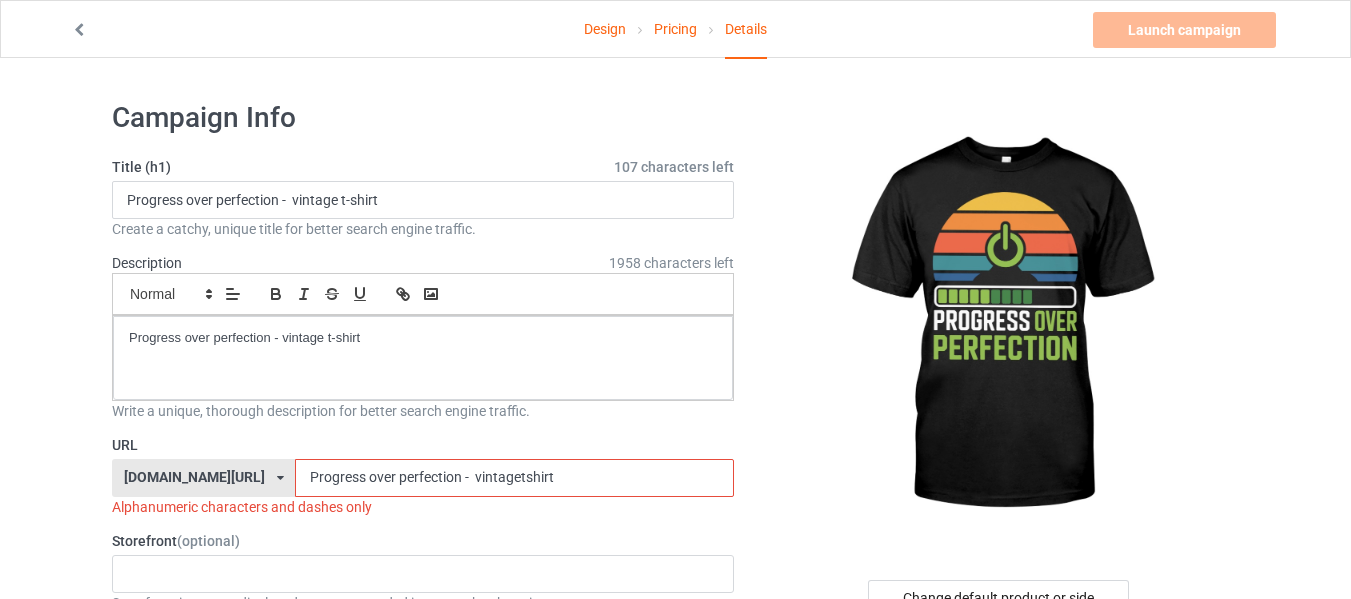 click on "Progress over perfection -  vintagetshirt" at bounding box center (514, 478) 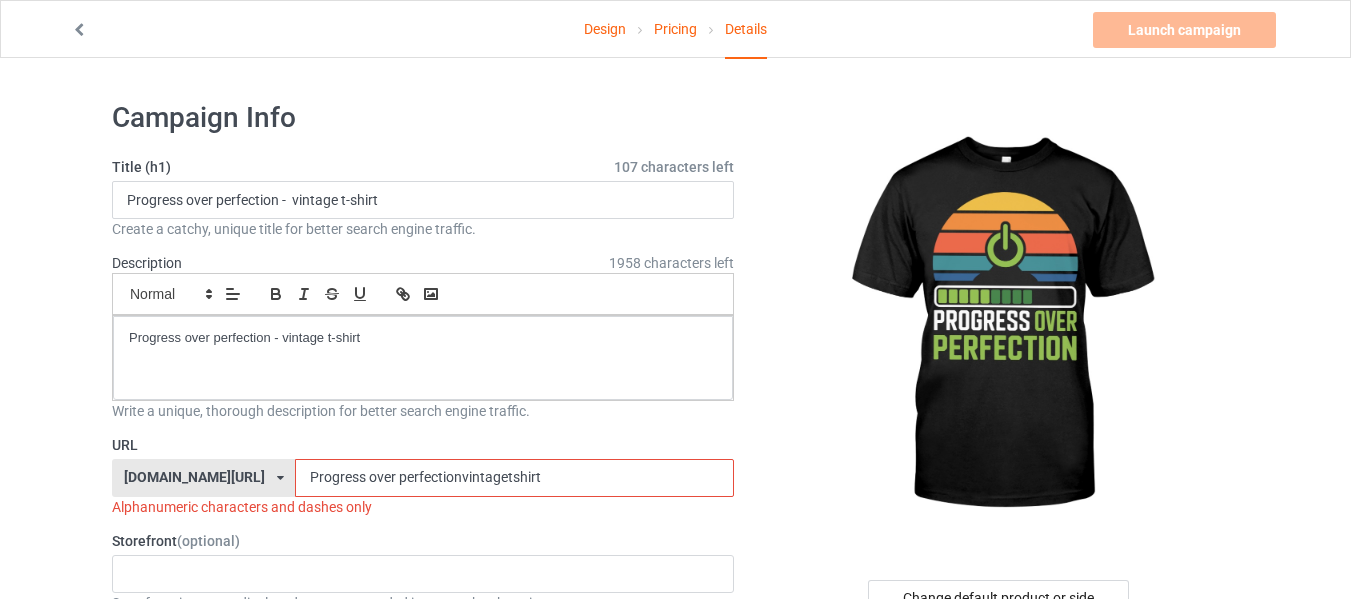 click on "Progress over perfectionvintagetshirt" at bounding box center [514, 478] 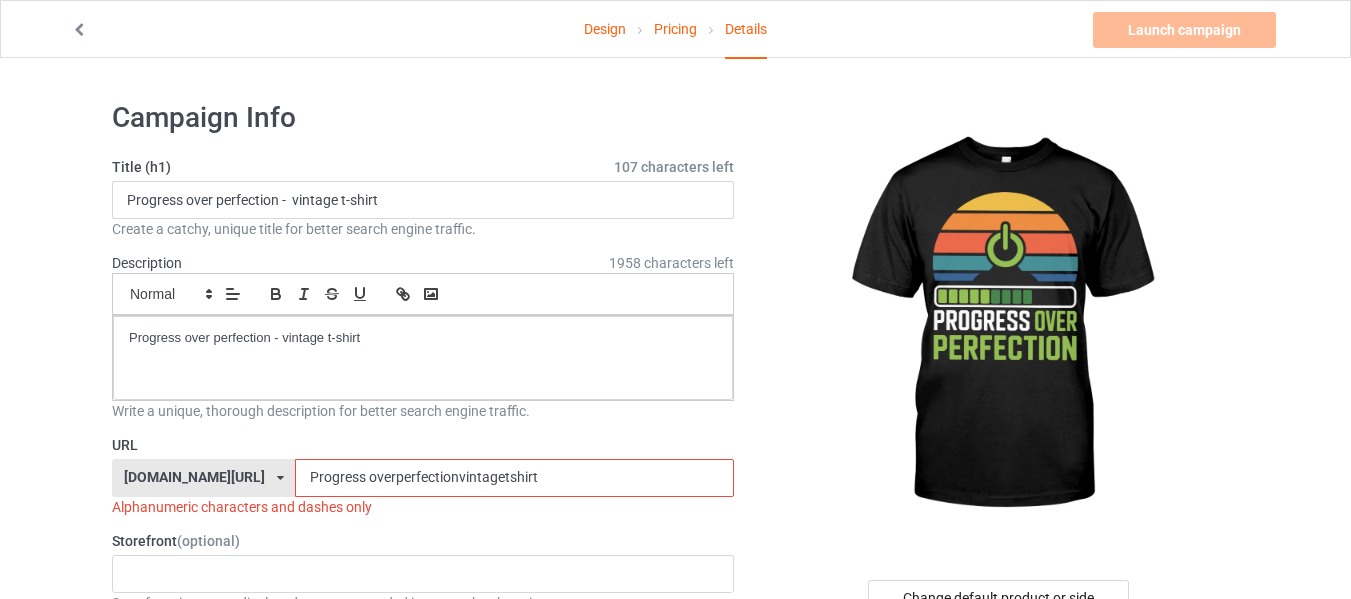 click on "Progress overperfectionvintagetshirt" at bounding box center [514, 478] 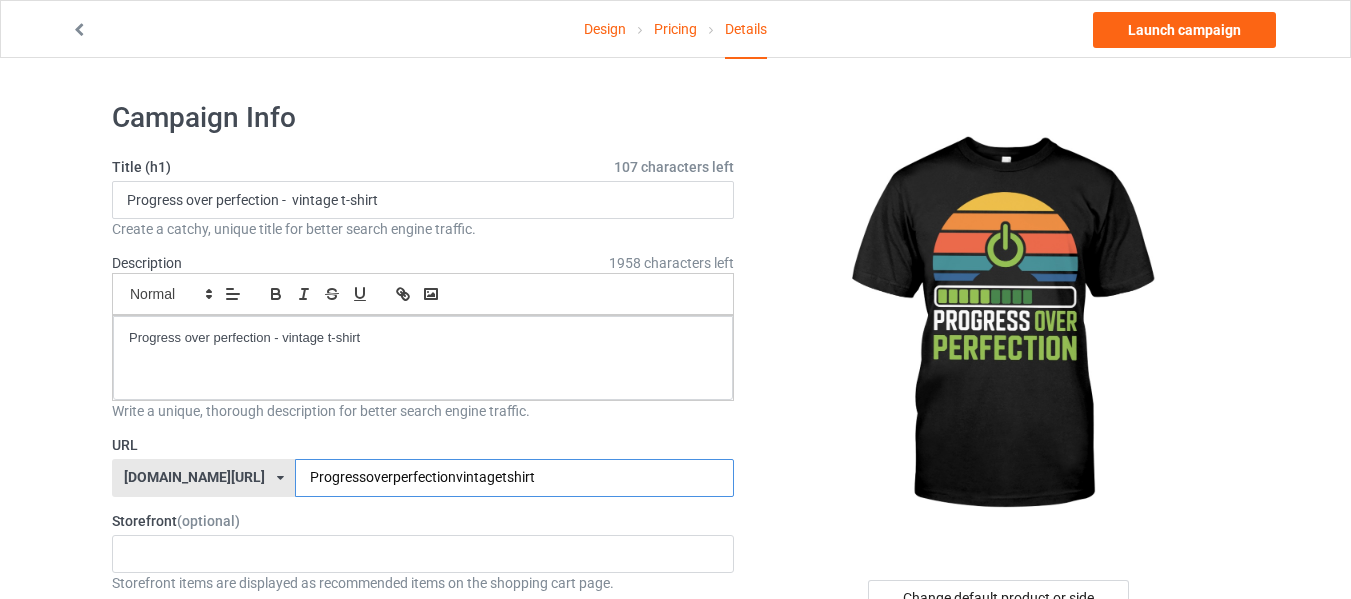 type on "Progressoverperfectionvintagetshirt" 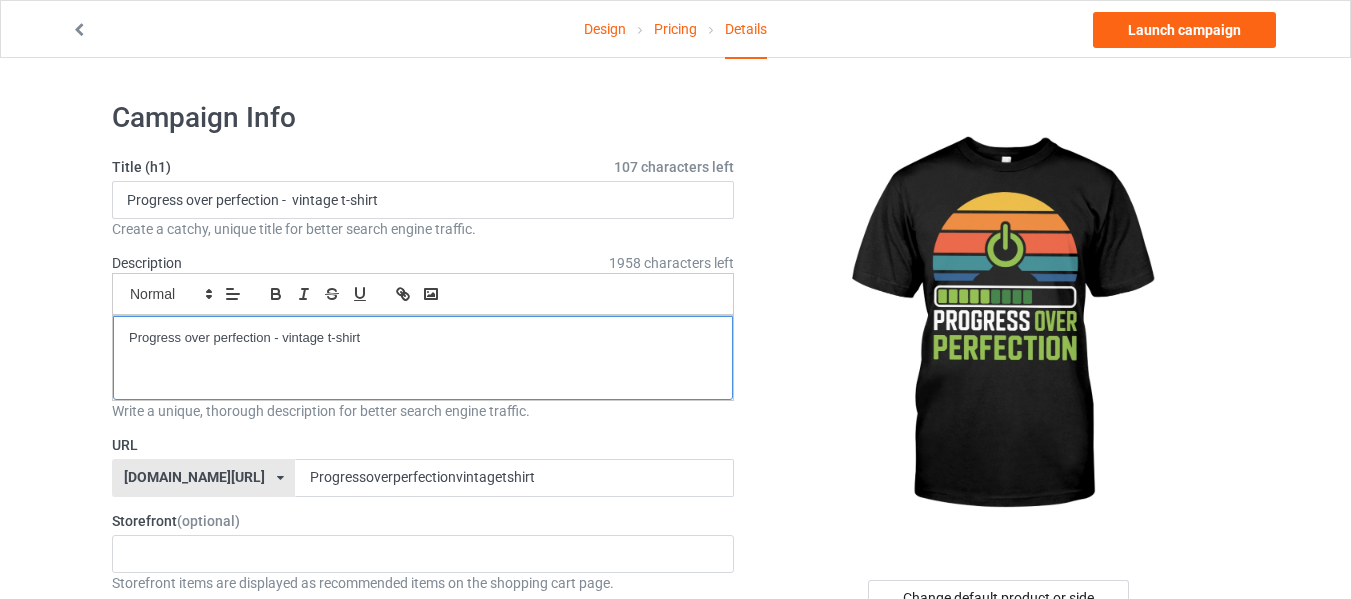 click on "Progress over perfection - vintage t-shirt" at bounding box center (423, 358) 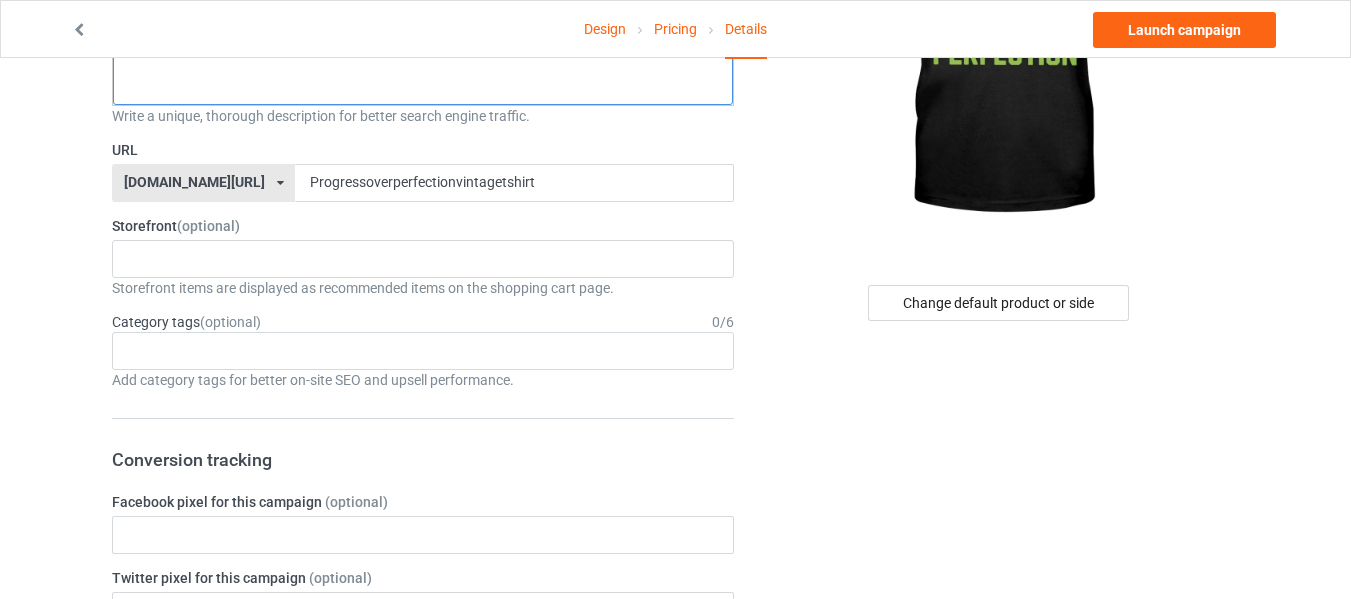 scroll, scrollTop: 300, scrollLeft: 0, axis: vertical 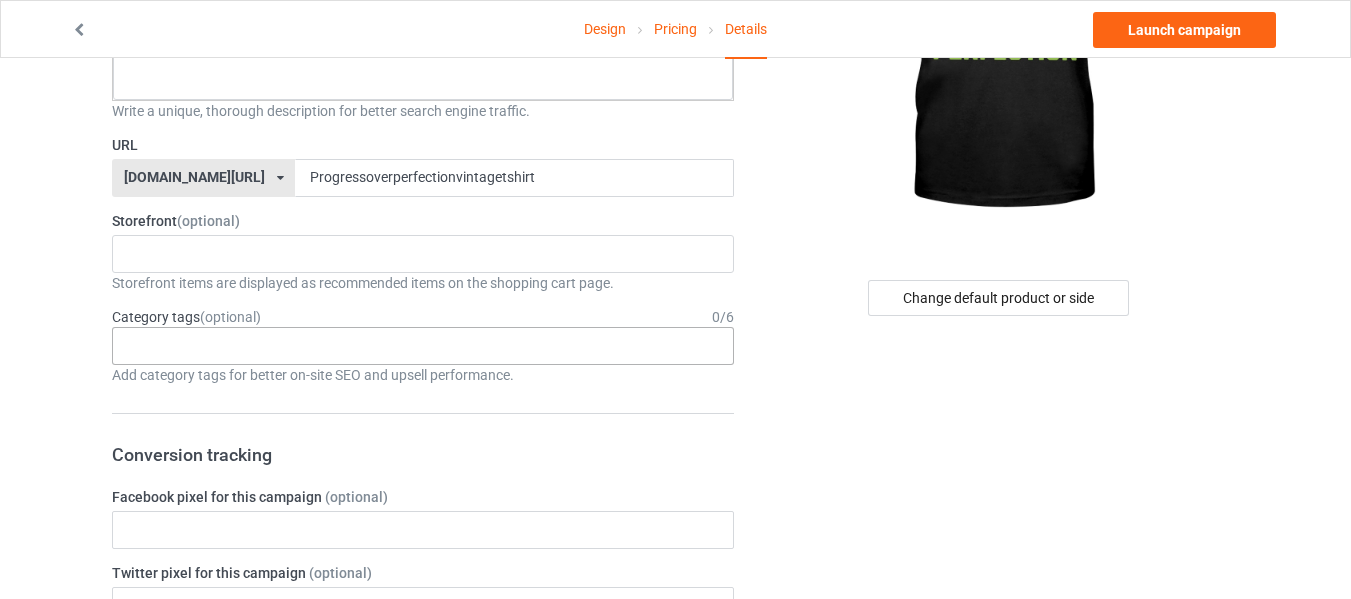 click on "Age > [DEMOGRAPHIC_DATA] > 1 Age > [DEMOGRAPHIC_DATA] Months > 1 Month Age > [DEMOGRAPHIC_DATA] Months Age > [DEMOGRAPHIC_DATA] Age > [DEMOGRAPHIC_DATA] > 10 Age > [DEMOGRAPHIC_DATA] Months > 10 Month Age > [DEMOGRAPHIC_DATA] > 100 Sports > Running > 10K Run Age > [DEMOGRAPHIC_DATA] > 11 Age > [DEMOGRAPHIC_DATA] Months > 11 Month Age > [DEMOGRAPHIC_DATA] > 12 Age > [DEMOGRAPHIC_DATA] Months > 12 Month Age > [DEMOGRAPHIC_DATA] > 13 Age > [DEMOGRAPHIC_DATA] > 14 Age > [DEMOGRAPHIC_DATA] > 15 Sports > Running > 15K Run Age > [DEMOGRAPHIC_DATA] > 16 Age > [DEMOGRAPHIC_DATA] > 17 Age > [DEMOGRAPHIC_DATA] > 18 Age > [DEMOGRAPHIC_DATA] > 19 Age > Decades > 1920s Age > Decades > 1930s Age > Decades > 1940s Age > Decades > 1950s Age > Decades > 1960s Age > Decades > 1970s Age > Decades > 1980s Age > Decades > 1990s Age > [DEMOGRAPHIC_DATA] > 2 Age > [DEMOGRAPHIC_DATA] Months > 2 Month Age > [DEMOGRAPHIC_DATA] > 20 Age > [DEMOGRAPHIC_DATA] Age > Decades > 2000s Age > Decades > 2010s Age > [DEMOGRAPHIC_DATA] > 21 Age > [DEMOGRAPHIC_DATA] > 22 Age > [DEMOGRAPHIC_DATA] > 23 Age > [DEMOGRAPHIC_DATA] > 24 Age > [DEMOGRAPHIC_DATA] > 25 Age > [DEMOGRAPHIC_DATA] > 26 Age > [DEMOGRAPHIC_DATA] > 27 Age > [DEMOGRAPHIC_DATA] > 28 Age > [DEMOGRAPHIC_DATA] > 29 Age > [DEMOGRAPHIC_DATA] > 3 Age > [DEMOGRAPHIC_DATA] Months > 3 Month Sports > Basketball > 3-Pointer Age > [DEMOGRAPHIC_DATA] > 30 Age > [DEMOGRAPHIC_DATA] > 31 Age > [DEMOGRAPHIC_DATA] > 32 Age > [DEMOGRAPHIC_DATA] > 33 Age > [DEMOGRAPHIC_DATA] > 34 Age > [DEMOGRAPHIC_DATA] > 35 Age Jobs 1" at bounding box center [423, 346] 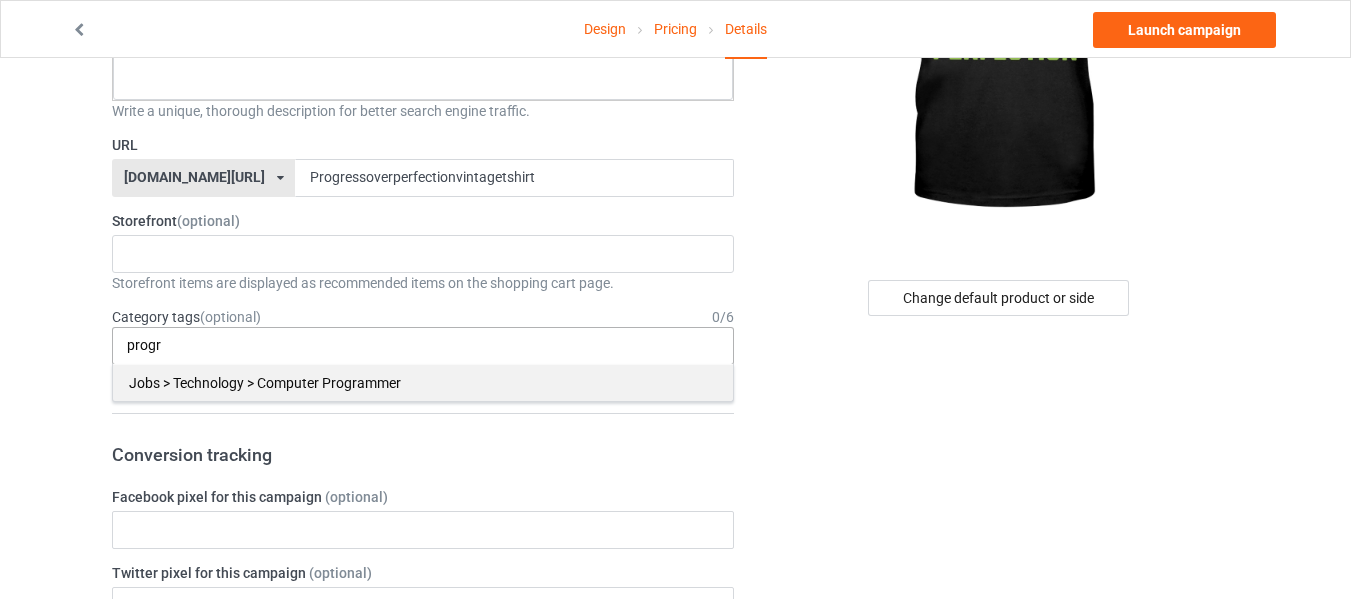 type on "progr" 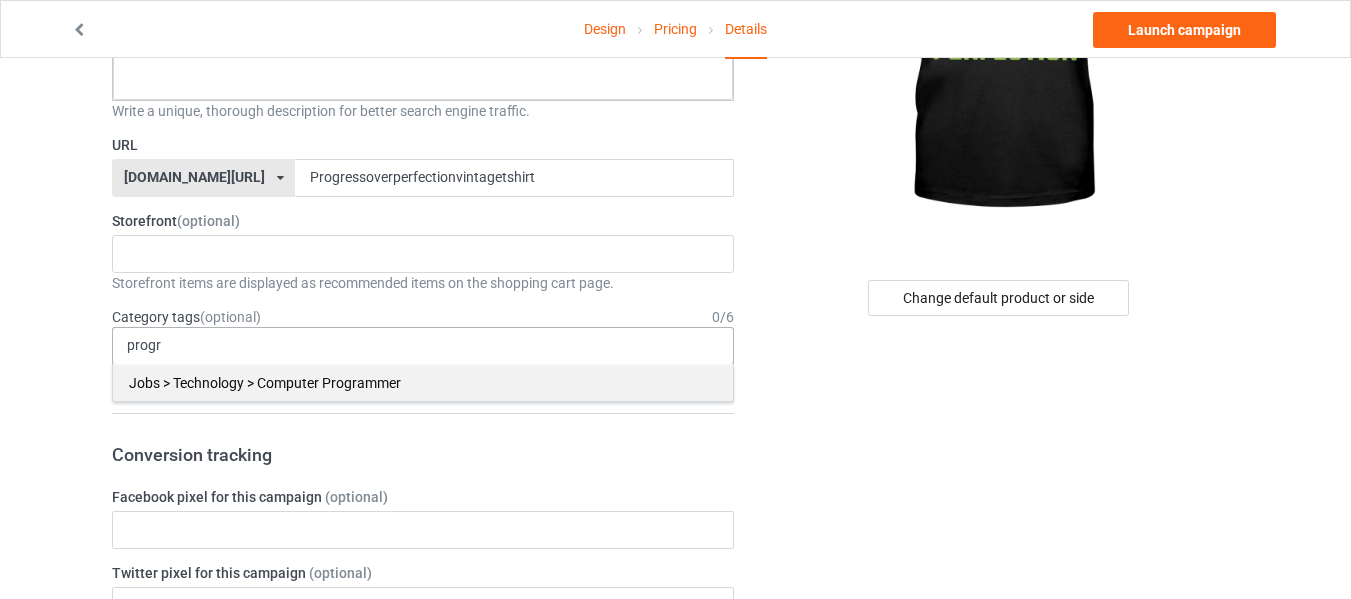 click on "Jobs > Technology > Computer Programmer" at bounding box center (423, 382) 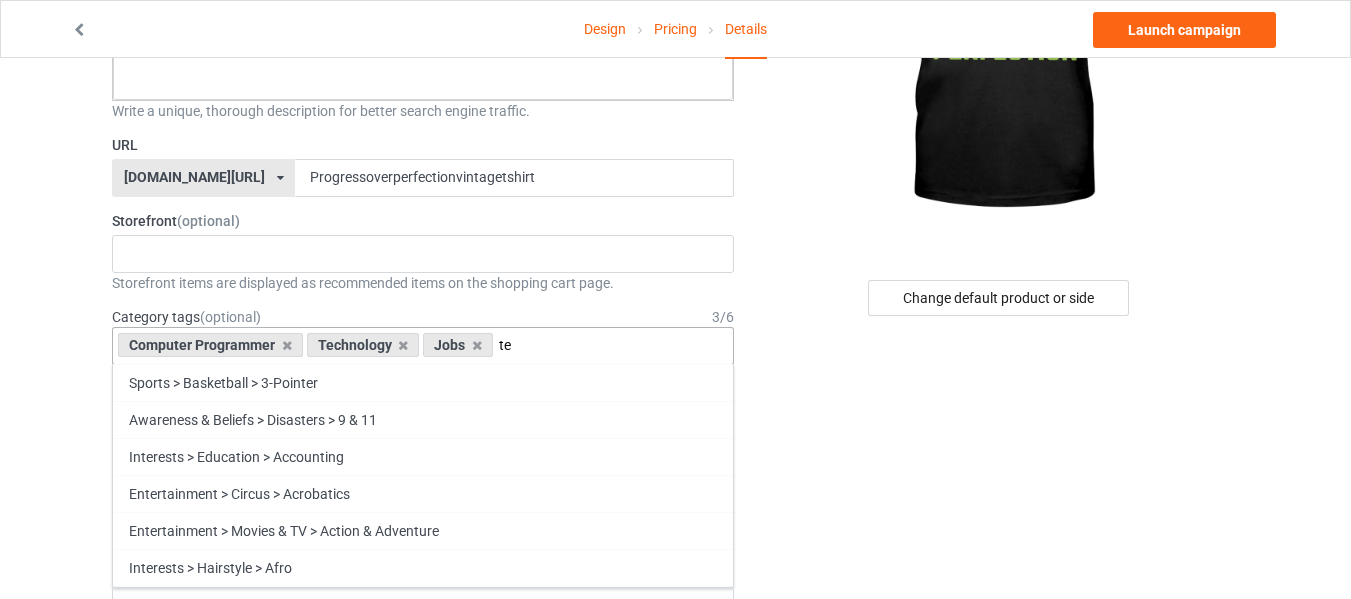 type on "t" 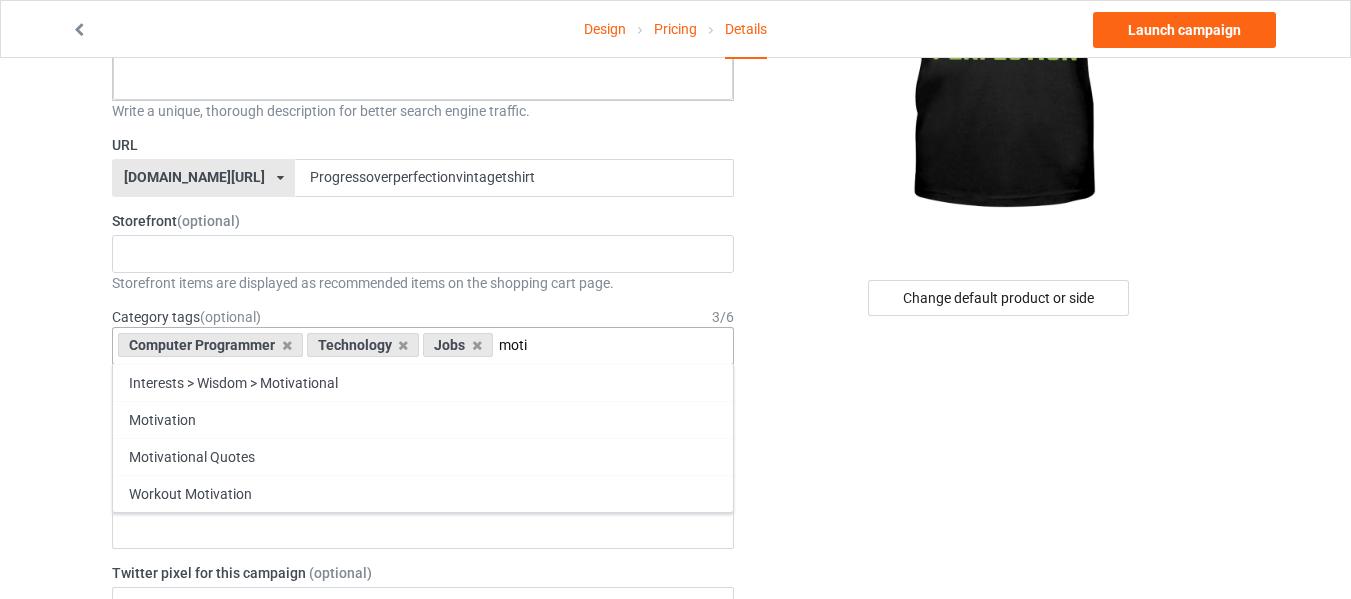 type on "moti" 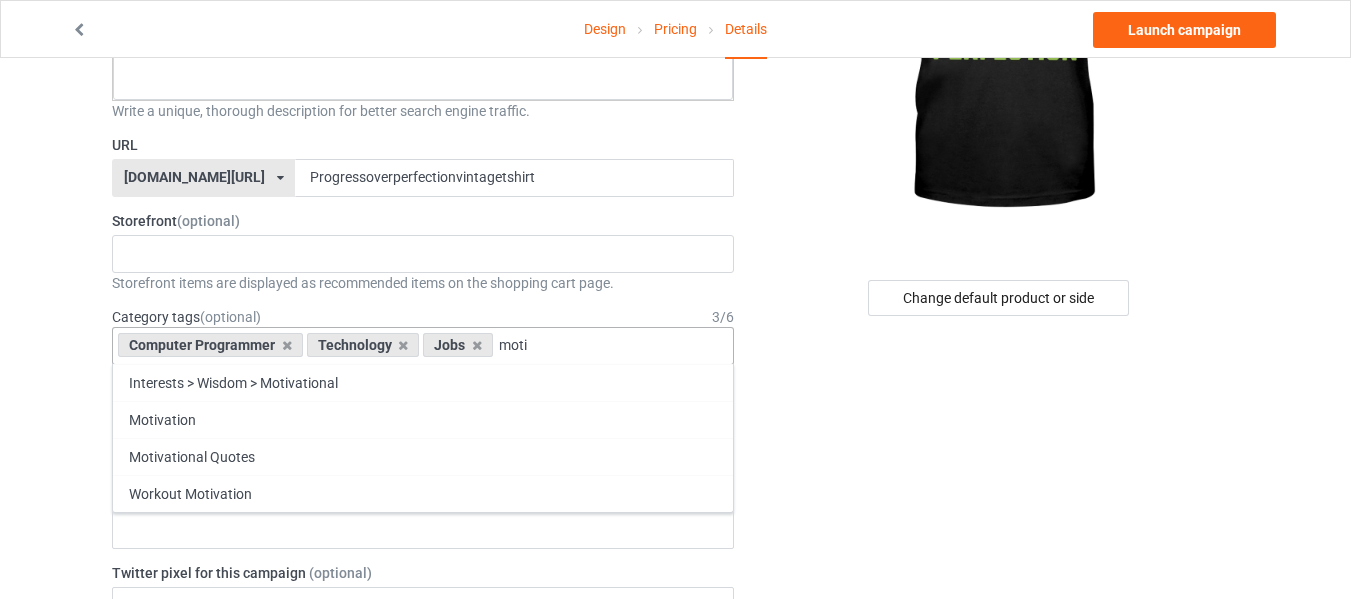 click on "Interests > Wisdom > Motivational" at bounding box center [423, 382] 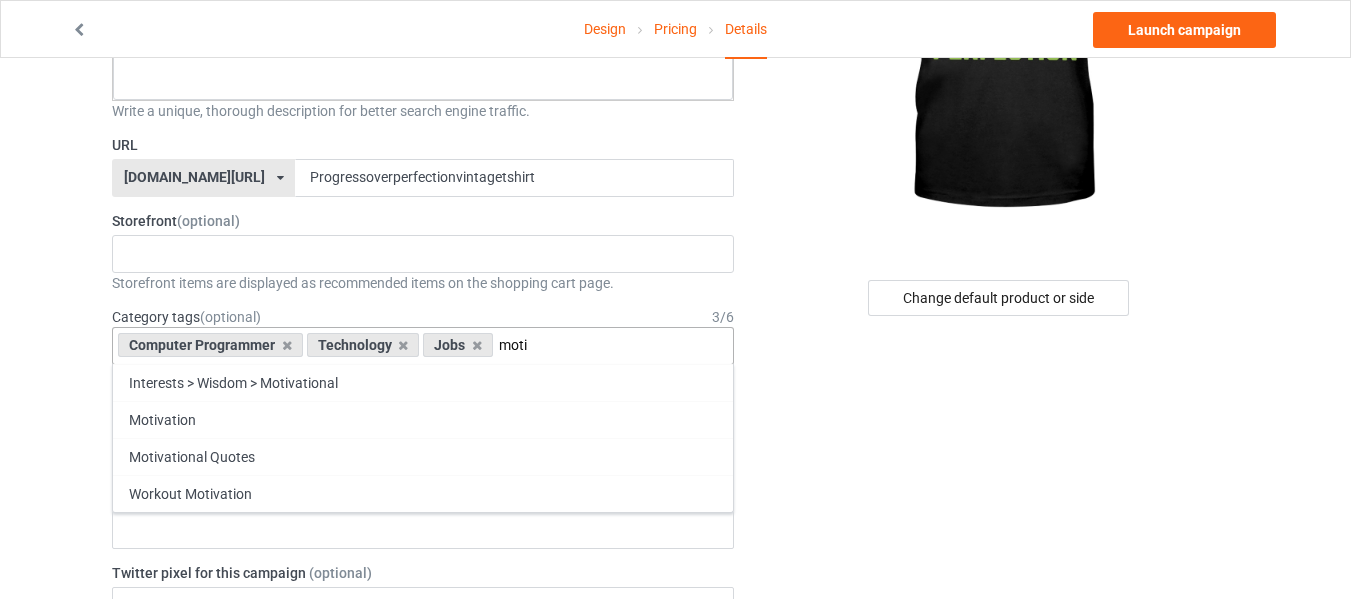 type 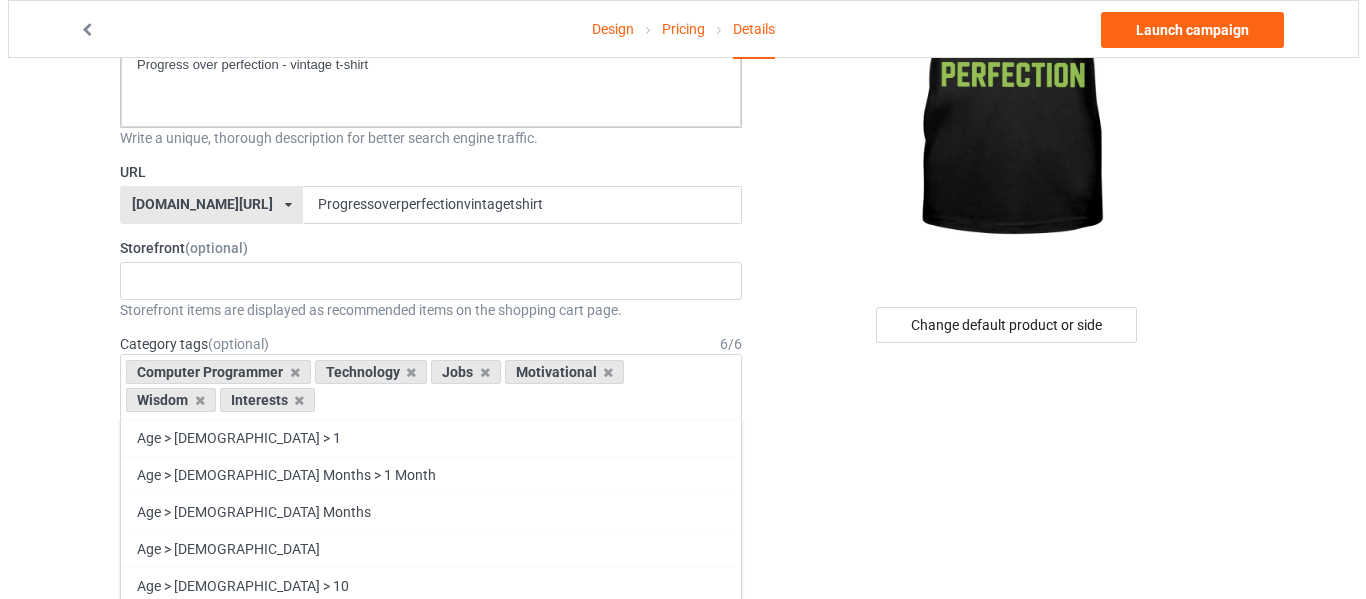 scroll, scrollTop: 0, scrollLeft: 0, axis: both 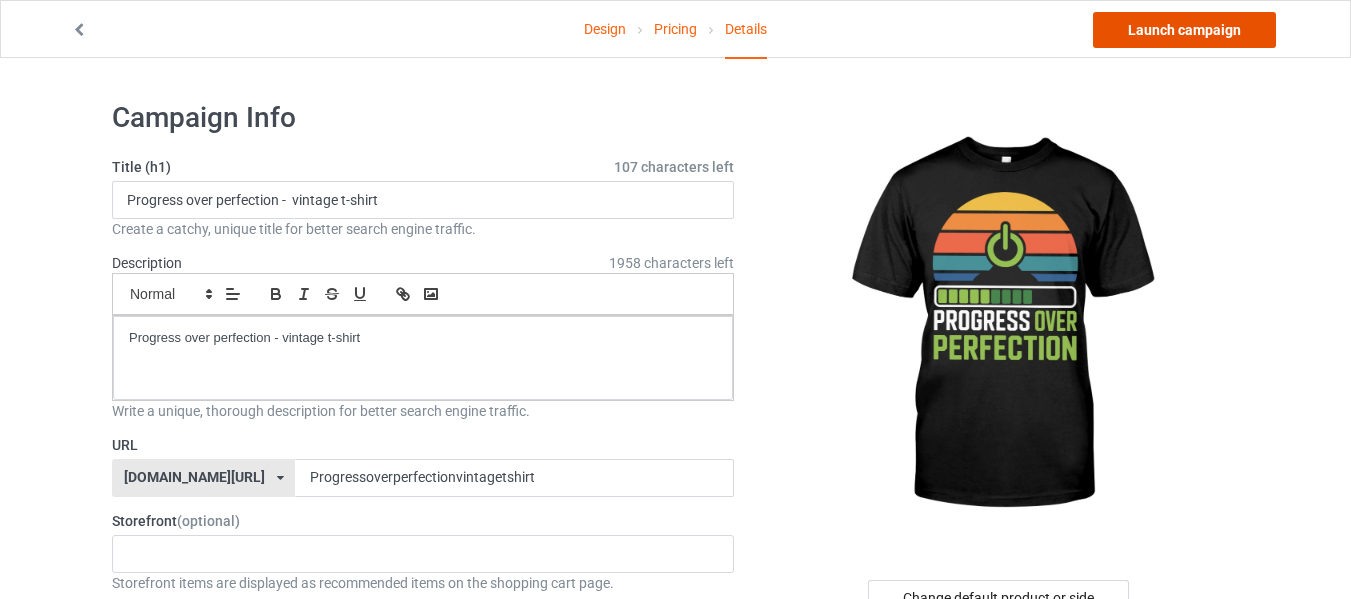 click on "Launch campaign" at bounding box center (1184, 30) 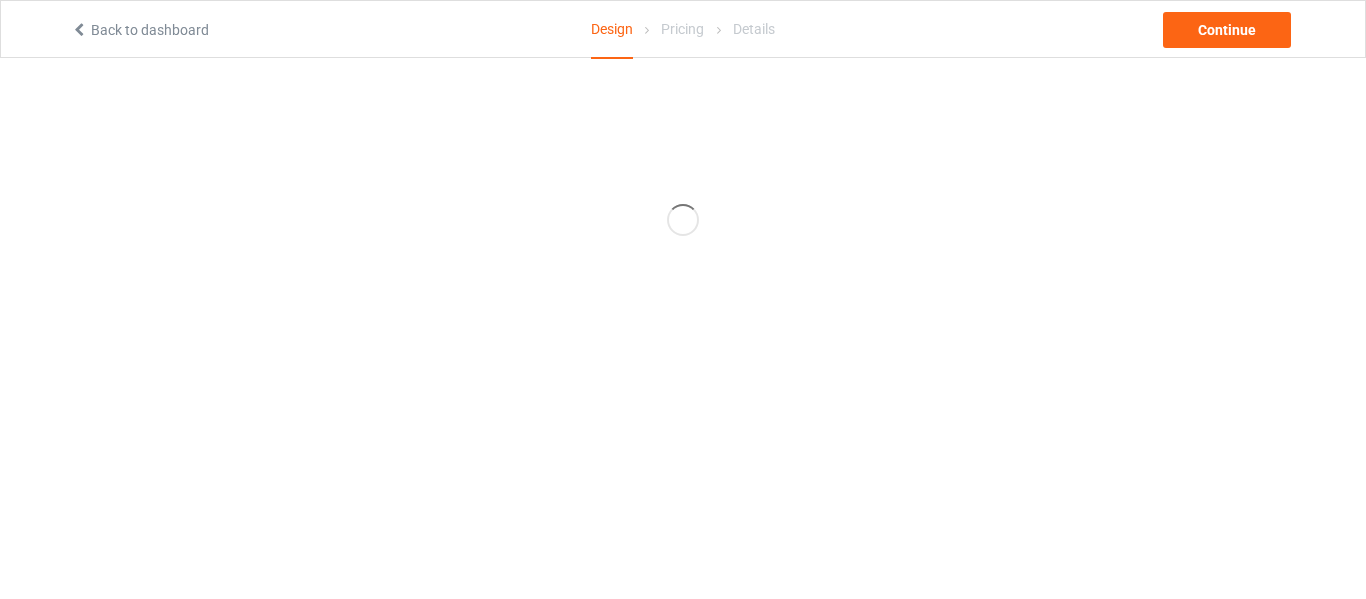 scroll, scrollTop: 0, scrollLeft: 0, axis: both 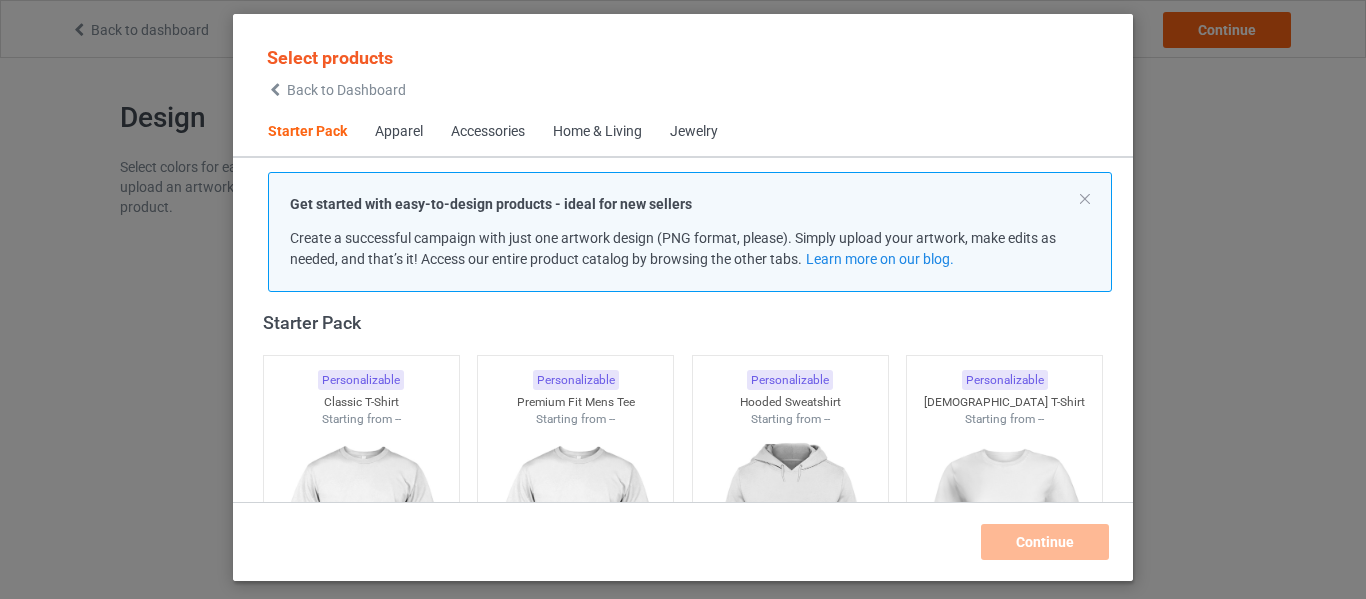 click on "Apparel" at bounding box center [399, 132] 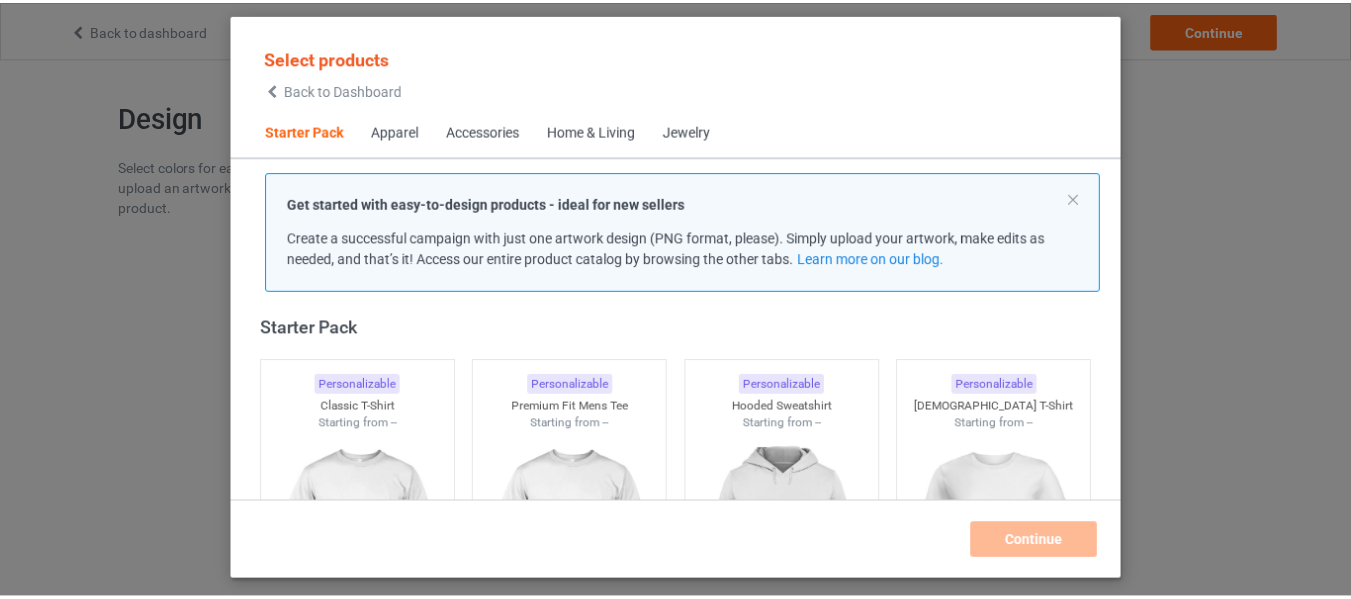 scroll, scrollTop: 0, scrollLeft: 0, axis: both 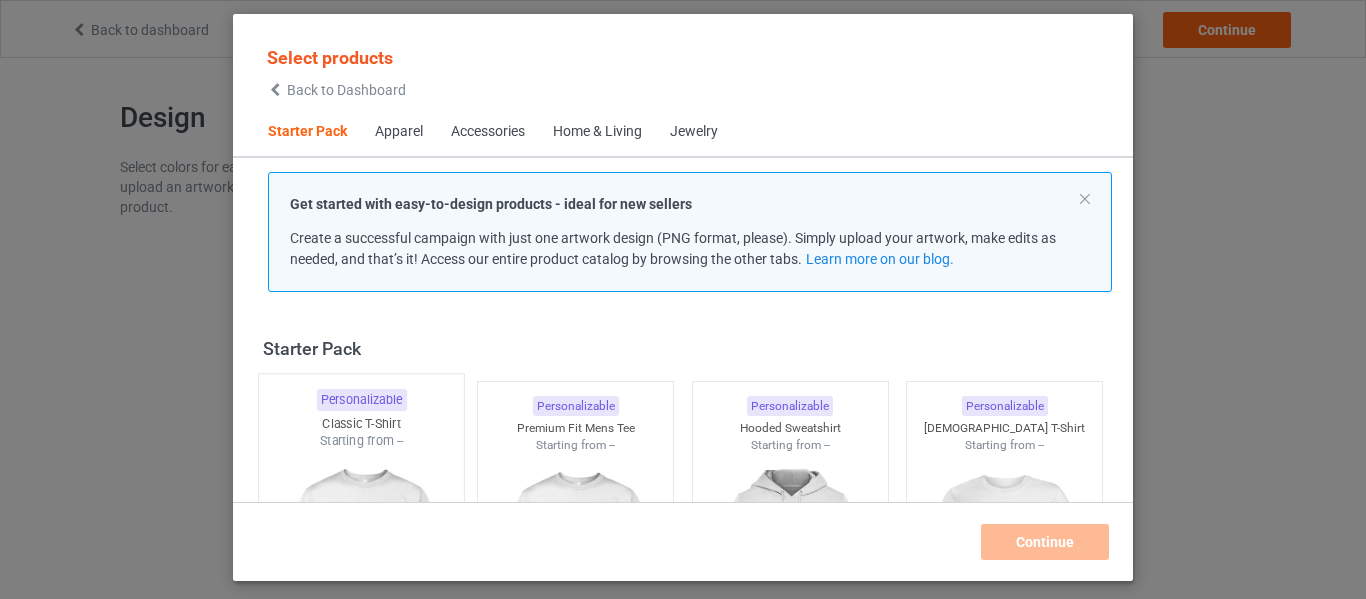 click on "Starting from   --" at bounding box center [361, 440] 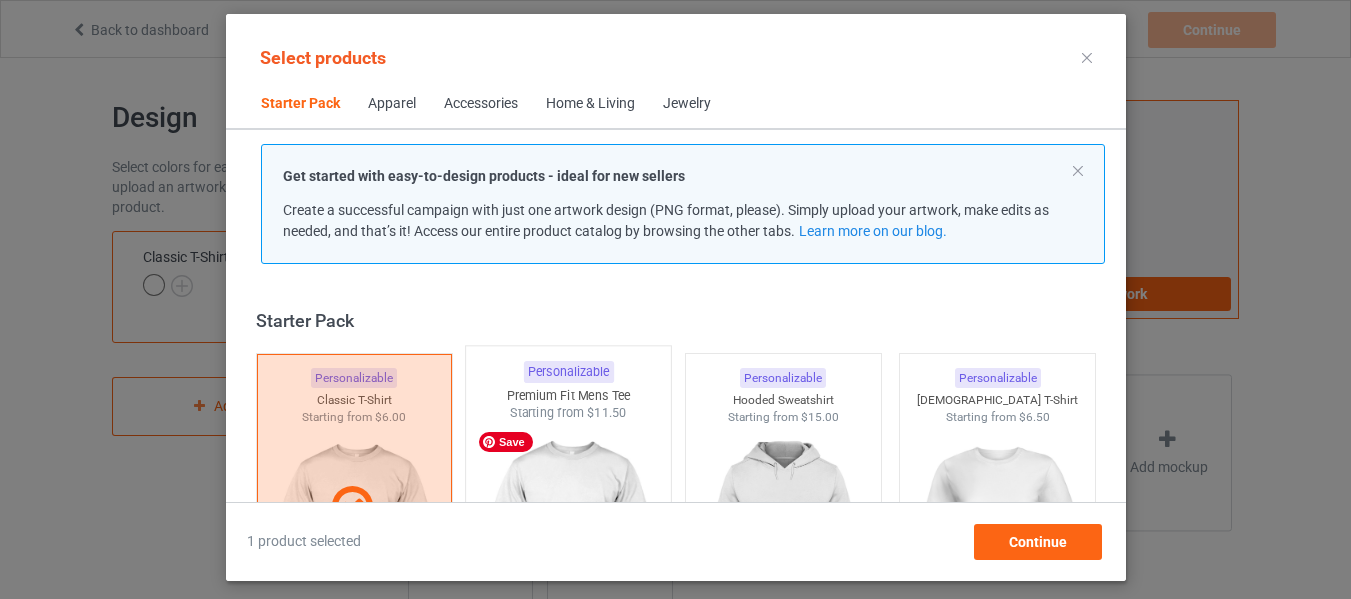click at bounding box center (568, 539) 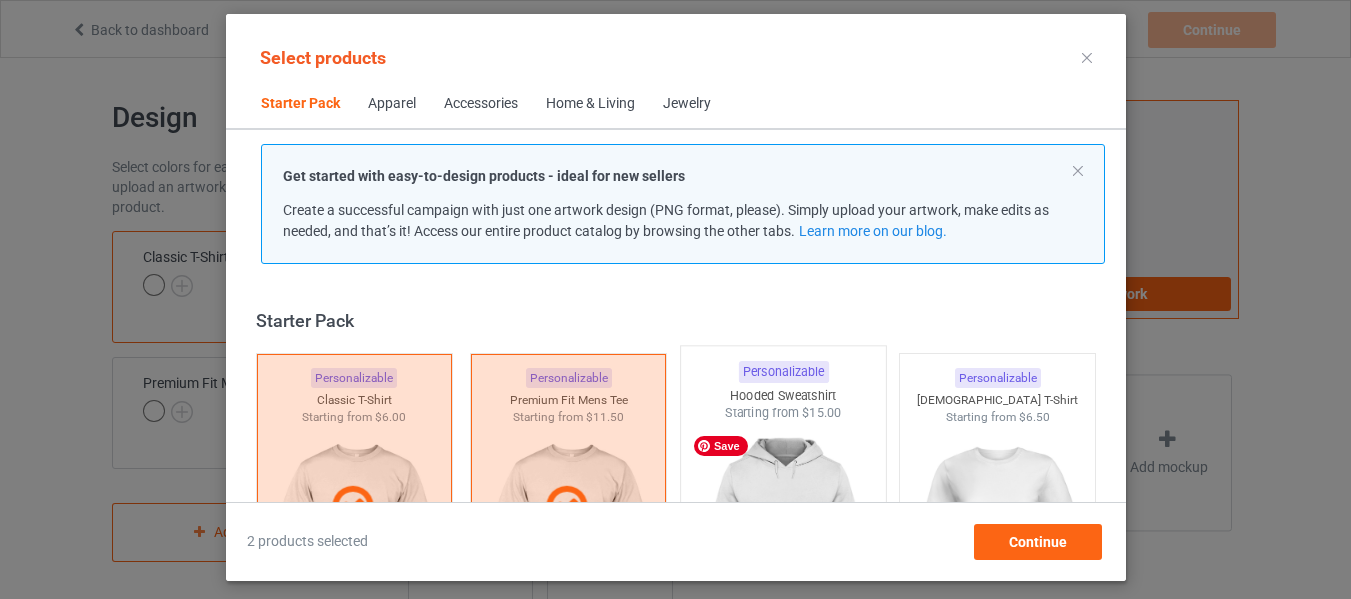 drag, startPoint x: 736, startPoint y: 439, endPoint x: 795, endPoint y: 443, distance: 59.135437 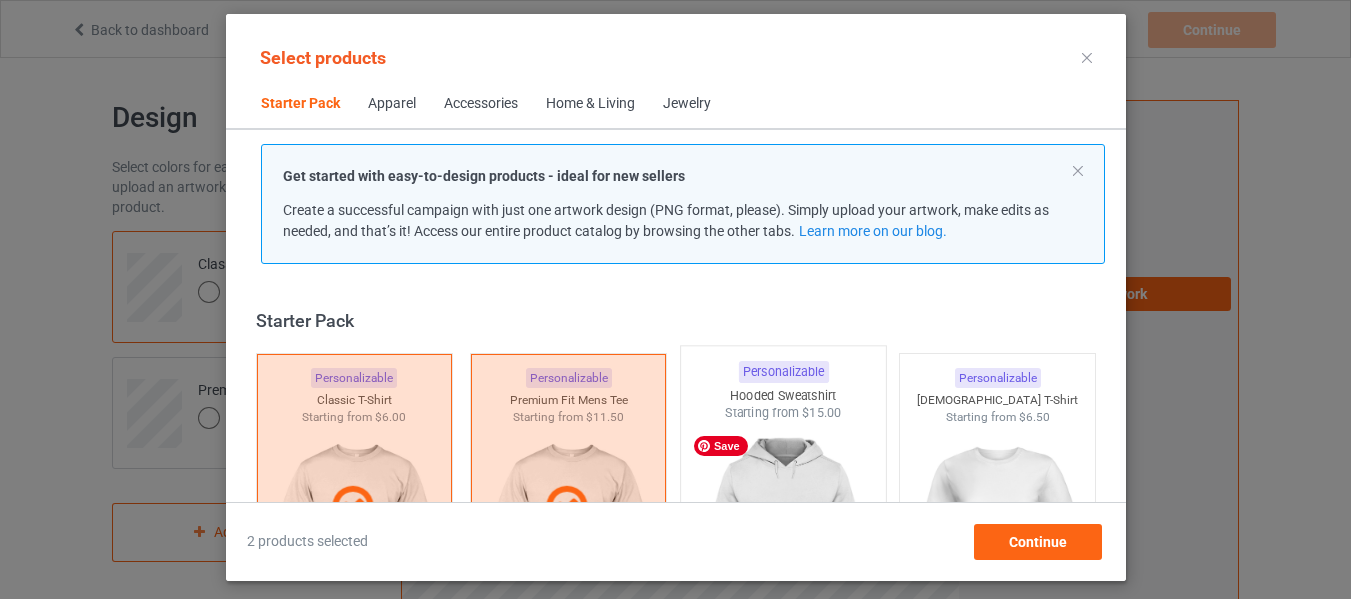 click at bounding box center (783, 539) 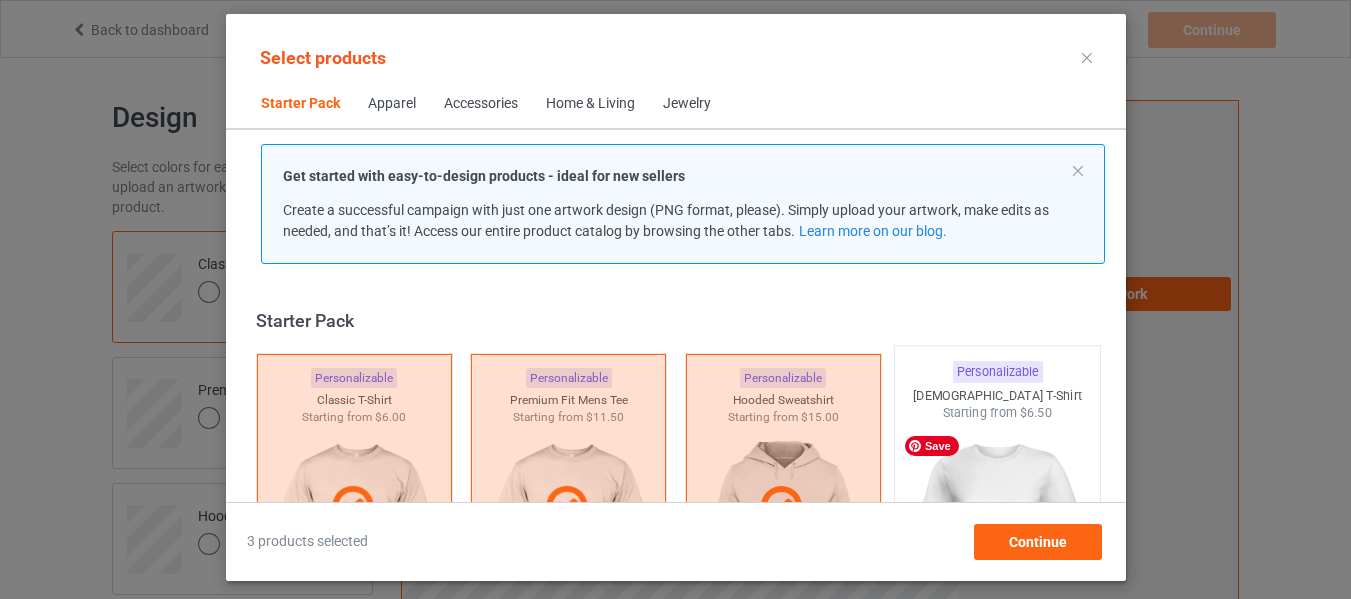 click at bounding box center (997, 539) 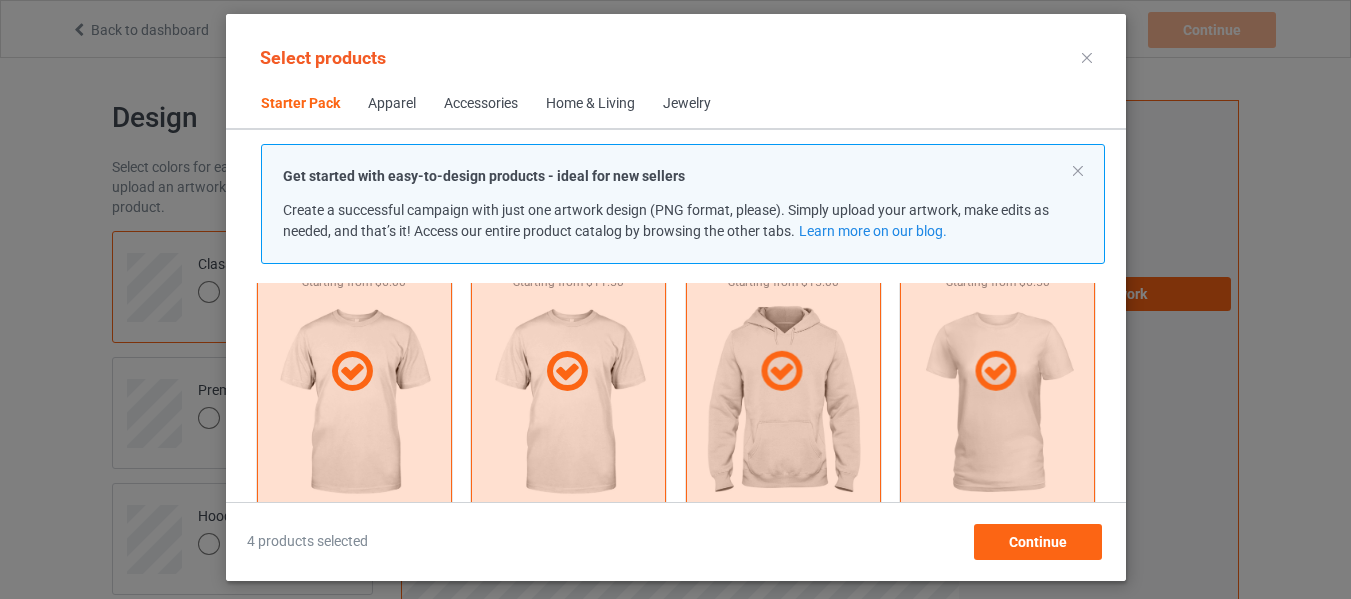 scroll, scrollTop: 300, scrollLeft: 0, axis: vertical 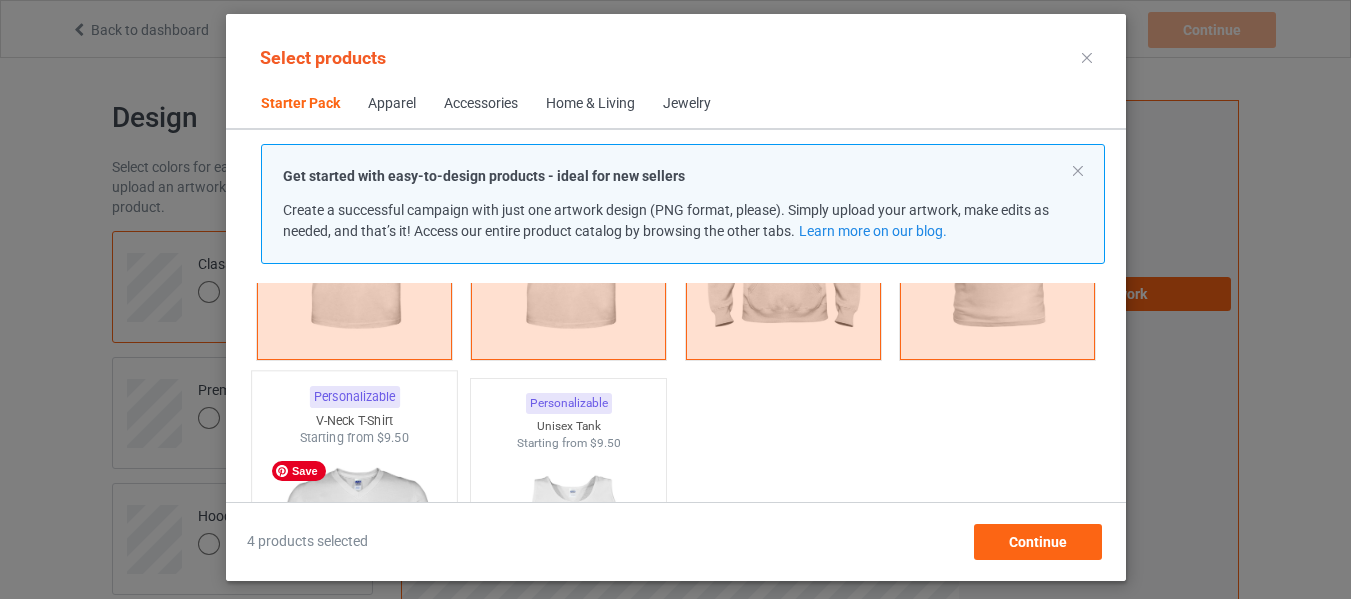 click at bounding box center (354, 564) 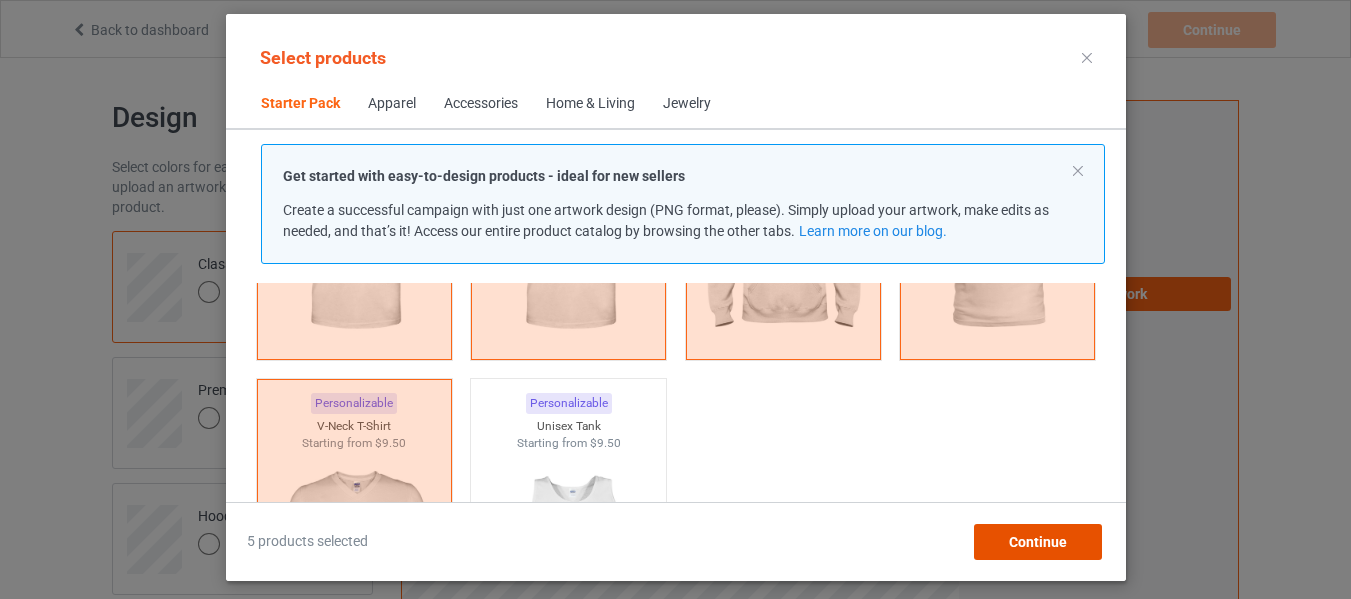 click on "Continue" at bounding box center [1037, 542] 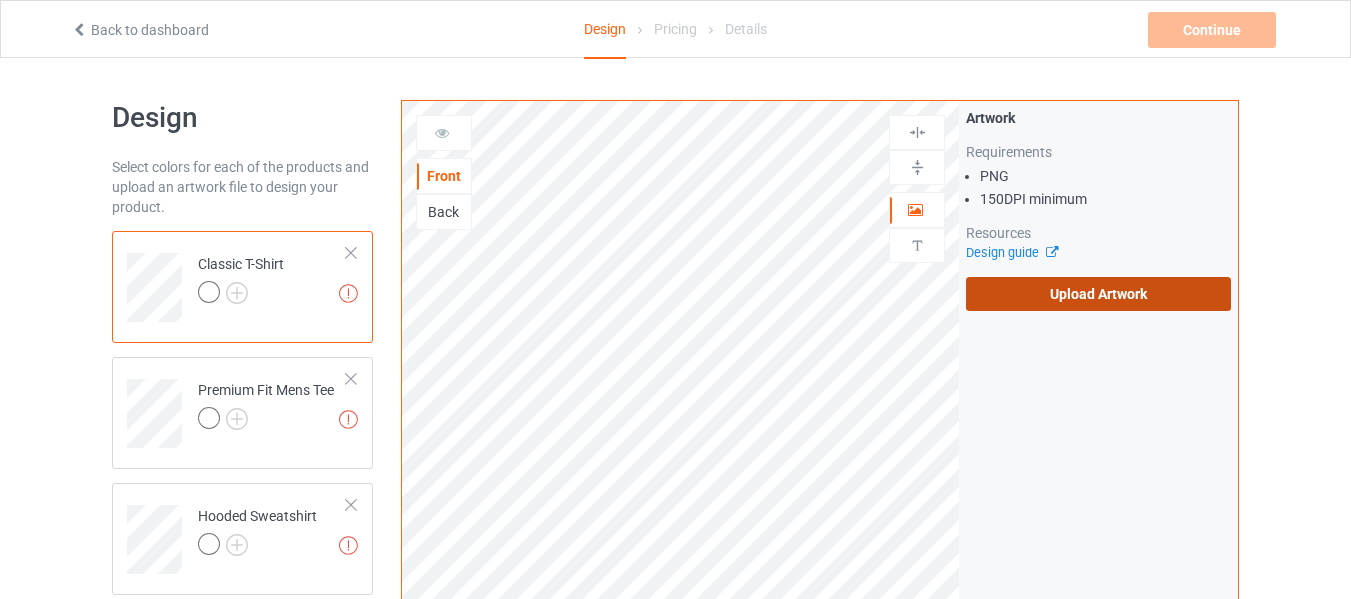 click on "Upload Artwork" at bounding box center (1098, 294) 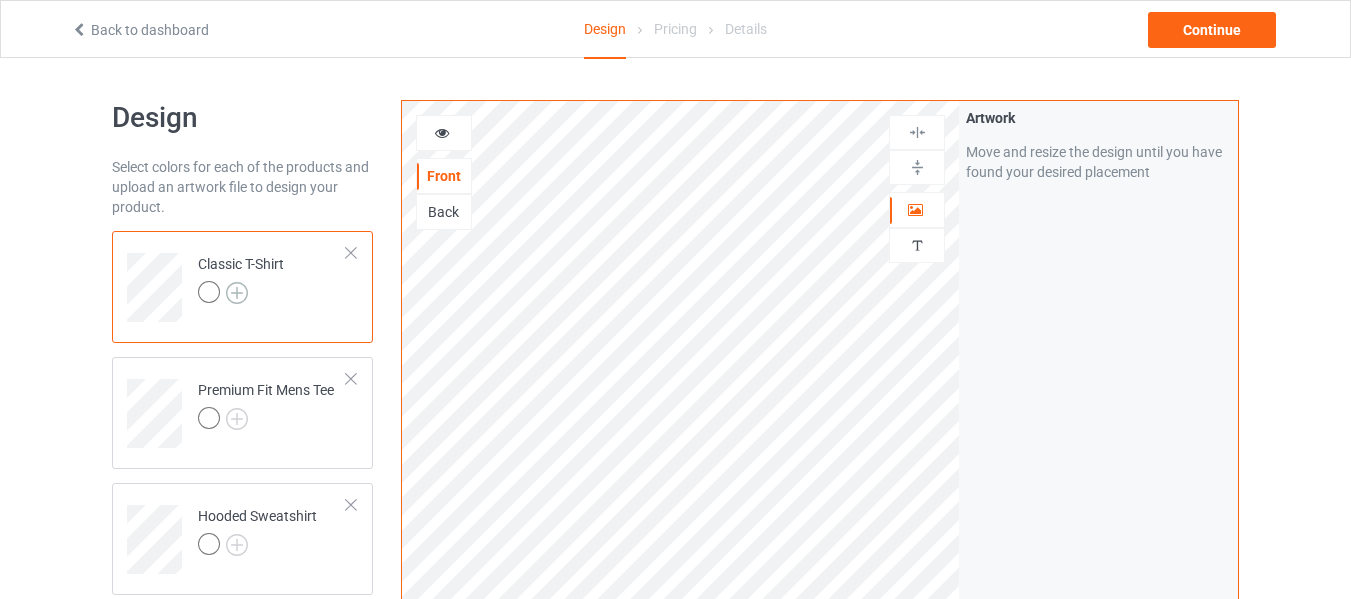 click at bounding box center (237, 293) 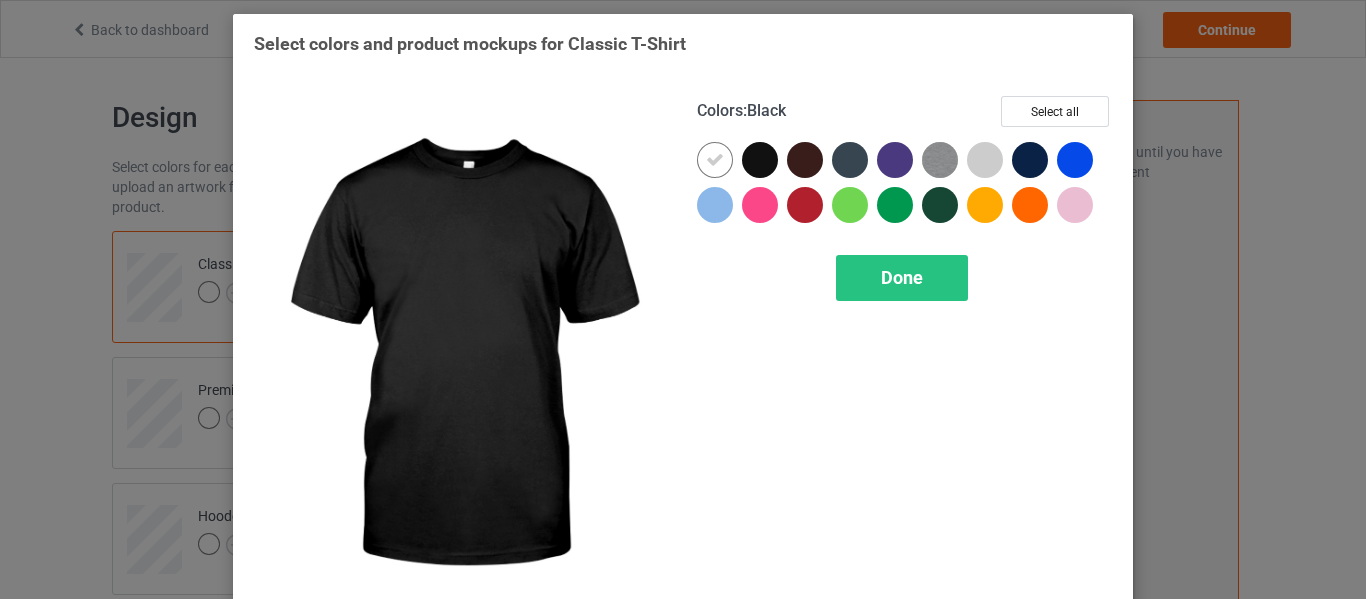 click at bounding box center [760, 160] 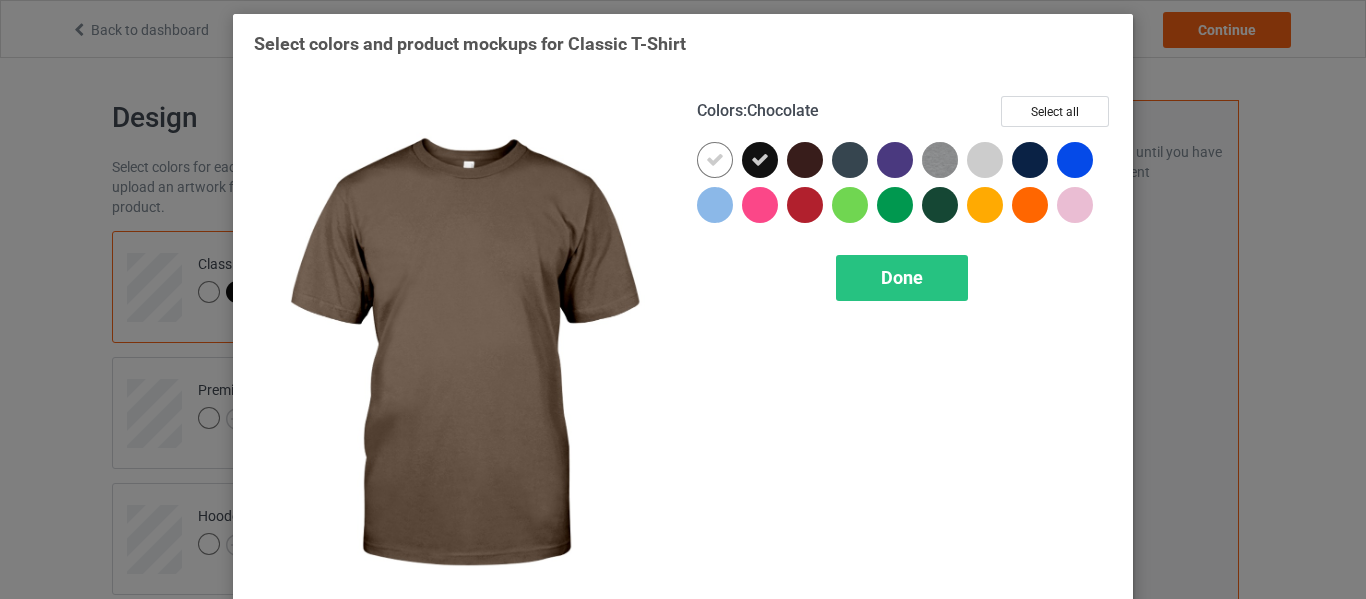 click at bounding box center (805, 160) 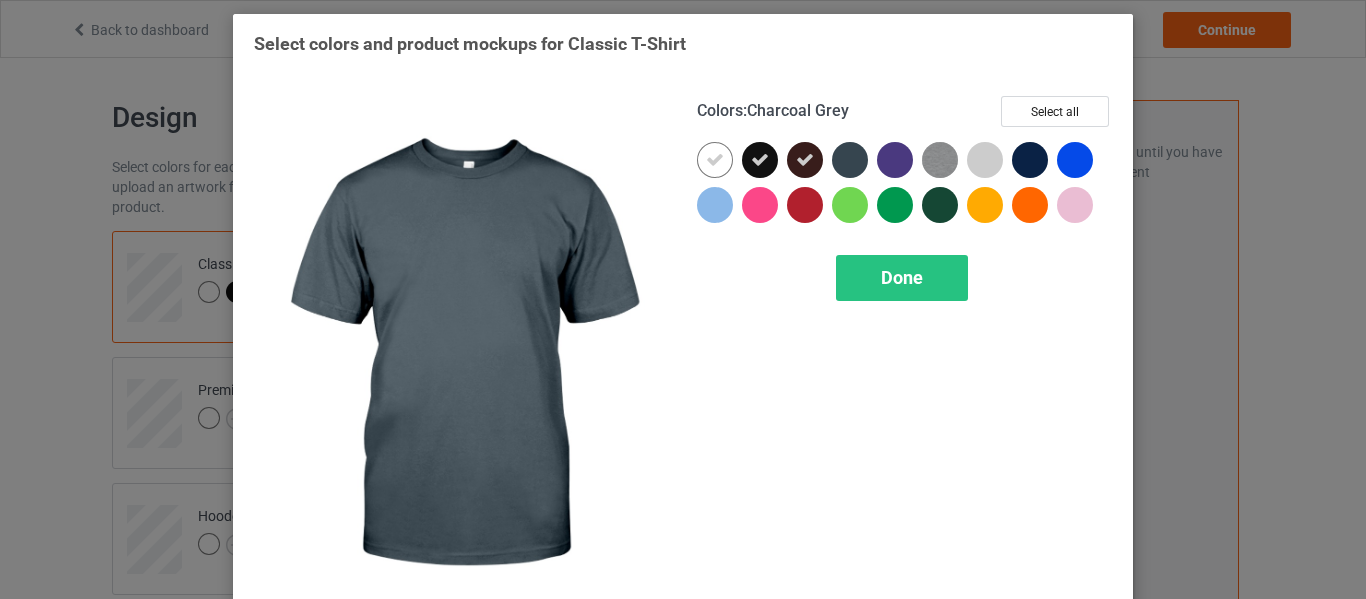 click at bounding box center (850, 160) 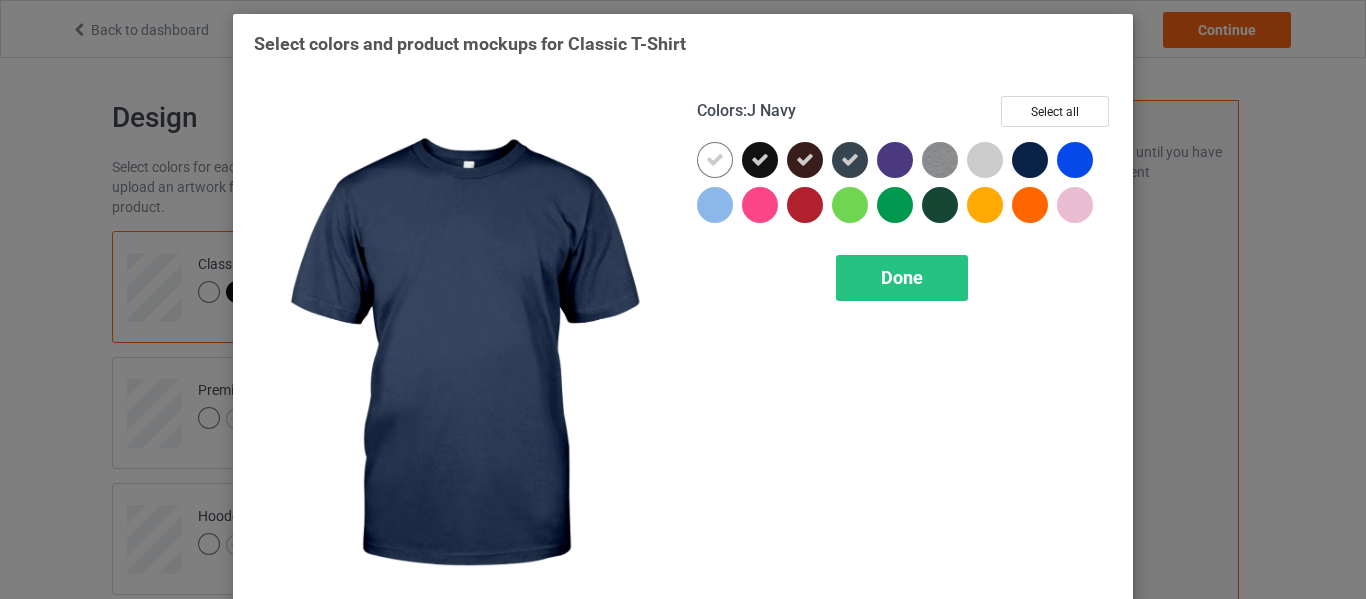 drag, startPoint x: 1018, startPoint y: 162, endPoint x: 1010, endPoint y: 170, distance: 11.313708 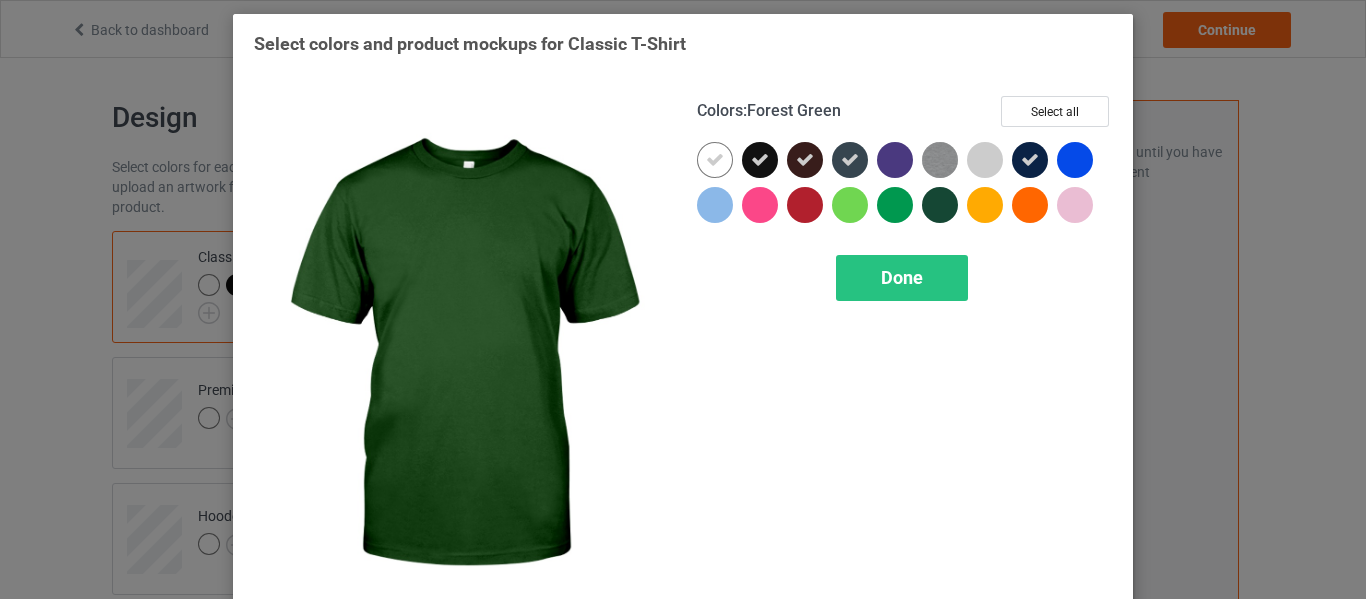 click at bounding box center (940, 205) 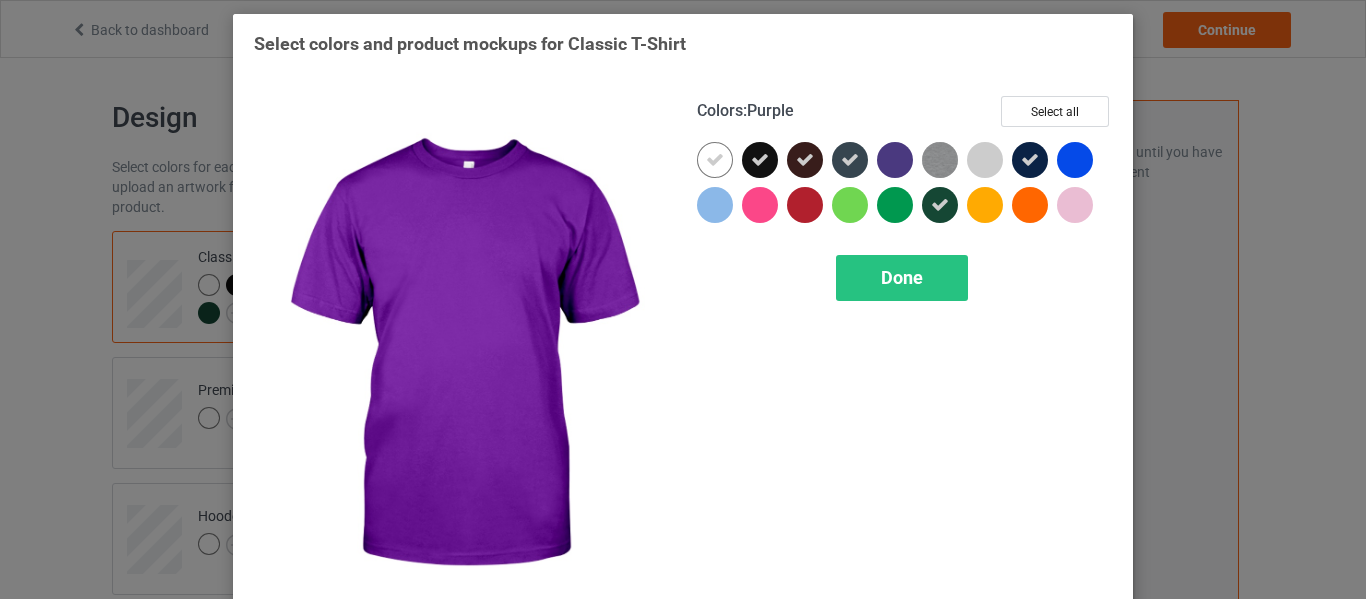 click at bounding box center (895, 160) 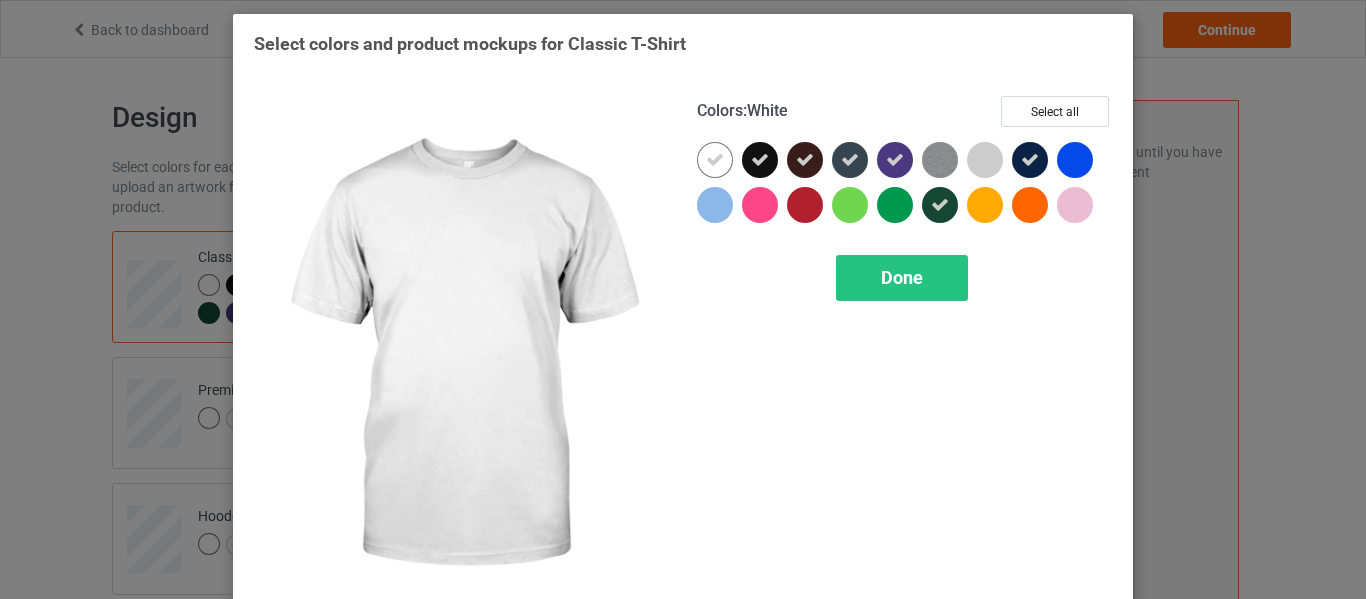 click at bounding box center [715, 160] 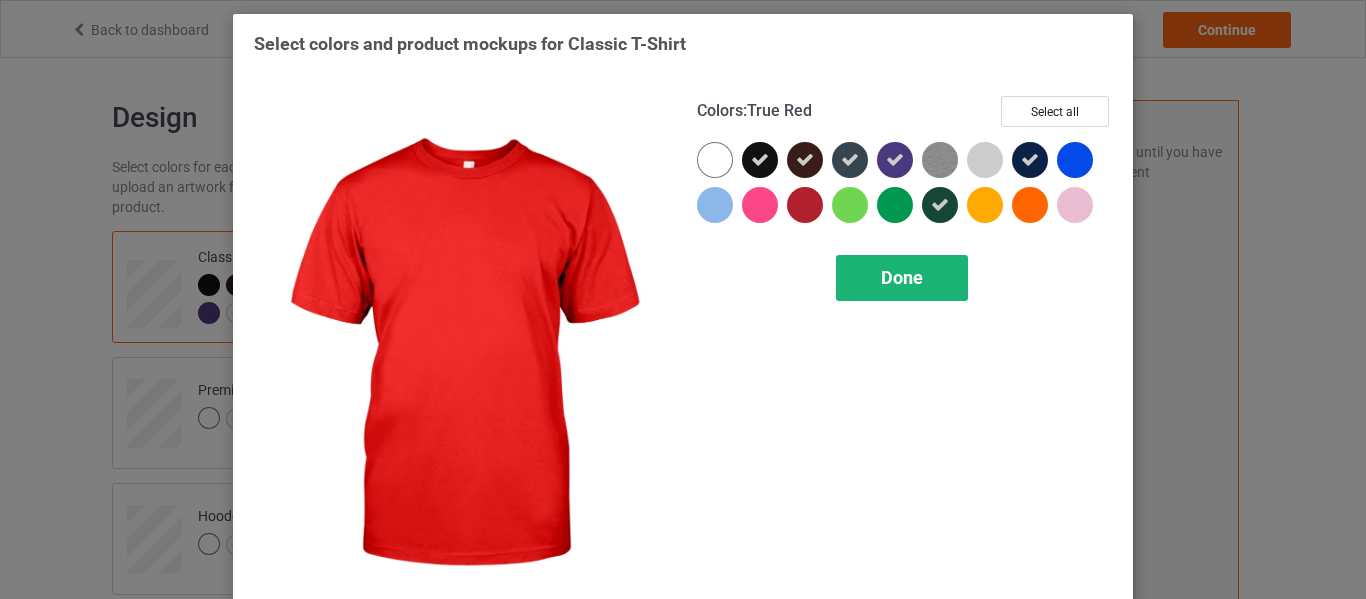 click on "Done" at bounding box center [902, 277] 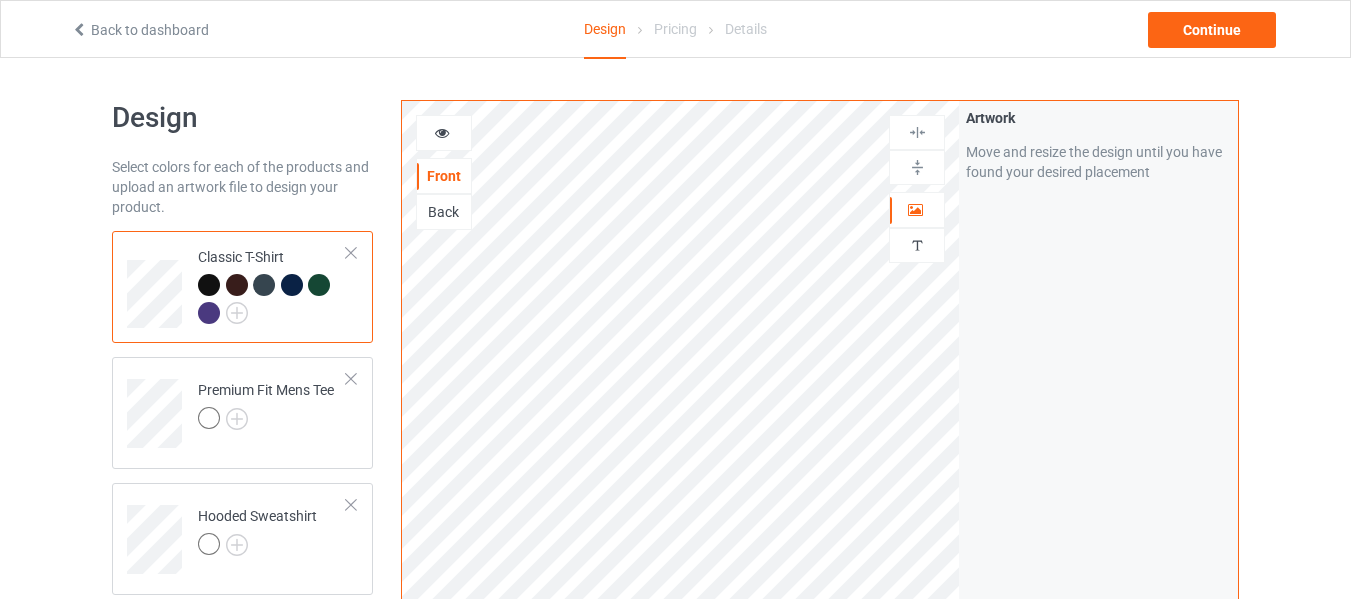 click at bounding box center [209, 313] 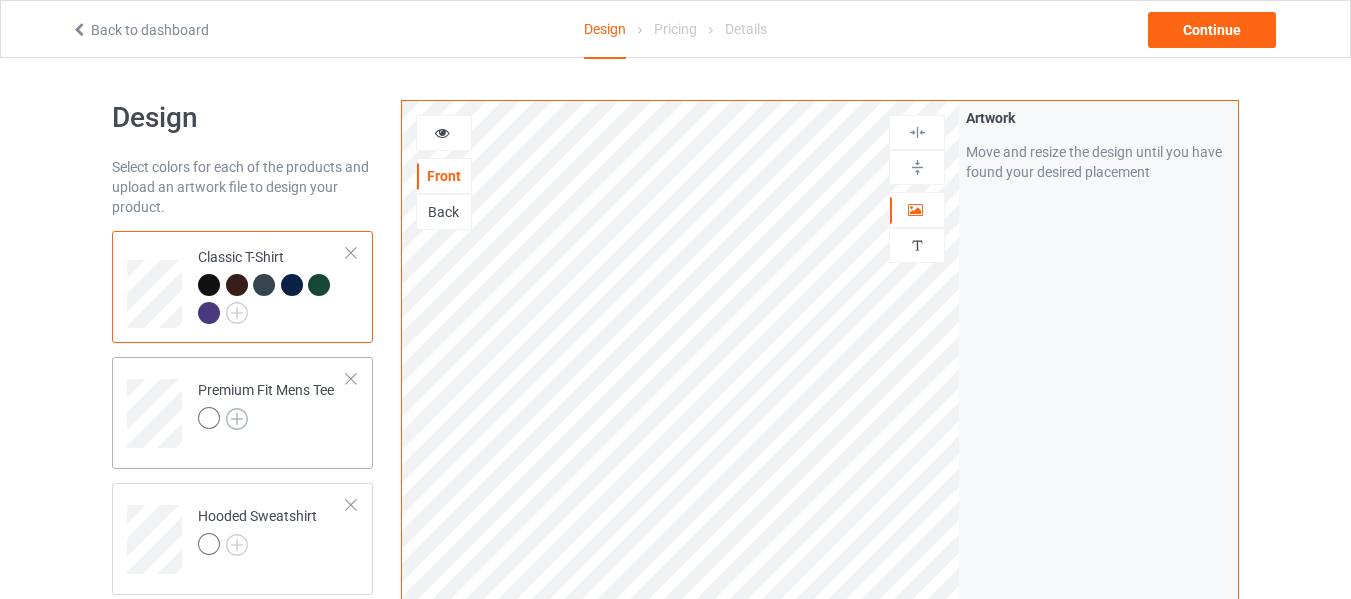 click at bounding box center [237, 419] 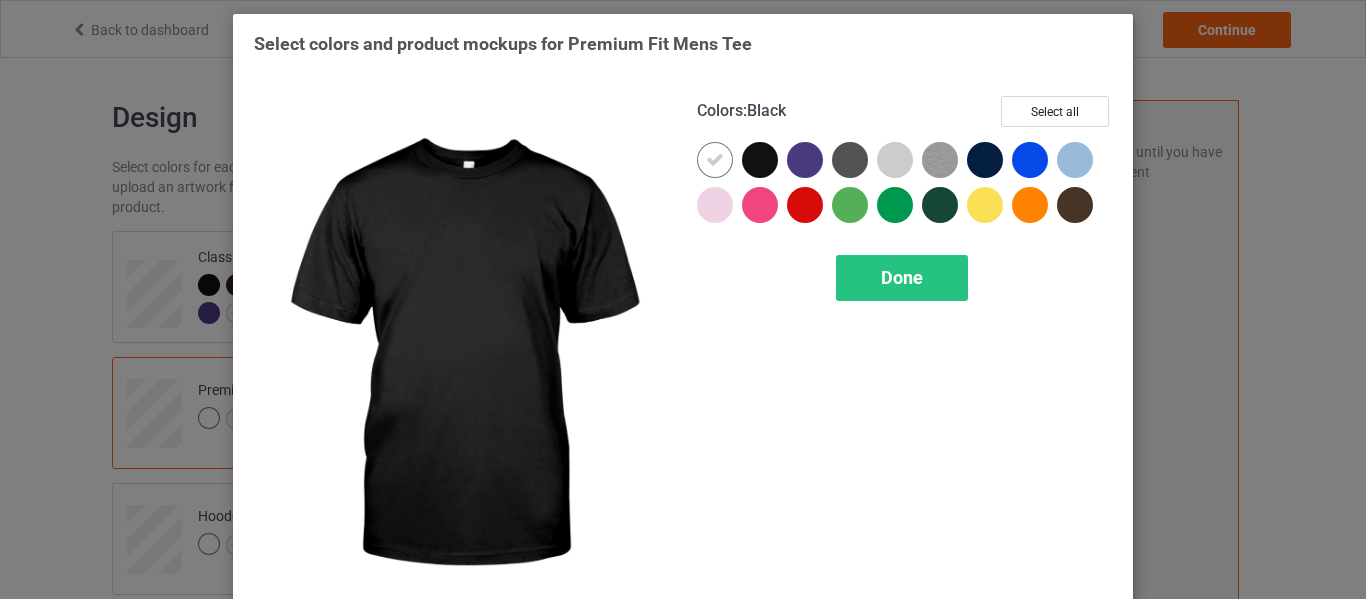 click at bounding box center [760, 160] 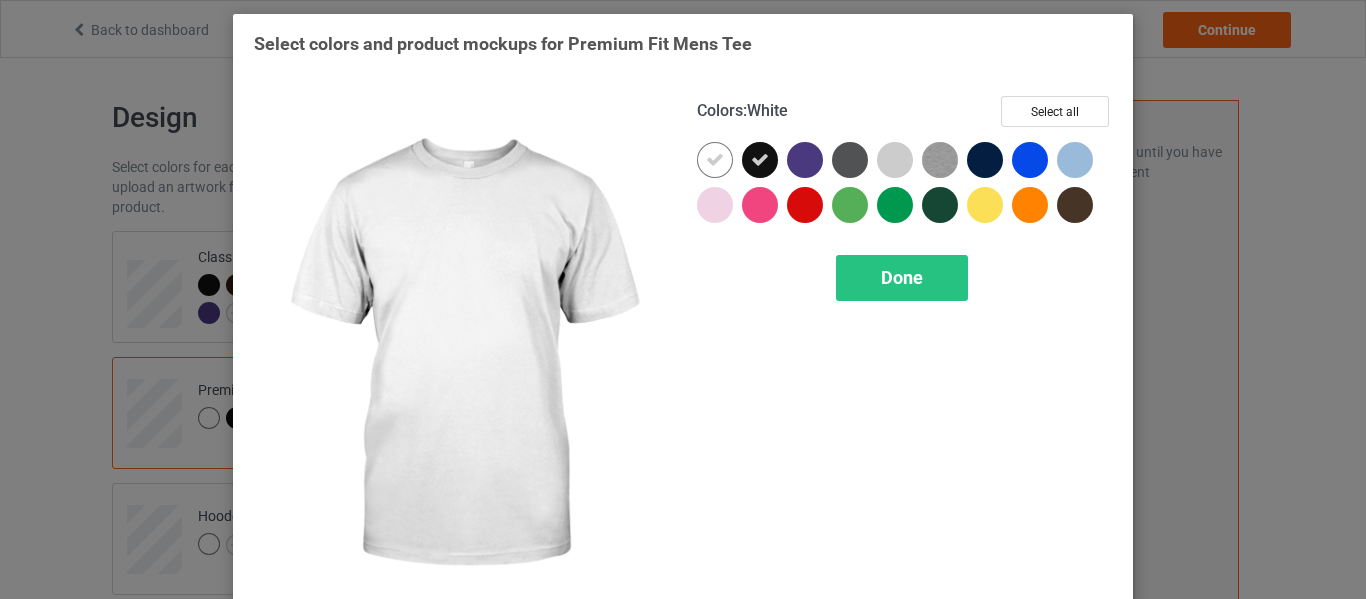 click at bounding box center (715, 160) 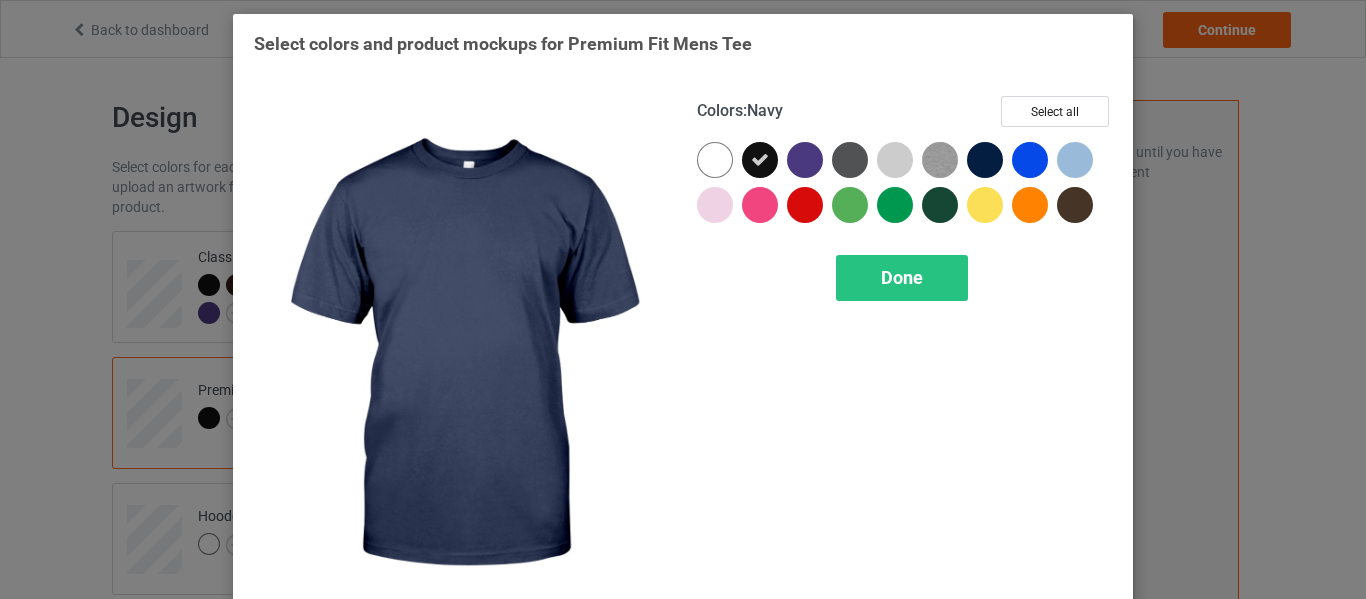 click at bounding box center (985, 160) 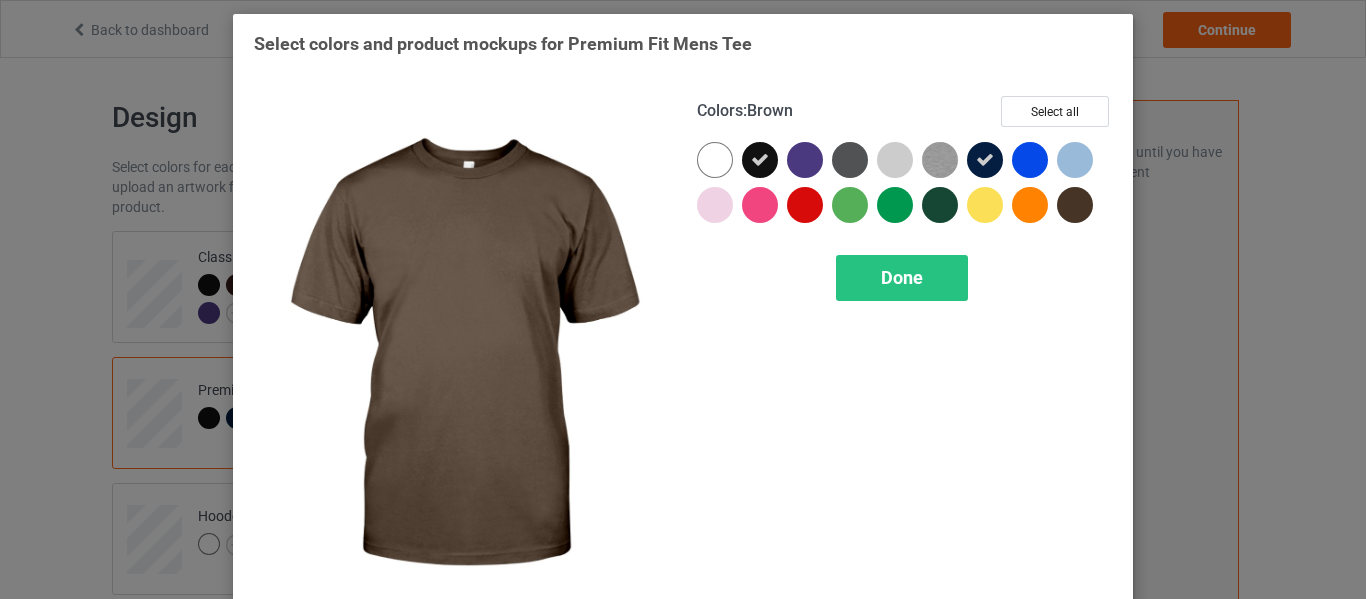click at bounding box center (1075, 205) 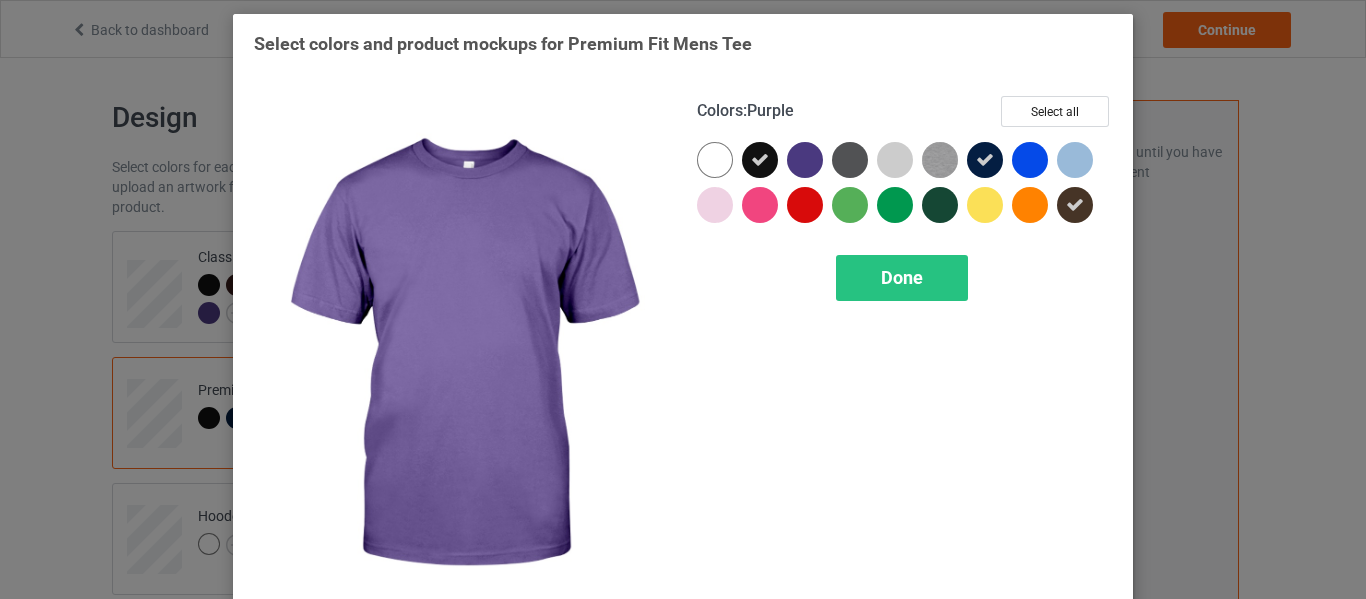 click at bounding box center [805, 160] 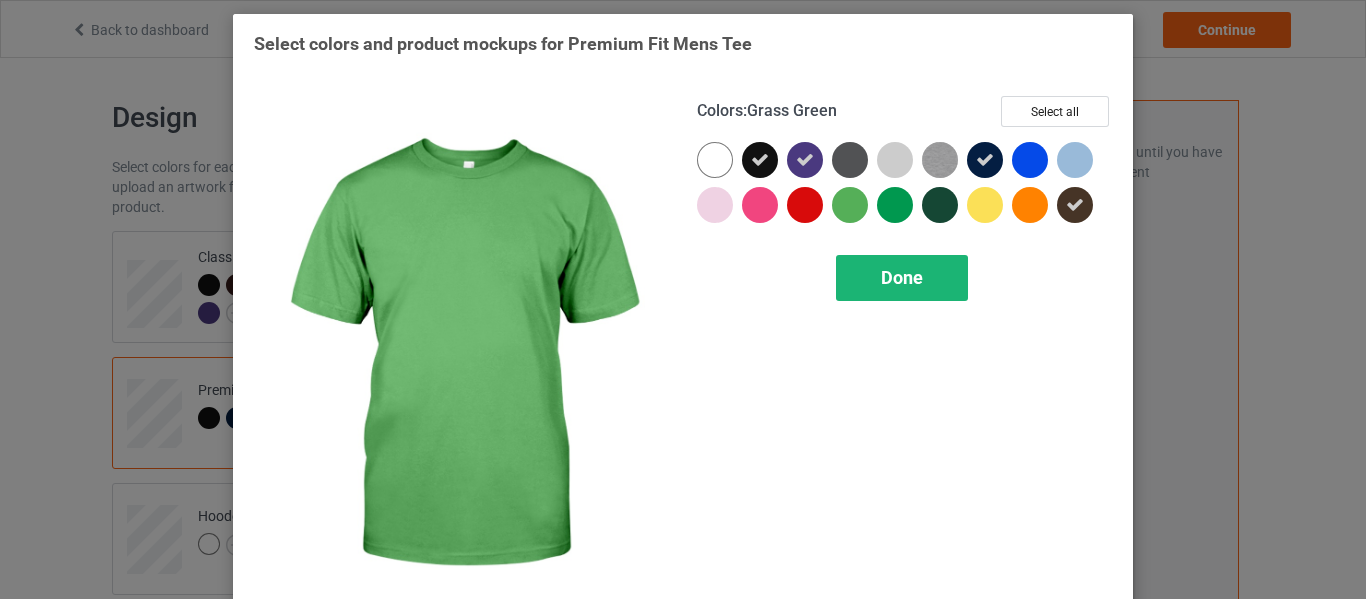 click on "Done" at bounding box center (902, 277) 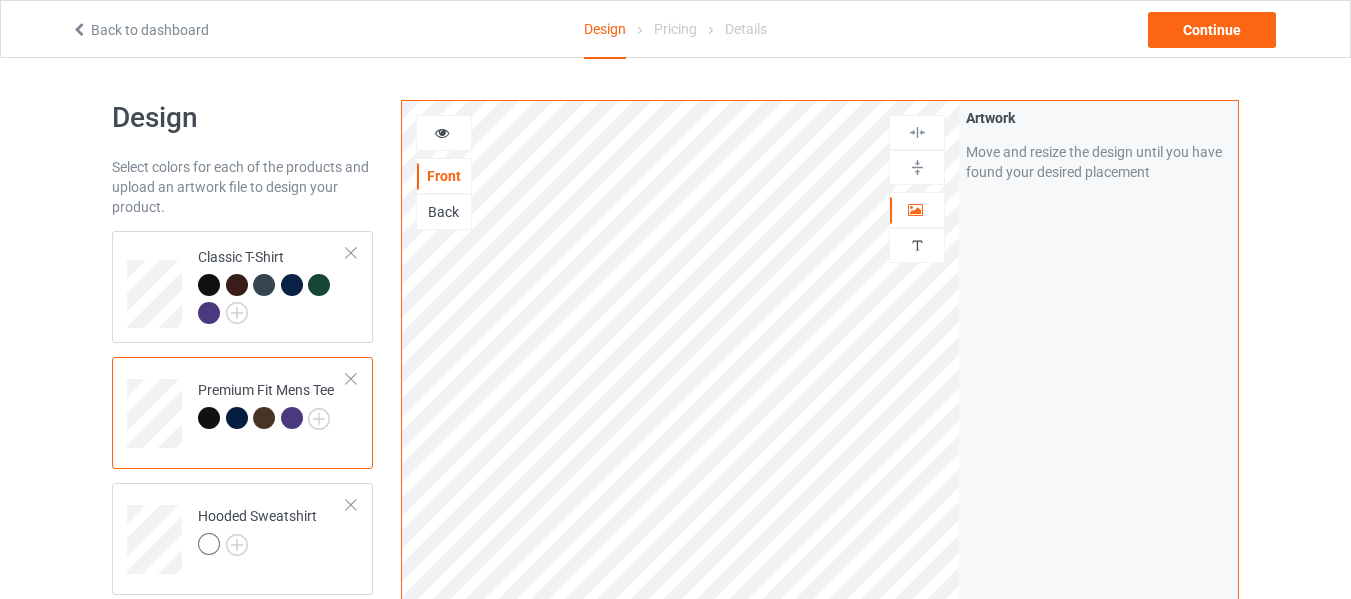 click at bounding box center [292, 418] 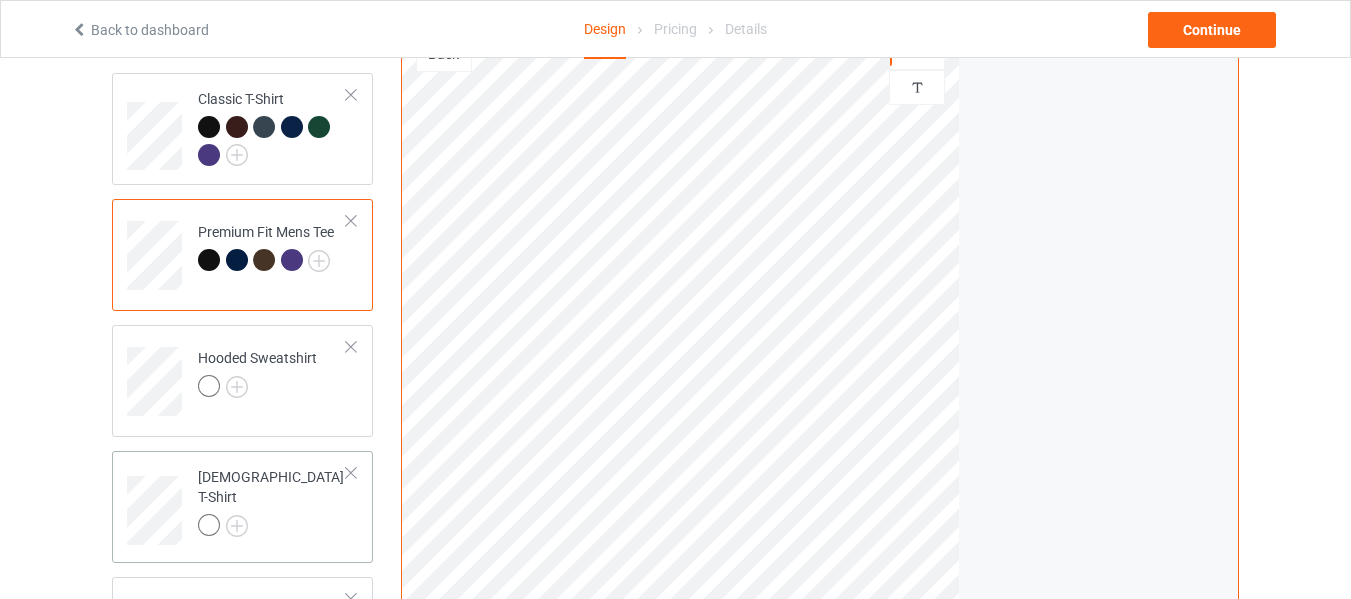 scroll, scrollTop: 200, scrollLeft: 0, axis: vertical 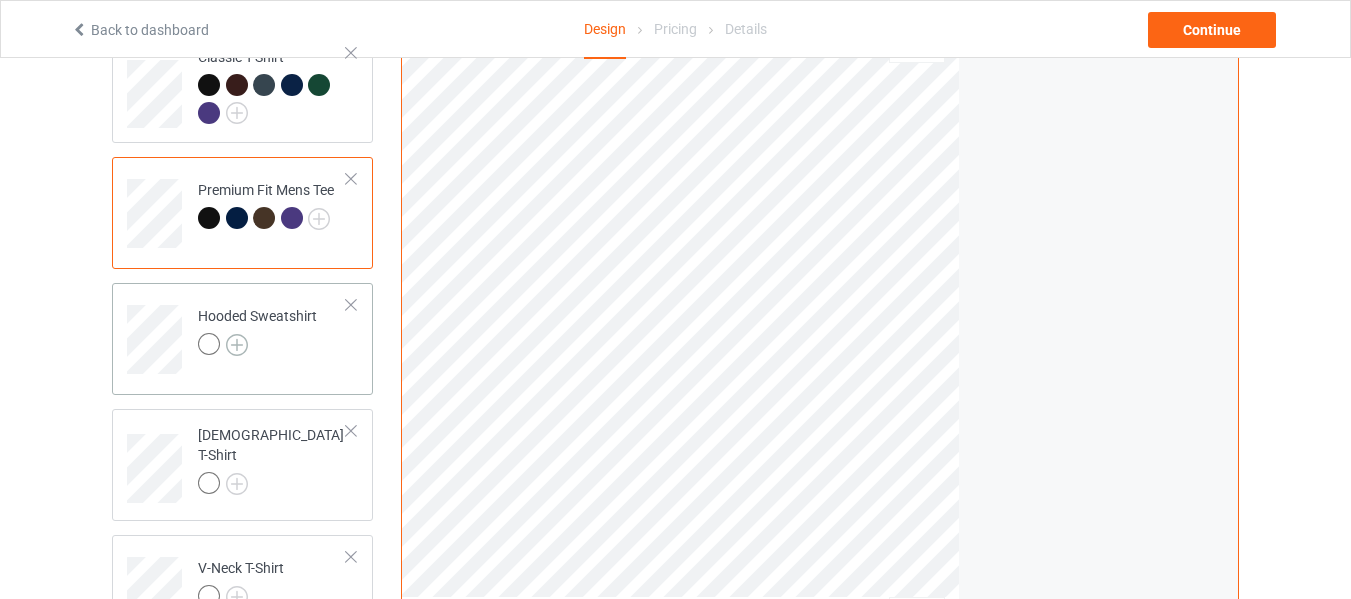 click at bounding box center (237, 345) 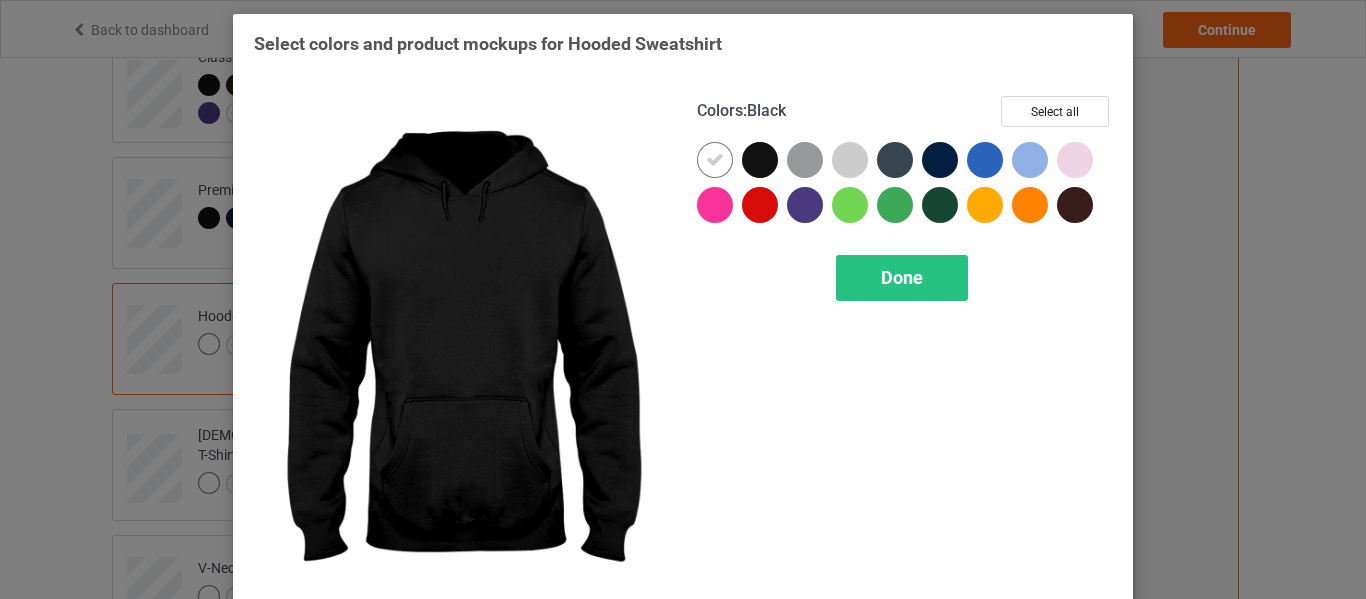 click at bounding box center [760, 160] 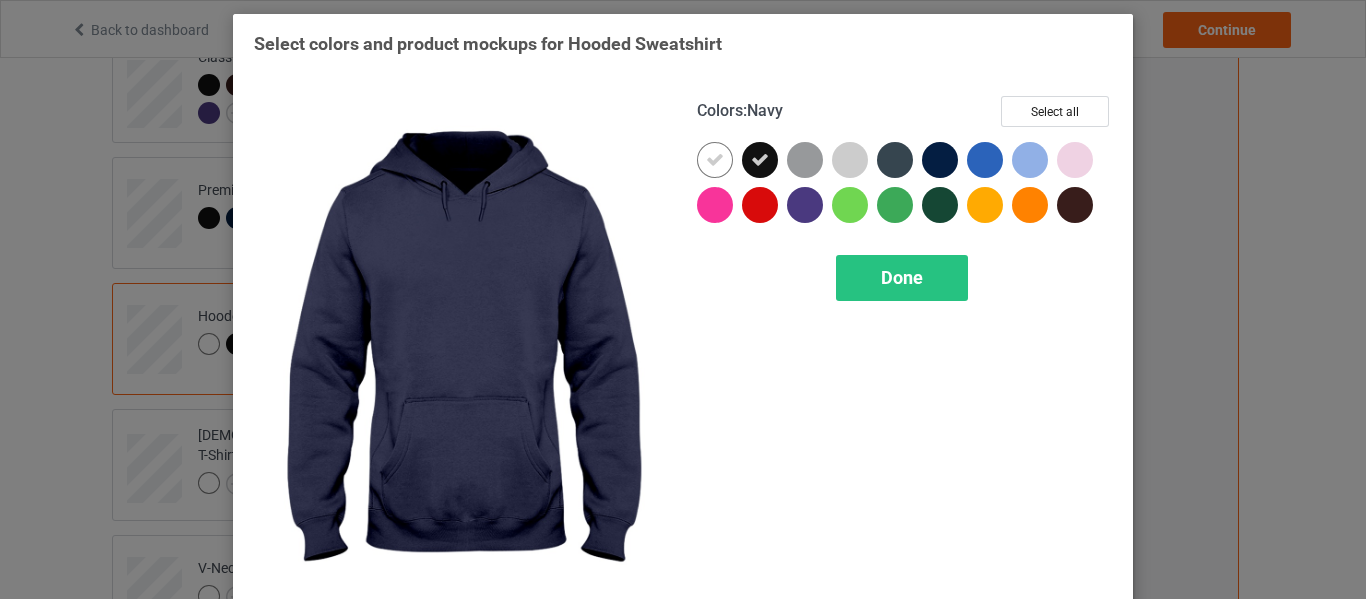 click at bounding box center [940, 160] 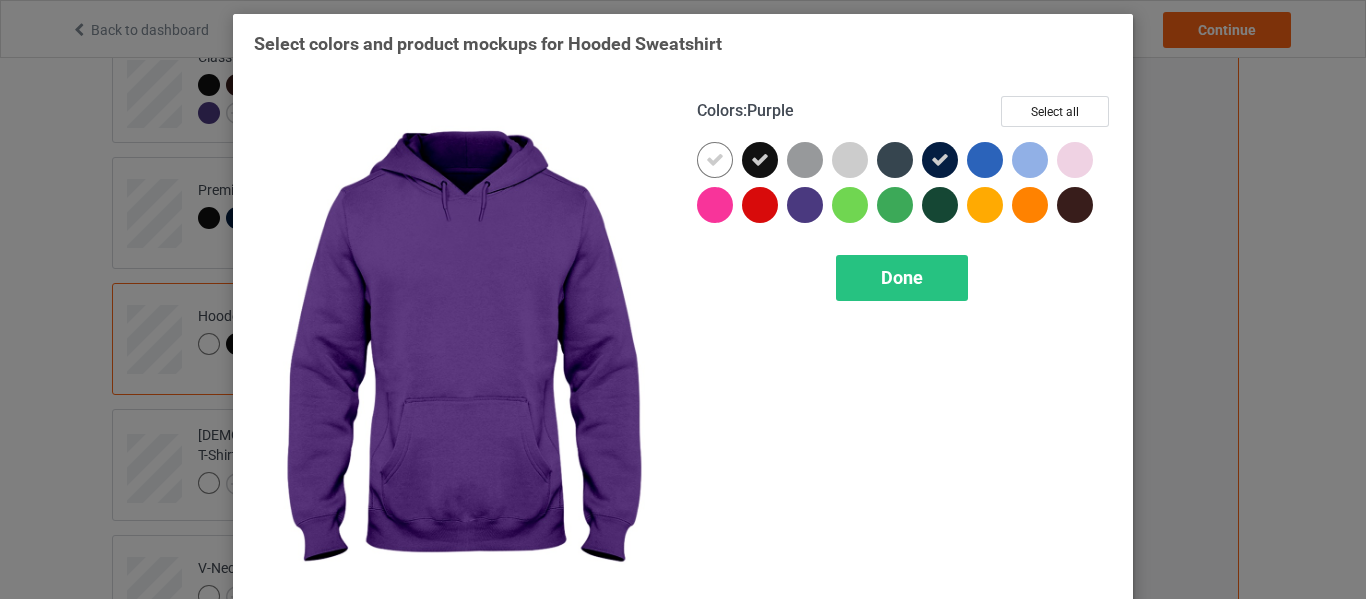 click at bounding box center (805, 205) 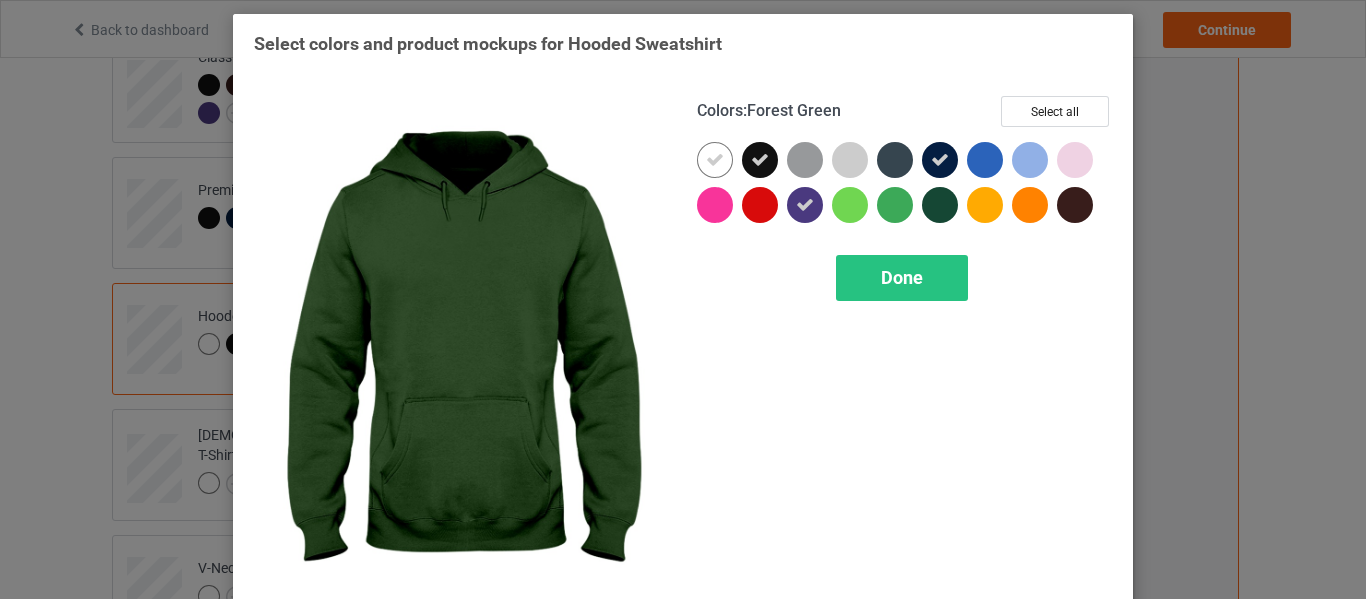 click at bounding box center [940, 205] 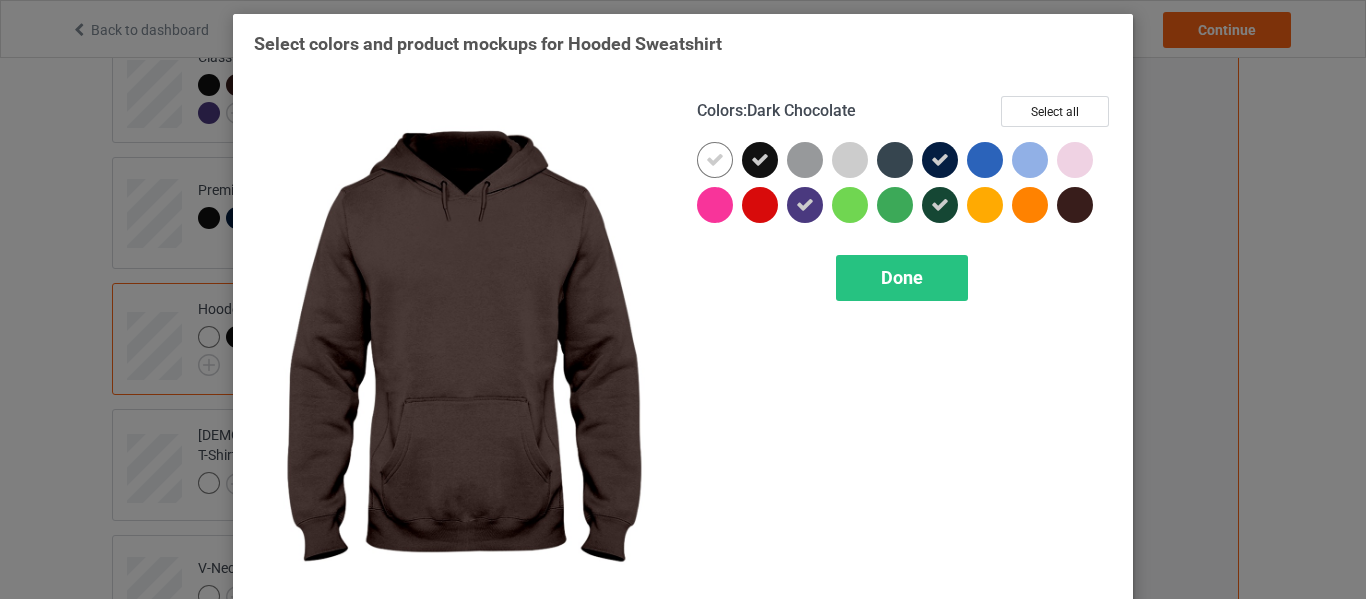 click at bounding box center [1075, 205] 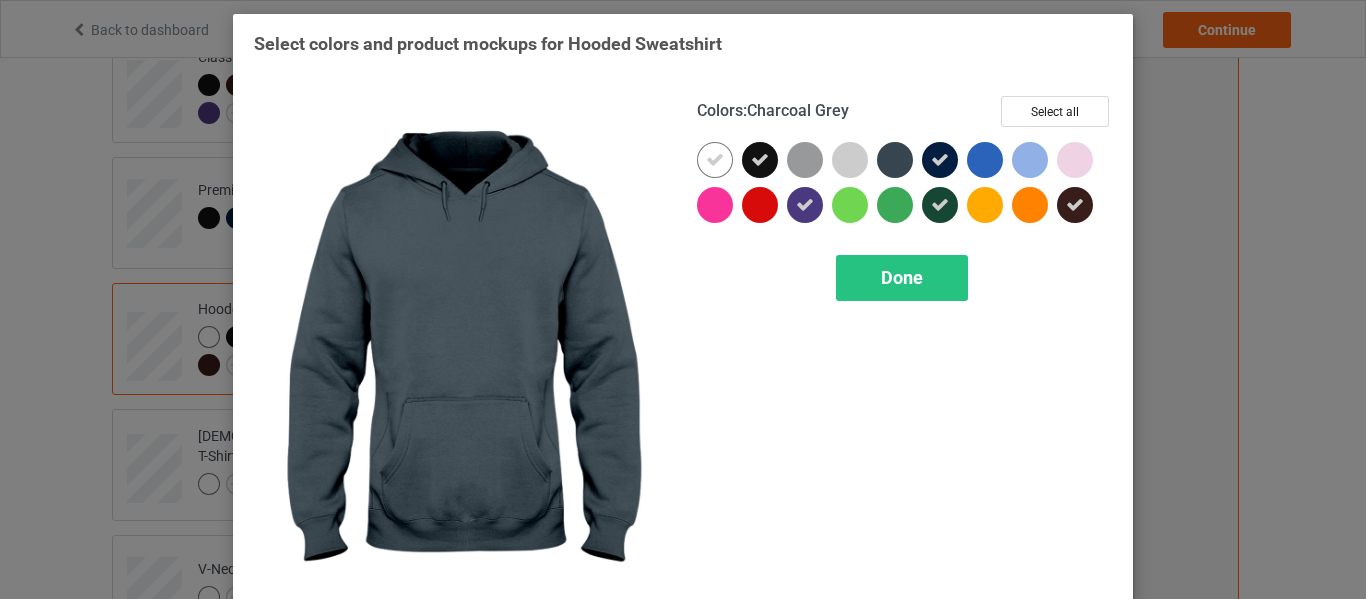 click at bounding box center (895, 160) 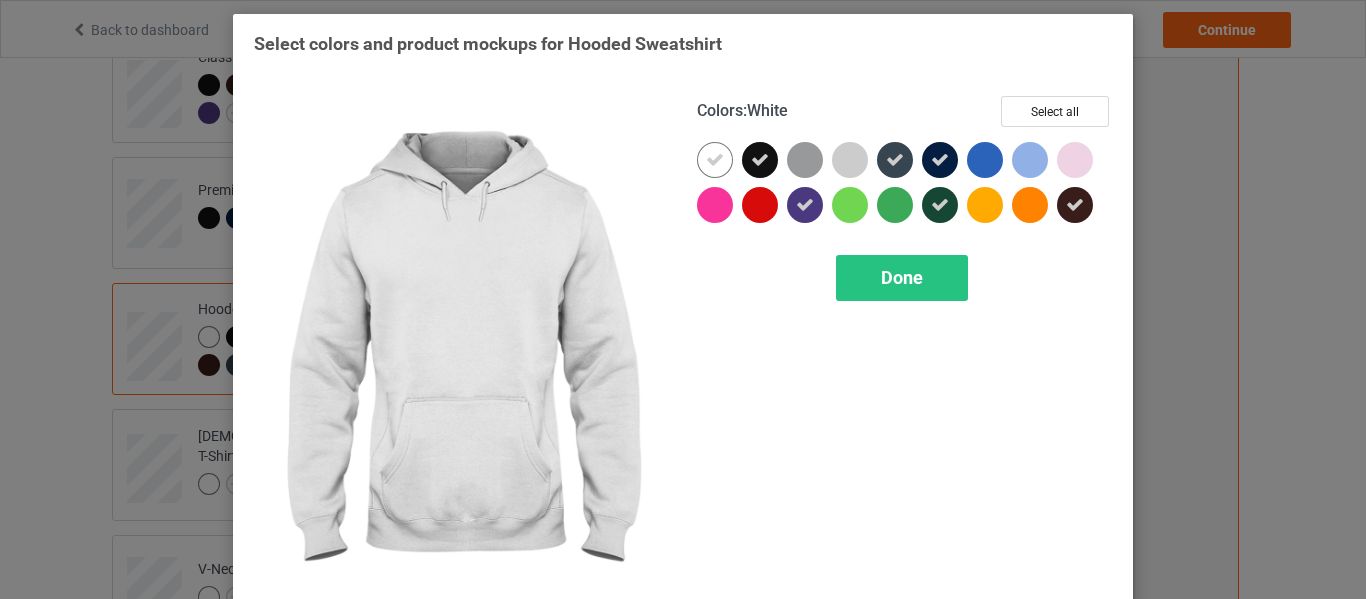 click at bounding box center (715, 160) 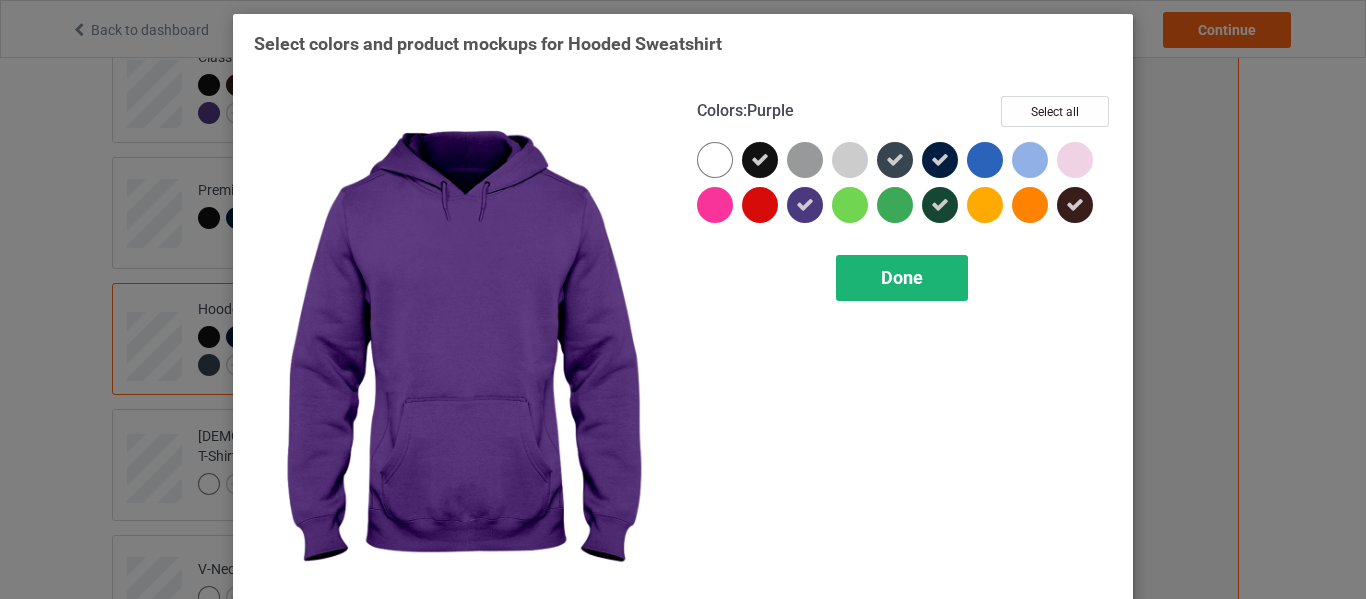 click on "Done" at bounding box center [902, 277] 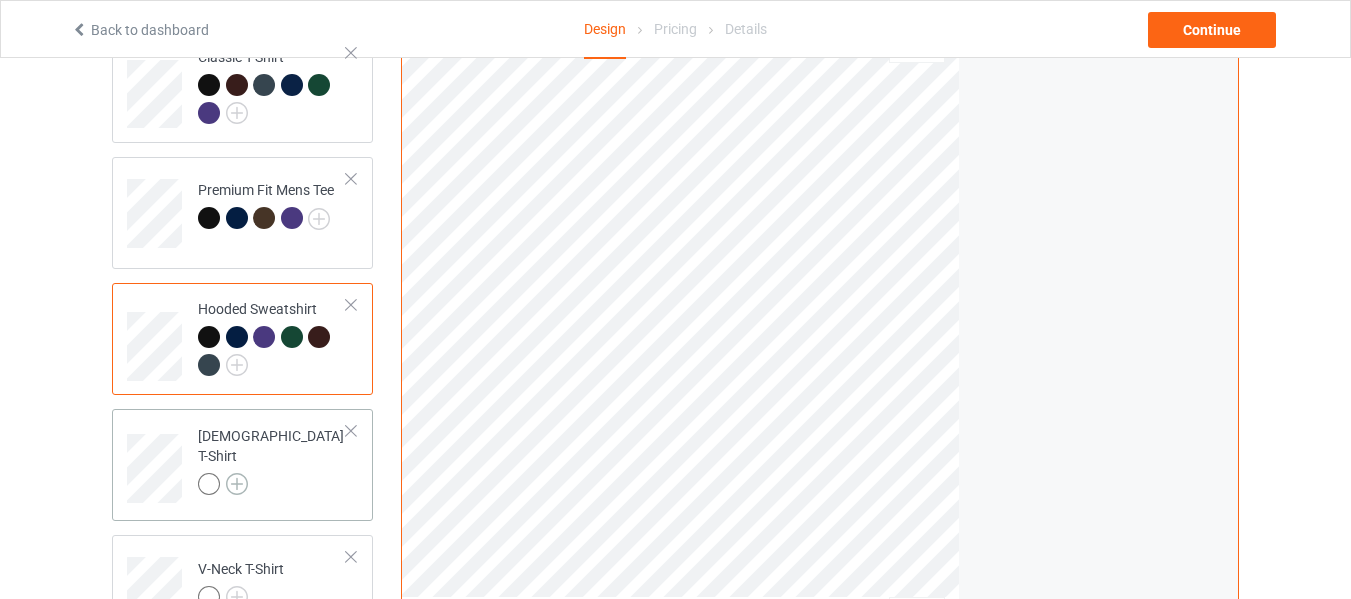 click at bounding box center (237, 484) 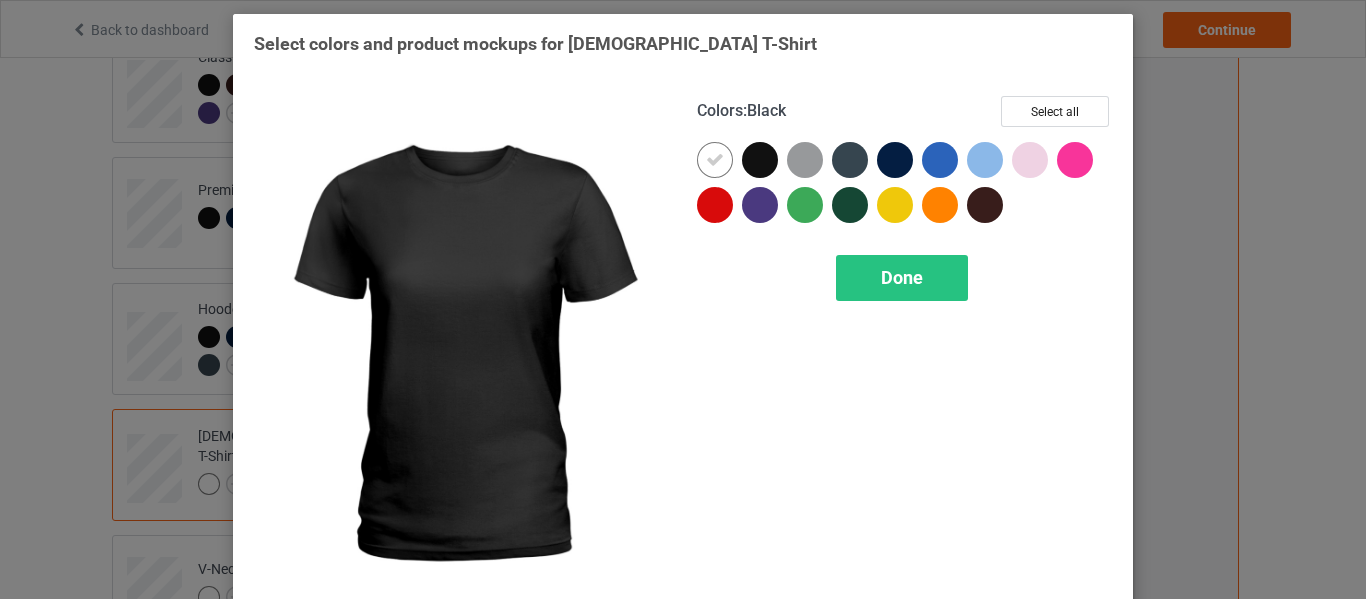 click at bounding box center [760, 160] 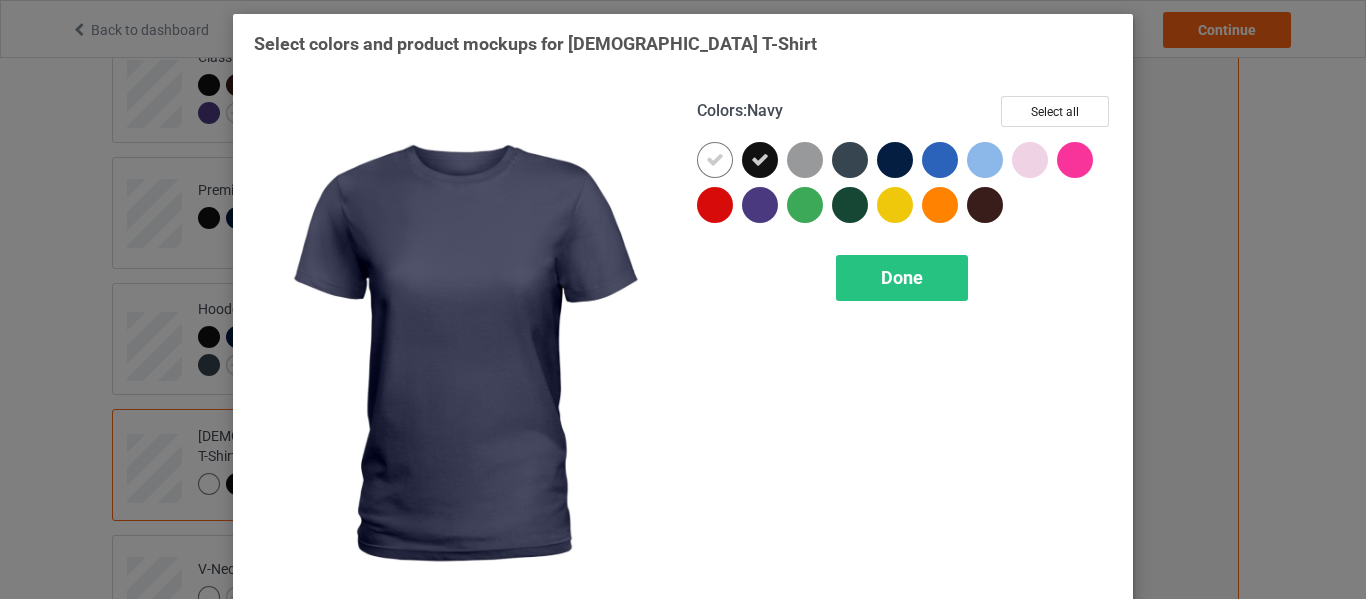 click at bounding box center [895, 160] 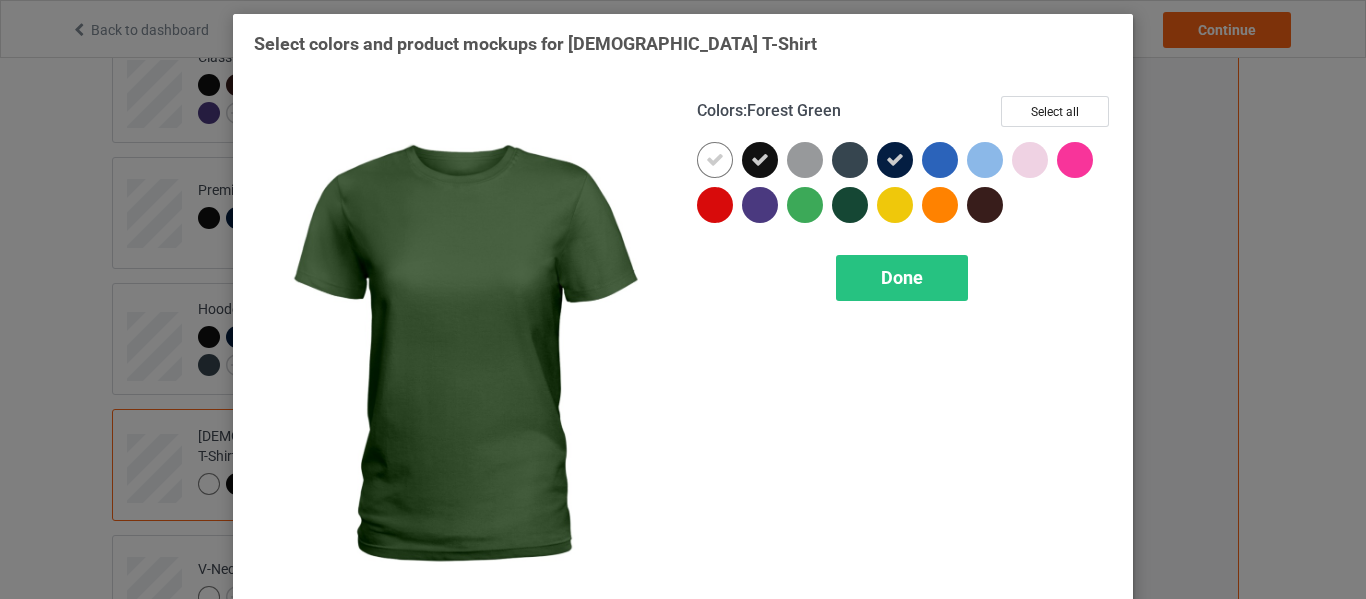 click at bounding box center (850, 205) 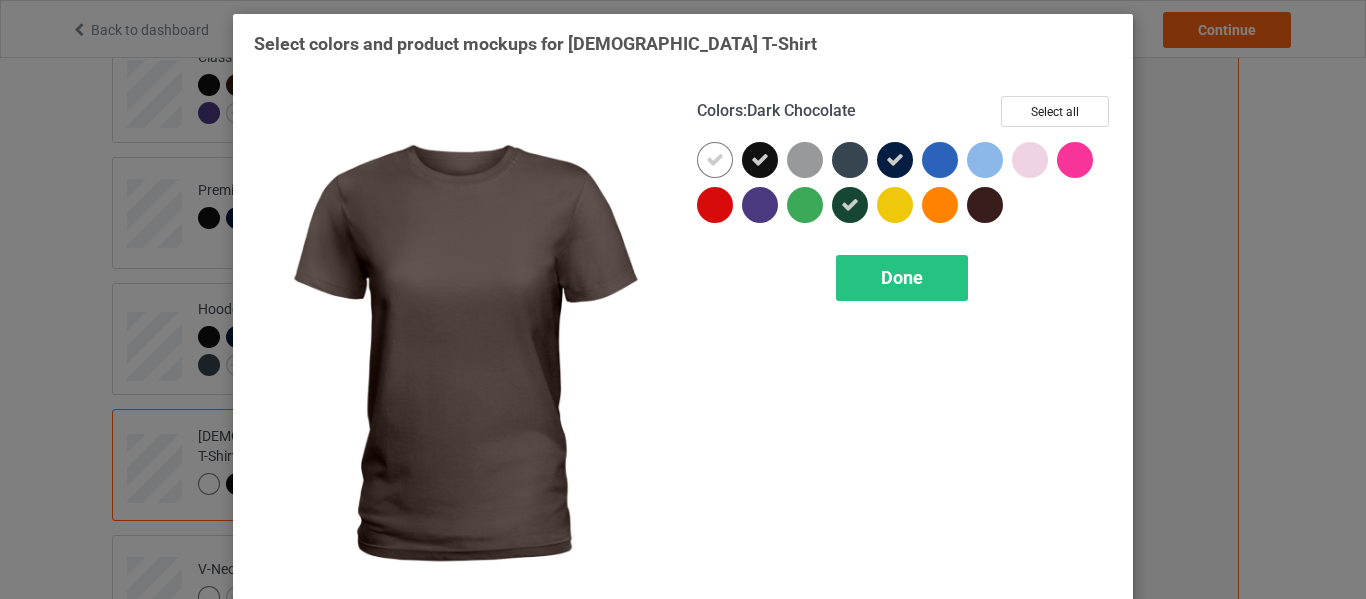 click at bounding box center [985, 205] 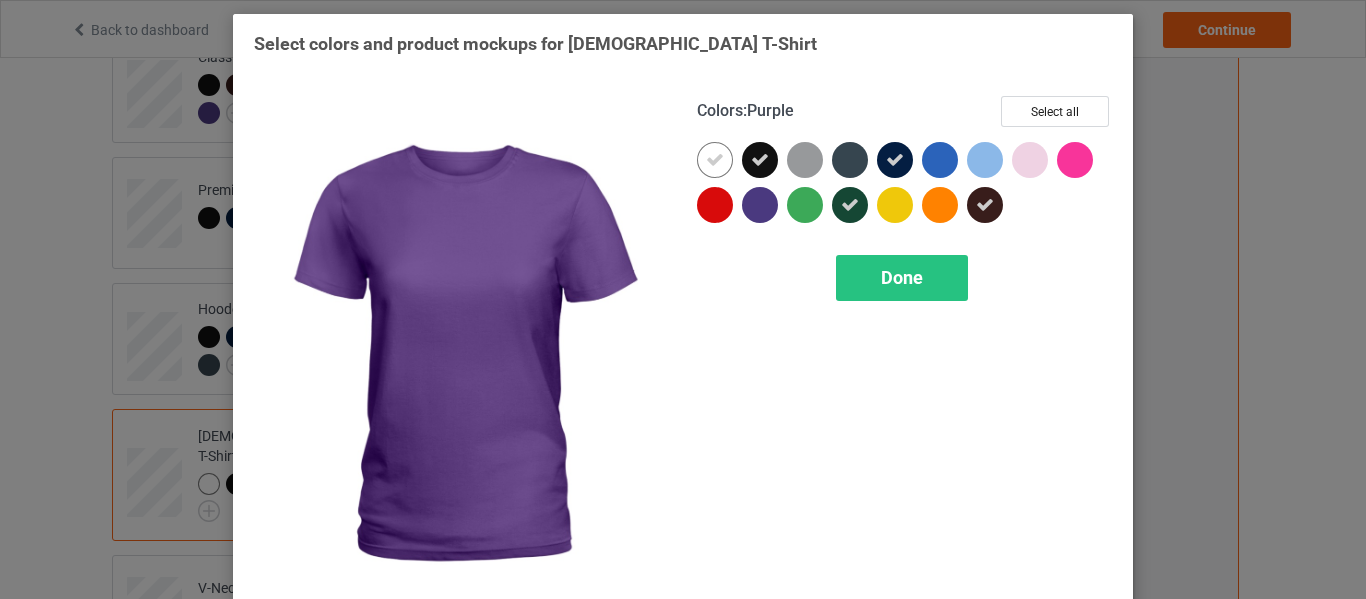 click at bounding box center (760, 205) 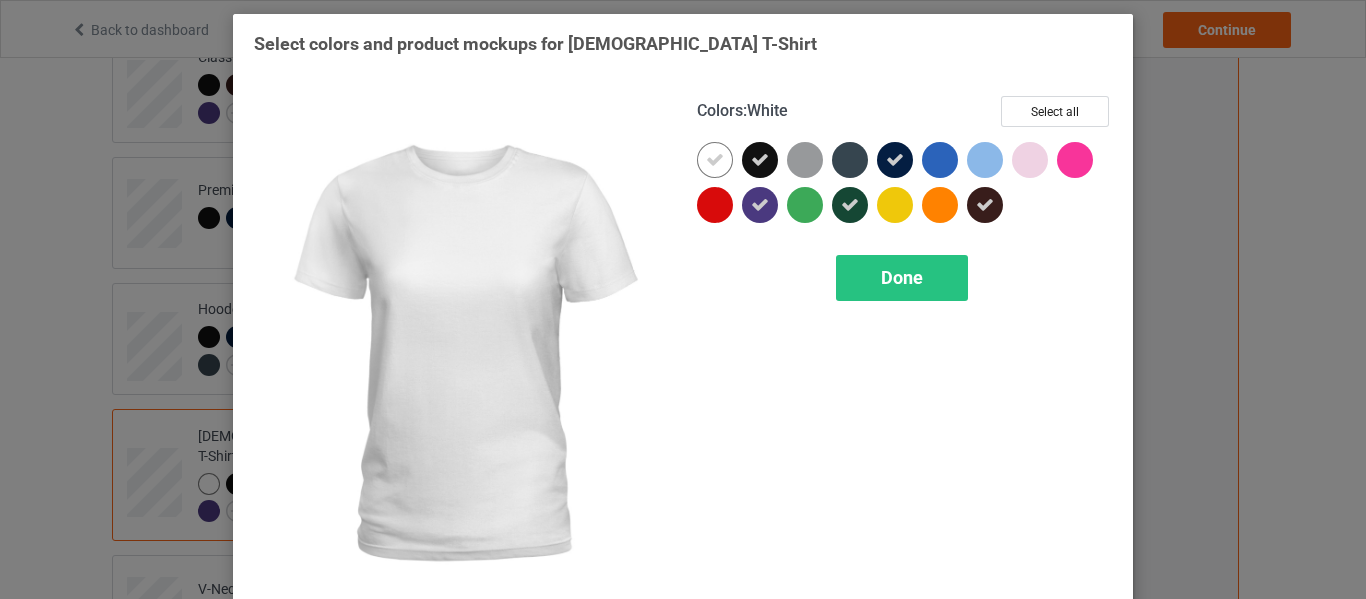 click at bounding box center (715, 160) 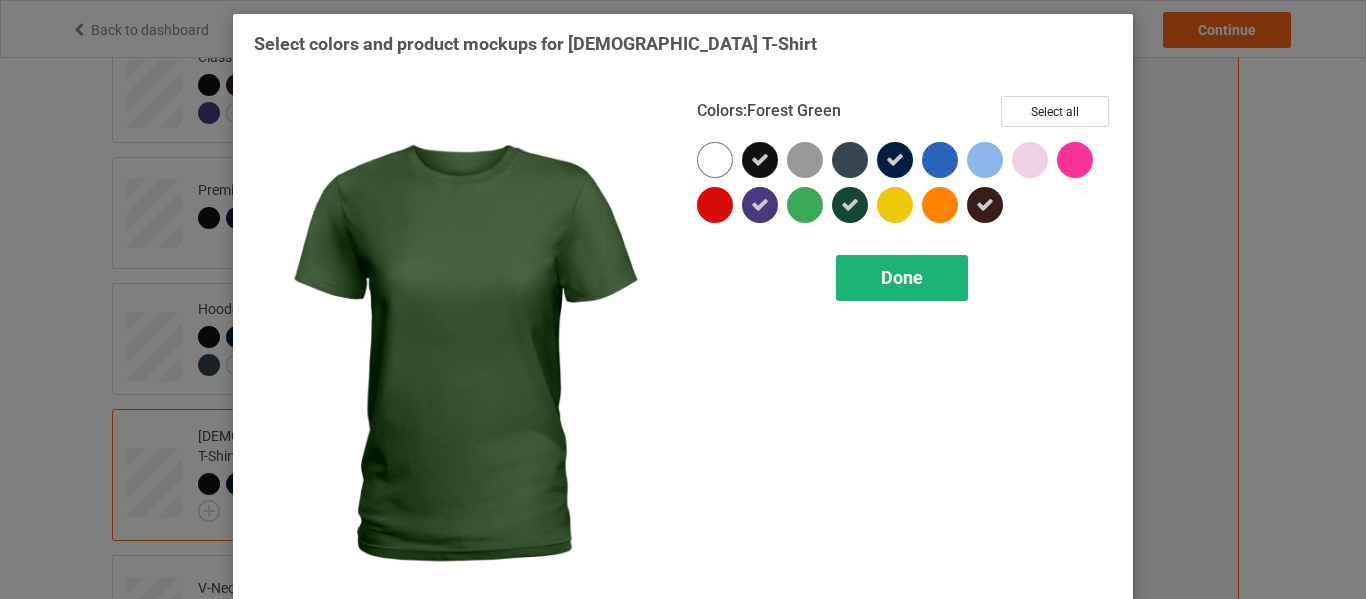 click on "Done" at bounding box center [902, 277] 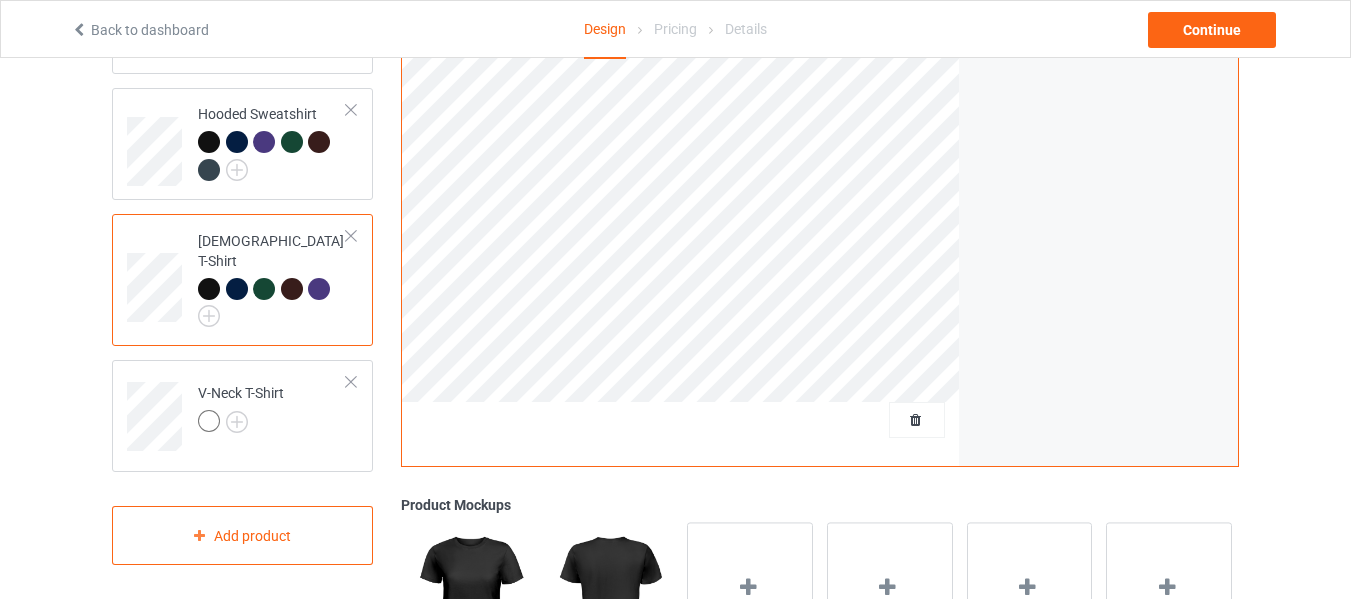 scroll, scrollTop: 400, scrollLeft: 0, axis: vertical 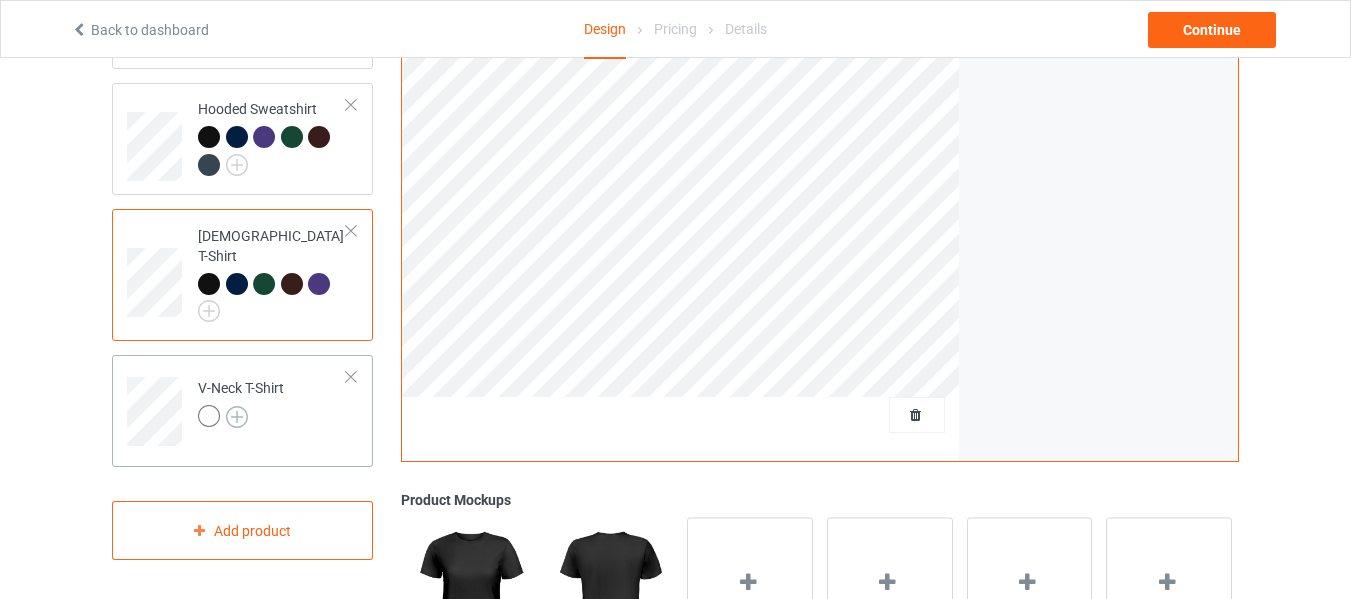click at bounding box center [237, 417] 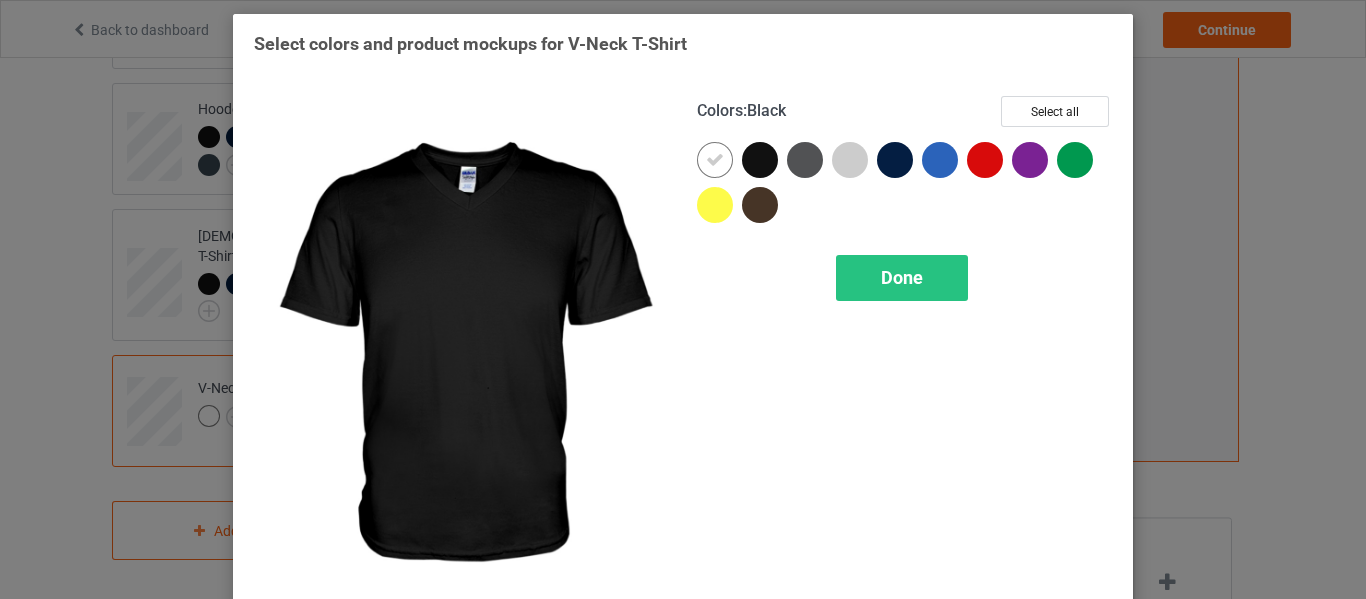 click at bounding box center (760, 160) 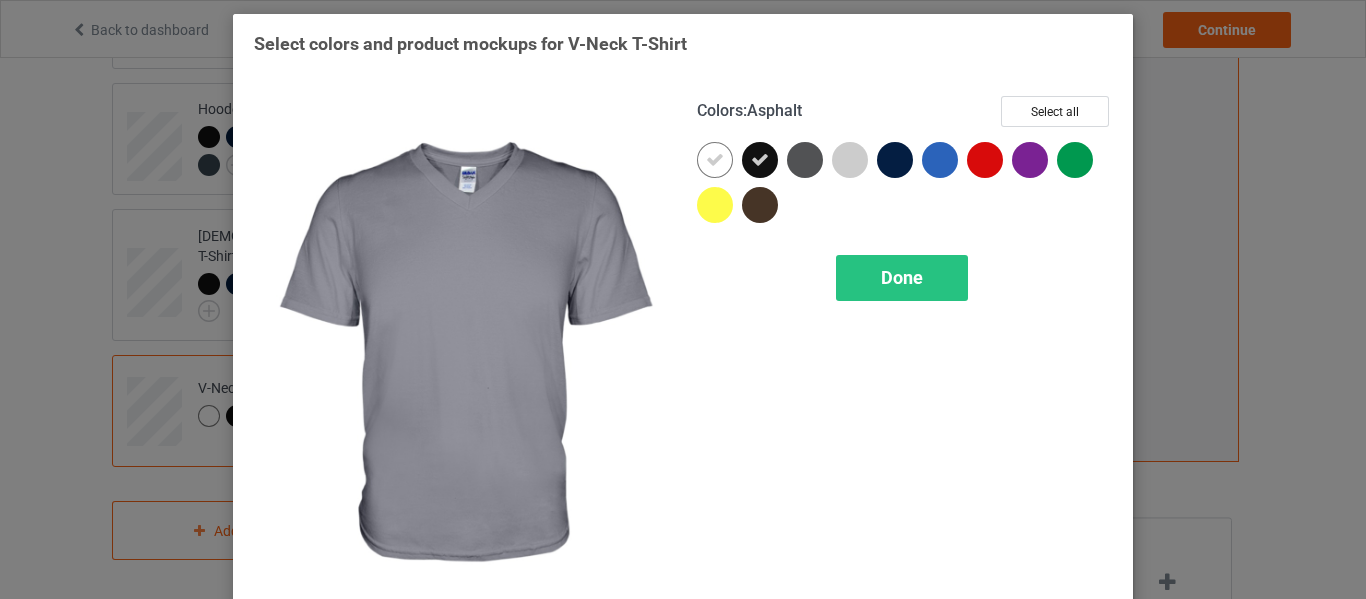 click at bounding box center [805, 160] 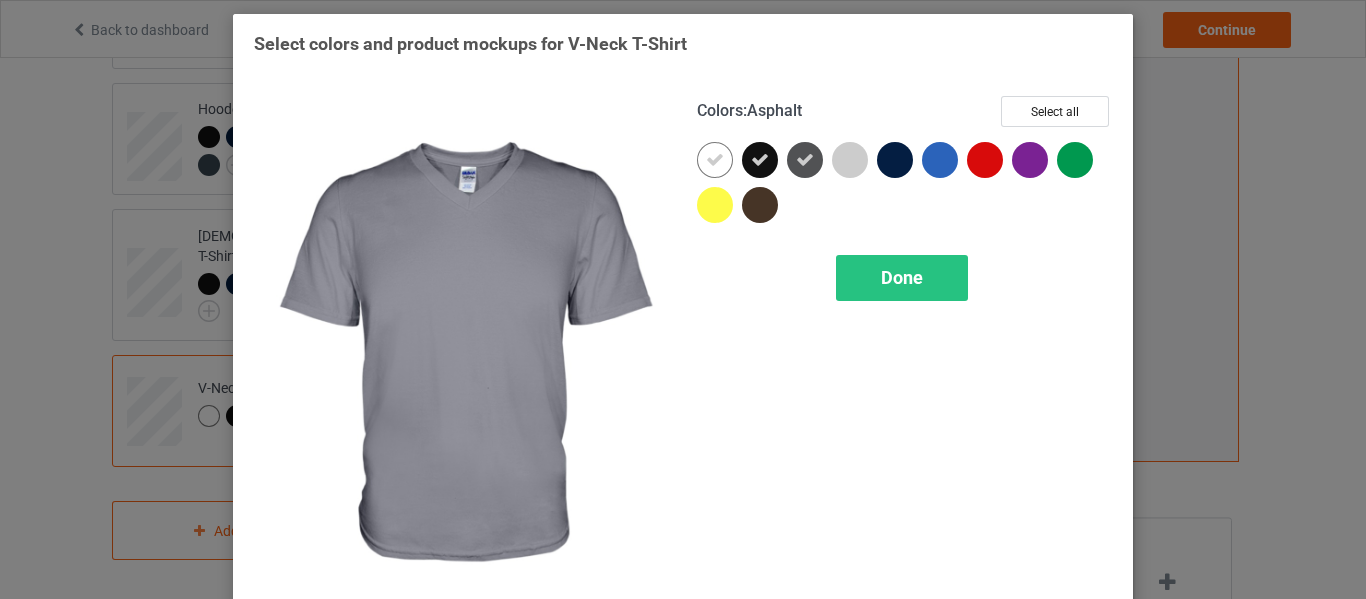 click at bounding box center [805, 160] 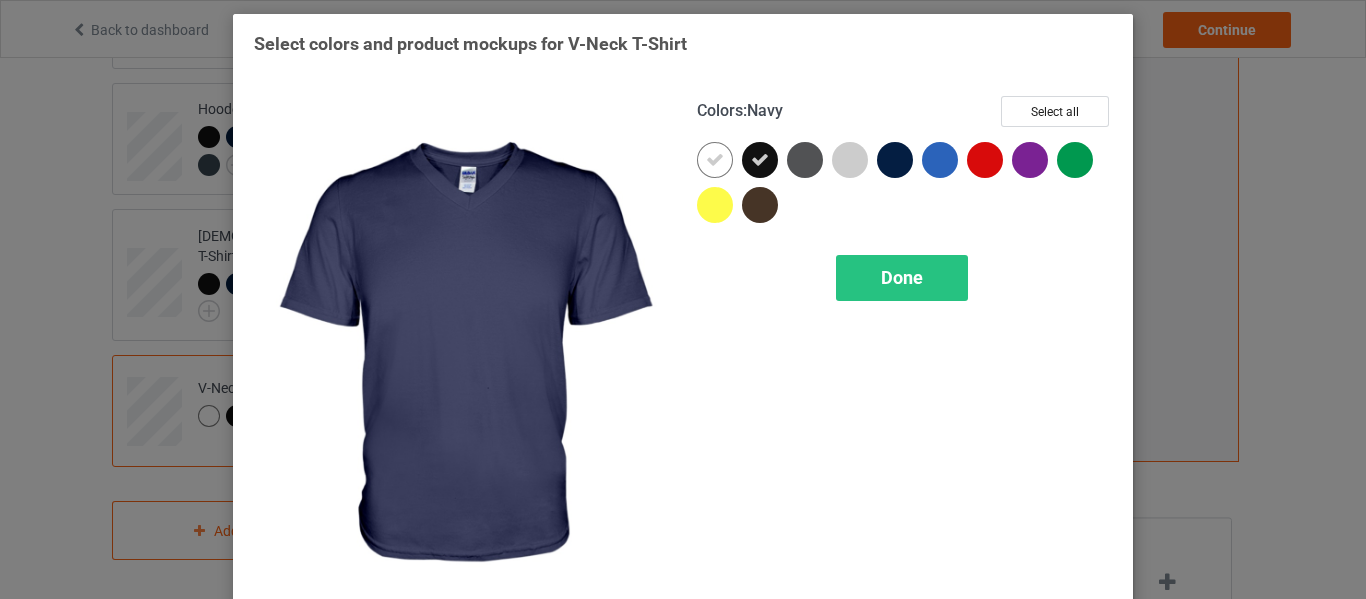 click at bounding box center (895, 160) 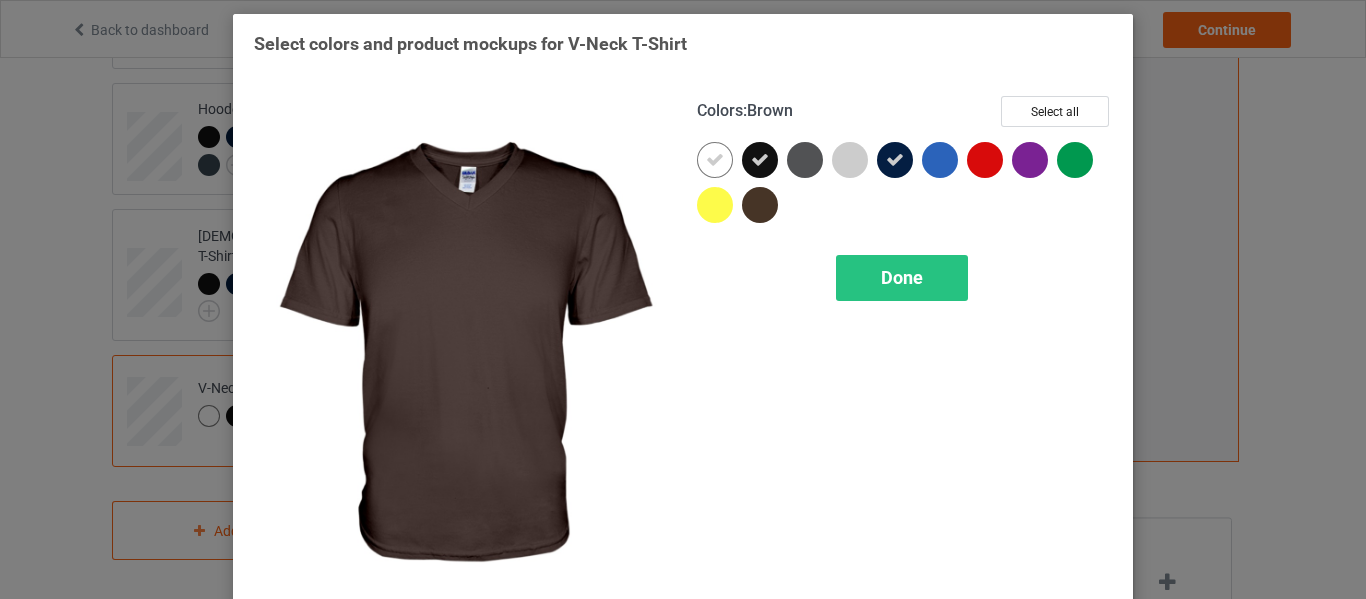 click at bounding box center [760, 205] 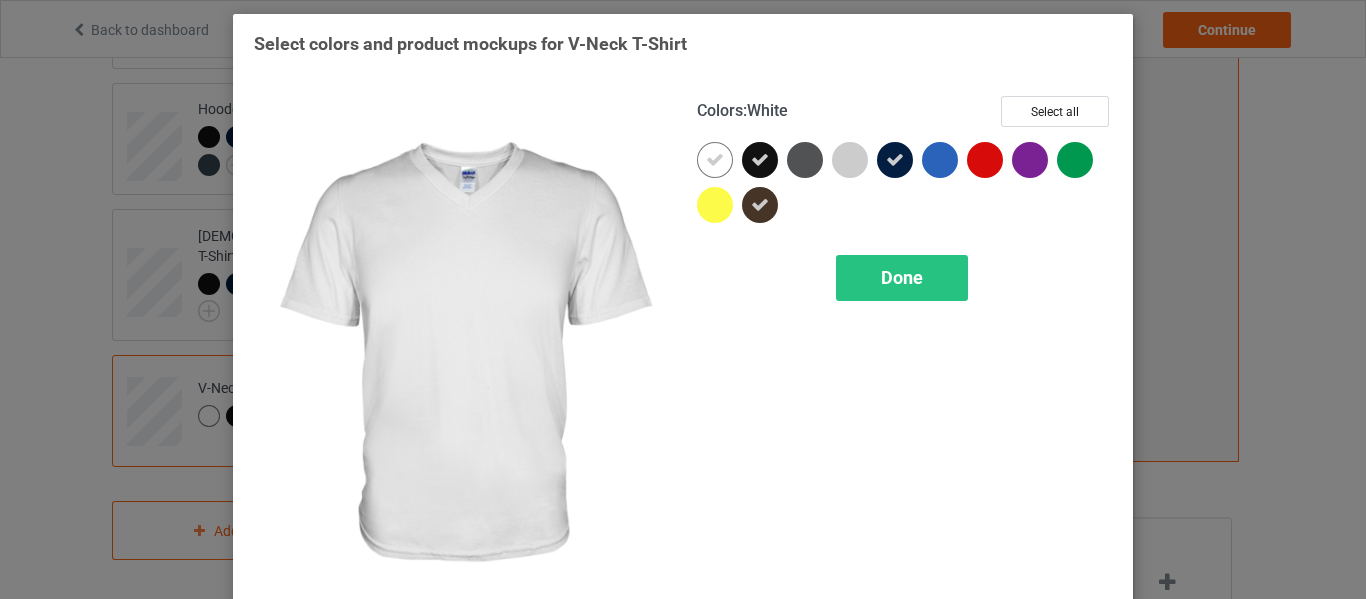 click at bounding box center (715, 160) 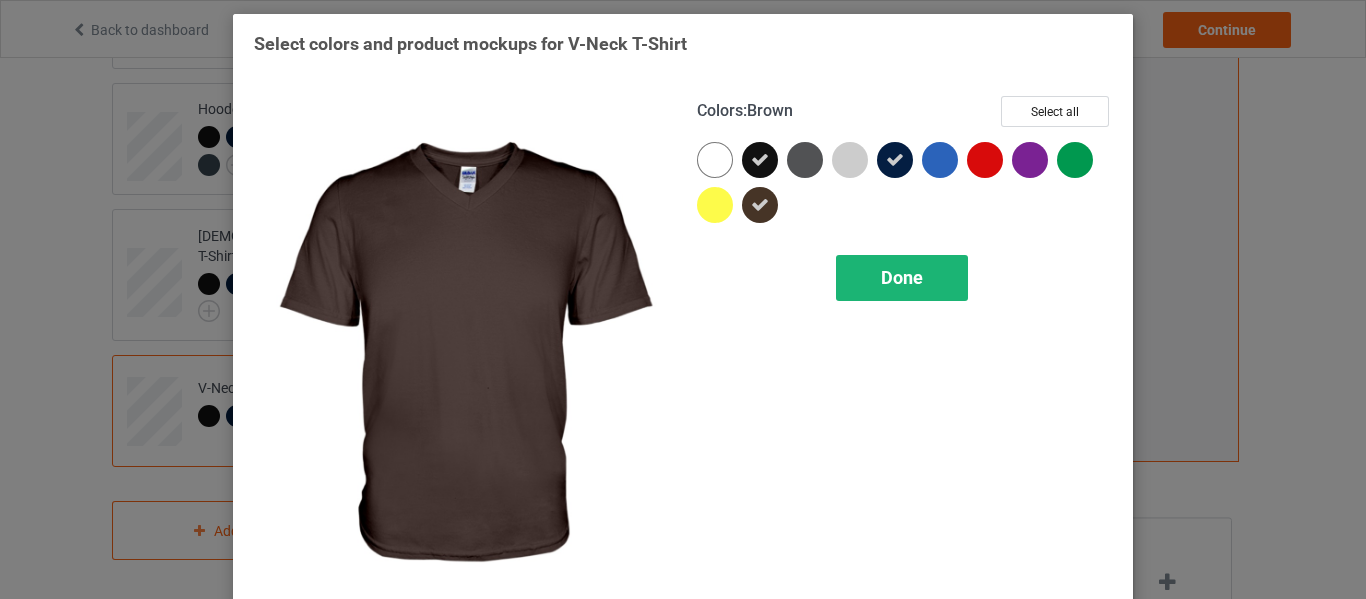 click on "Done" at bounding box center (902, 277) 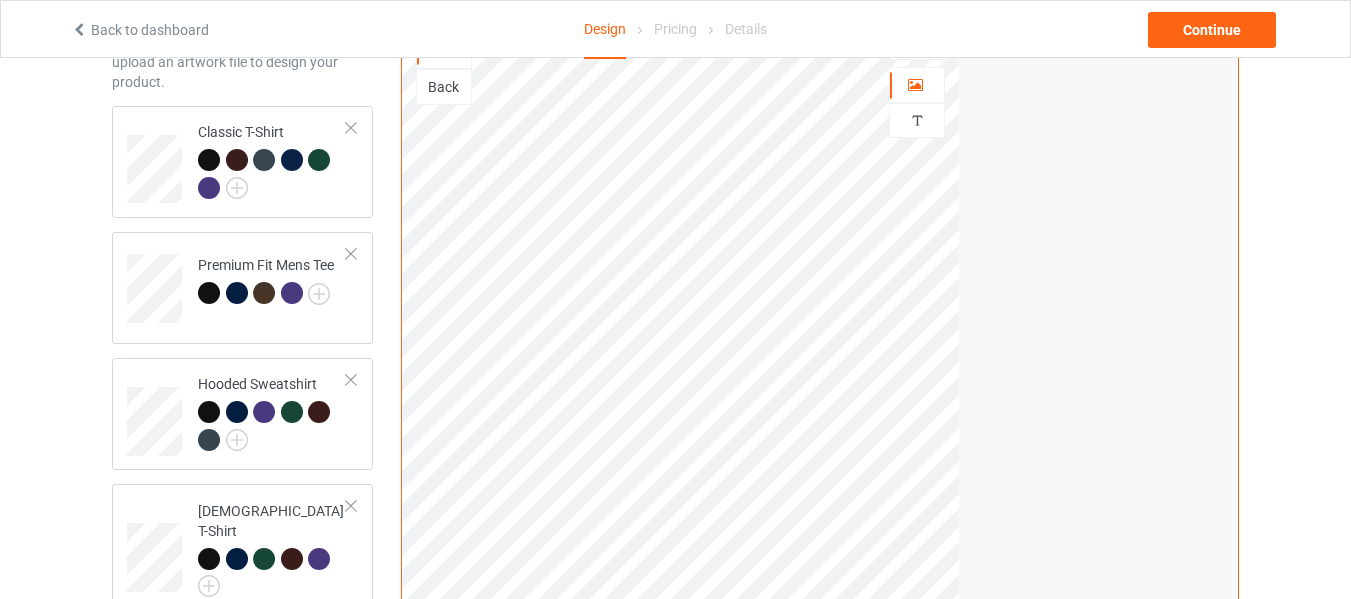 scroll, scrollTop: 100, scrollLeft: 0, axis: vertical 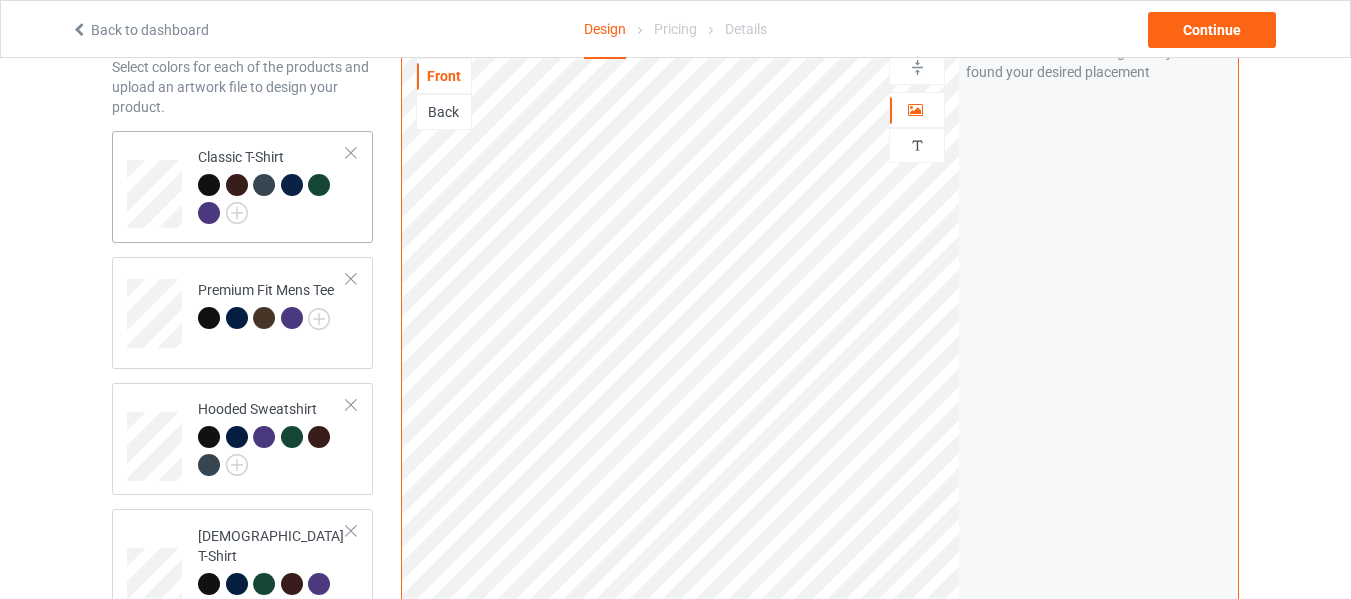 click at bounding box center [209, 213] 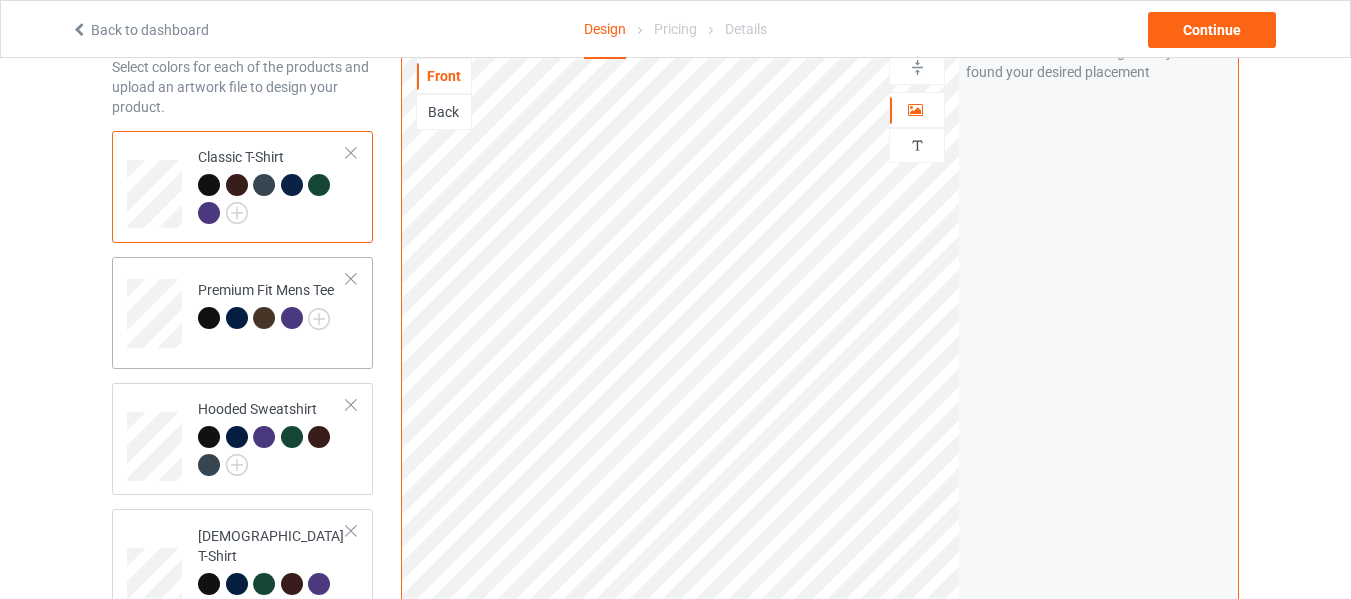 click at bounding box center [292, 318] 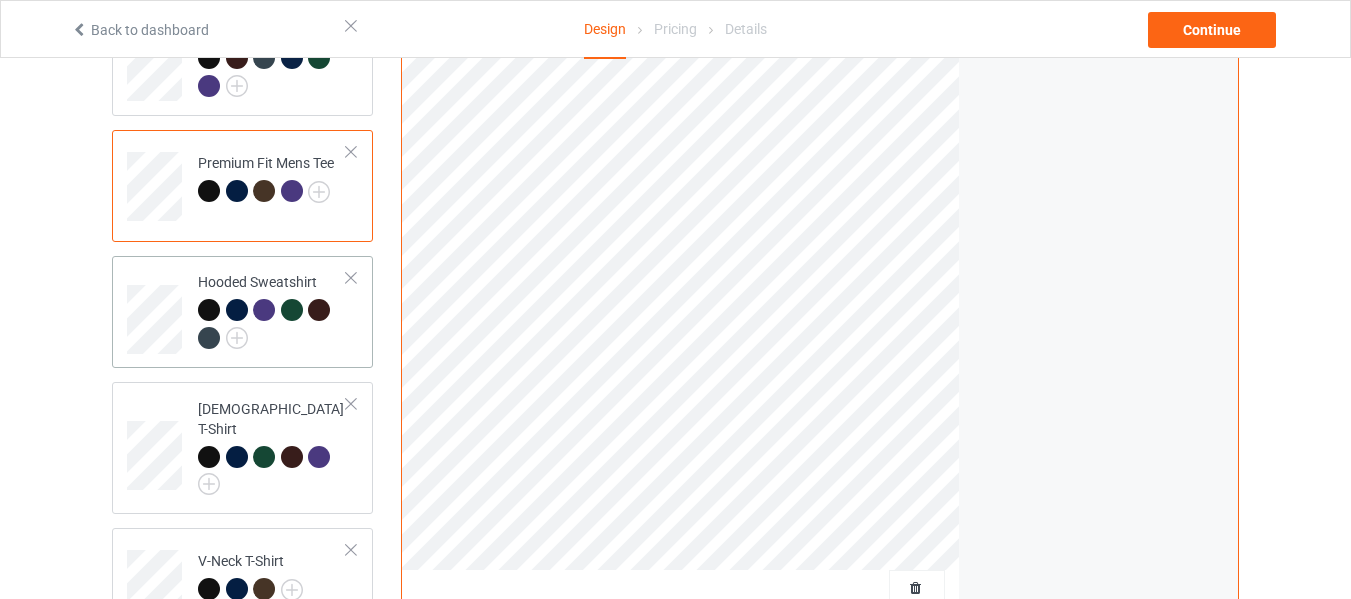 scroll, scrollTop: 200, scrollLeft: 0, axis: vertical 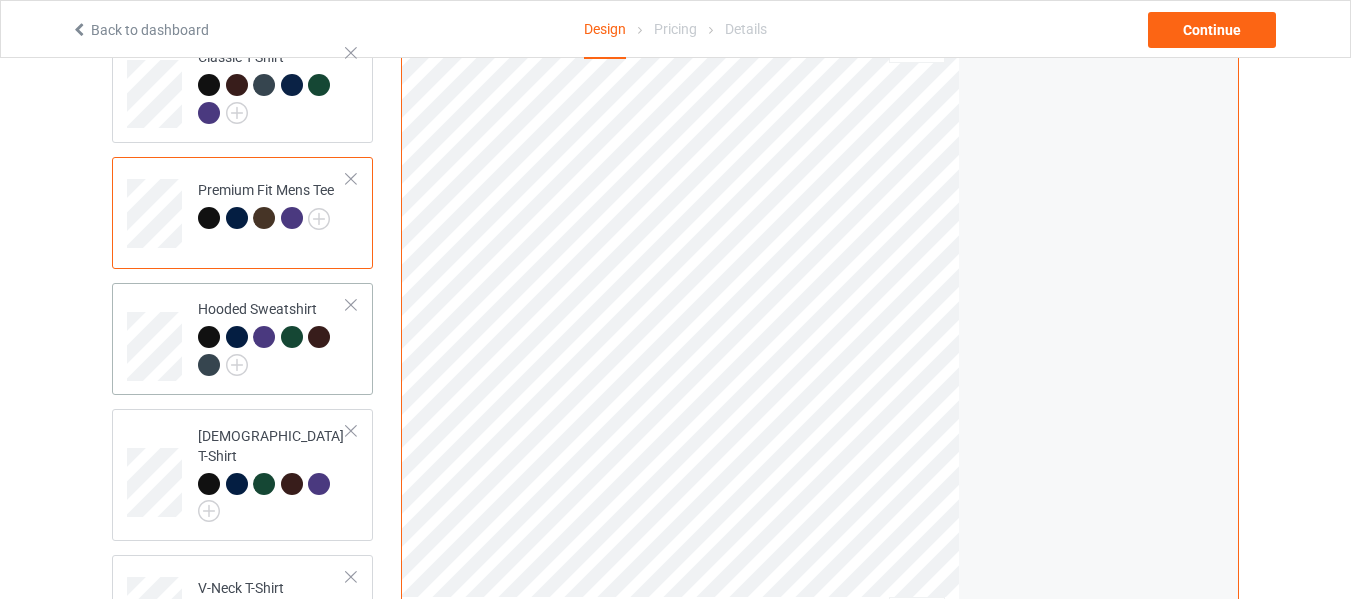 click at bounding box center [292, 337] 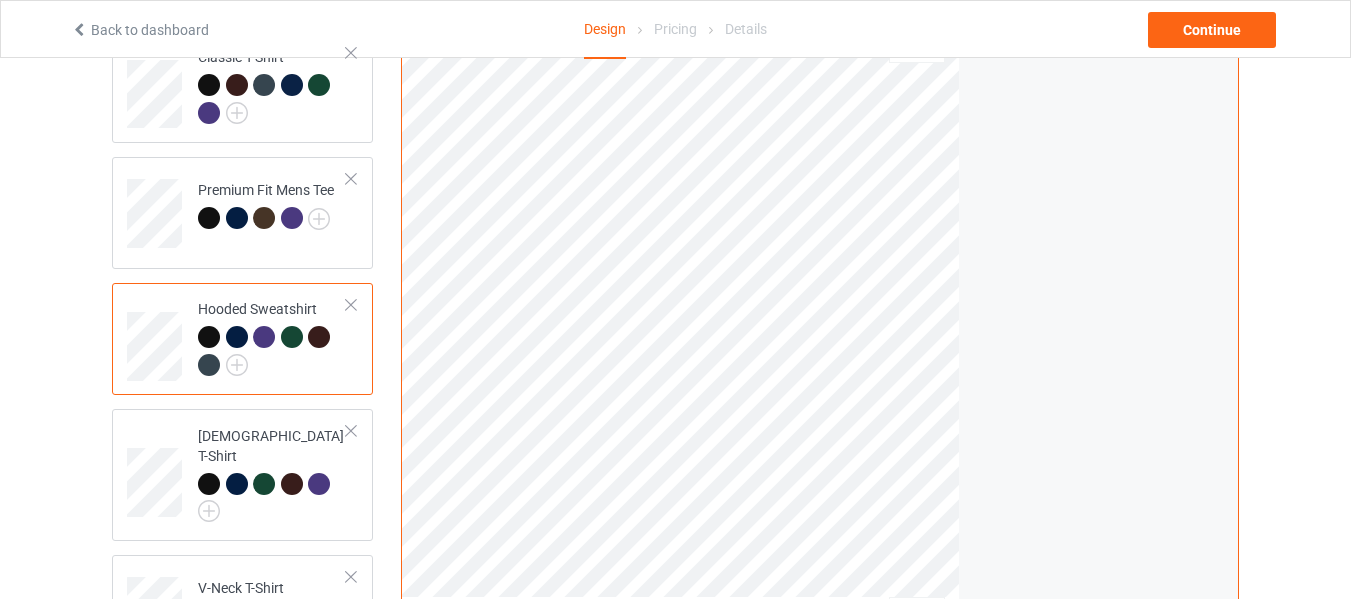 click at bounding box center [264, 337] 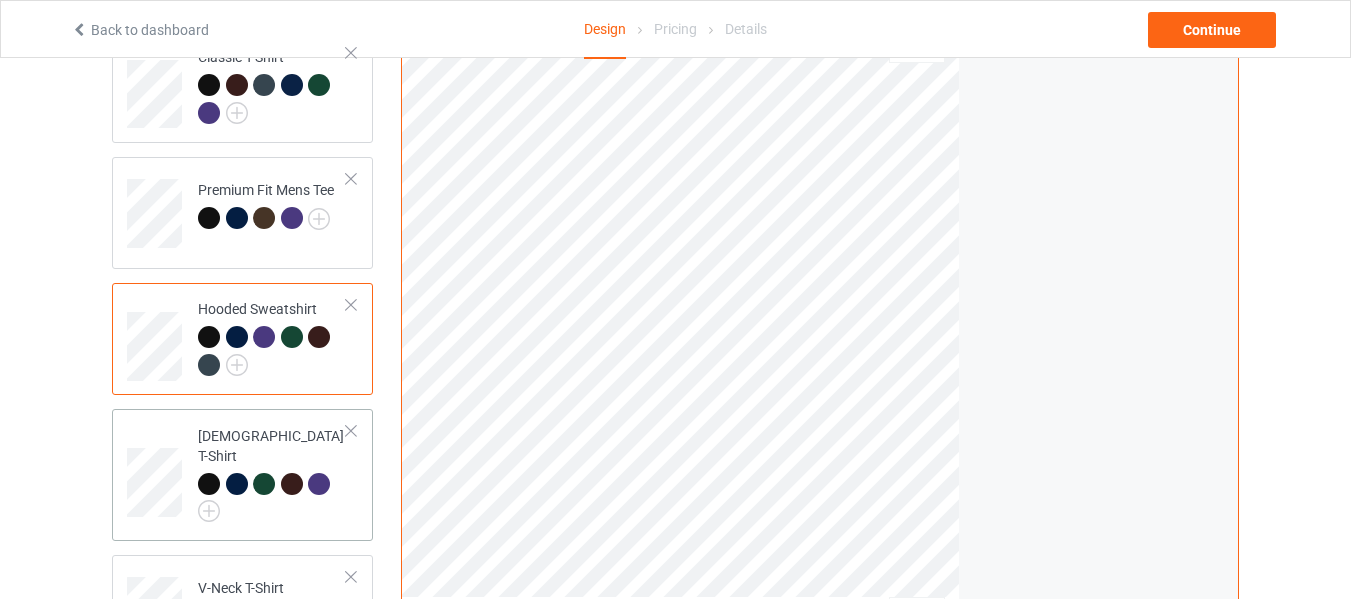click at bounding box center [319, 484] 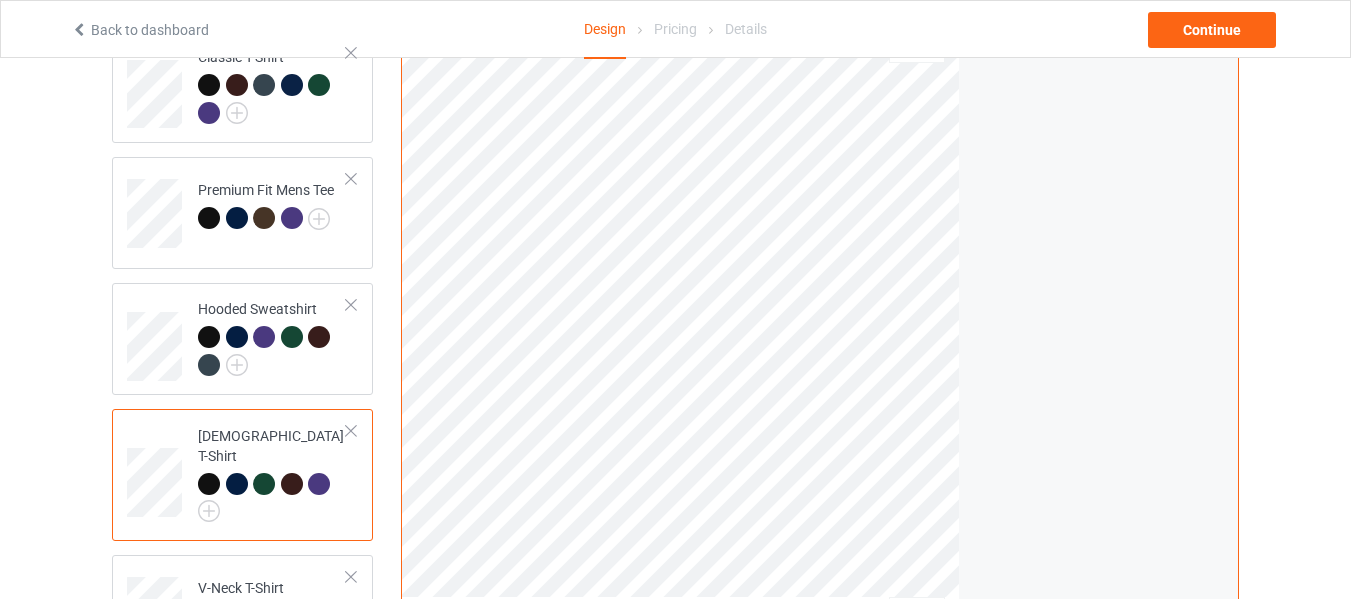 click at bounding box center (264, 484) 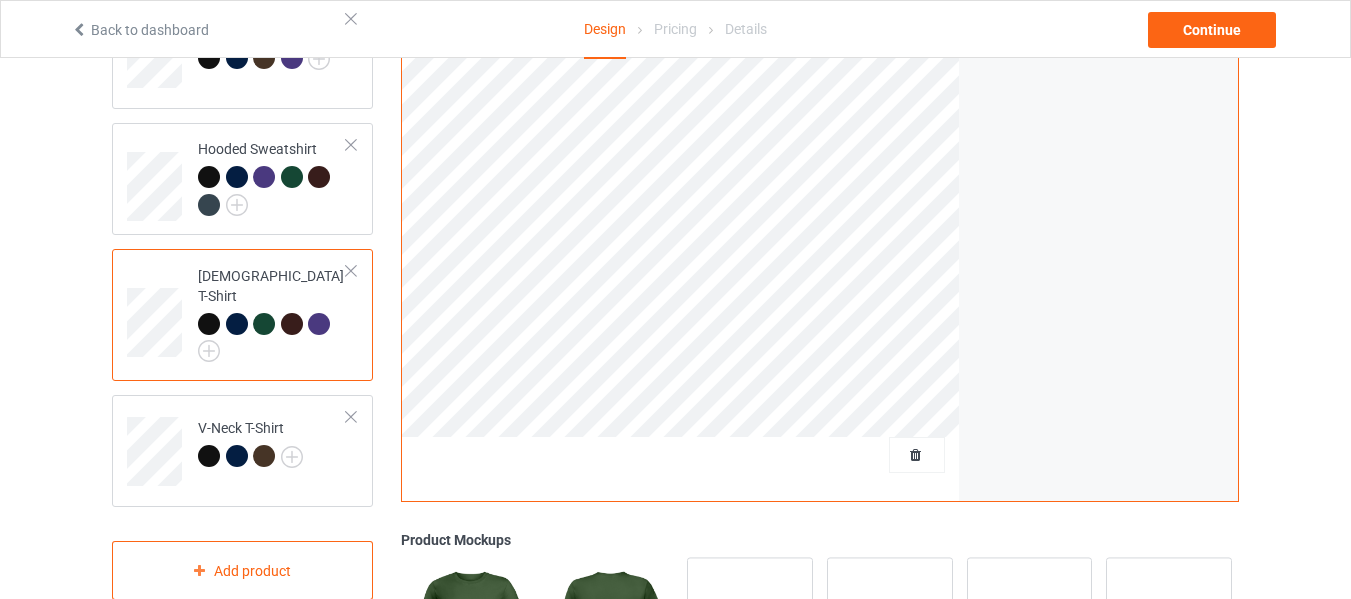 scroll, scrollTop: 500, scrollLeft: 0, axis: vertical 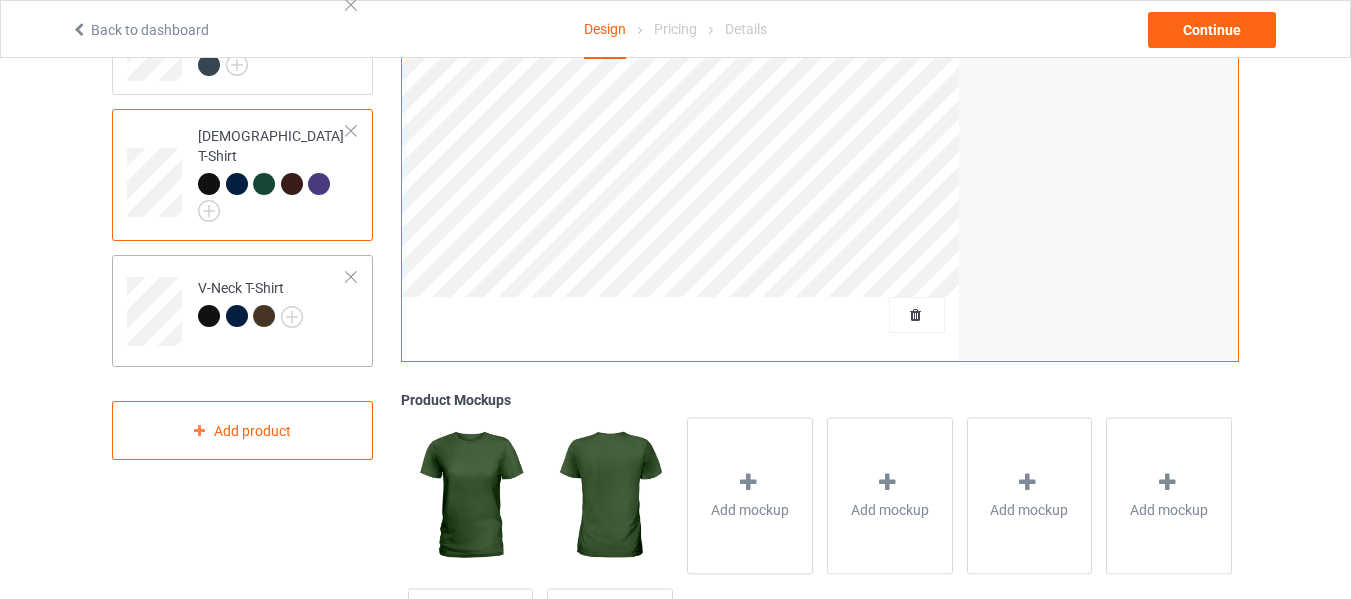 click at bounding box center [237, 316] 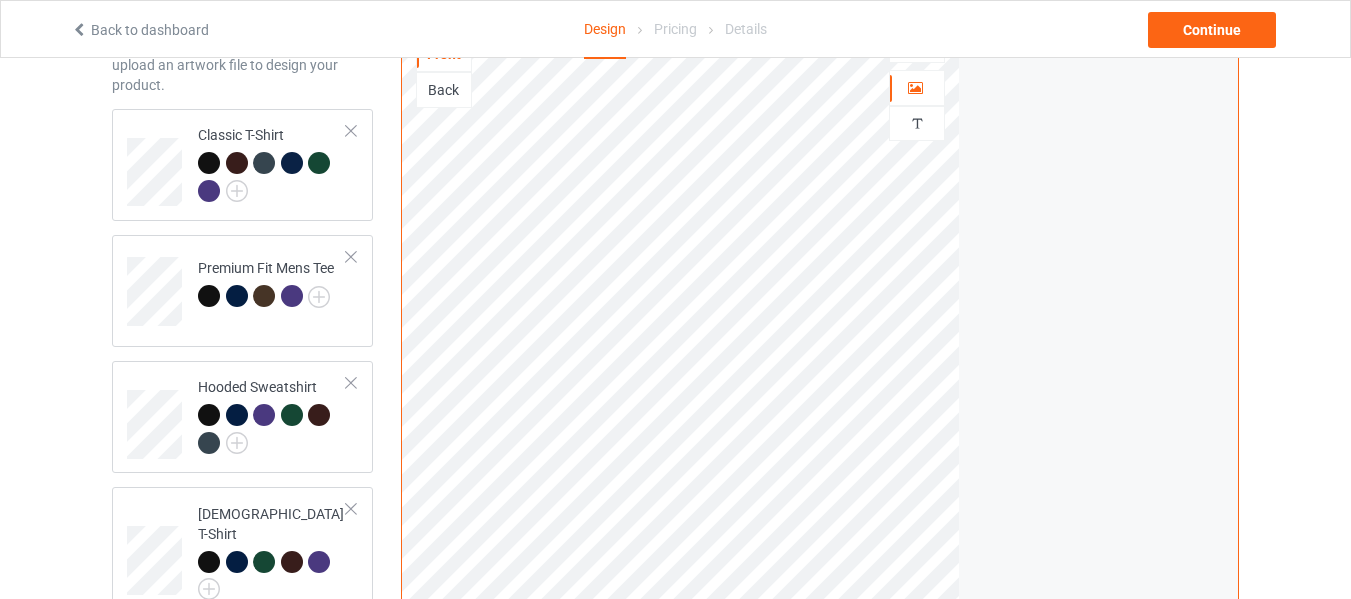 scroll, scrollTop: 0, scrollLeft: 0, axis: both 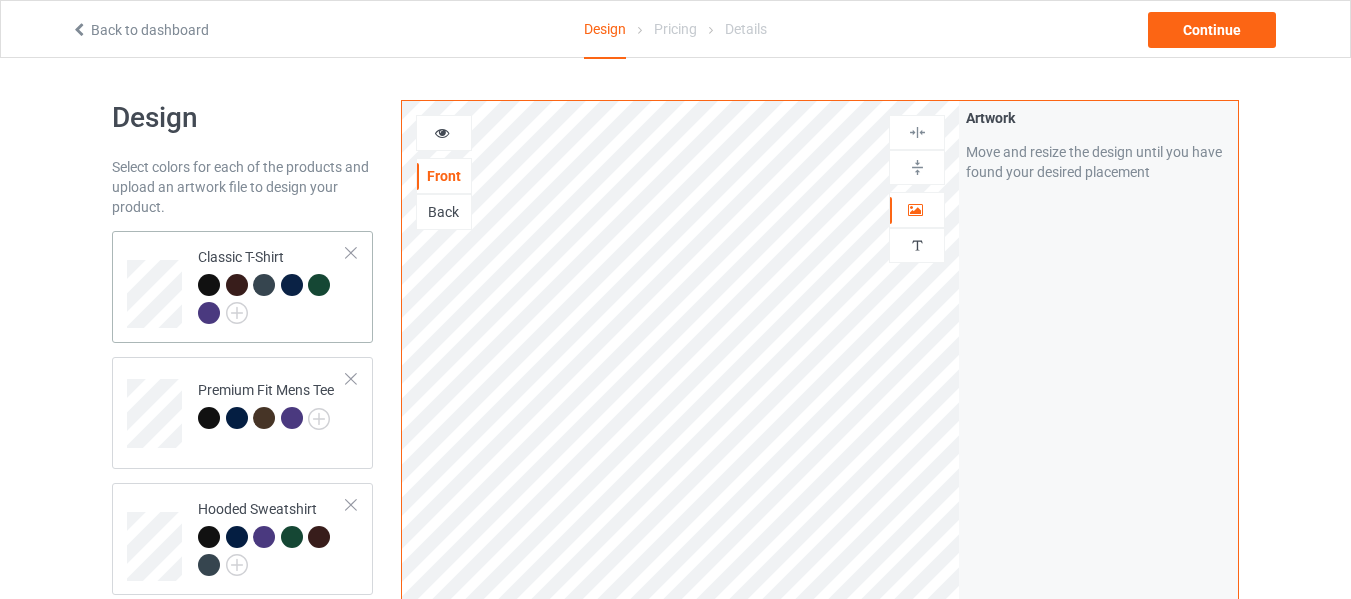 click at bounding box center [272, 301] 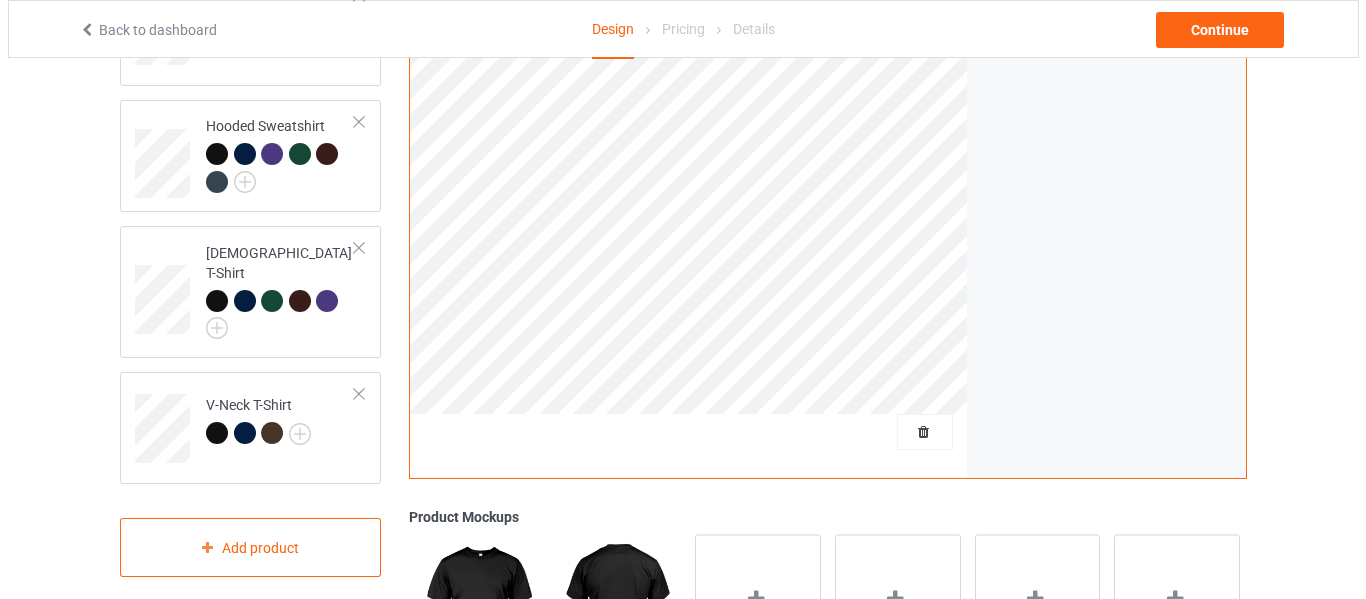 scroll, scrollTop: 500, scrollLeft: 0, axis: vertical 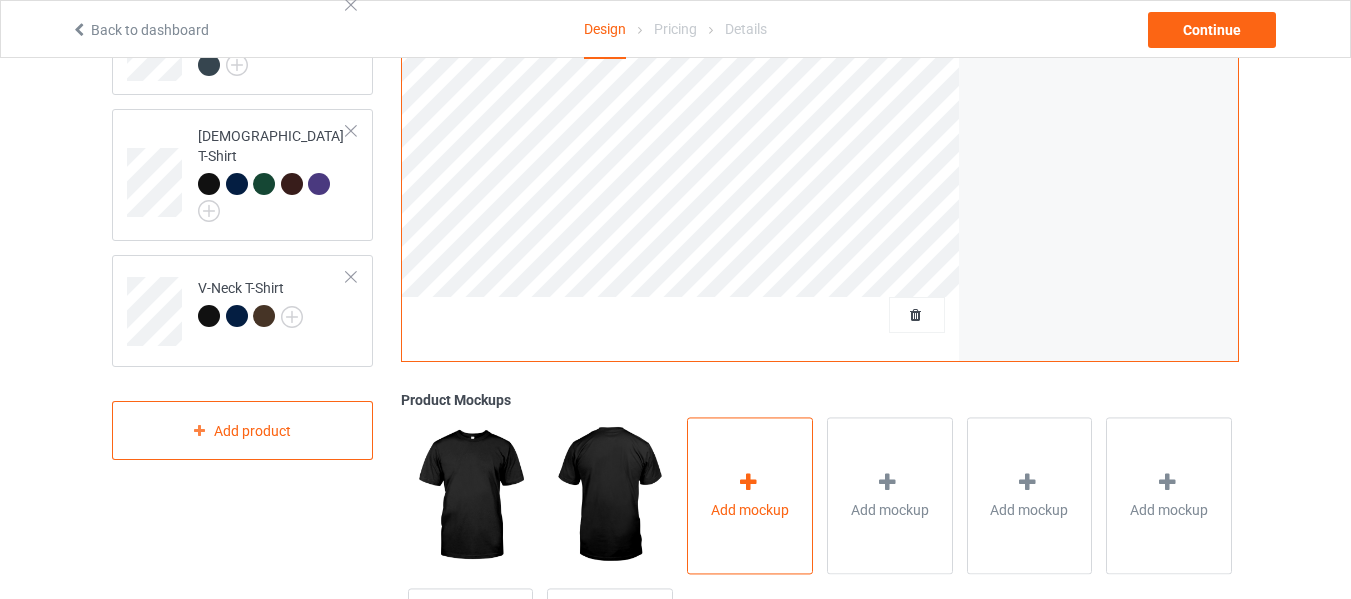 click on "Add mockup" at bounding box center [750, 510] 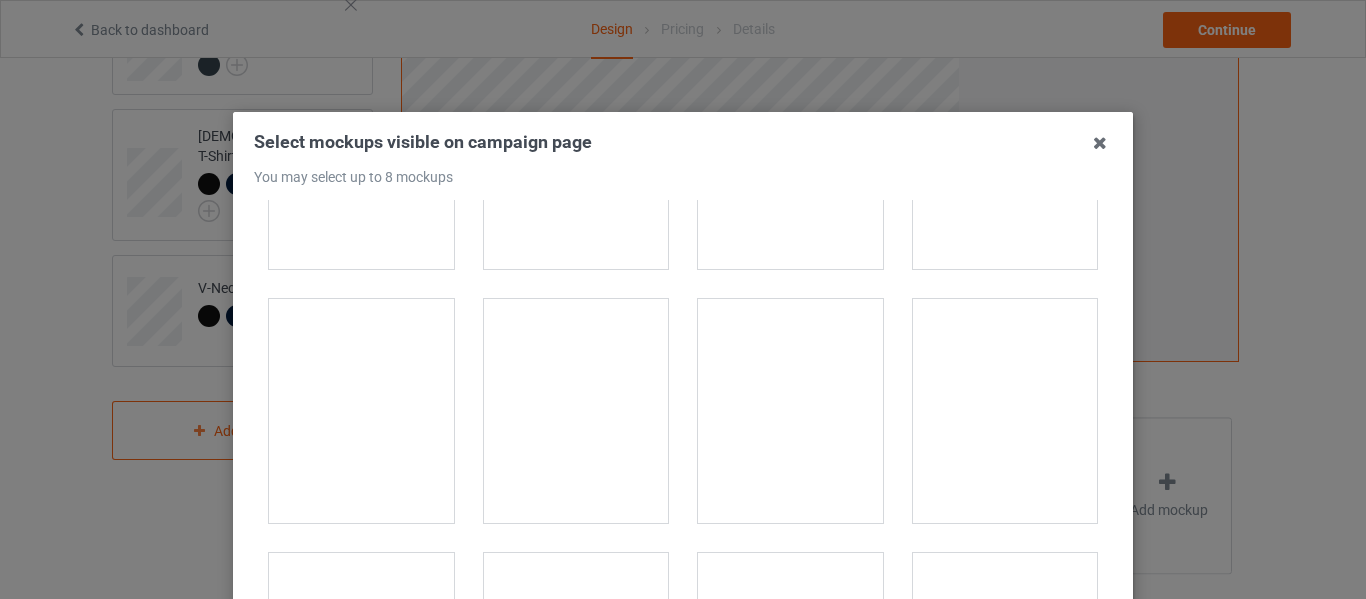 scroll, scrollTop: 3200, scrollLeft: 0, axis: vertical 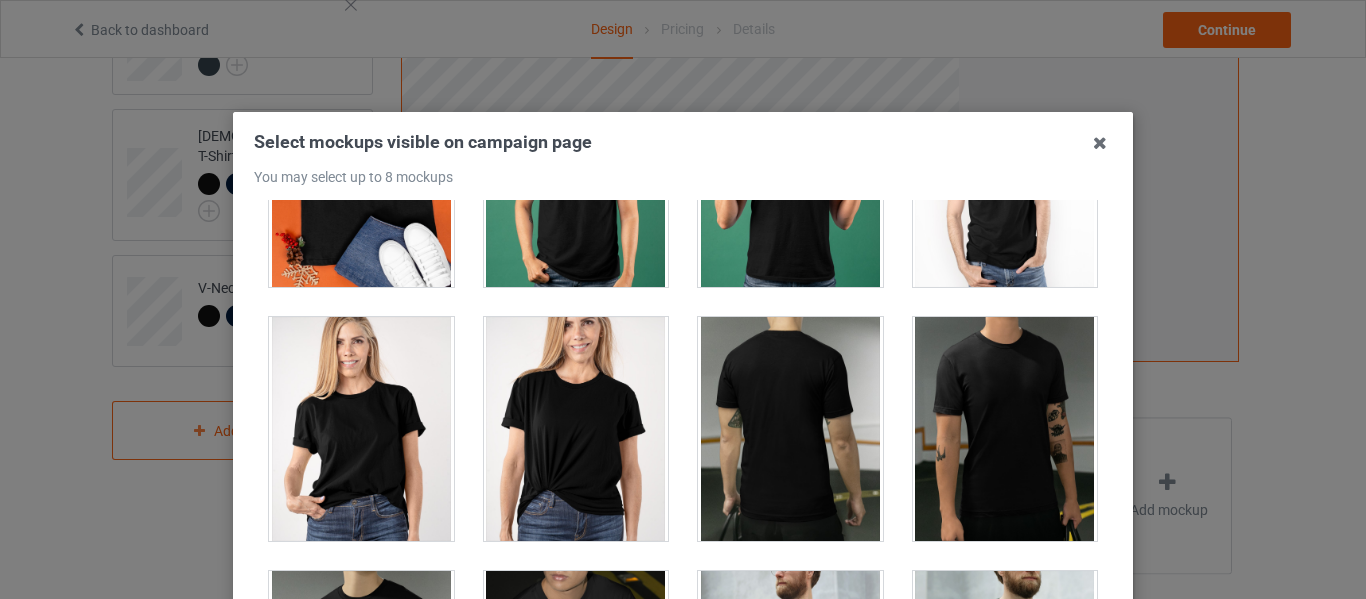 click at bounding box center [576, 429] 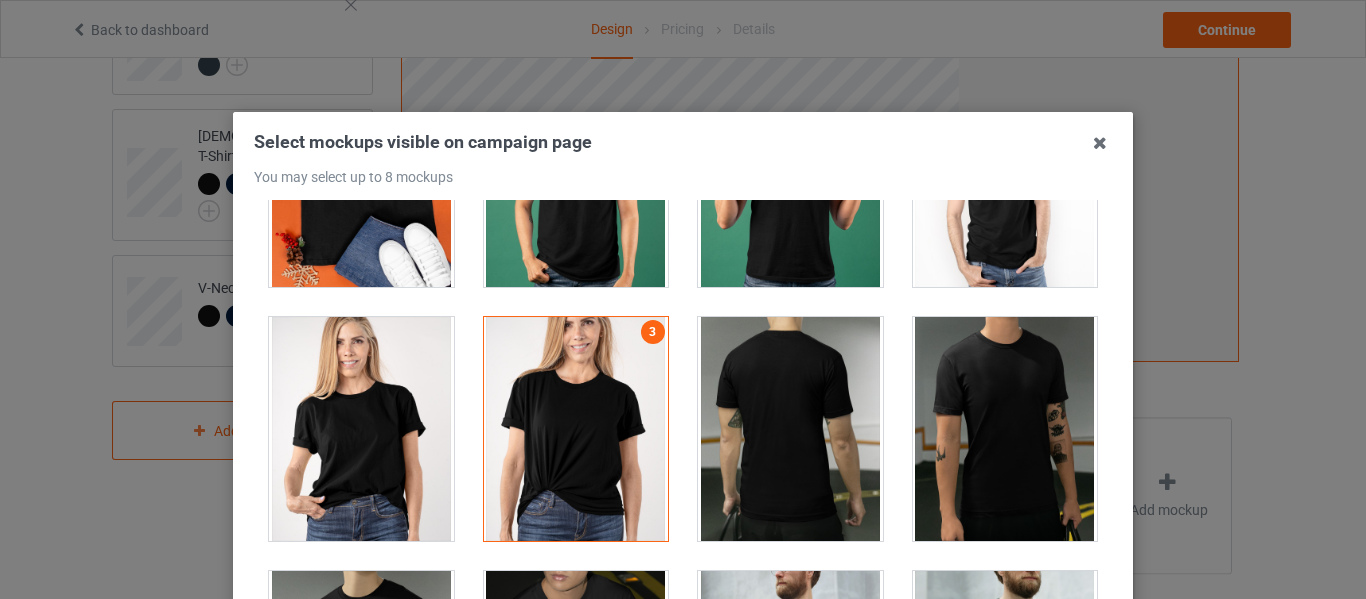 click at bounding box center (1005, 429) 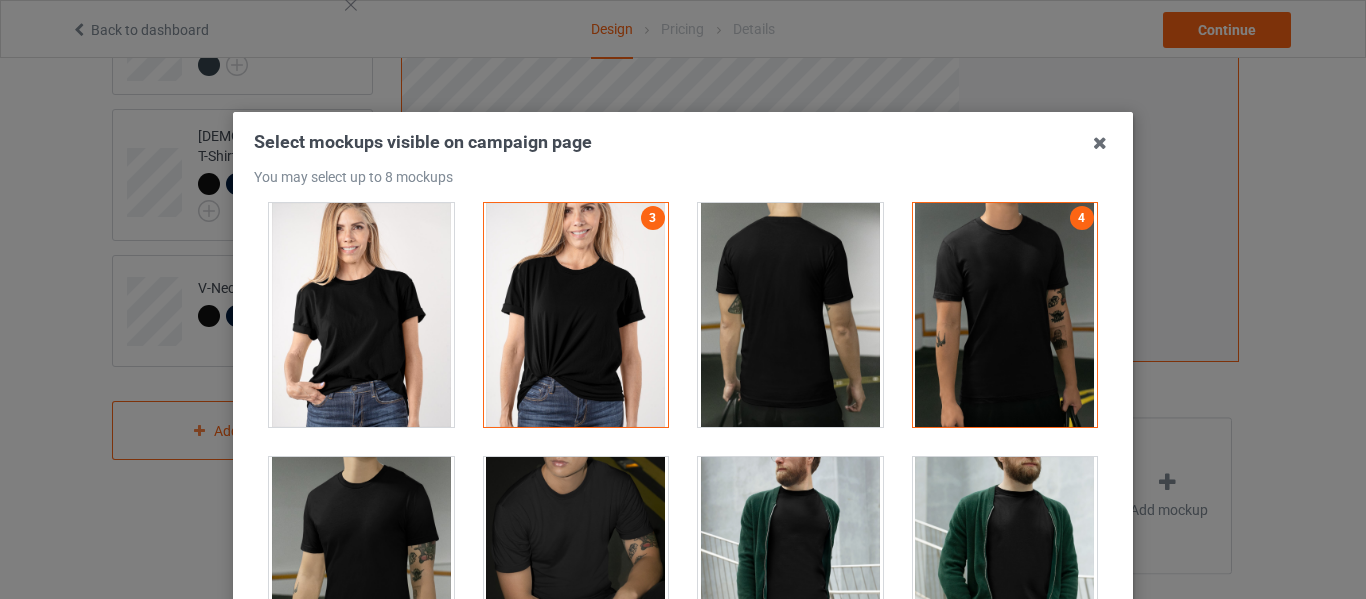scroll, scrollTop: 3500, scrollLeft: 0, axis: vertical 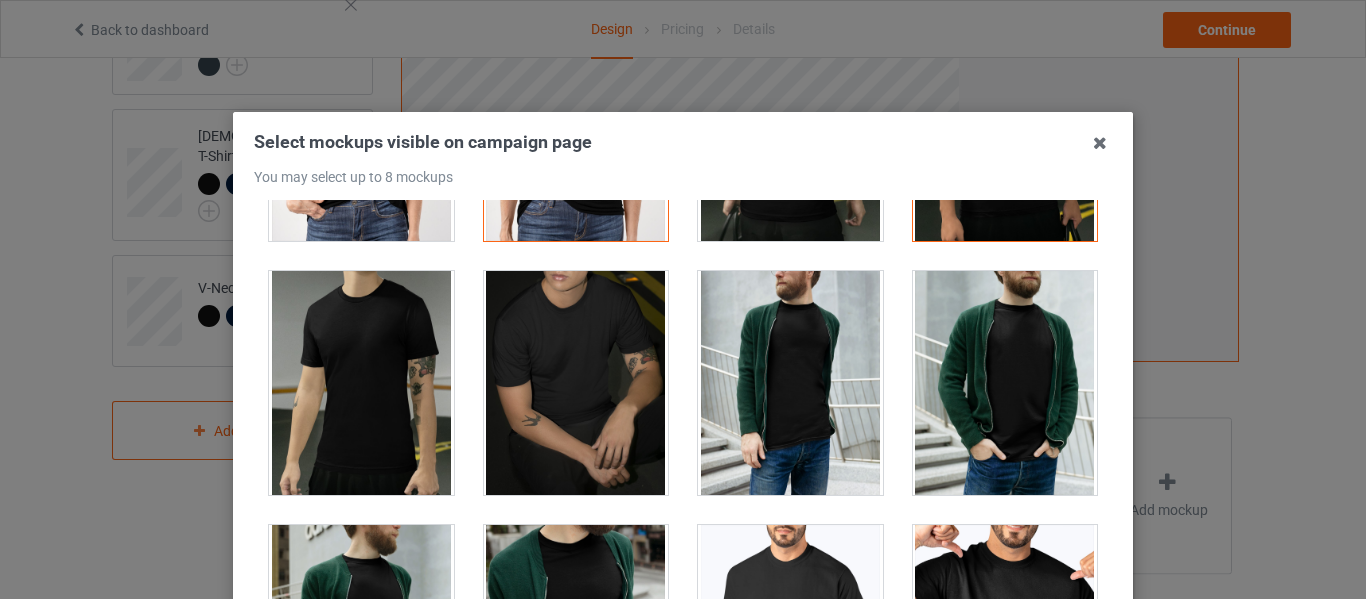 click at bounding box center [361, 383] 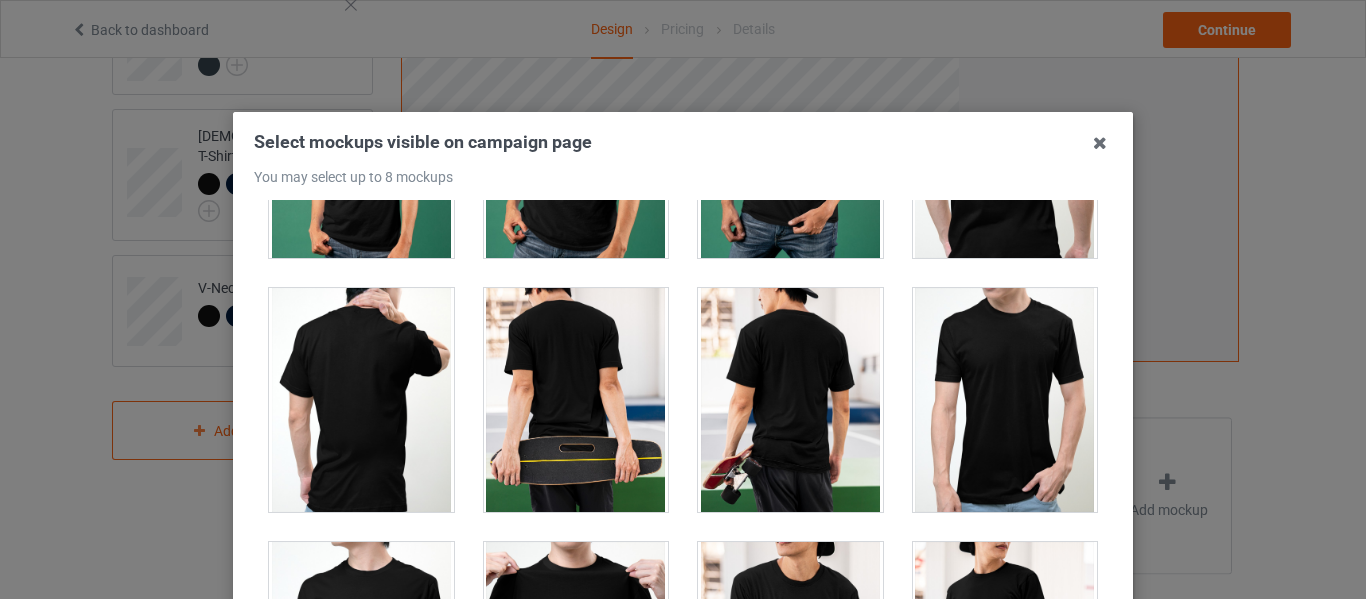 scroll, scrollTop: 4500, scrollLeft: 0, axis: vertical 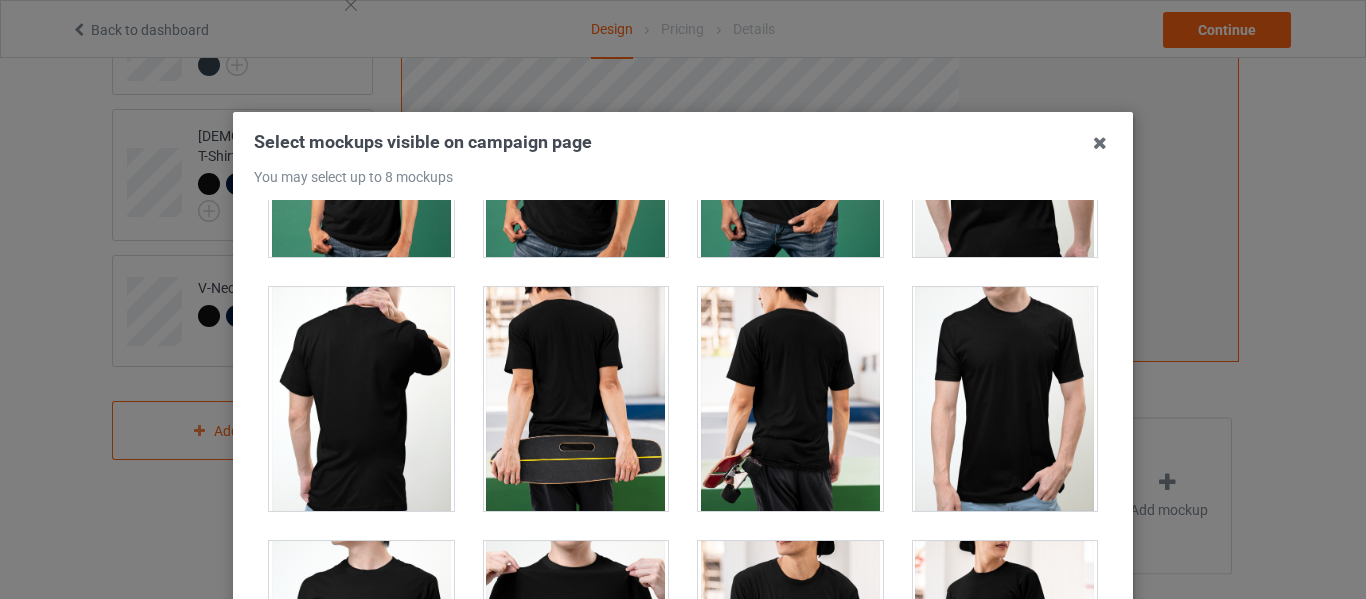 click at bounding box center (1005, 399) 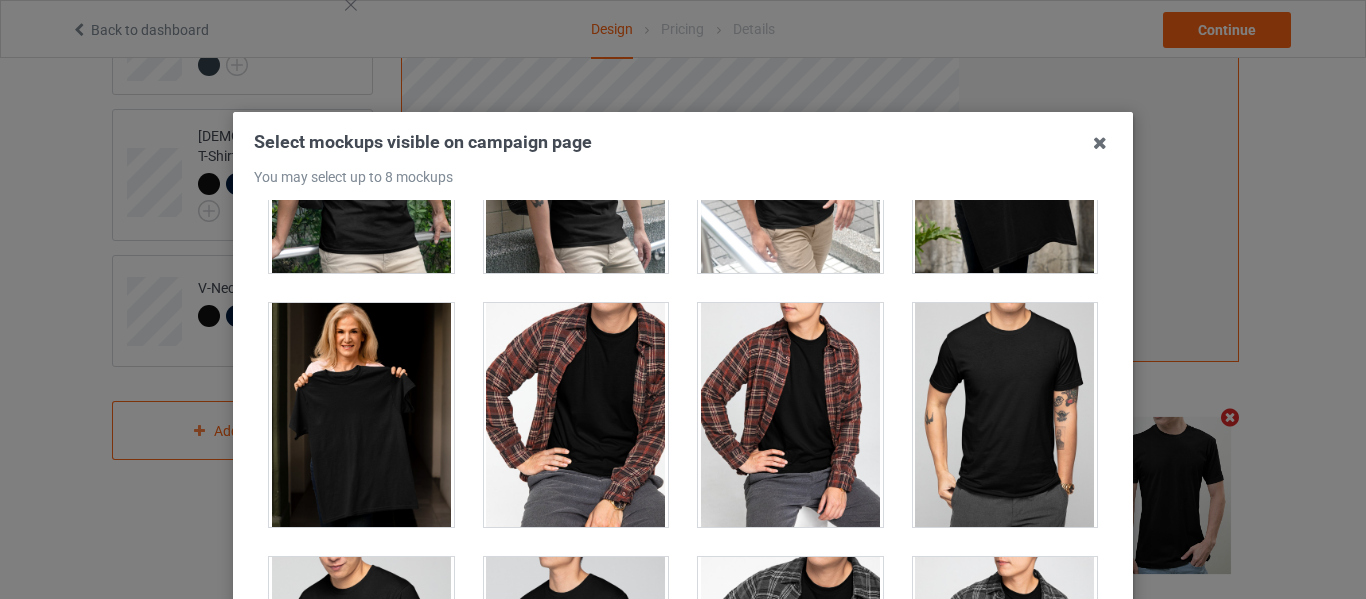 scroll, scrollTop: 5700, scrollLeft: 0, axis: vertical 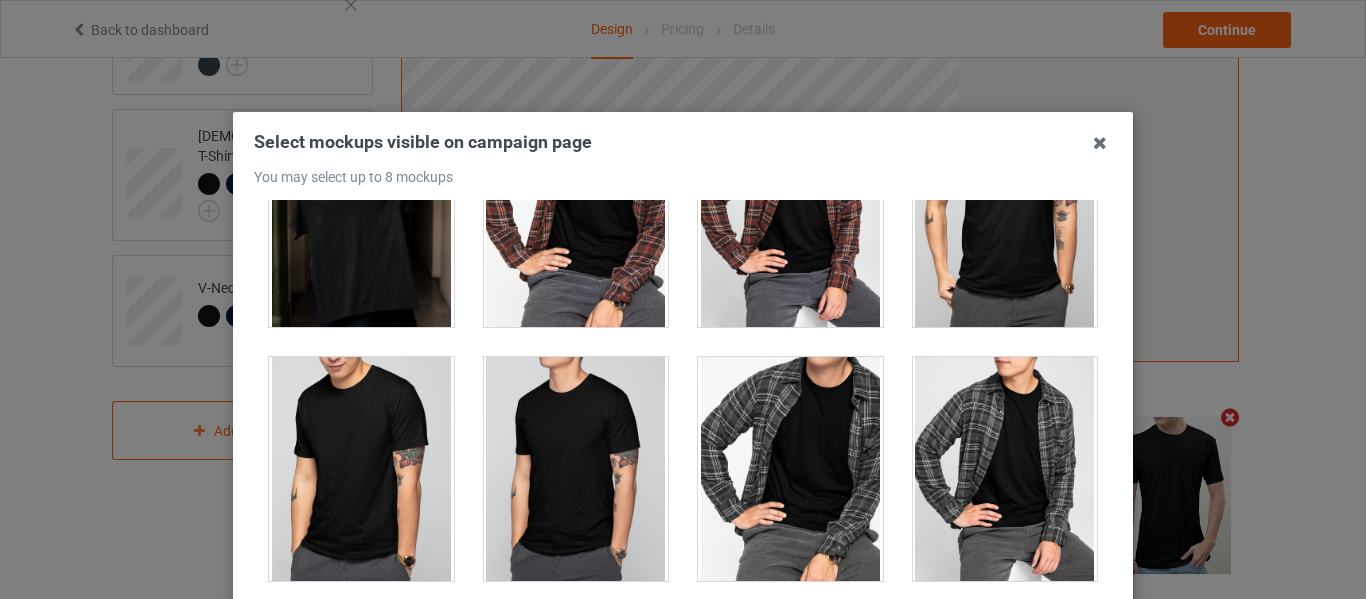 click at bounding box center [361, 469] 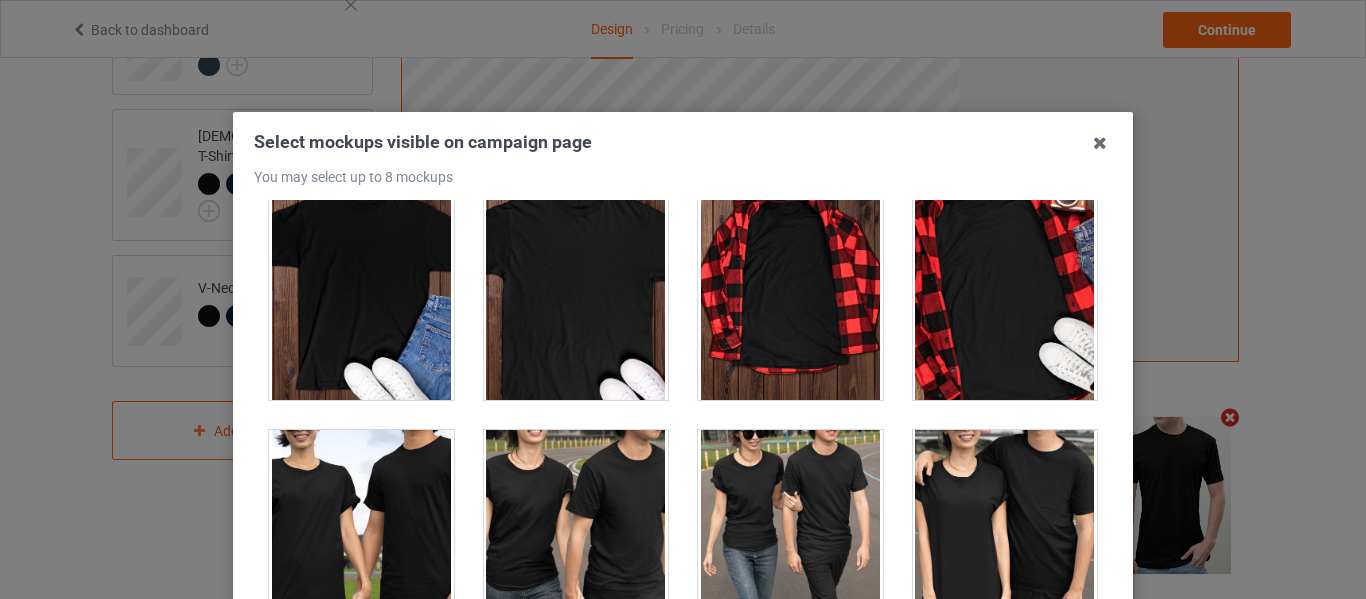 scroll, scrollTop: 6400, scrollLeft: 0, axis: vertical 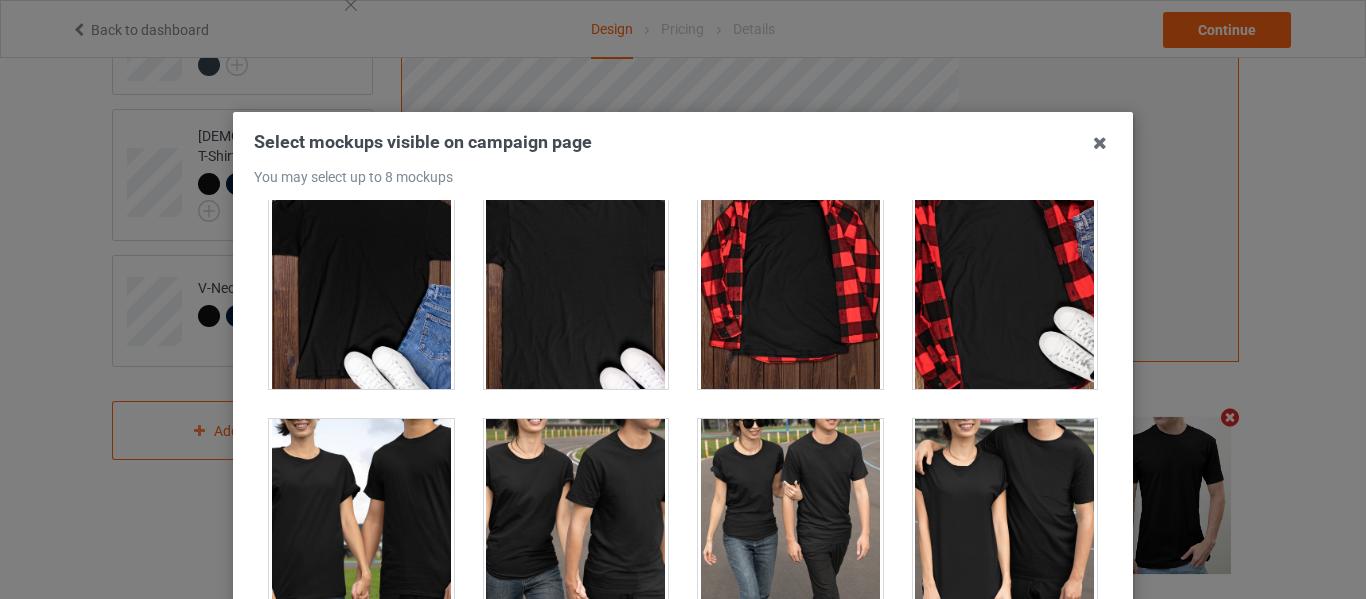 click at bounding box center (576, 277) 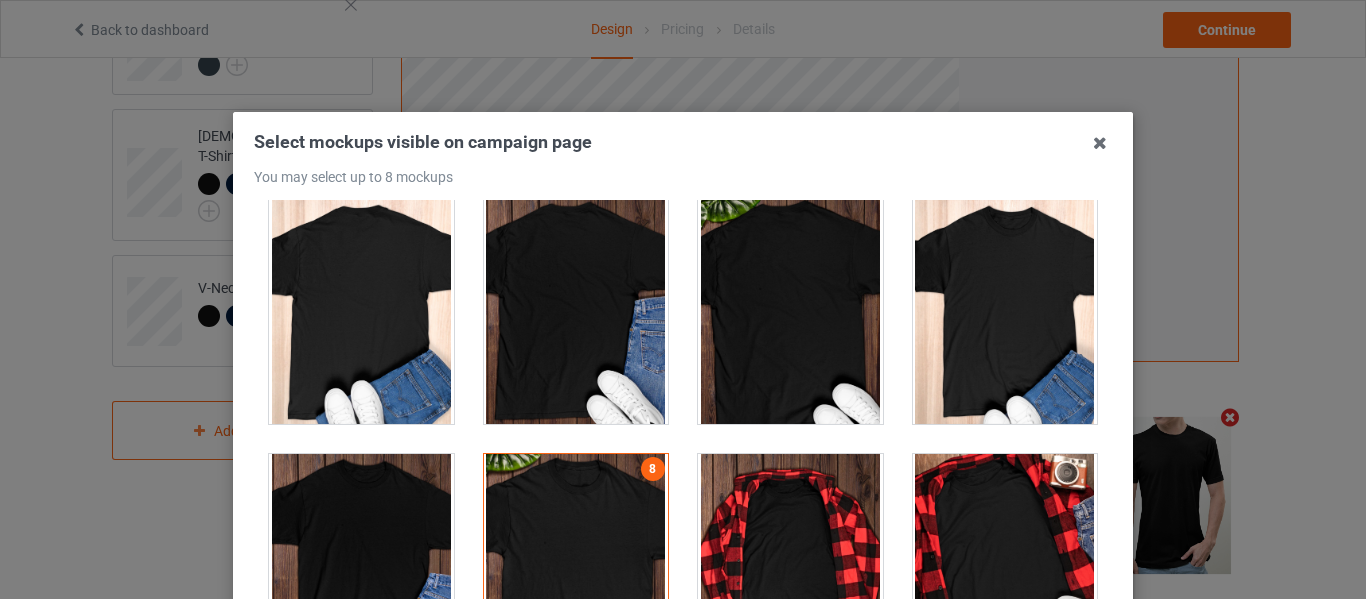 scroll, scrollTop: 6100, scrollLeft: 0, axis: vertical 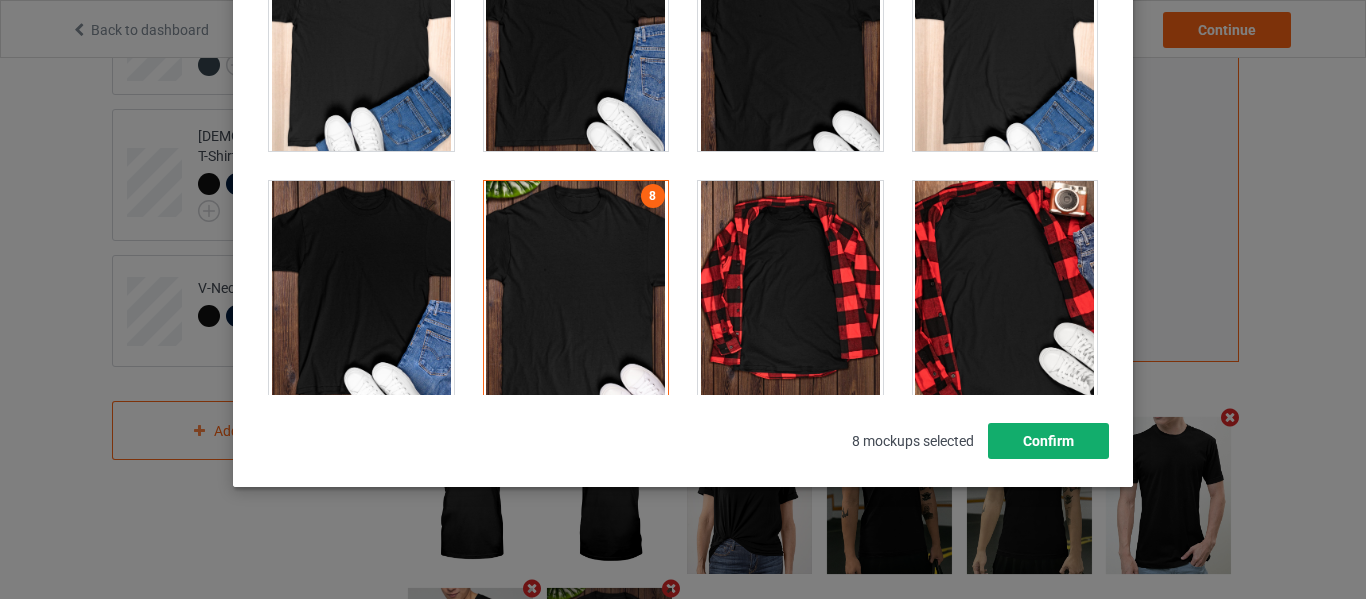 click on "Confirm" at bounding box center [1048, 441] 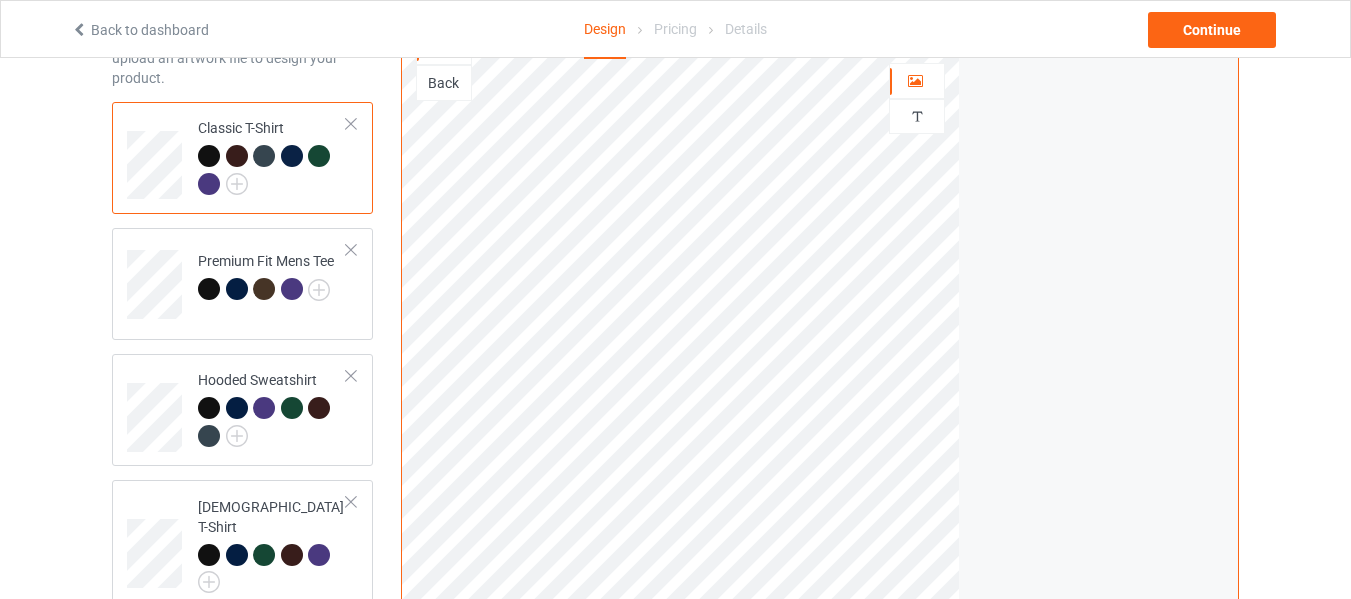 scroll, scrollTop: 100, scrollLeft: 0, axis: vertical 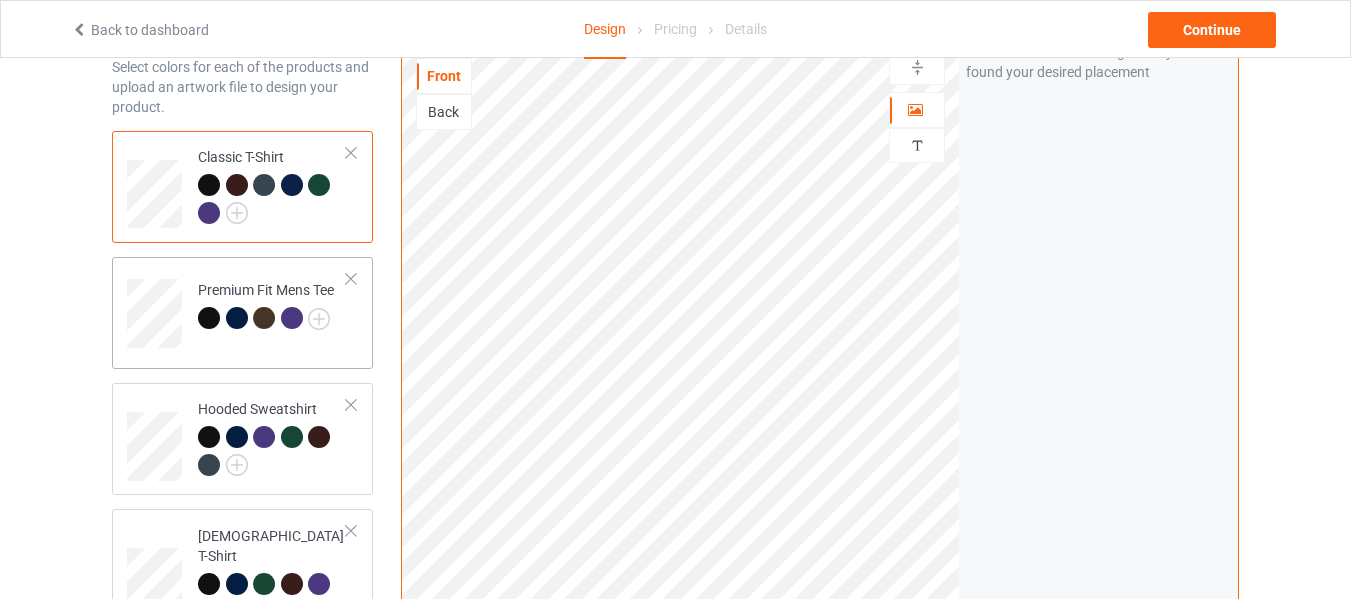 click on "Premium Fit Mens Tee" at bounding box center [242, 313] 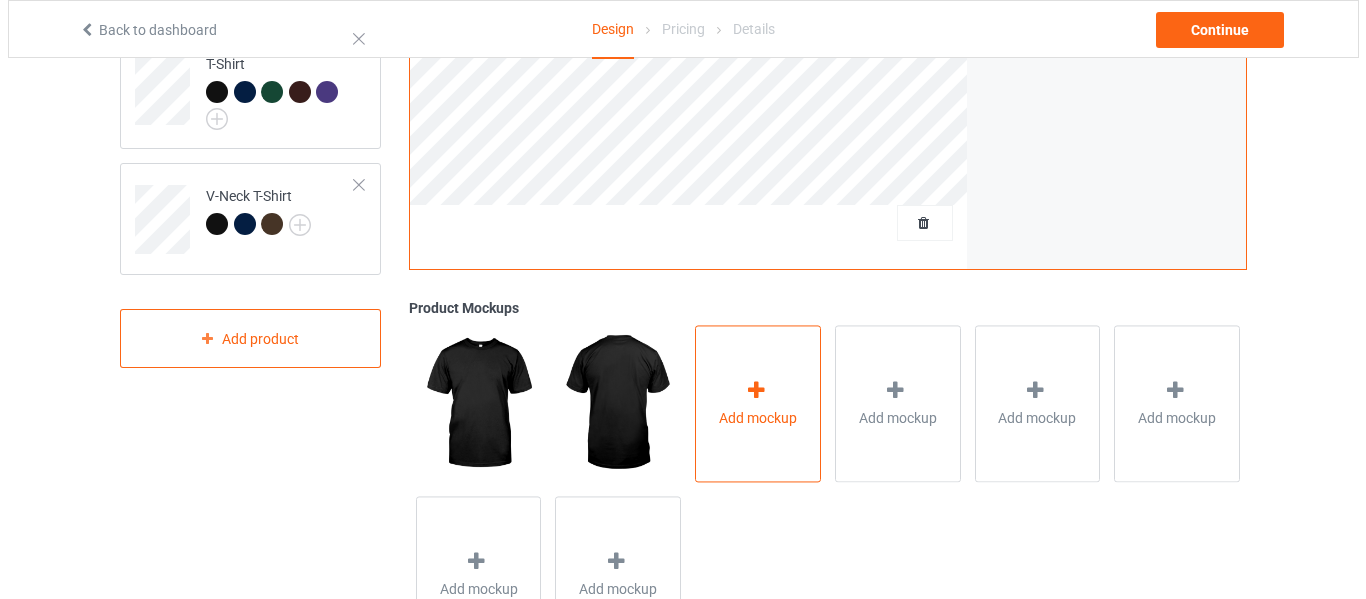 scroll, scrollTop: 600, scrollLeft: 0, axis: vertical 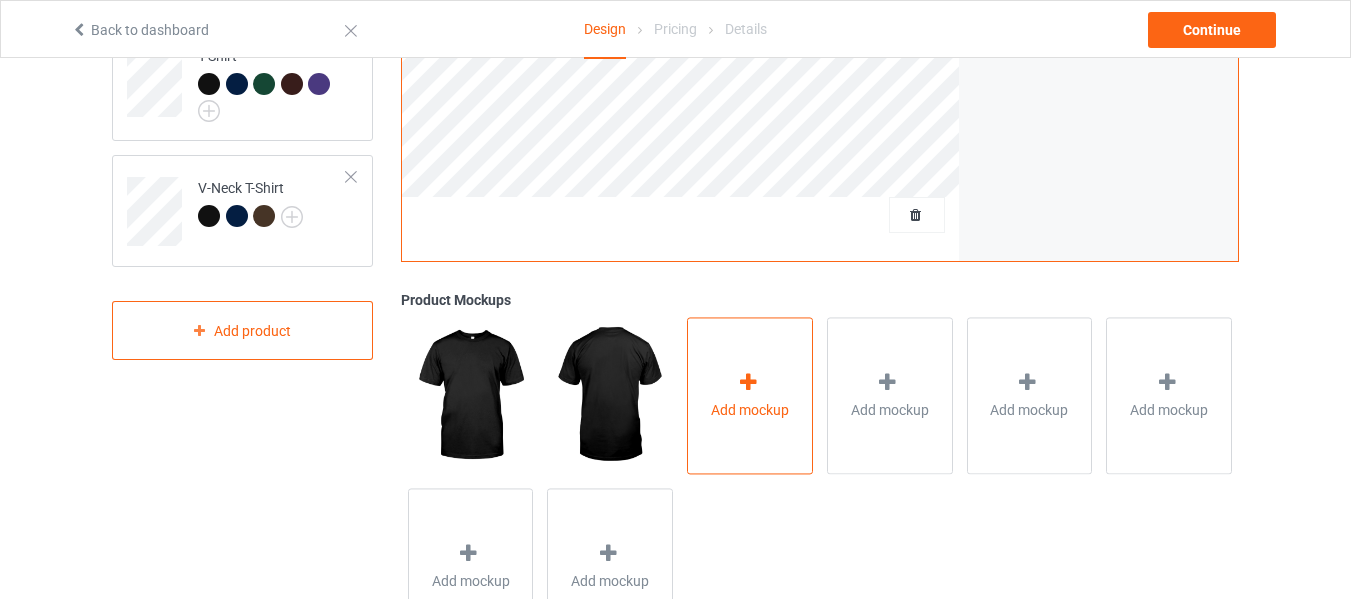 click on "Add mockup" at bounding box center [750, 410] 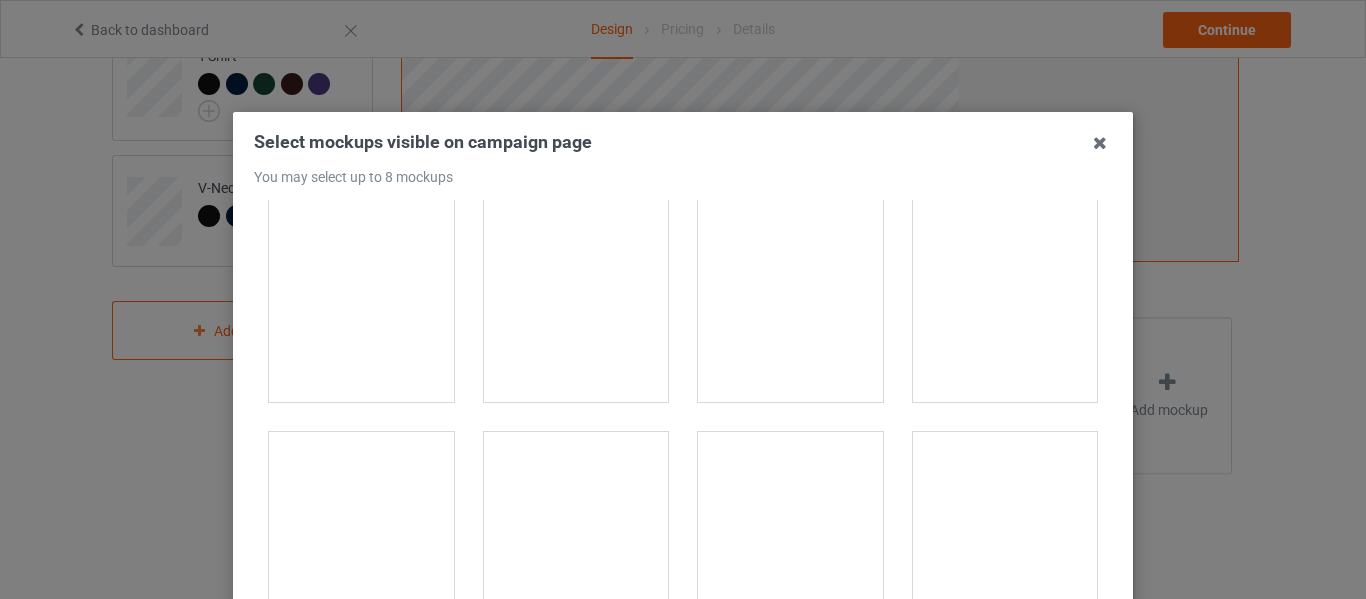 scroll, scrollTop: 800, scrollLeft: 0, axis: vertical 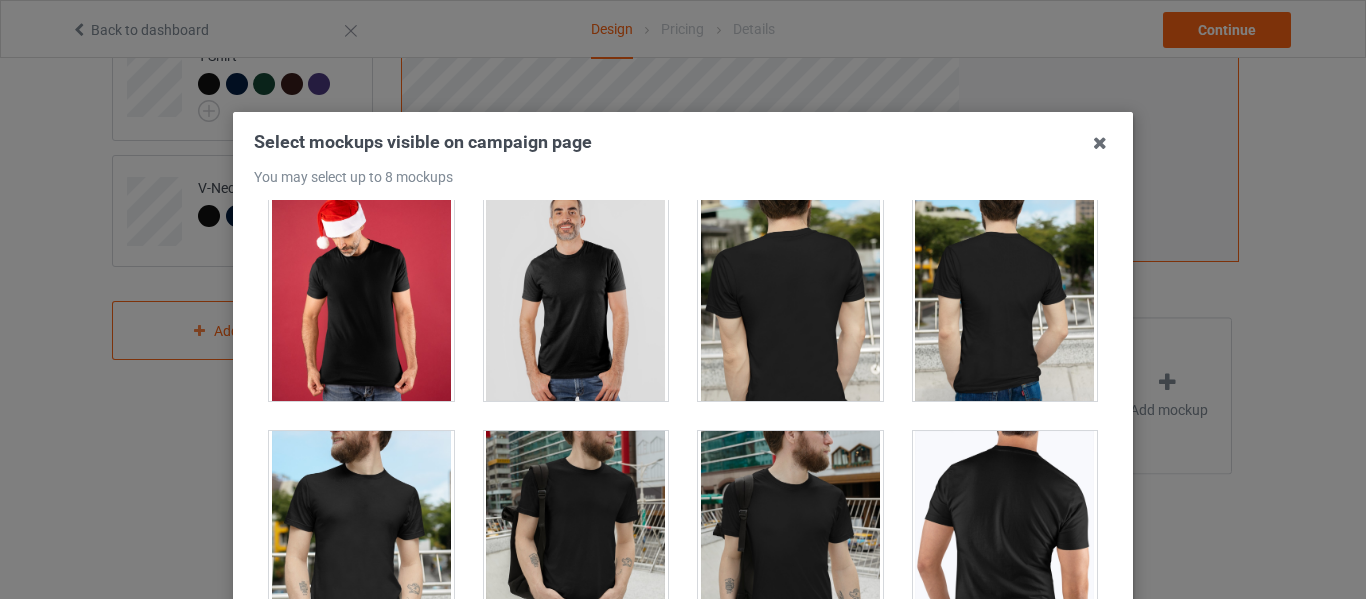 click at bounding box center [576, 289] 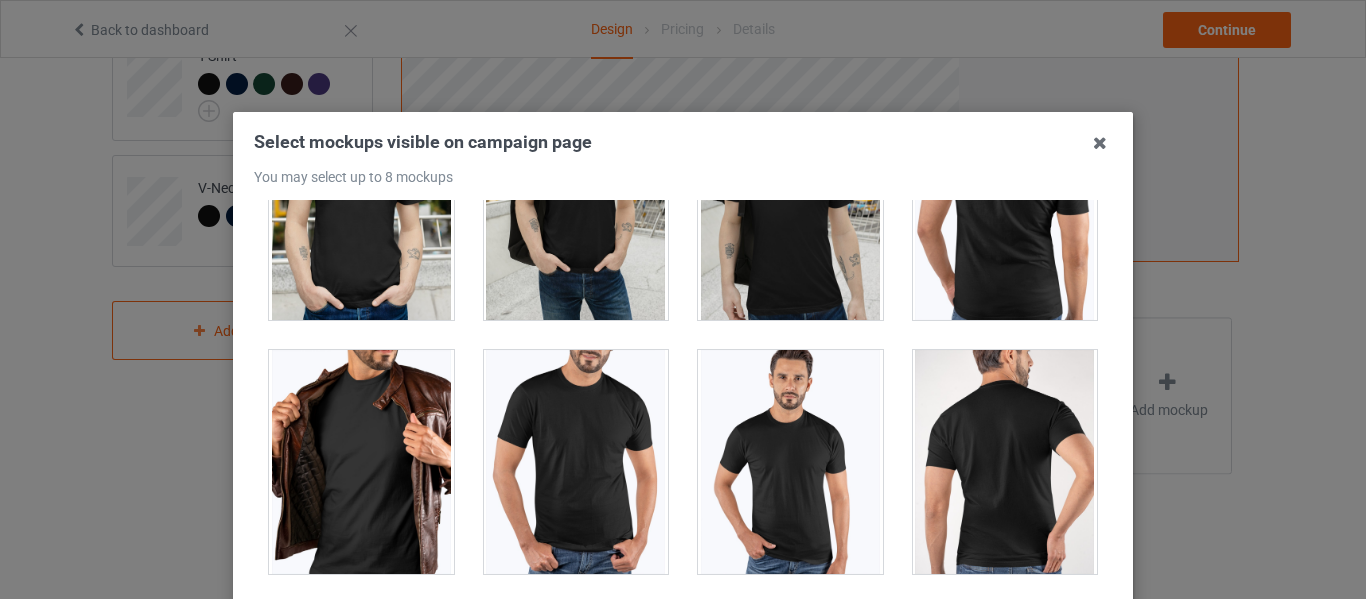 scroll, scrollTop: 1200, scrollLeft: 0, axis: vertical 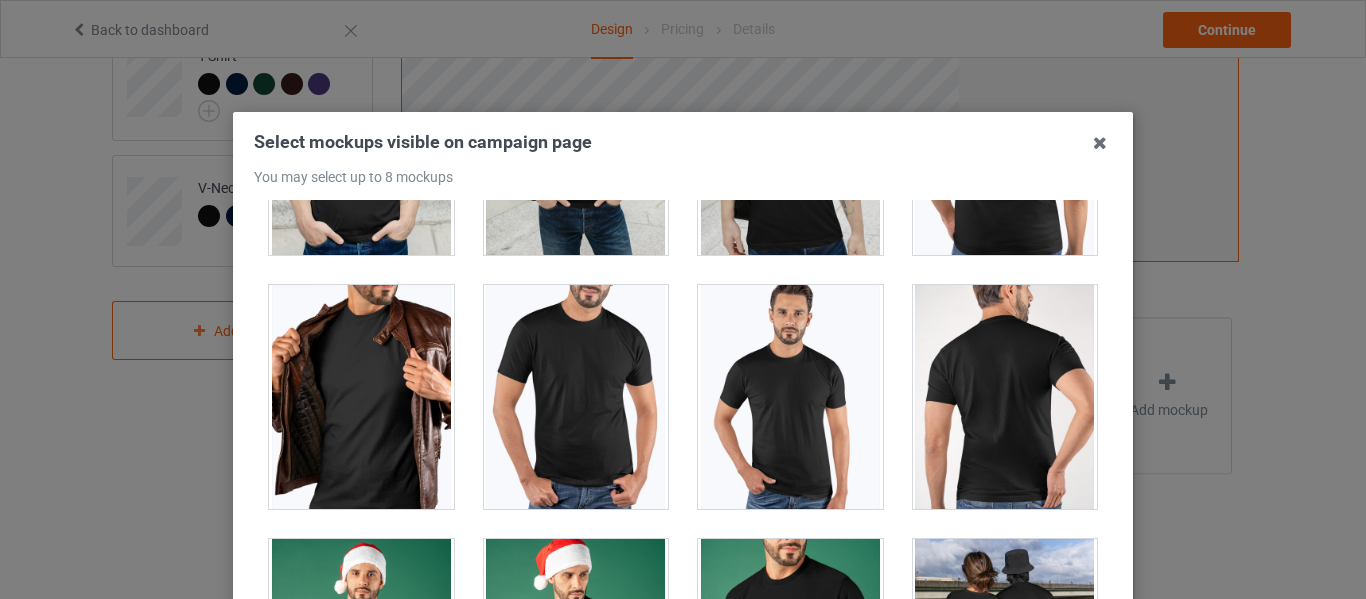 click at bounding box center (790, 397) 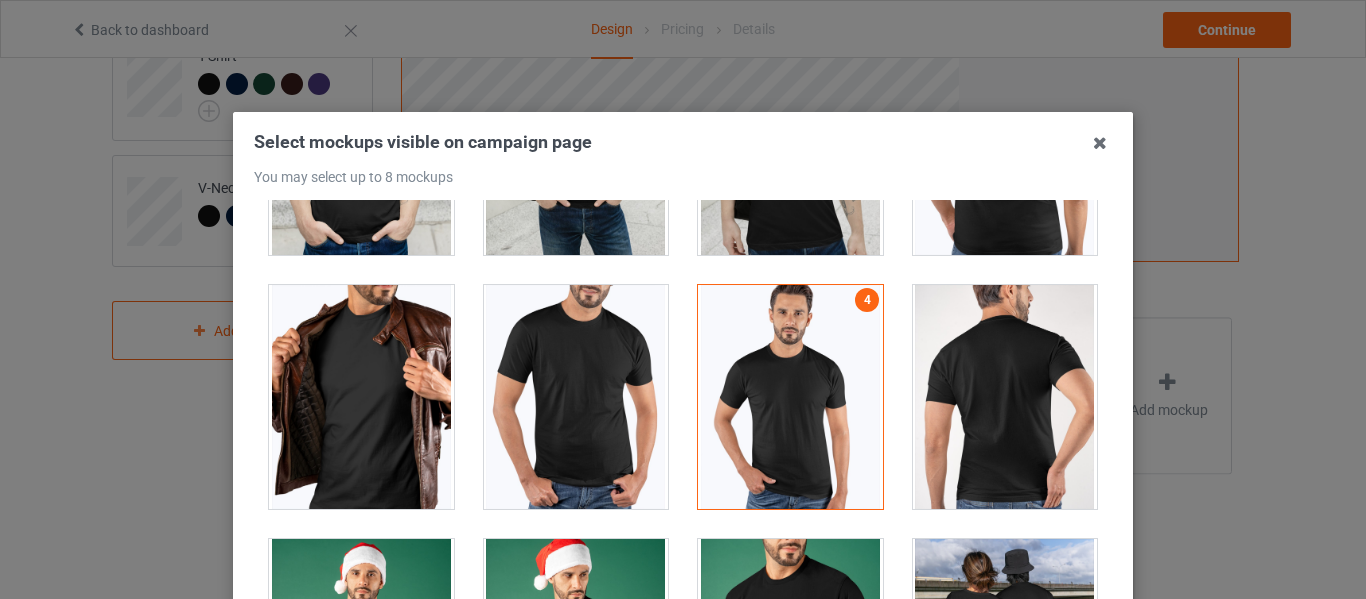click at bounding box center [576, 397] 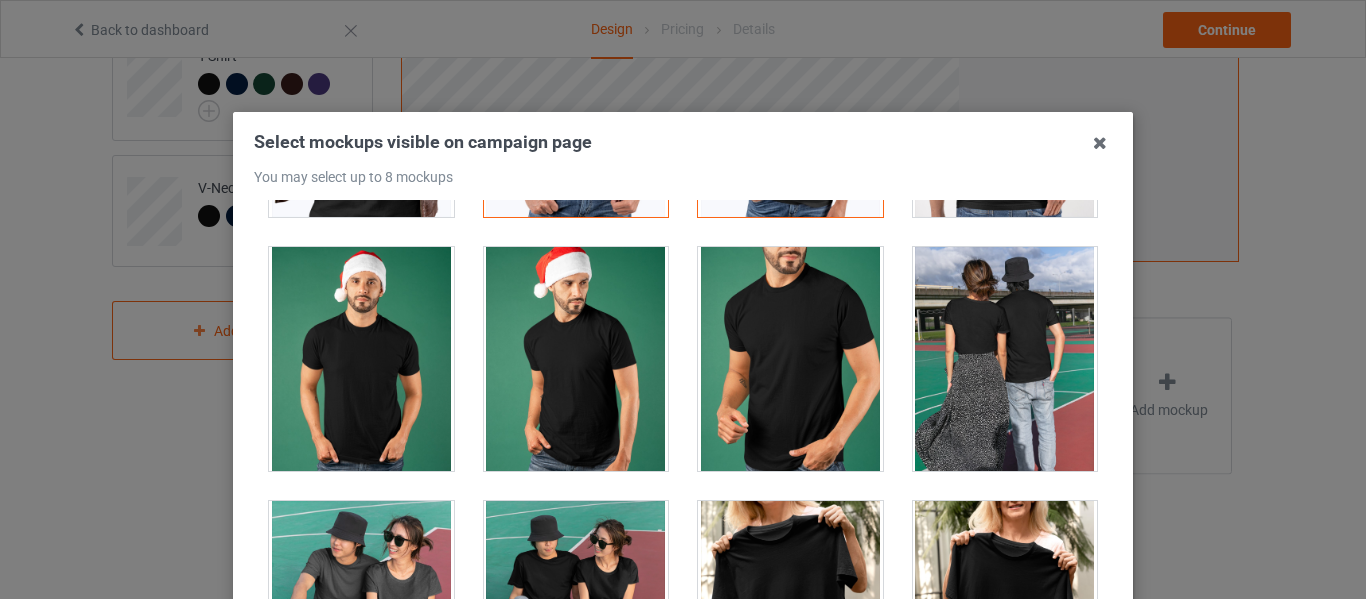 scroll, scrollTop: 1500, scrollLeft: 0, axis: vertical 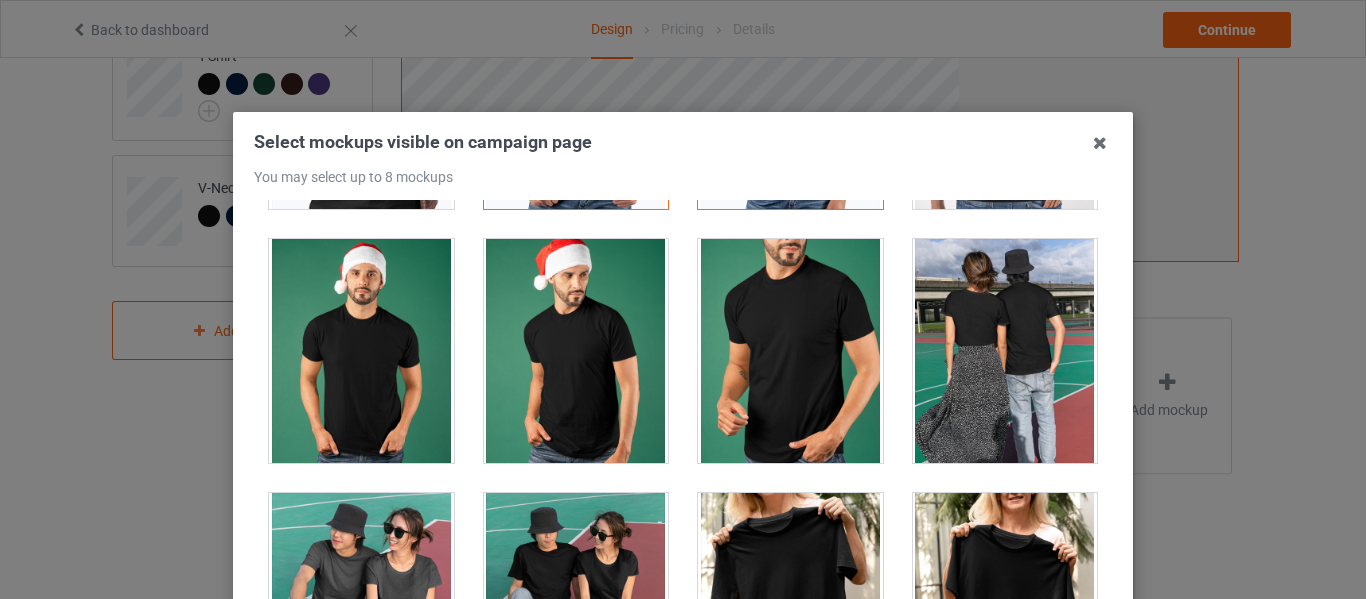click at bounding box center (790, 351) 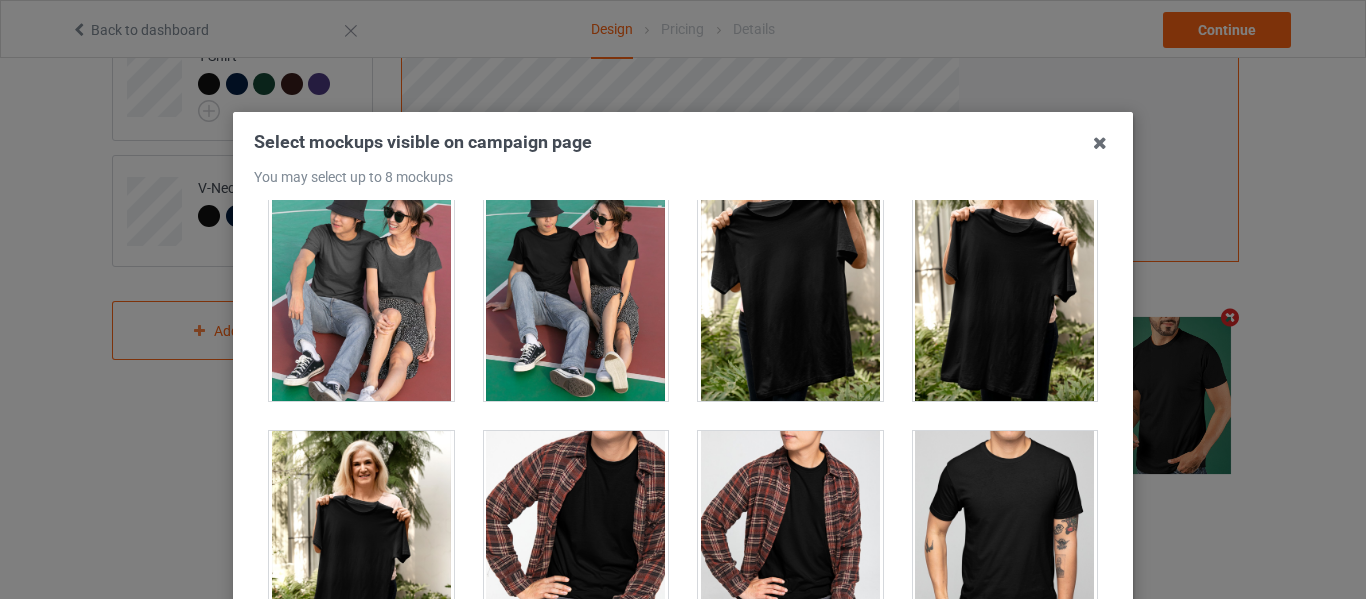 scroll, scrollTop: 1900, scrollLeft: 0, axis: vertical 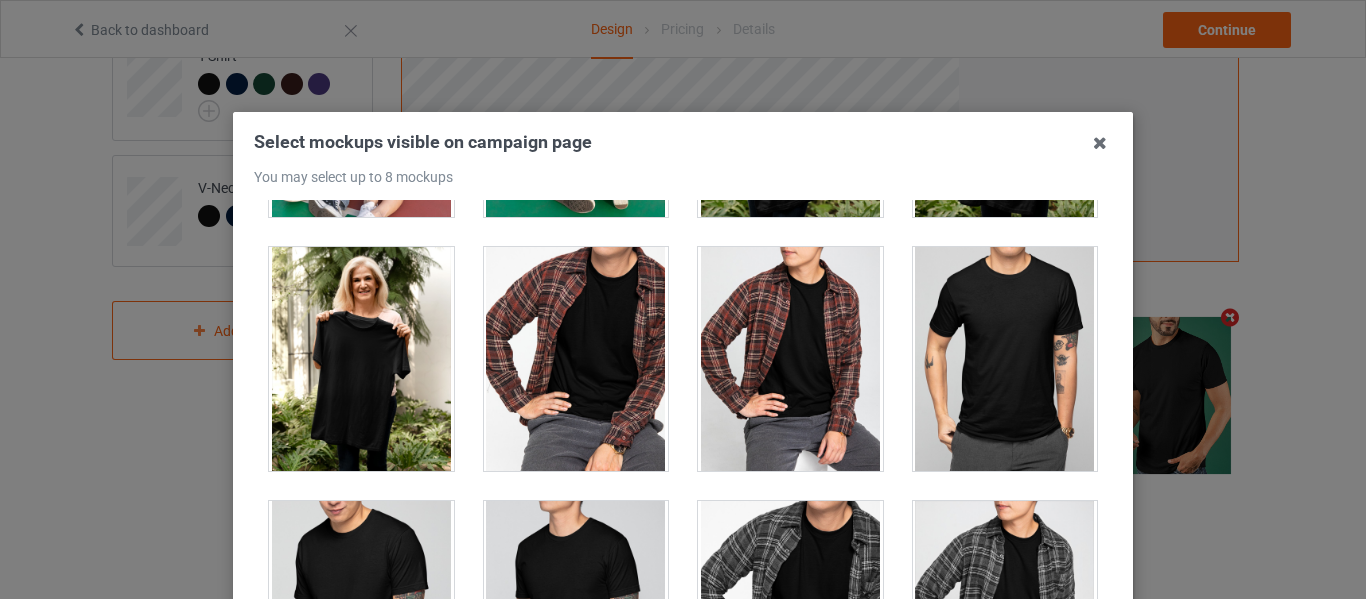 click at bounding box center (1005, 359) 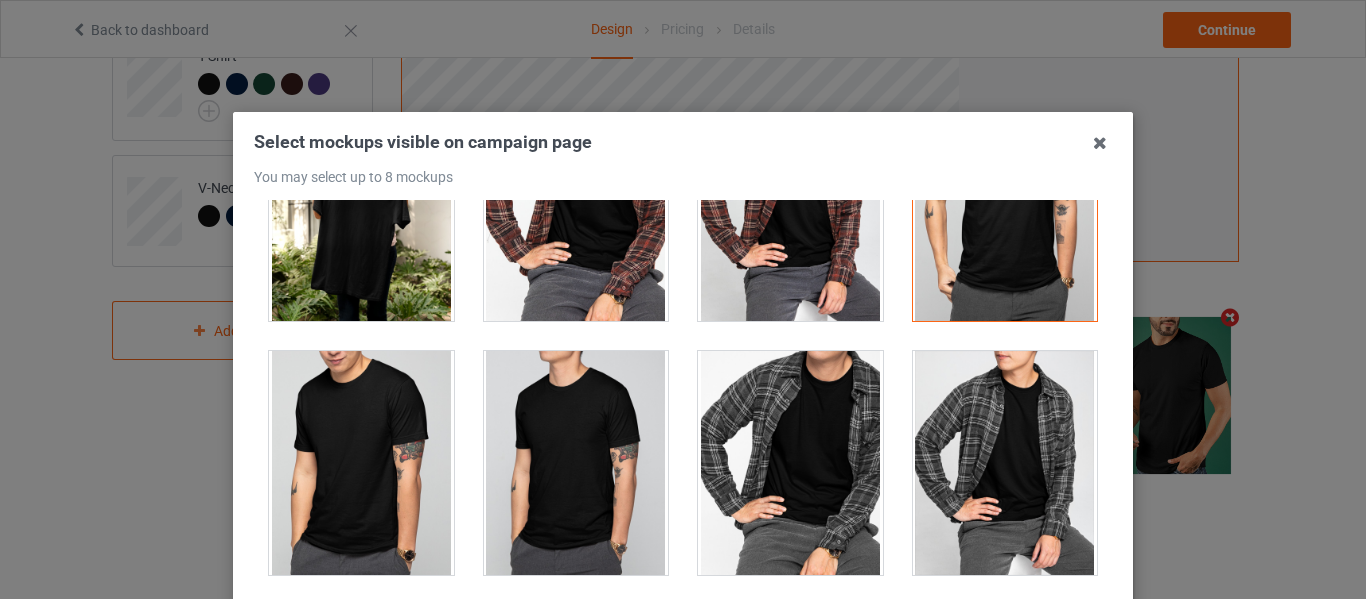 scroll, scrollTop: 2300, scrollLeft: 0, axis: vertical 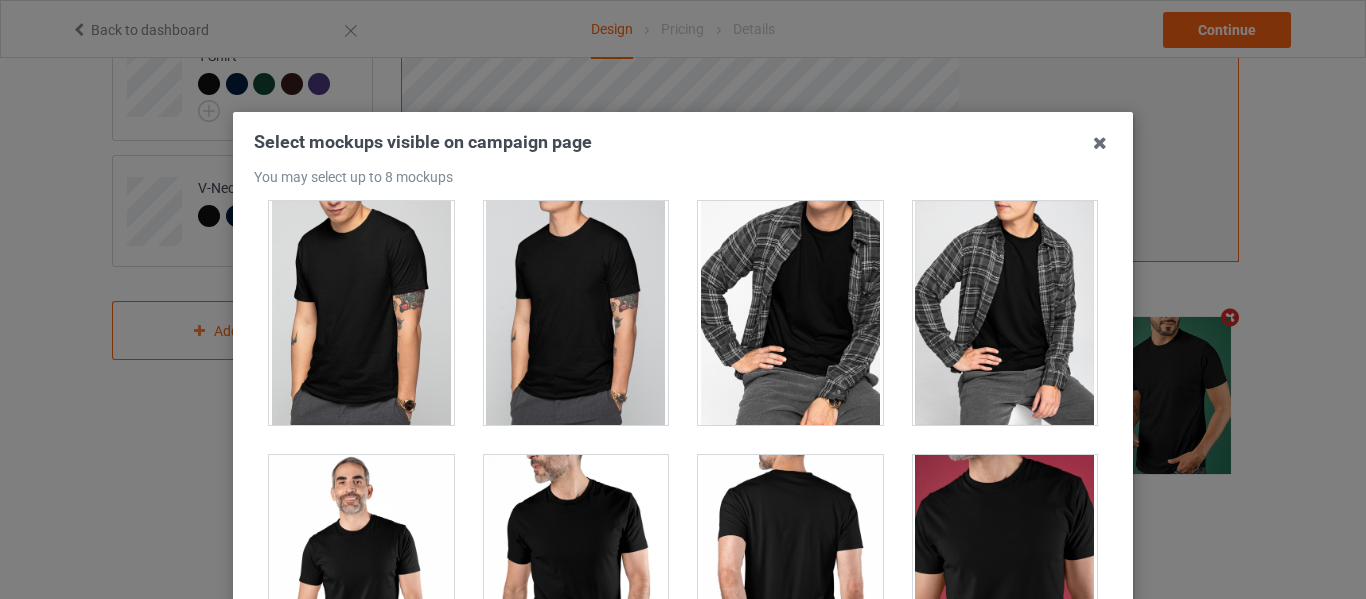 click at bounding box center (361, 313) 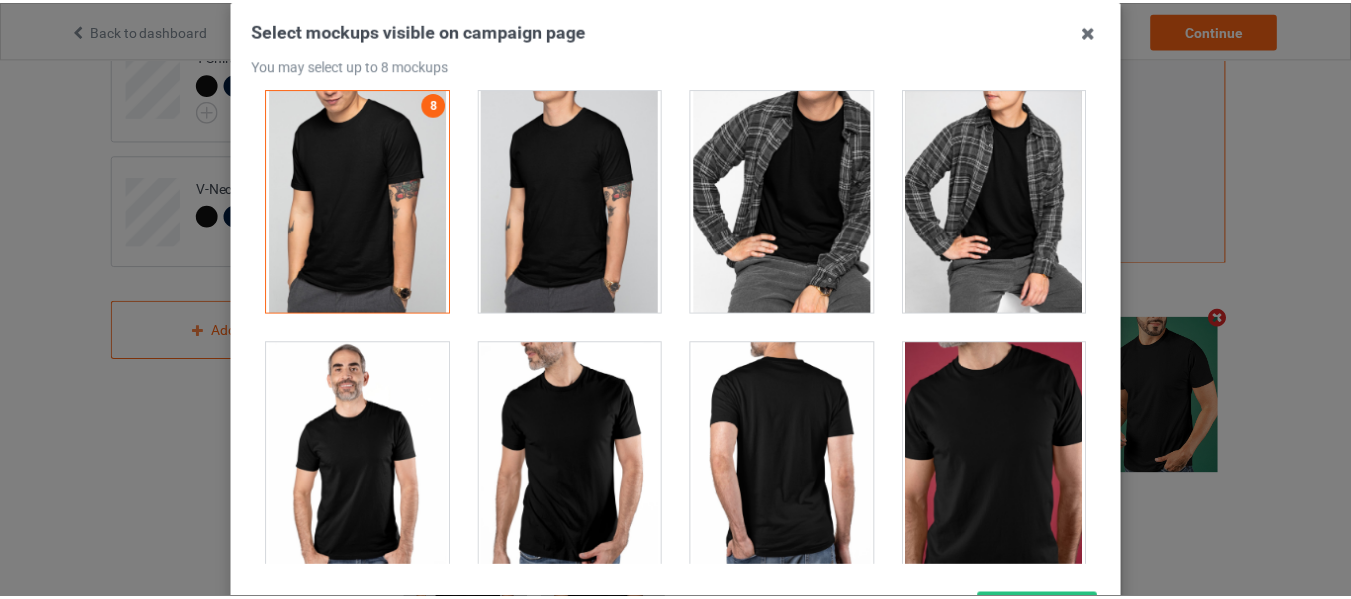 scroll, scrollTop: 284, scrollLeft: 0, axis: vertical 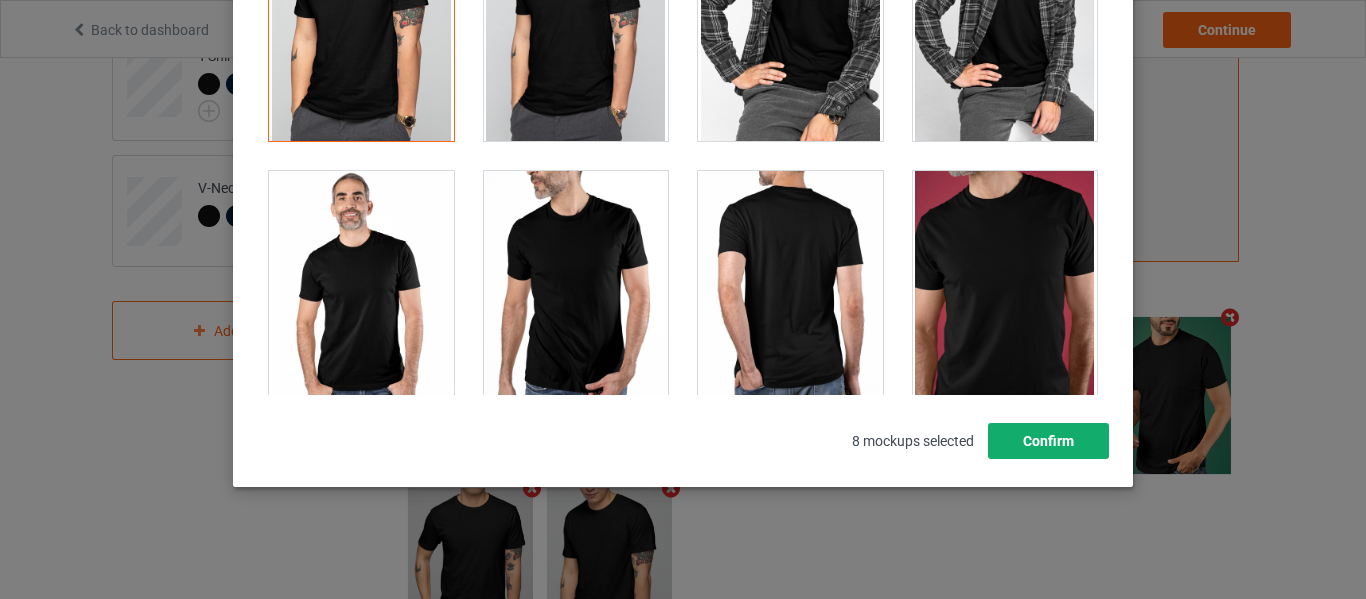 click on "Confirm" at bounding box center (1048, 441) 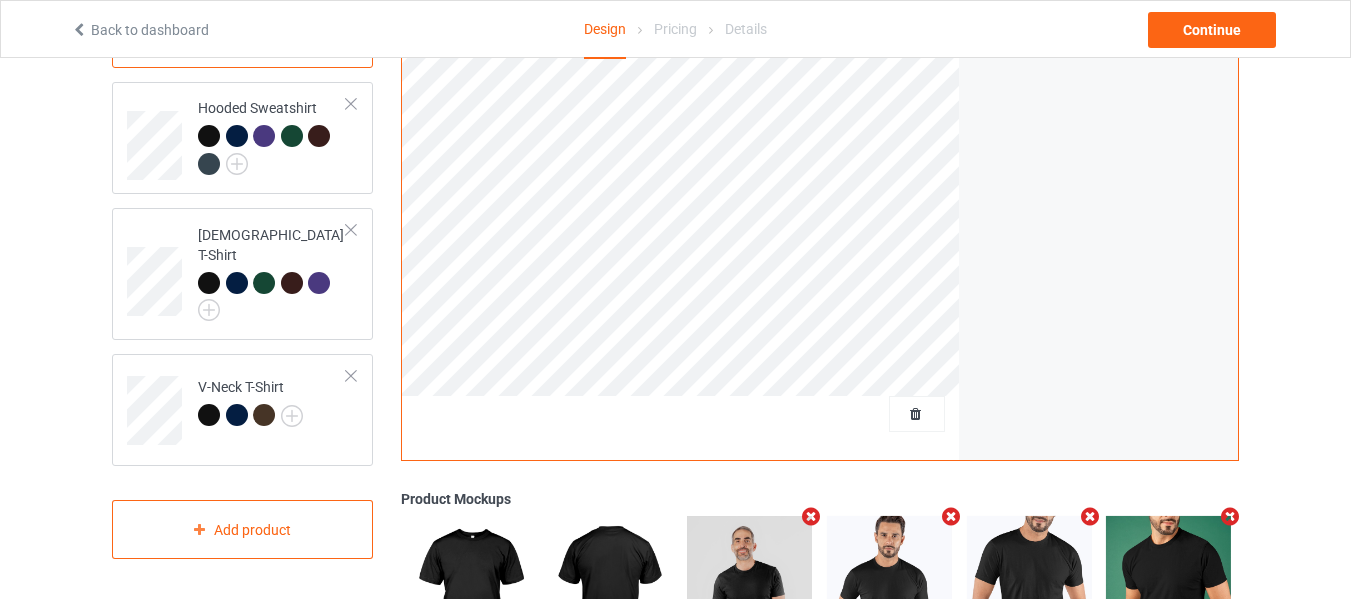scroll, scrollTop: 400, scrollLeft: 0, axis: vertical 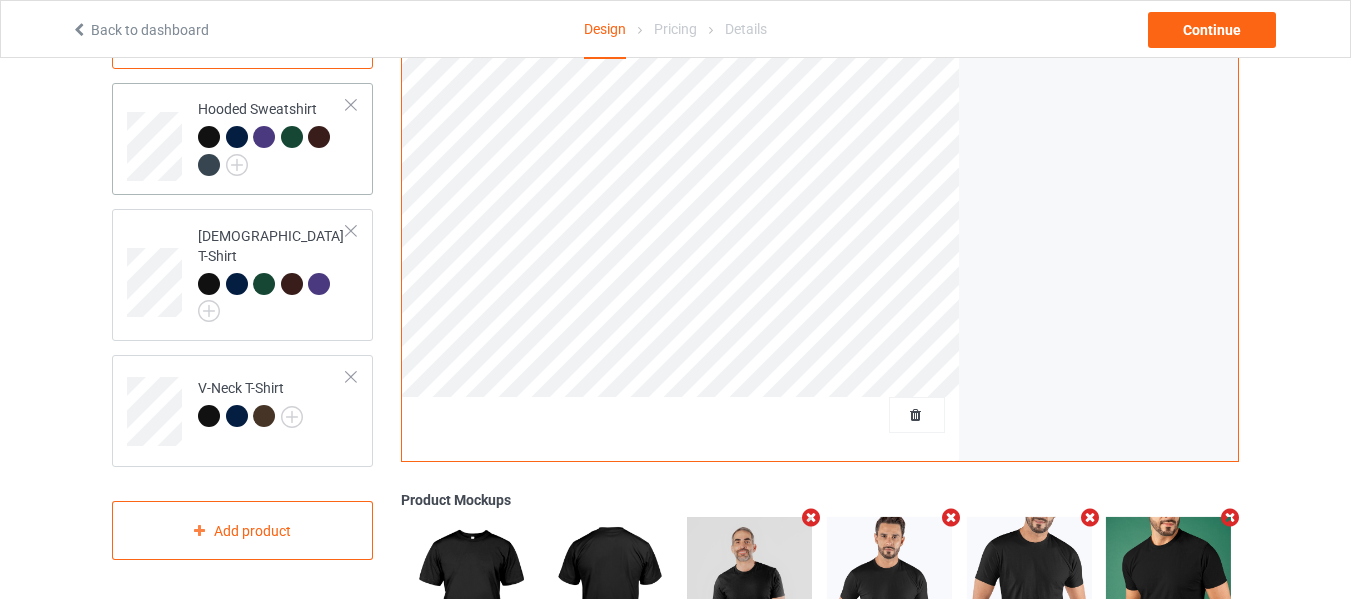 click at bounding box center [272, 153] 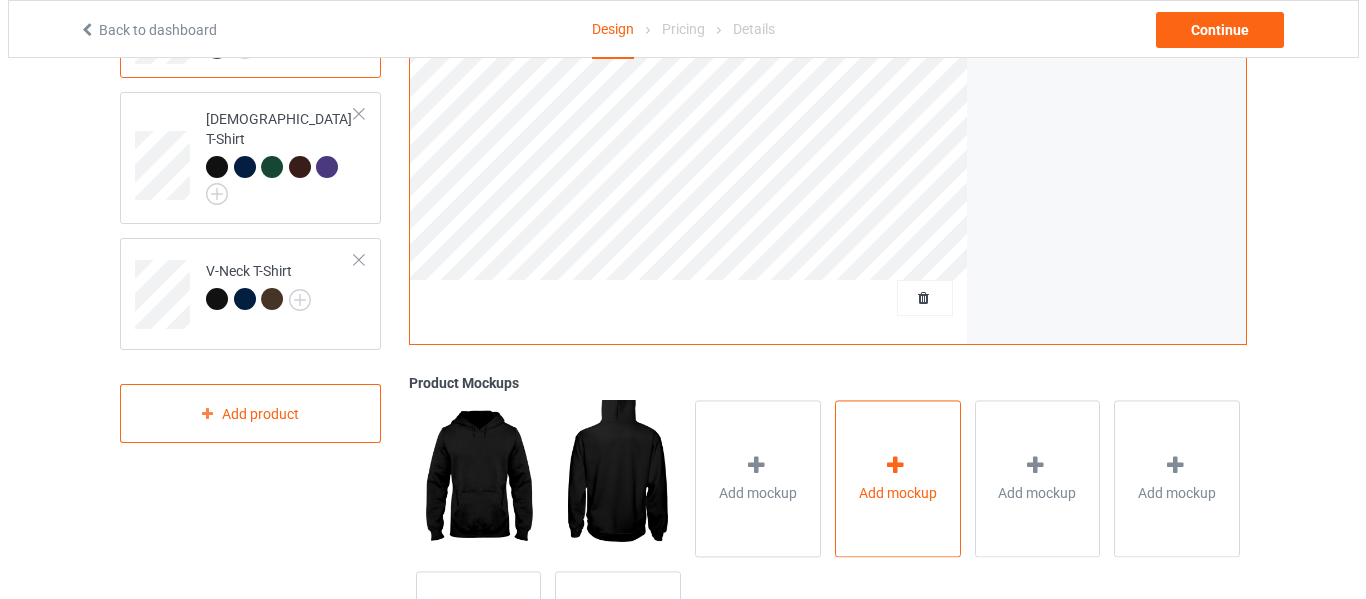 scroll, scrollTop: 600, scrollLeft: 0, axis: vertical 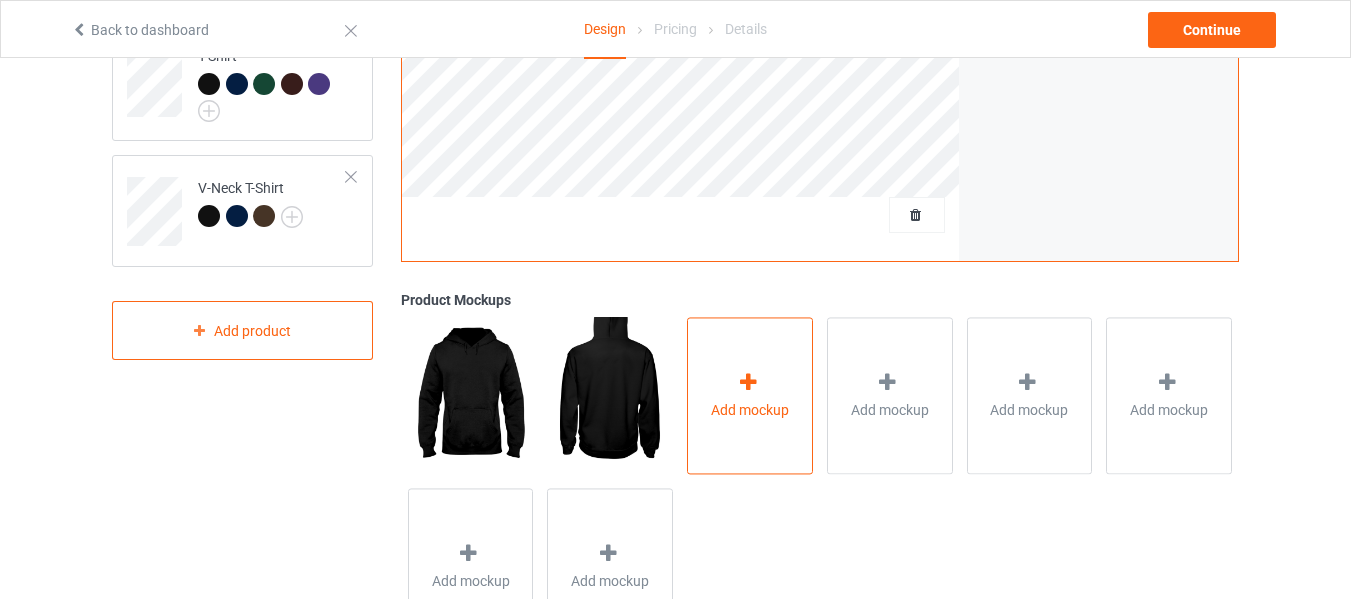 click on "Add mockup" at bounding box center (750, 395) 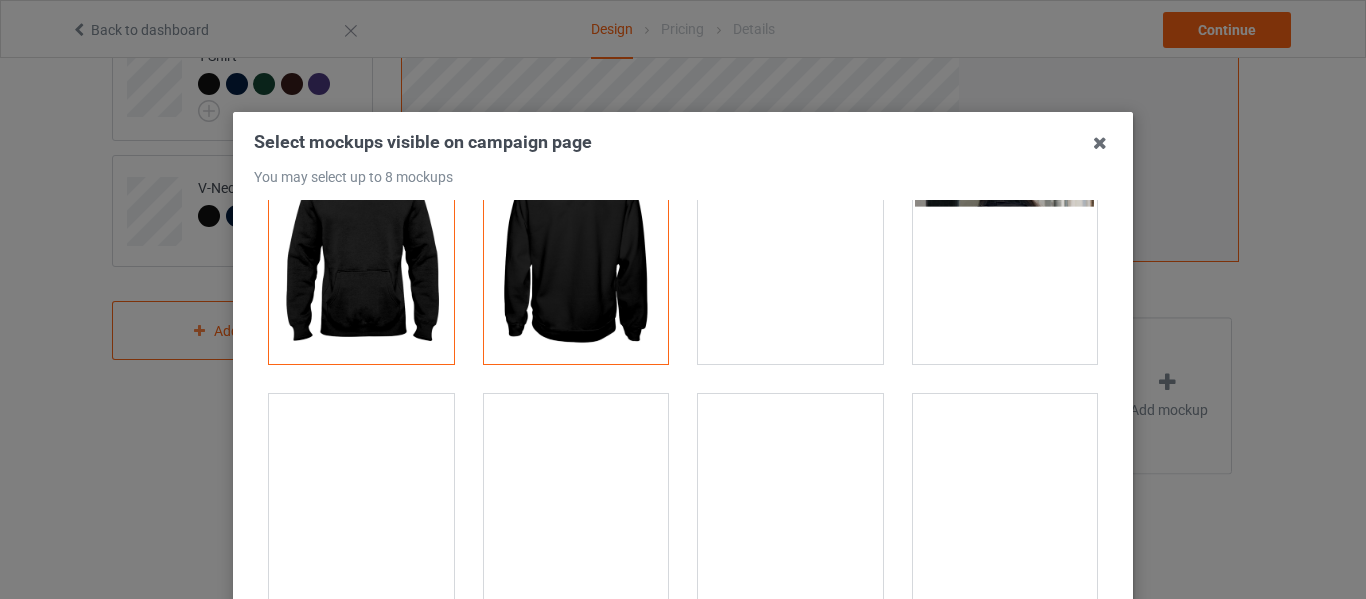 scroll, scrollTop: 300, scrollLeft: 0, axis: vertical 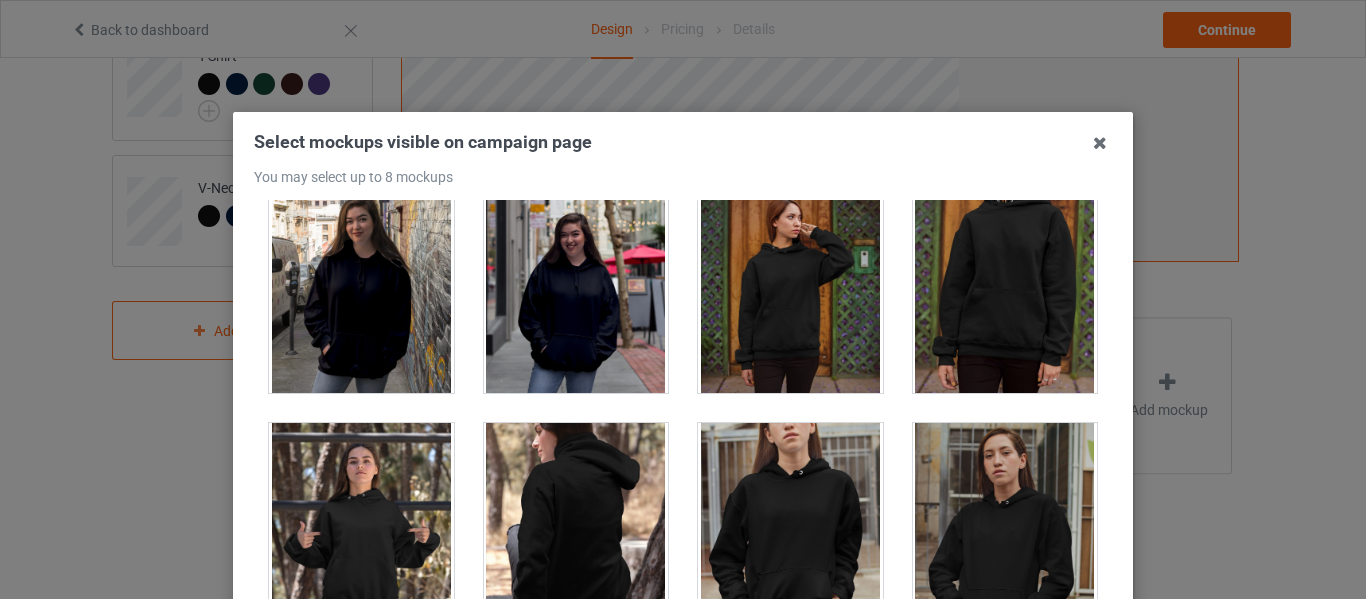 click at bounding box center (576, 281) 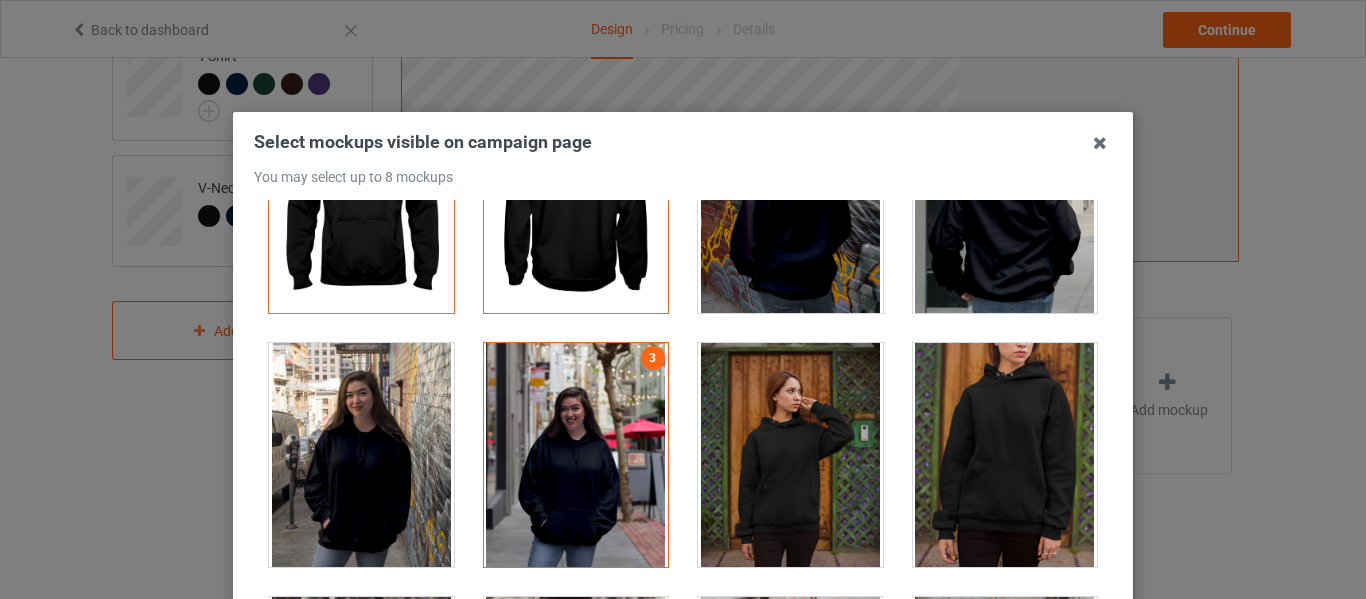scroll, scrollTop: 100, scrollLeft: 0, axis: vertical 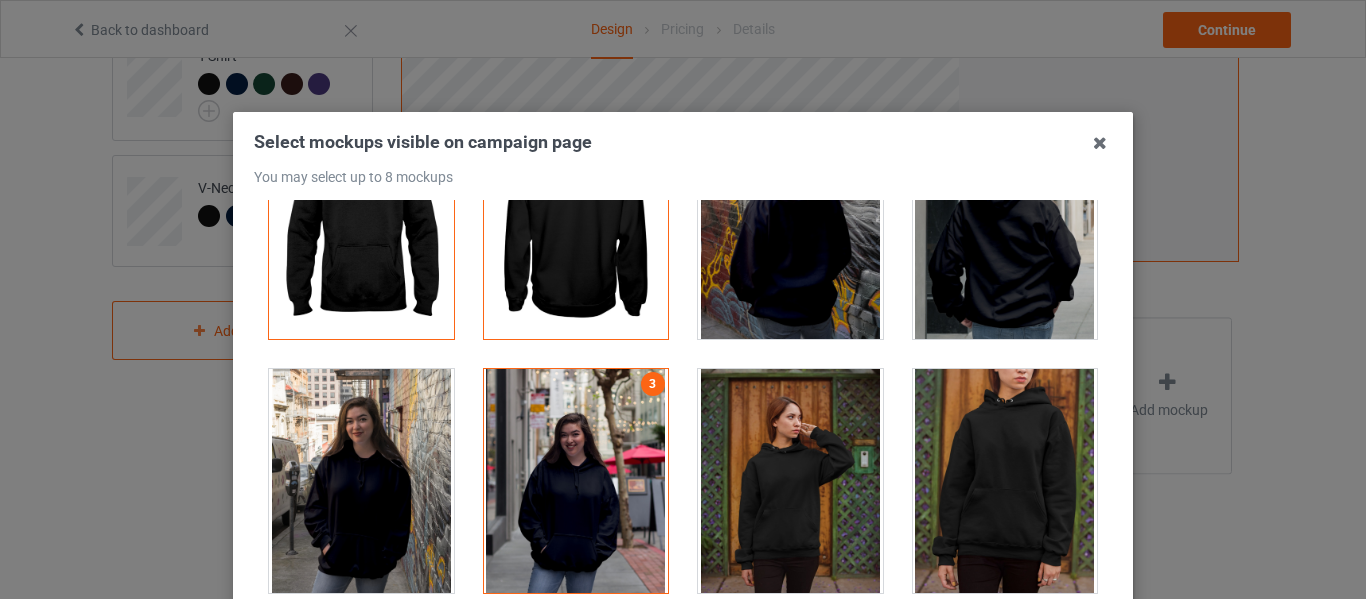 click at bounding box center [1005, 481] 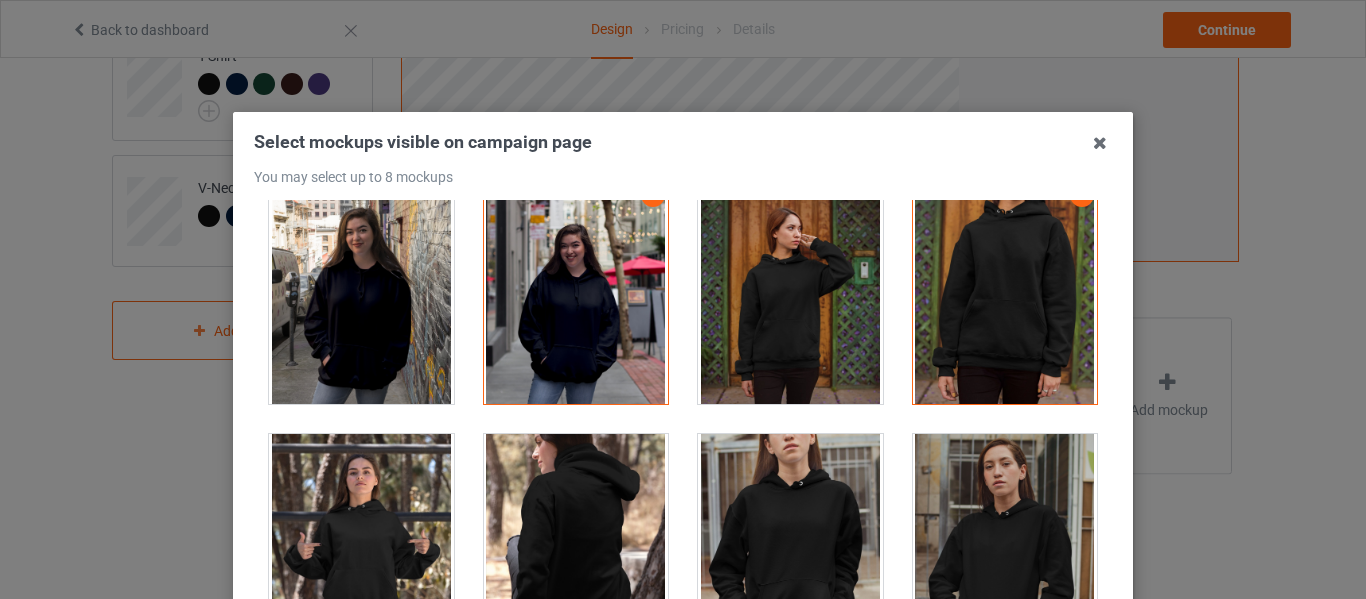 scroll, scrollTop: 300, scrollLeft: 0, axis: vertical 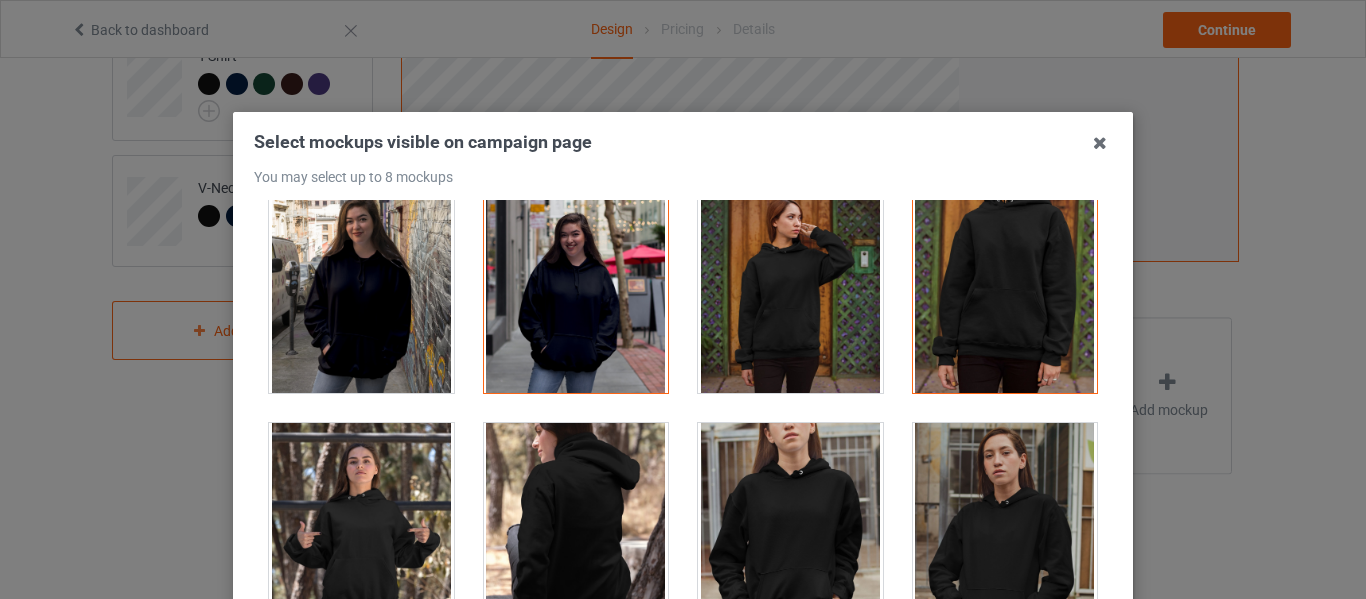 click at bounding box center (790, 281) 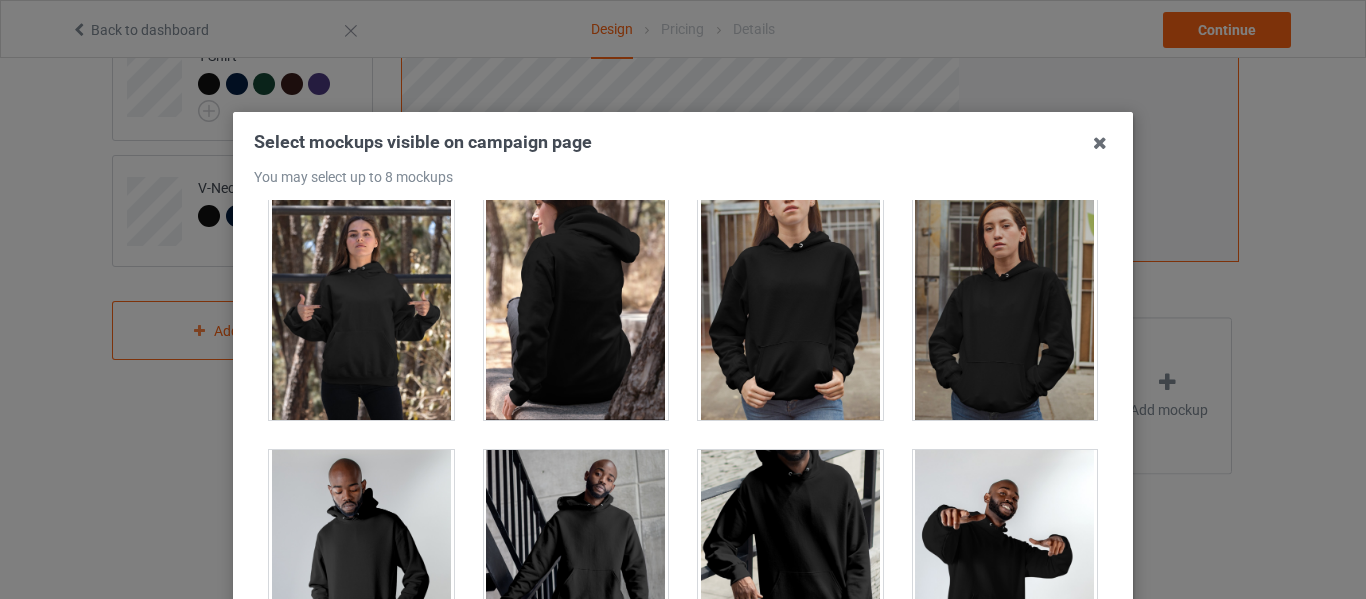 scroll, scrollTop: 500, scrollLeft: 0, axis: vertical 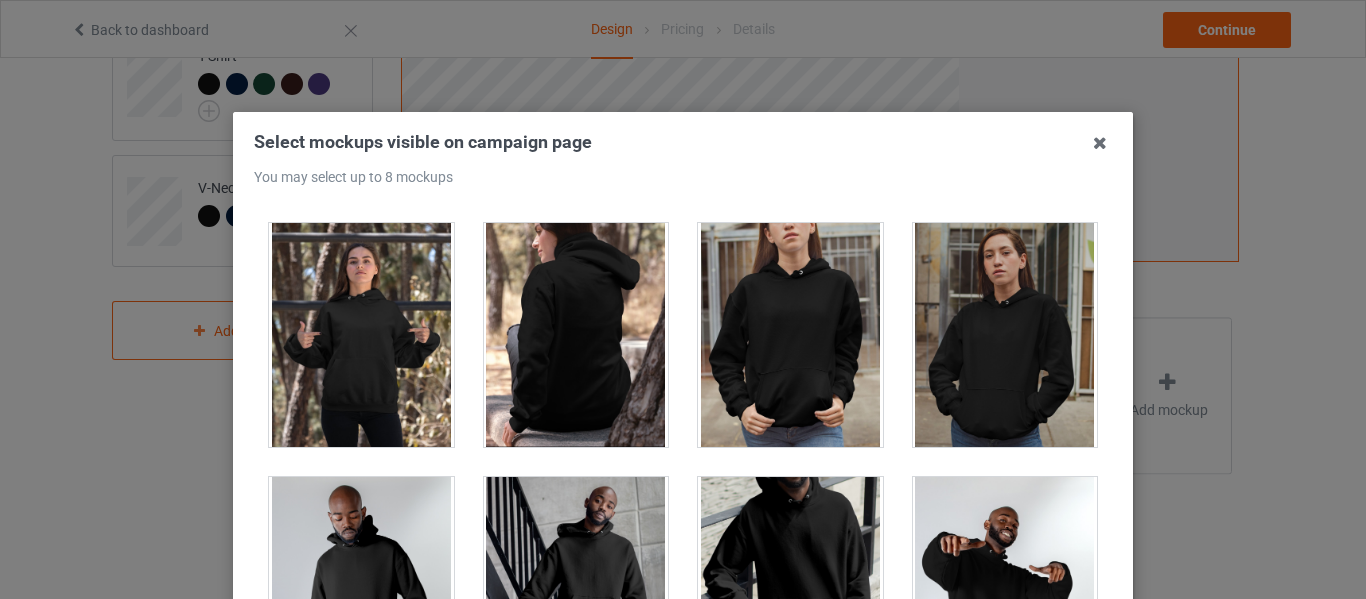 click at bounding box center [361, 335] 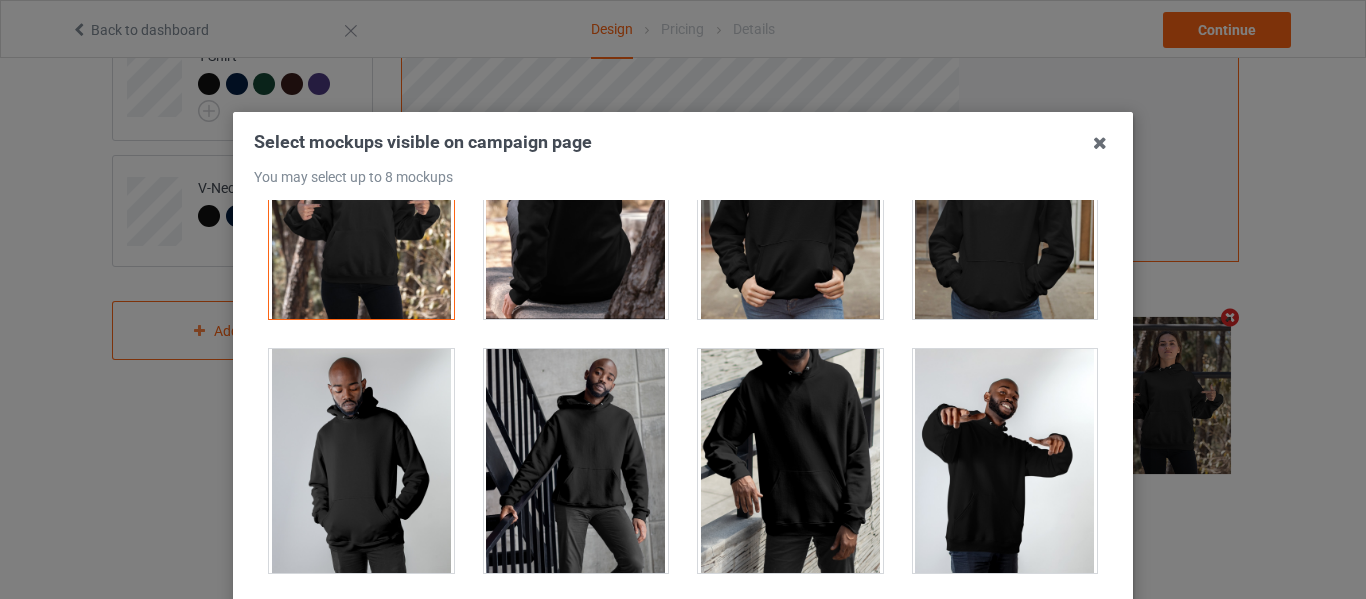 scroll, scrollTop: 800, scrollLeft: 0, axis: vertical 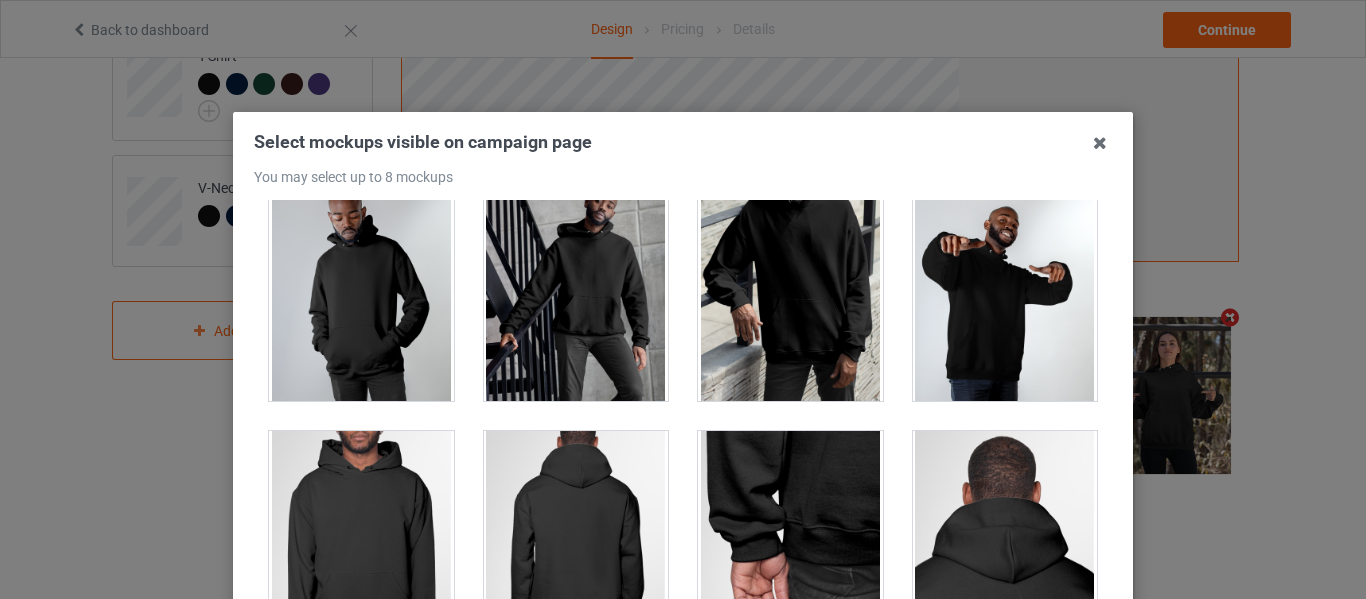 click at bounding box center [1005, 289] 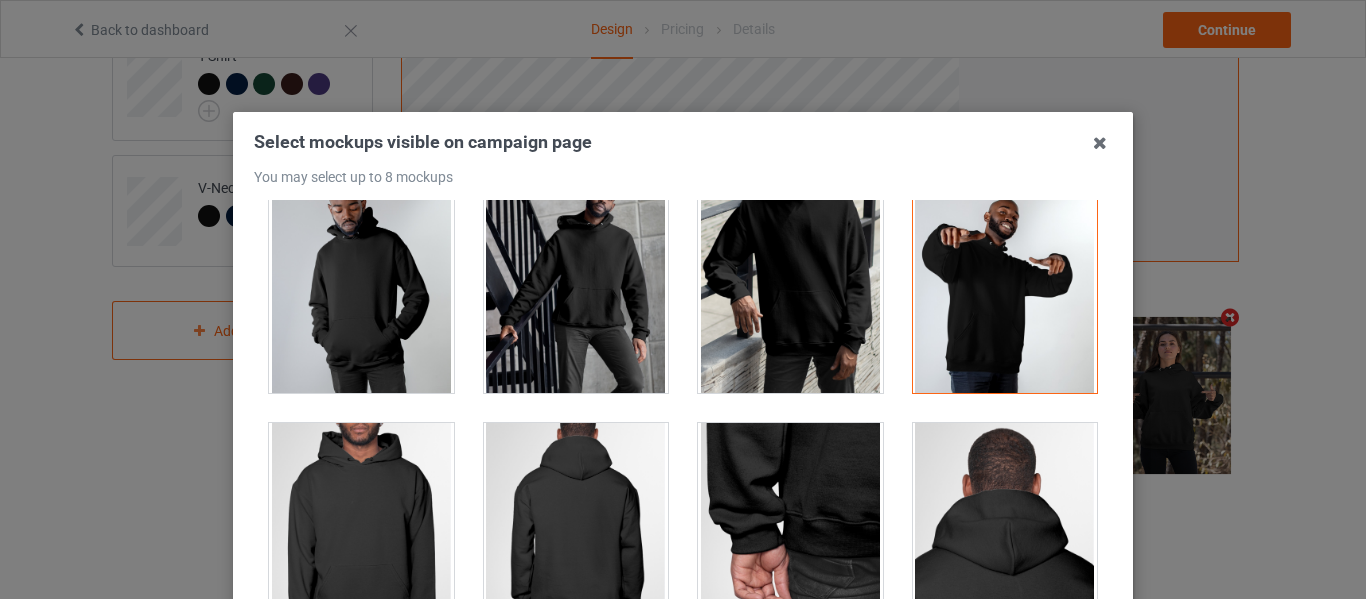 scroll, scrollTop: 800, scrollLeft: 0, axis: vertical 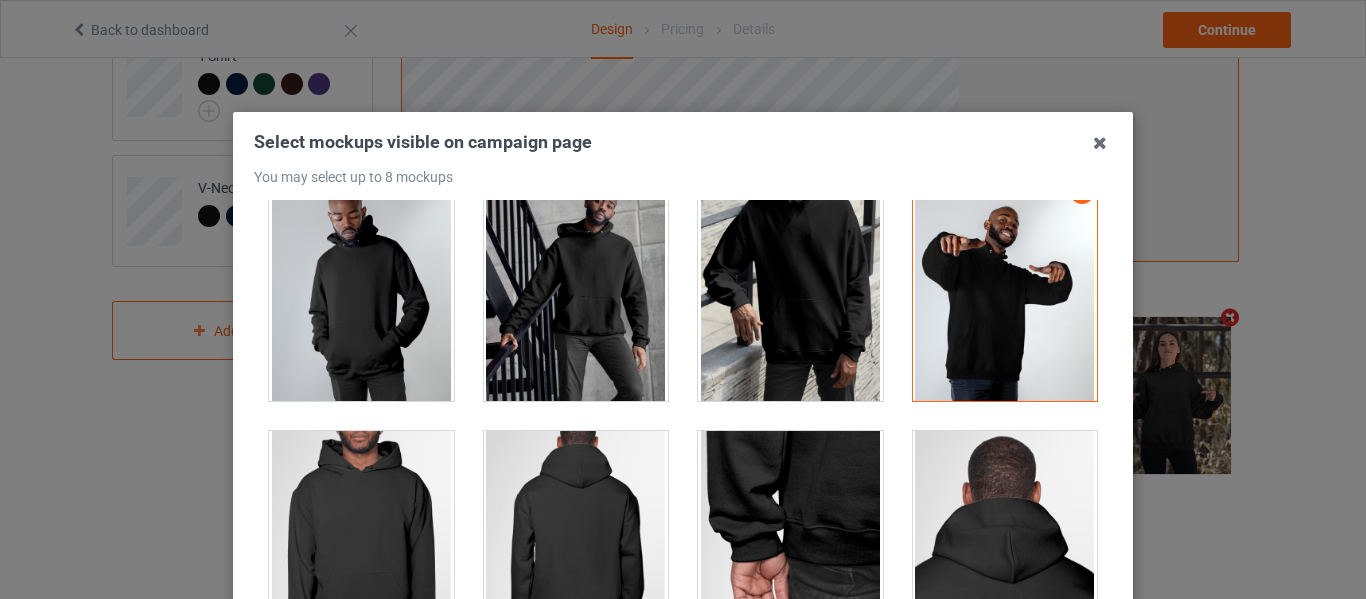 click at bounding box center [361, 289] 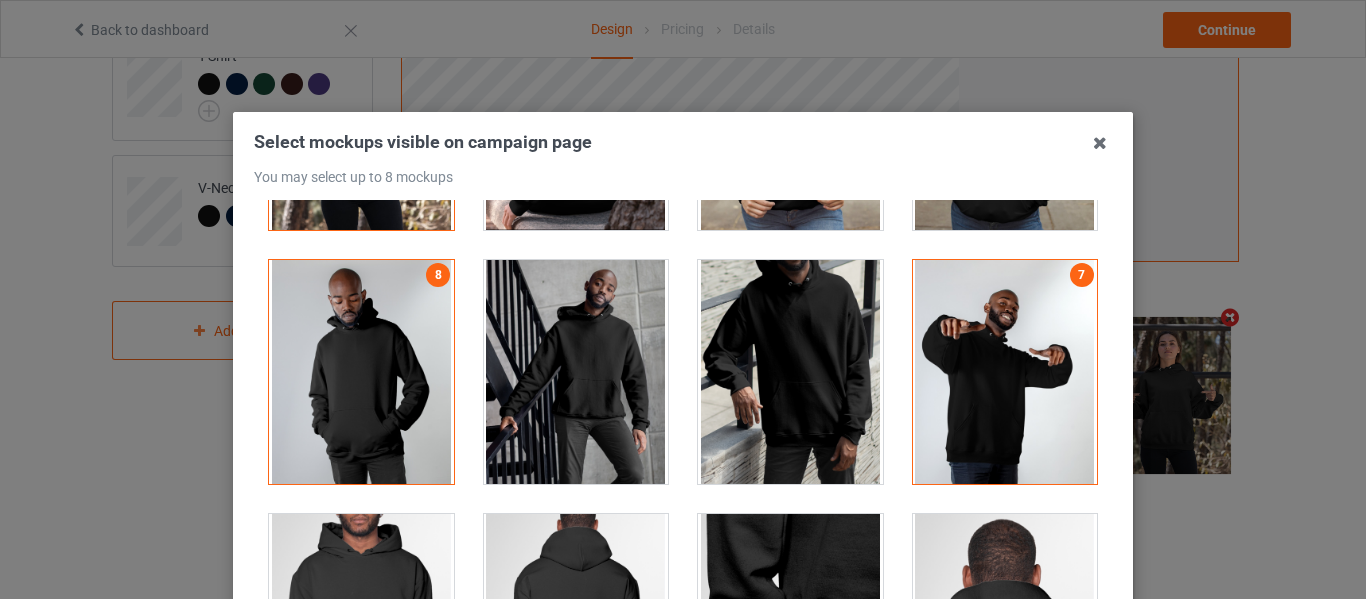 scroll, scrollTop: 900, scrollLeft: 0, axis: vertical 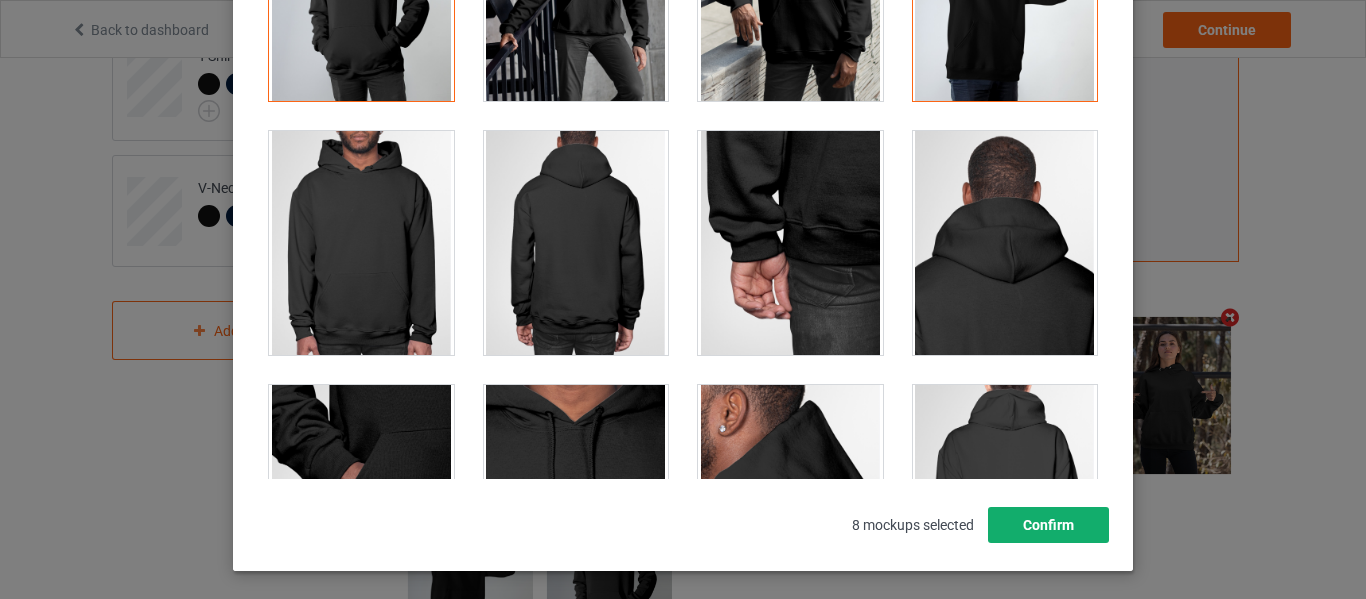 click on "Confirm" at bounding box center (1048, 525) 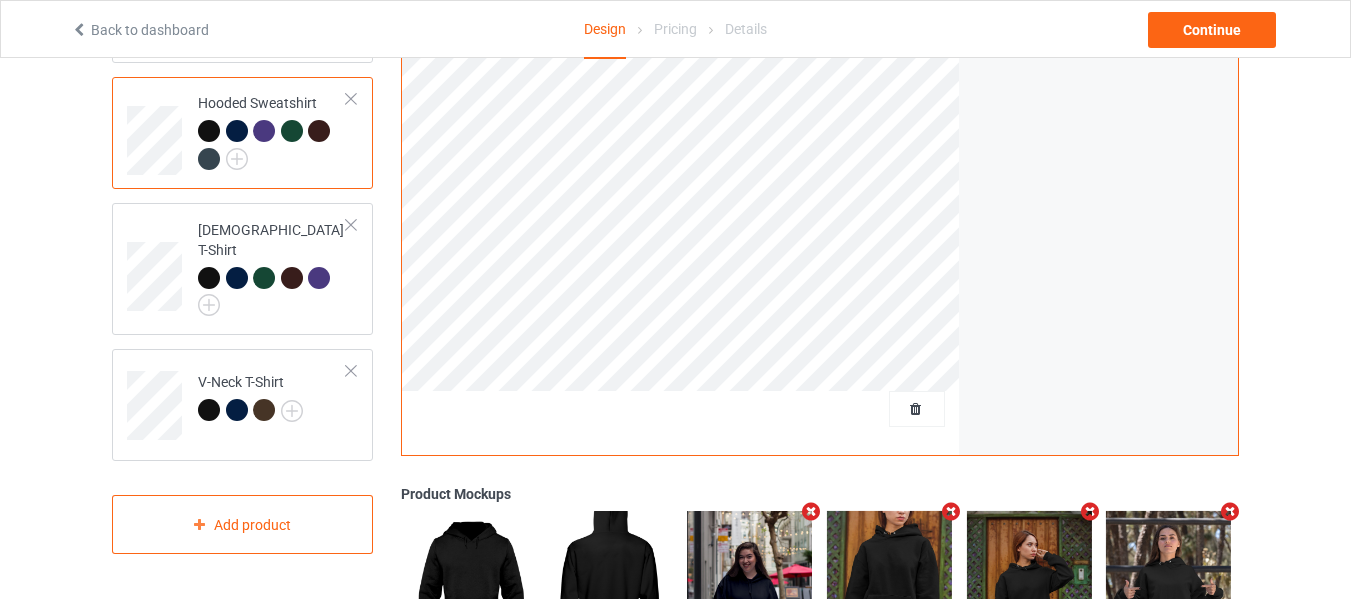 scroll, scrollTop: 400, scrollLeft: 0, axis: vertical 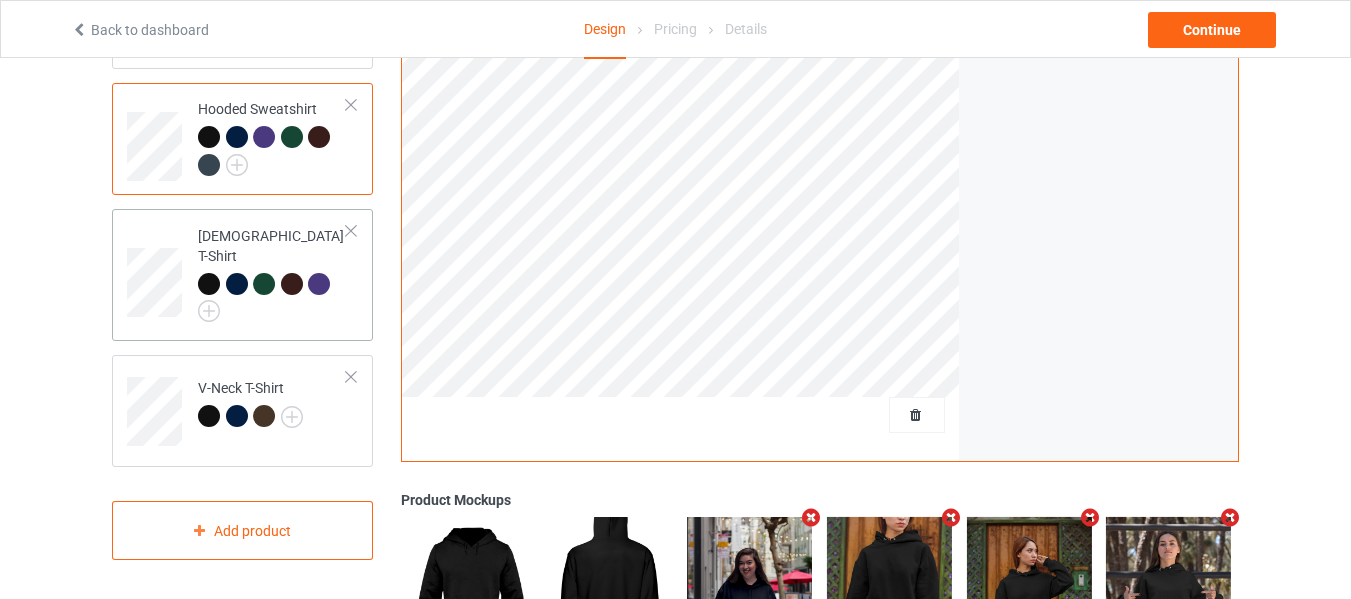 click on "[DEMOGRAPHIC_DATA] T-Shirt" at bounding box center [272, 275] 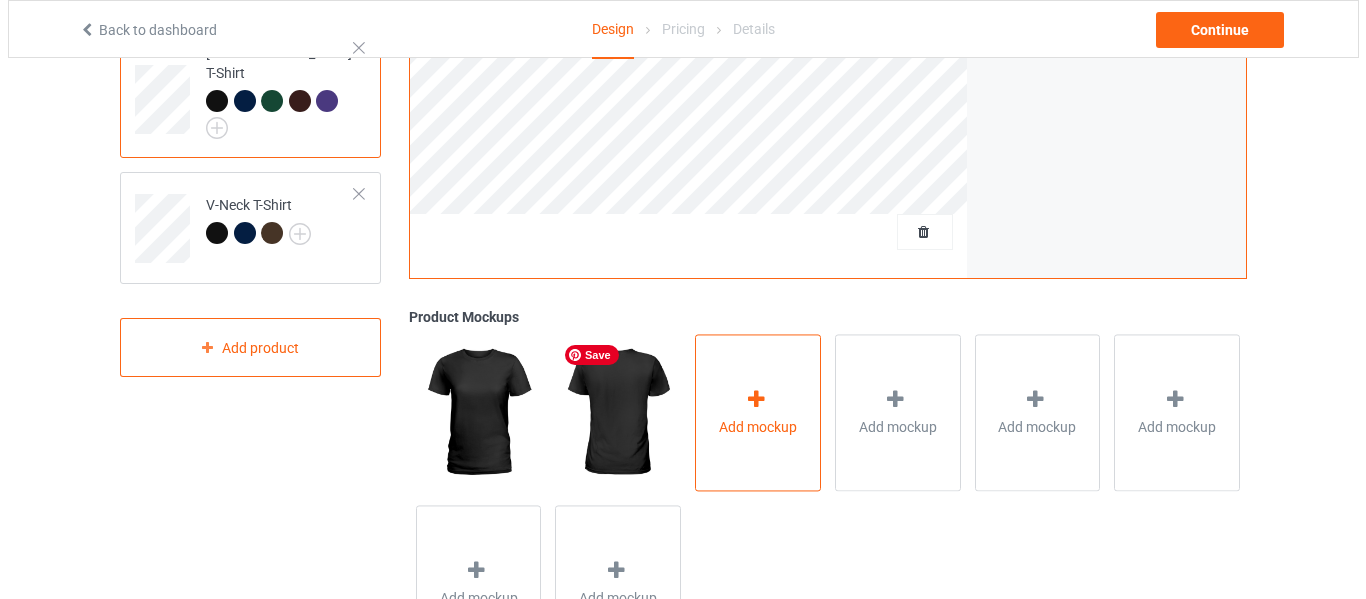 scroll, scrollTop: 600, scrollLeft: 0, axis: vertical 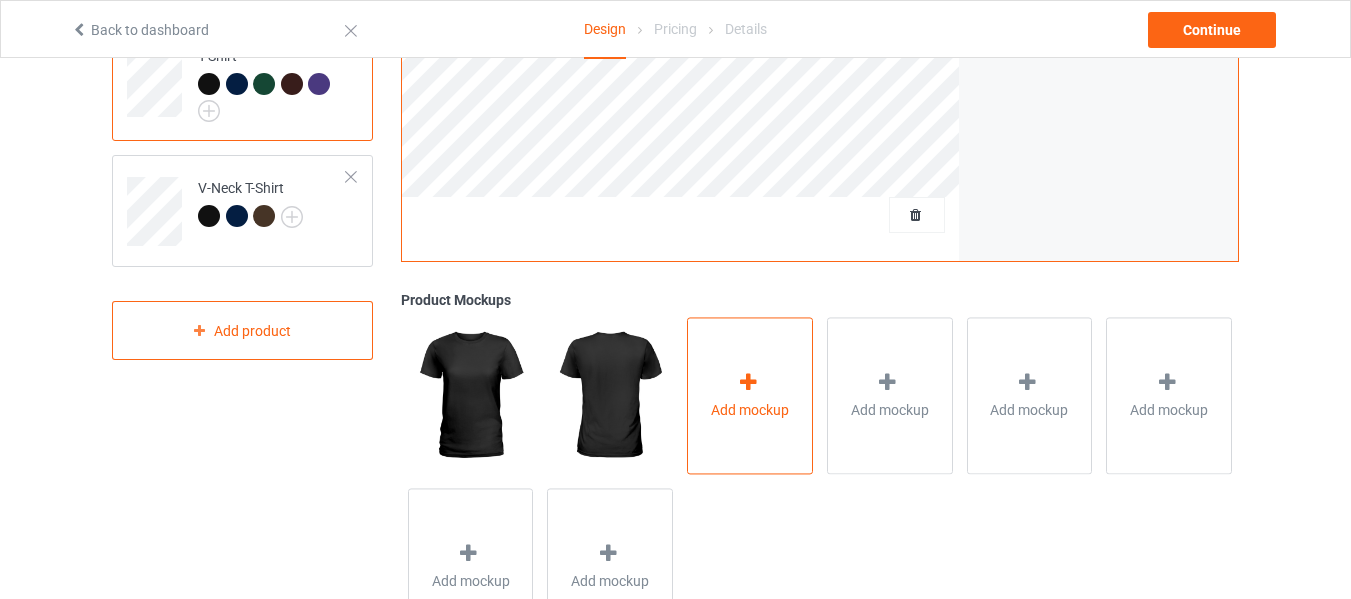 click on "Add mockup" at bounding box center [750, 395] 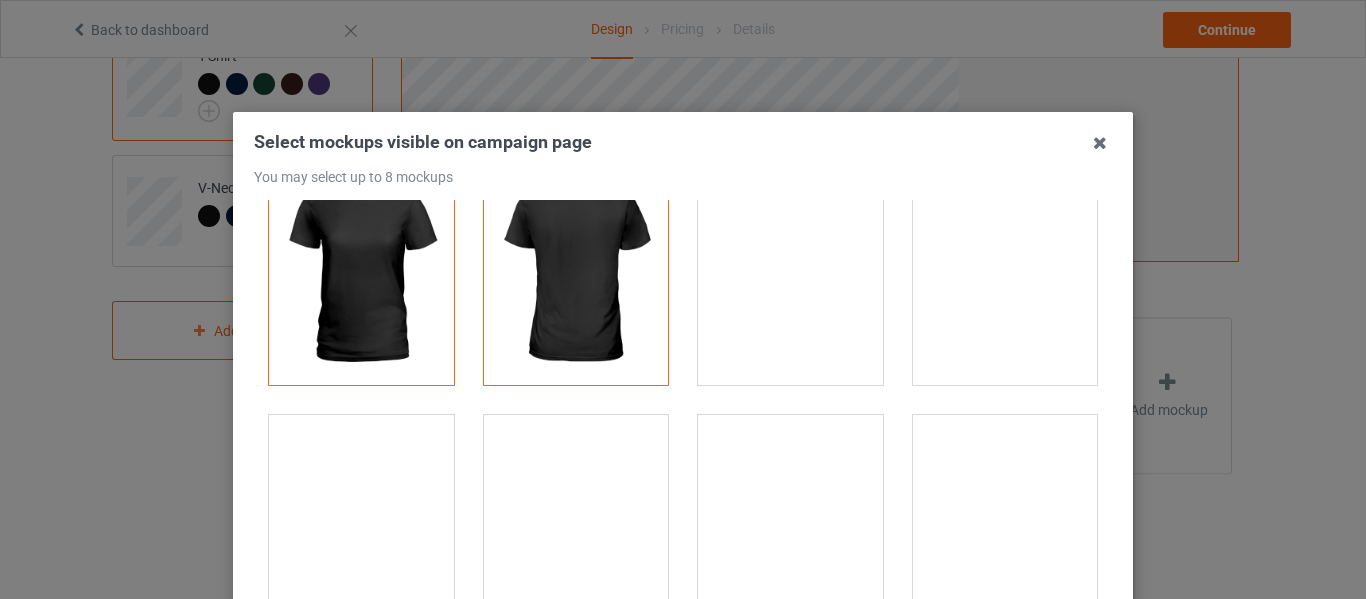 scroll, scrollTop: 100, scrollLeft: 0, axis: vertical 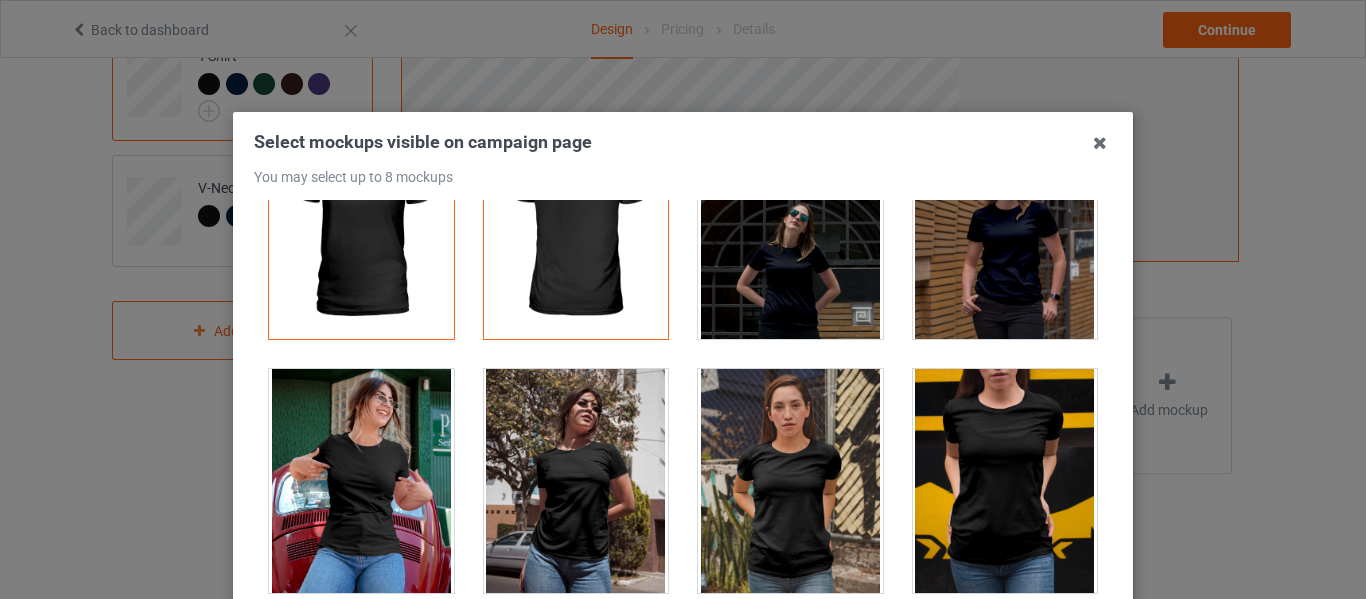 click at bounding box center [1005, 481] 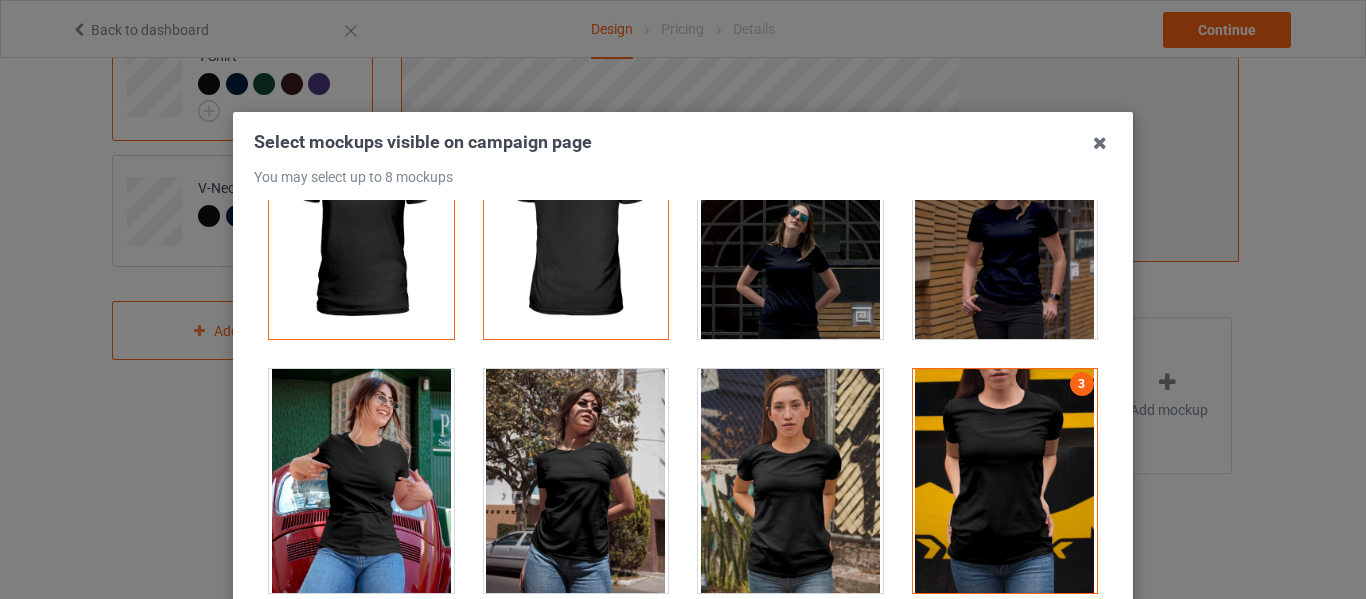 click at bounding box center (361, 481) 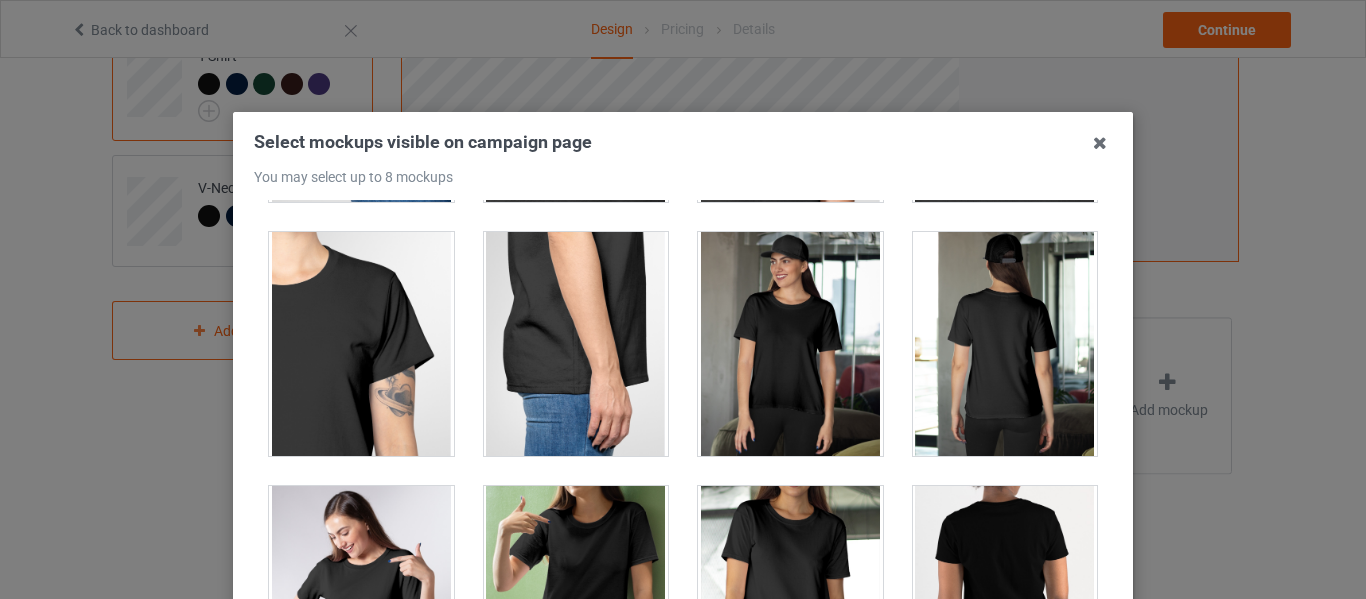 scroll, scrollTop: 1000, scrollLeft: 0, axis: vertical 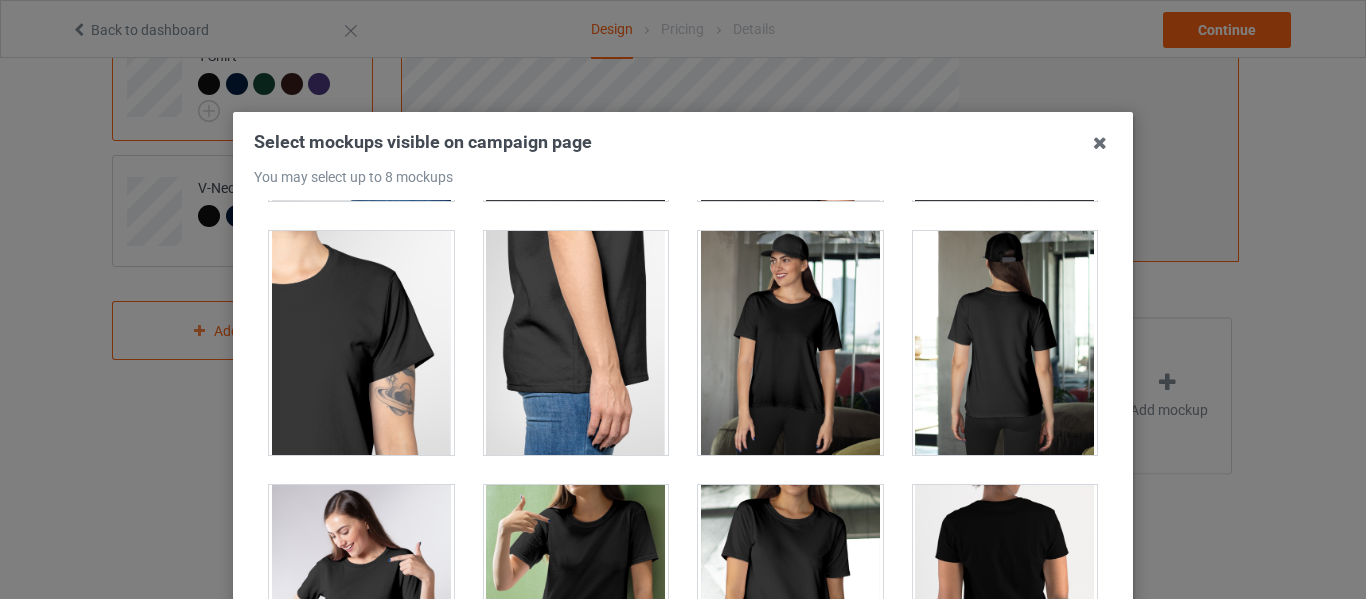 click at bounding box center [361, 597] 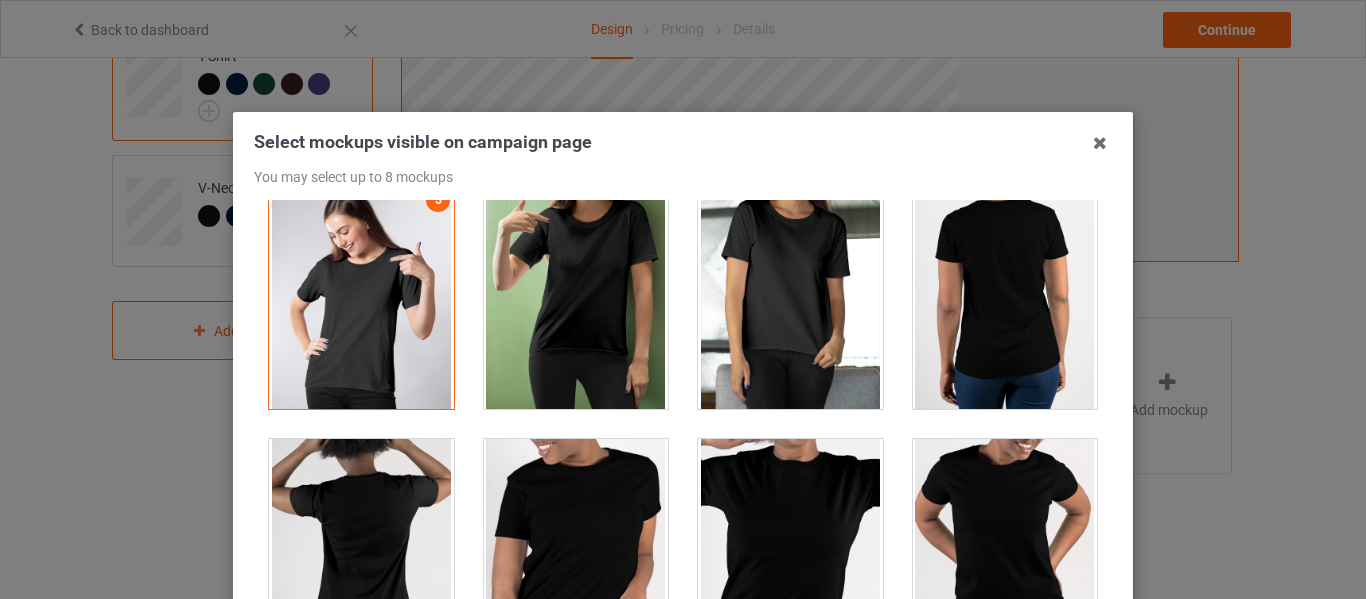 scroll, scrollTop: 1500, scrollLeft: 0, axis: vertical 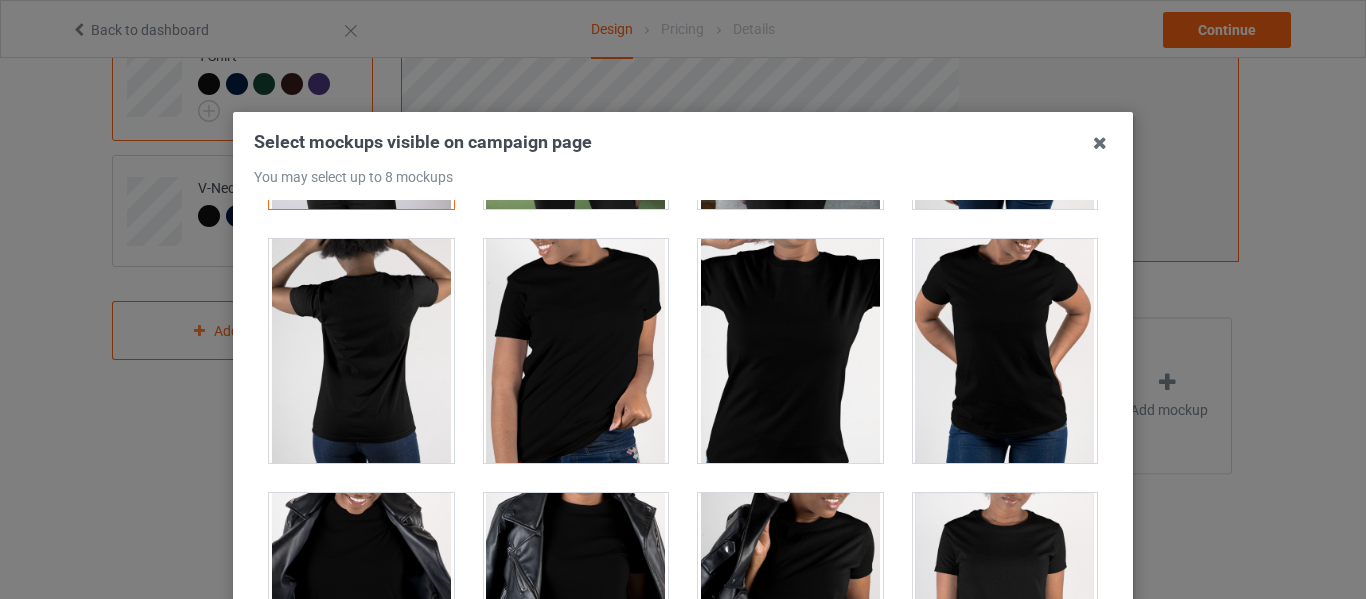 click at bounding box center [576, 351] 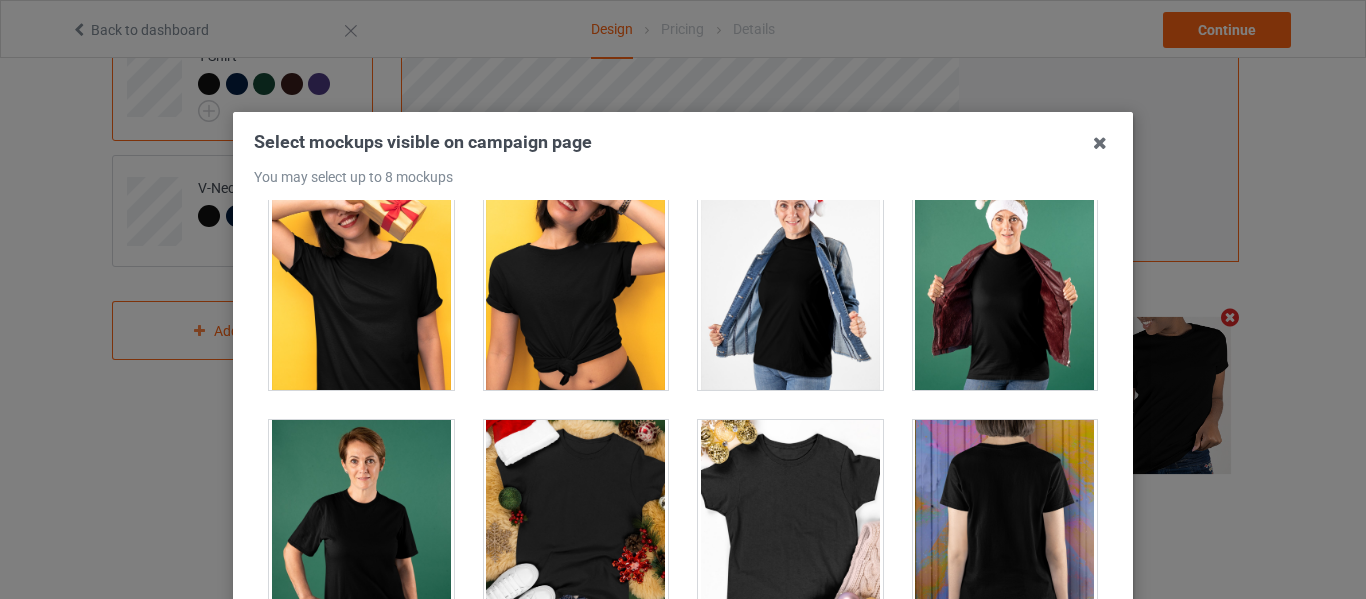 scroll, scrollTop: 2300, scrollLeft: 0, axis: vertical 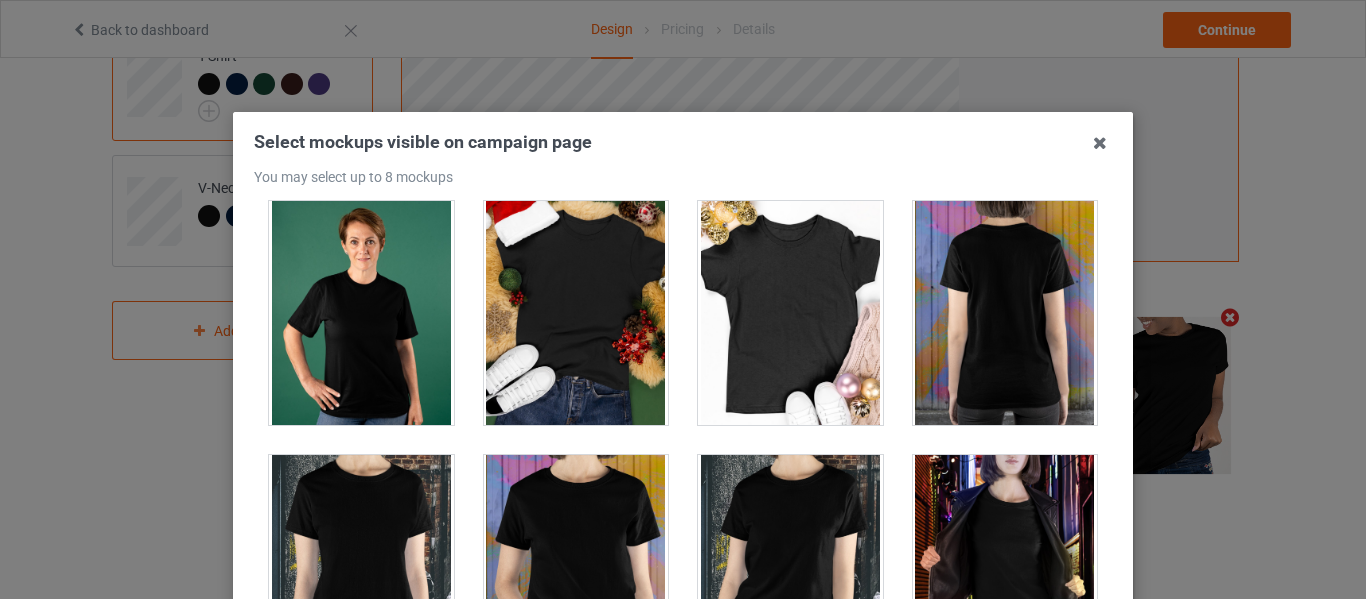 click at bounding box center (361, 313) 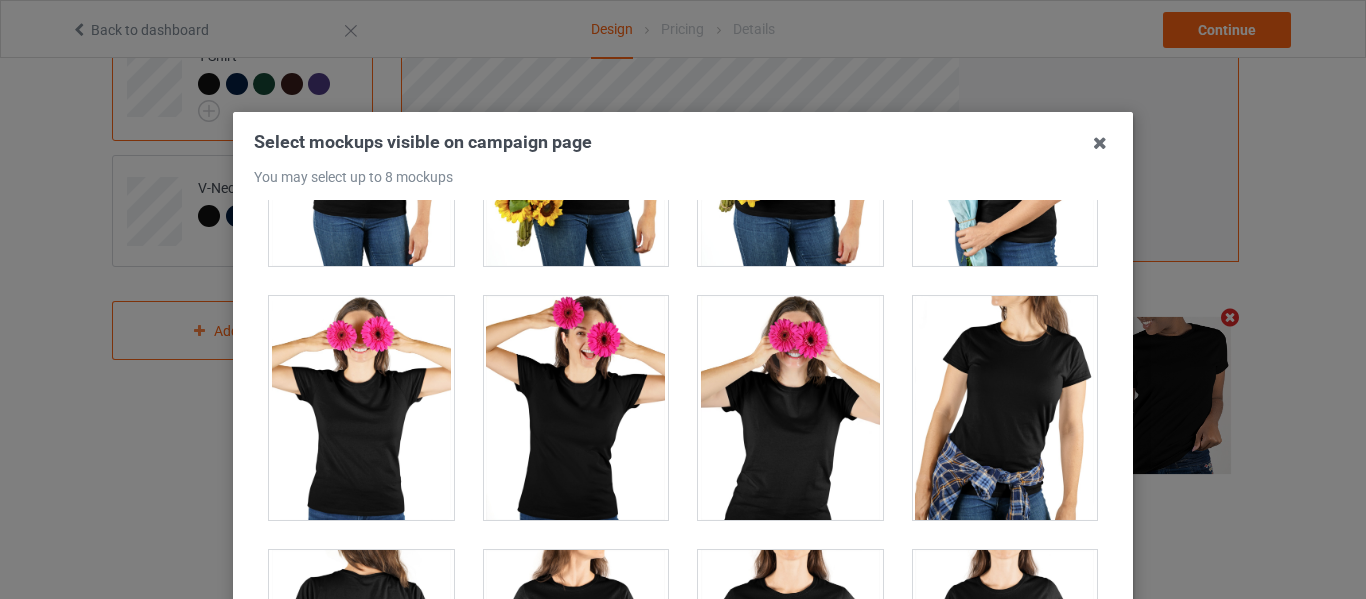 scroll, scrollTop: 5000, scrollLeft: 0, axis: vertical 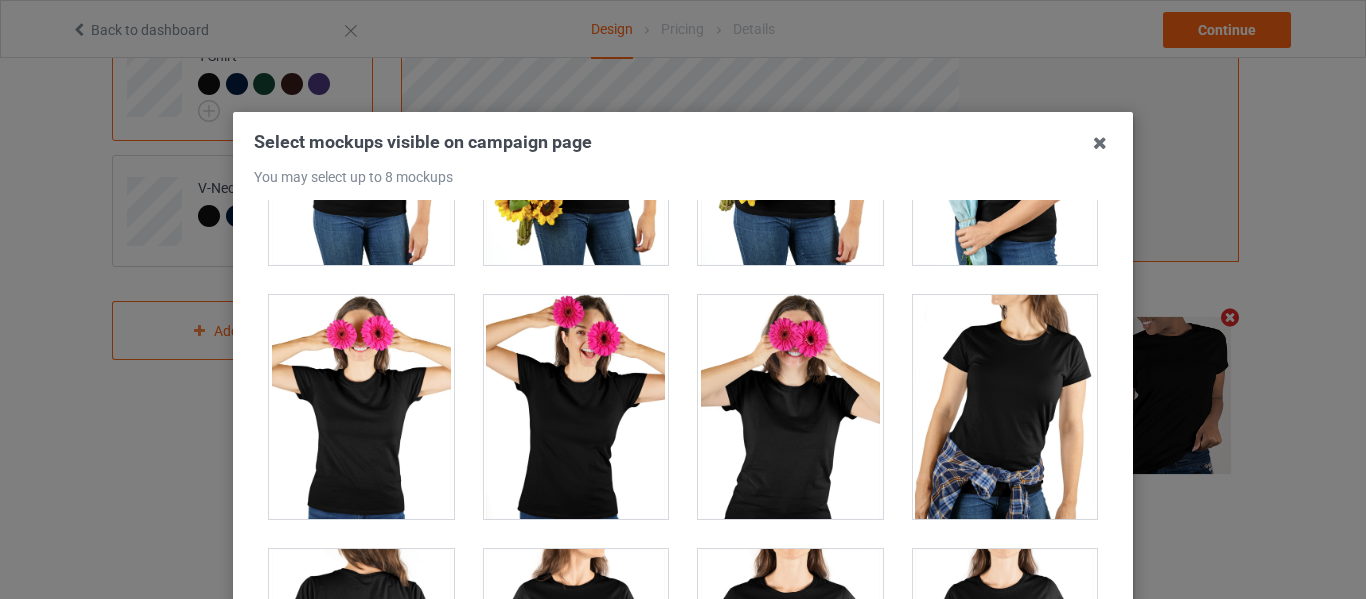 click at bounding box center (1005, 407) 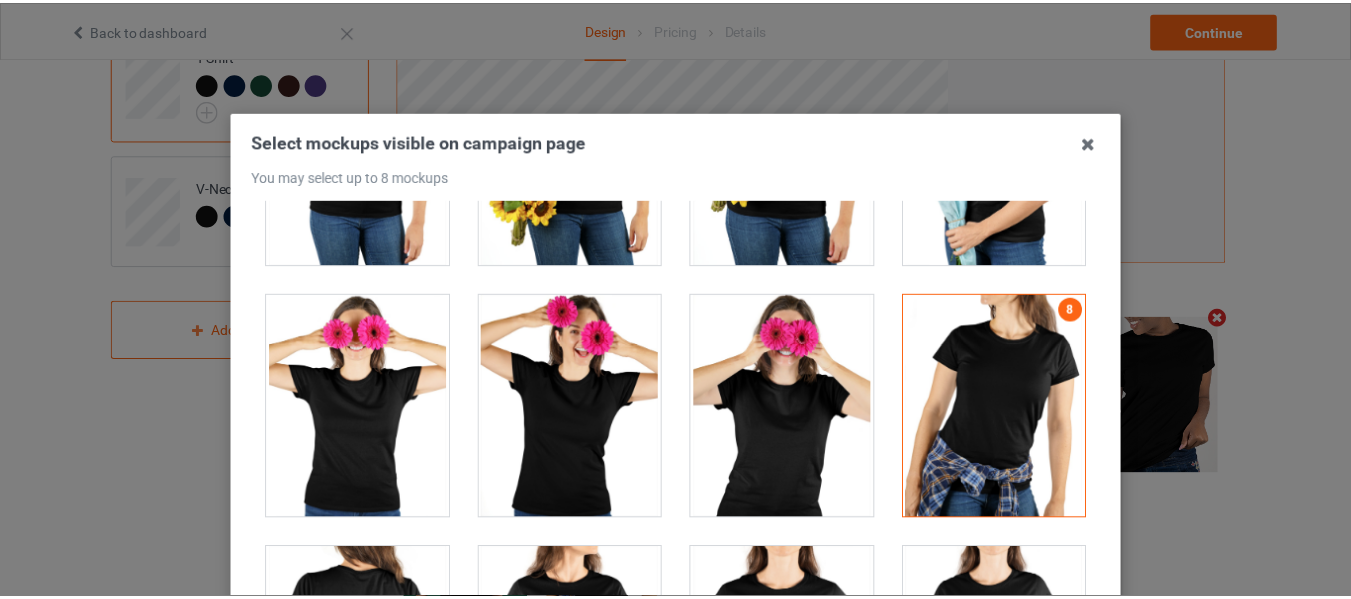scroll, scrollTop: 284, scrollLeft: 0, axis: vertical 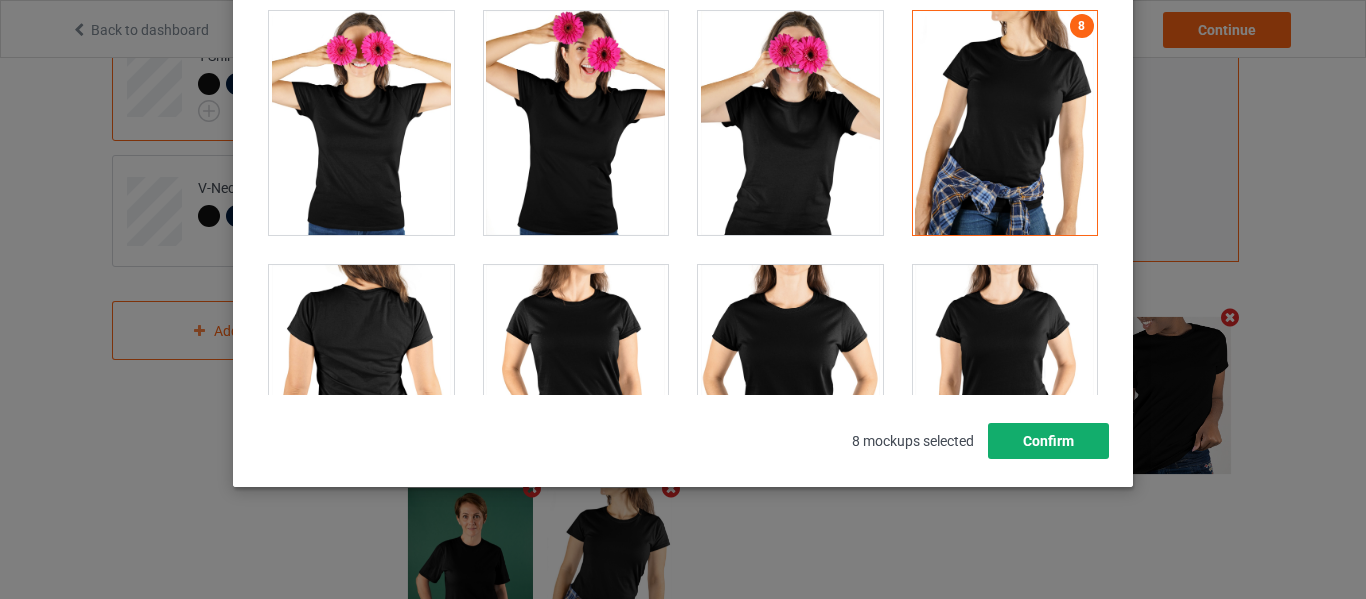 click on "Confirm" at bounding box center [1048, 441] 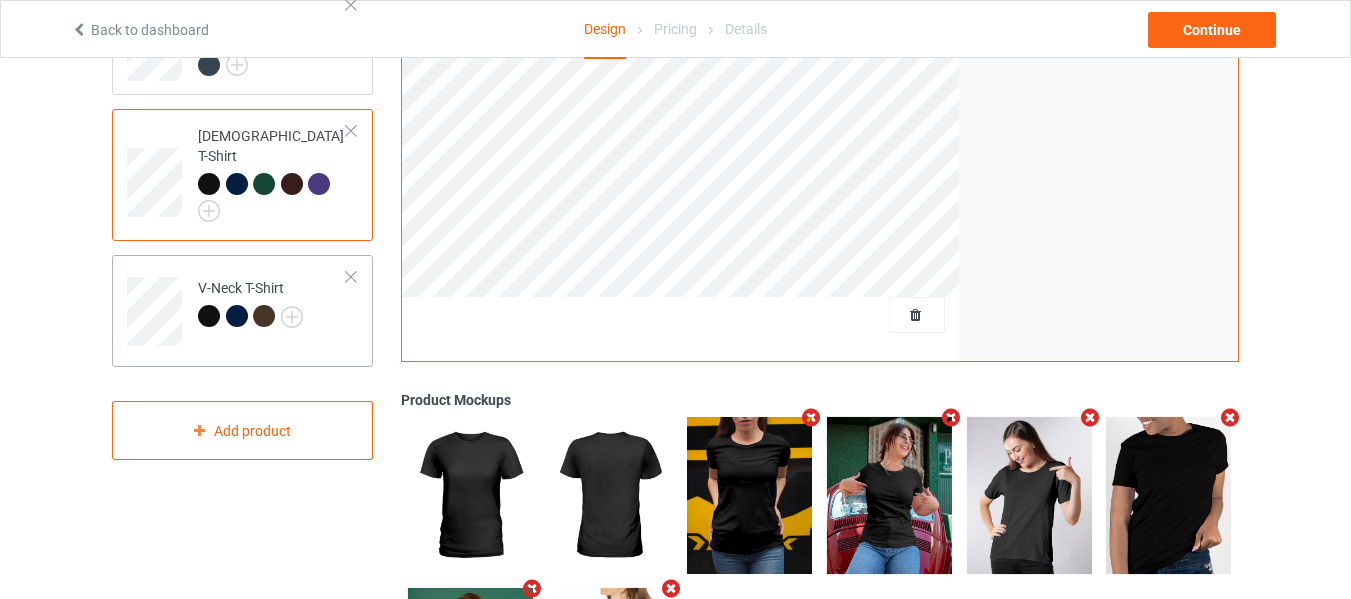 click on "V-Neck T-Shirt" at bounding box center [272, 304] 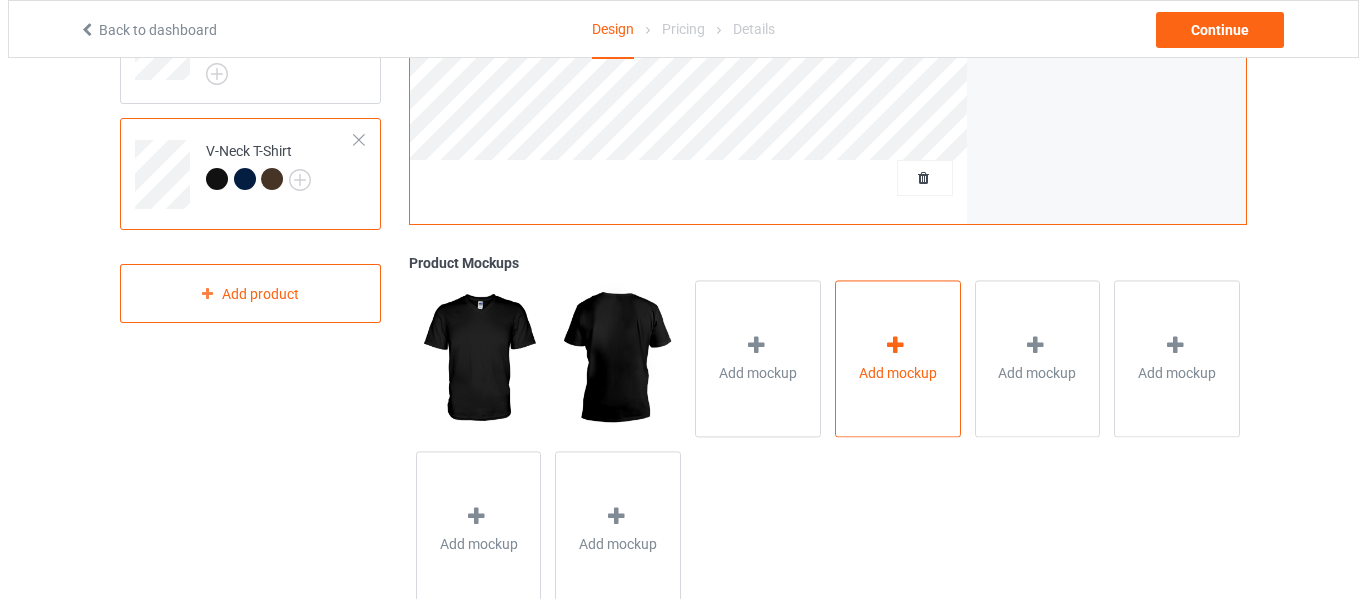 scroll, scrollTop: 697, scrollLeft: 0, axis: vertical 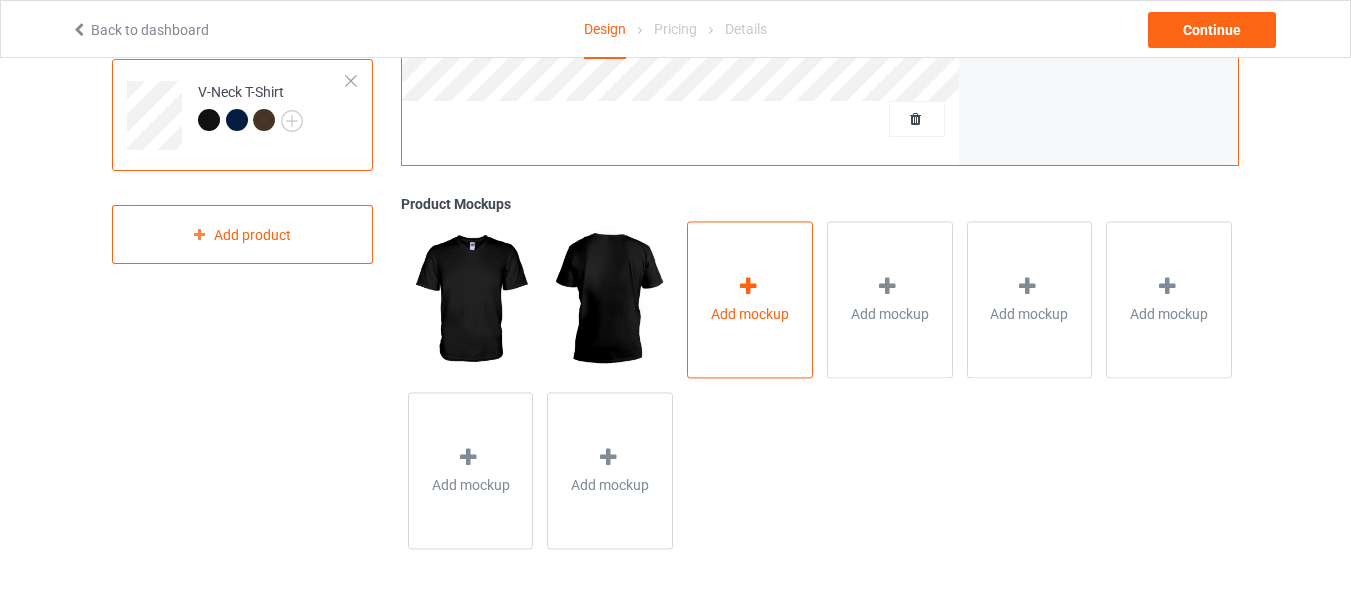 click on "Add mockup" at bounding box center (750, 314) 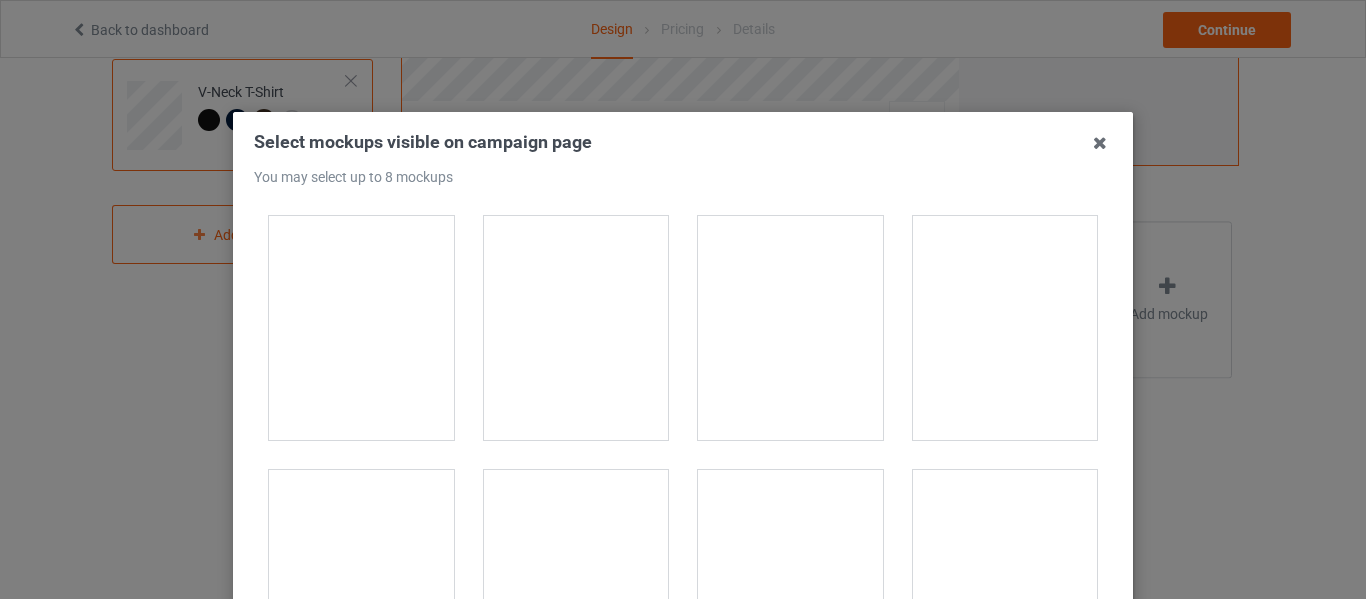 scroll, scrollTop: 1300, scrollLeft: 0, axis: vertical 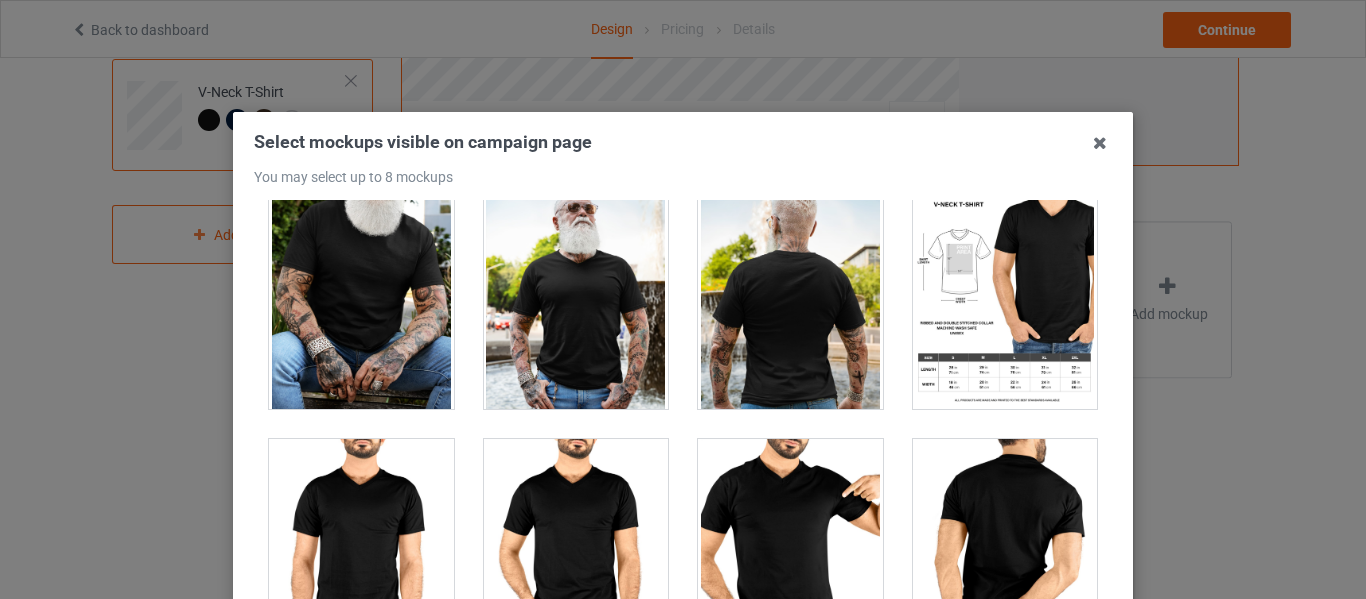 click at bounding box center (790, 551) 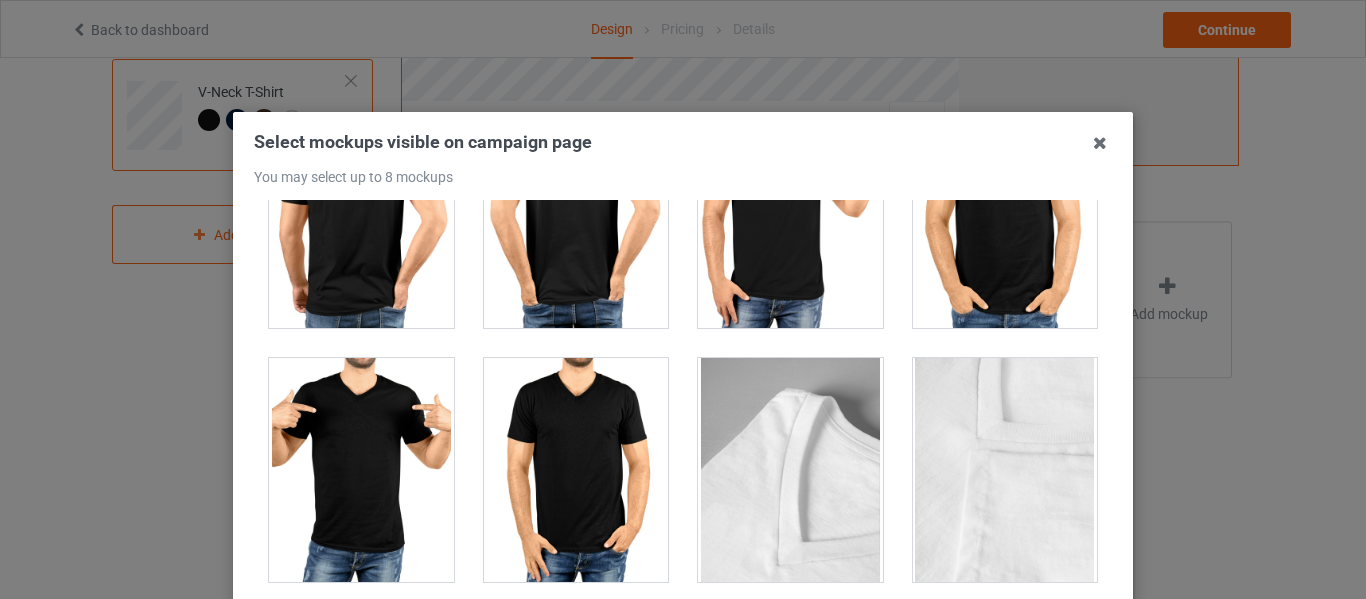 scroll, scrollTop: 2000, scrollLeft: 0, axis: vertical 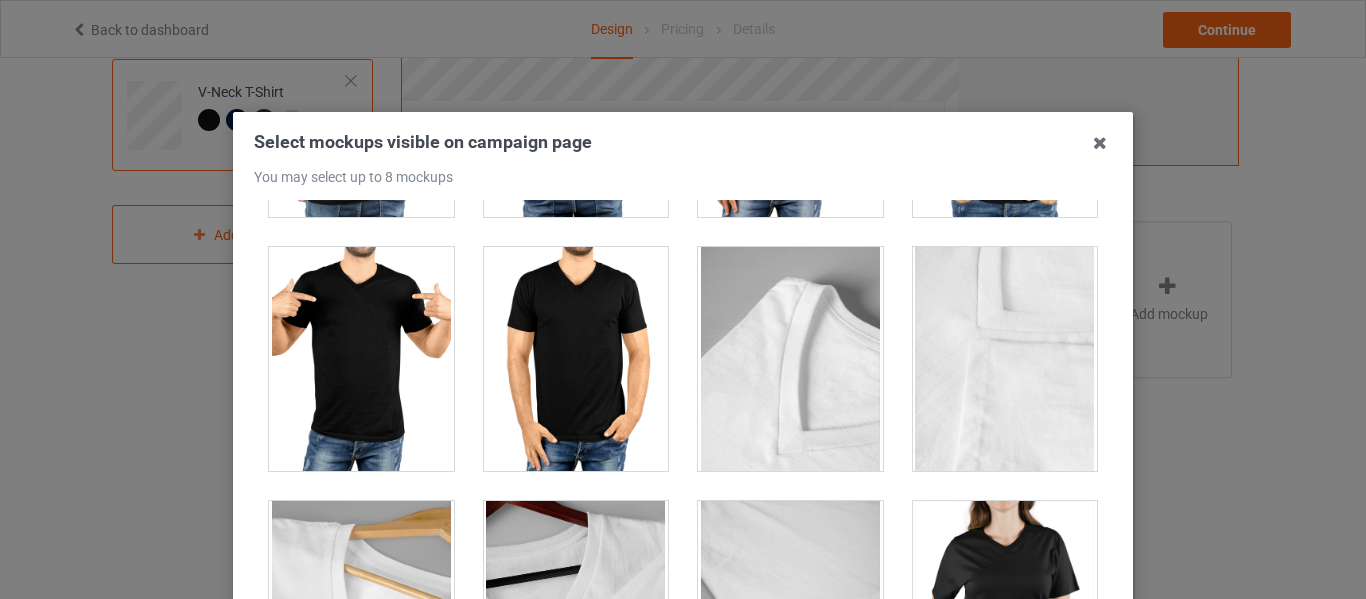 click at bounding box center (576, 359) 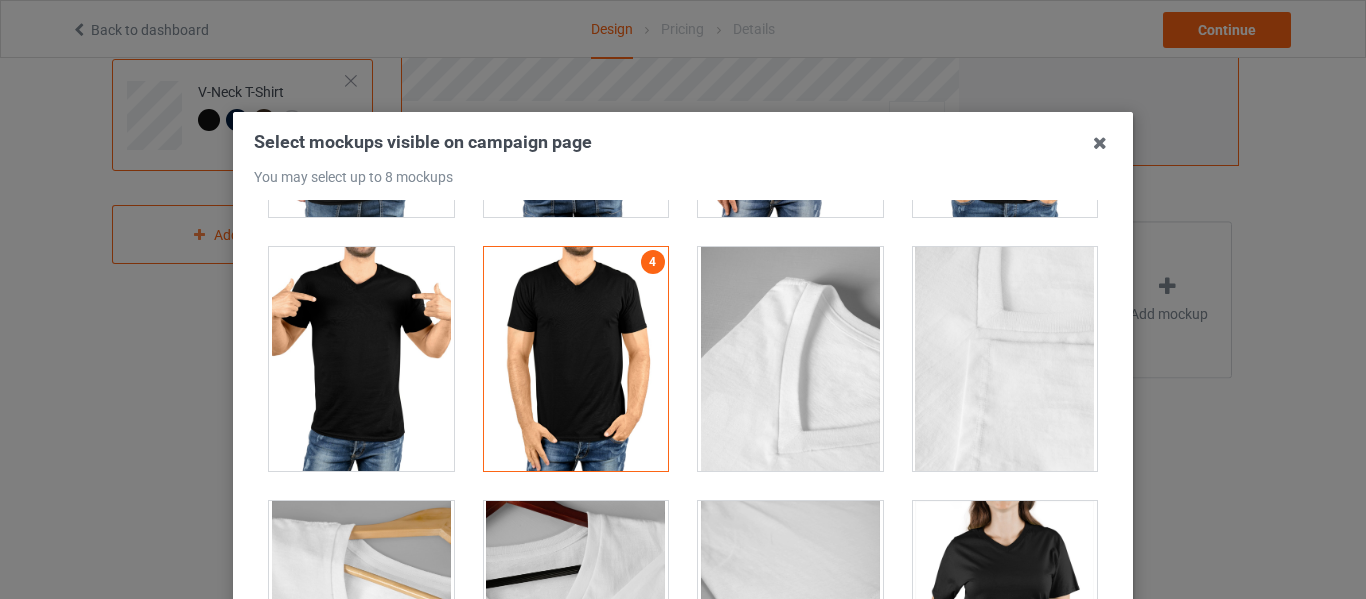 click at bounding box center (361, 359) 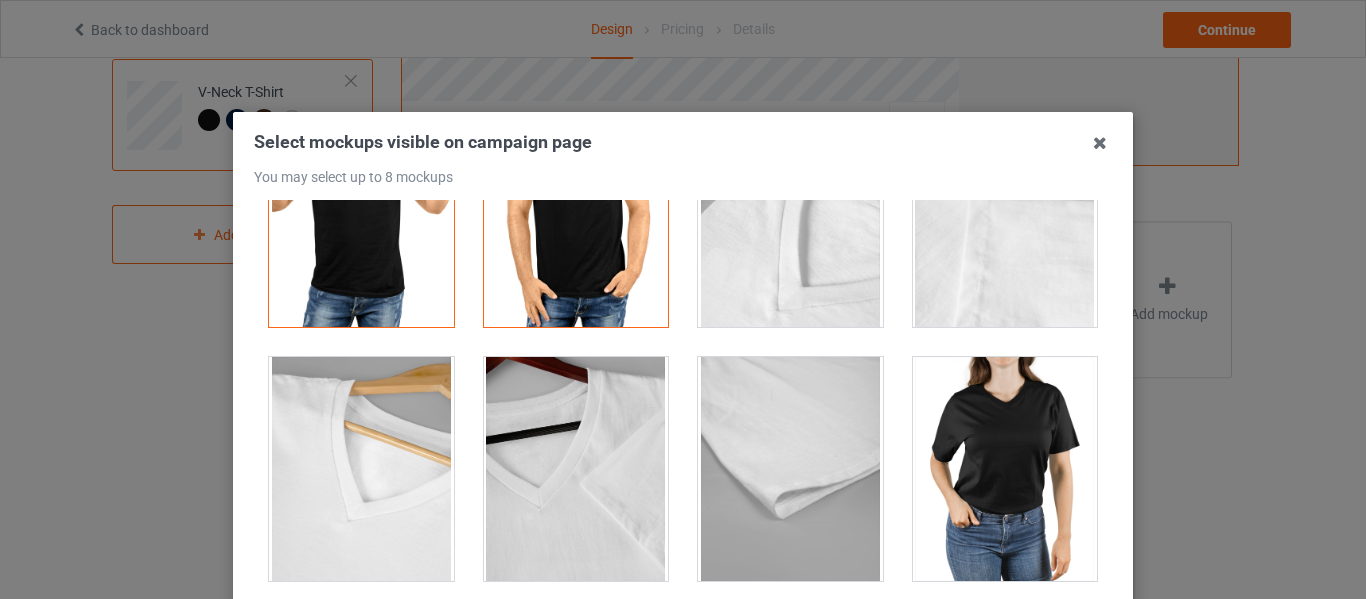 scroll, scrollTop: 2400, scrollLeft: 0, axis: vertical 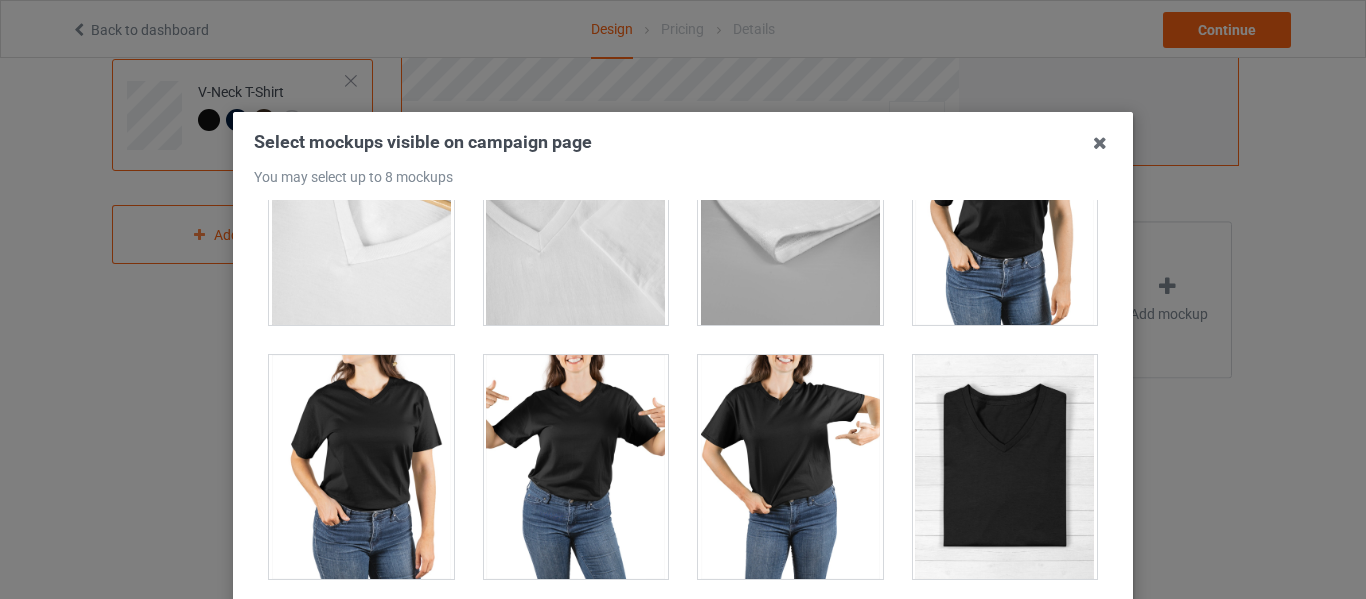 click at bounding box center (790, 467) 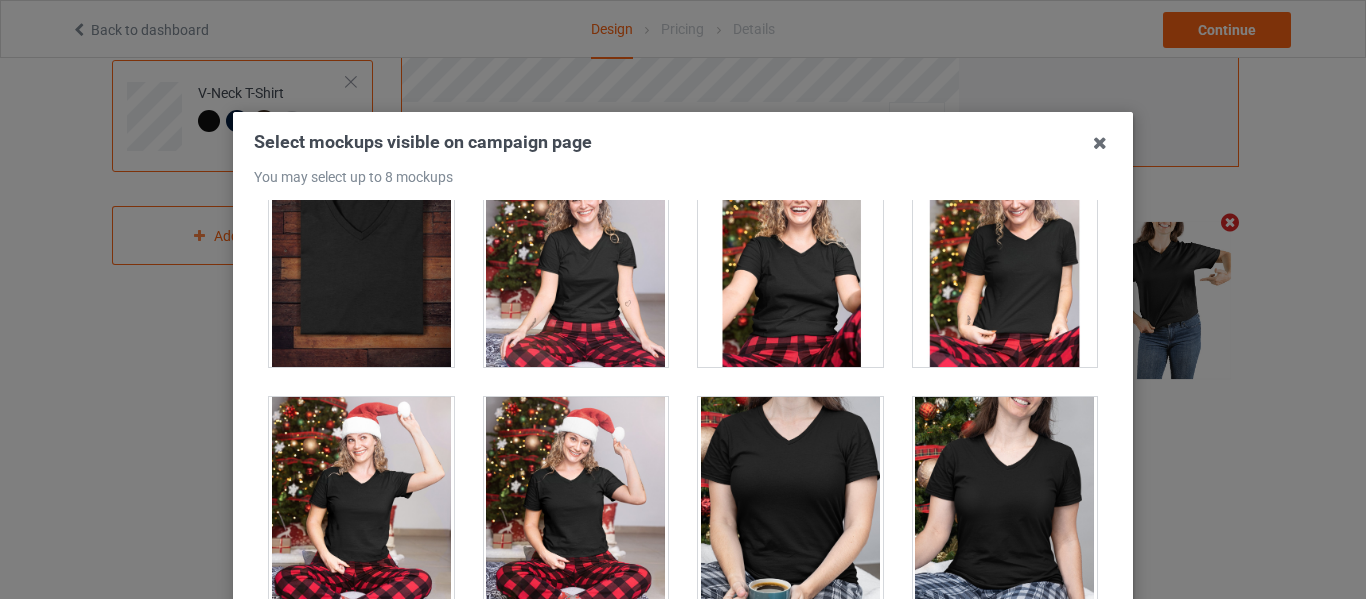scroll, scrollTop: 2900, scrollLeft: 0, axis: vertical 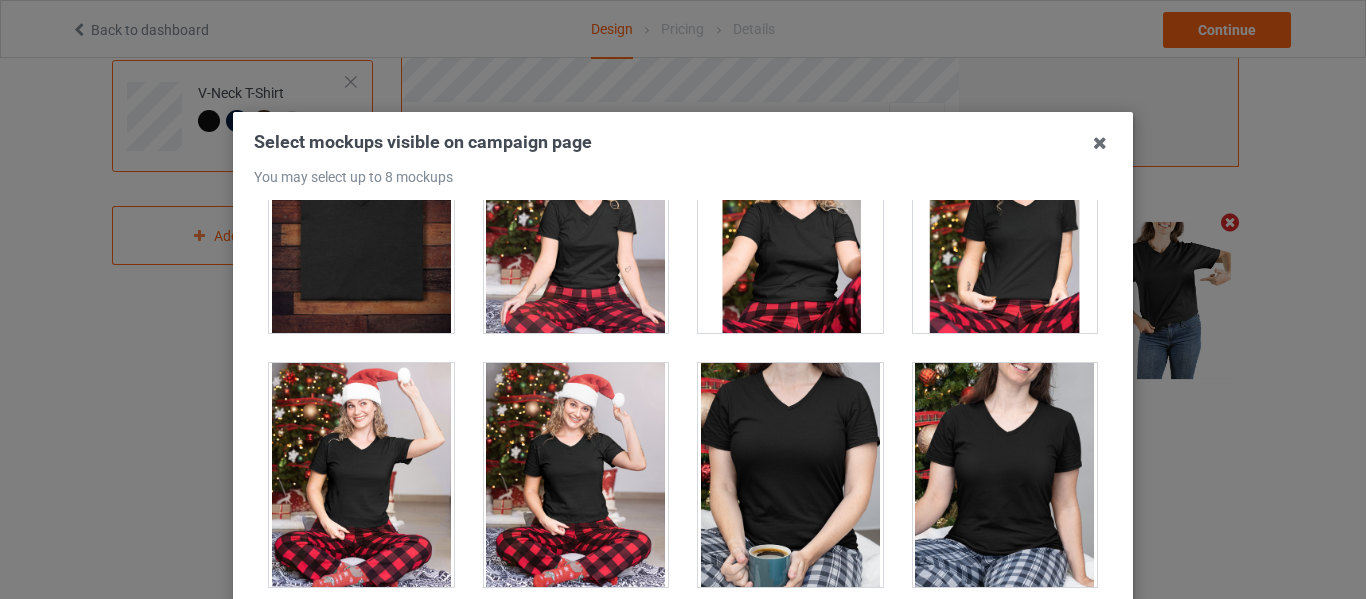 click at bounding box center (790, 475) 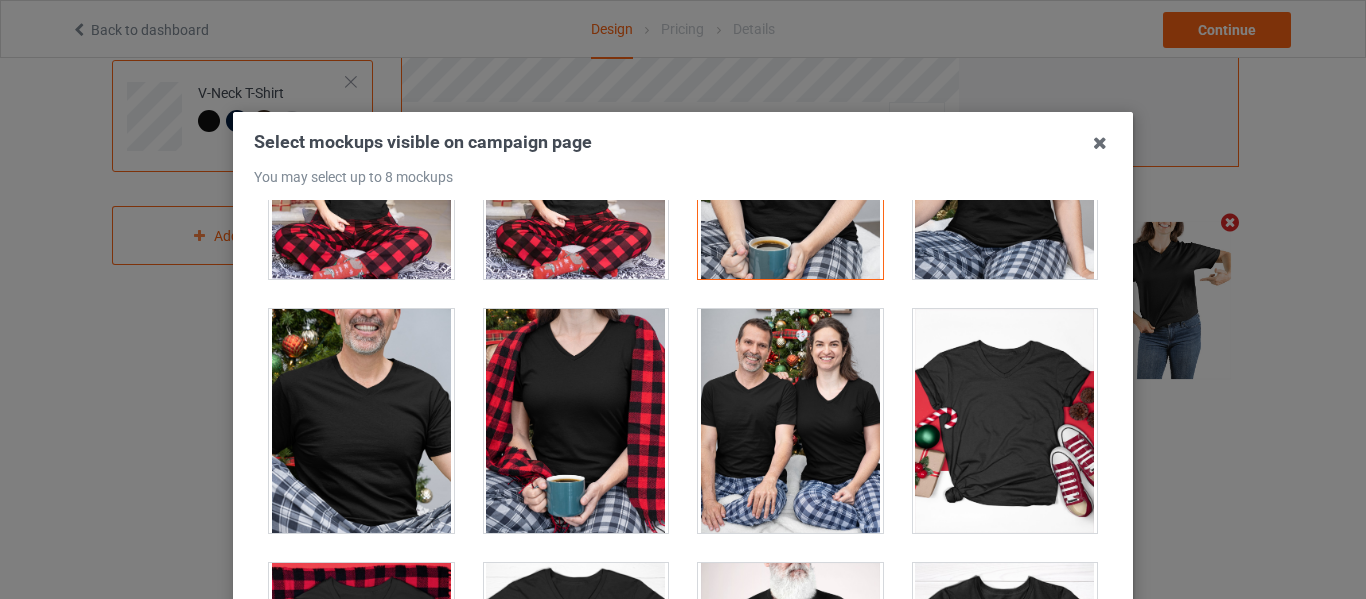 scroll, scrollTop: 3200, scrollLeft: 0, axis: vertical 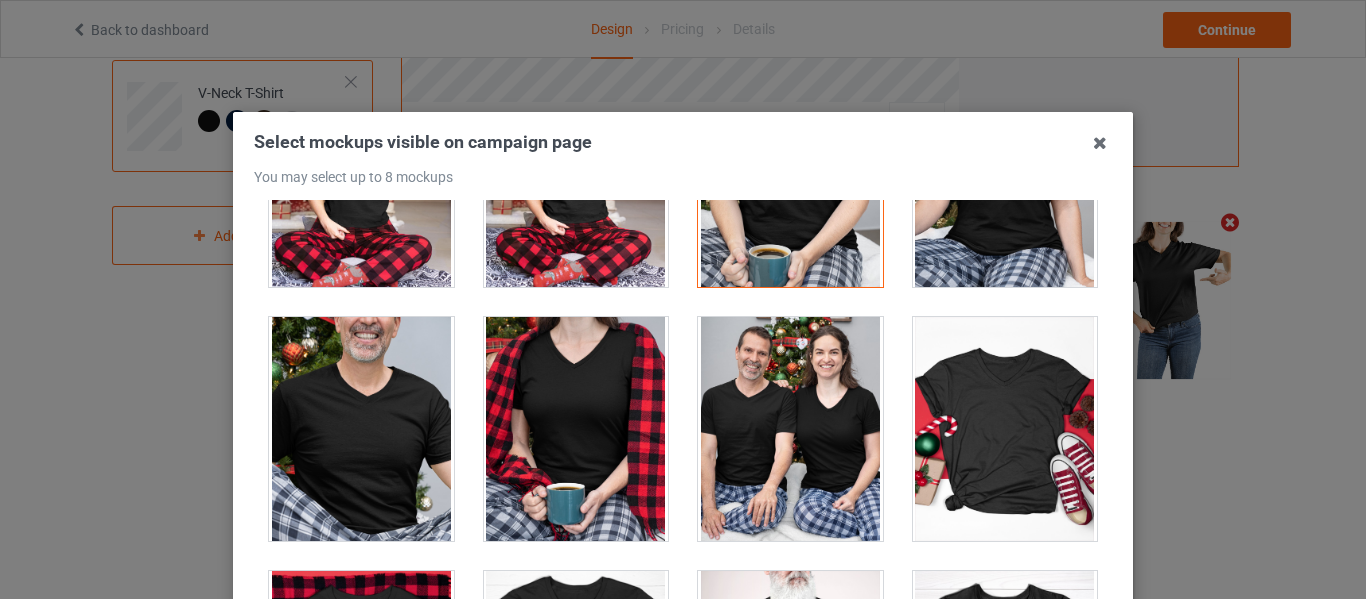 click at bounding box center [790, 429] 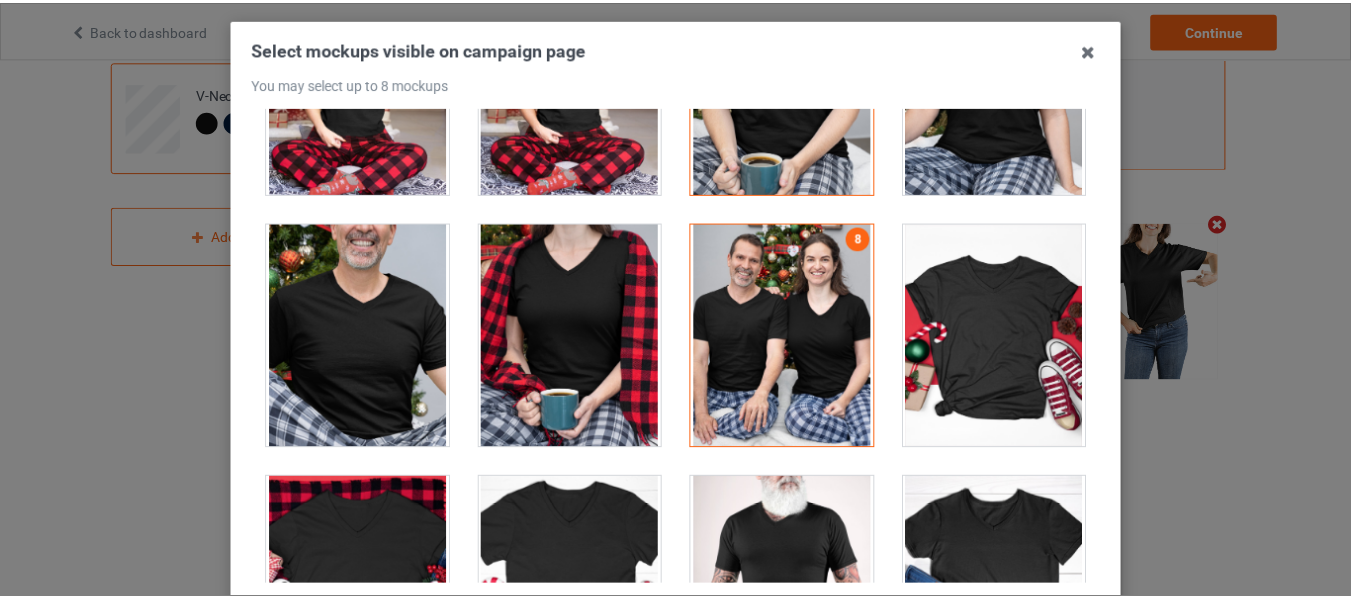 scroll, scrollTop: 284, scrollLeft: 0, axis: vertical 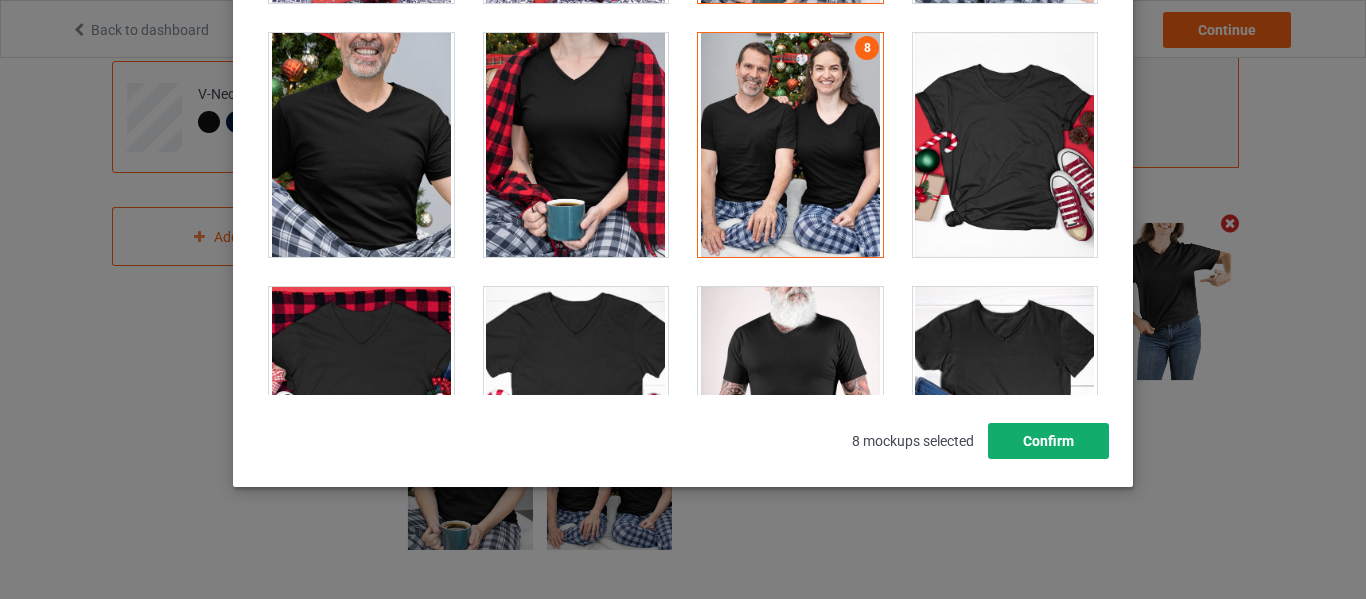 click on "Confirm" at bounding box center [1048, 441] 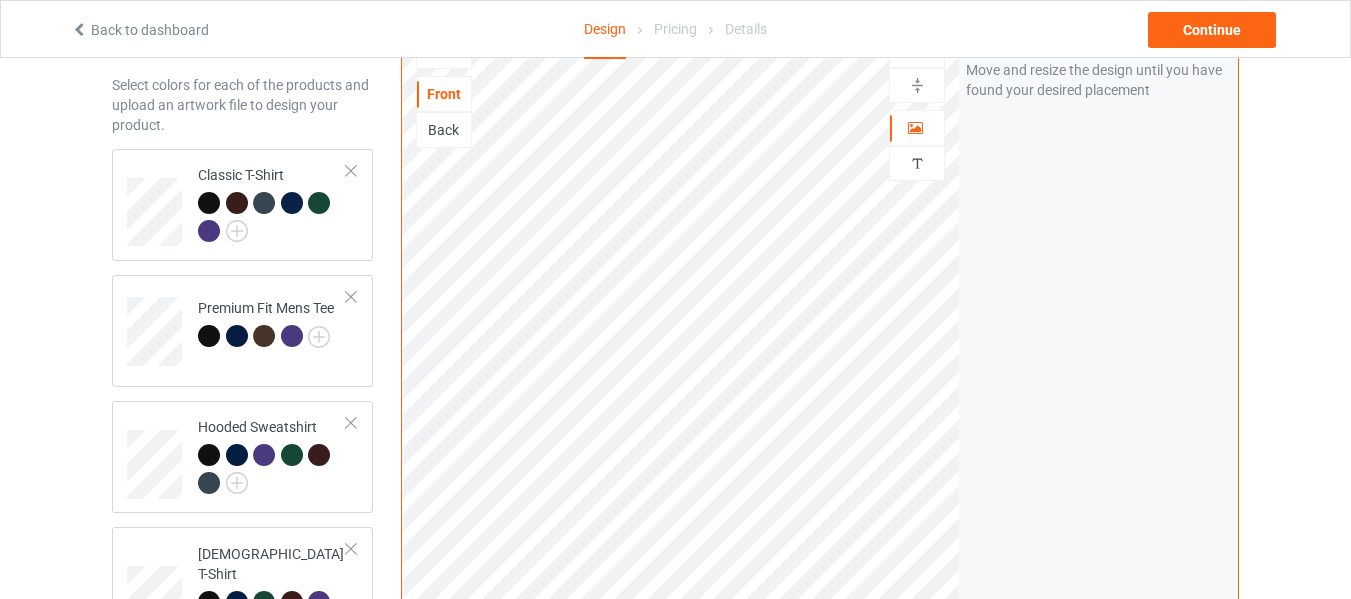 scroll, scrollTop: 0, scrollLeft: 0, axis: both 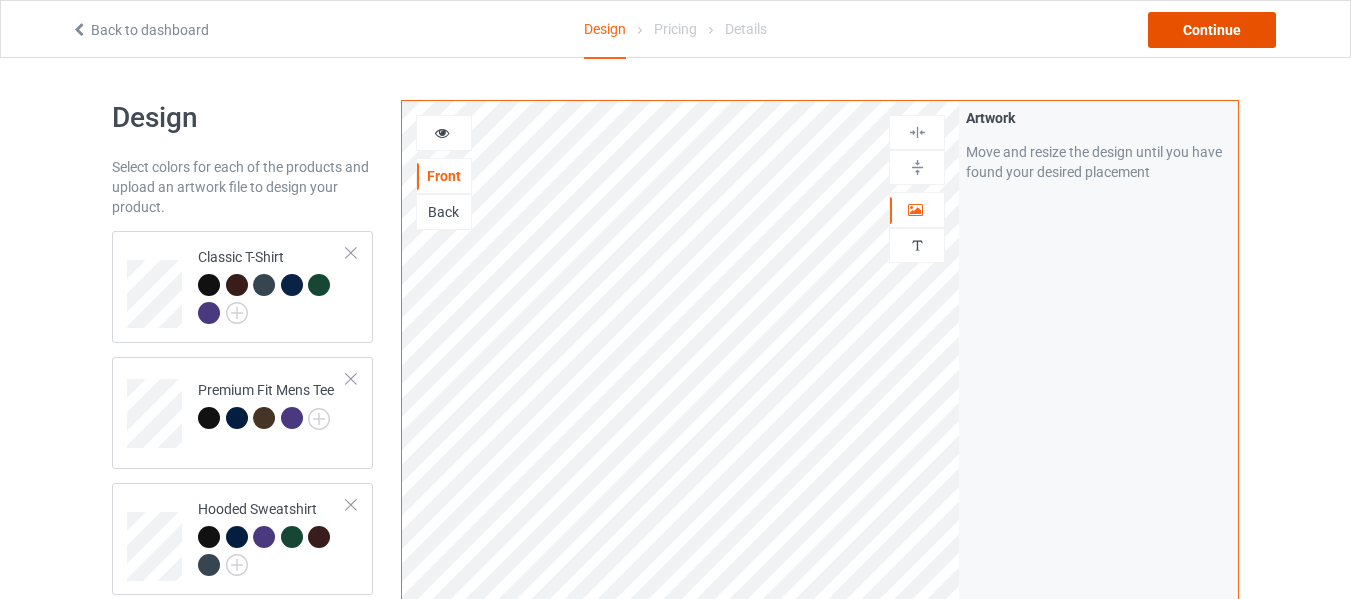 click on "Continue" at bounding box center [1212, 30] 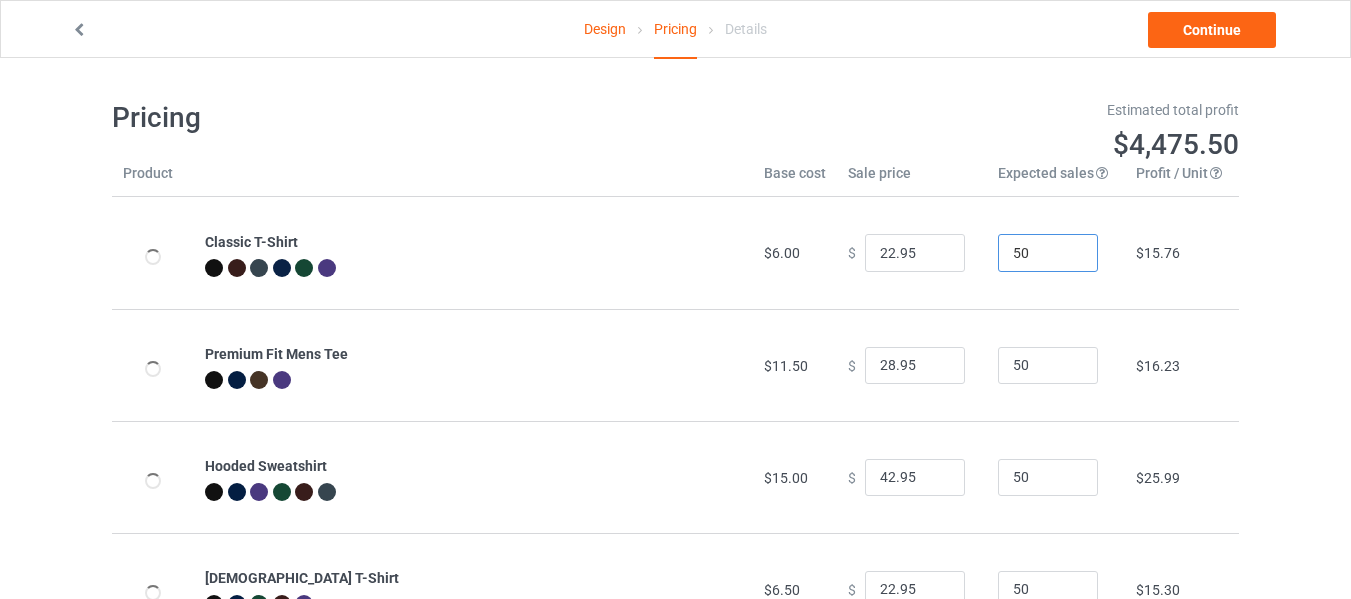 drag, startPoint x: 1037, startPoint y: 252, endPoint x: 872, endPoint y: 266, distance: 165.59288 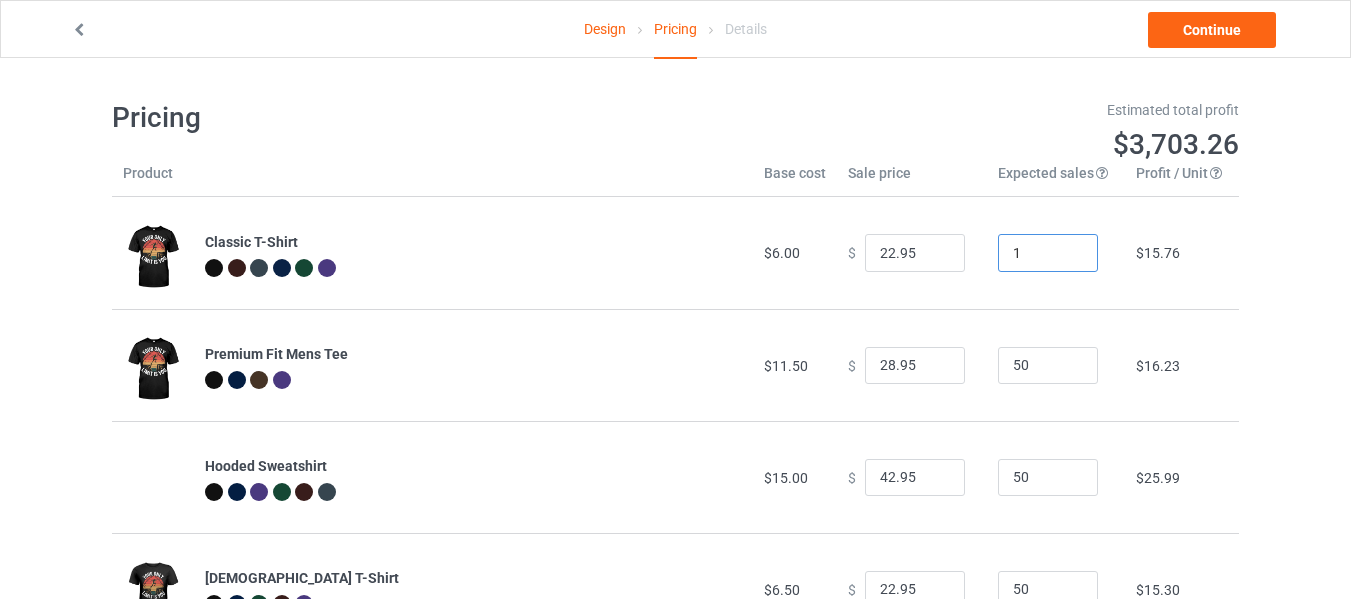 type on "1" 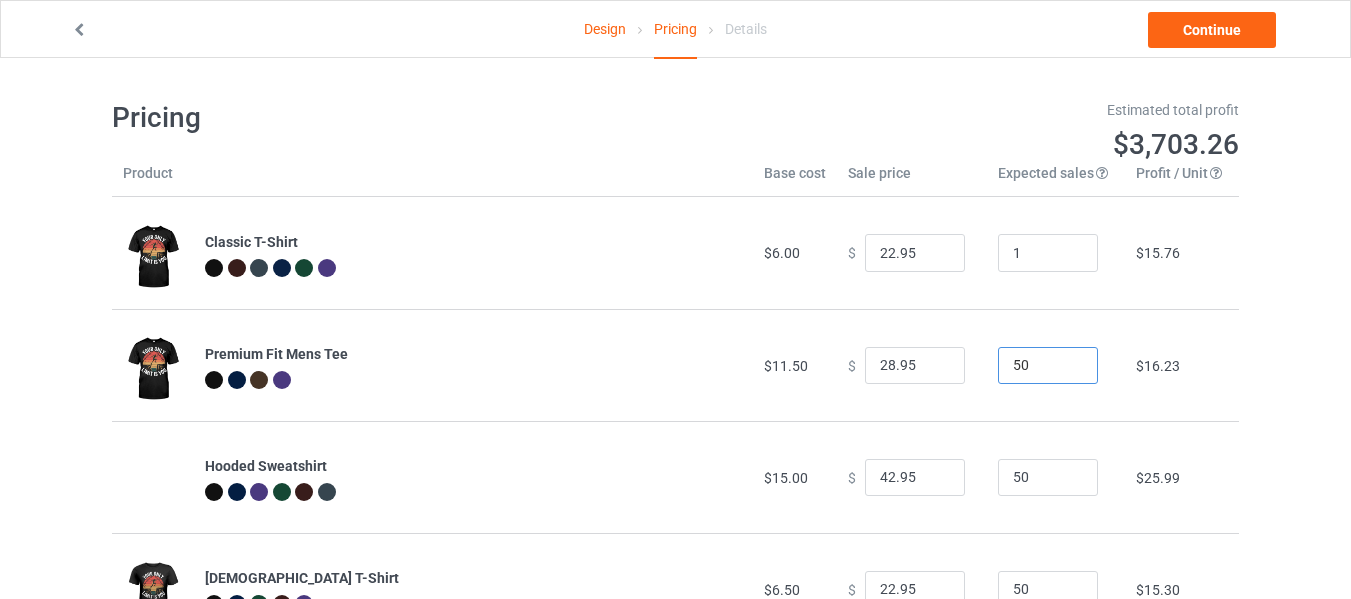 drag, startPoint x: 1027, startPoint y: 366, endPoint x: 943, endPoint y: 377, distance: 84.71718 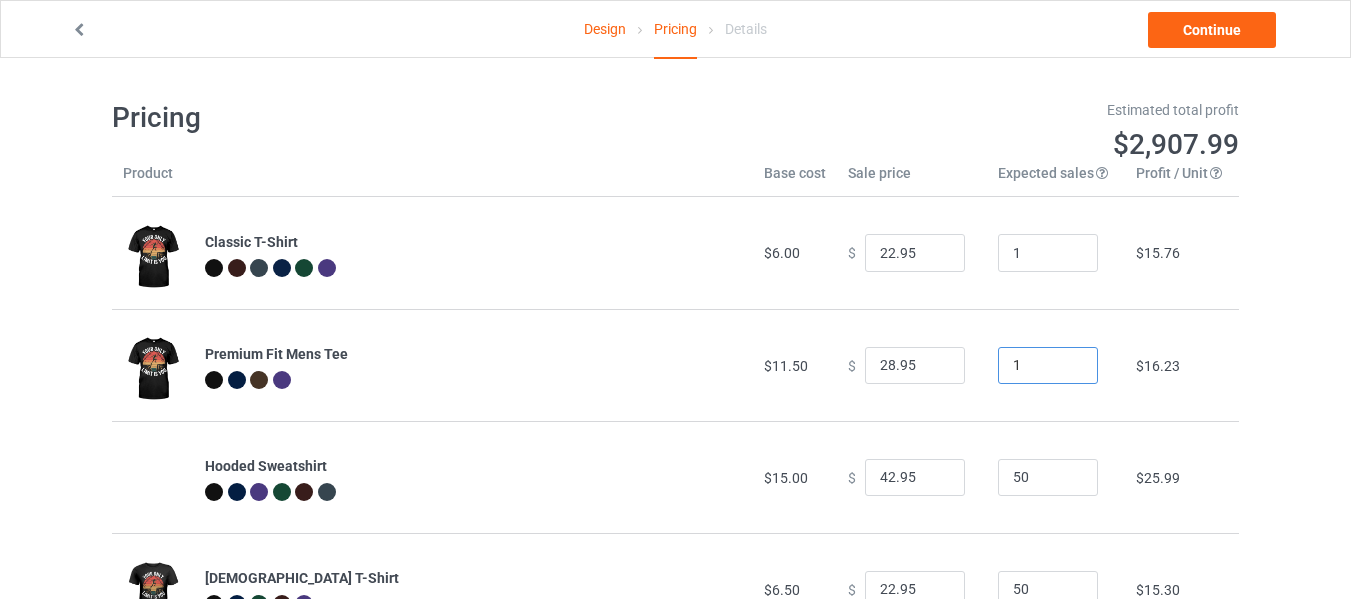 type on "1" 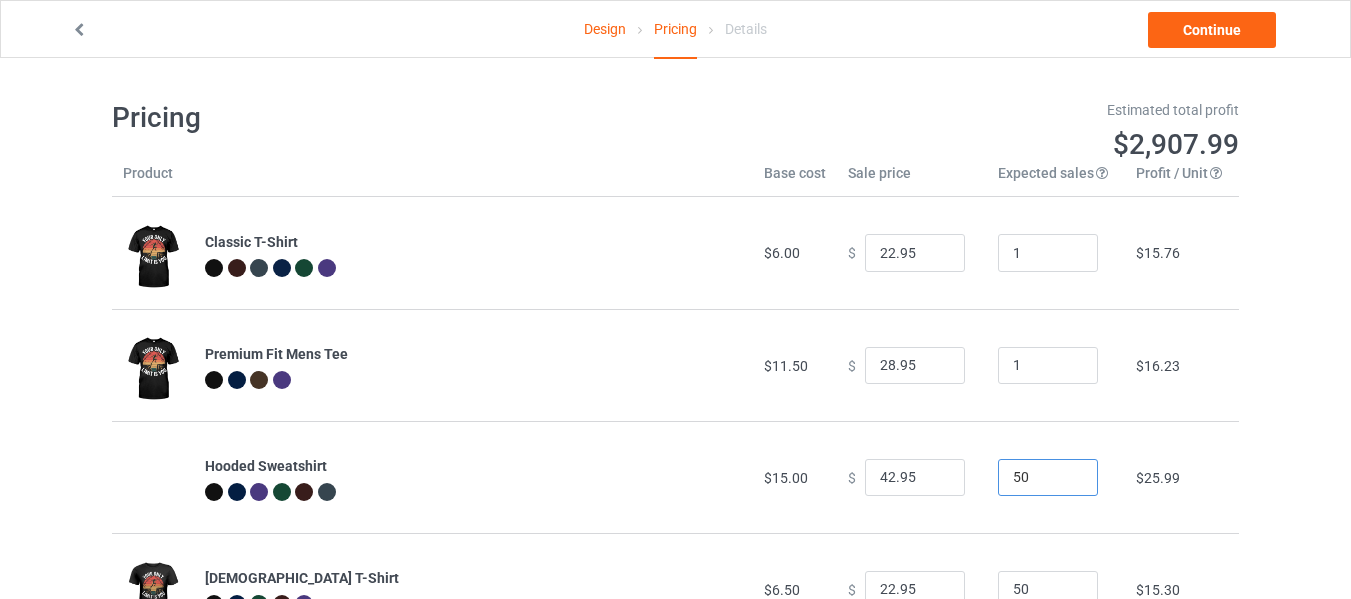 drag, startPoint x: 1038, startPoint y: 470, endPoint x: 881, endPoint y: 475, distance: 157.0796 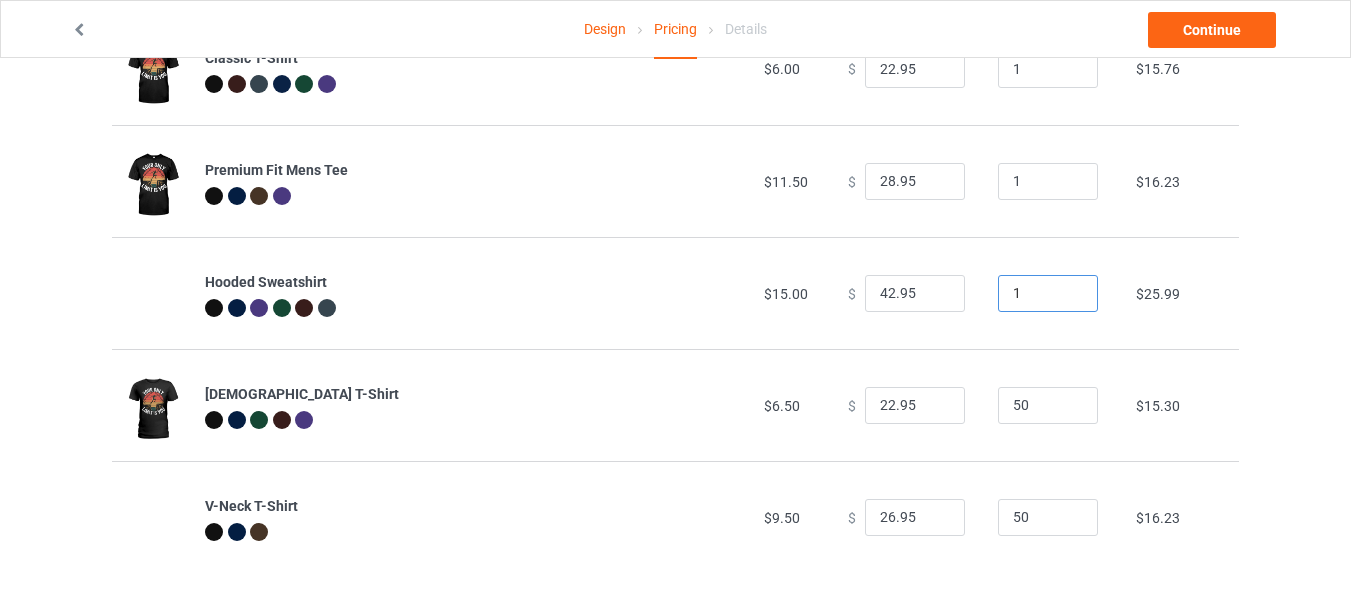 scroll, scrollTop: 201, scrollLeft: 0, axis: vertical 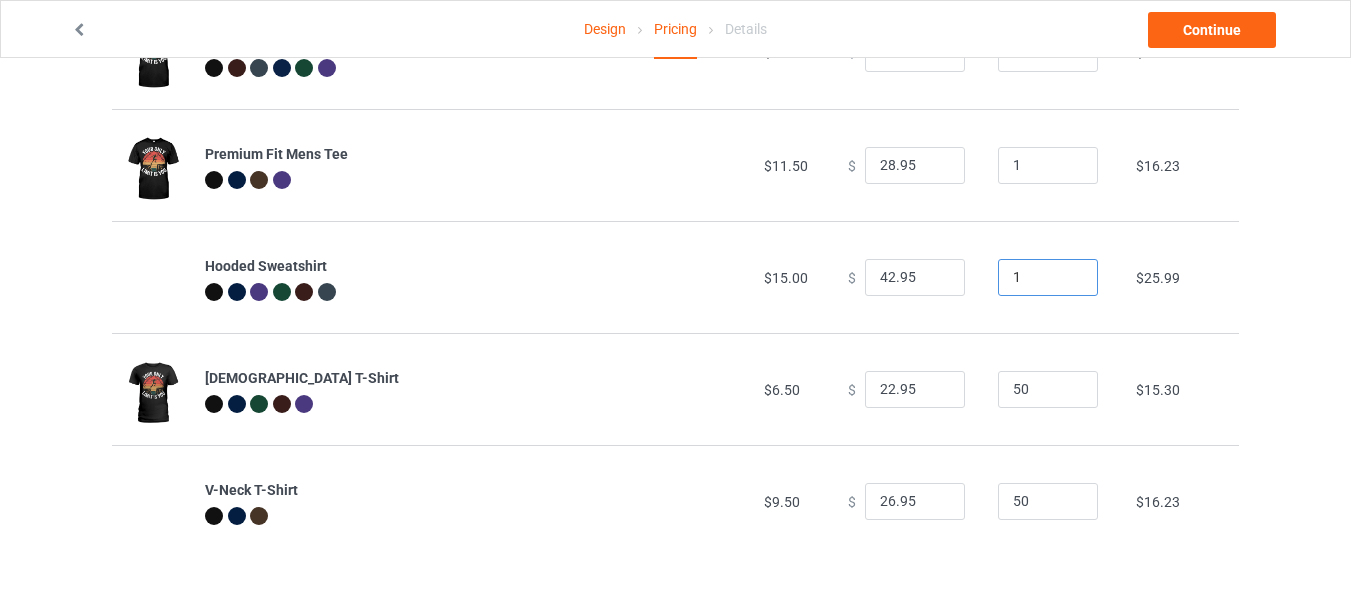 type on "1" 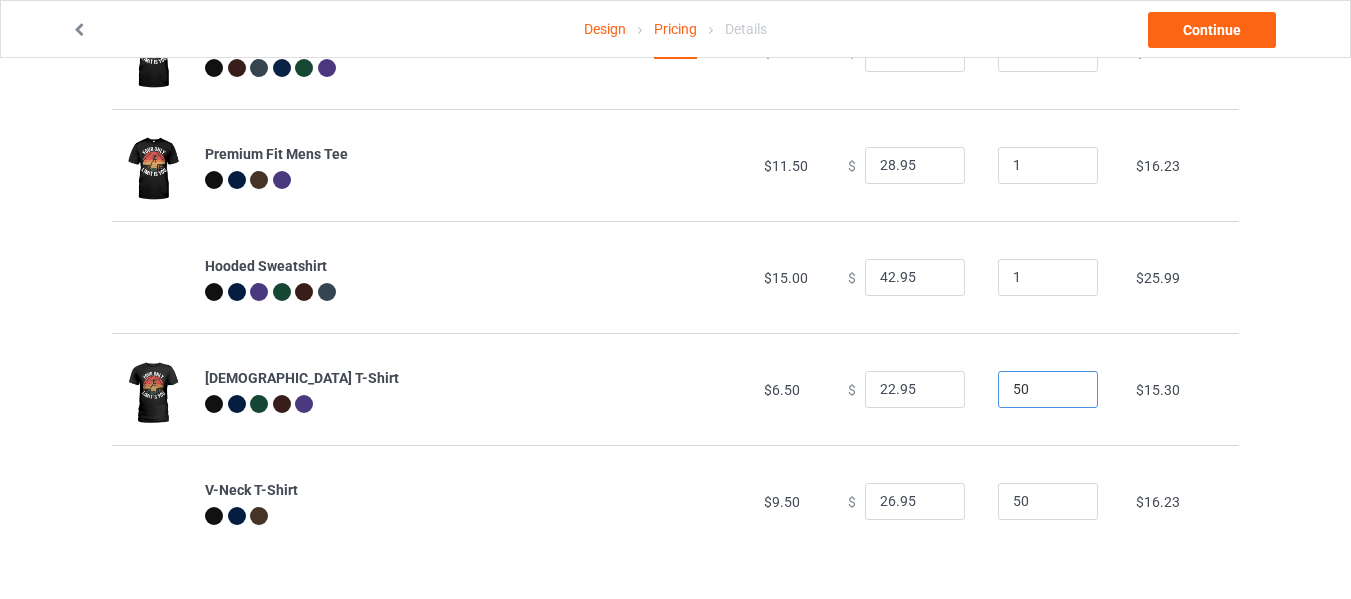 drag, startPoint x: 1040, startPoint y: 391, endPoint x: 938, endPoint y: 401, distance: 102.48902 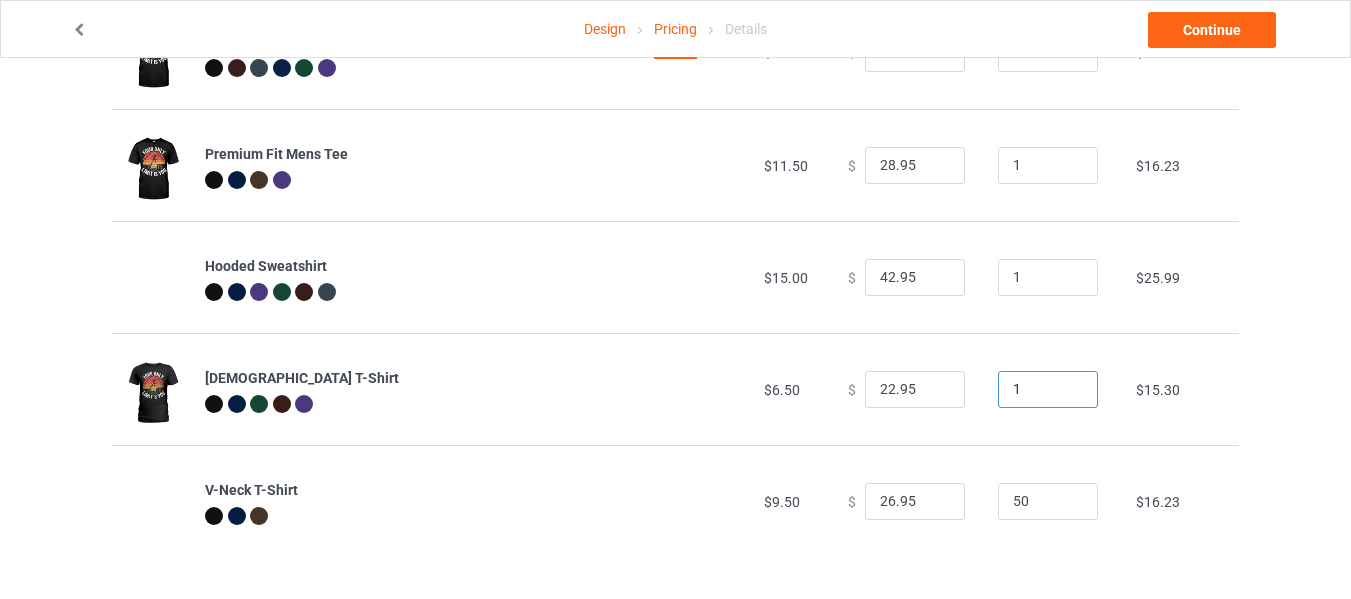 type on "1" 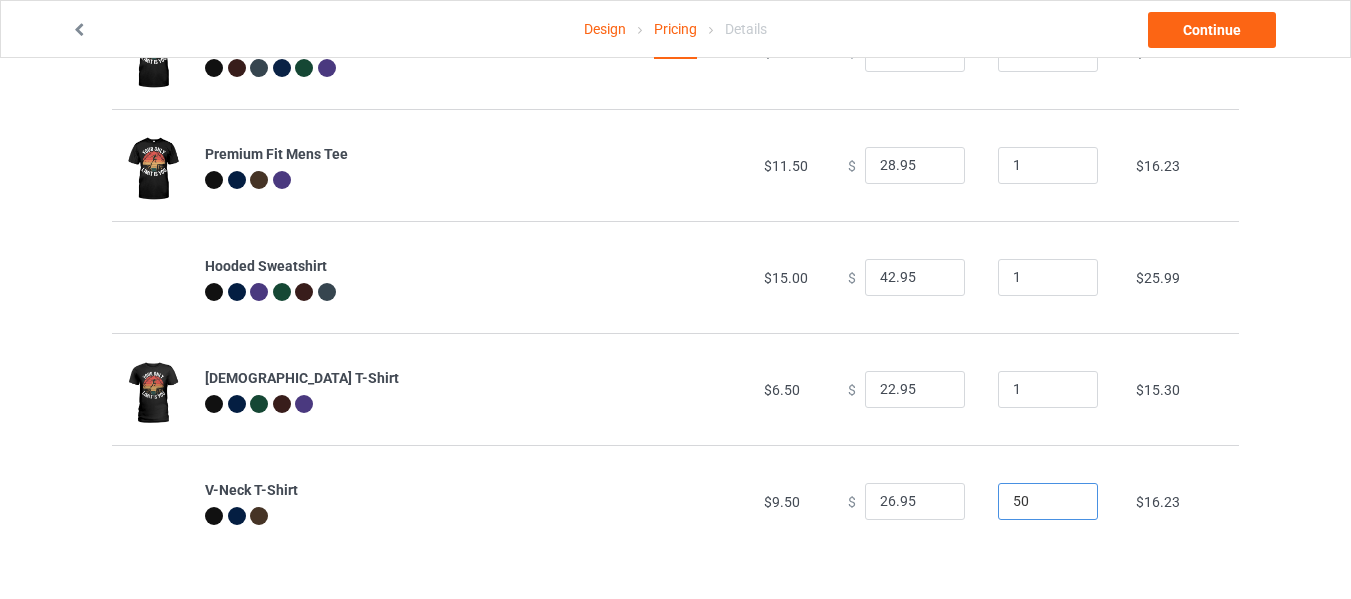 drag, startPoint x: 1040, startPoint y: 499, endPoint x: 954, endPoint y: 515, distance: 87.47571 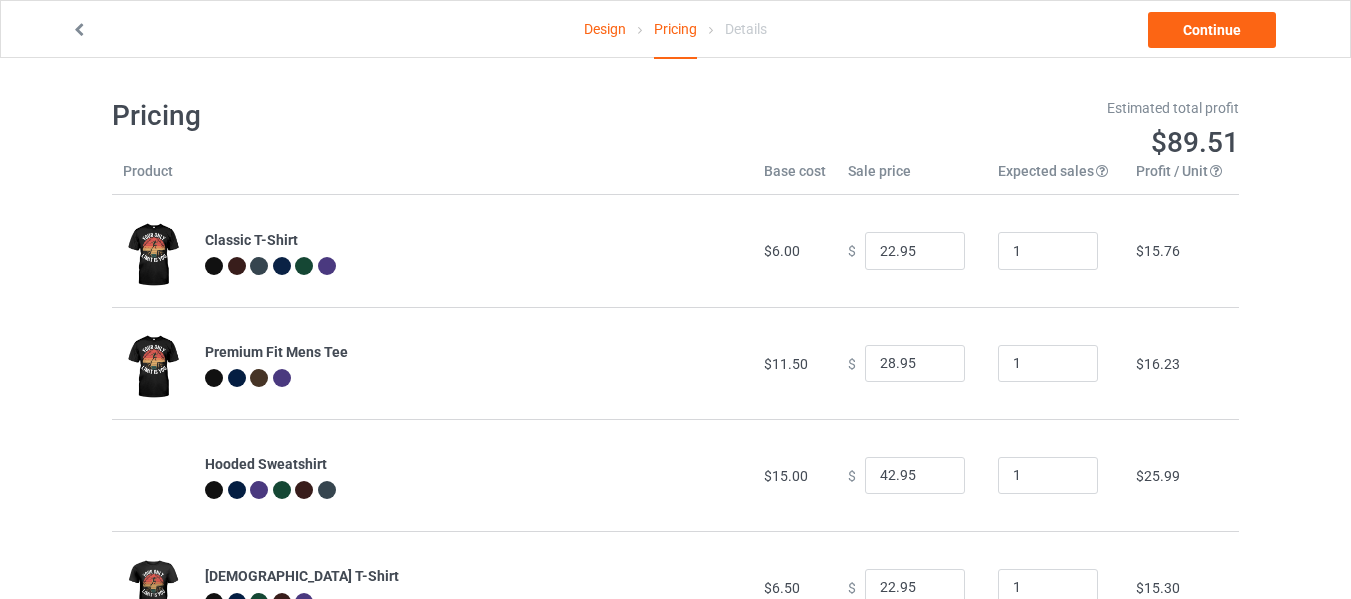 scroll, scrollTop: 0, scrollLeft: 0, axis: both 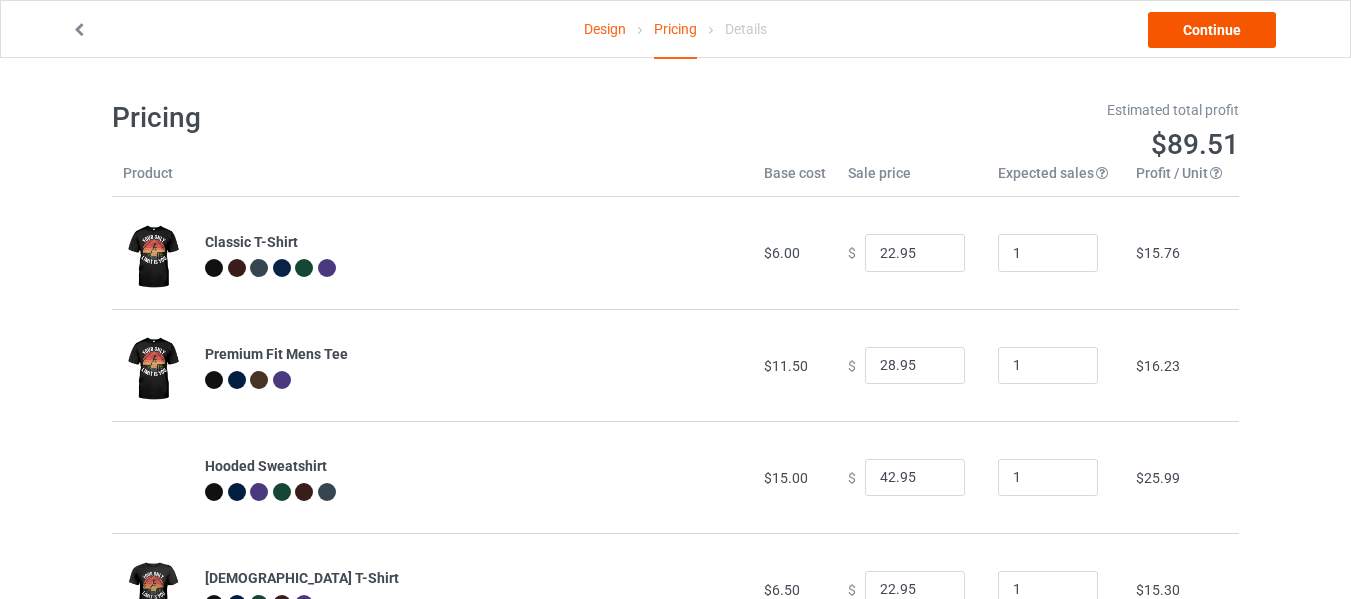 type on "1" 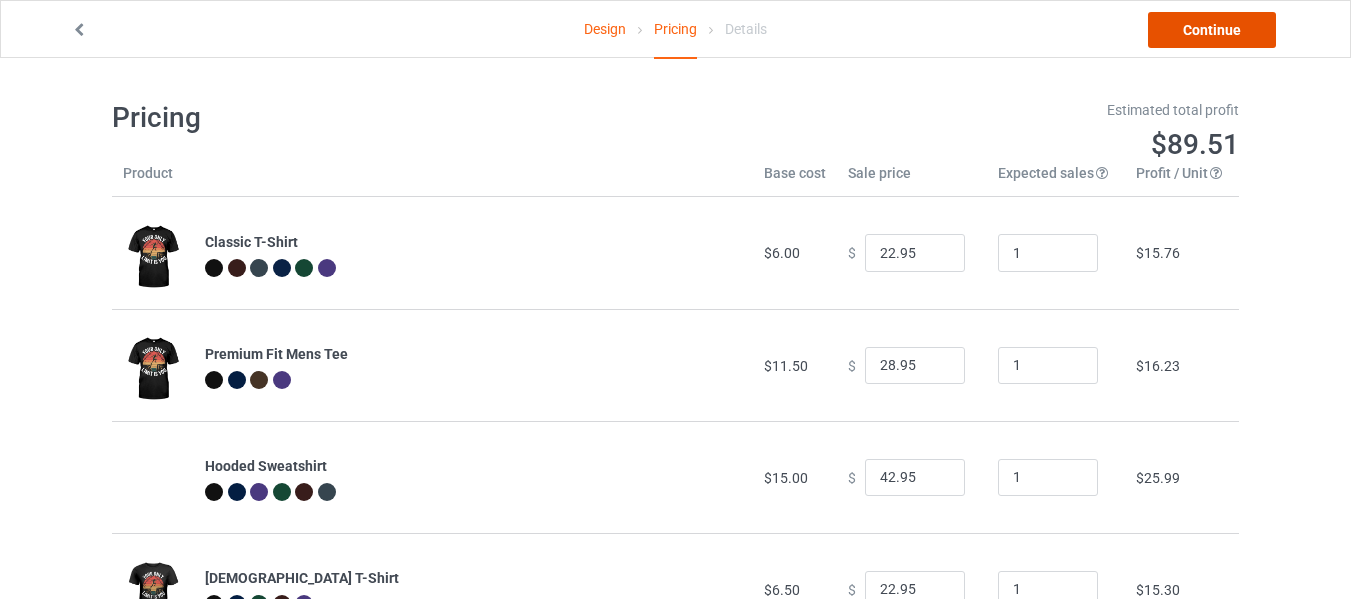 click on "Continue" at bounding box center [1212, 30] 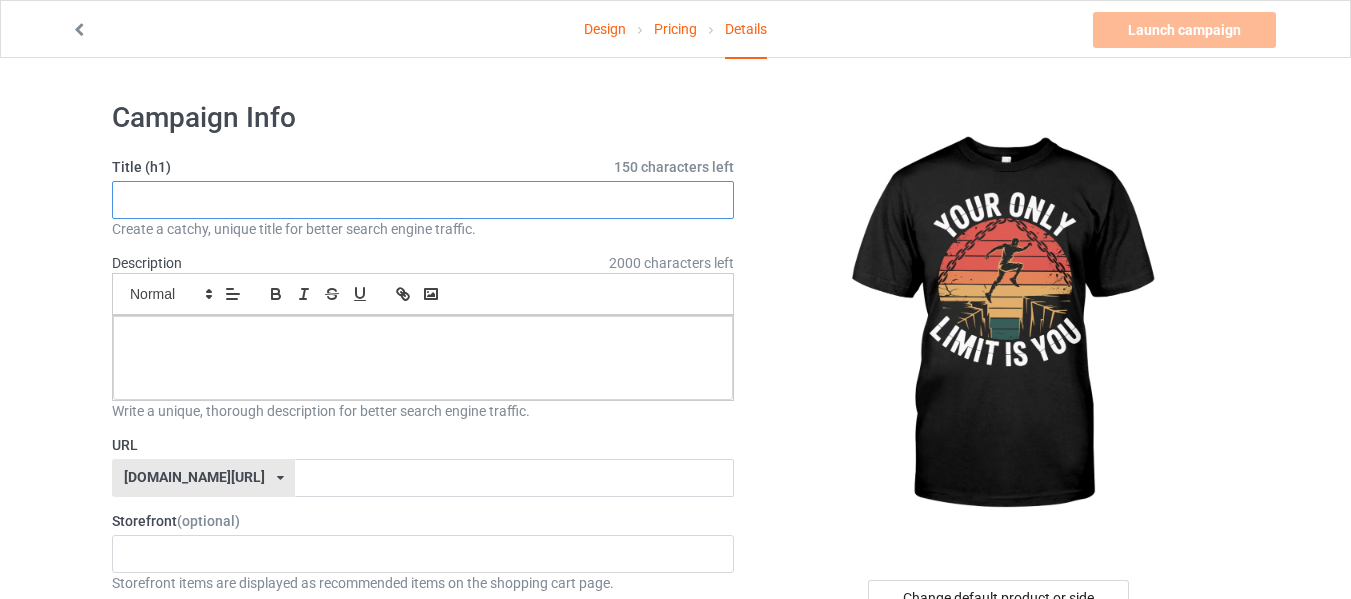 click at bounding box center [423, 200] 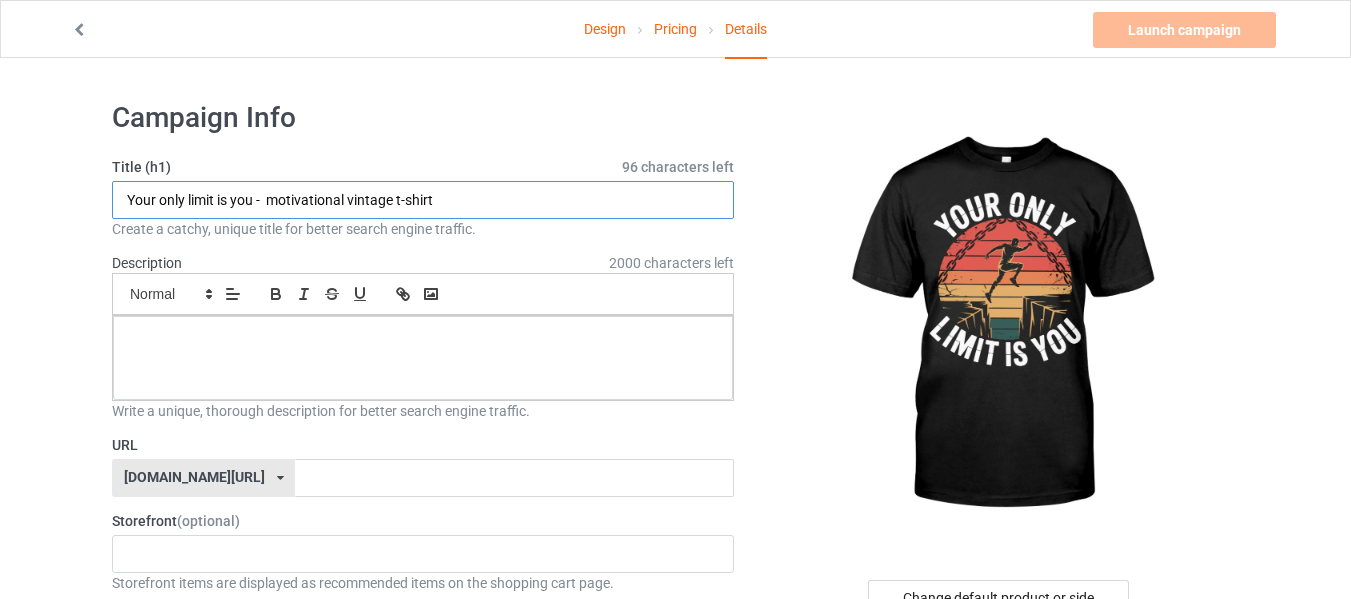 drag, startPoint x: 502, startPoint y: 191, endPoint x: 142, endPoint y: 202, distance: 360.16803 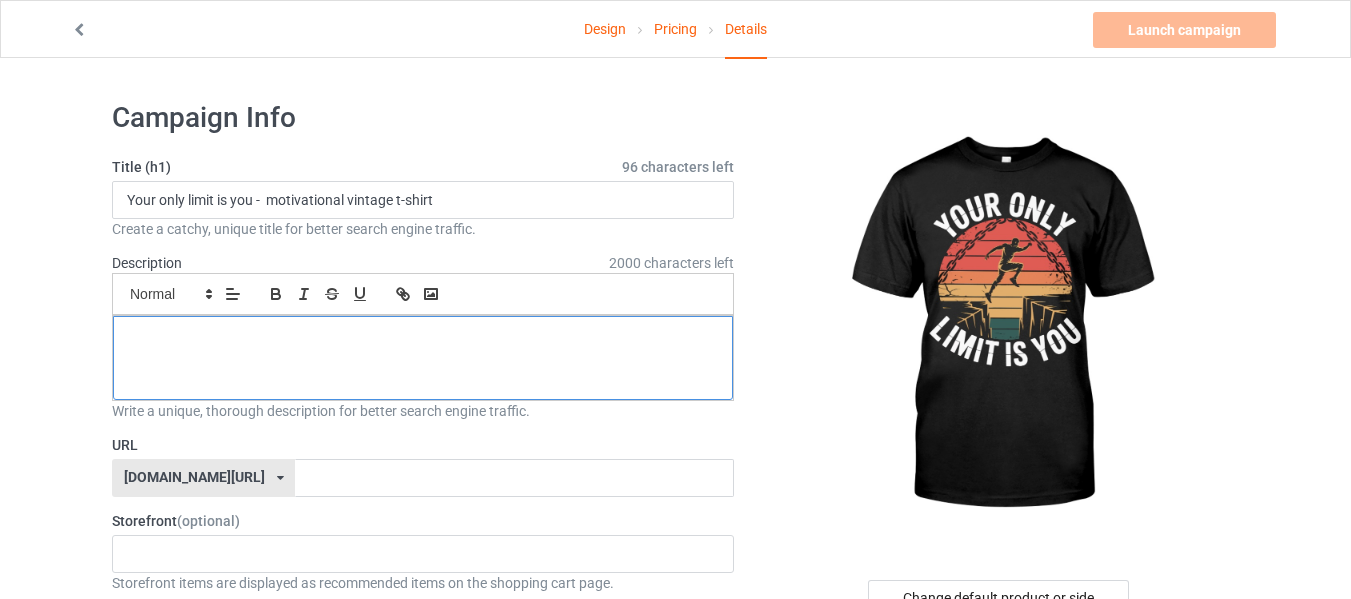 click at bounding box center [423, 358] 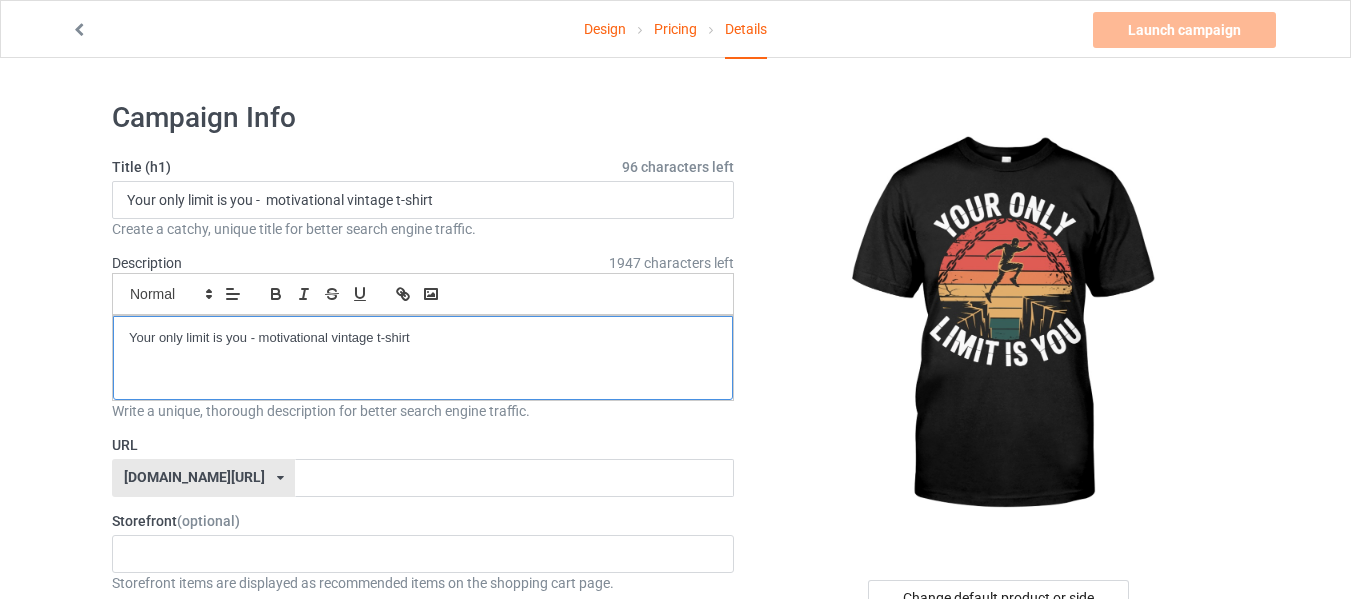 scroll, scrollTop: 0, scrollLeft: 0, axis: both 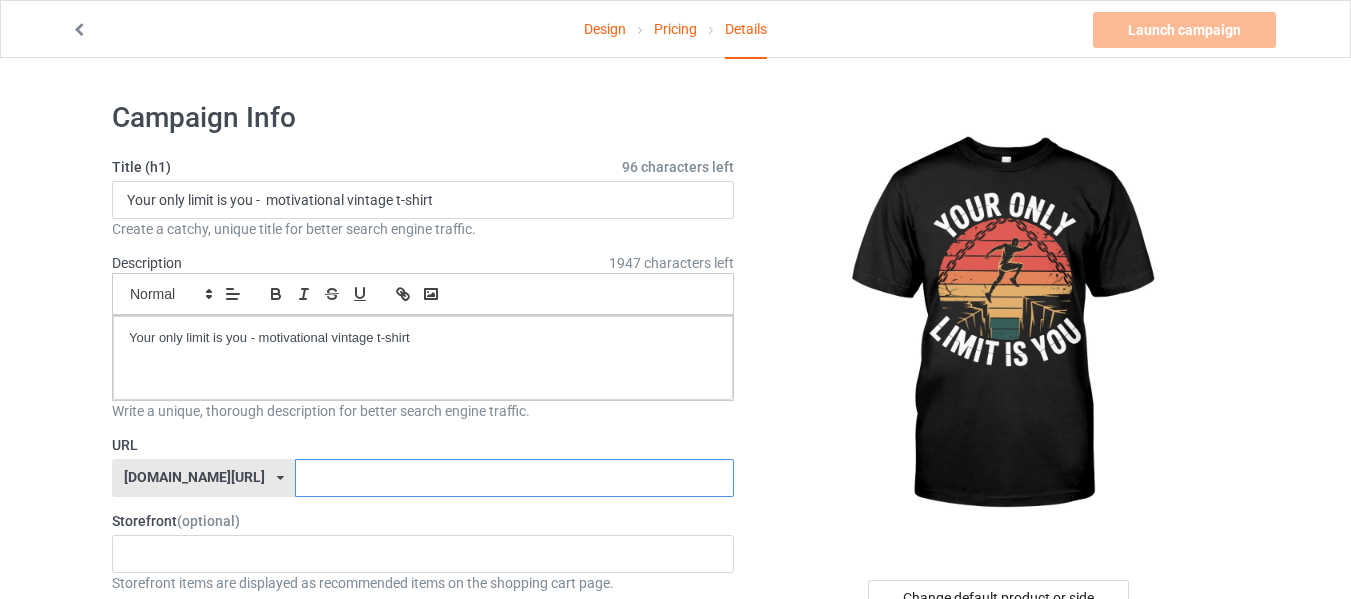 click at bounding box center (514, 478) 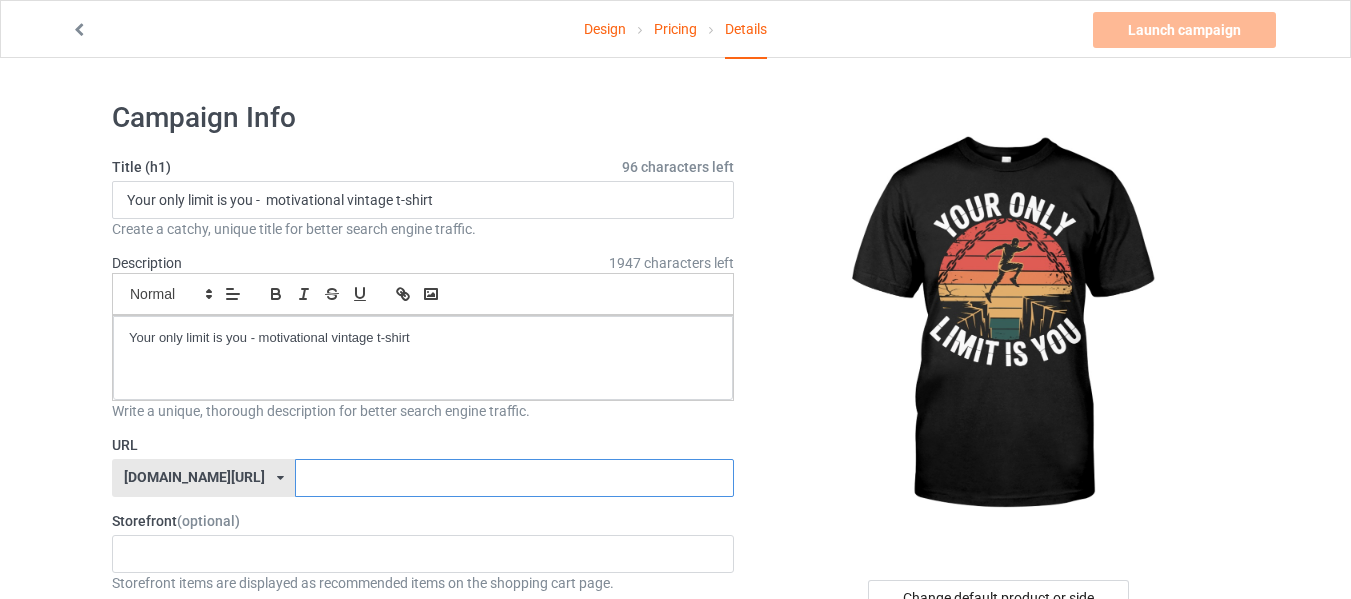 paste on "Your only limit is you -  motivational vintage t-s" 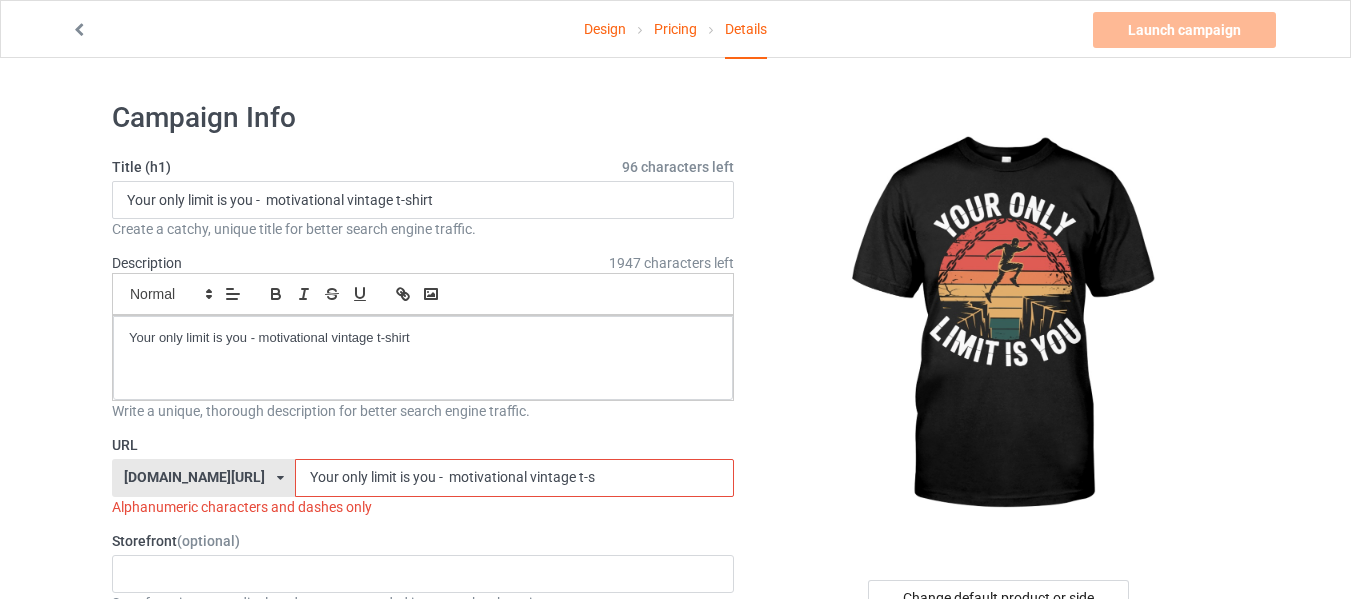 click on "Your only limit is you -  motivational vintage t-s" at bounding box center (514, 478) 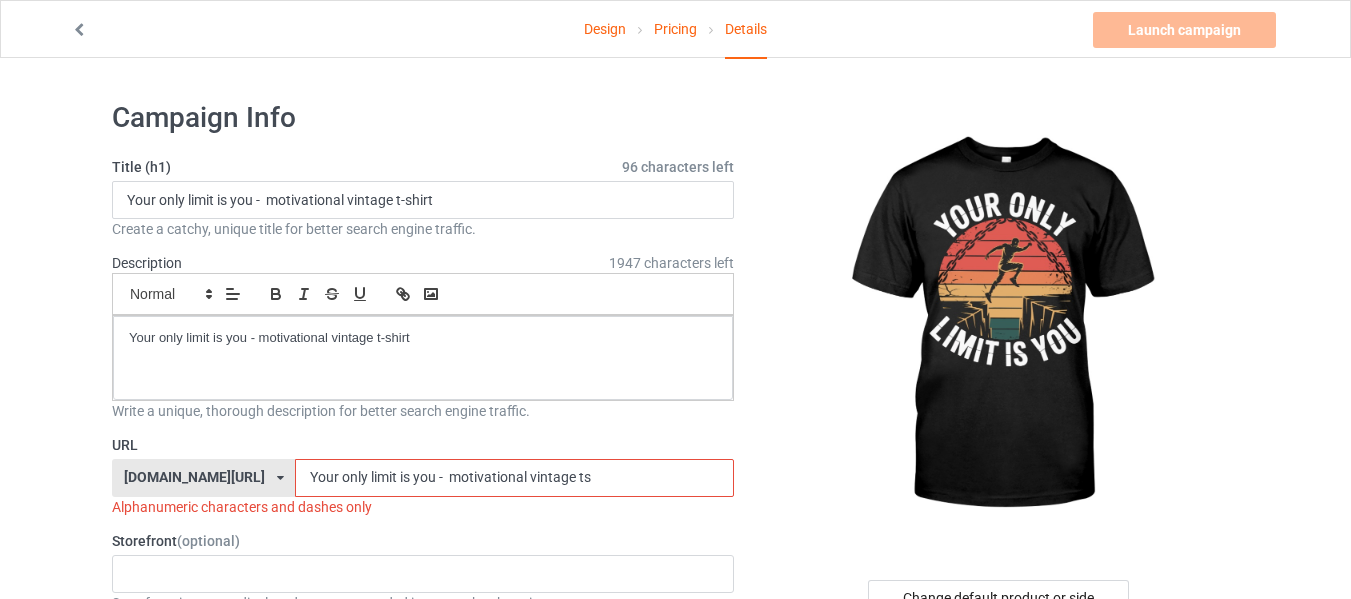 click on "Your only limit is you -  motivational vintage ts" at bounding box center [514, 478] 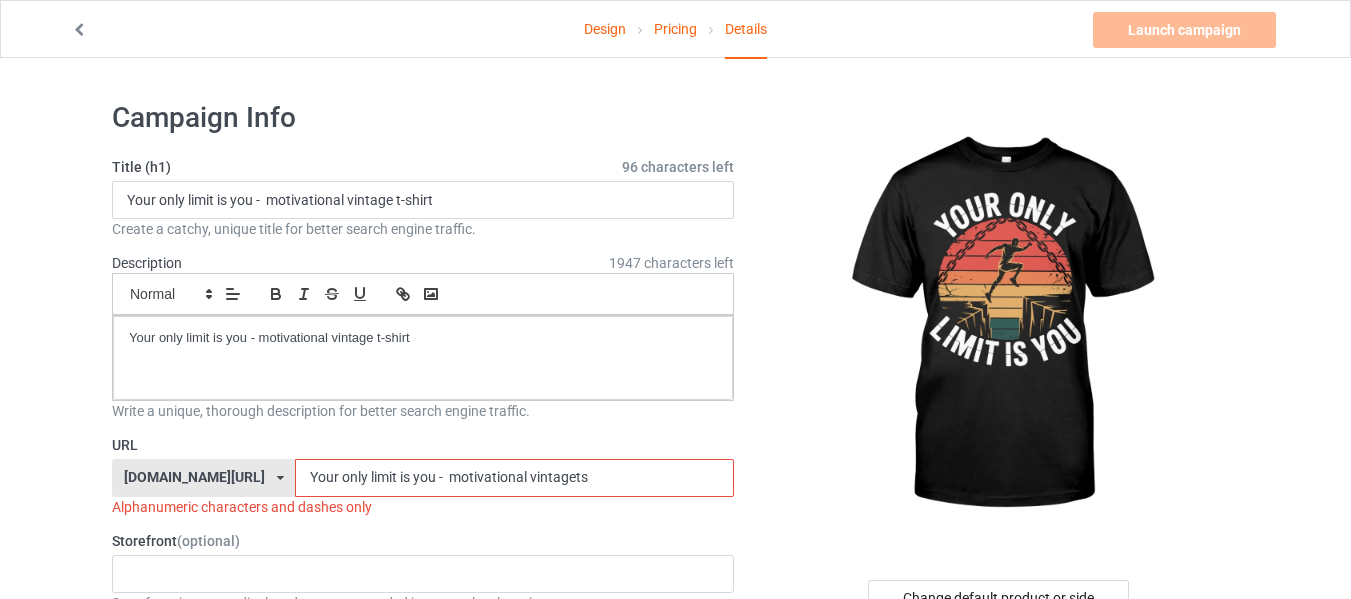 click on "Your only limit is you -  motivational vintagets" at bounding box center [514, 478] 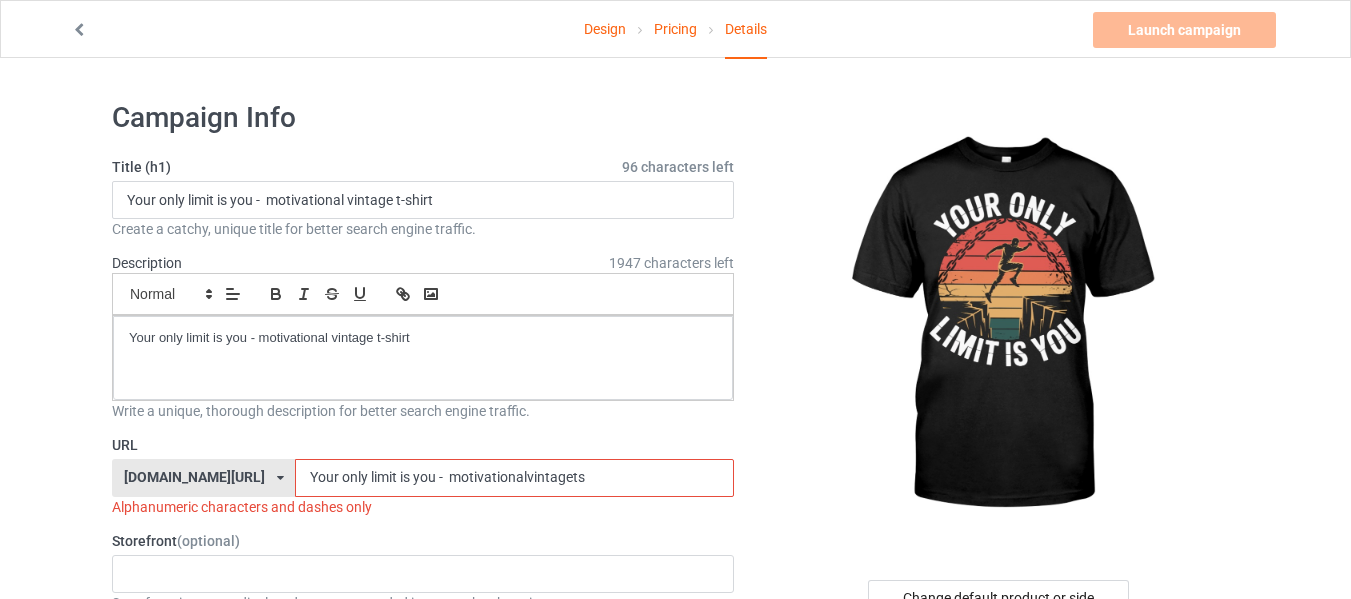 click on "Your only limit is you -  motivationalvintagets" at bounding box center [514, 478] 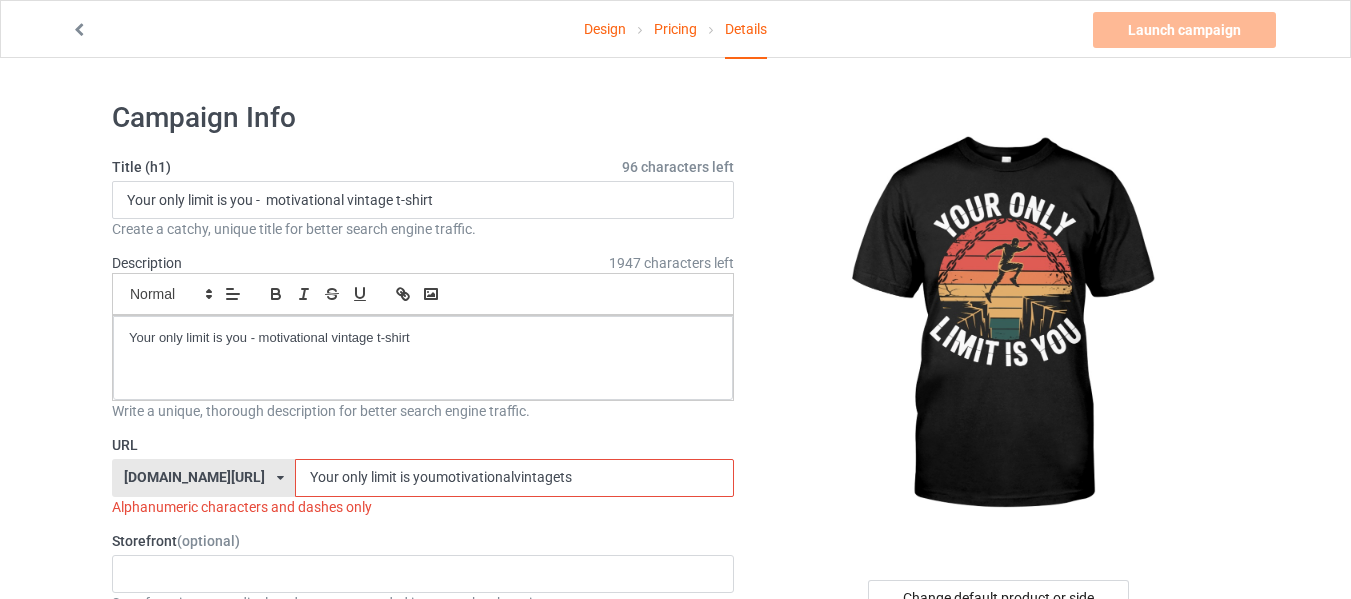 click on "Your only limit is youmotivationalvintagets" at bounding box center [514, 478] 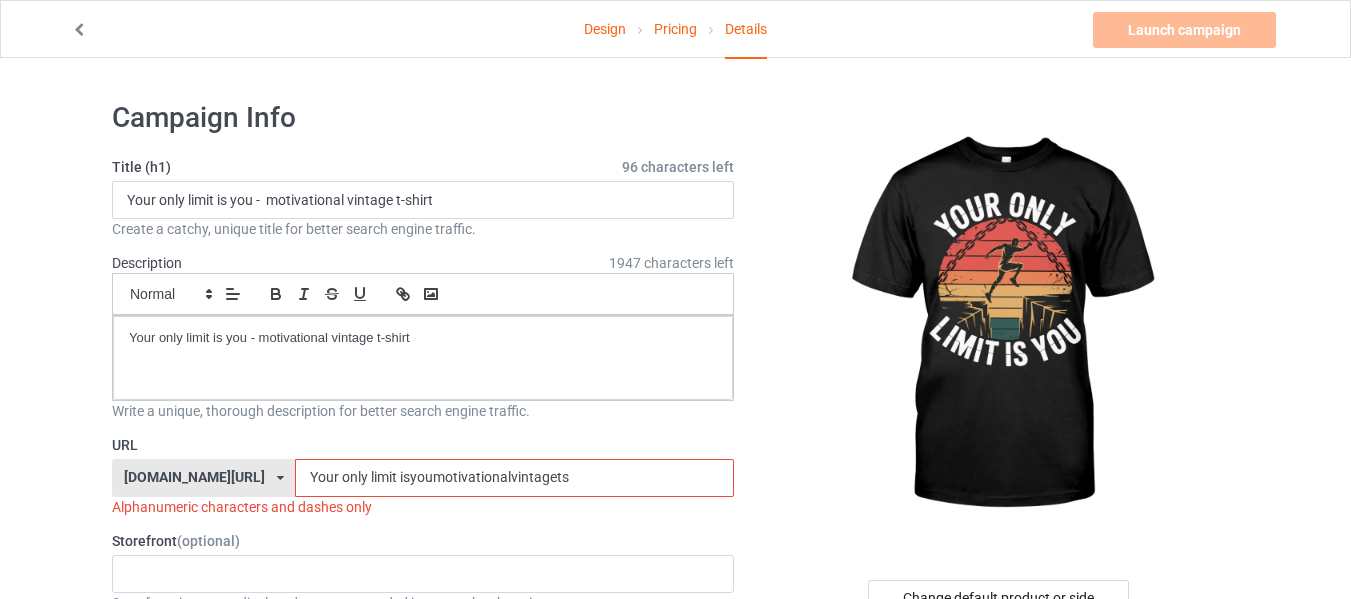click on "Your only limit isyoumotivationalvintagets" at bounding box center [514, 478] 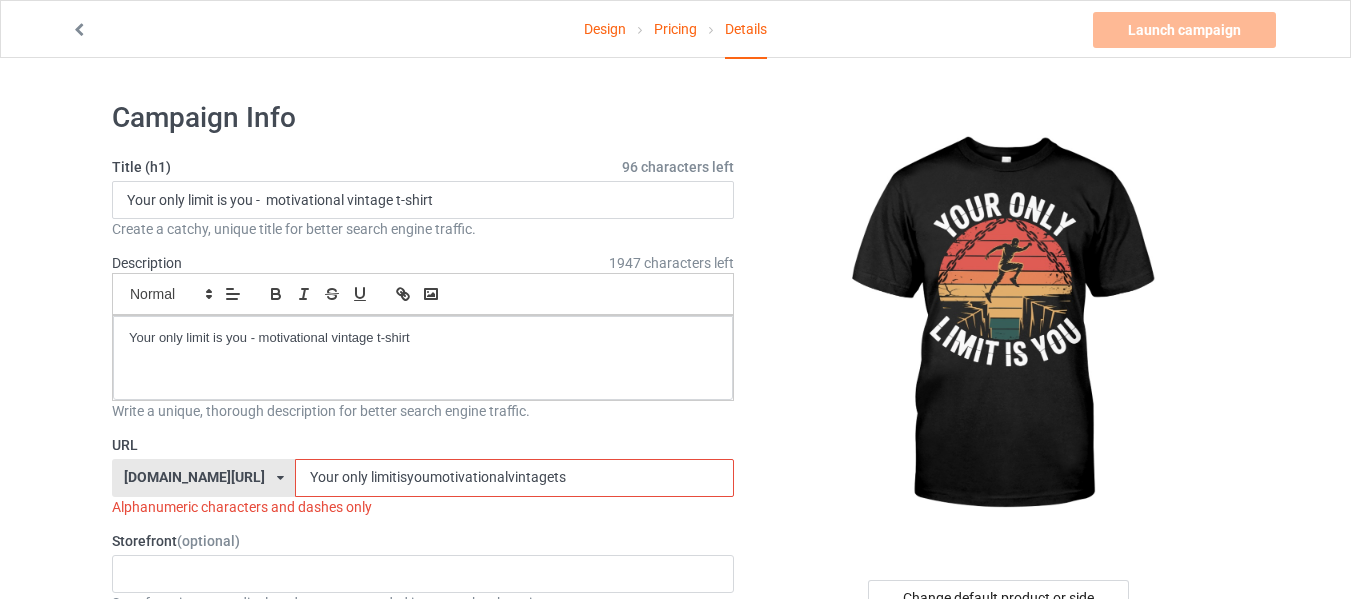 click on "Your only limitisyoumotivationalvintagets" at bounding box center [514, 478] 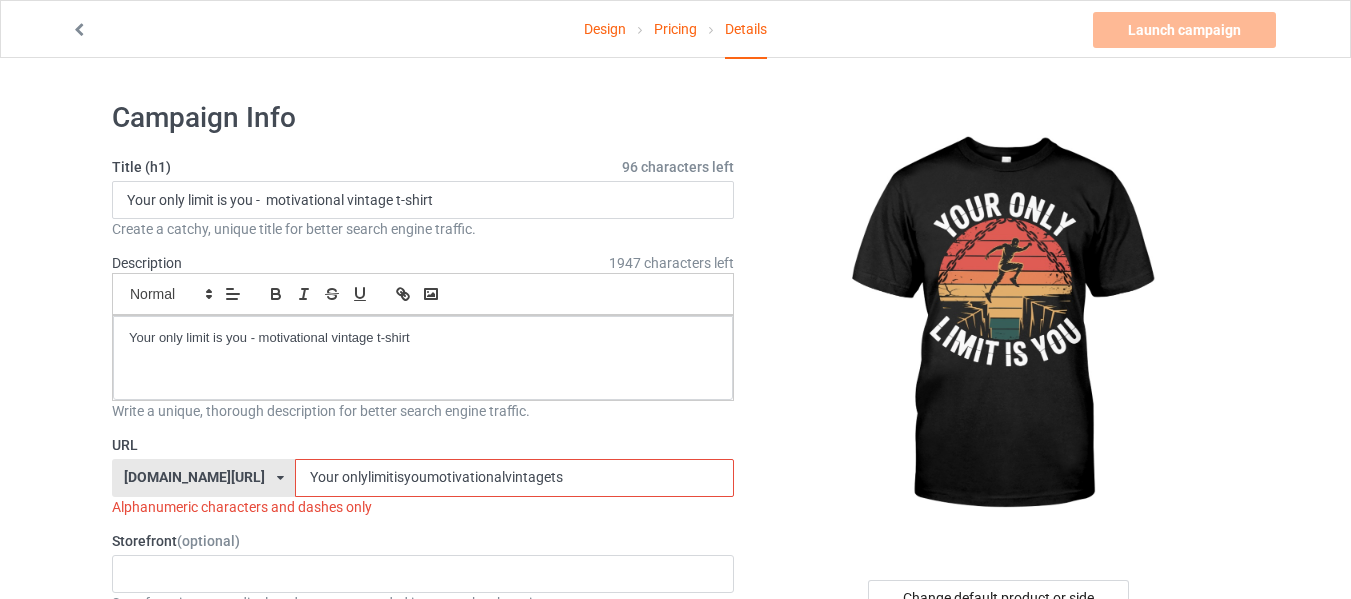 click on "Your onlylimitisyoumotivationalvintagets" at bounding box center [514, 478] 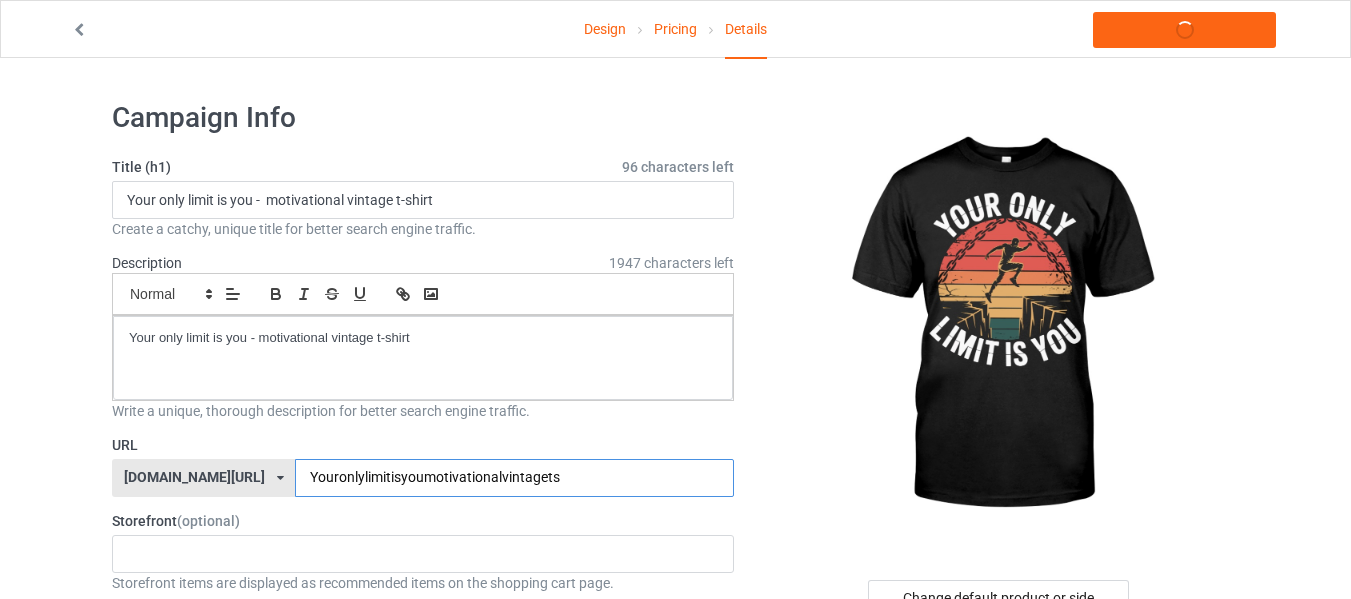 click on "Youronlylimitisyoumotivationalvintagets" at bounding box center (514, 478) 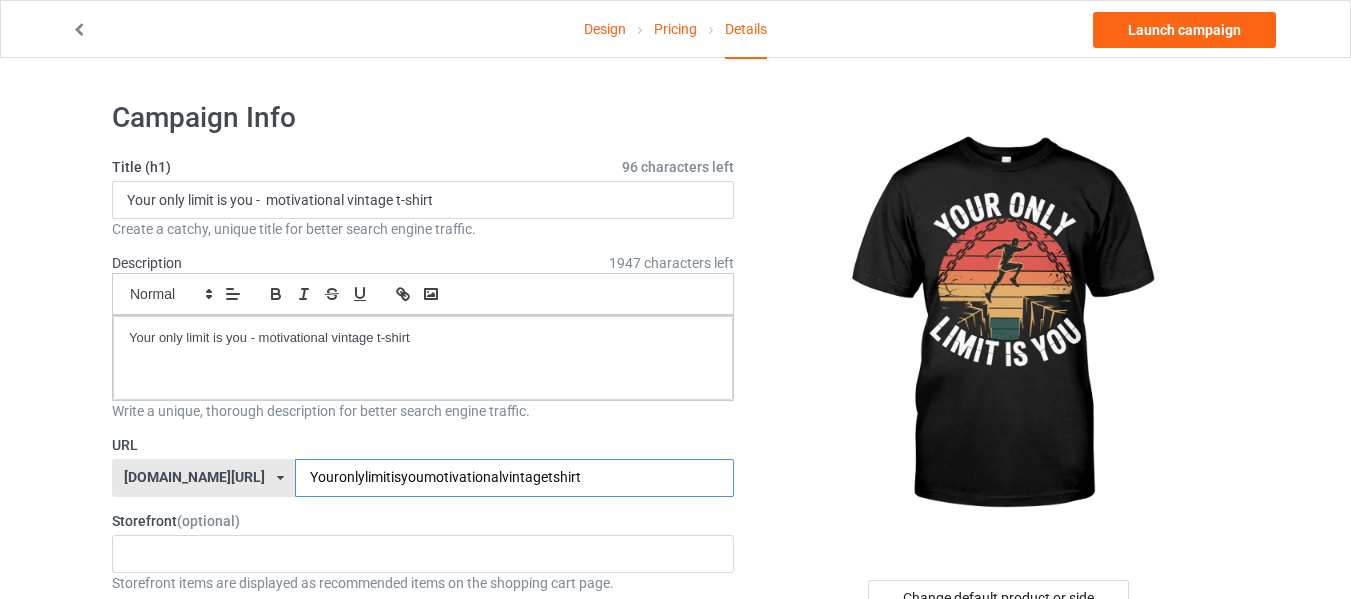 type on "Youronlylimitisyoumotivationalvintagetshirt" 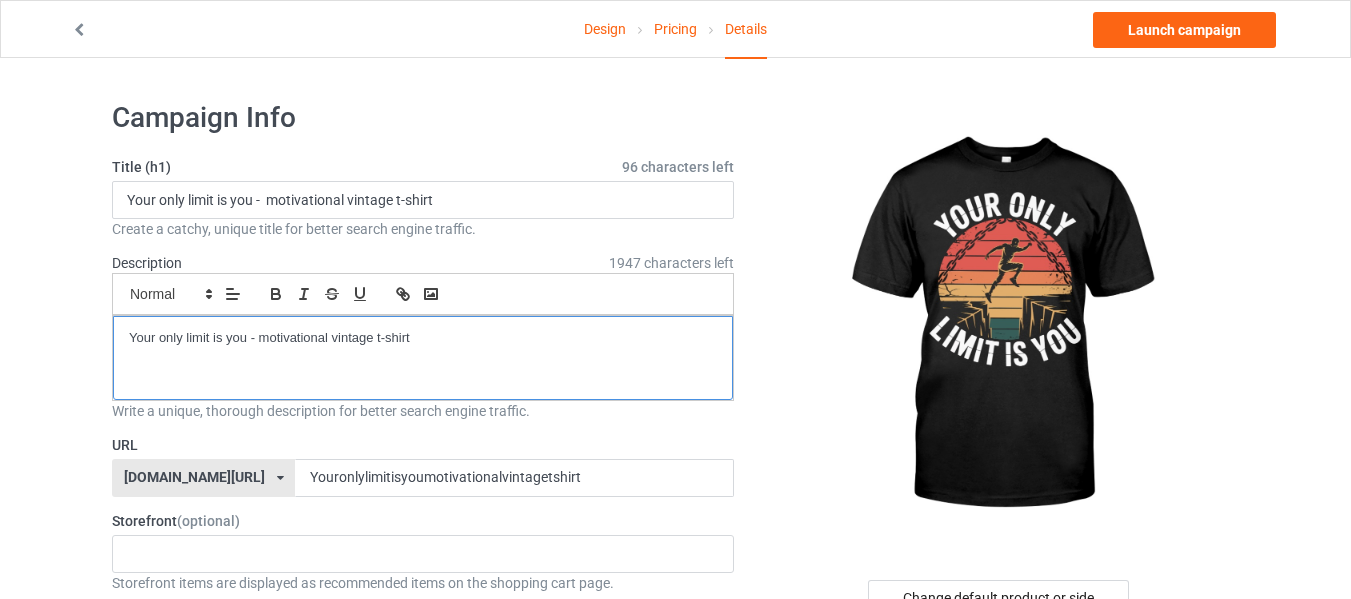 click on "Your only limit is you - motivational vintage t-shirt" at bounding box center [423, 358] 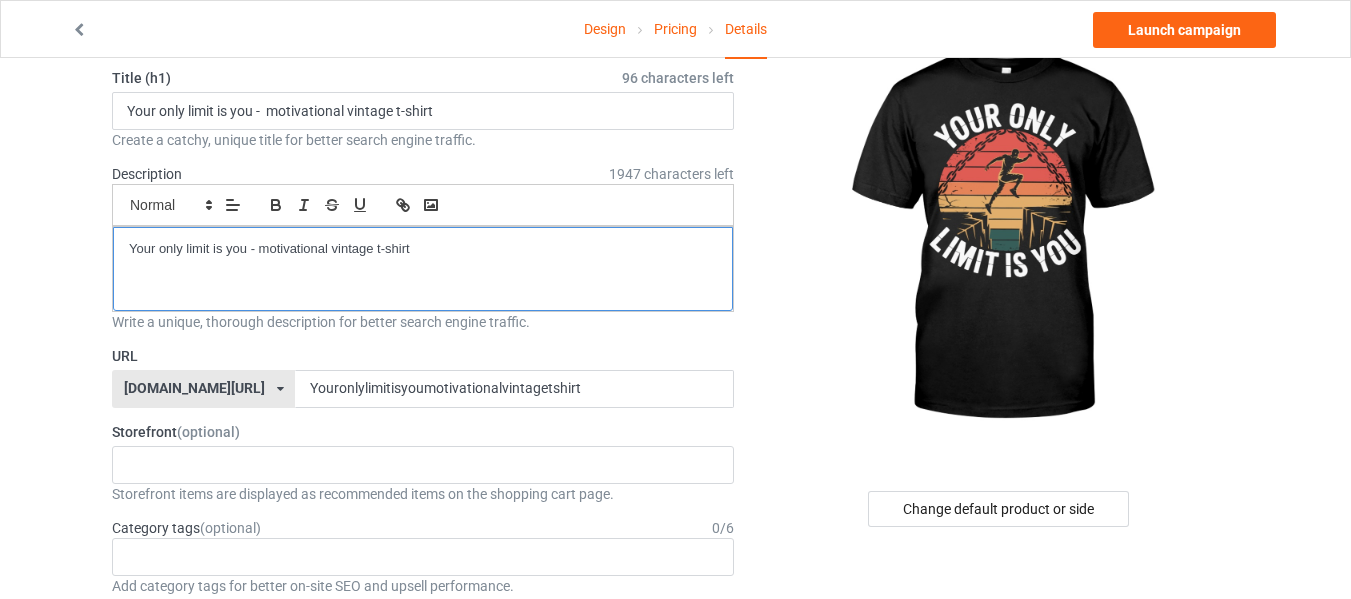scroll, scrollTop: 300, scrollLeft: 0, axis: vertical 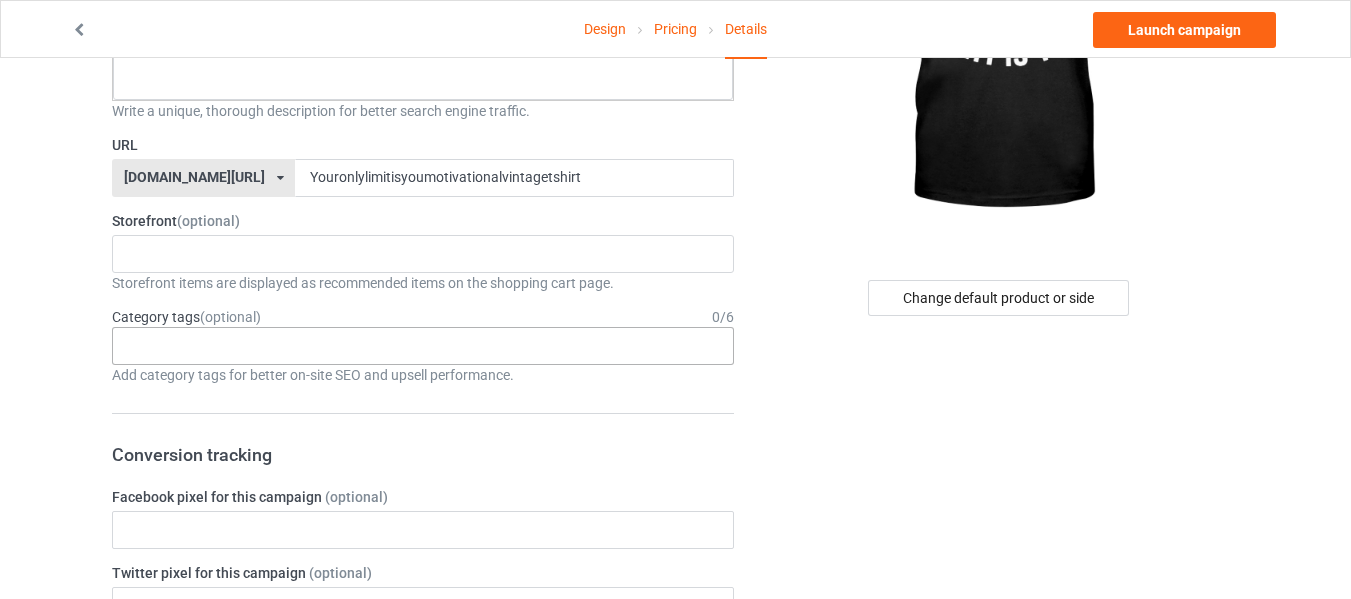 click on "Age > [DEMOGRAPHIC_DATA] > 1 Age > [DEMOGRAPHIC_DATA] Months > 1 Month Age > [DEMOGRAPHIC_DATA] Months Age > [DEMOGRAPHIC_DATA] Age > [DEMOGRAPHIC_DATA] > 10 Age > [DEMOGRAPHIC_DATA] Months > 10 Month Age > [DEMOGRAPHIC_DATA] > 100 Sports > Running > 10K Run Age > [DEMOGRAPHIC_DATA] > 11 Age > [DEMOGRAPHIC_DATA] Months > 11 Month Age > [DEMOGRAPHIC_DATA] > 12 Age > [DEMOGRAPHIC_DATA] Months > 12 Month Age > [DEMOGRAPHIC_DATA] > 13 Age > [DEMOGRAPHIC_DATA] > 14 Age > [DEMOGRAPHIC_DATA] > 15 Sports > Running > 15K Run Age > [DEMOGRAPHIC_DATA] > 16 Age > [DEMOGRAPHIC_DATA] > 17 Age > [DEMOGRAPHIC_DATA] > 18 Age > [DEMOGRAPHIC_DATA] > 19 Age > Decades > 1920s Age > Decades > 1930s Age > Decades > 1940s Age > Decades > 1950s Age > Decades > 1960s Age > Decades > 1970s Age > Decades > 1980s Age > Decades > 1990s Age > [DEMOGRAPHIC_DATA] > 2 Age > [DEMOGRAPHIC_DATA] Months > 2 Month Age > [DEMOGRAPHIC_DATA] > 20 Age > [DEMOGRAPHIC_DATA] Age > Decades > 2000s Age > Decades > 2010s Age > [DEMOGRAPHIC_DATA] > 21 Age > [DEMOGRAPHIC_DATA] > 22 Age > [DEMOGRAPHIC_DATA] > 23 Age > [DEMOGRAPHIC_DATA] > 24 Age > [DEMOGRAPHIC_DATA] > 25 Age > [DEMOGRAPHIC_DATA] > 26 Age > [DEMOGRAPHIC_DATA] > 27 Age > [DEMOGRAPHIC_DATA] > 28 Age > [DEMOGRAPHIC_DATA] > 29 Age > [DEMOGRAPHIC_DATA] > 3 Age > [DEMOGRAPHIC_DATA] Months > 3 Month Sports > Basketball > 3-Pointer Age > [DEMOGRAPHIC_DATA] > 30 Age > [DEMOGRAPHIC_DATA] > 31 Age > [DEMOGRAPHIC_DATA] > 32 Age > [DEMOGRAPHIC_DATA] > 33 Age > [DEMOGRAPHIC_DATA] > 34 Age > [DEMOGRAPHIC_DATA] > 35 Age Jobs 1" at bounding box center (423, 346) 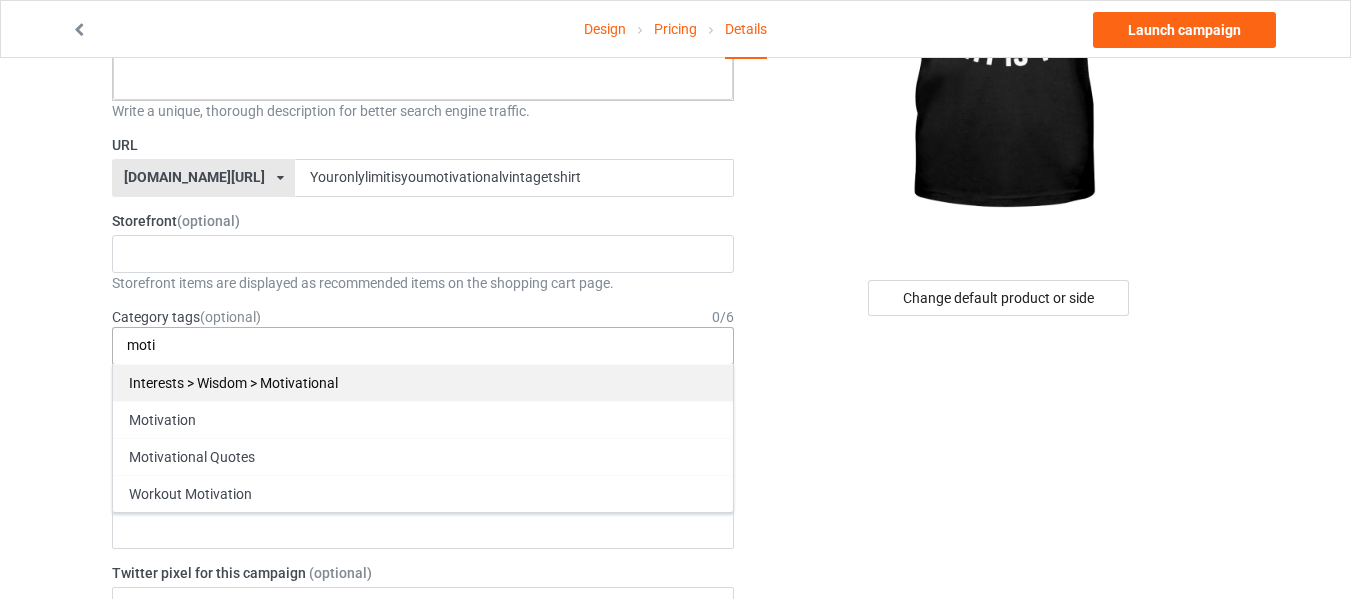 type on "moti" 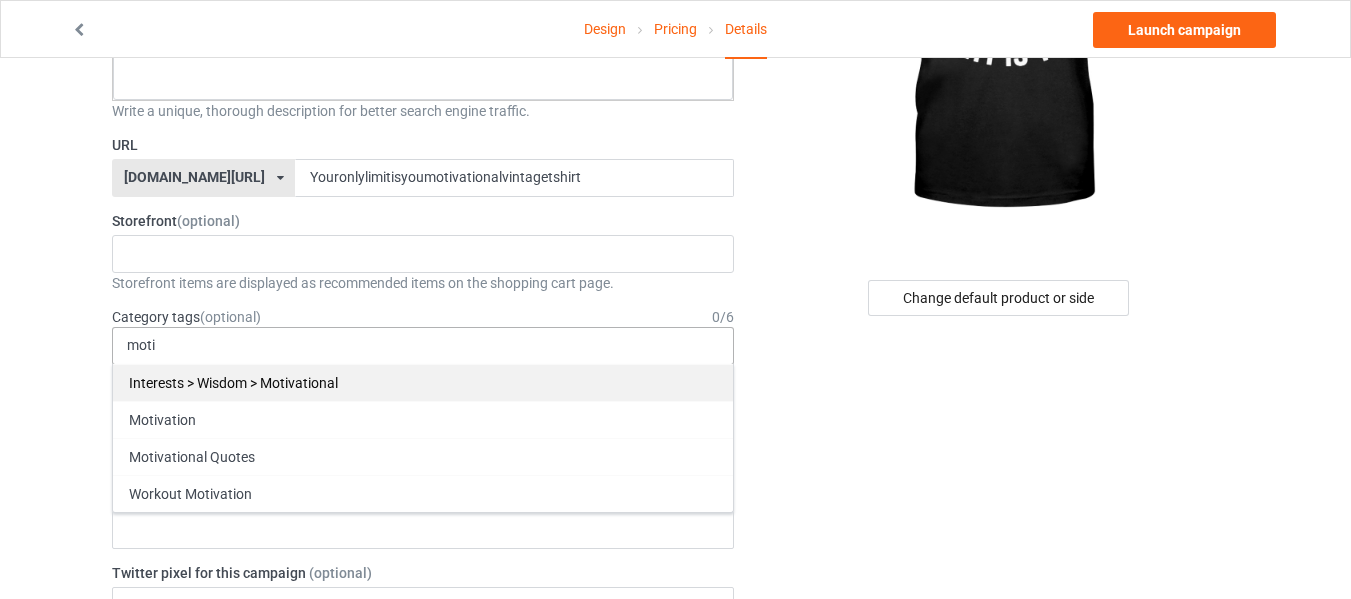 click on "Interests > Wisdom > Motivational" at bounding box center (423, 382) 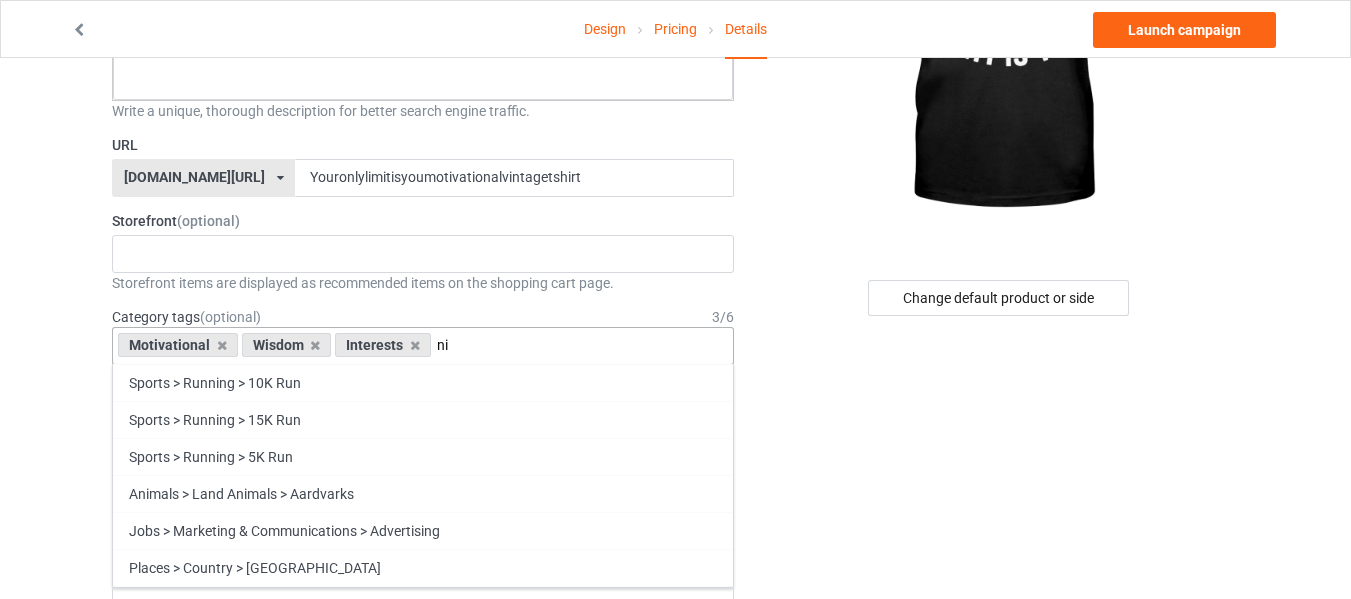 type on "n" 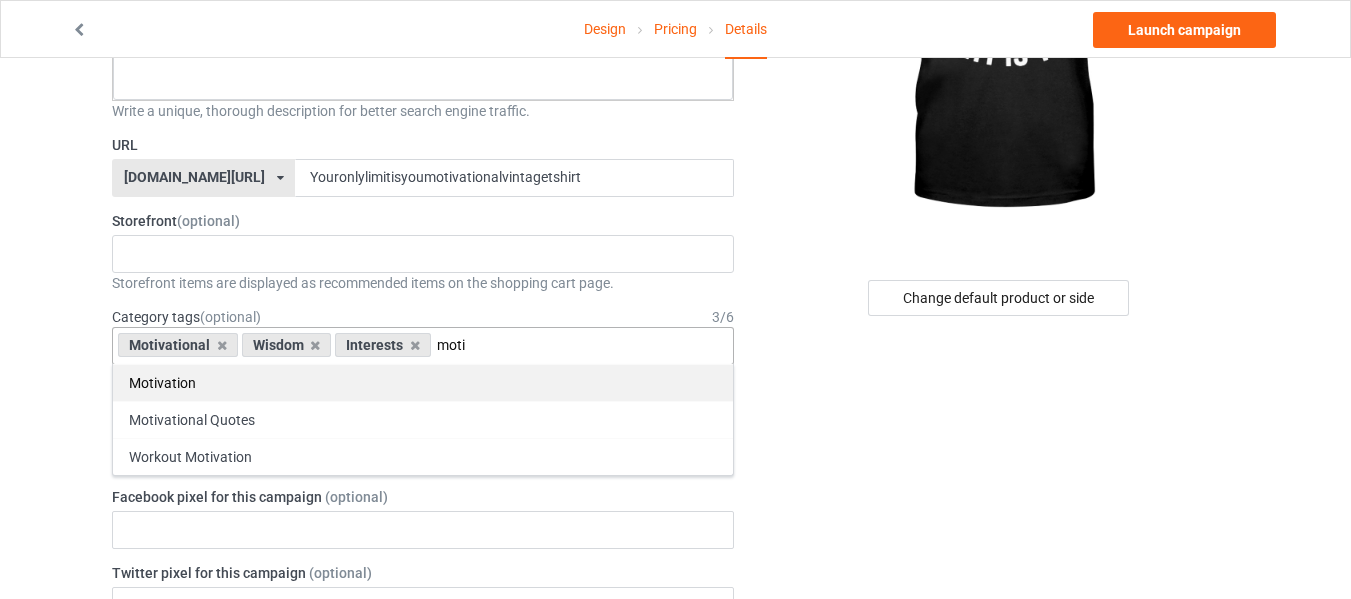 type on "moti" 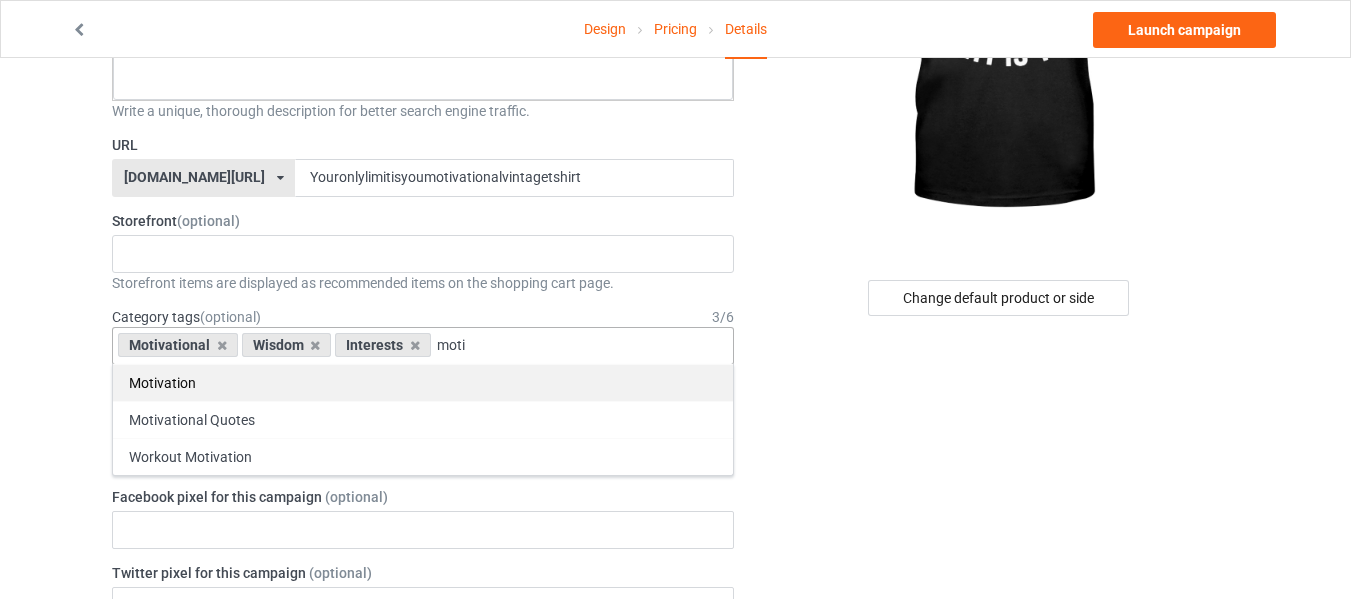 click on "Motivation" at bounding box center [423, 382] 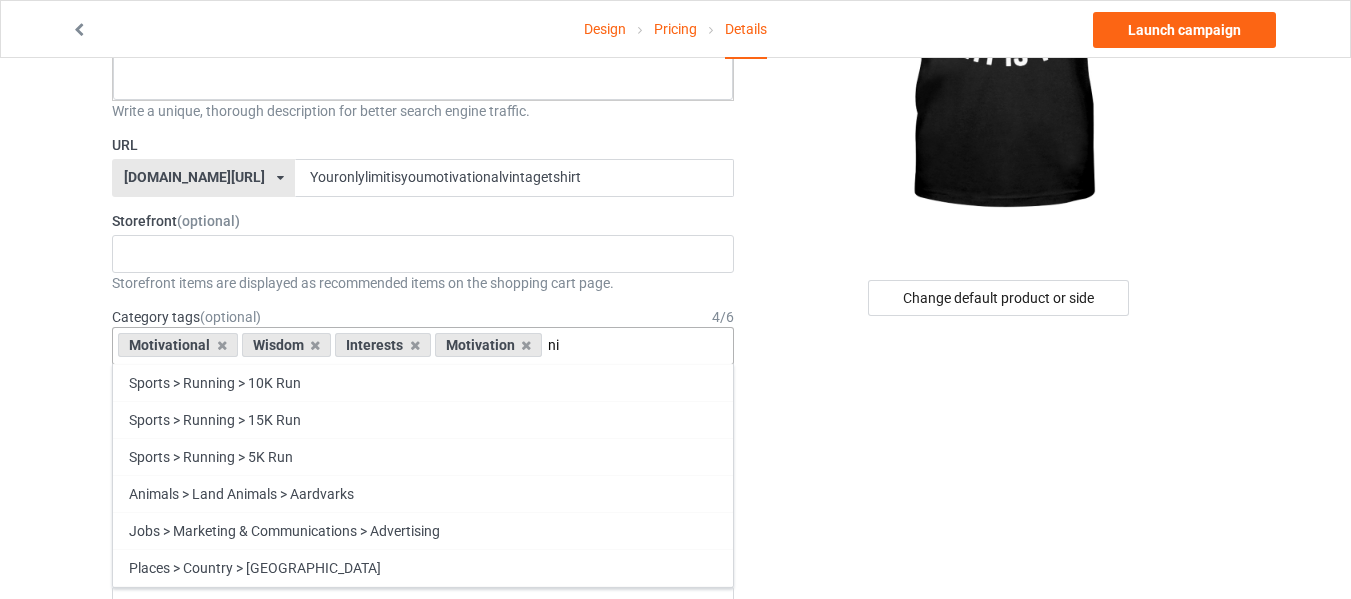 type on "n" 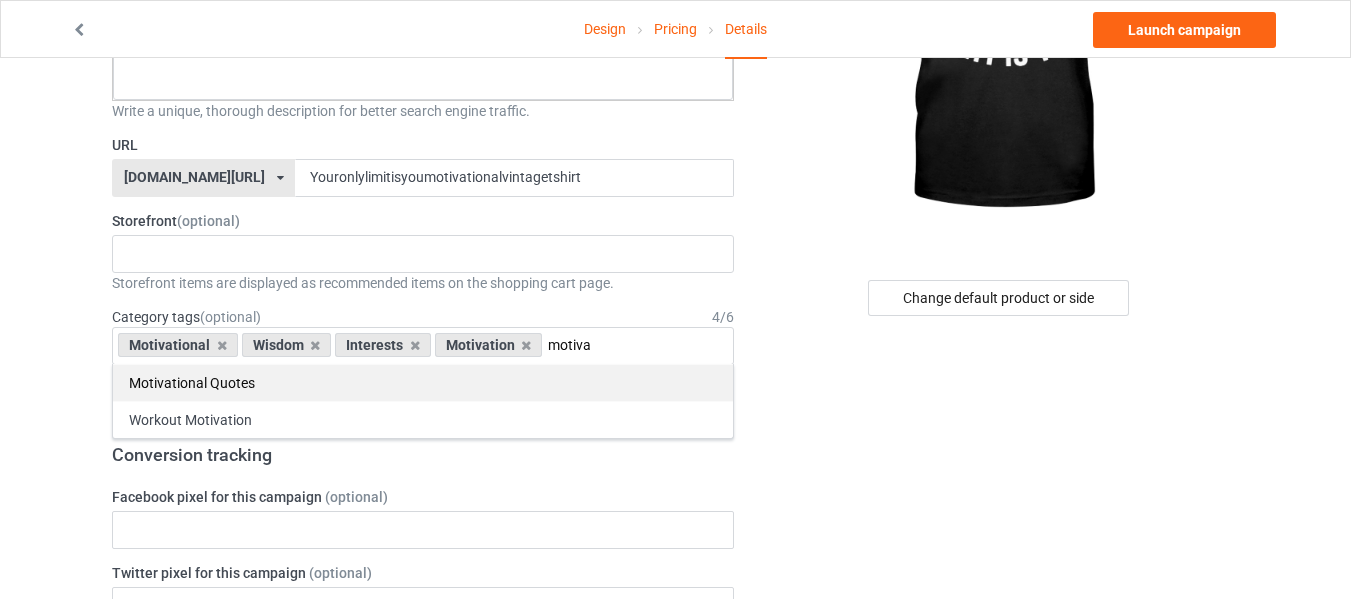 type on "motiva" 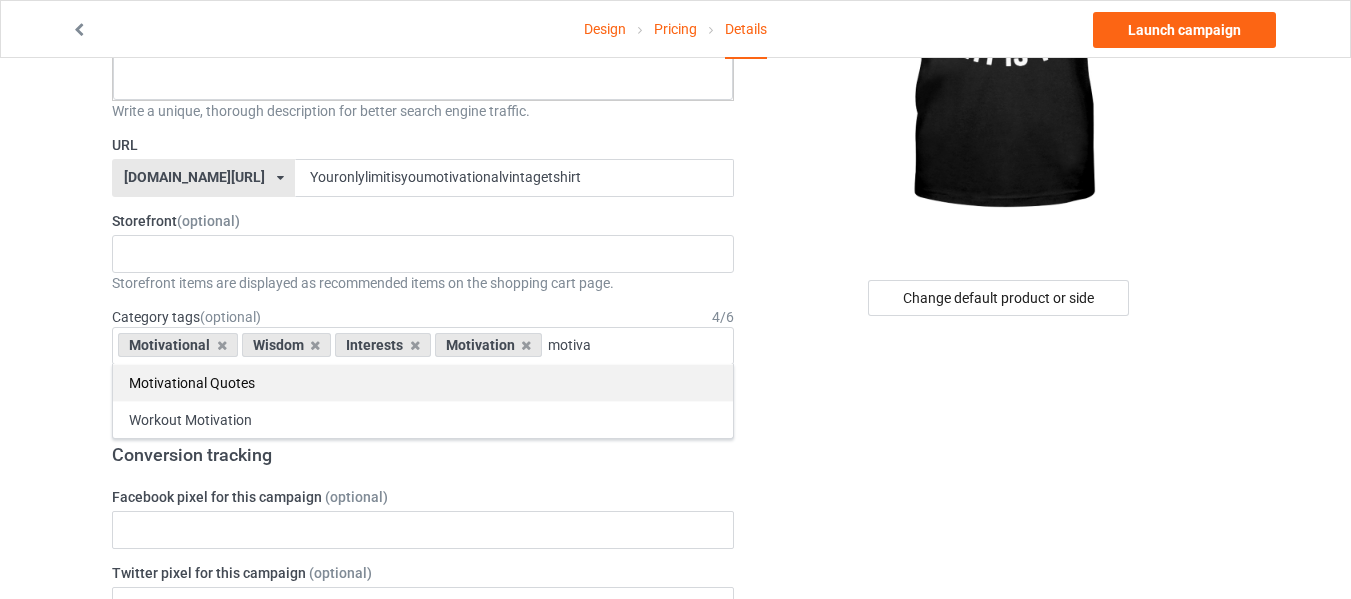 click on "Motivational Quotes" at bounding box center [423, 382] 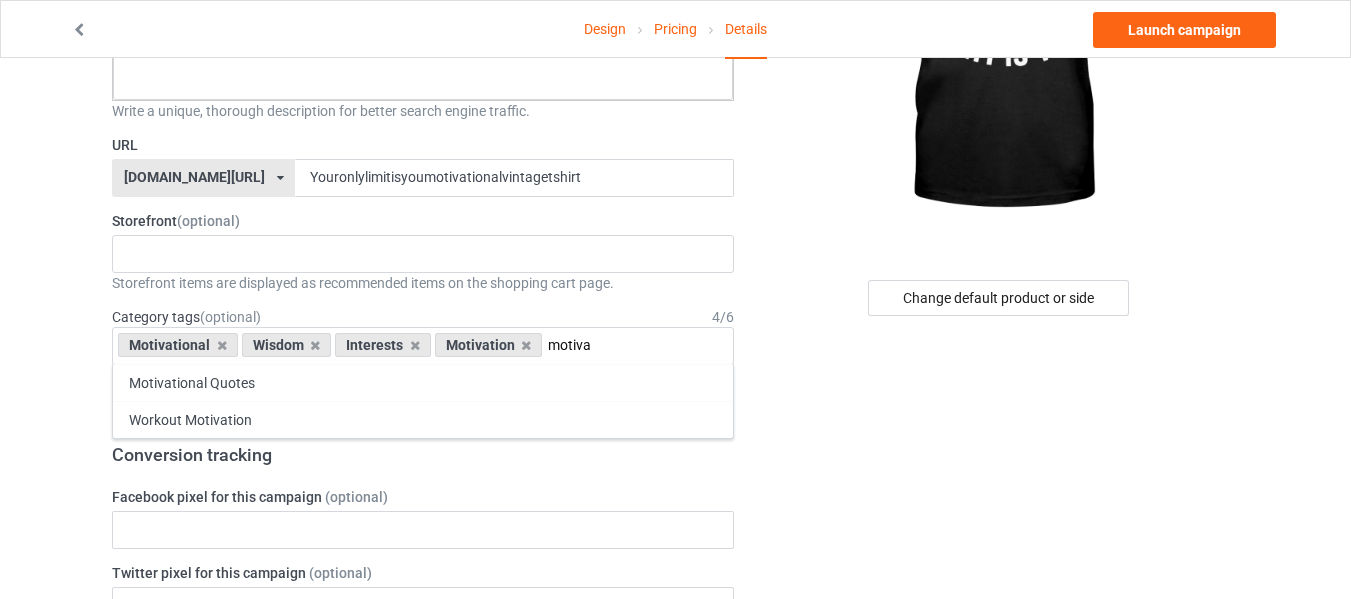 type 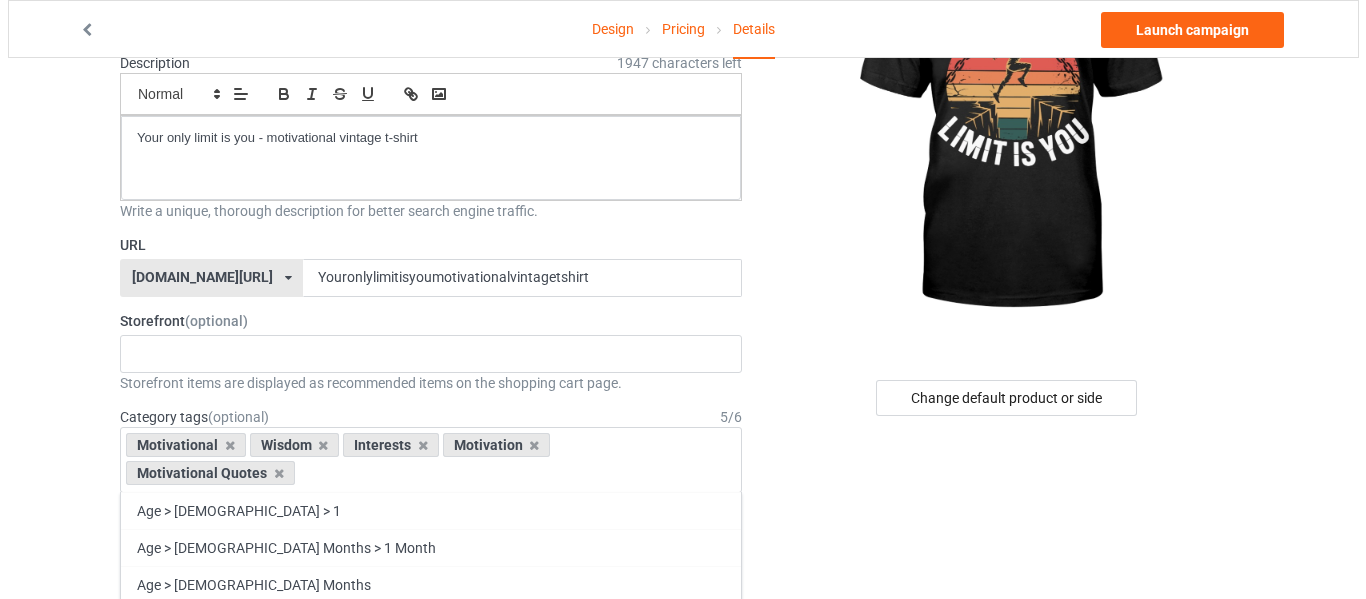 scroll, scrollTop: 0, scrollLeft: 0, axis: both 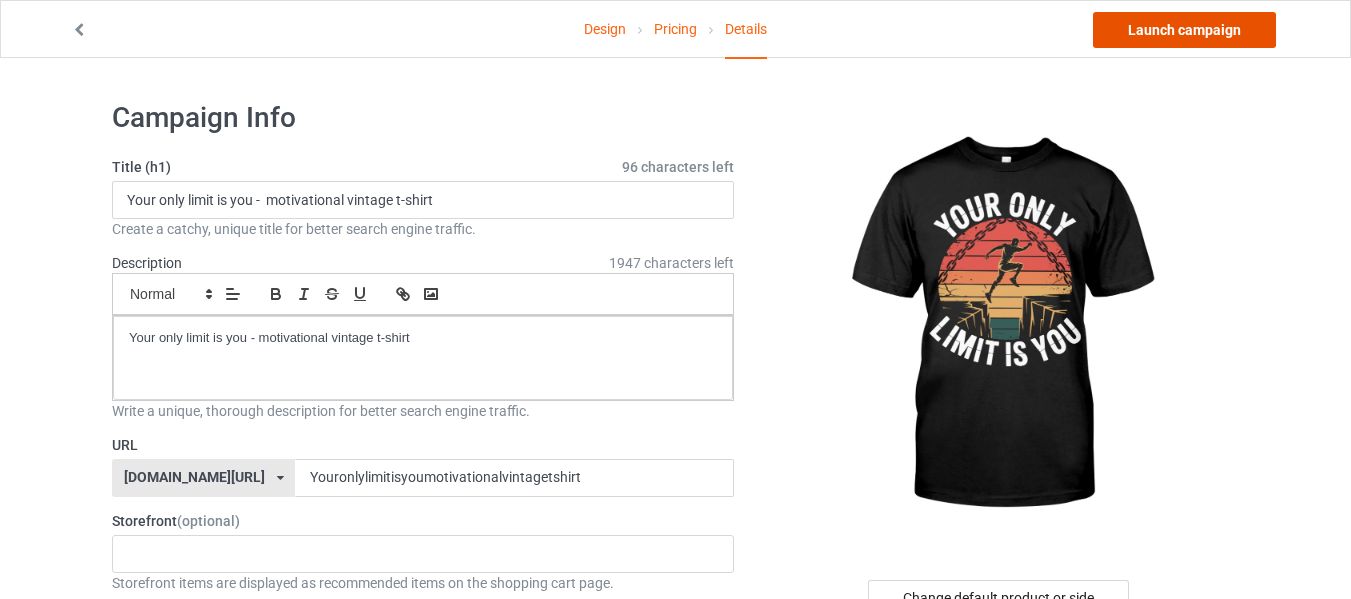 click on "Launch campaign" at bounding box center [1184, 30] 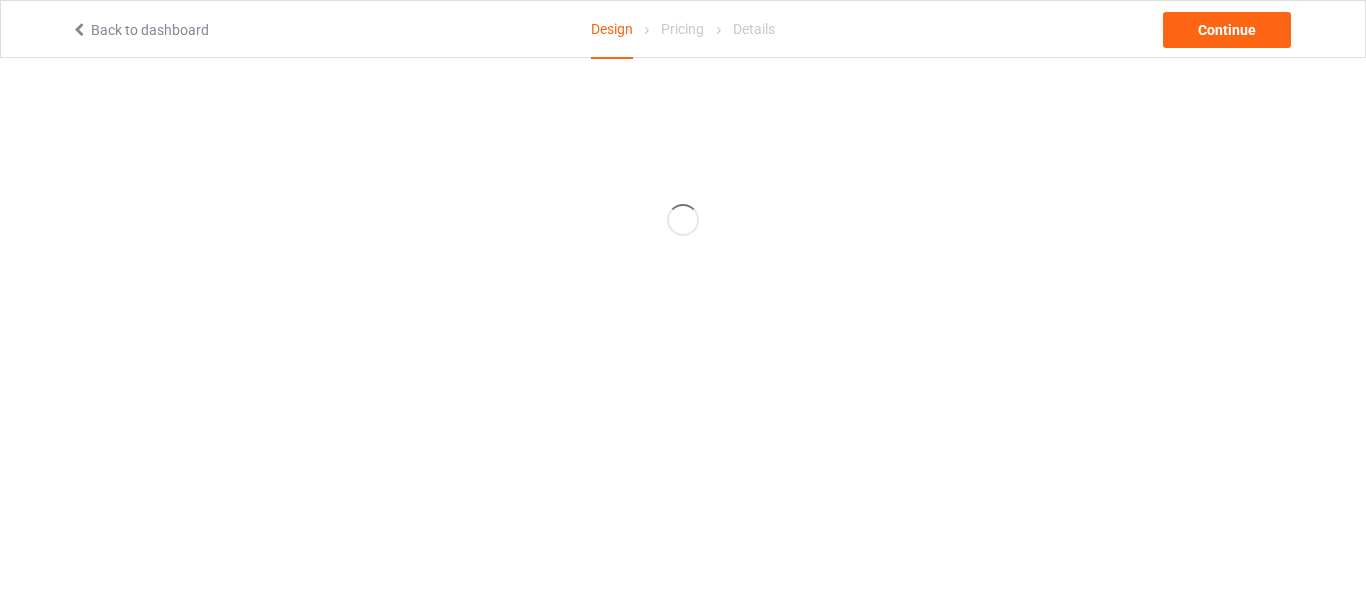 scroll, scrollTop: 0, scrollLeft: 0, axis: both 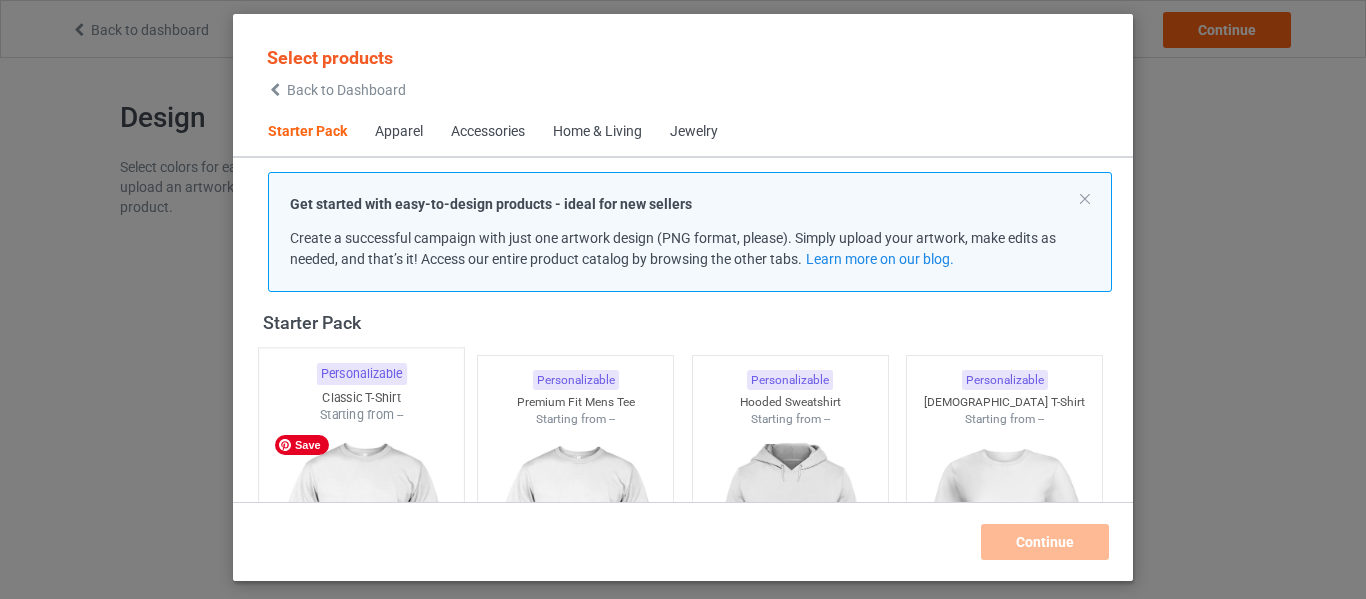click at bounding box center (361, 541) 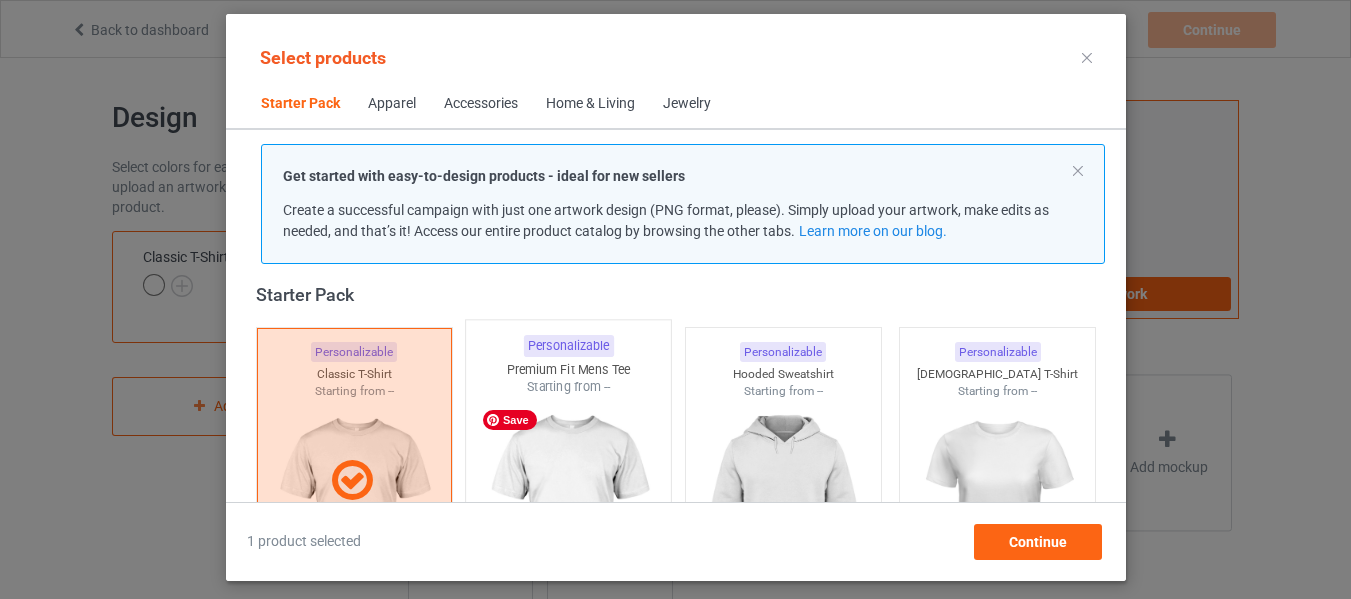 click at bounding box center (568, 513) 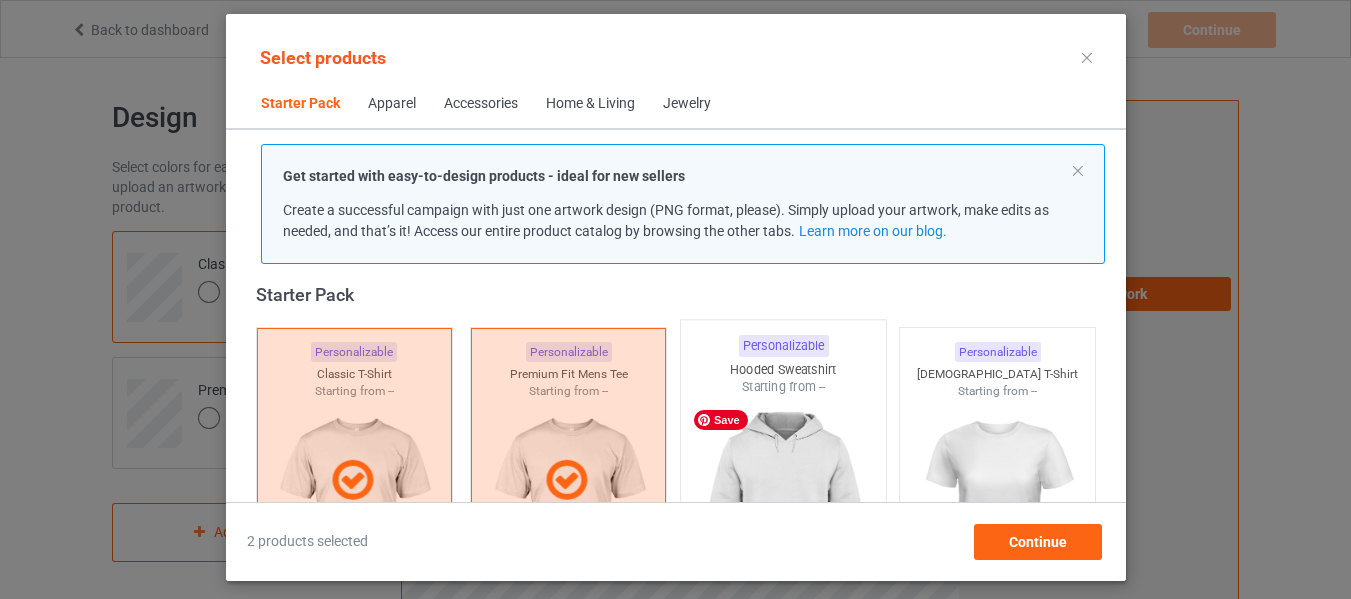 click at bounding box center (783, 513) 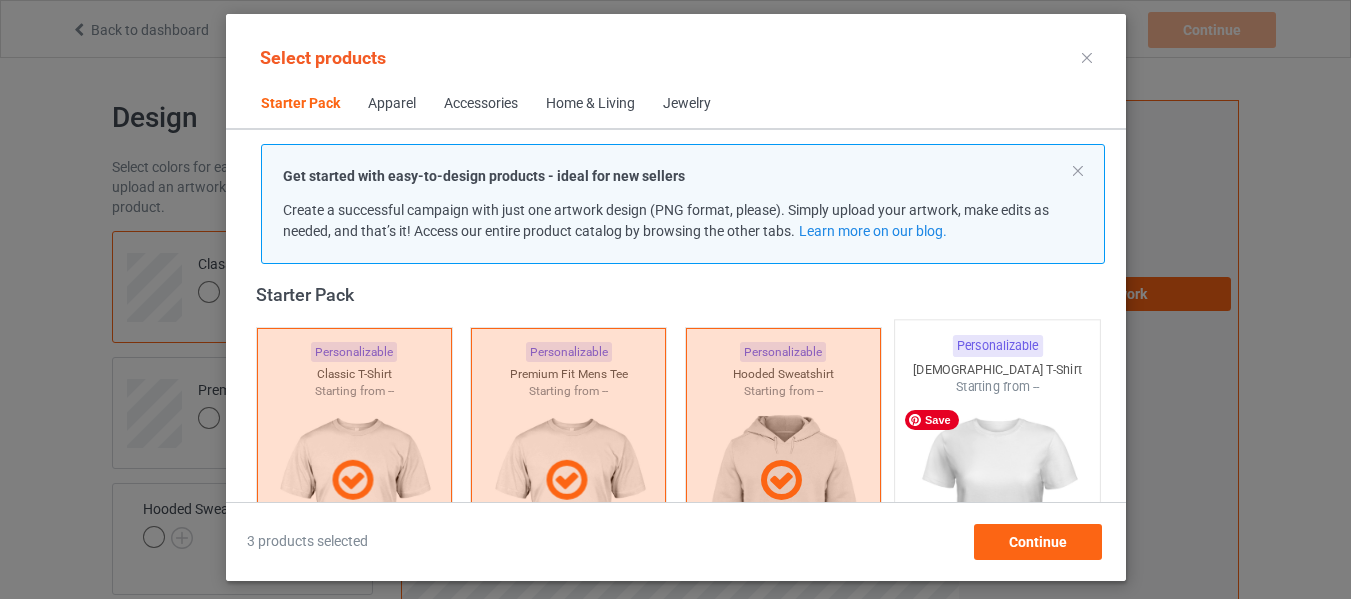 click at bounding box center [997, 513] 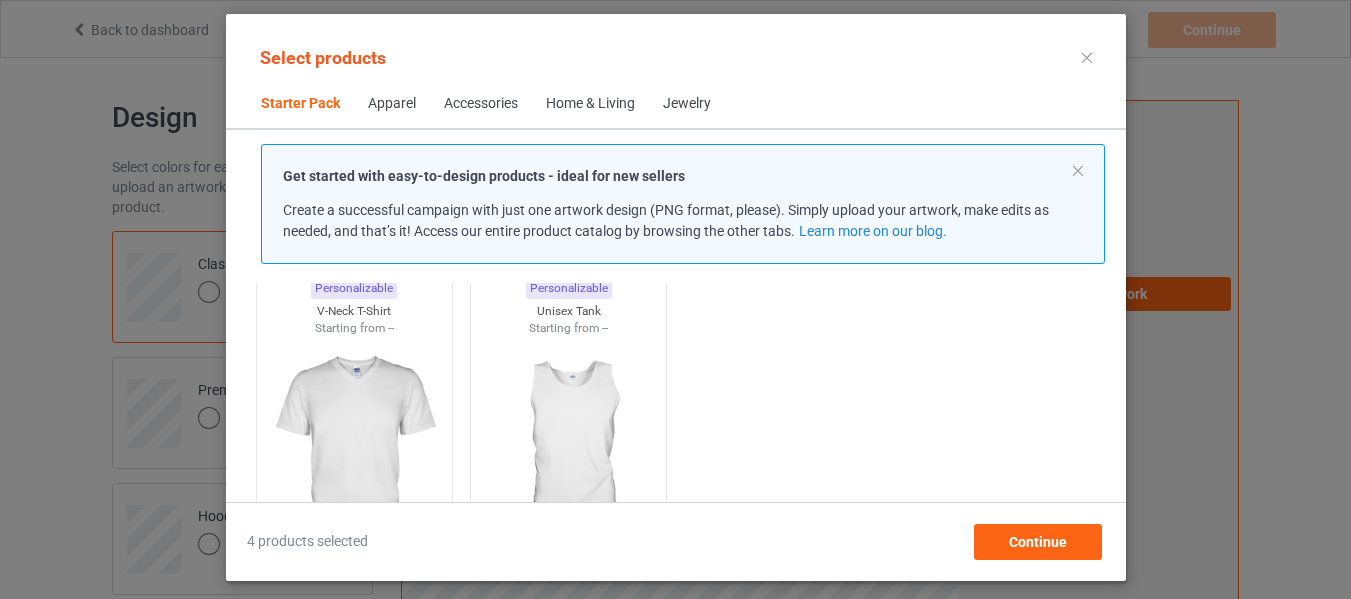 scroll, scrollTop: 426, scrollLeft: 0, axis: vertical 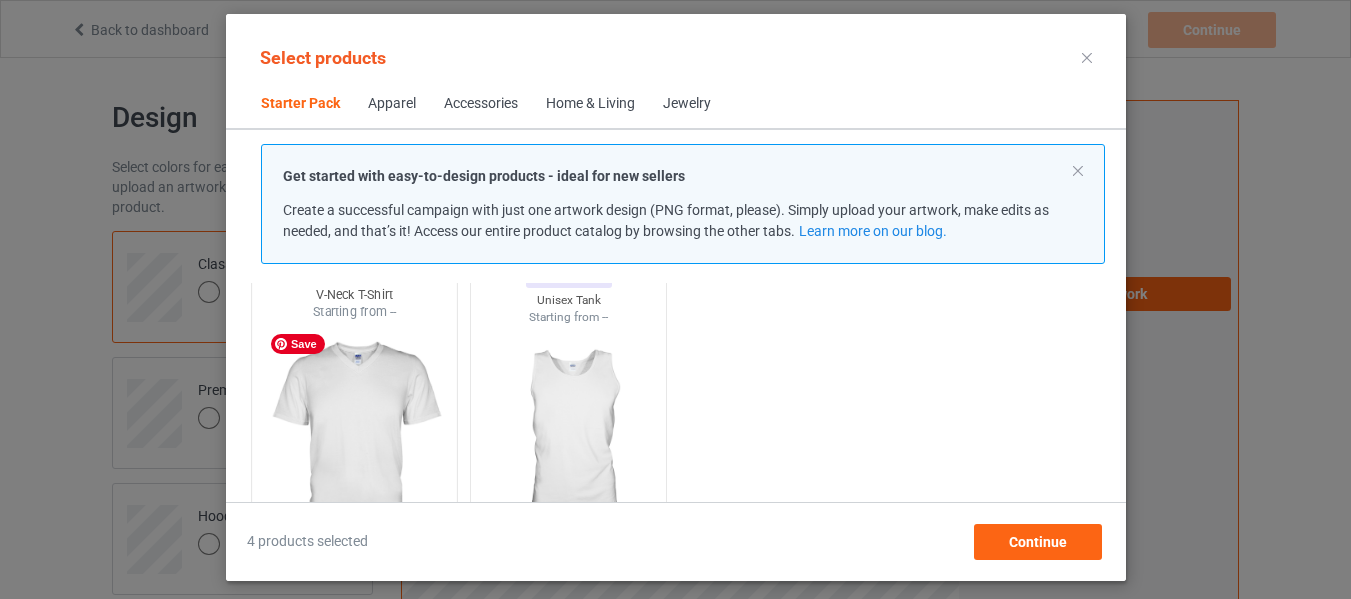 click at bounding box center (354, 438) 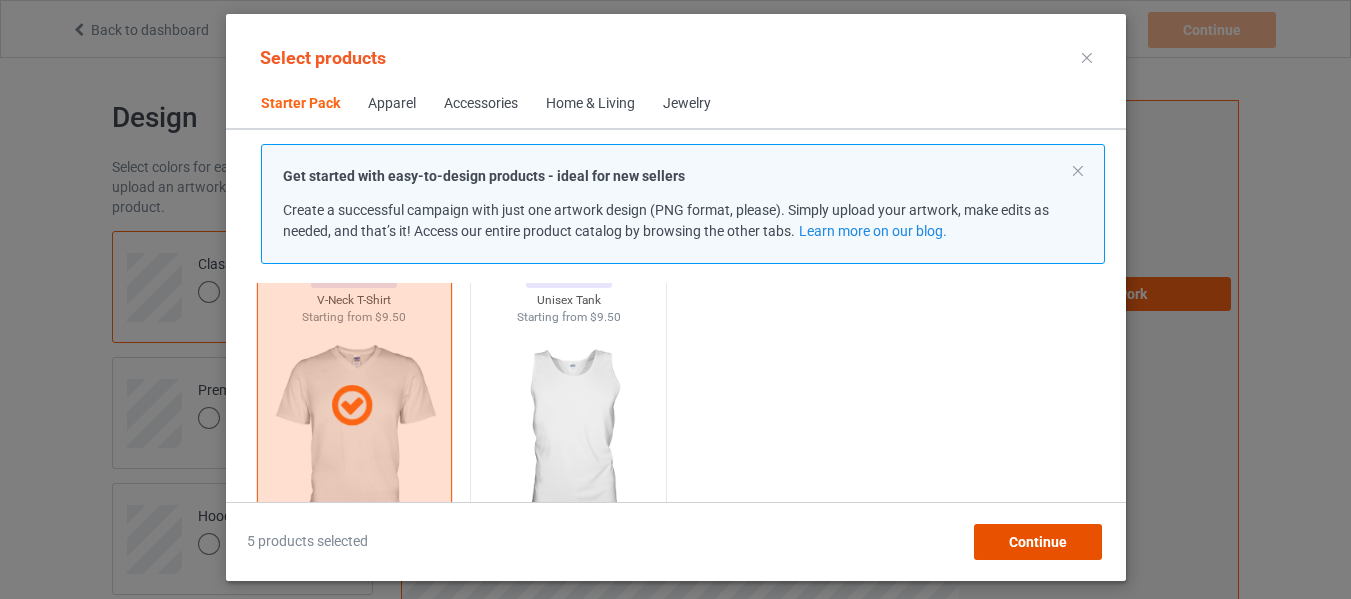 click on "Continue" at bounding box center [1037, 542] 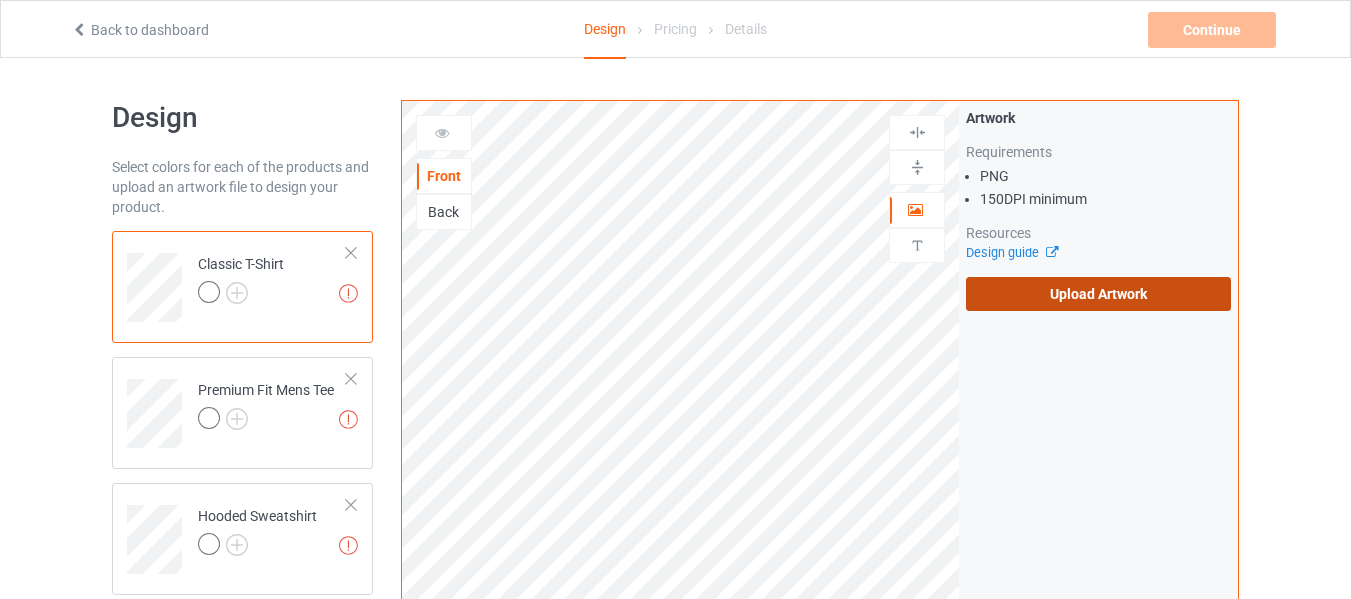 click on "Upload Artwork" at bounding box center (1098, 294) 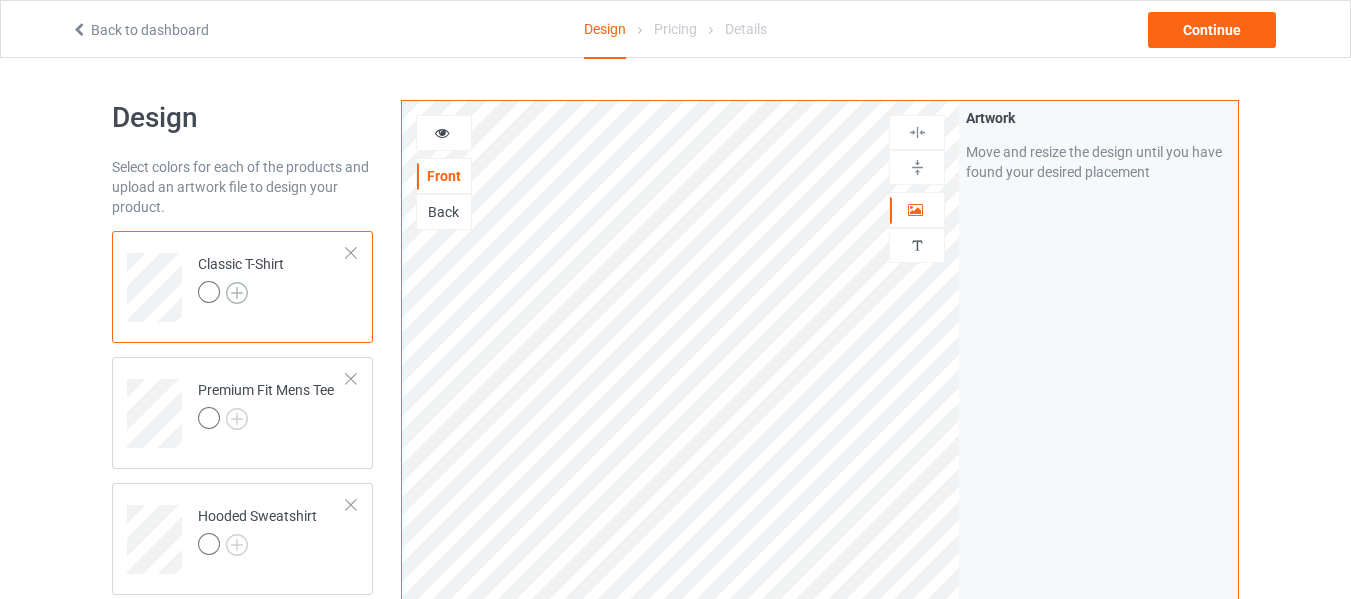 click at bounding box center (237, 293) 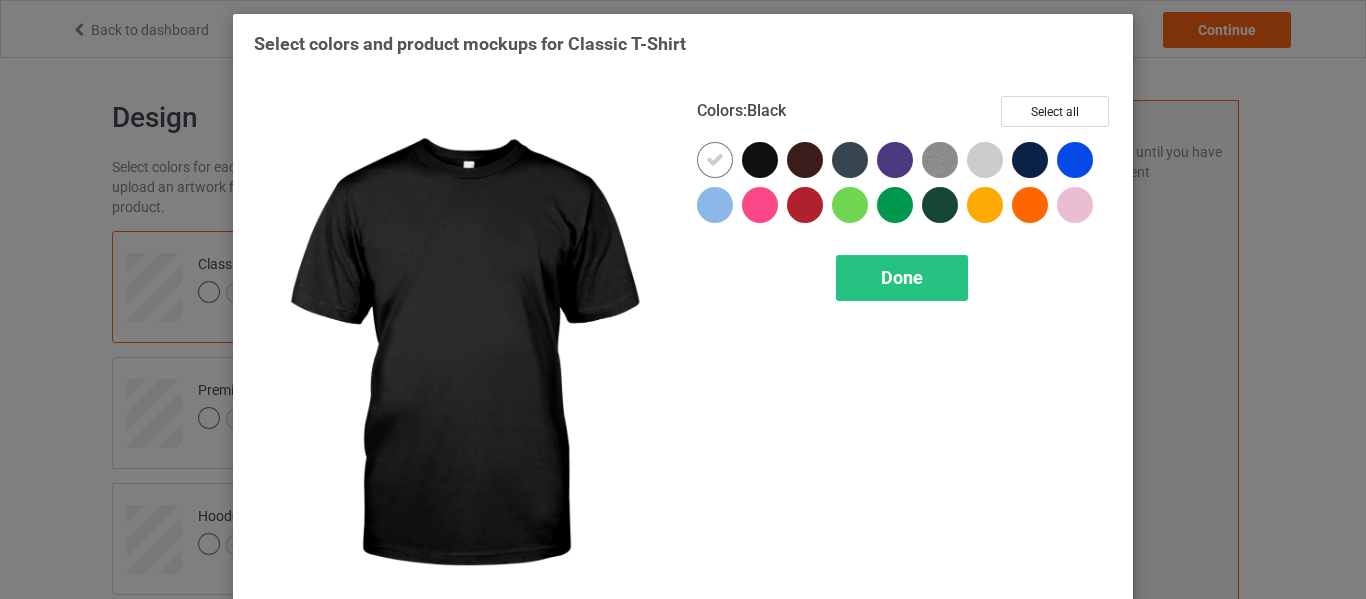 click at bounding box center [760, 160] 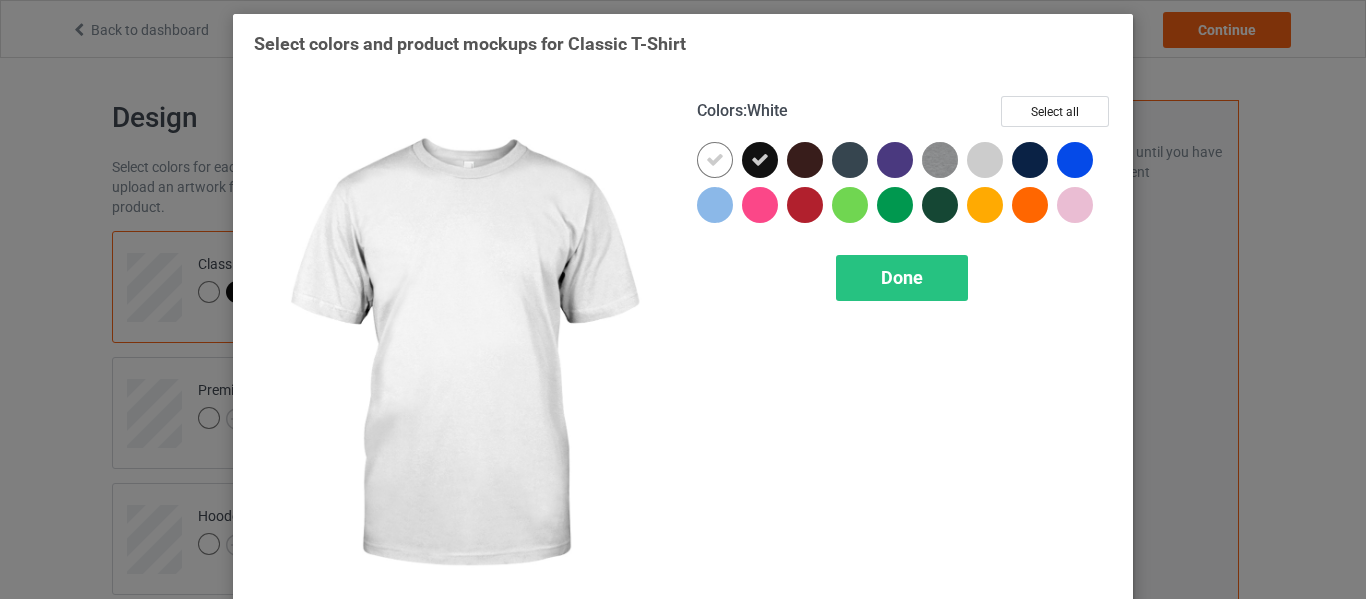 click at bounding box center (715, 160) 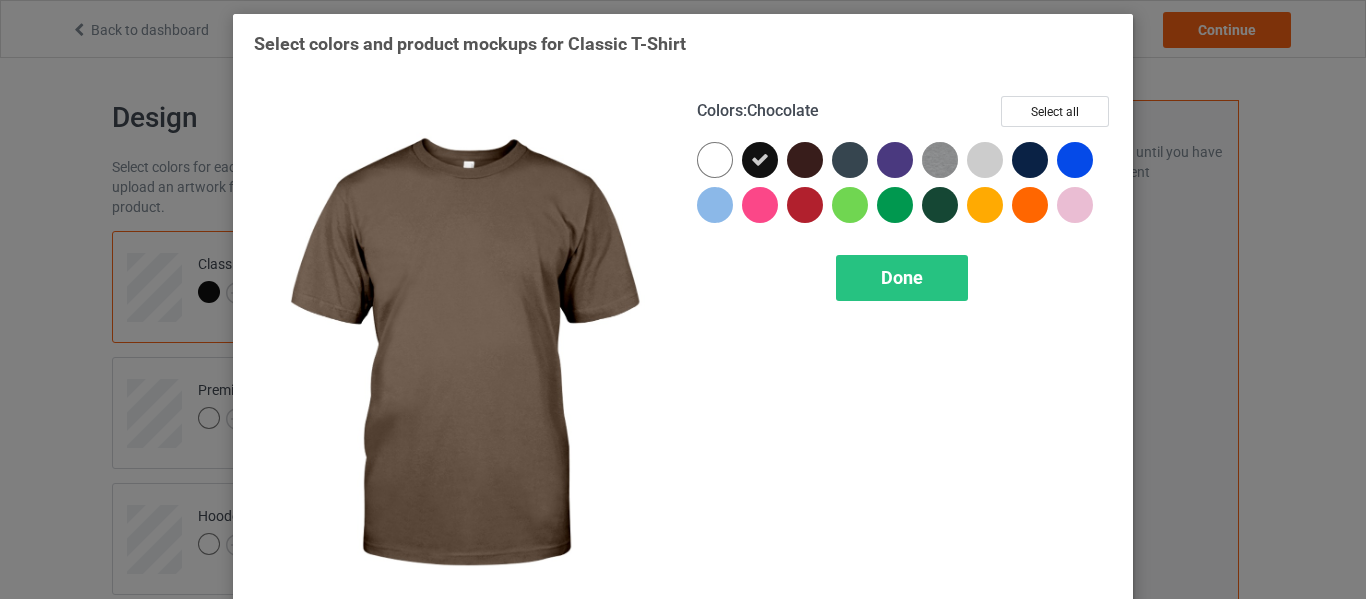click at bounding box center (805, 160) 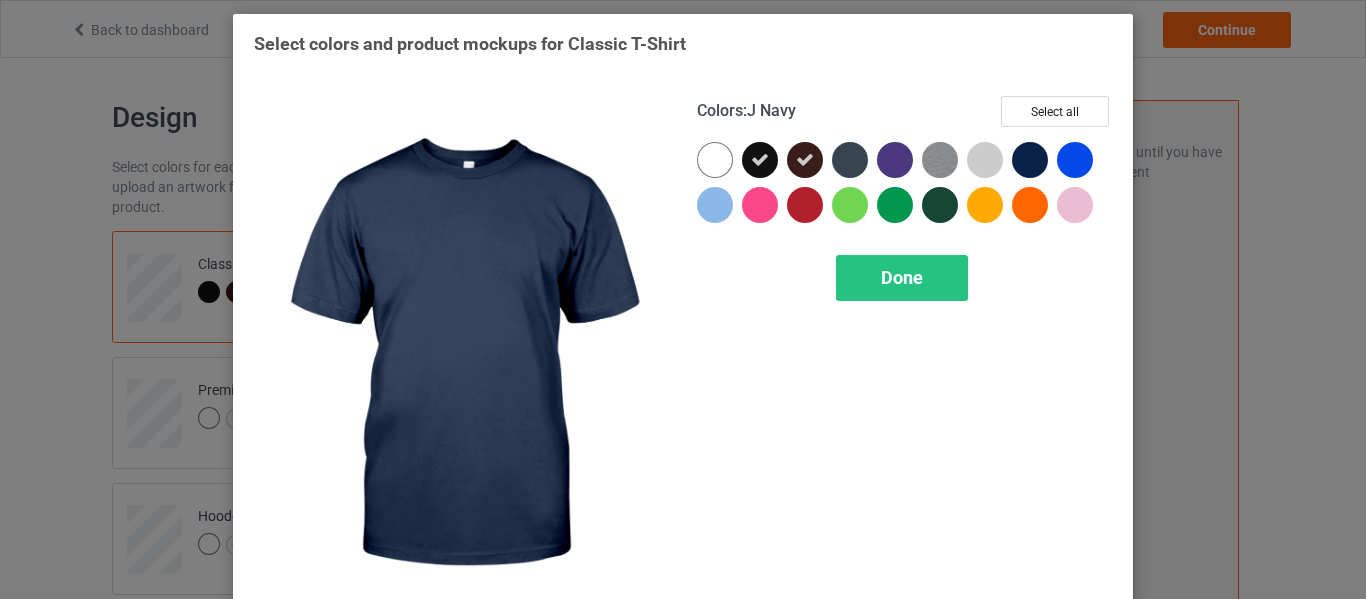 click at bounding box center [1030, 160] 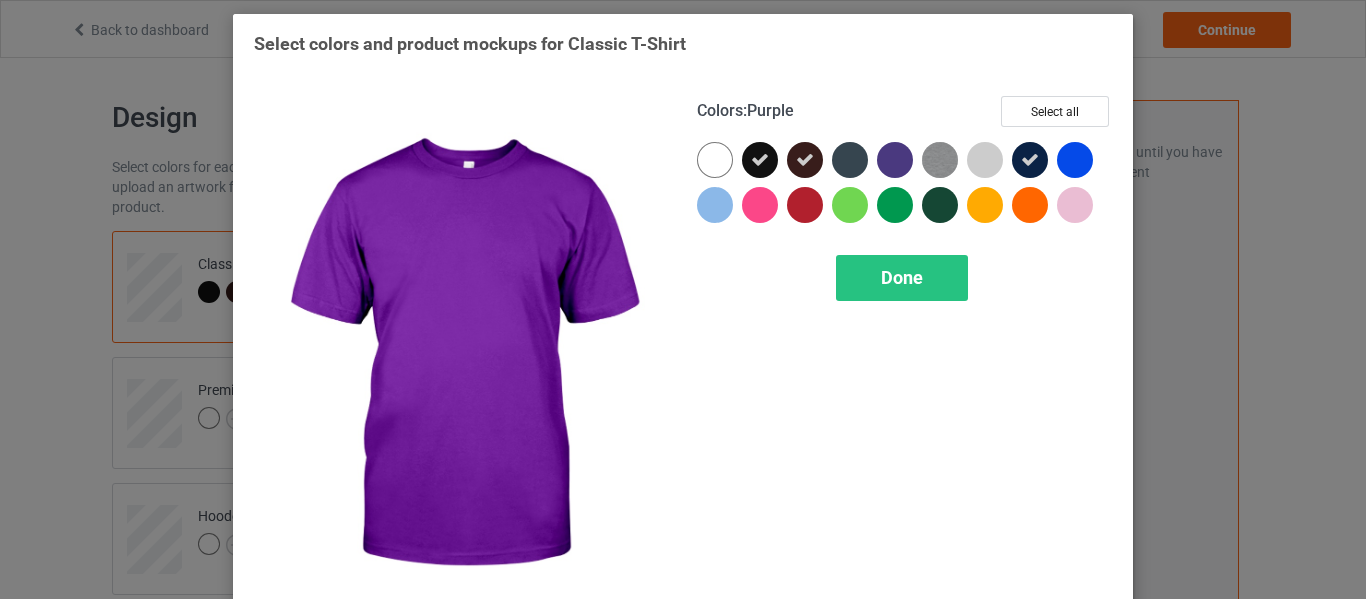 click at bounding box center (895, 160) 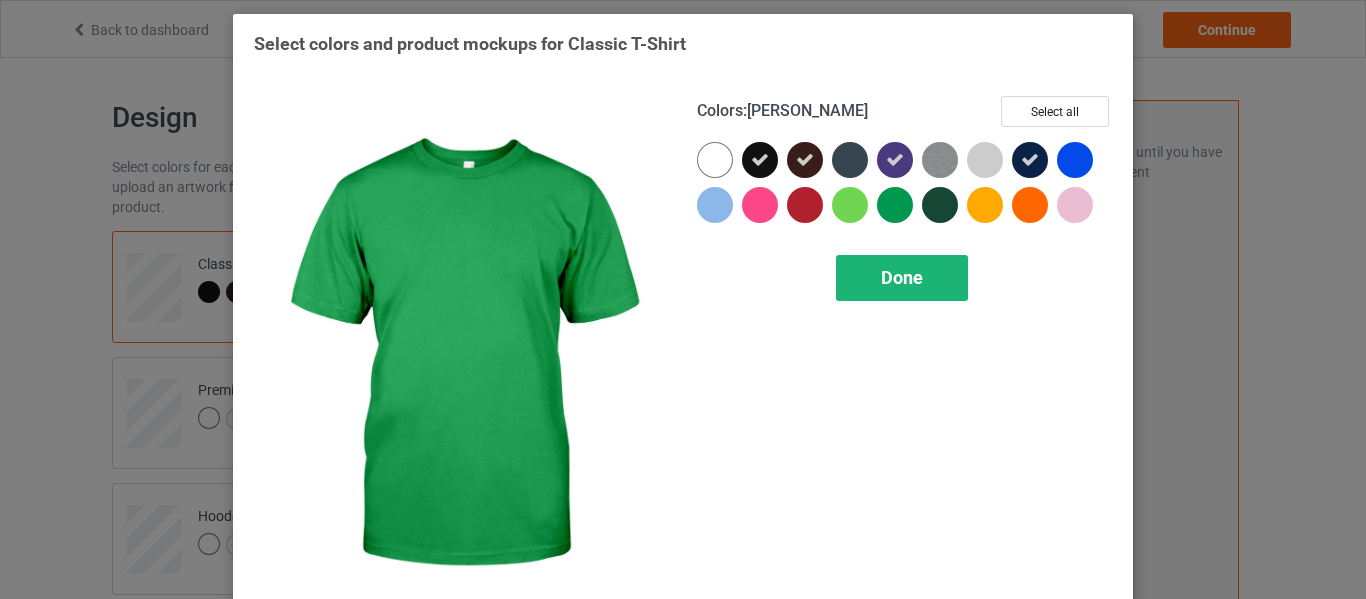 click on "Done" at bounding box center (902, 277) 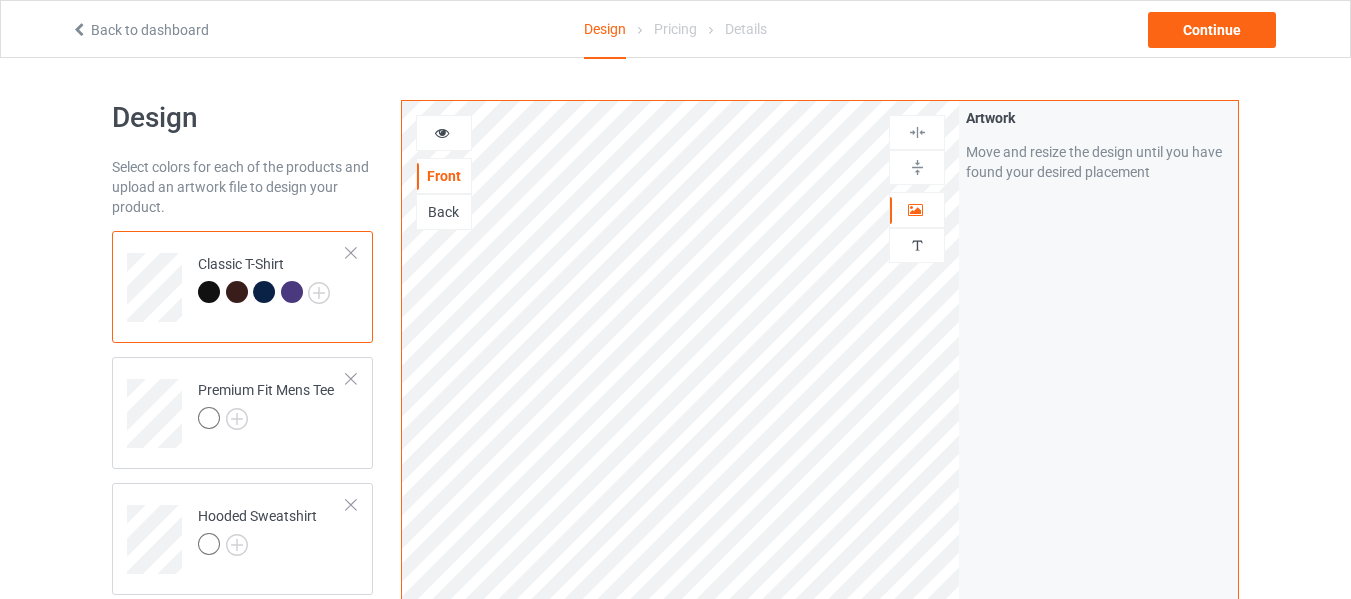 click at bounding box center (292, 292) 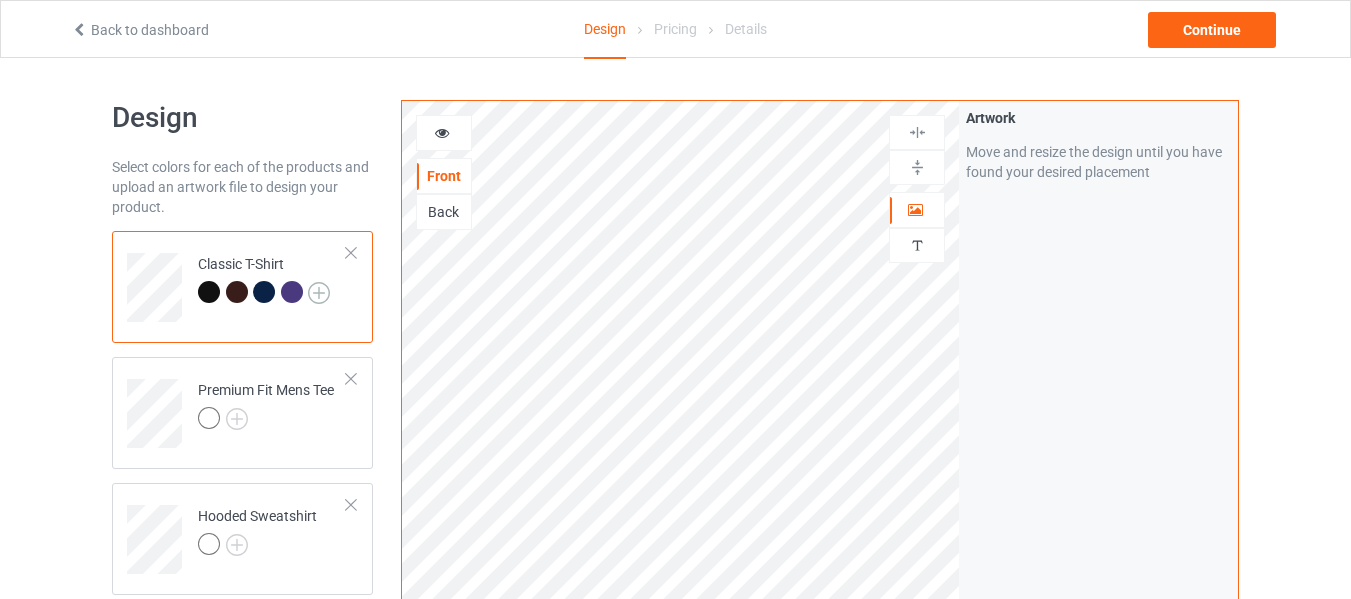 click at bounding box center (319, 293) 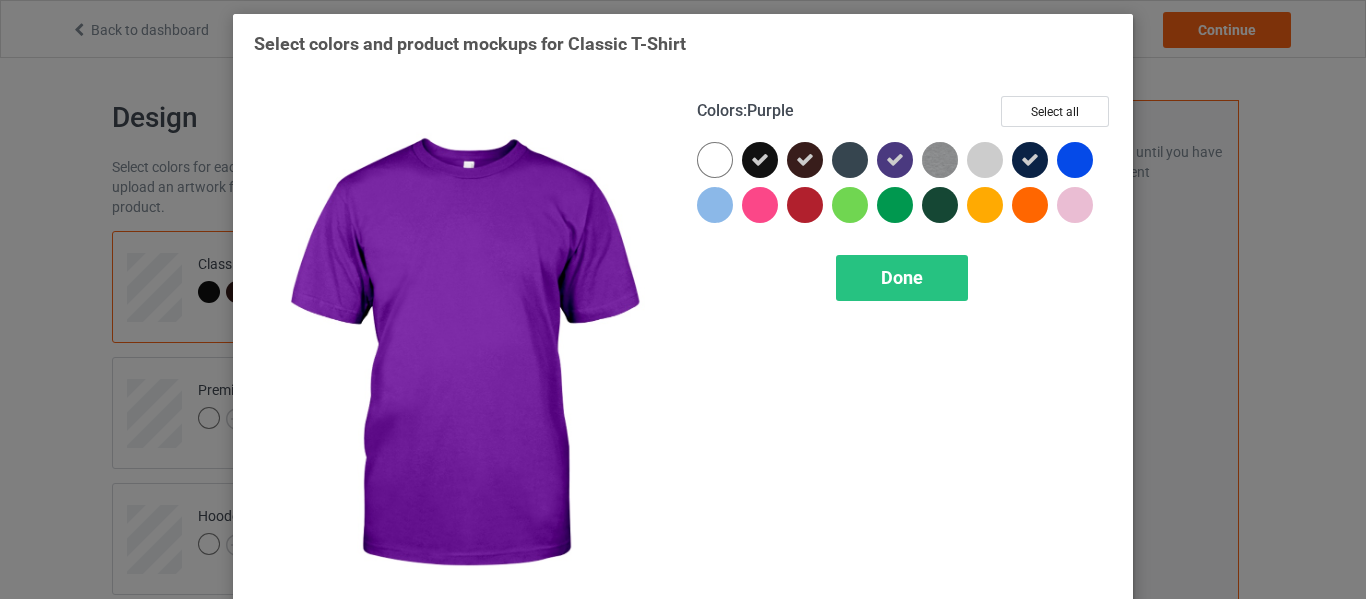click at bounding box center (895, 160) 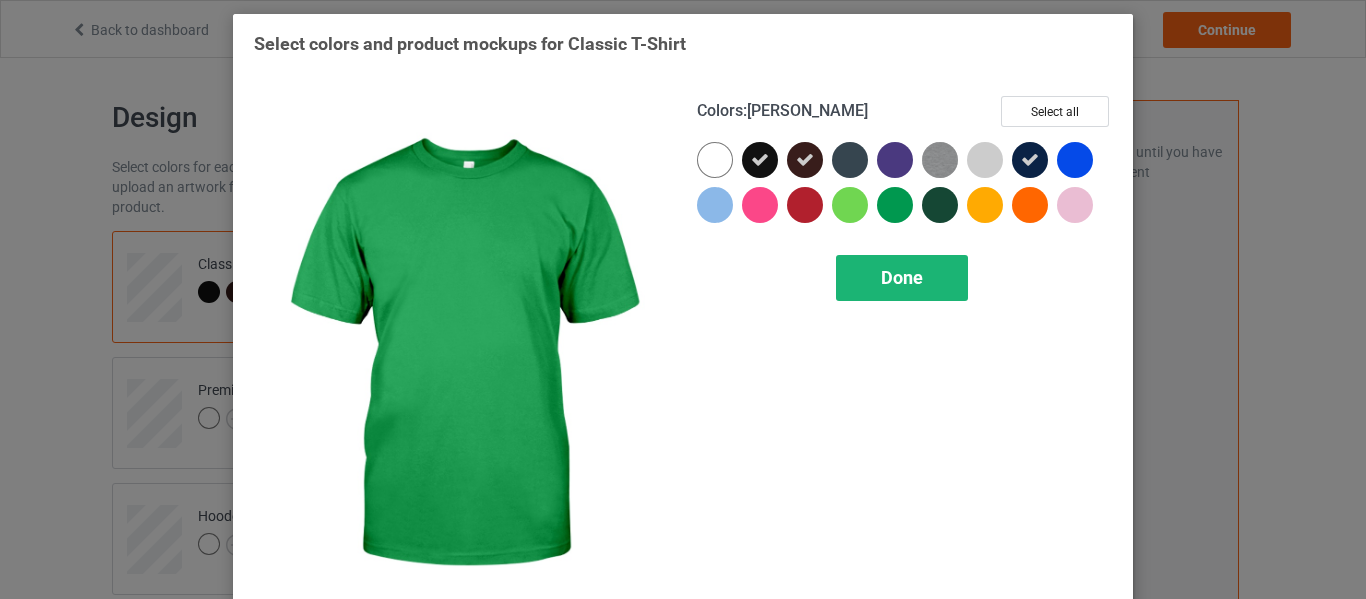 click on "Done" at bounding box center [902, 277] 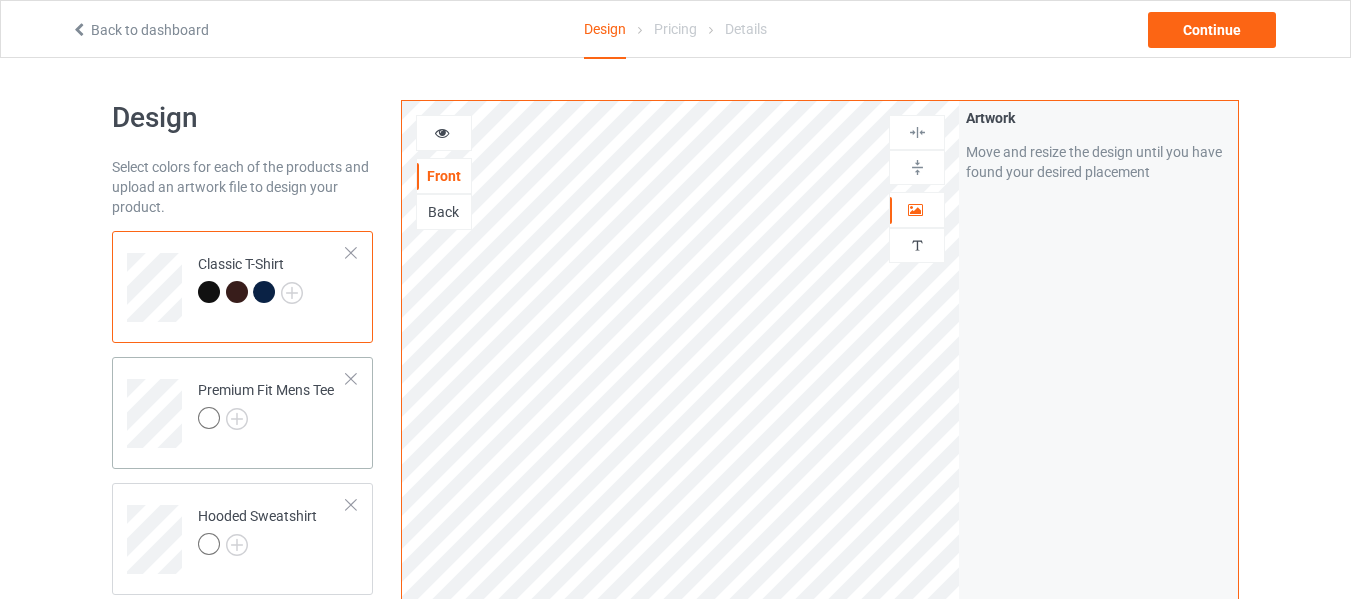 click at bounding box center [266, 421] 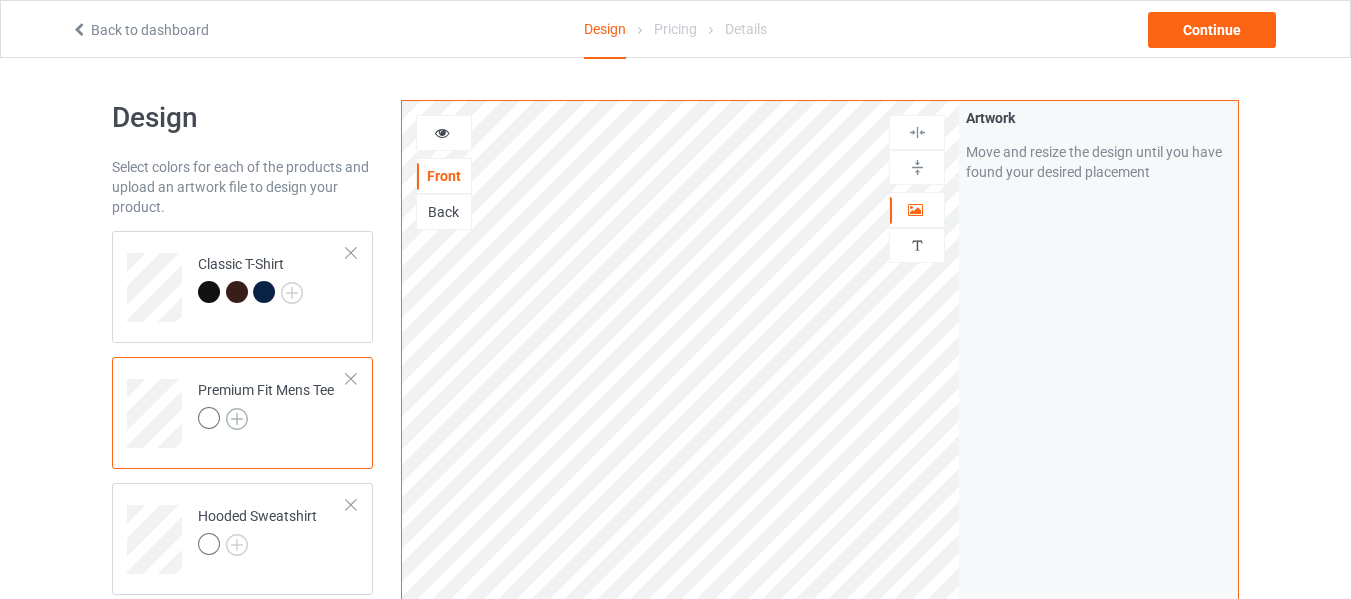 click at bounding box center [237, 419] 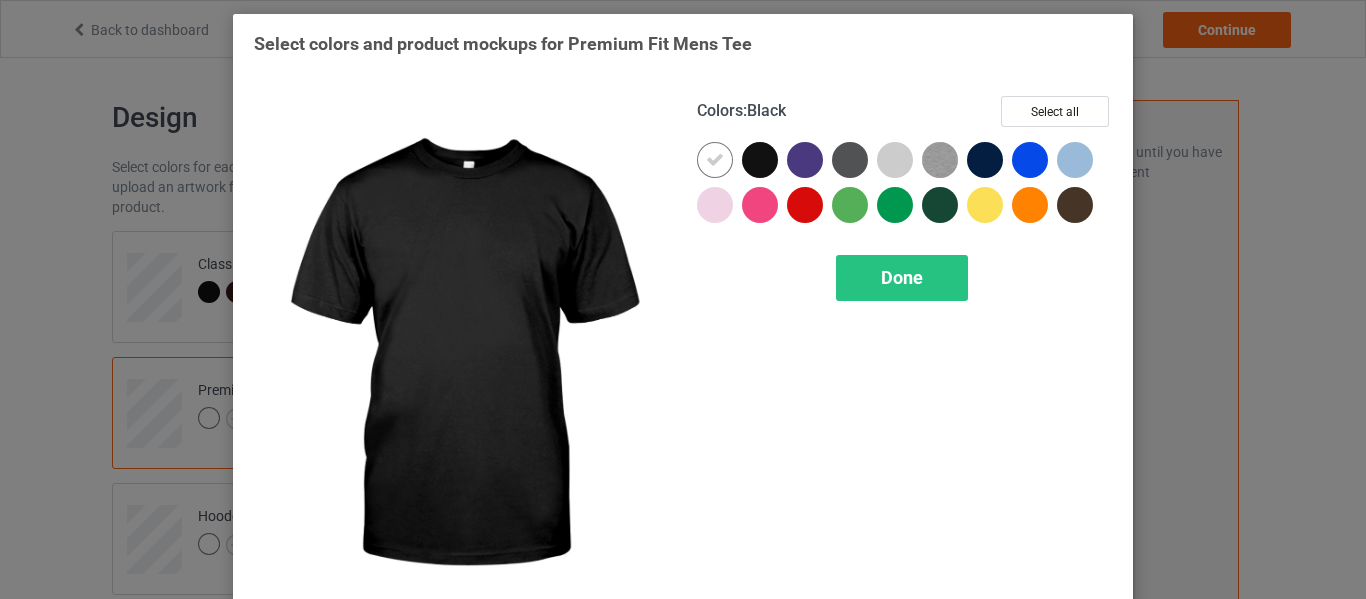 click at bounding box center [760, 160] 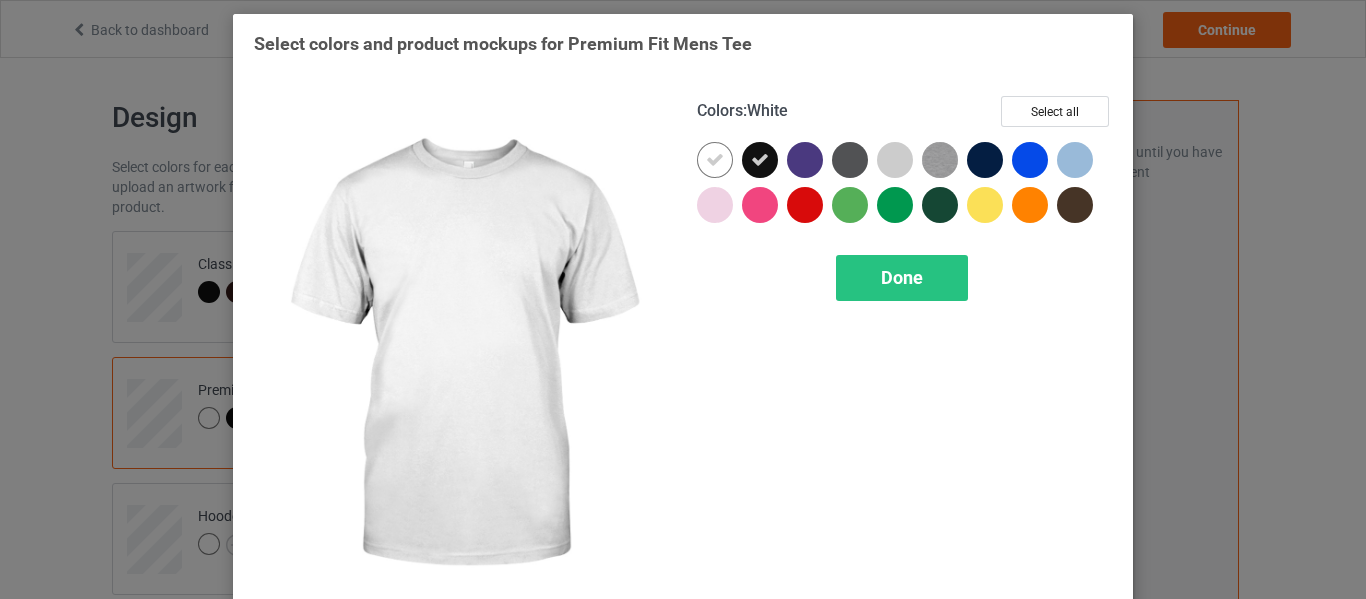 click at bounding box center (715, 160) 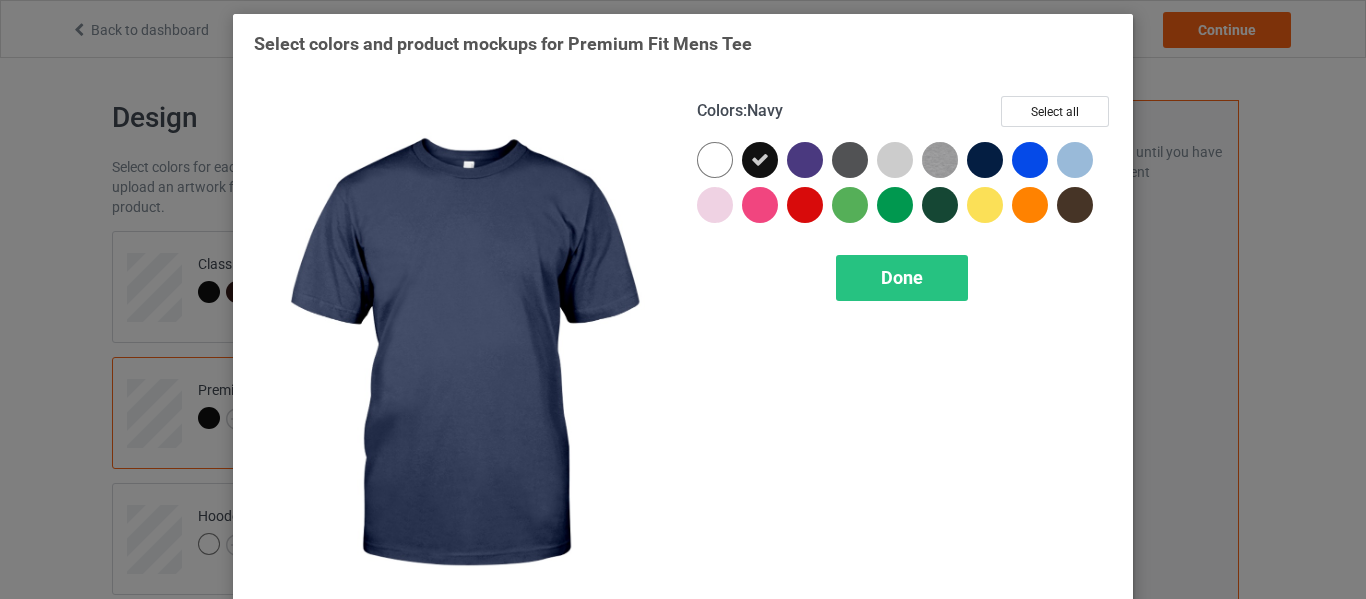 click at bounding box center [985, 160] 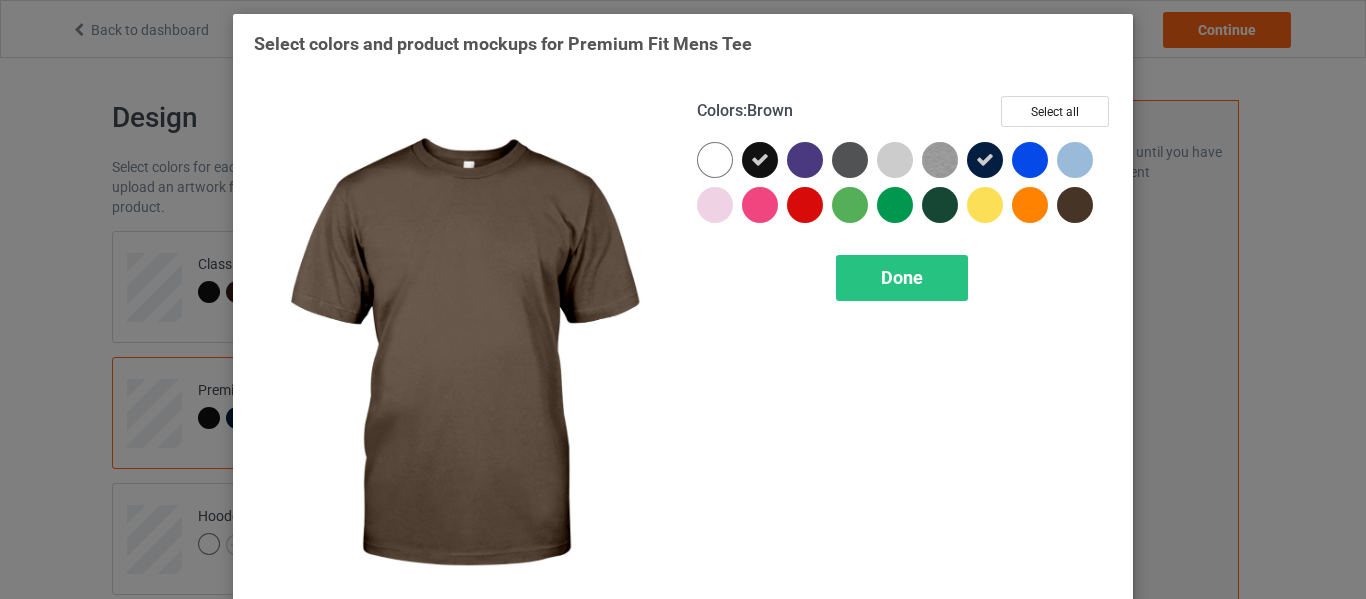 click at bounding box center (1075, 205) 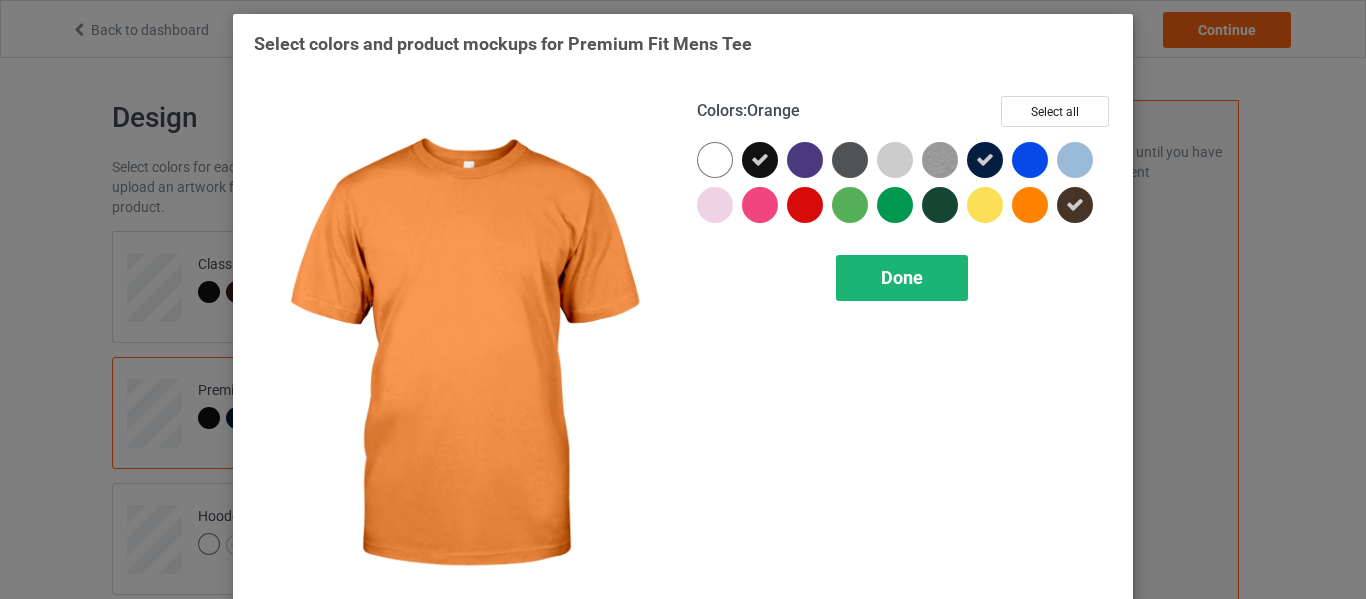 click on "Done" at bounding box center [902, 277] 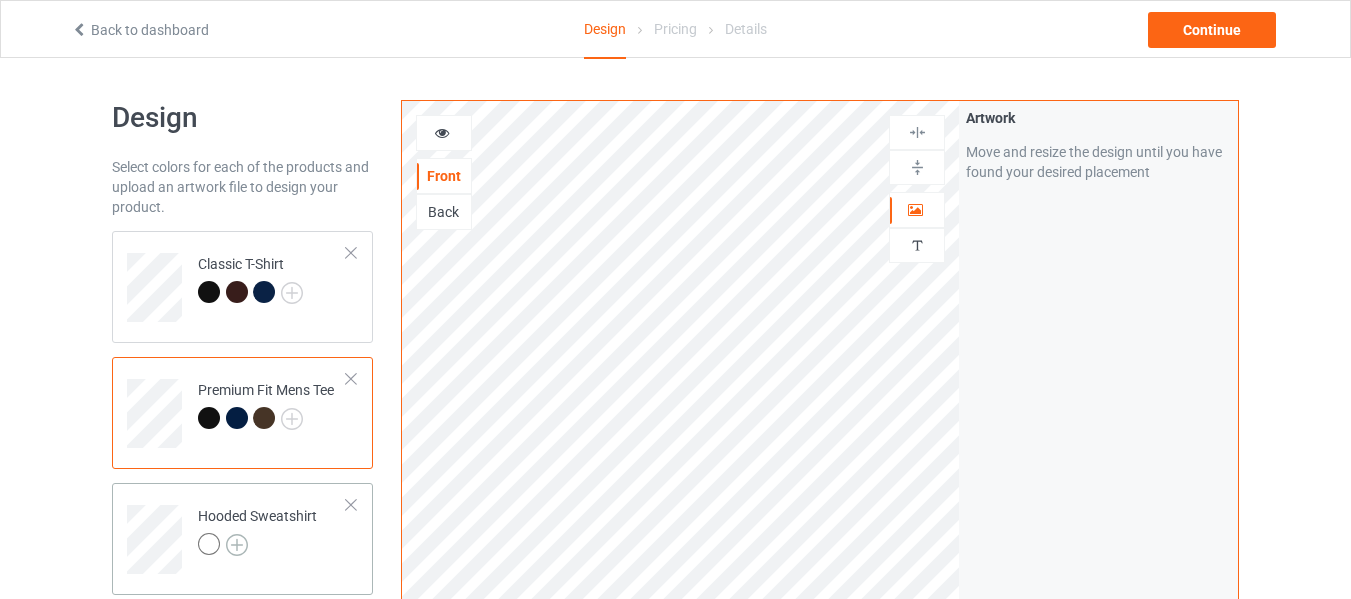 click at bounding box center (237, 545) 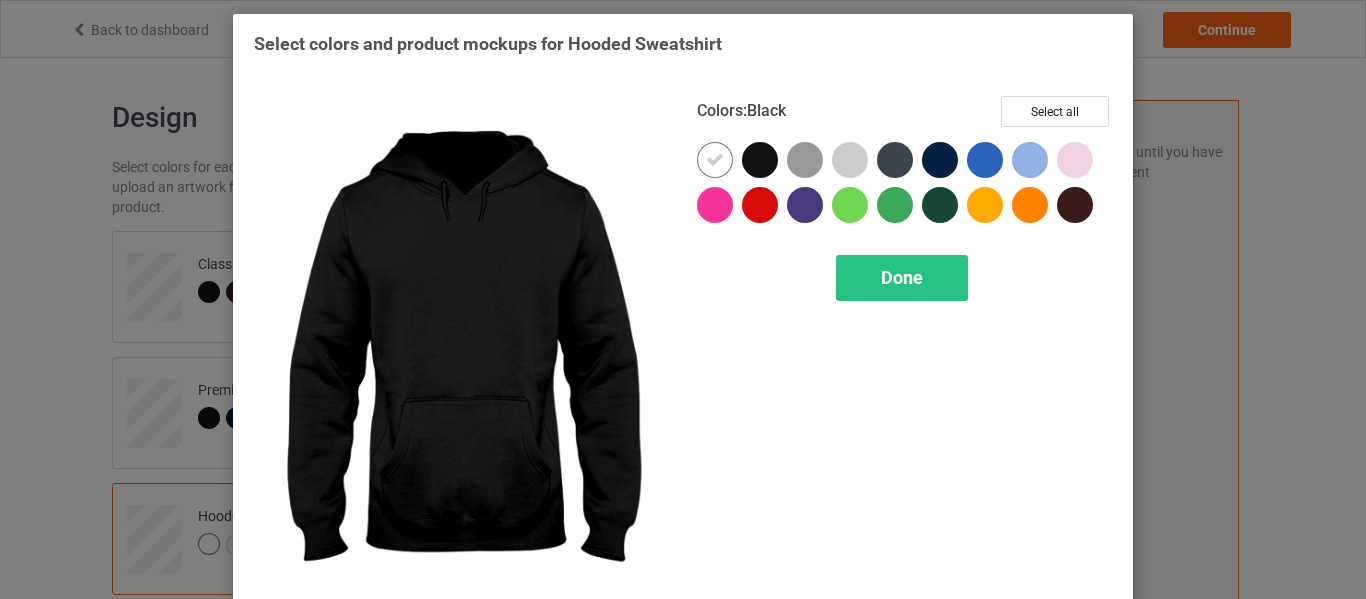 click at bounding box center [760, 160] 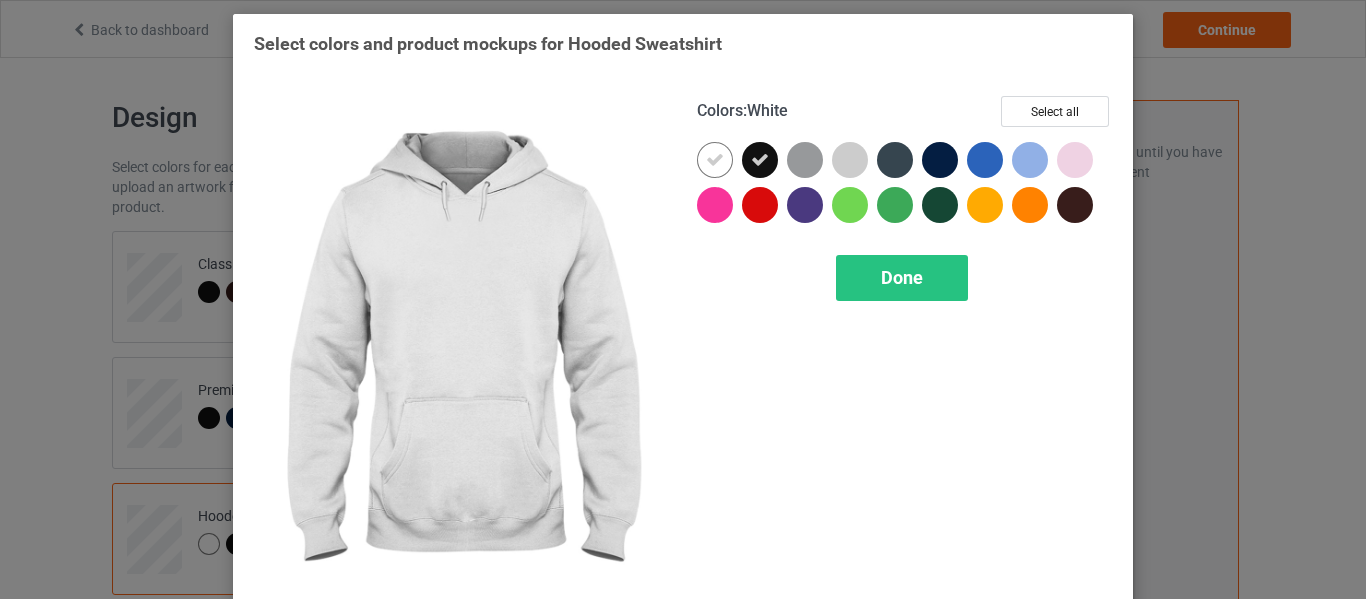 click at bounding box center [715, 160] 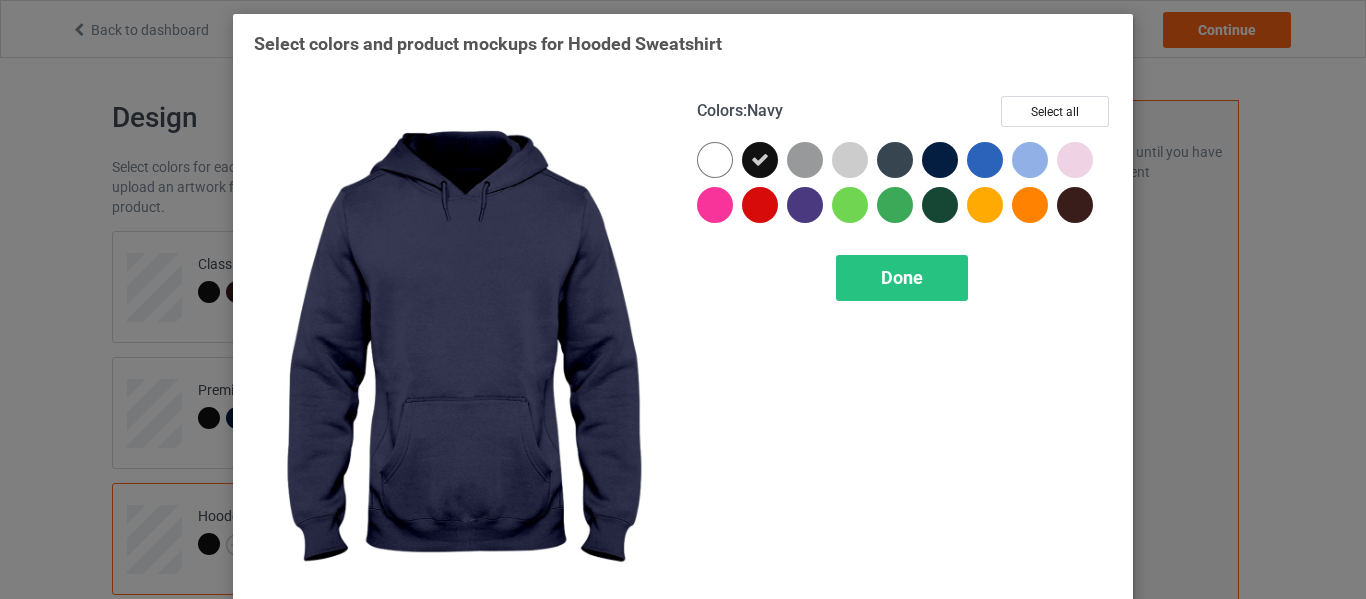 click at bounding box center (940, 160) 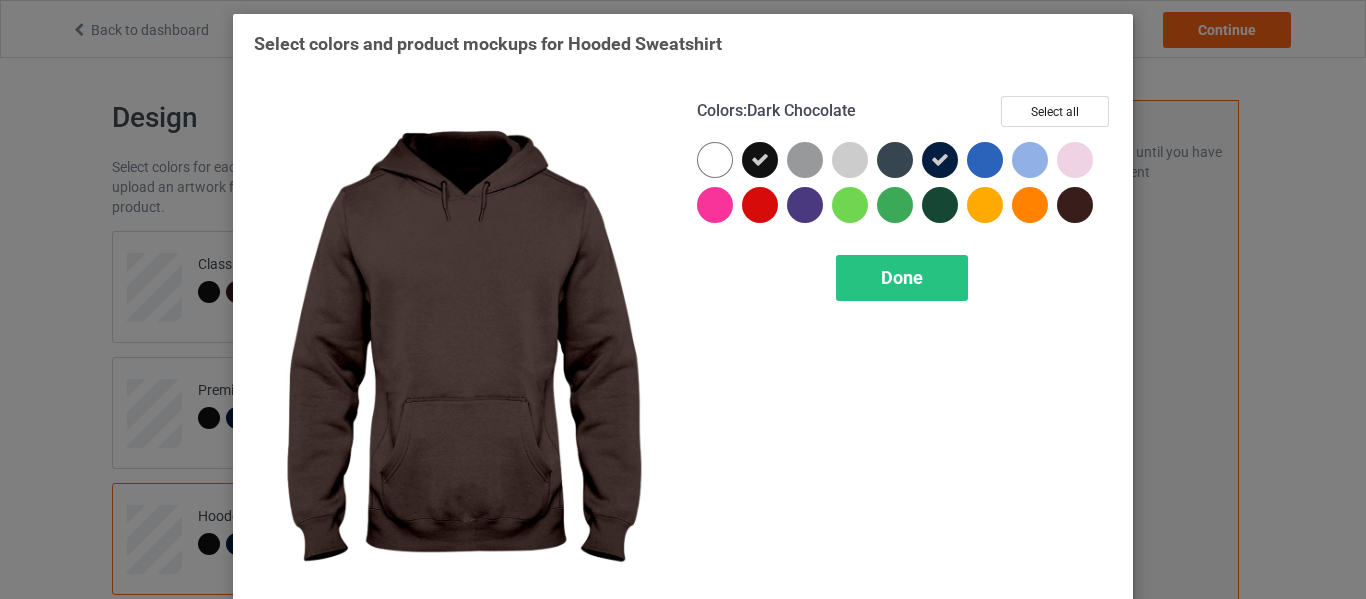 click at bounding box center [1075, 205] 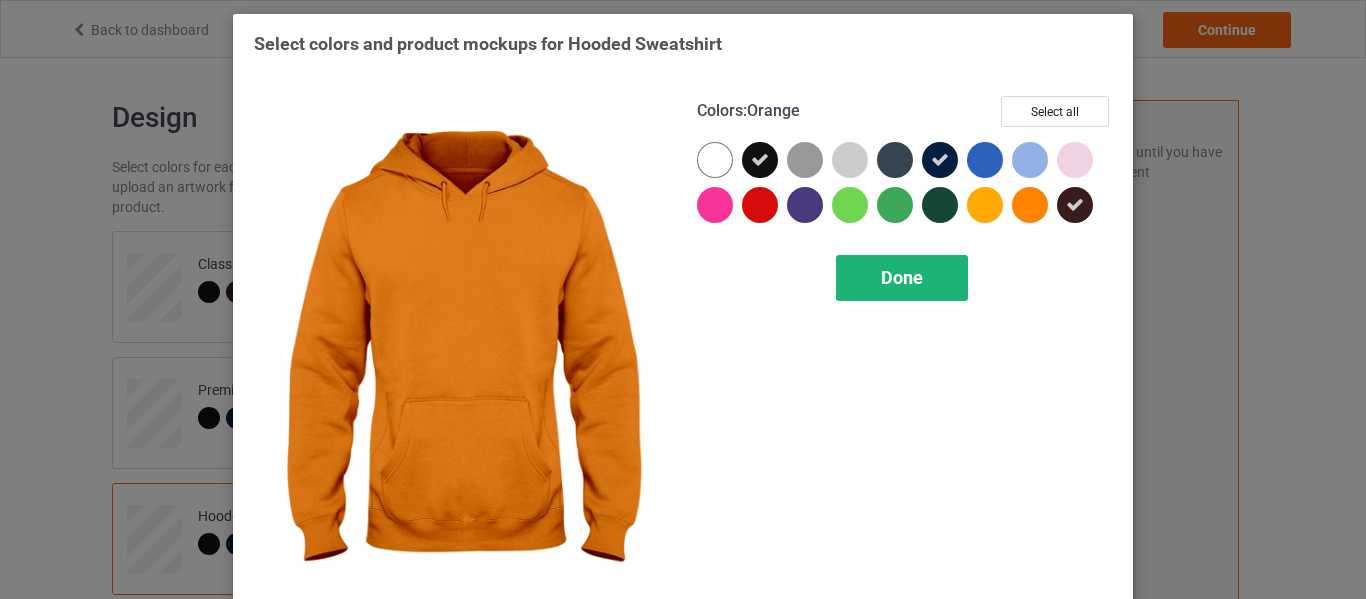 click on "Done" at bounding box center (902, 277) 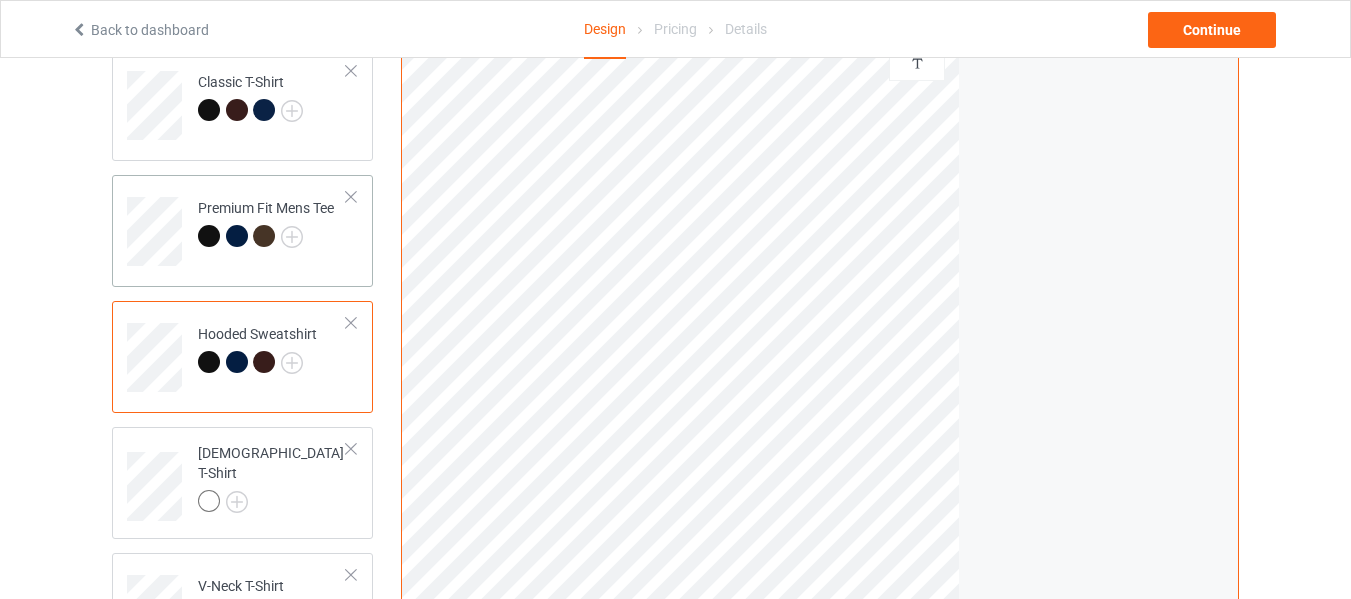 scroll, scrollTop: 200, scrollLeft: 0, axis: vertical 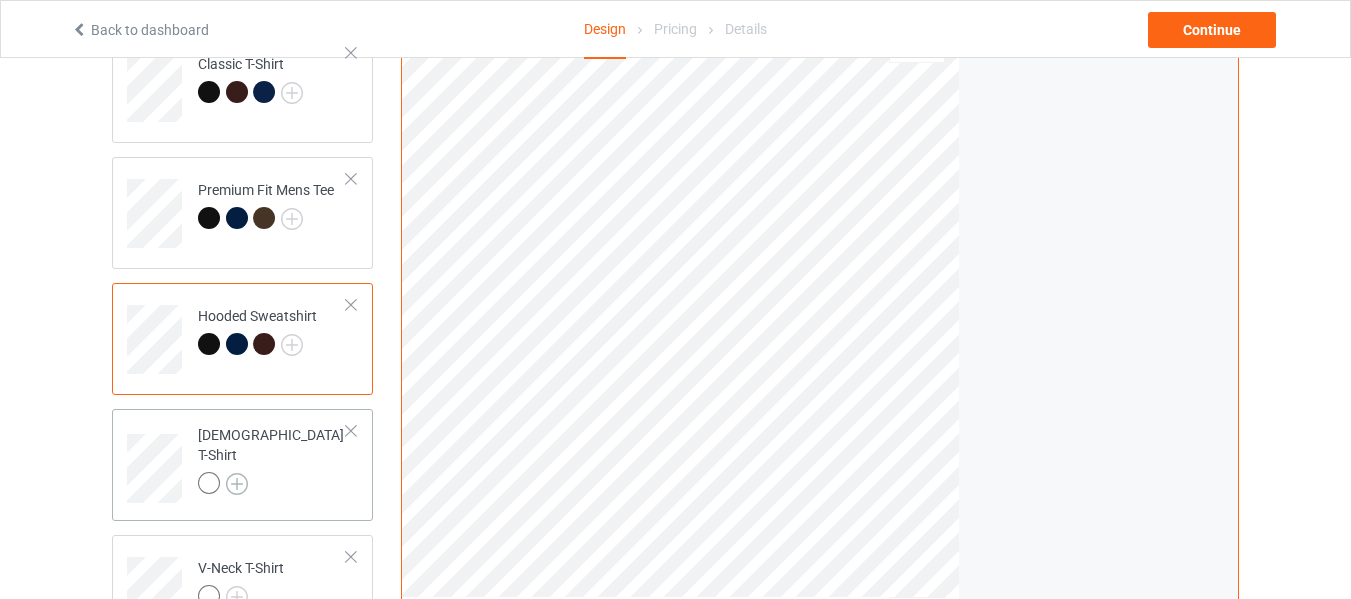 click at bounding box center [237, 484] 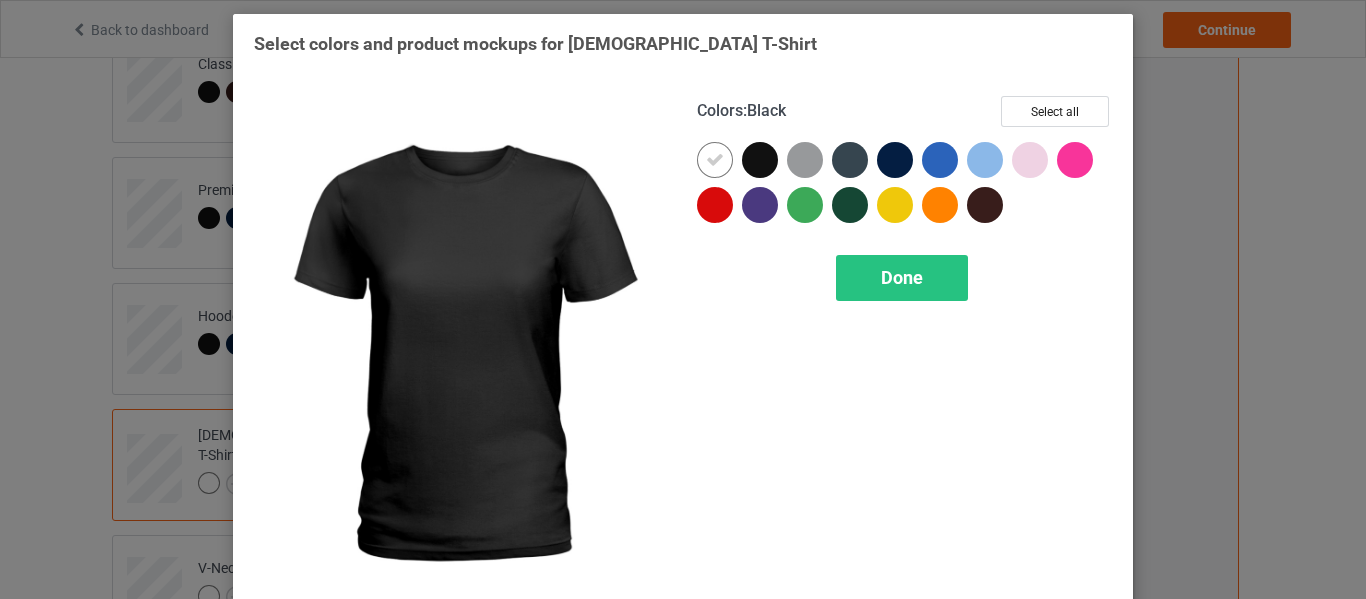 click at bounding box center (760, 160) 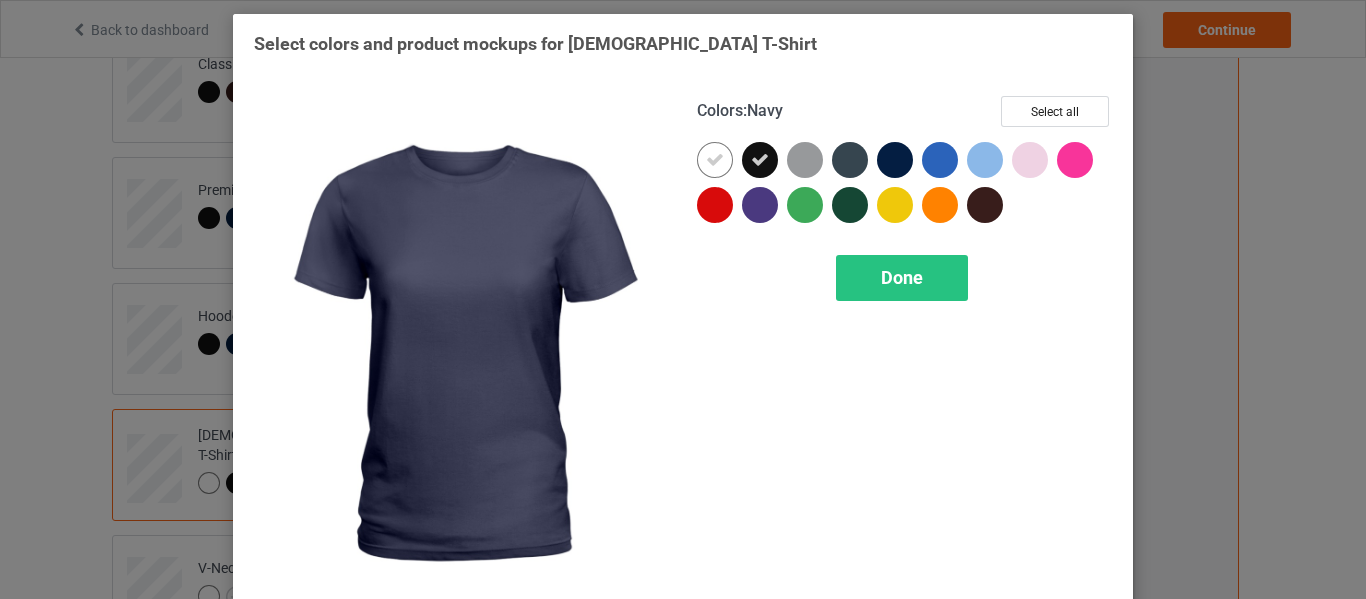 click at bounding box center (895, 160) 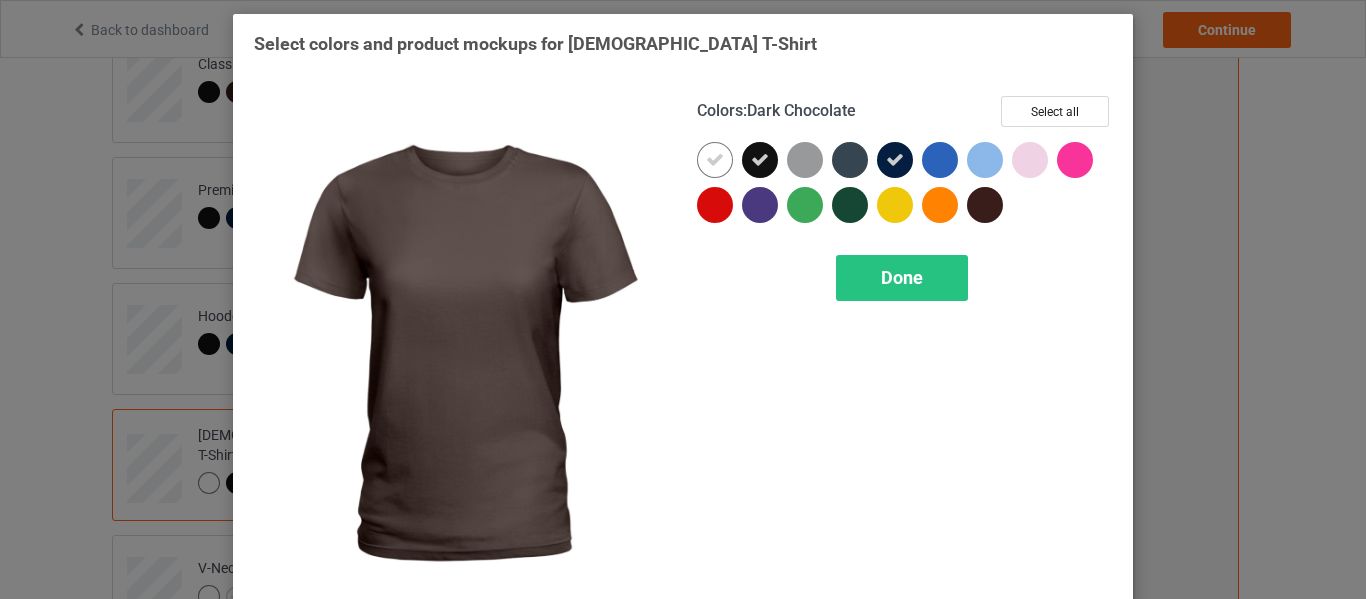 click at bounding box center [985, 205] 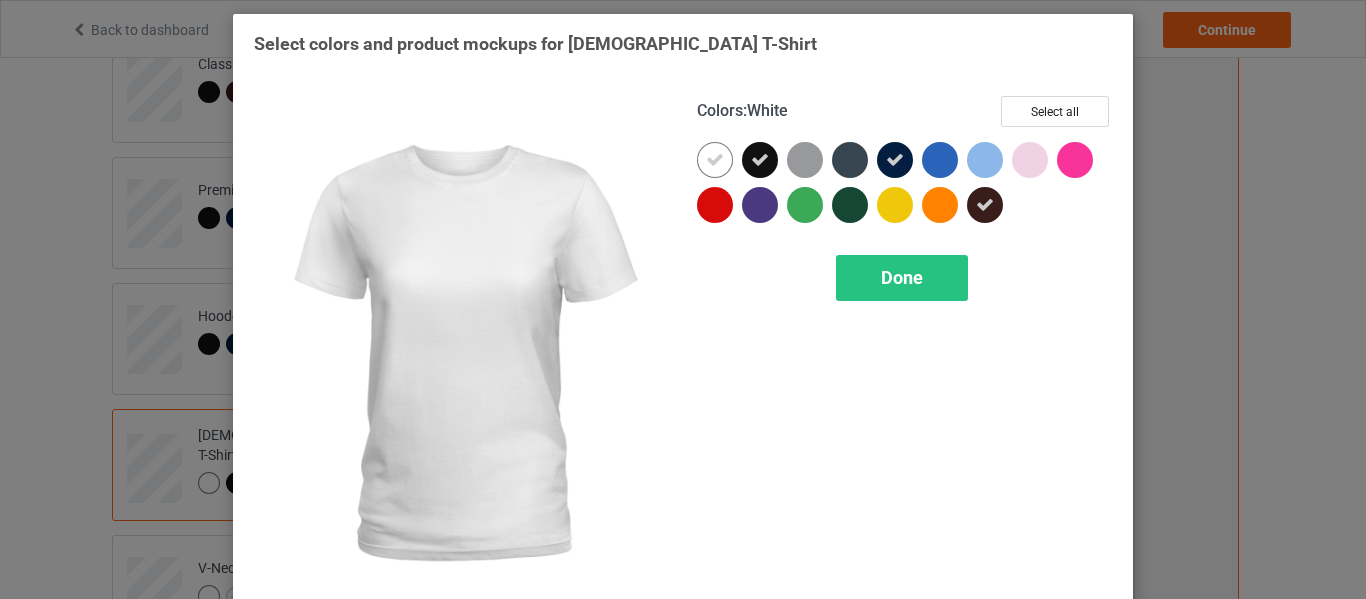 click at bounding box center [715, 160] 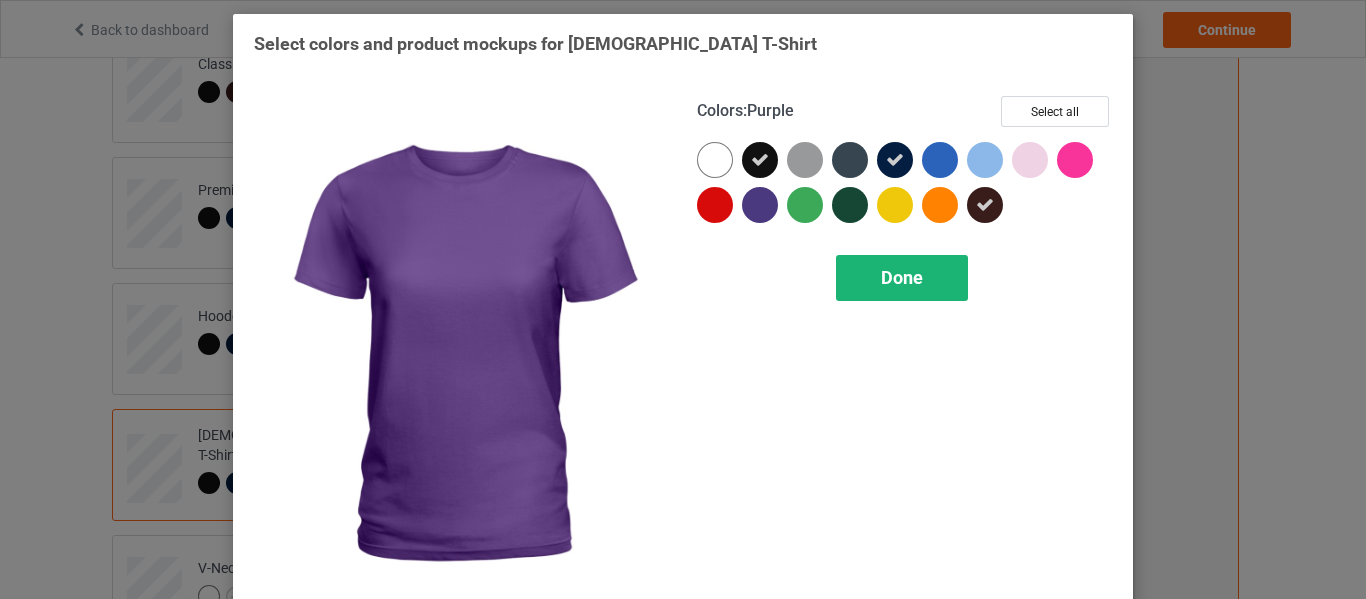 click on "Done" at bounding box center [902, 277] 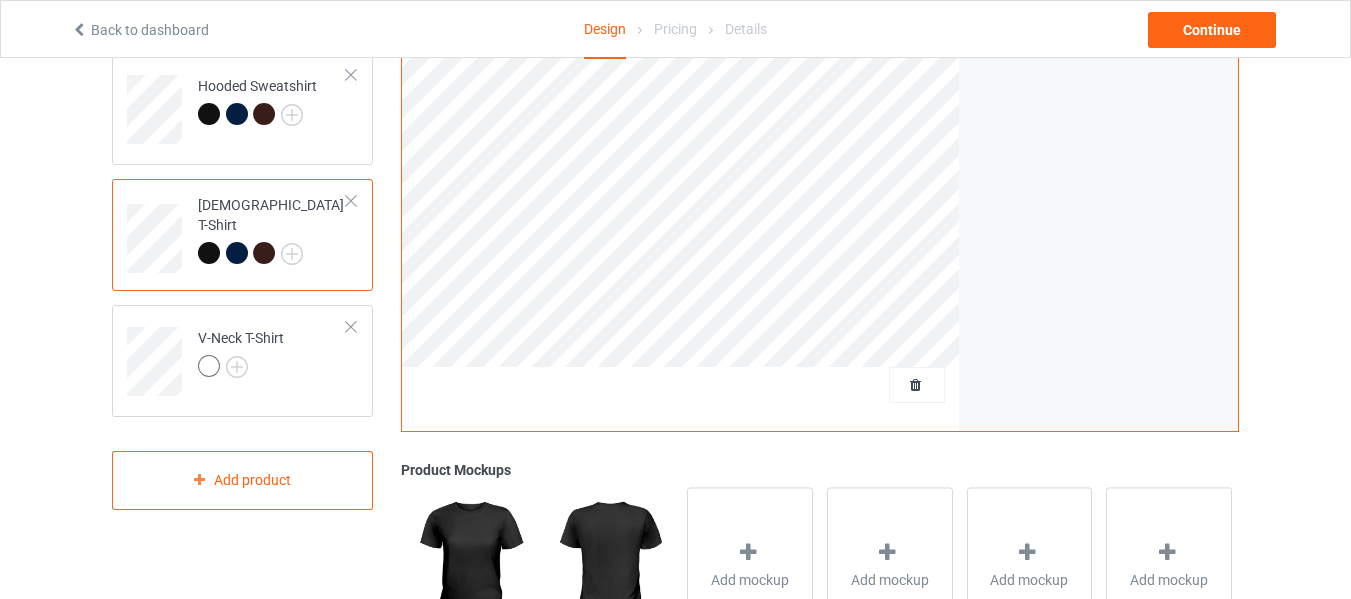 scroll, scrollTop: 500, scrollLeft: 0, axis: vertical 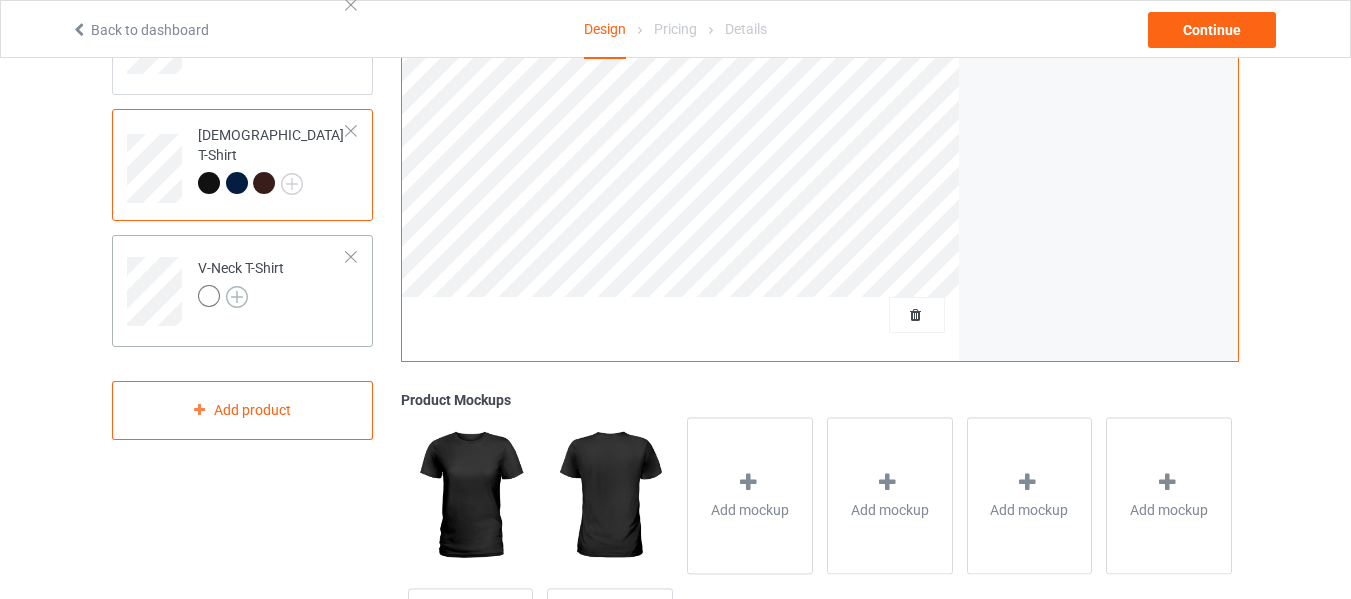 click at bounding box center (237, 297) 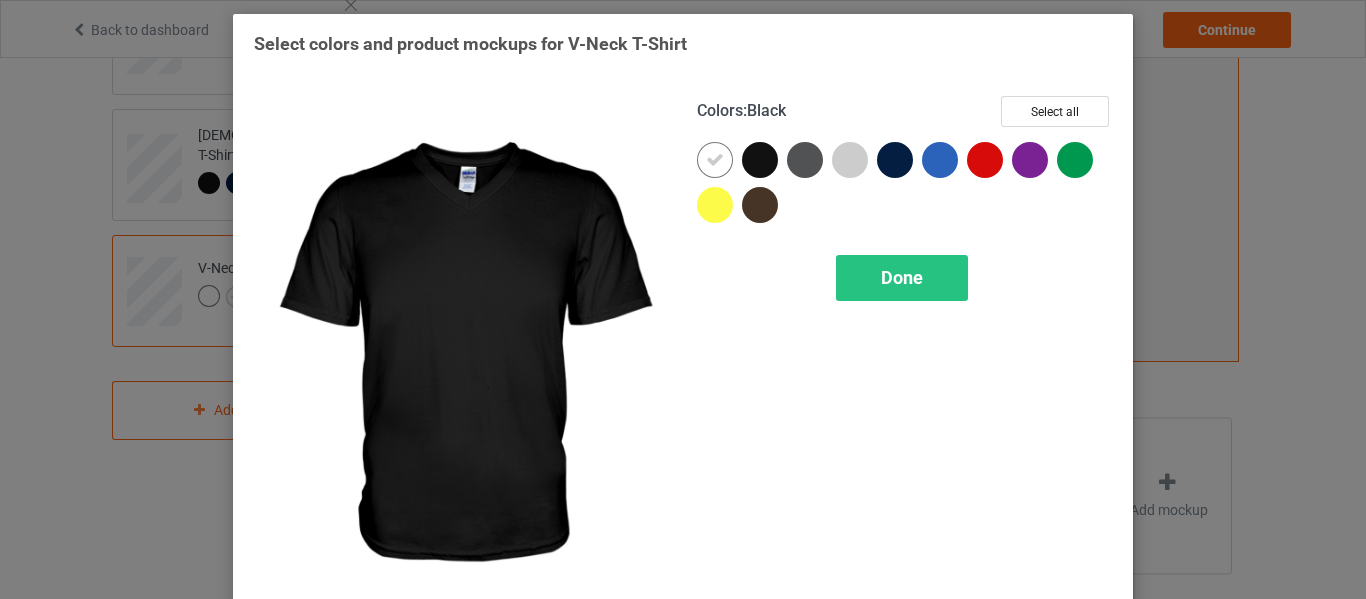 click at bounding box center [760, 160] 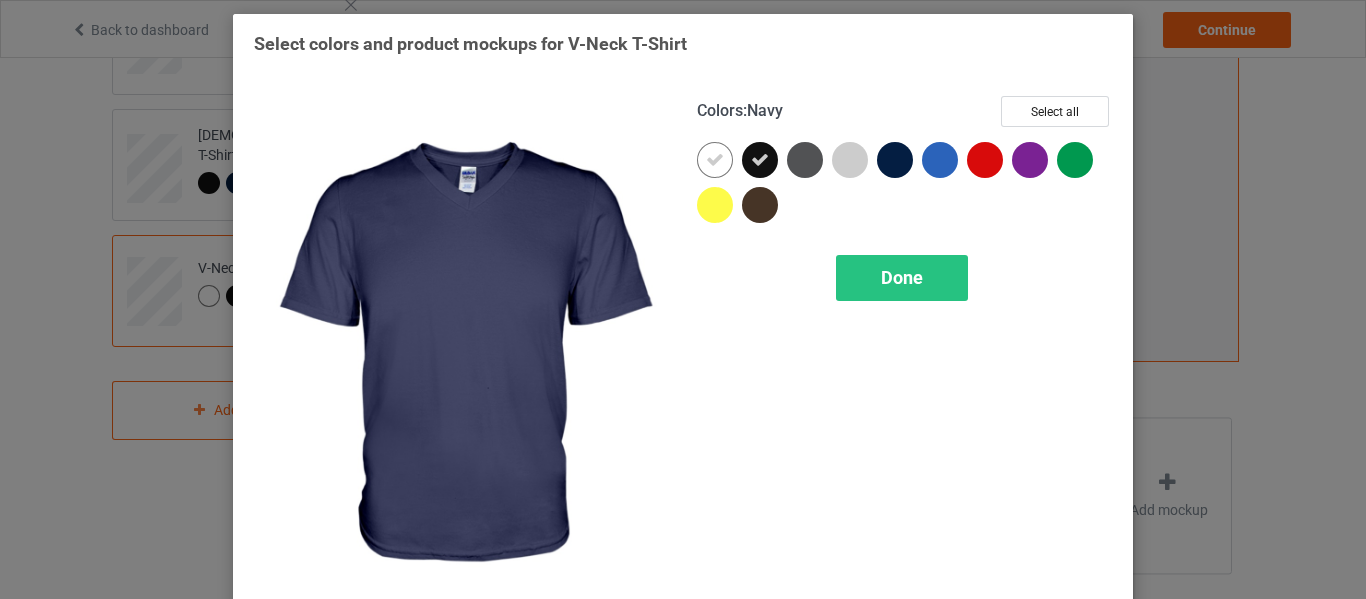 click at bounding box center [895, 160] 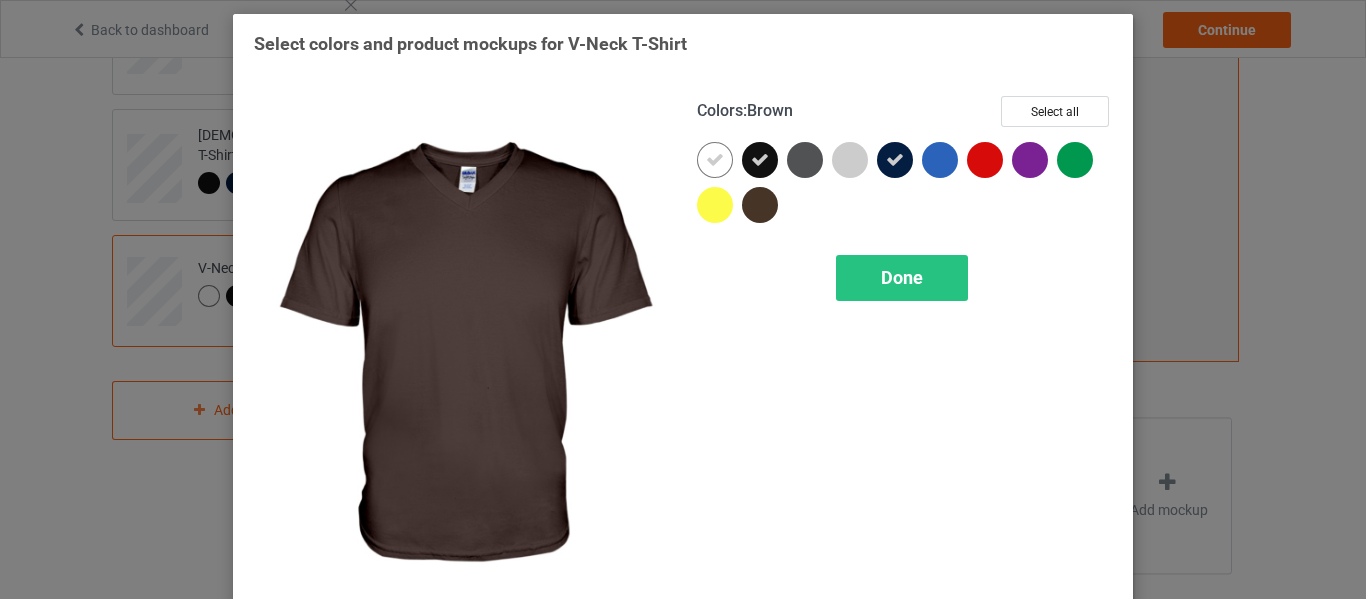 click at bounding box center (760, 205) 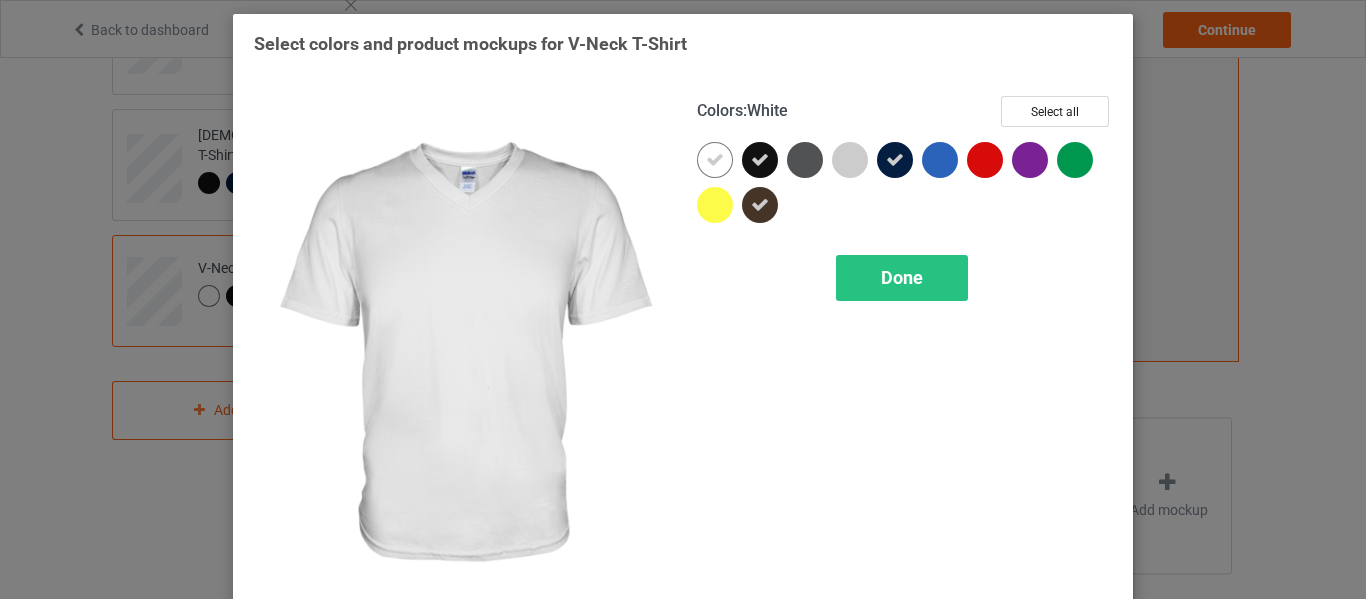 click at bounding box center [715, 160] 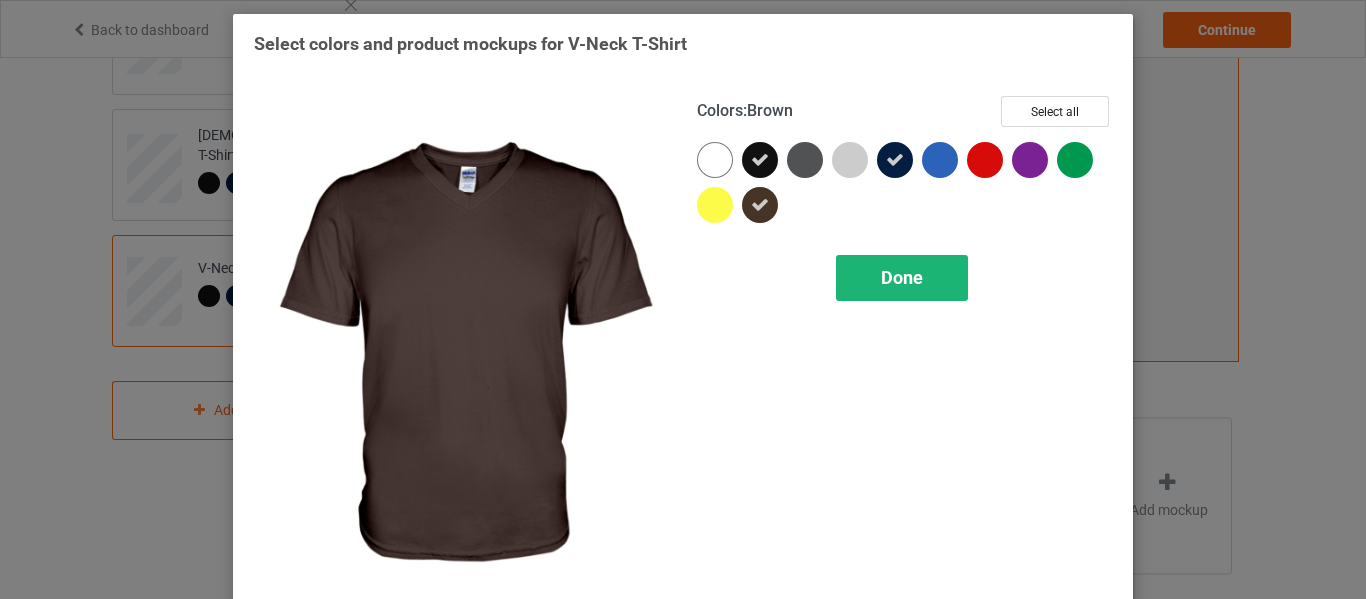 click on "Done" at bounding box center [902, 278] 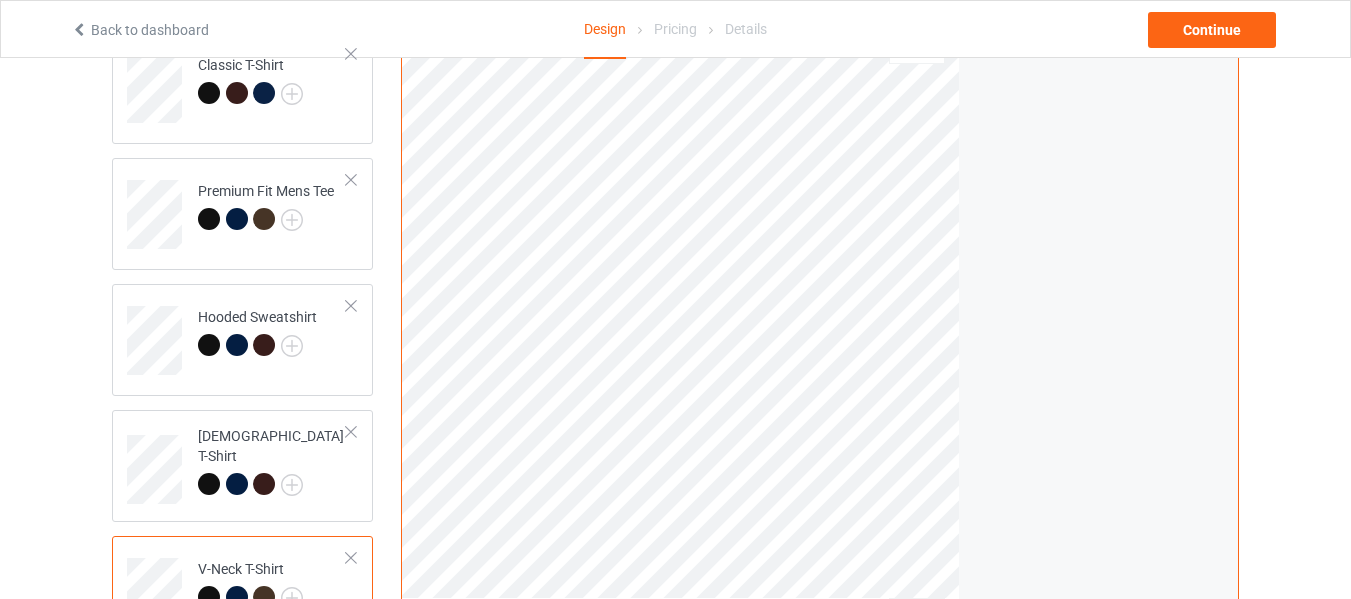 scroll, scrollTop: 200, scrollLeft: 0, axis: vertical 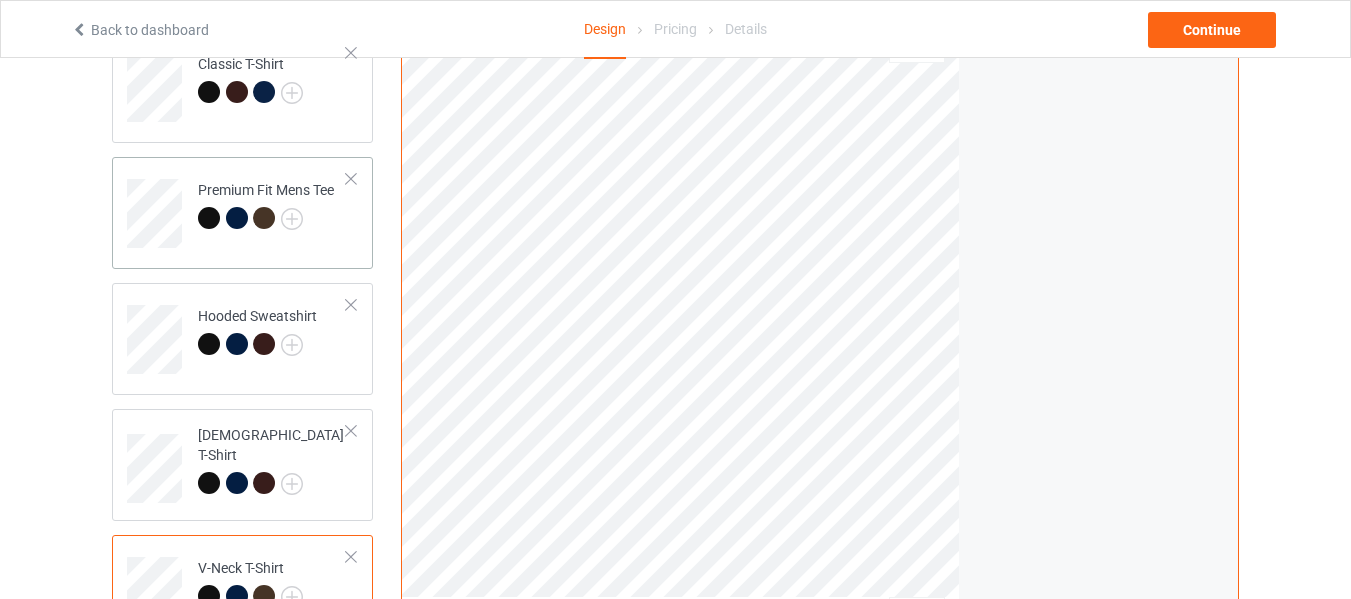 click at bounding box center [264, 218] 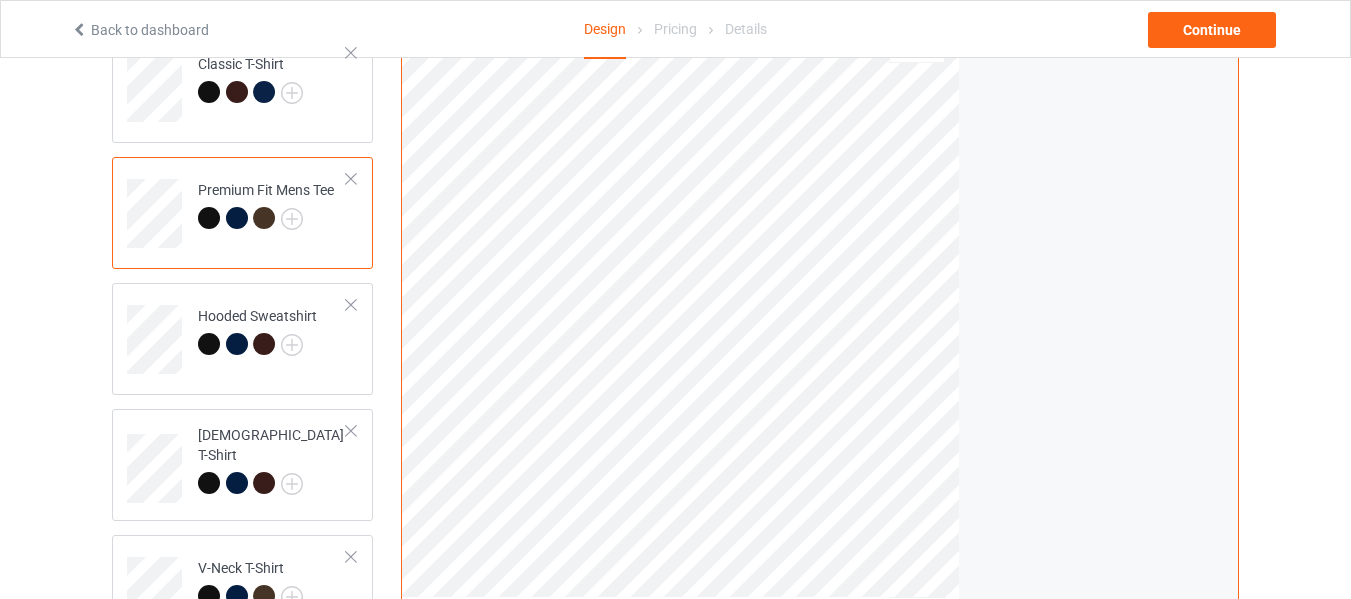 click at bounding box center (237, 218) 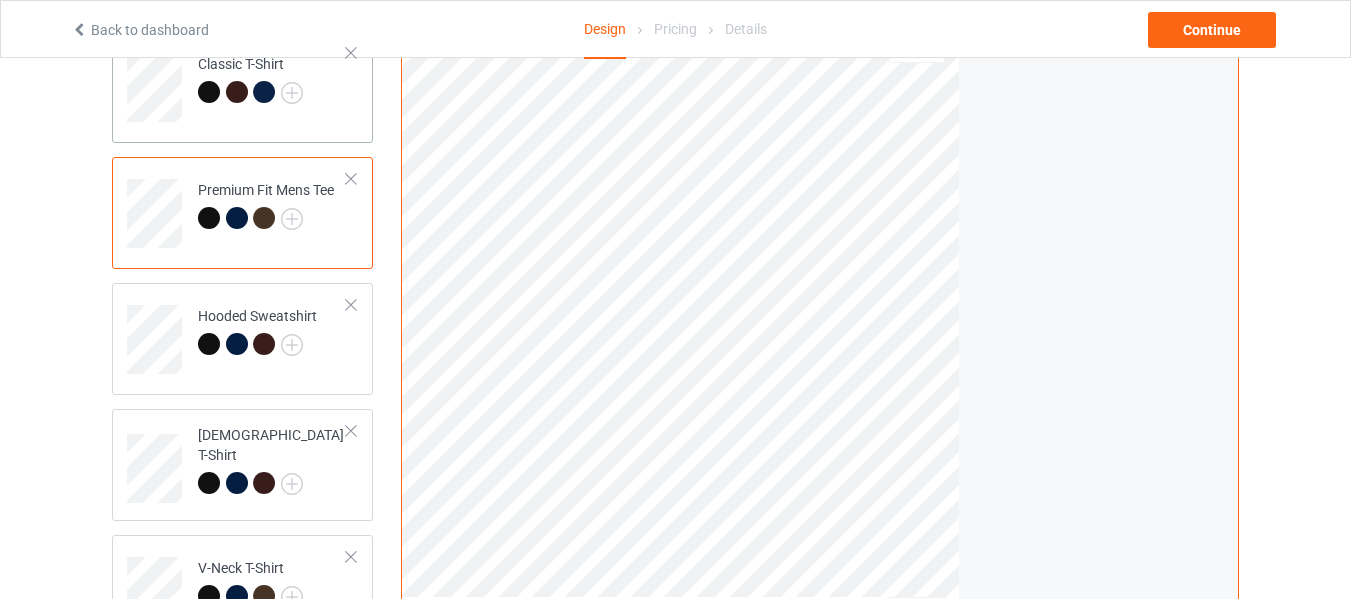 click at bounding box center (237, 92) 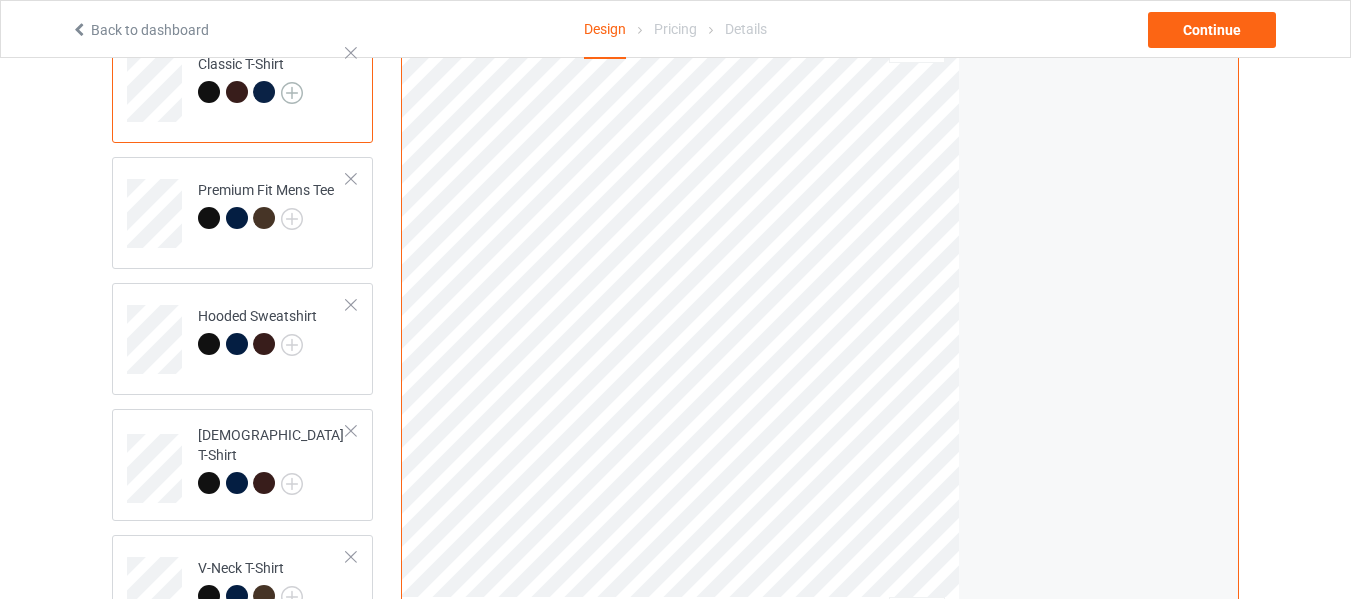 click at bounding box center (292, 93) 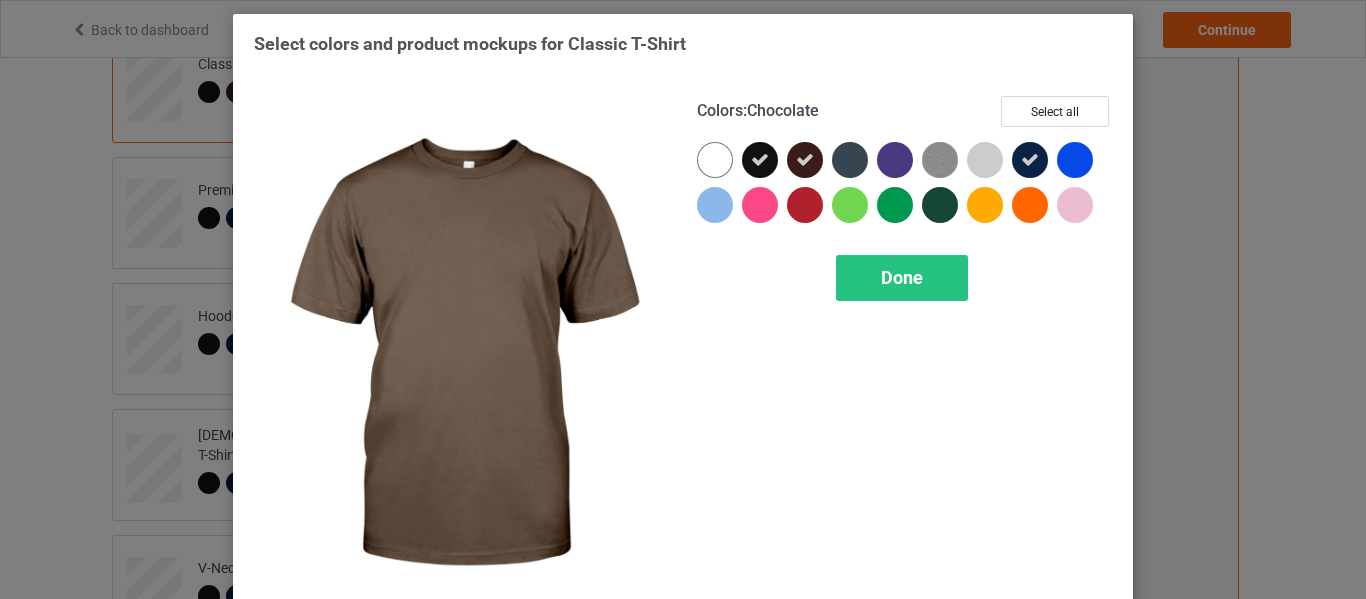 click at bounding box center (805, 160) 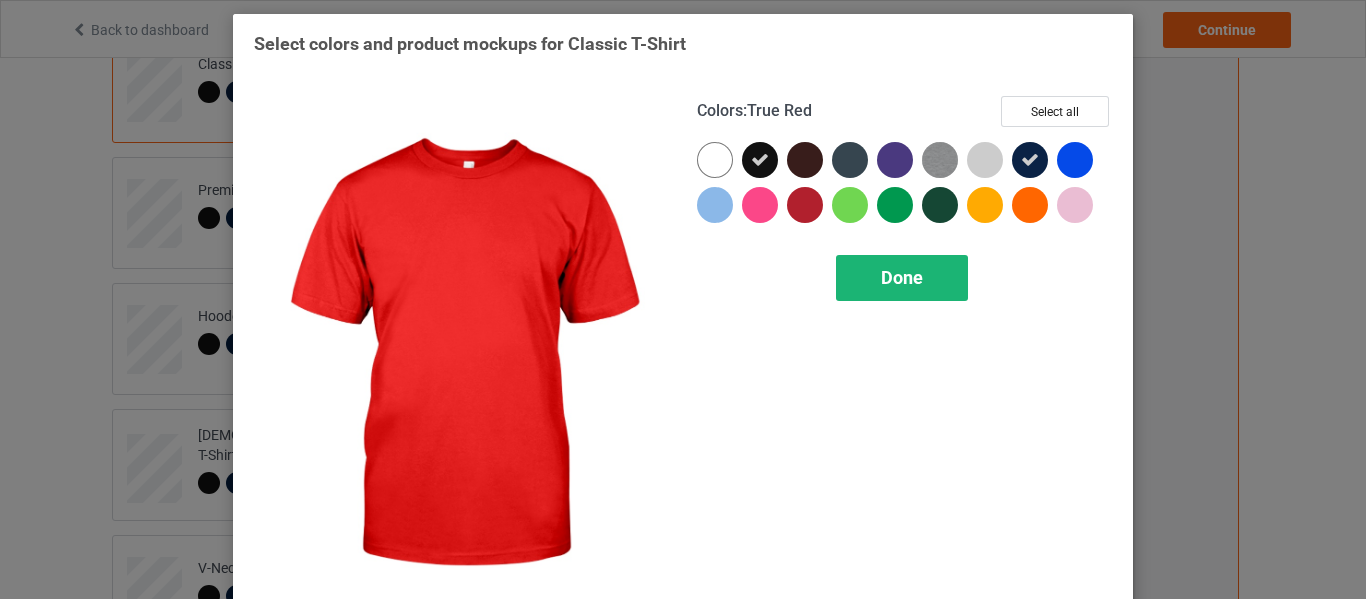 click on "Done" at bounding box center [902, 278] 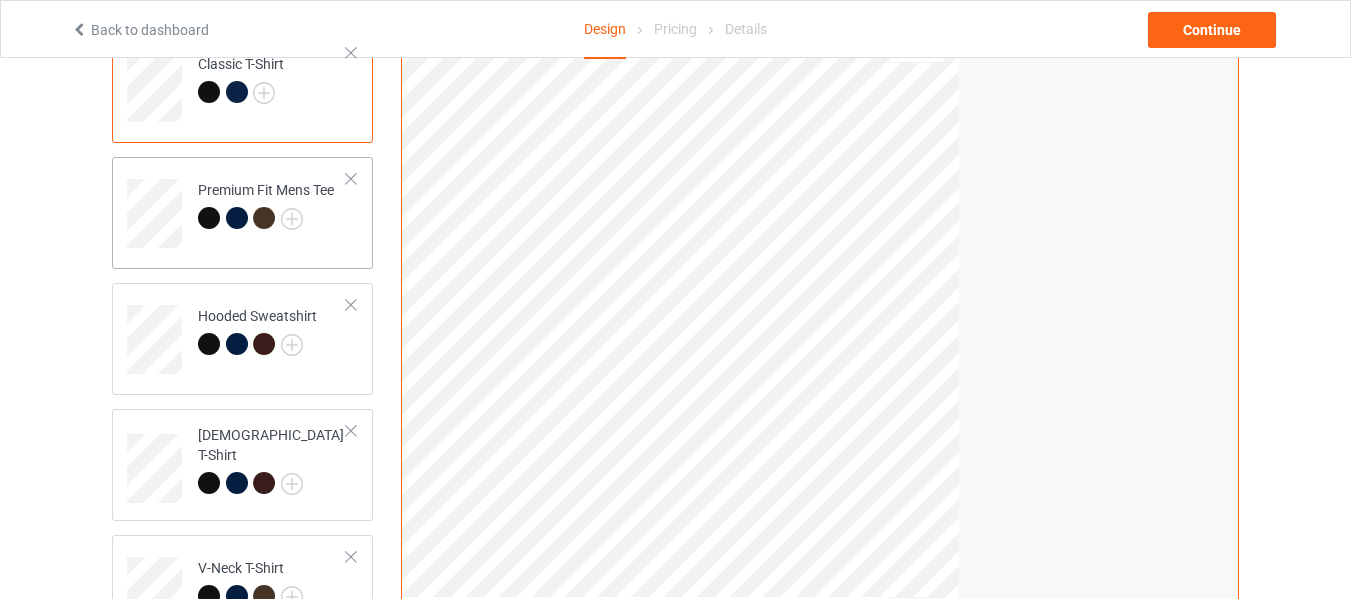click at bounding box center [266, 221] 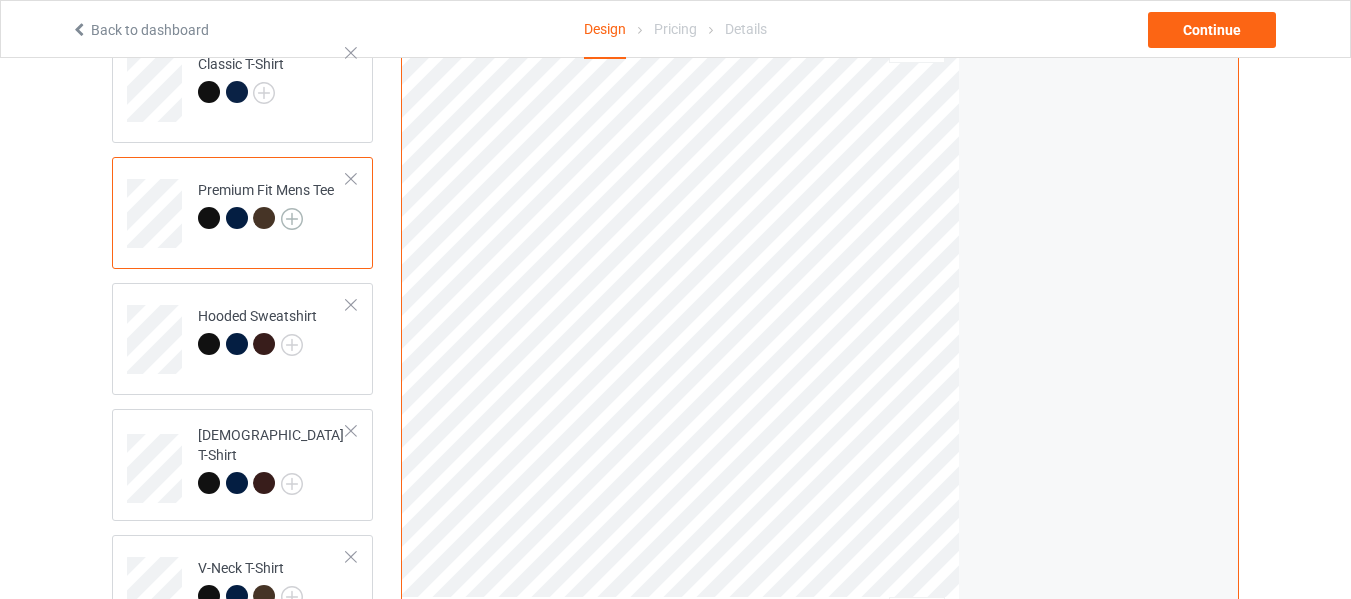 click at bounding box center [292, 219] 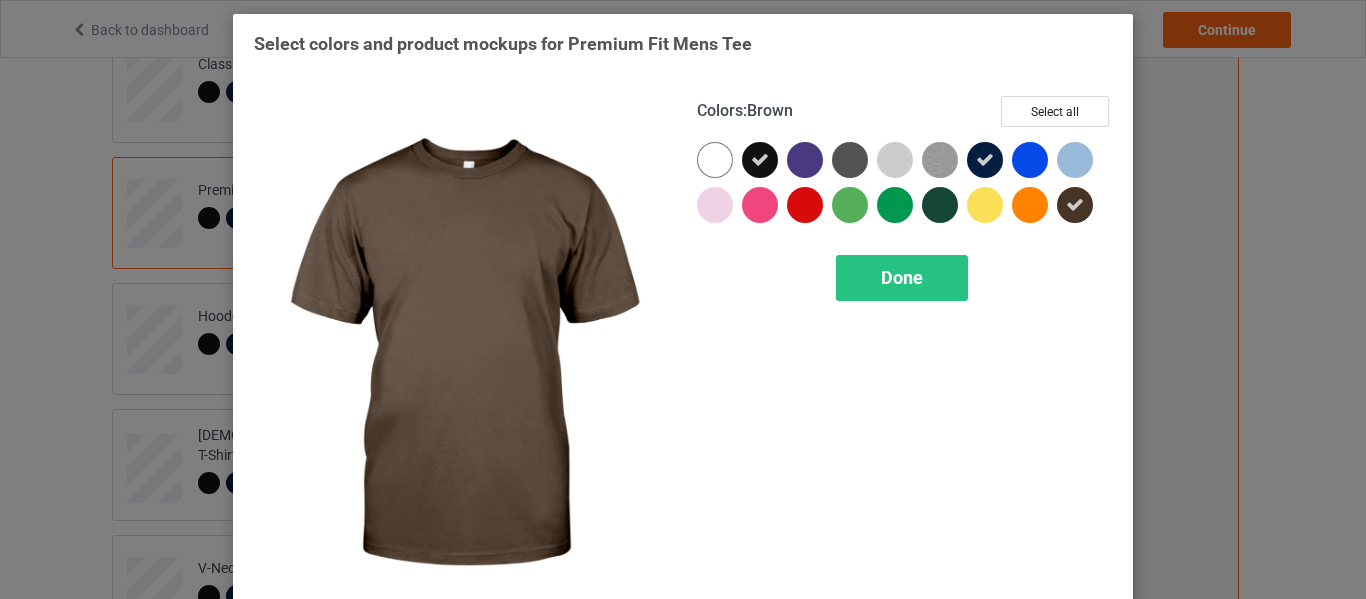 click at bounding box center (1075, 205) 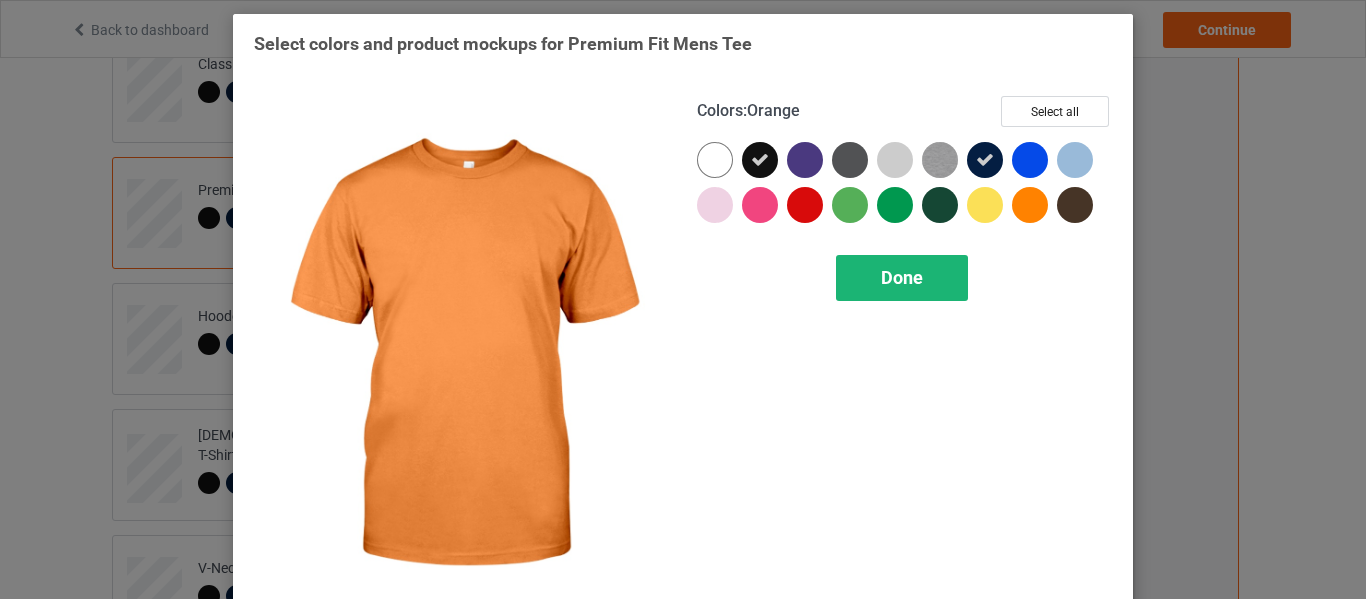 click on "Done" at bounding box center (902, 277) 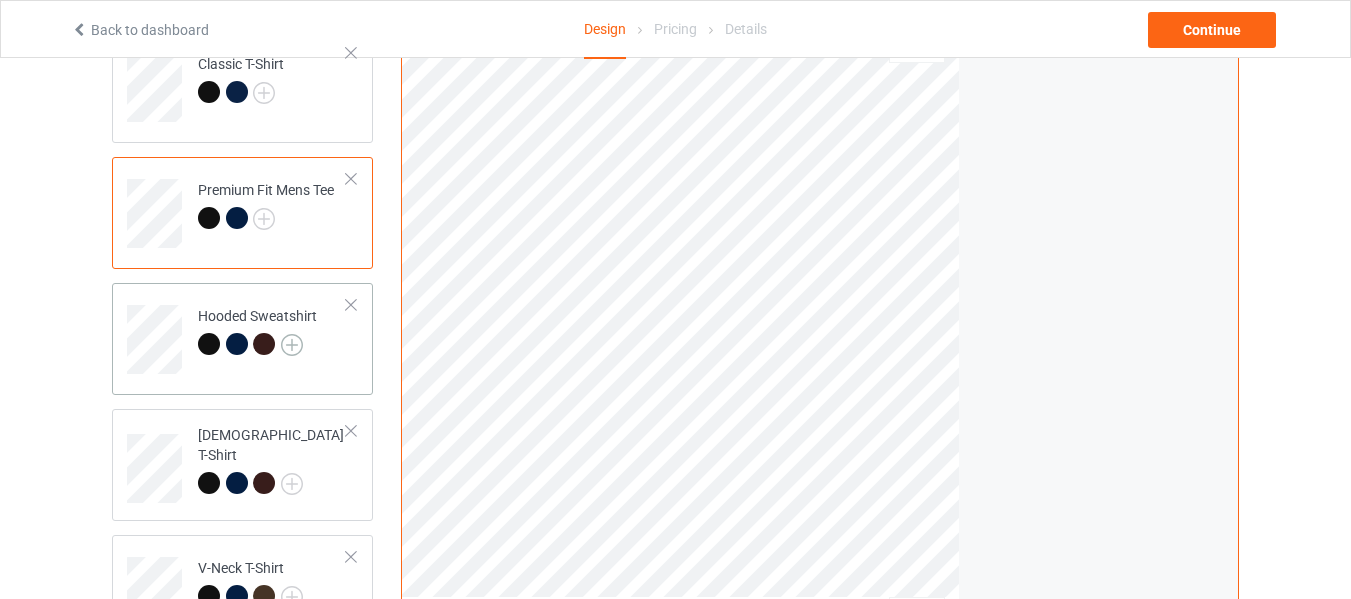 click at bounding box center (292, 345) 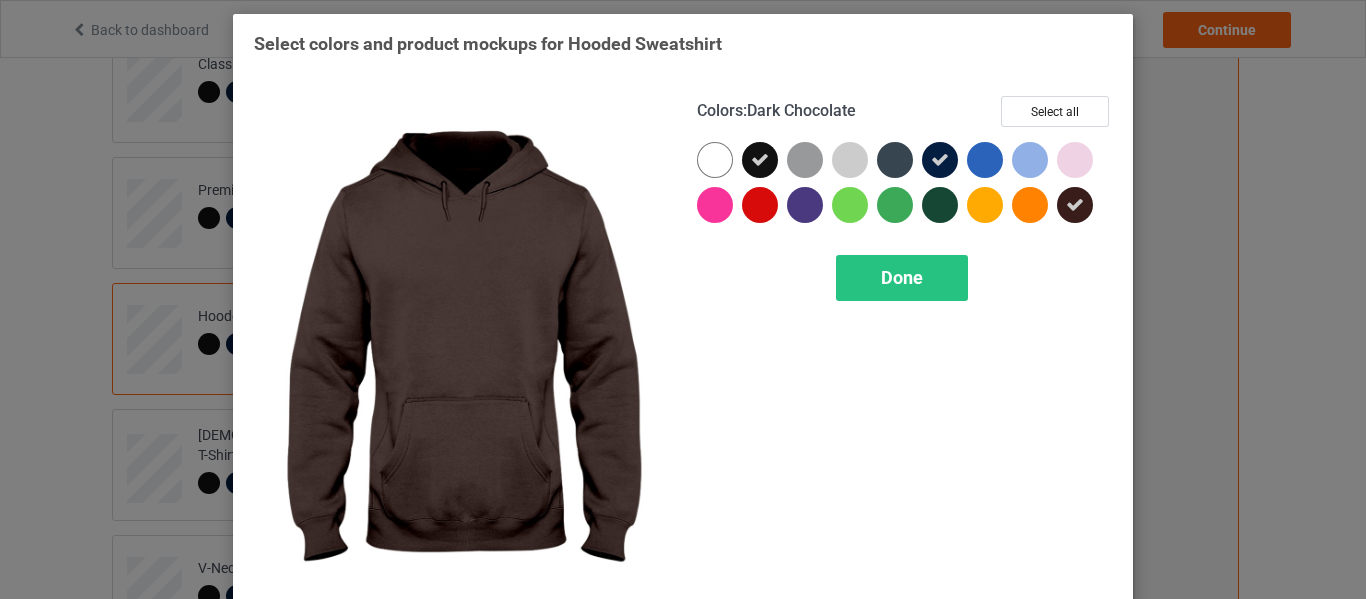 click at bounding box center [1075, 205] 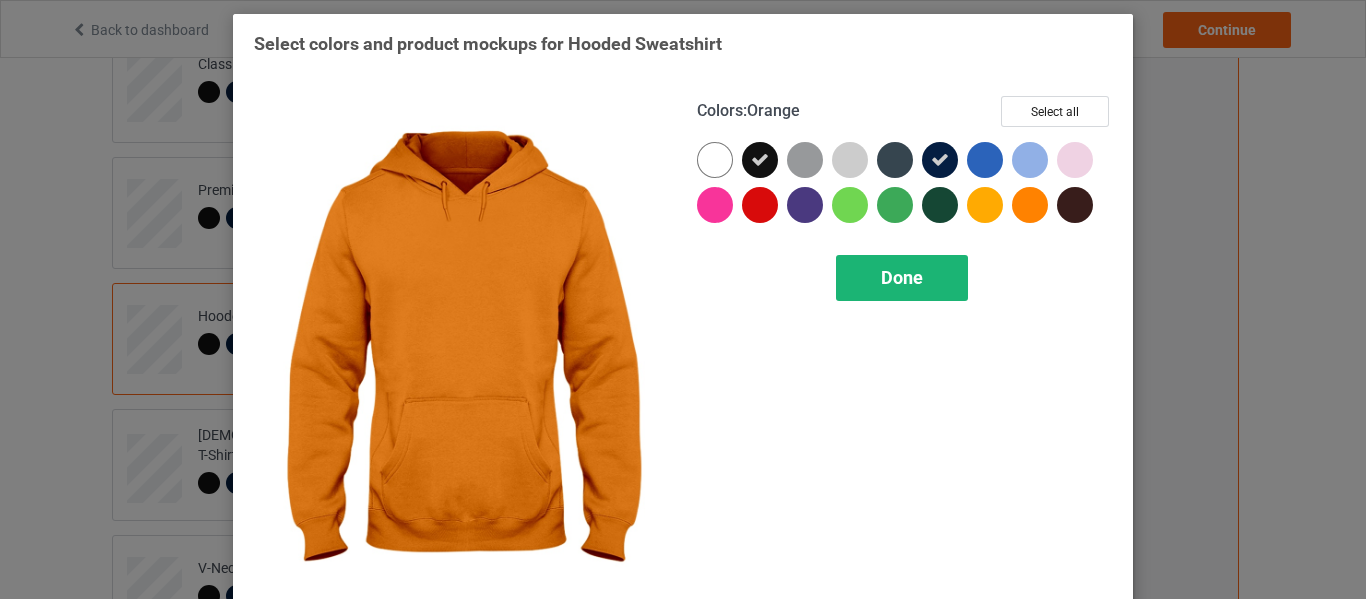 click on "Done" at bounding box center (902, 277) 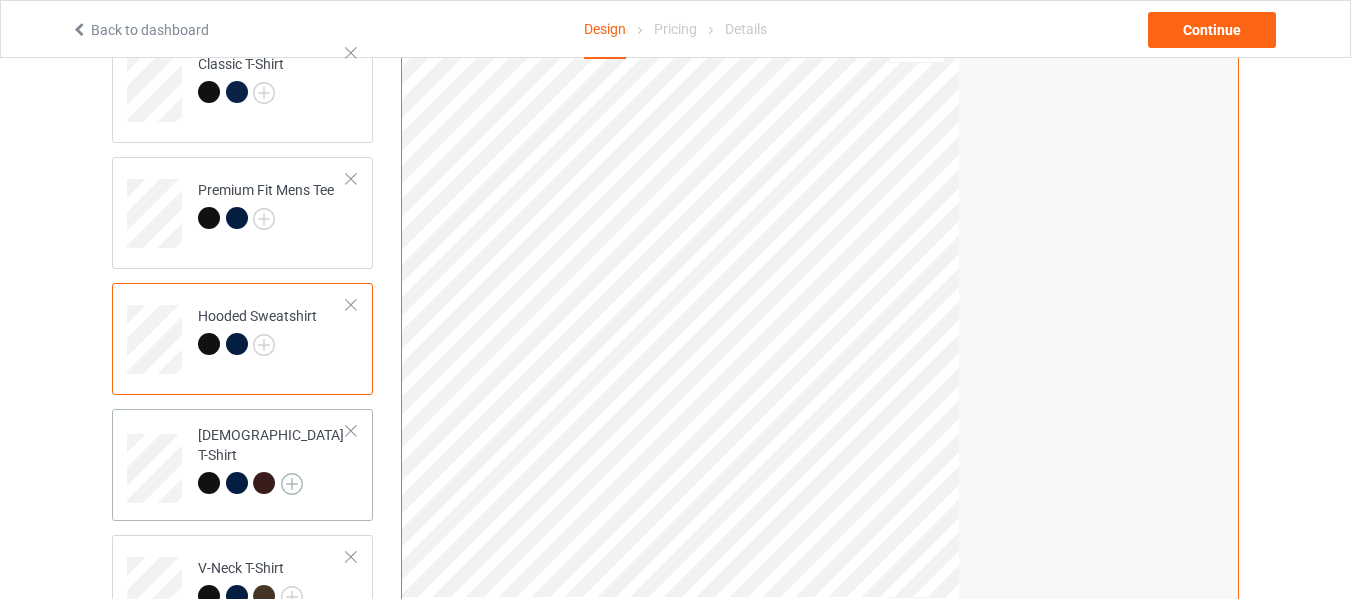 click at bounding box center [292, 484] 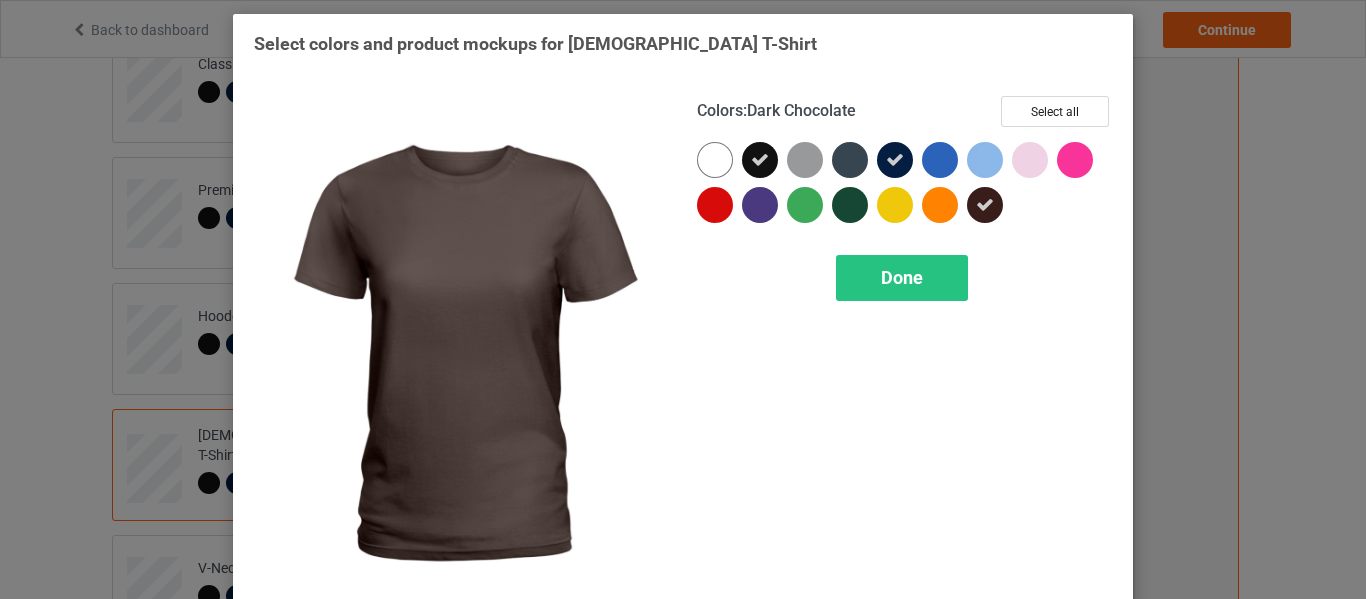 click at bounding box center [985, 205] 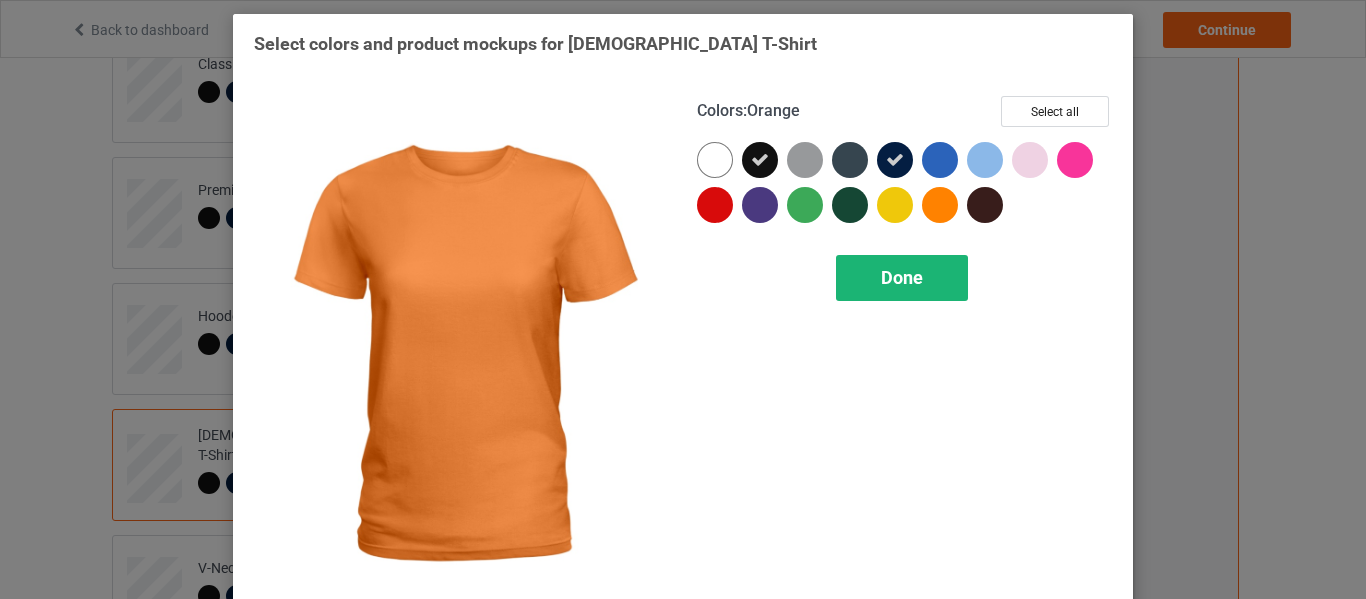 click on "Done" at bounding box center (902, 277) 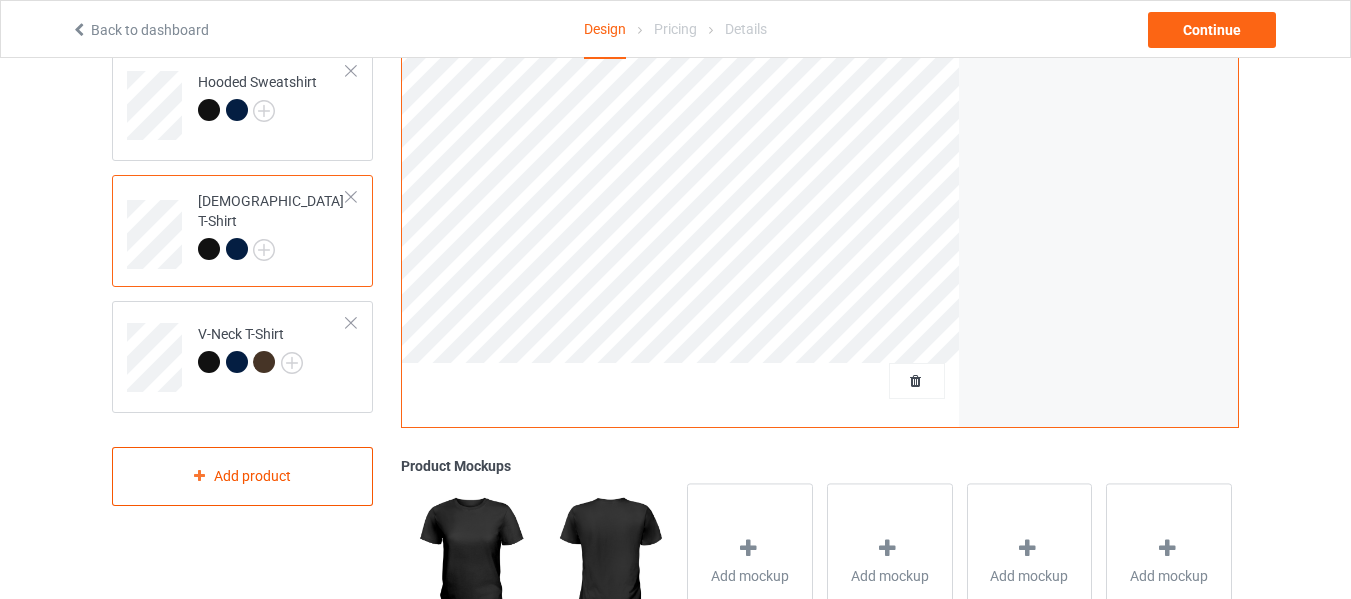 scroll, scrollTop: 500, scrollLeft: 0, axis: vertical 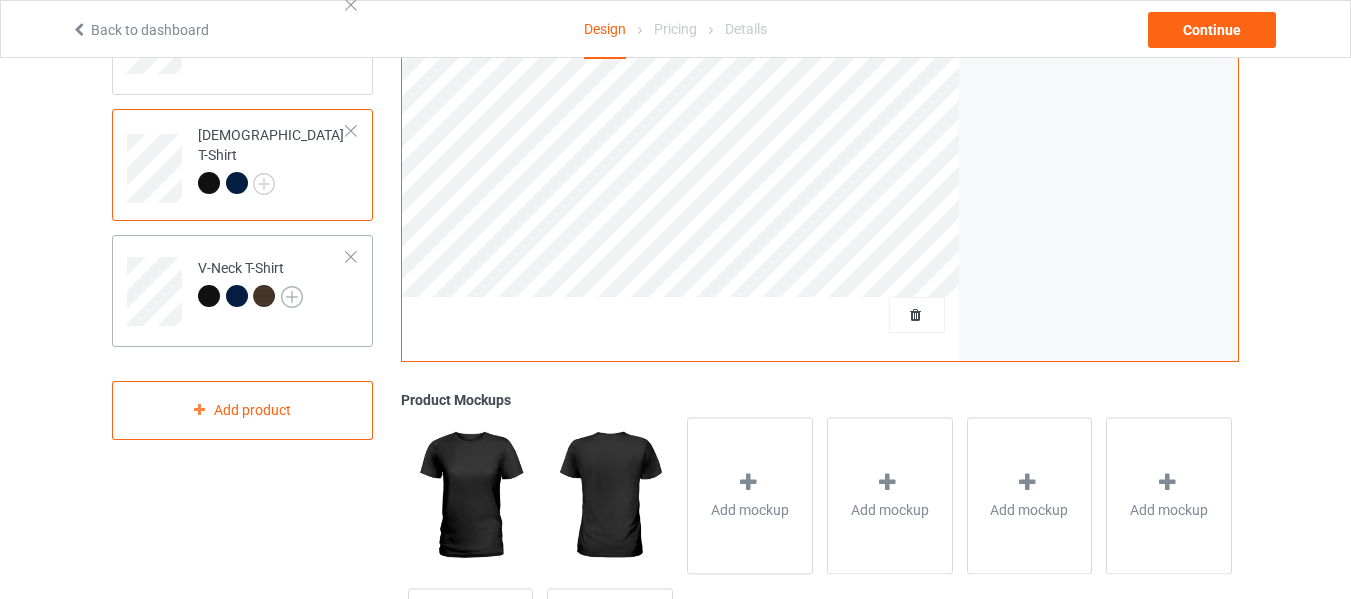 click at bounding box center (292, 297) 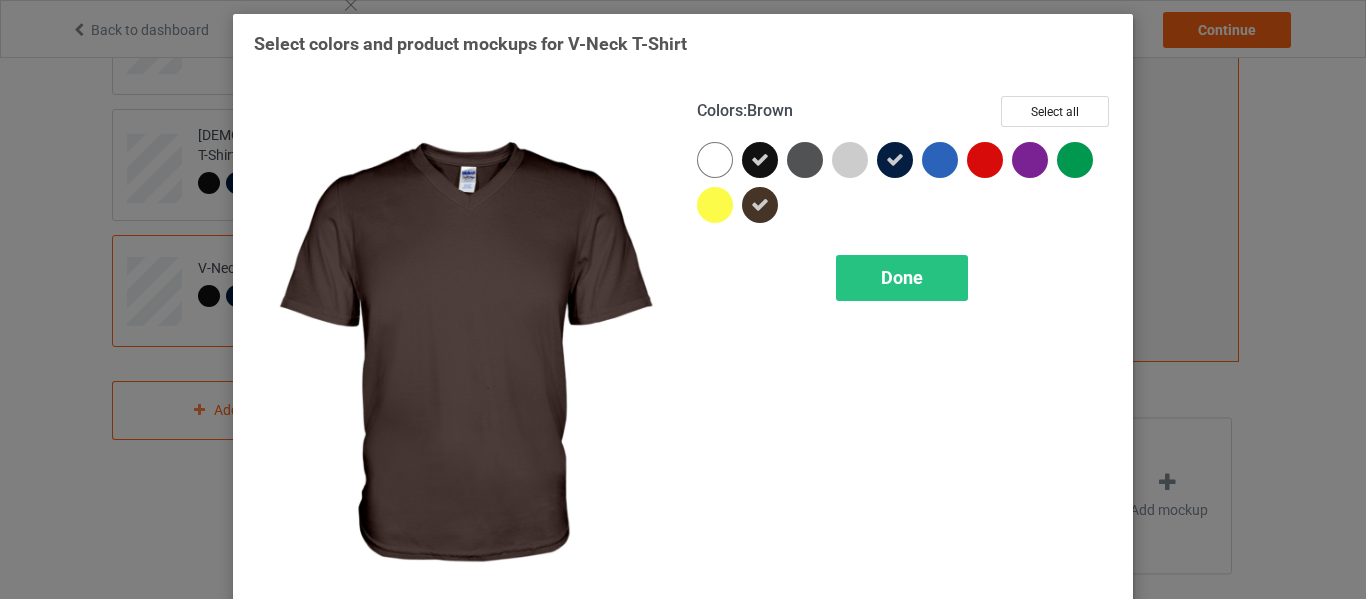 click at bounding box center [760, 205] 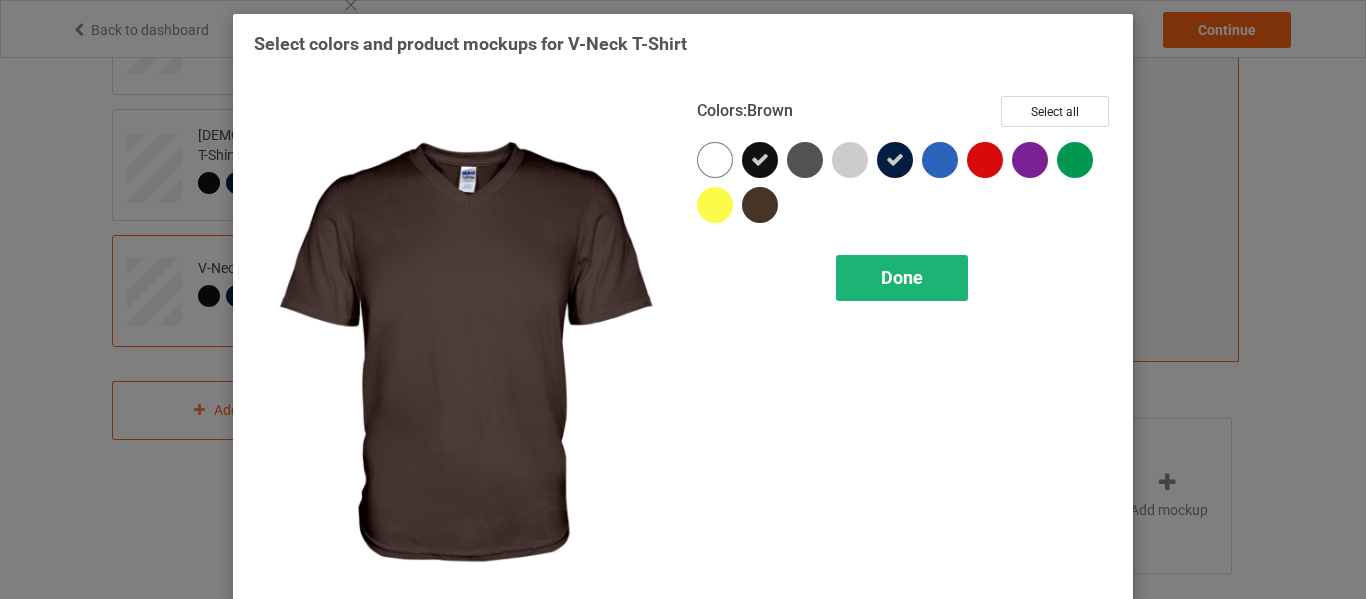 click on "Done" at bounding box center [902, 277] 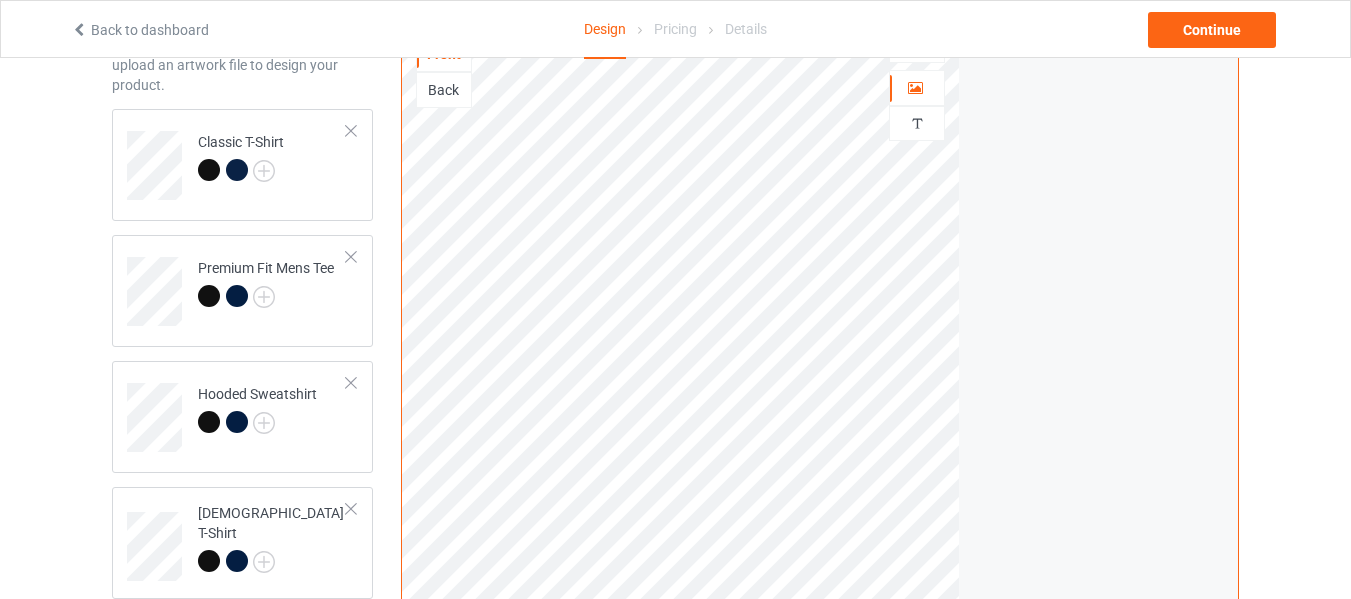scroll, scrollTop: 100, scrollLeft: 0, axis: vertical 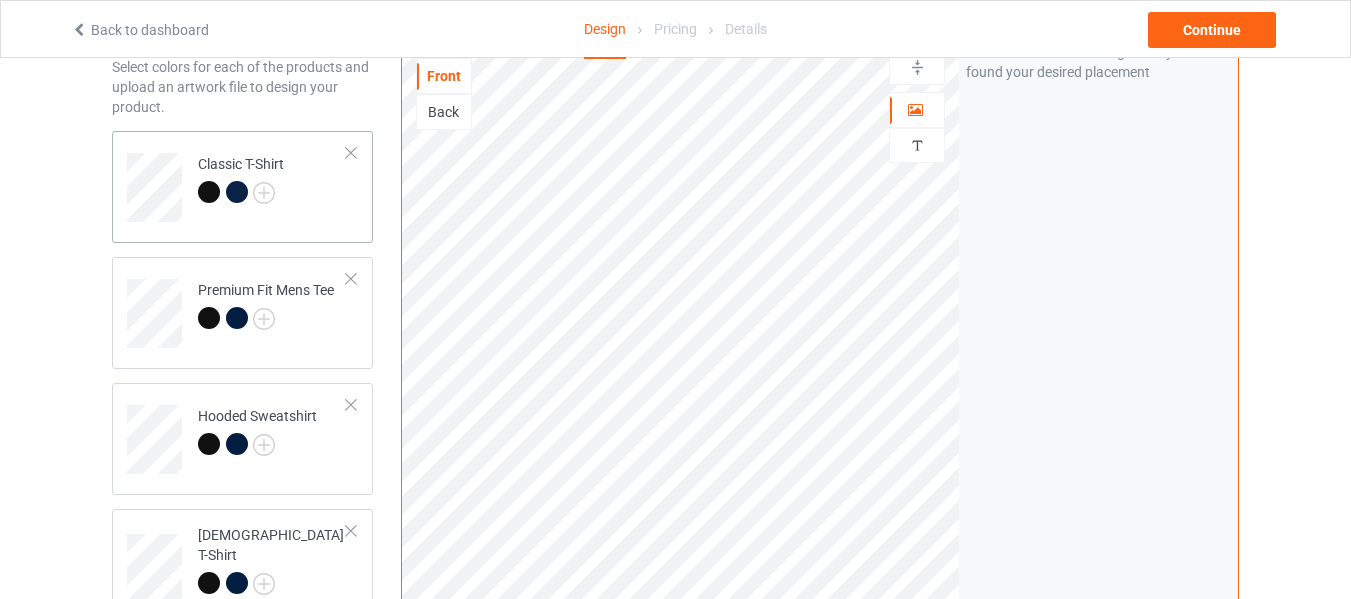 click on "Classic T-Shirt" at bounding box center [272, 180] 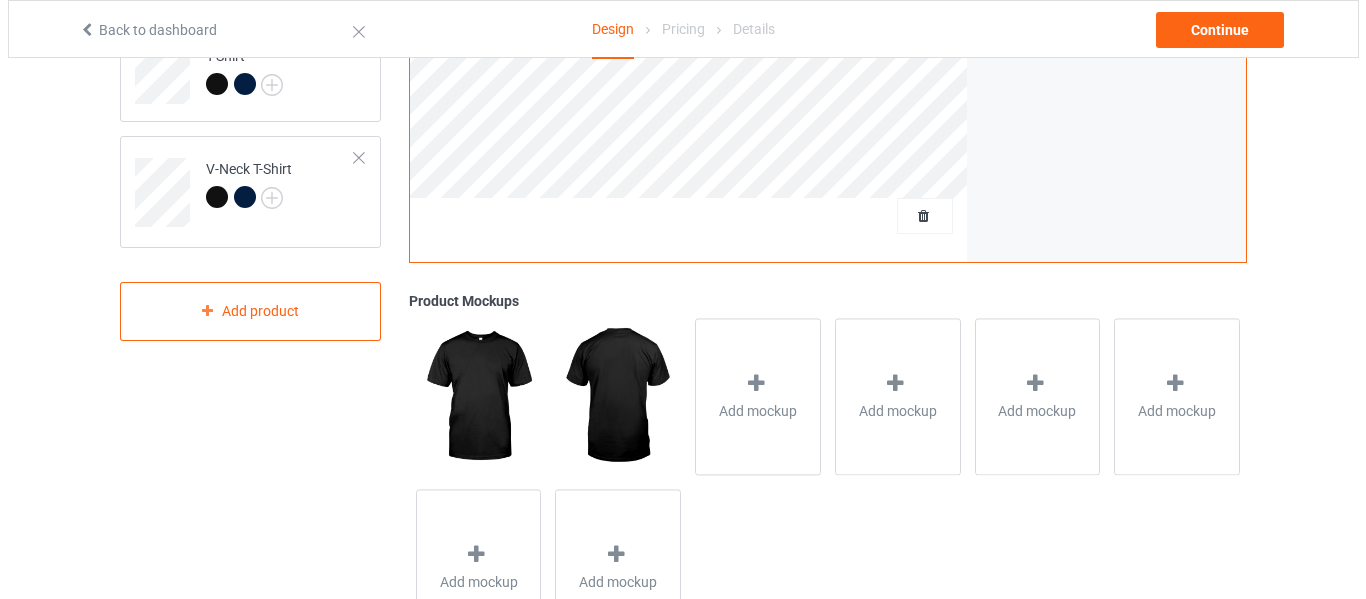 scroll, scrollTop: 600, scrollLeft: 0, axis: vertical 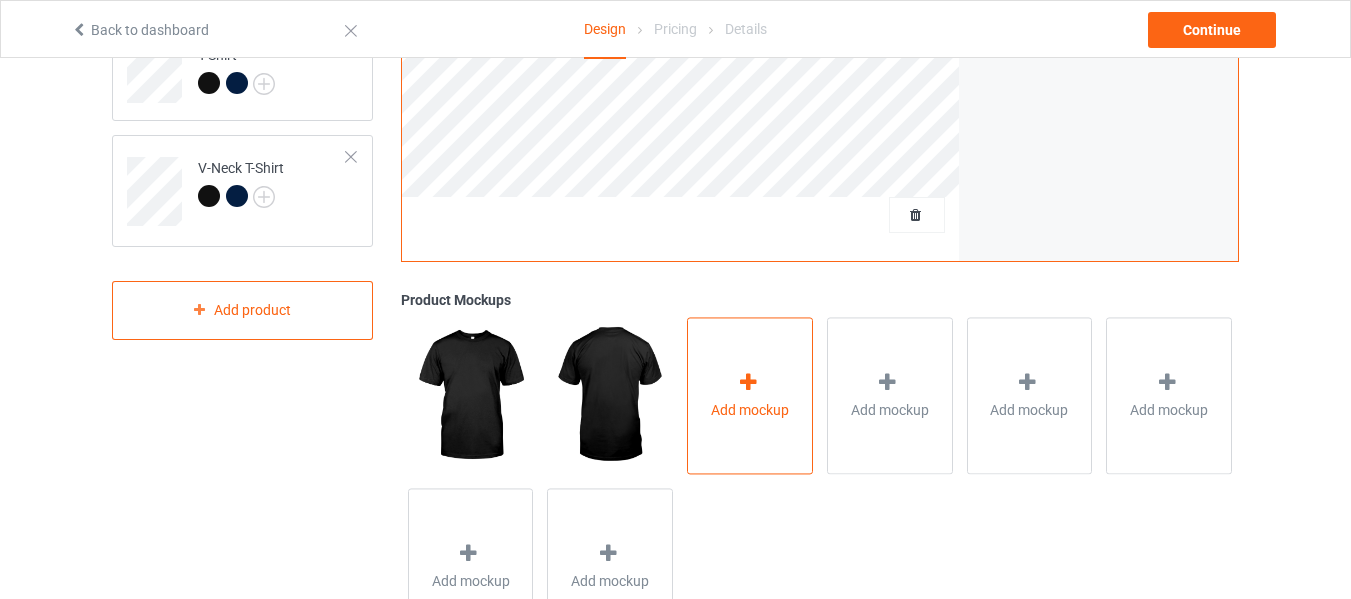 click on "Add mockup" at bounding box center (750, 395) 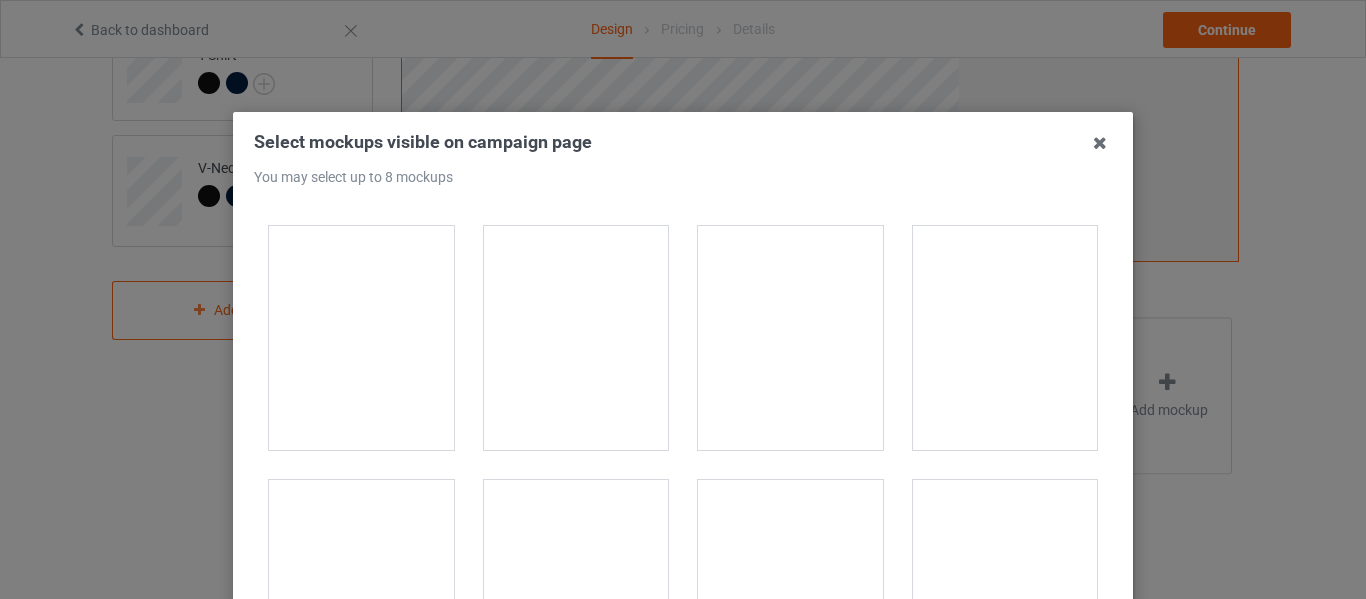 scroll, scrollTop: 3300, scrollLeft: 0, axis: vertical 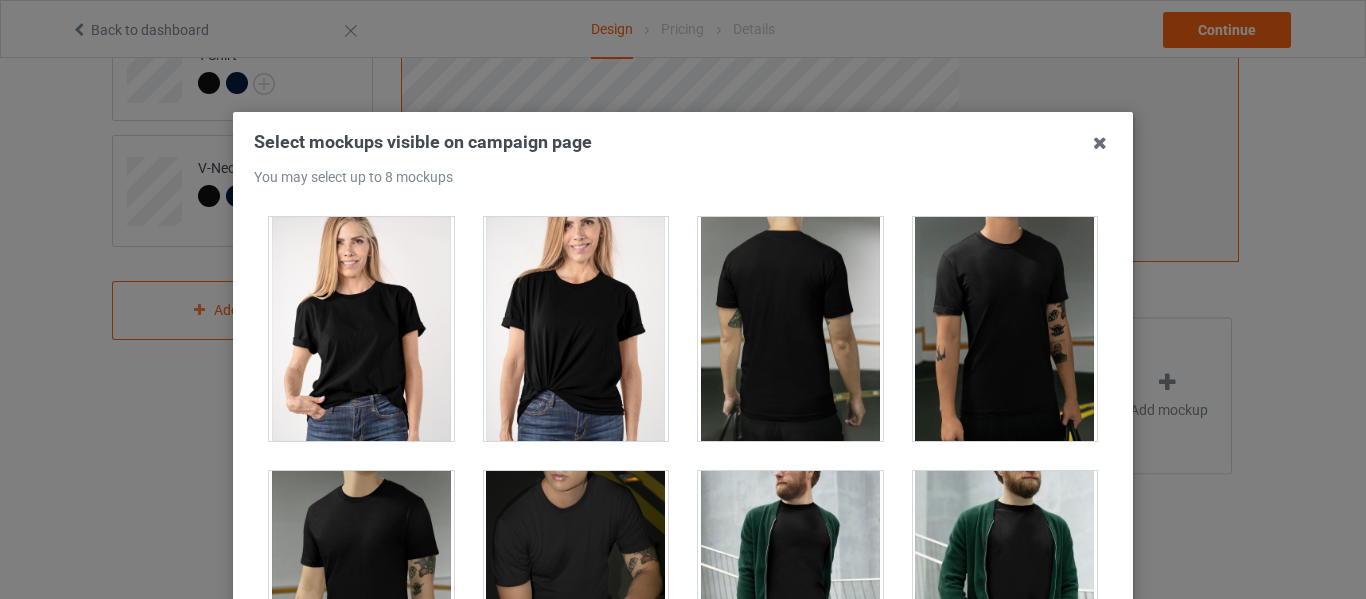 click at bounding box center [576, 329] 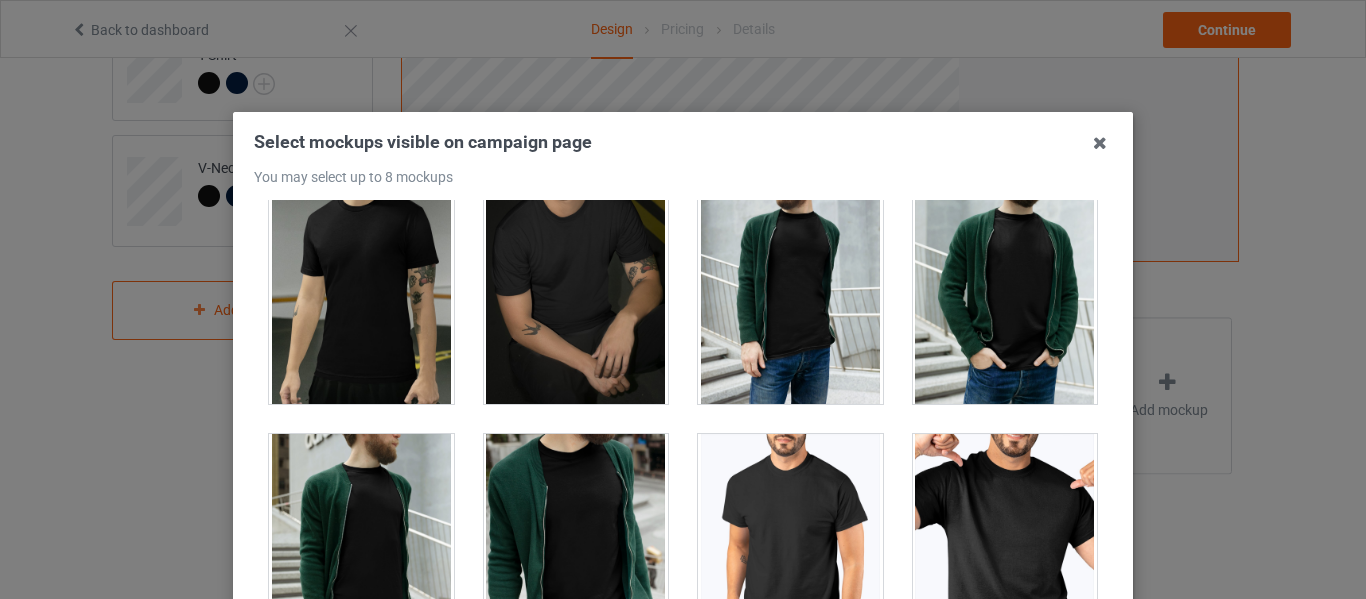 scroll, scrollTop: 3600, scrollLeft: 0, axis: vertical 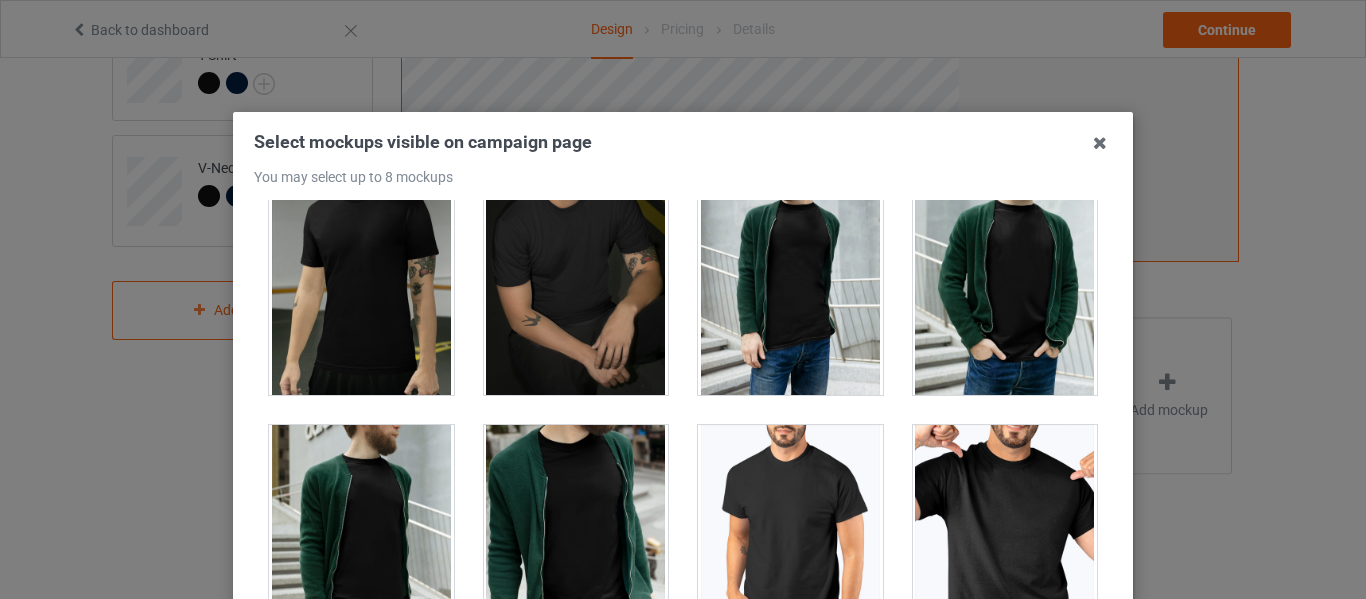 click at bounding box center [361, 283] 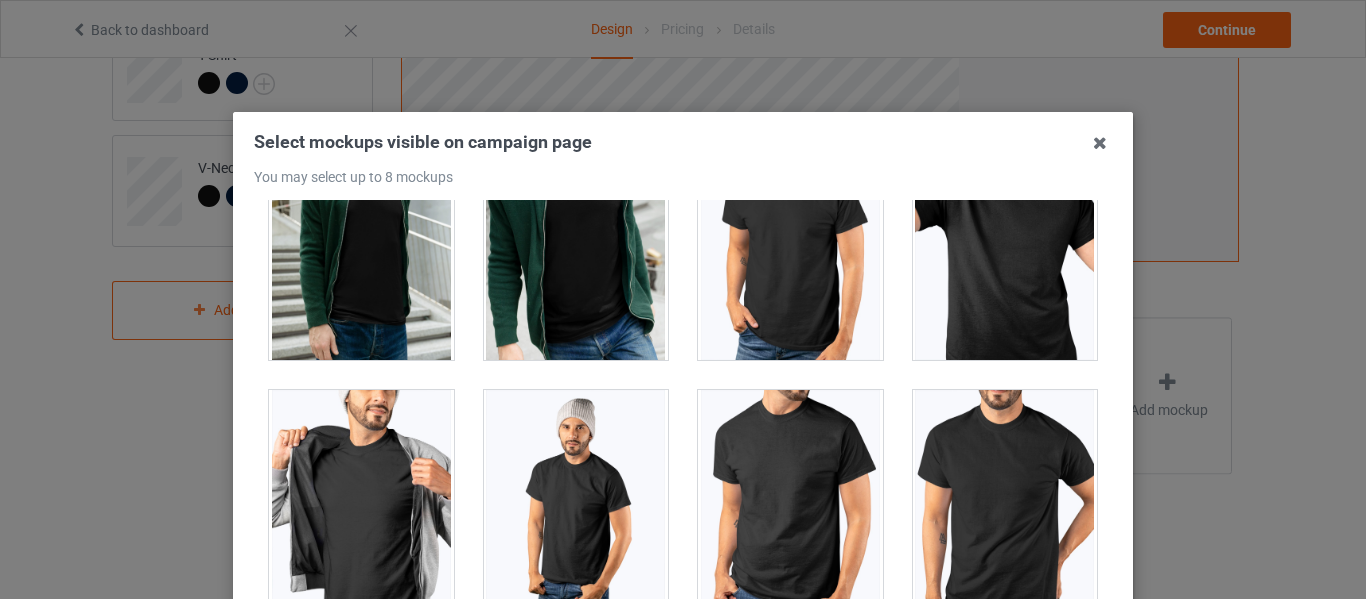 scroll, scrollTop: 3900, scrollLeft: 0, axis: vertical 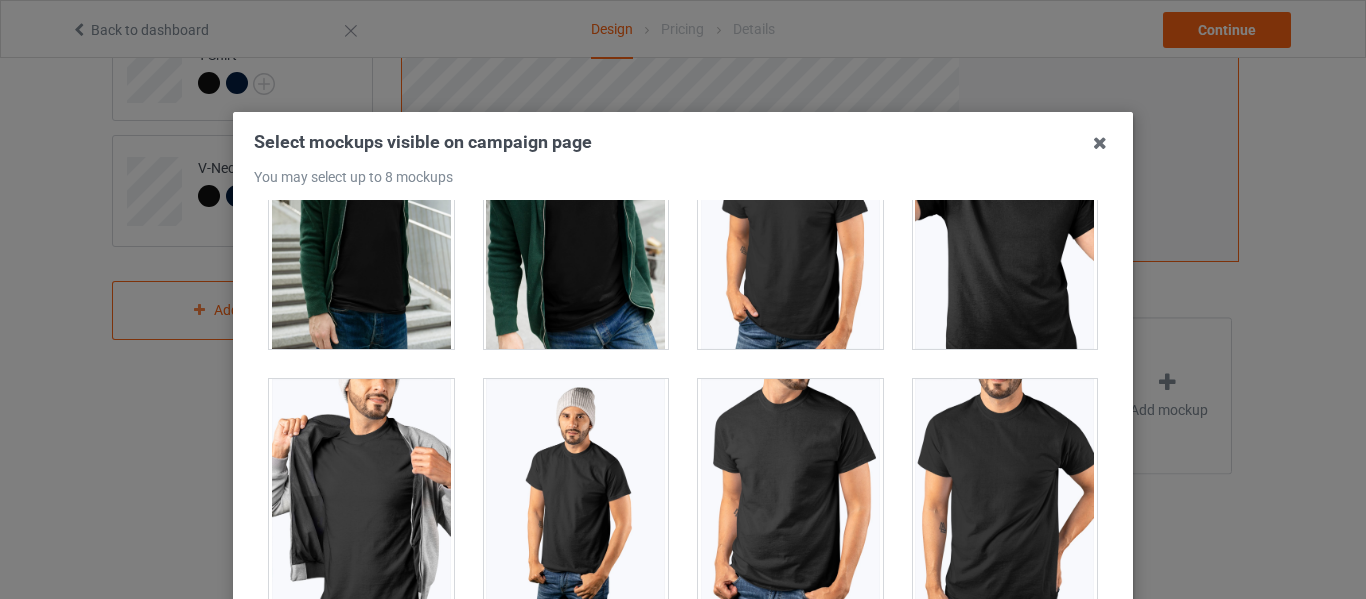 click at bounding box center (1005, 237) 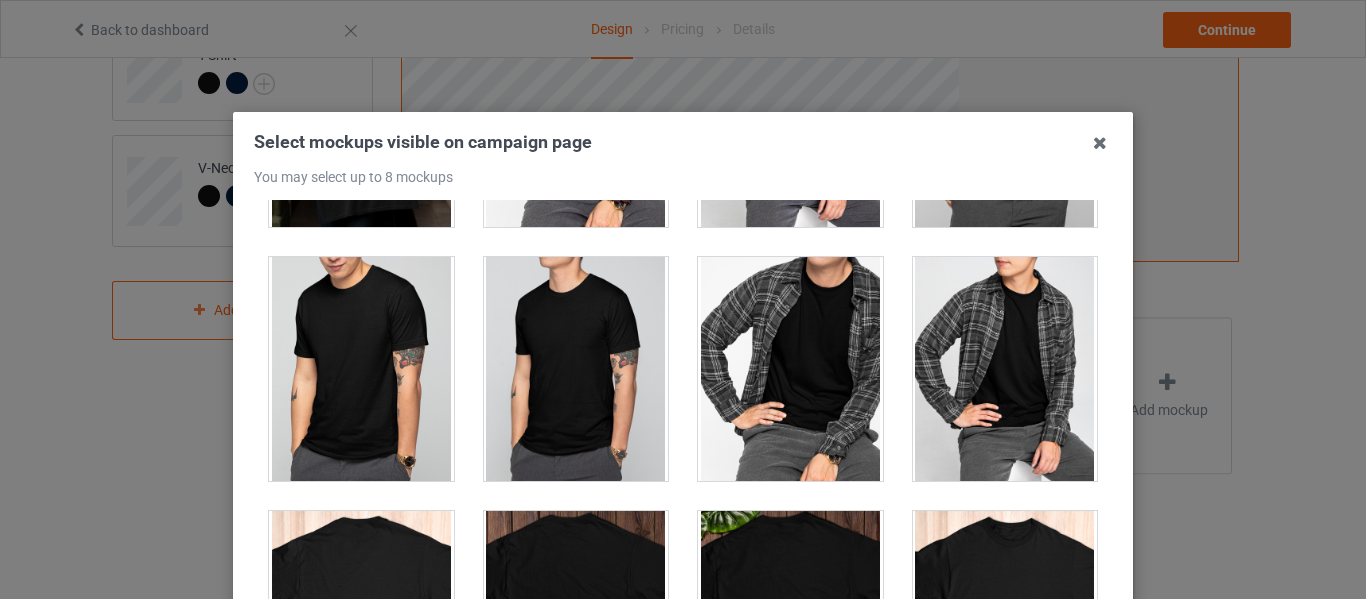 click at bounding box center (361, 369) 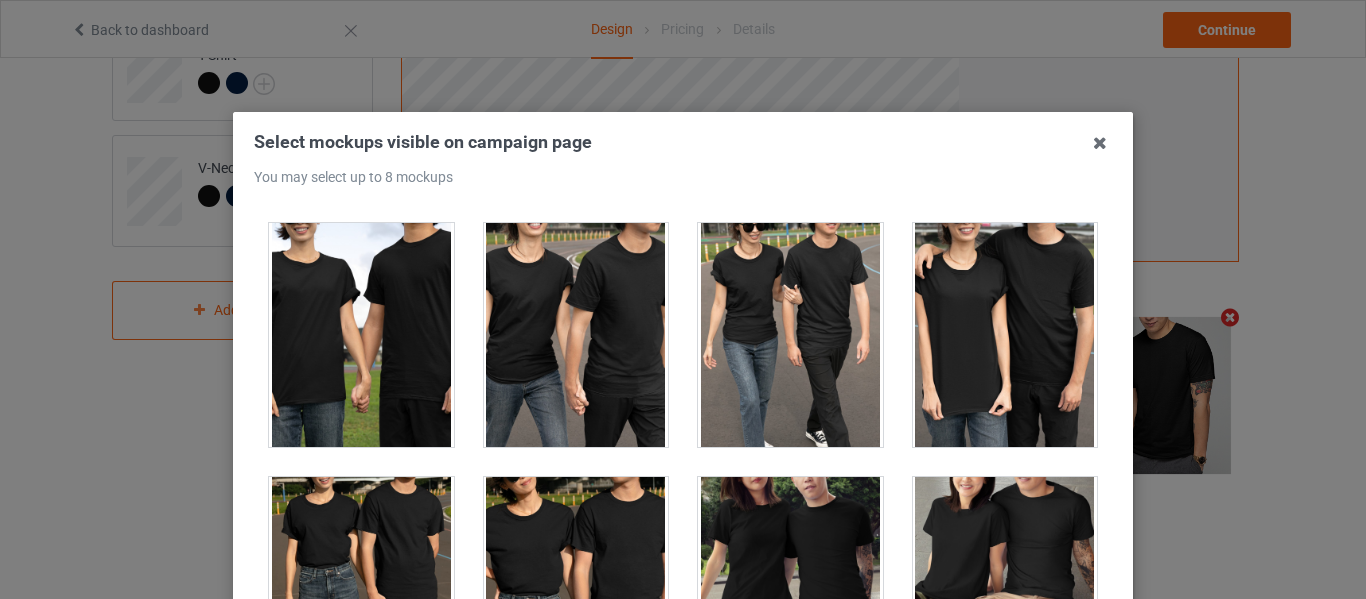scroll, scrollTop: 6600, scrollLeft: 0, axis: vertical 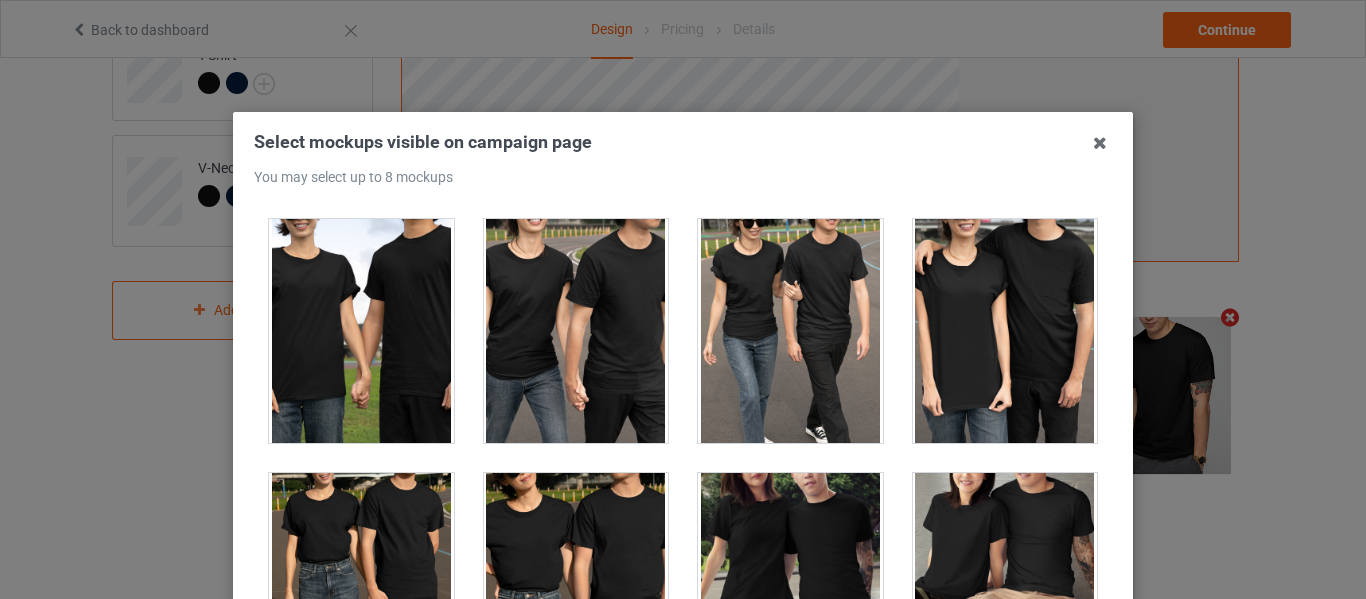 click at bounding box center [790, 331] 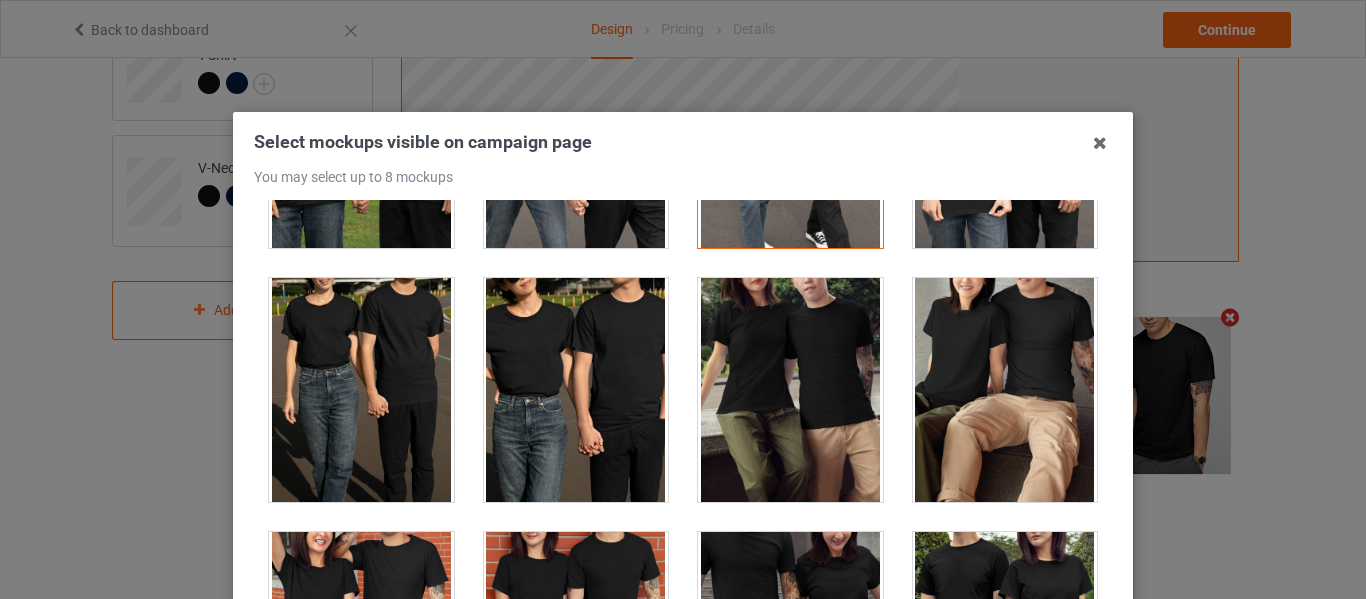 scroll, scrollTop: 6800, scrollLeft: 0, axis: vertical 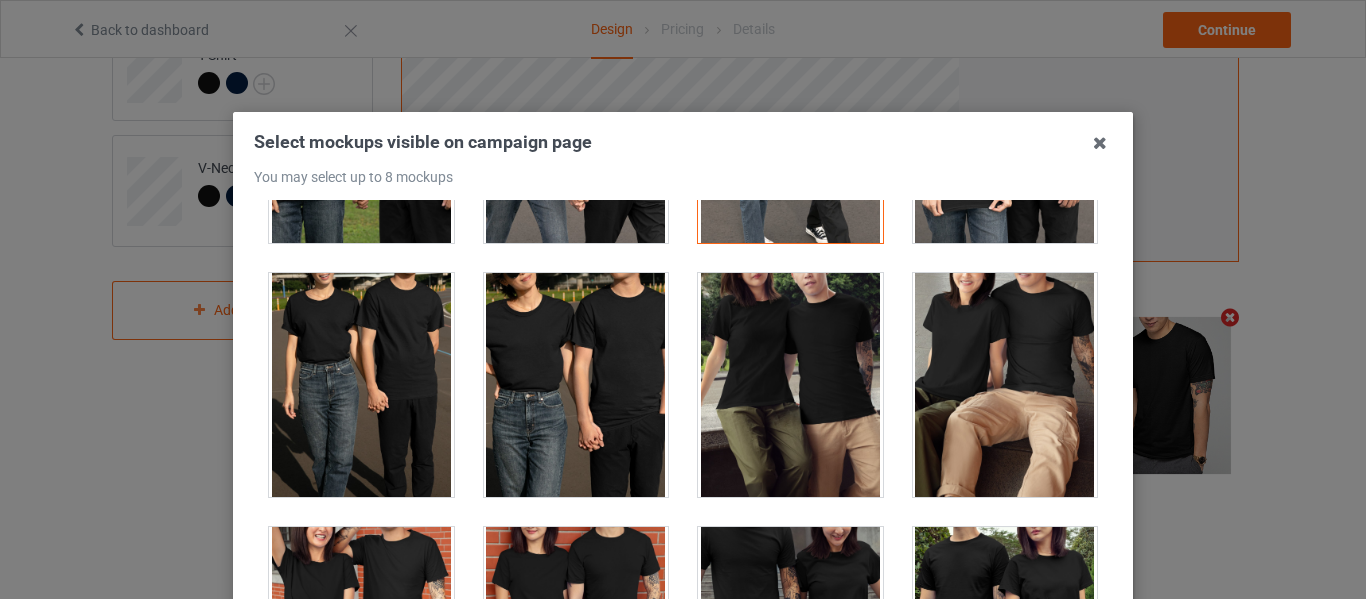 click at bounding box center [1005, 385] 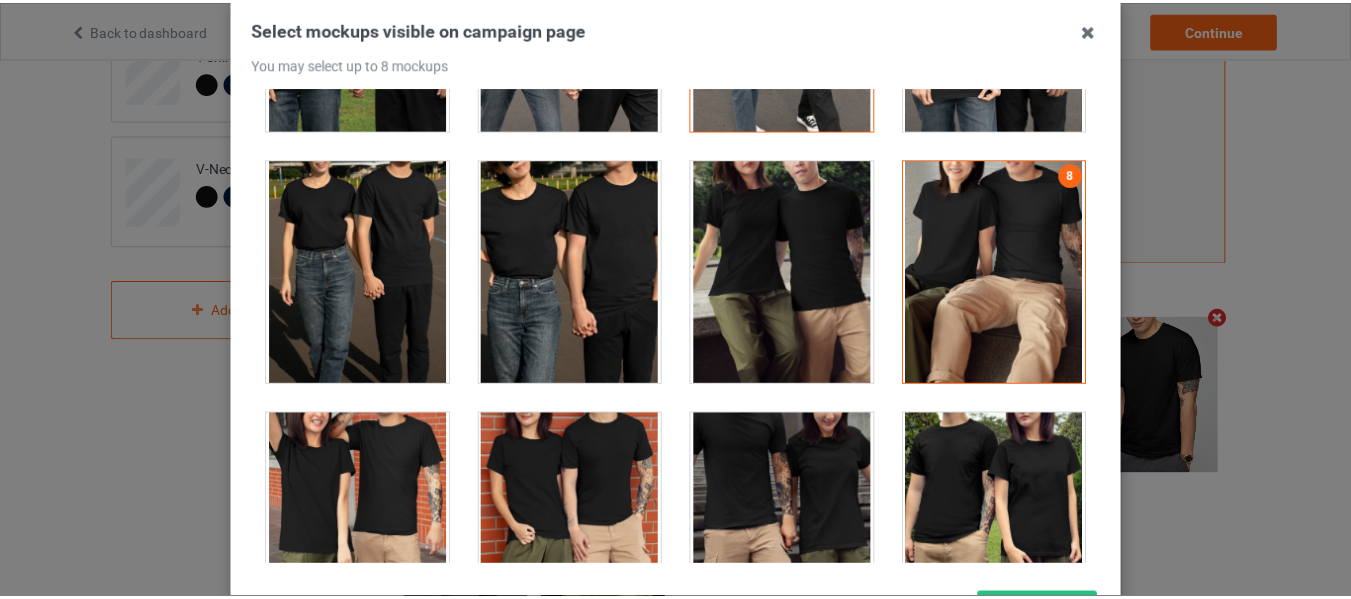 scroll, scrollTop: 284, scrollLeft: 0, axis: vertical 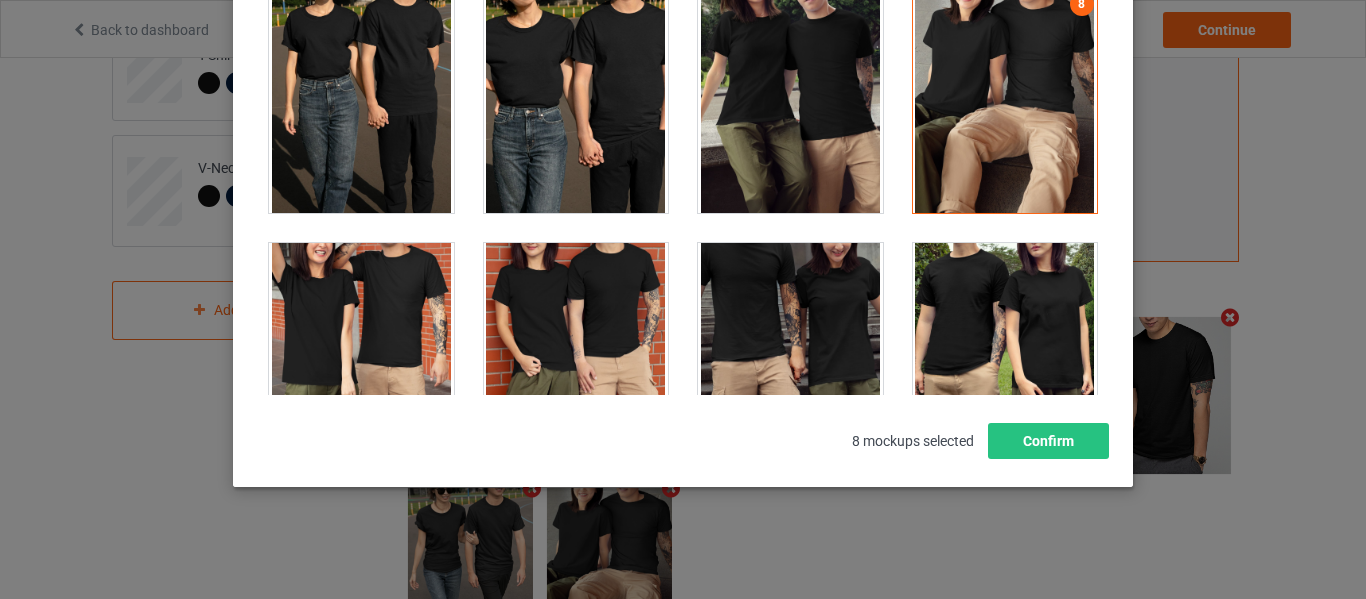 click at bounding box center (1005, 101) 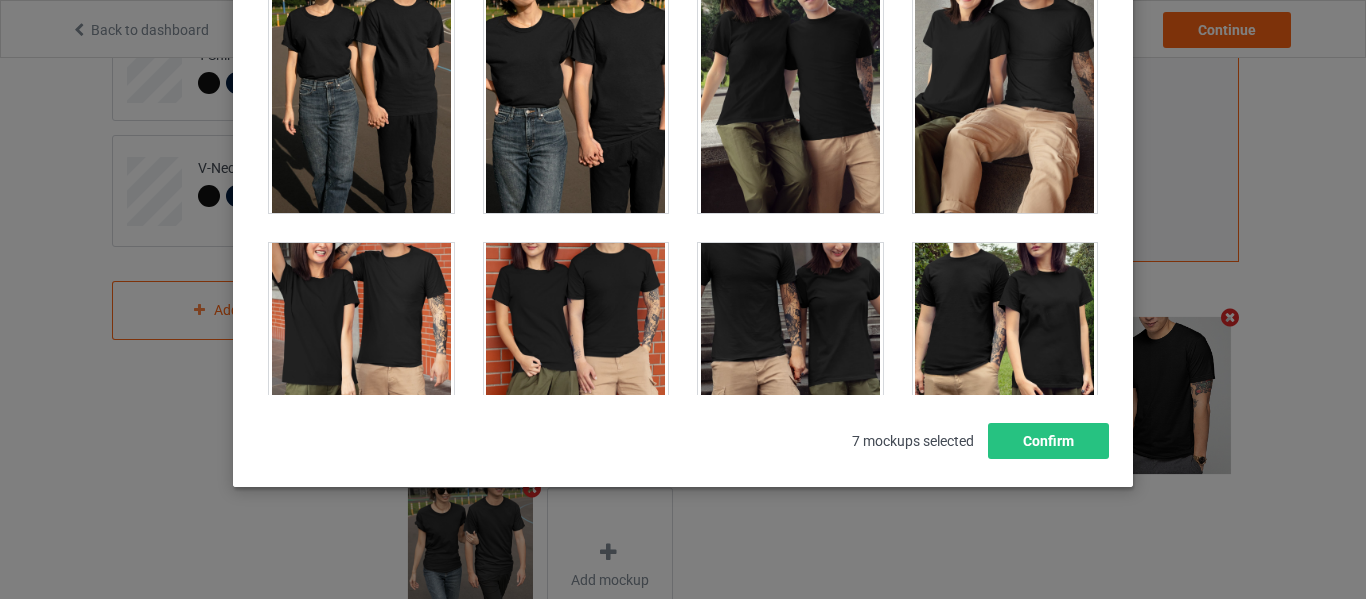 click at bounding box center (576, 355) 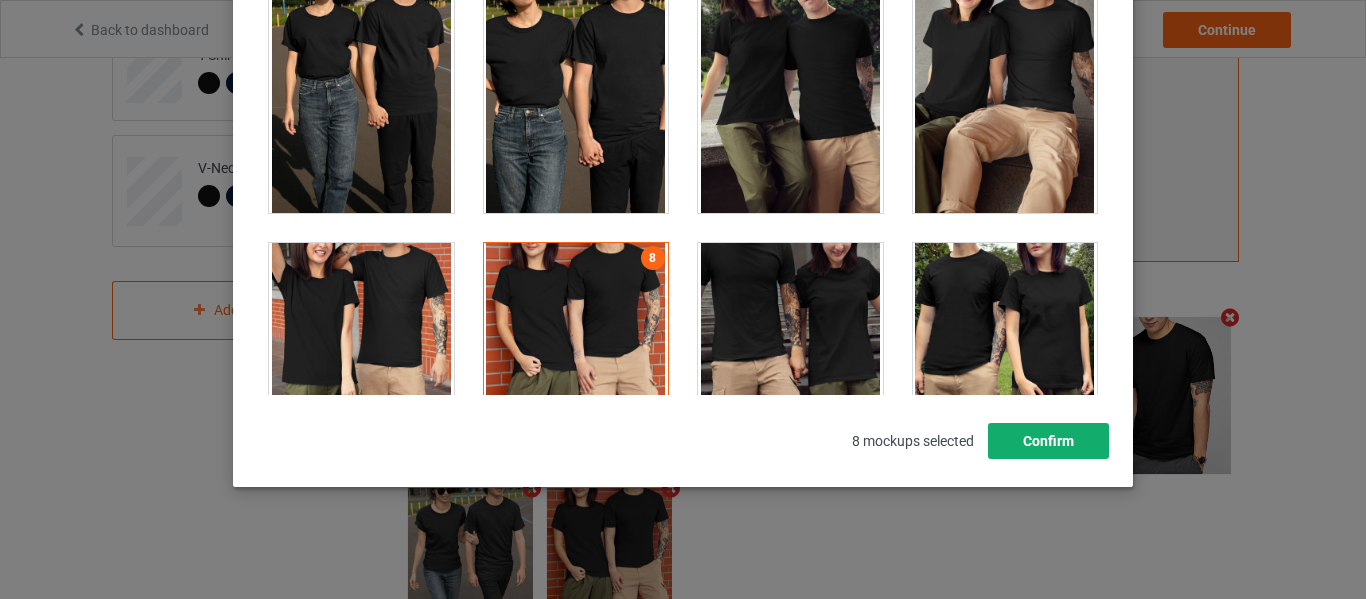 click on "Confirm" at bounding box center (1048, 441) 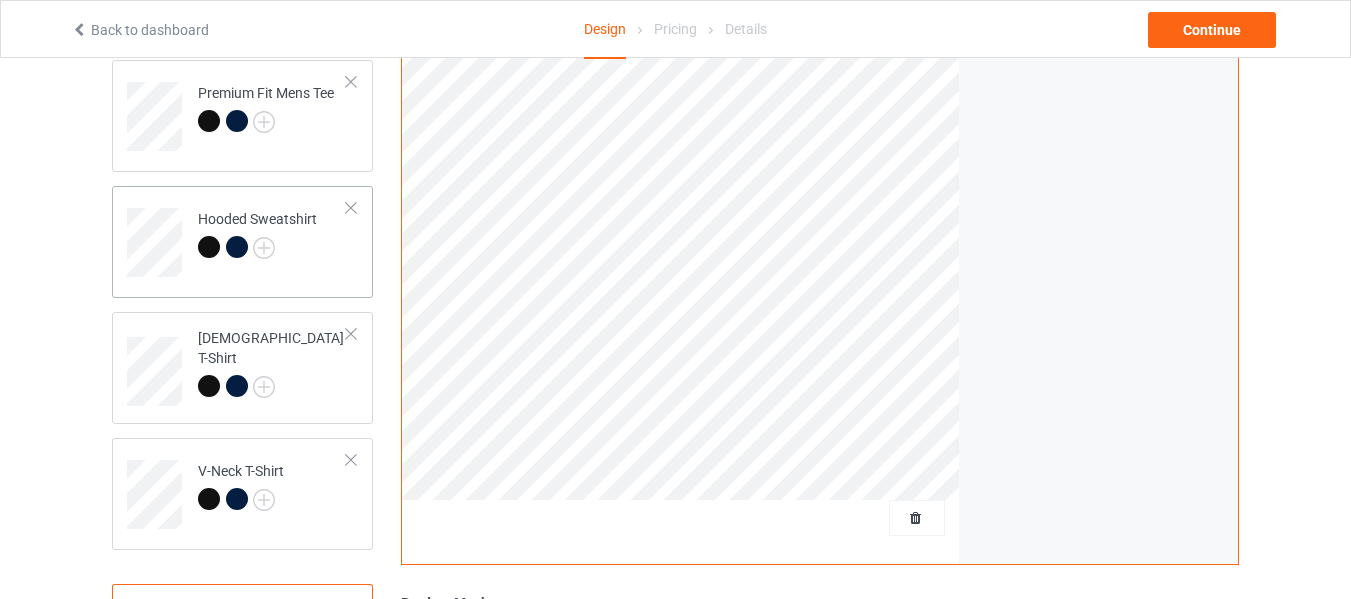 scroll, scrollTop: 200, scrollLeft: 0, axis: vertical 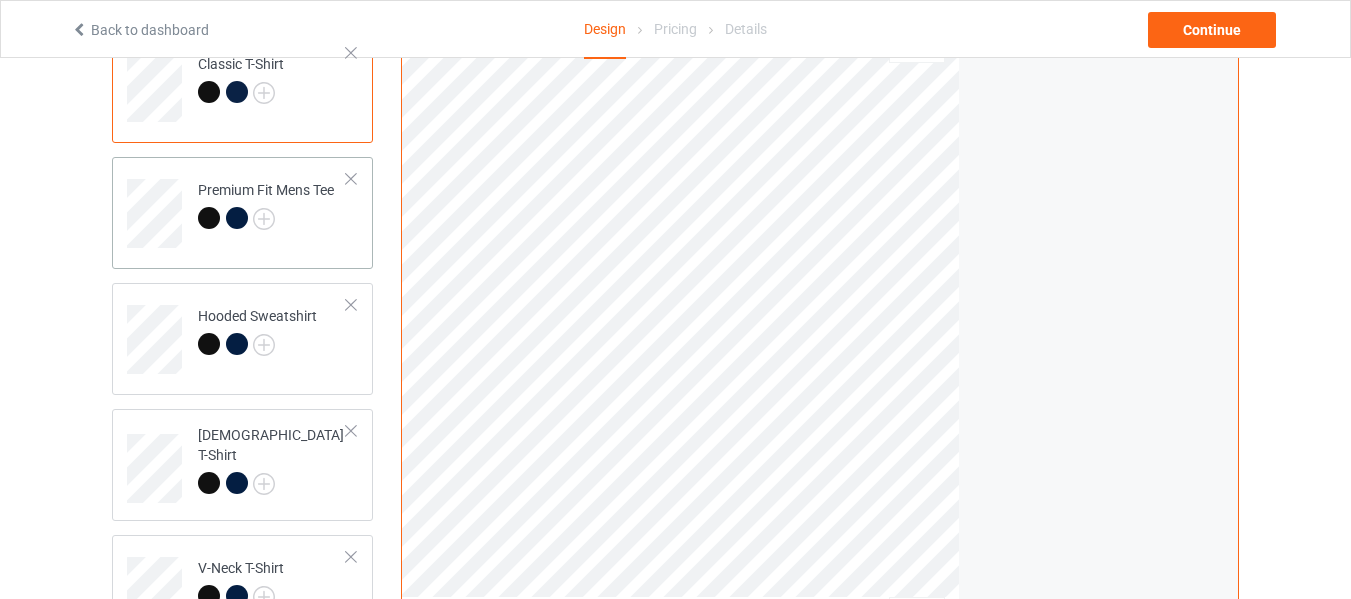click at bounding box center (266, 221) 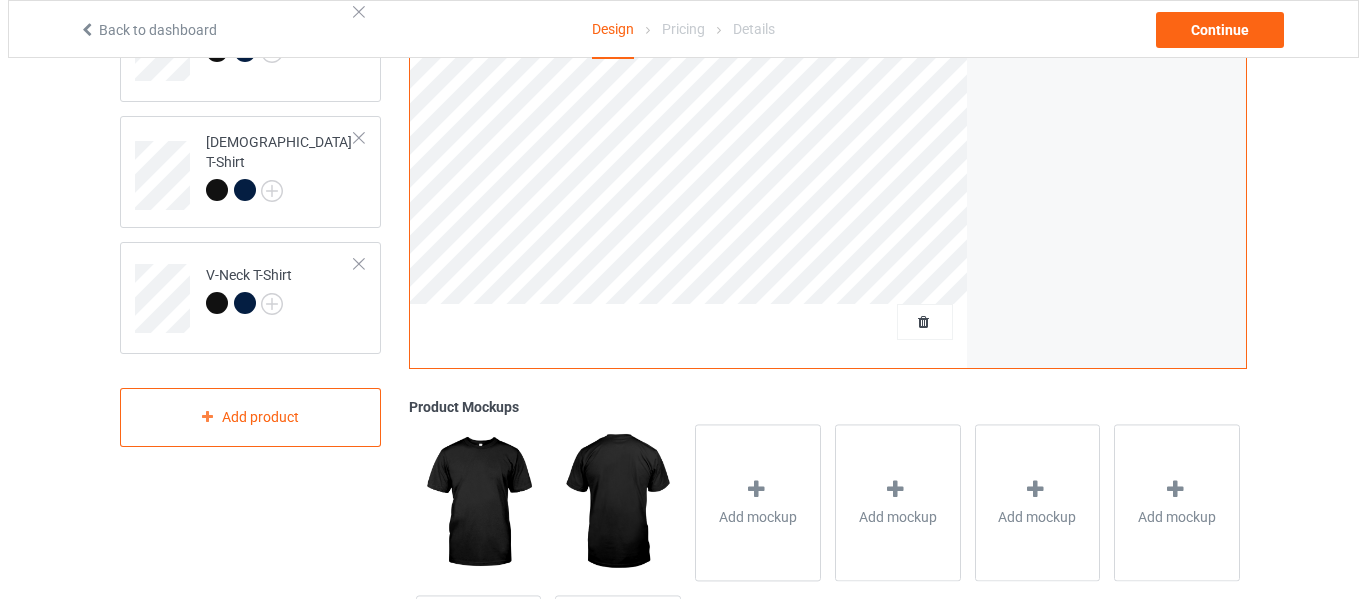 scroll, scrollTop: 600, scrollLeft: 0, axis: vertical 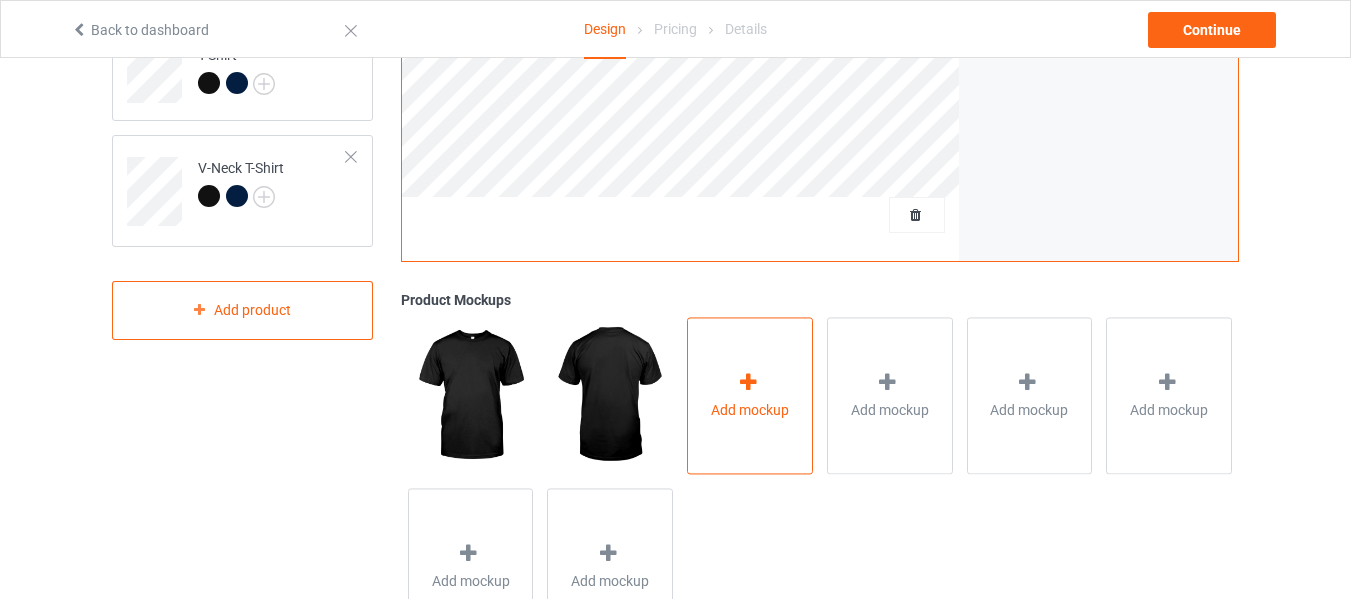 click on "Add mockup" at bounding box center (750, 395) 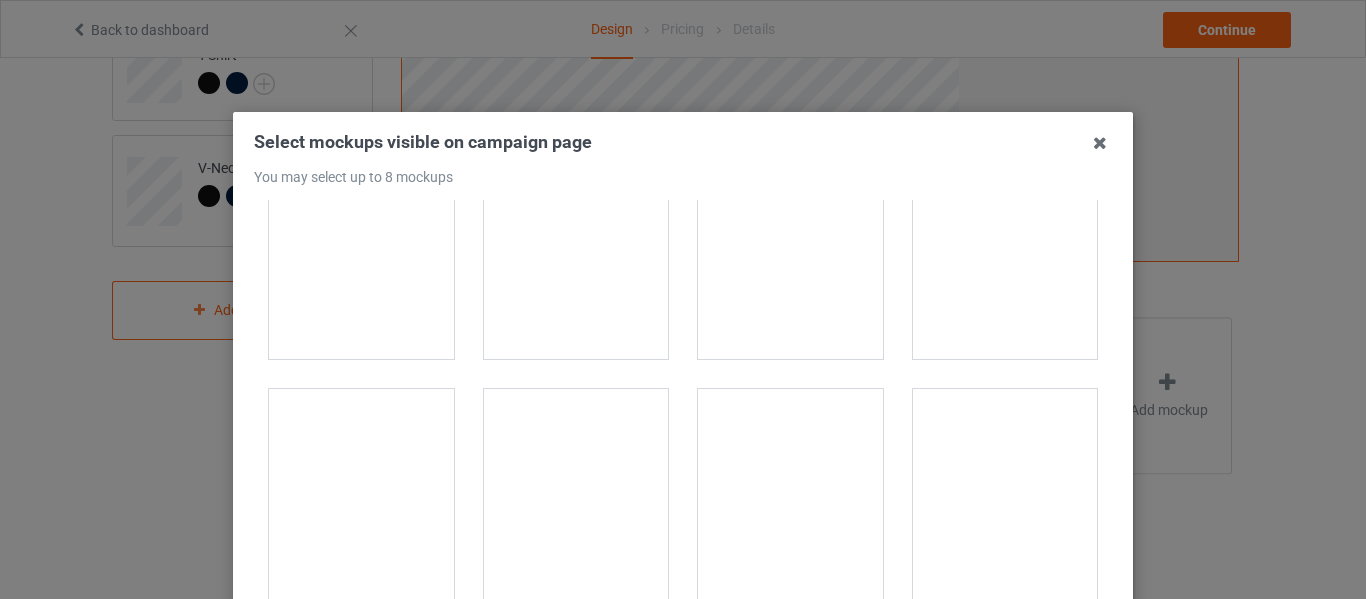 scroll, scrollTop: 900, scrollLeft: 0, axis: vertical 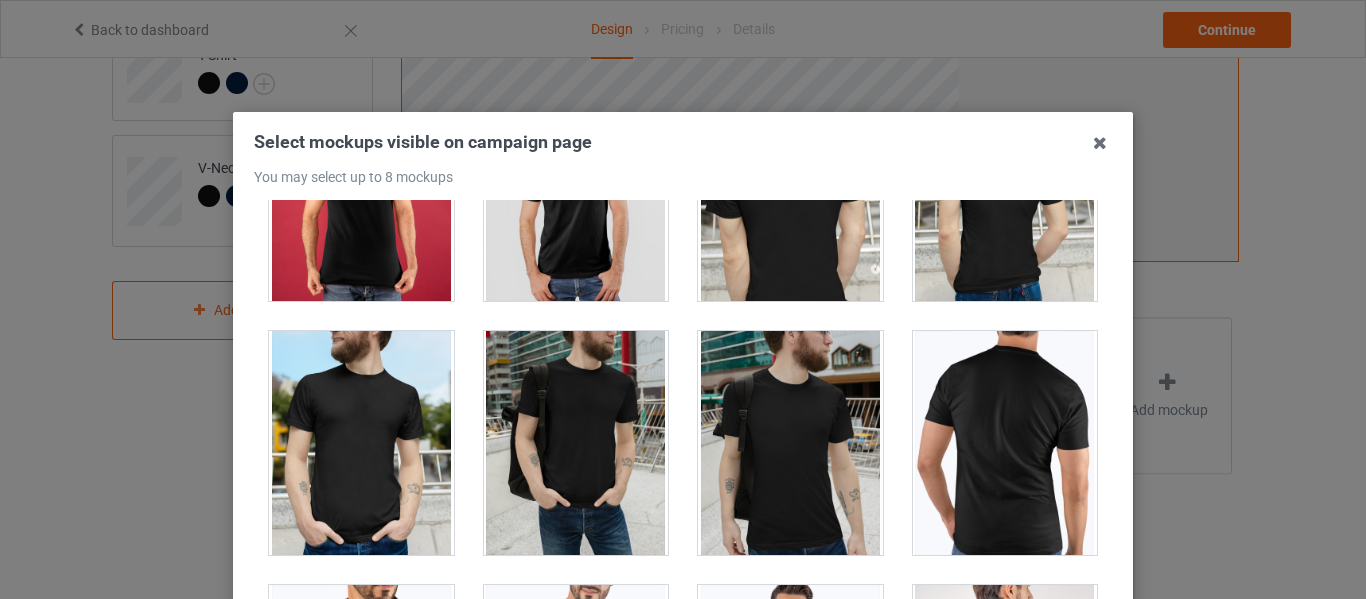 click at bounding box center (790, 443) 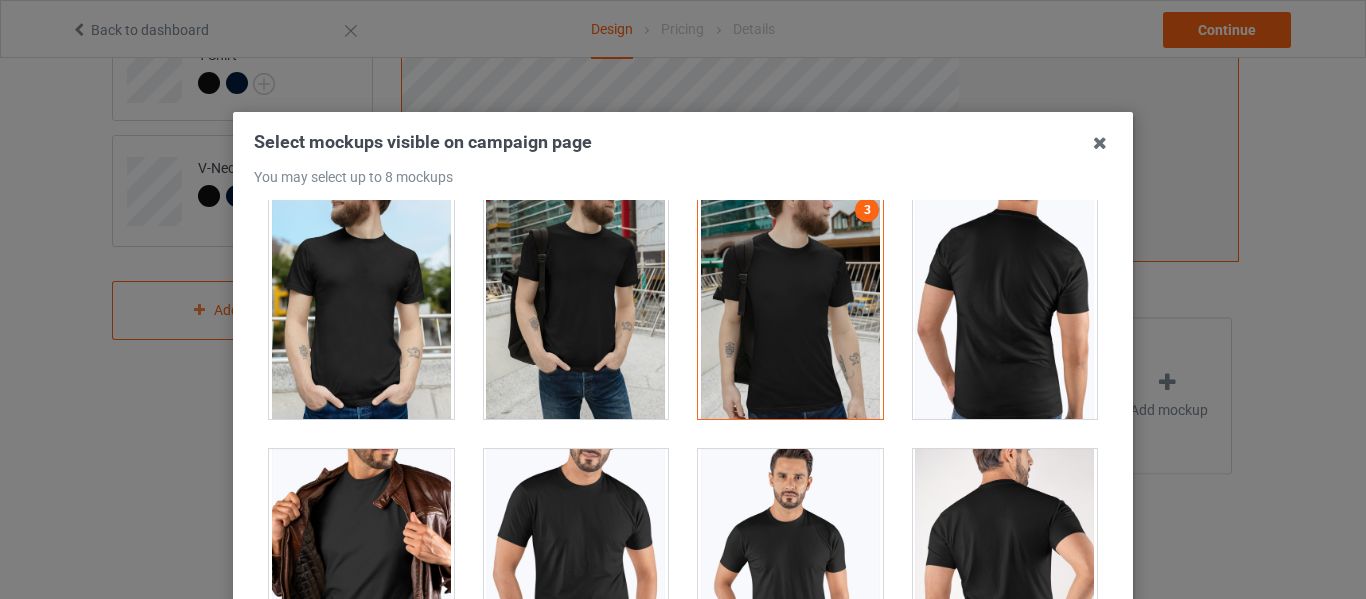 scroll, scrollTop: 1200, scrollLeft: 0, axis: vertical 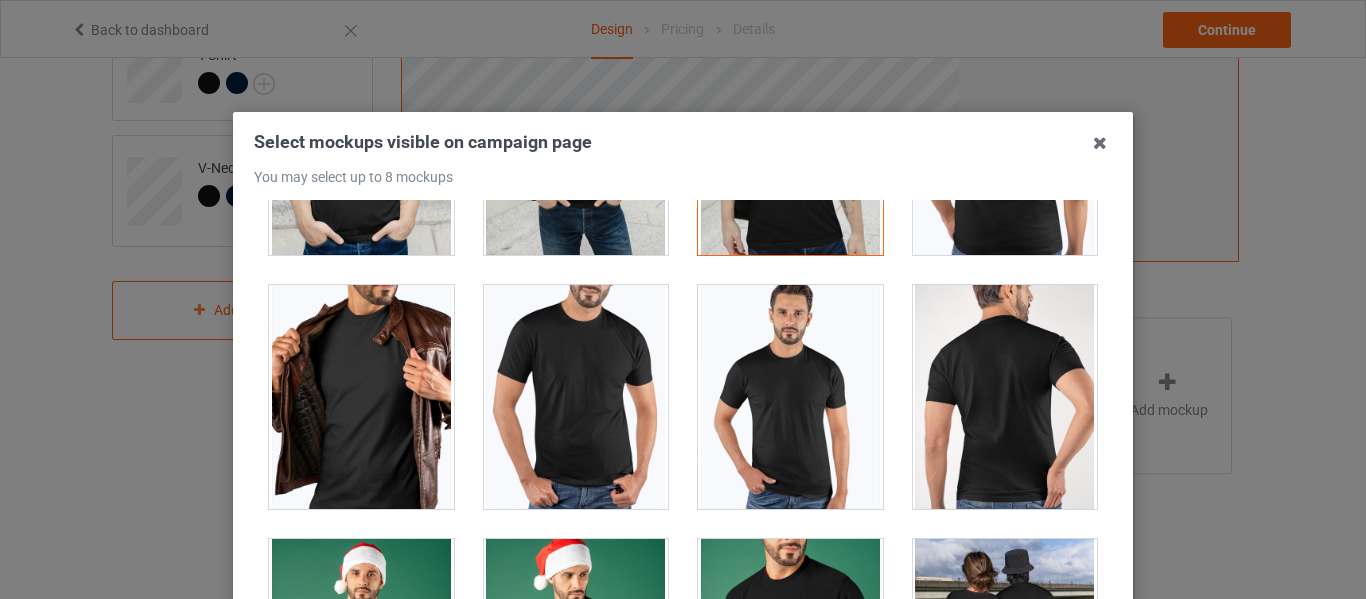 click at bounding box center [361, 397] 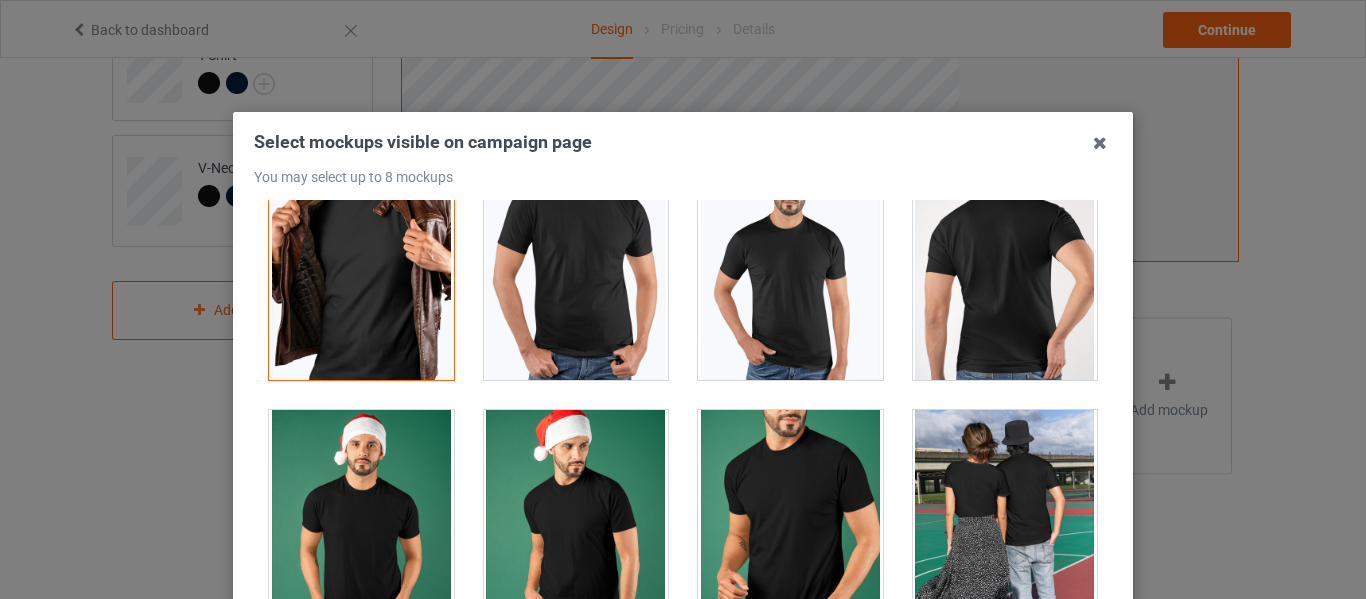 scroll, scrollTop: 1500, scrollLeft: 0, axis: vertical 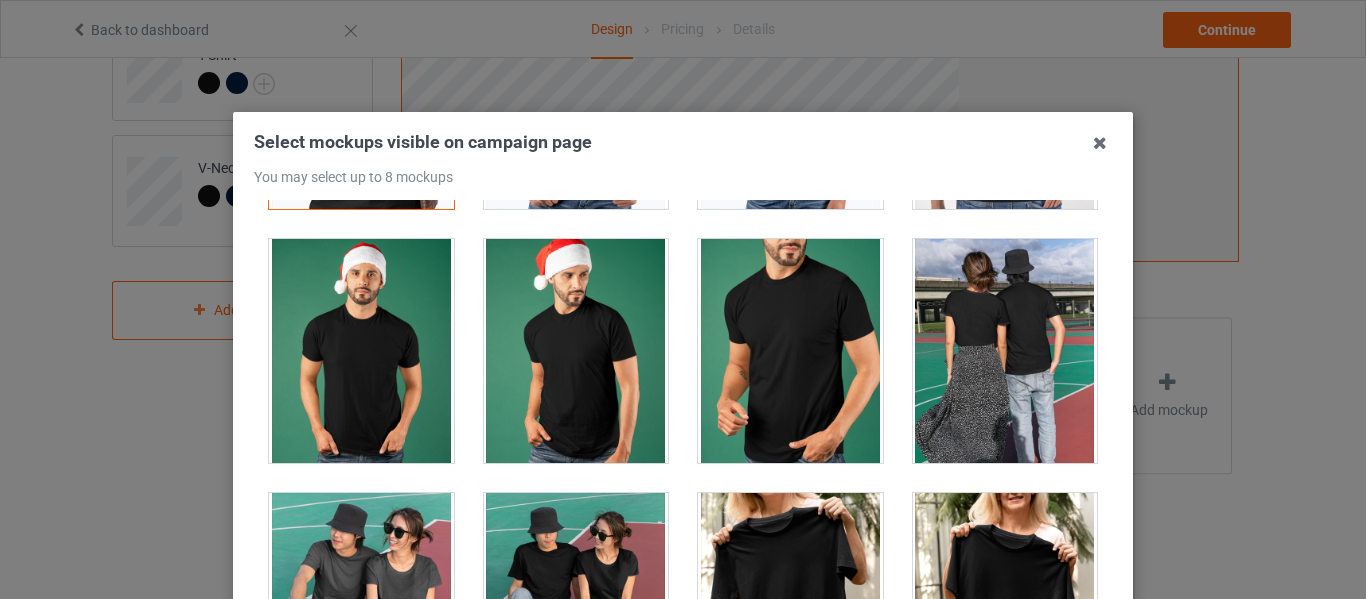 click at bounding box center (790, 351) 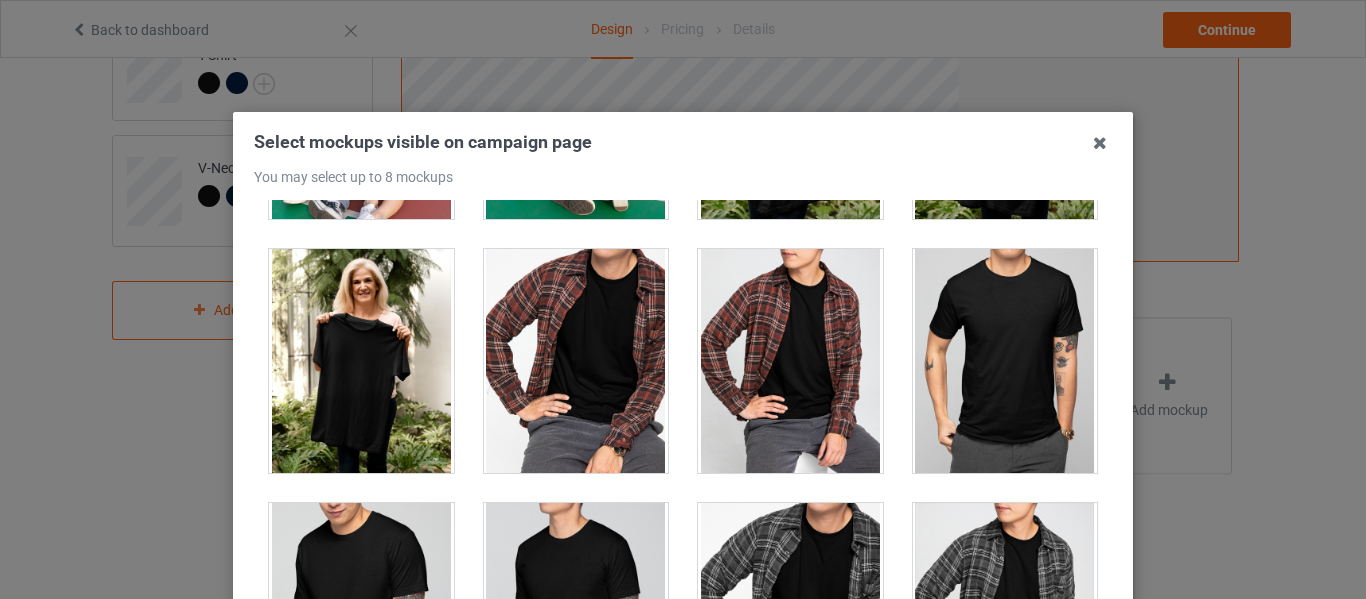 scroll, scrollTop: 2000, scrollLeft: 0, axis: vertical 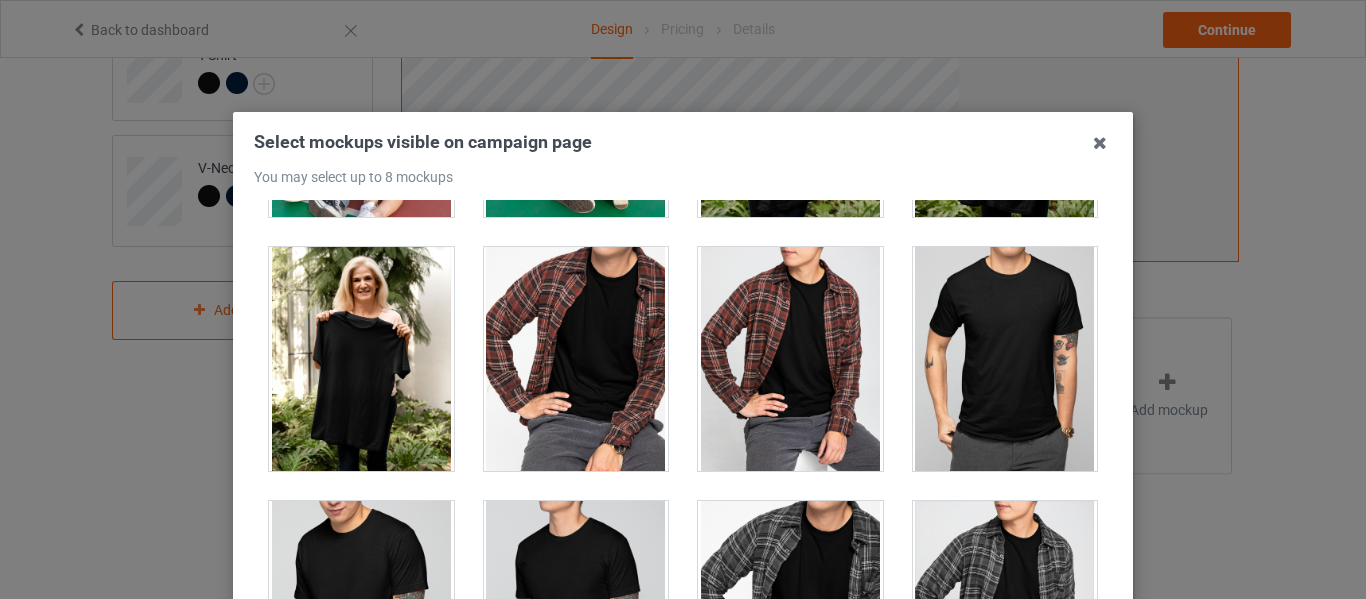 click at bounding box center [361, 613] 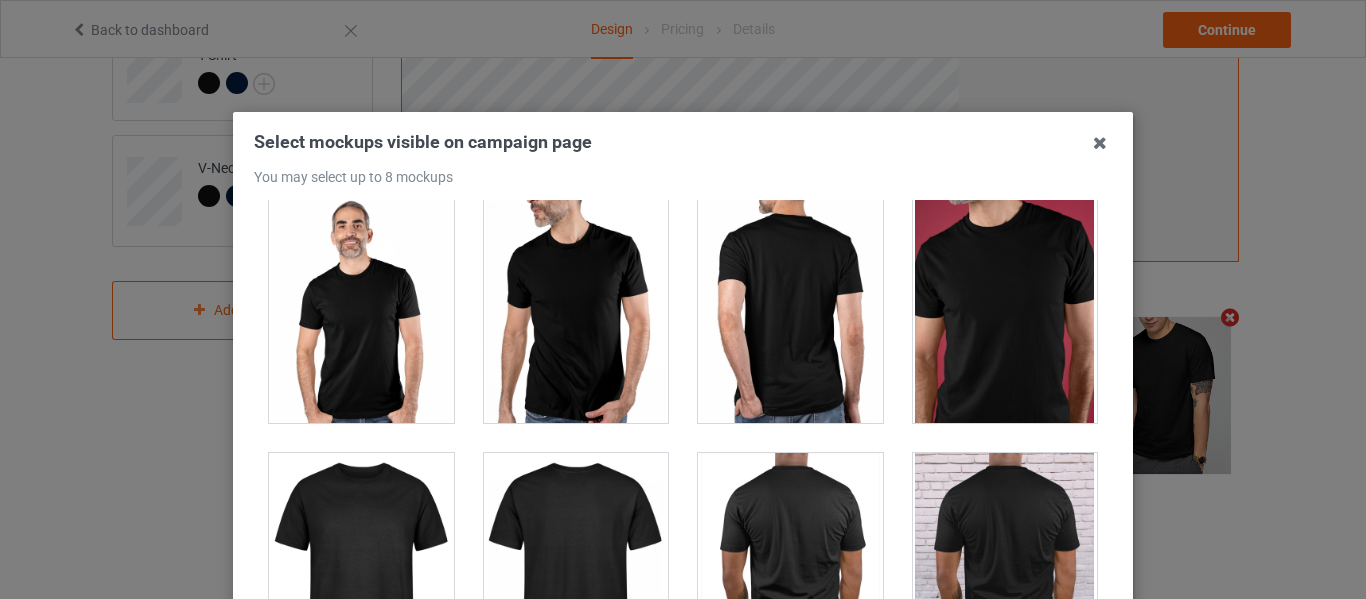 scroll, scrollTop: 2600, scrollLeft: 0, axis: vertical 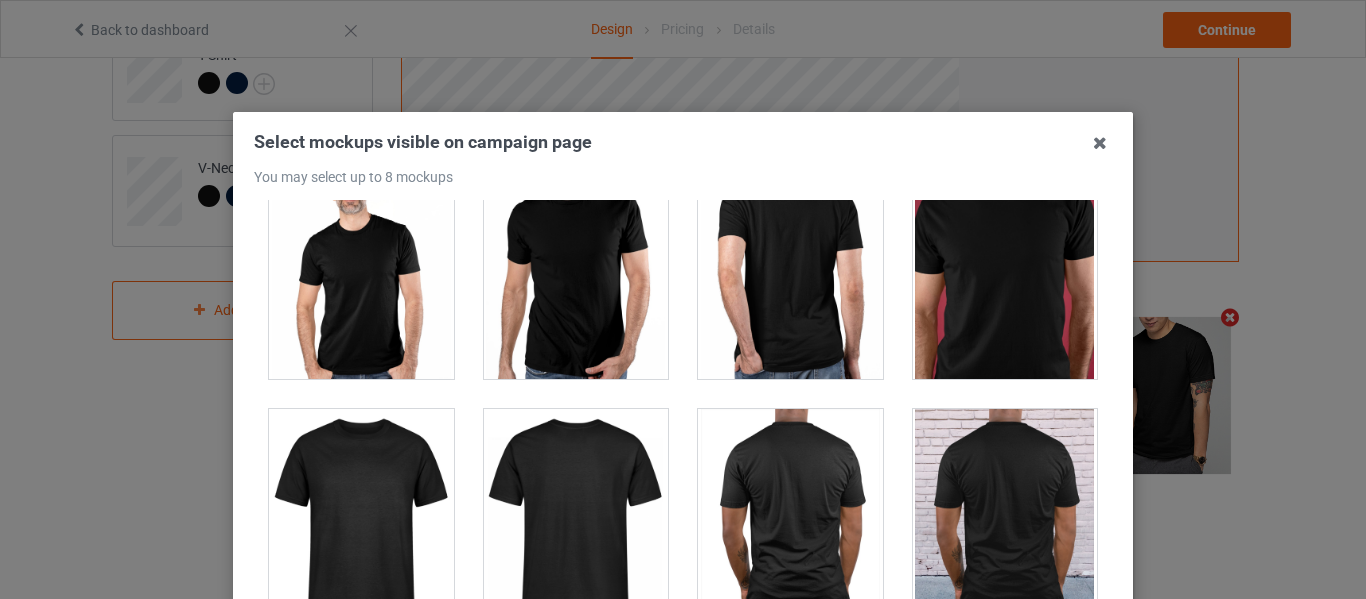 click at bounding box center (1005, 267) 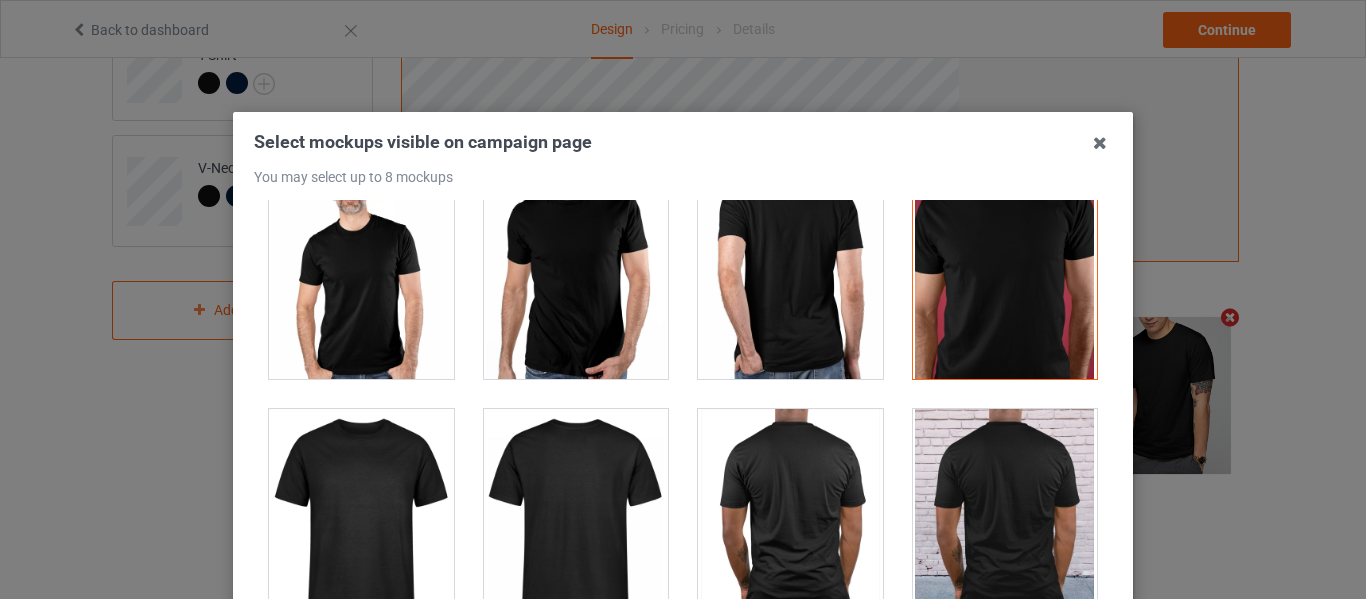 click at bounding box center [576, 267] 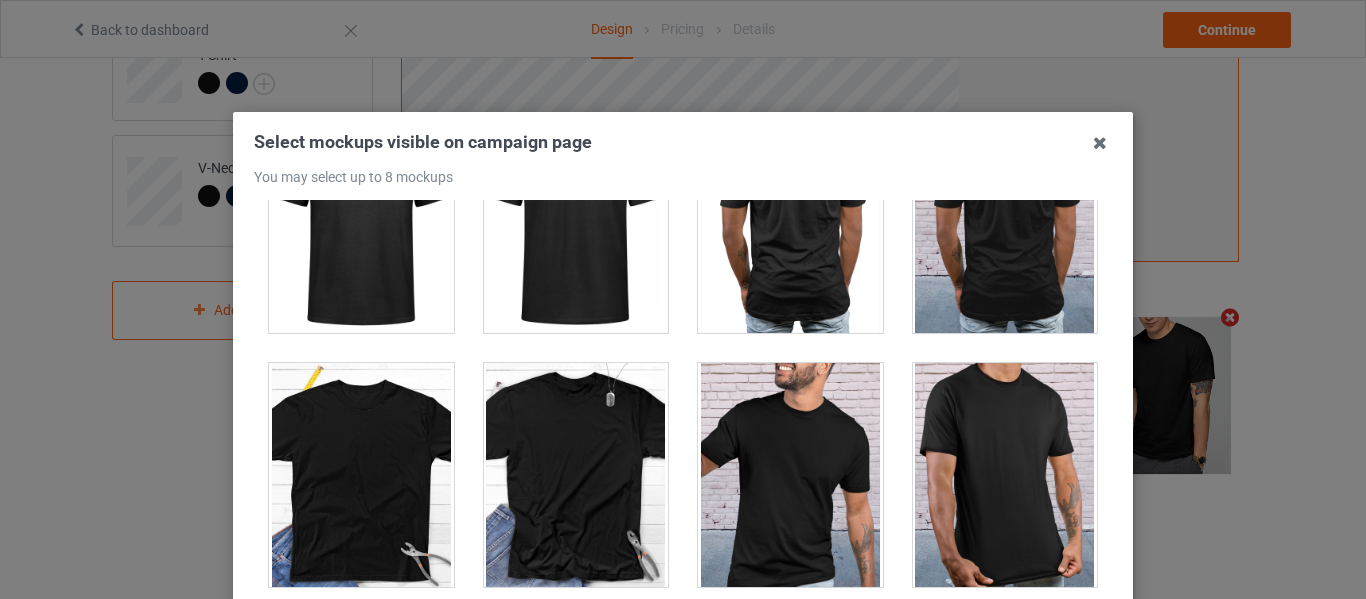 scroll, scrollTop: 3100, scrollLeft: 0, axis: vertical 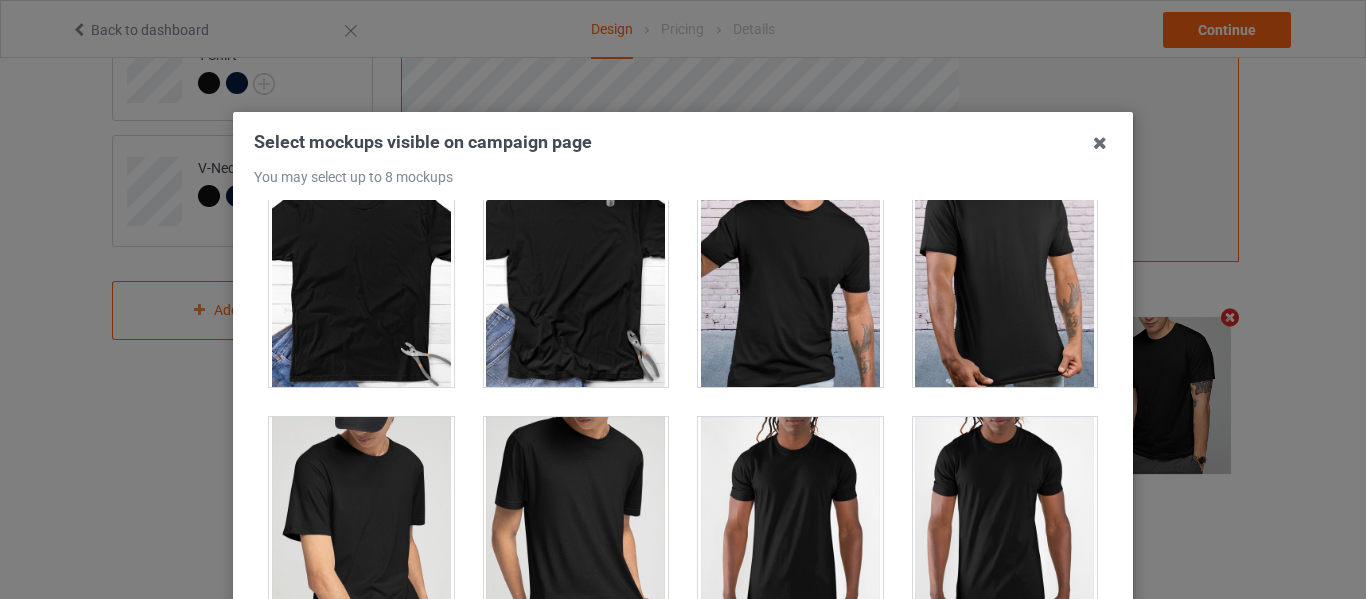 click at bounding box center [790, 275] 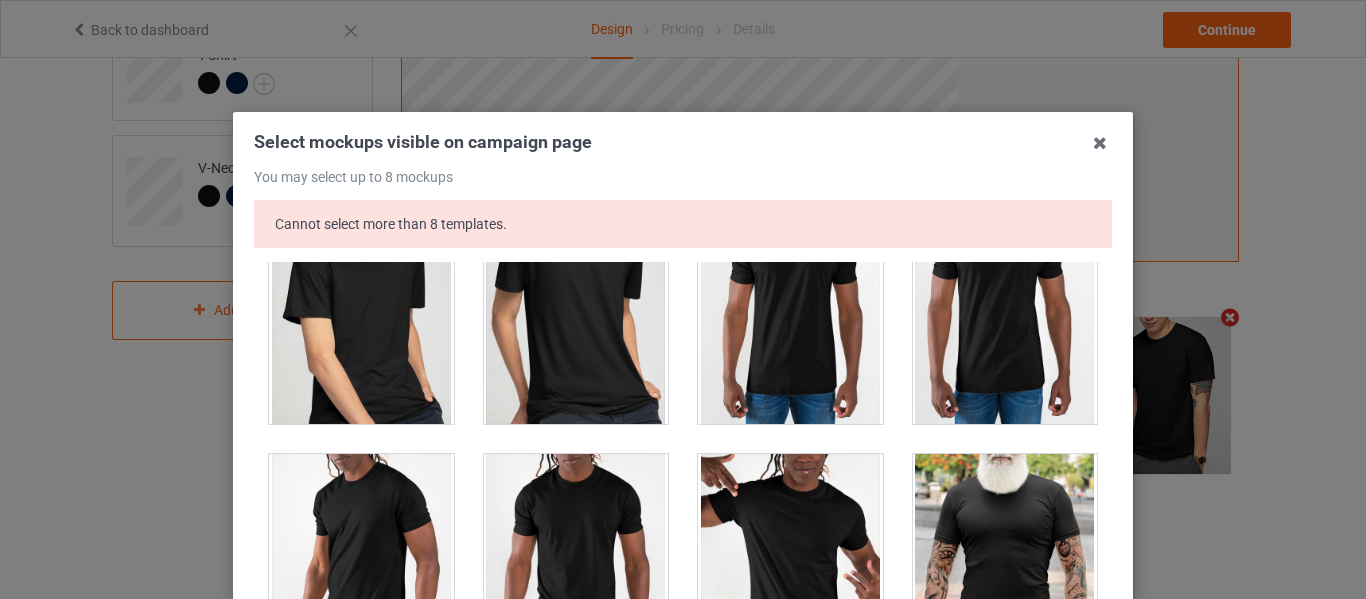 scroll, scrollTop: 3400, scrollLeft: 0, axis: vertical 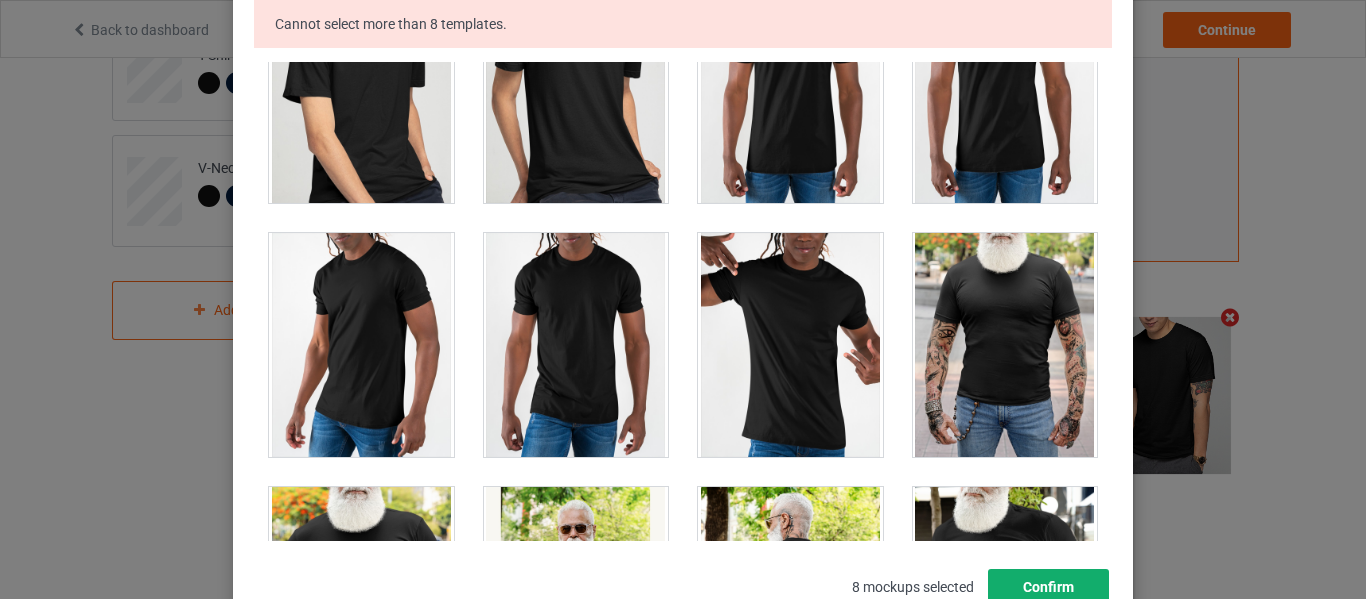 click on "Confirm" at bounding box center [1048, 587] 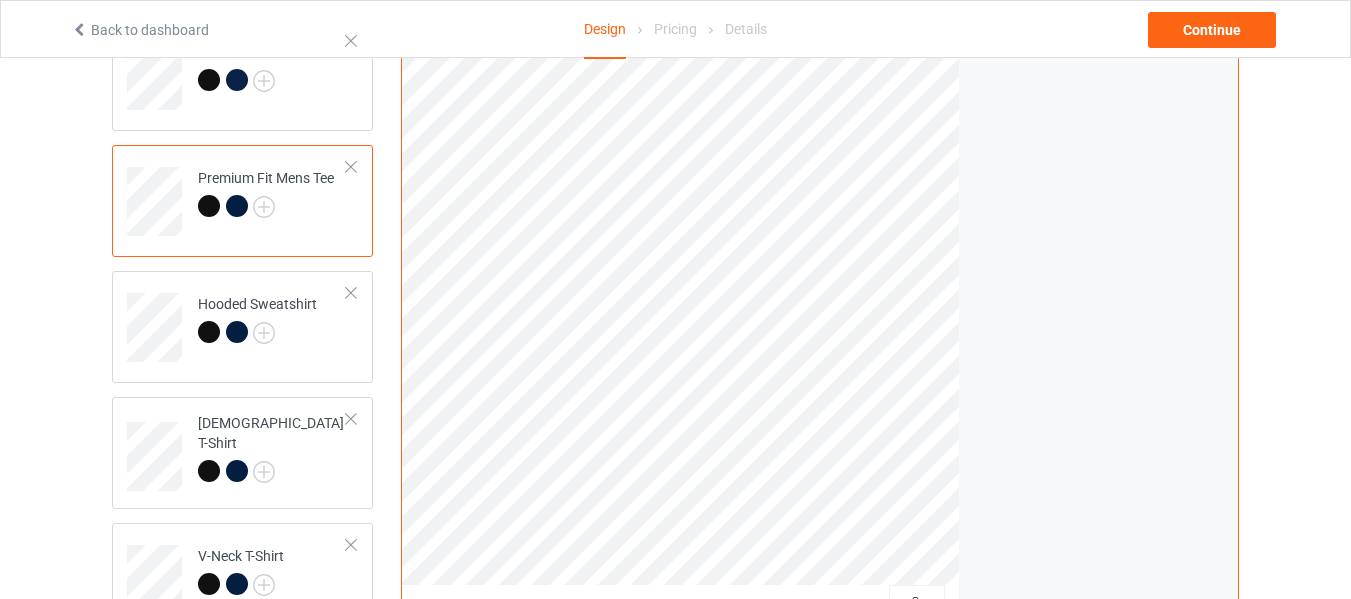 scroll, scrollTop: 200, scrollLeft: 0, axis: vertical 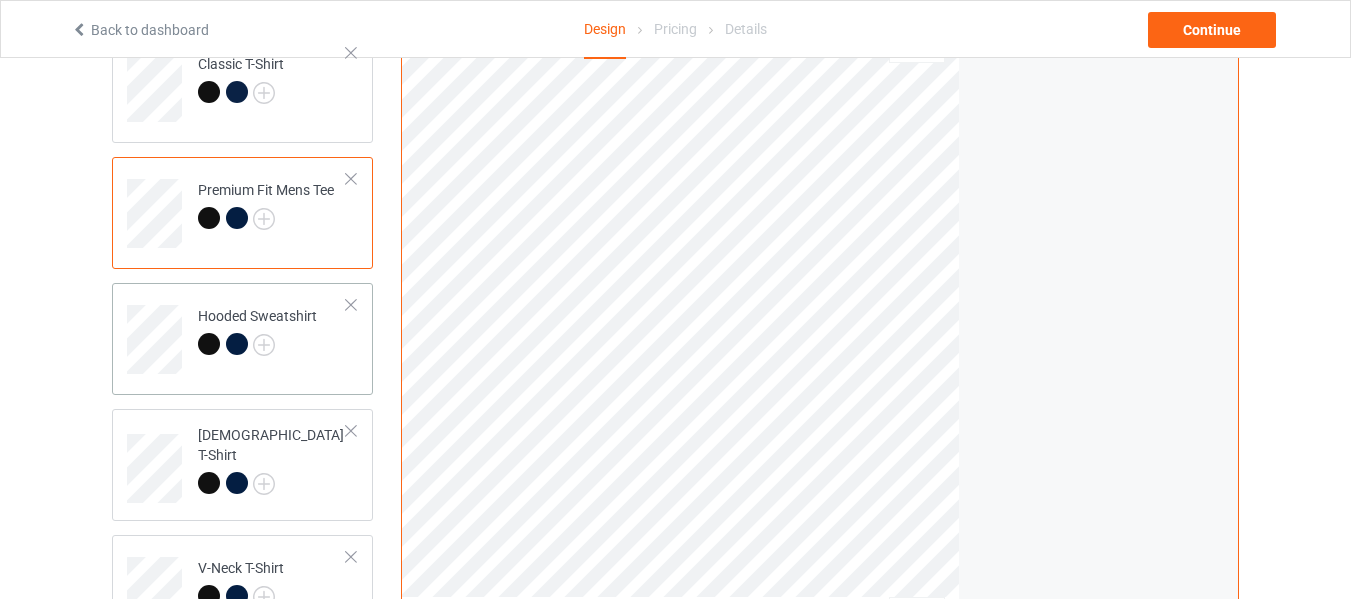 click on "Hooded Sweatshirt" at bounding box center [272, 332] 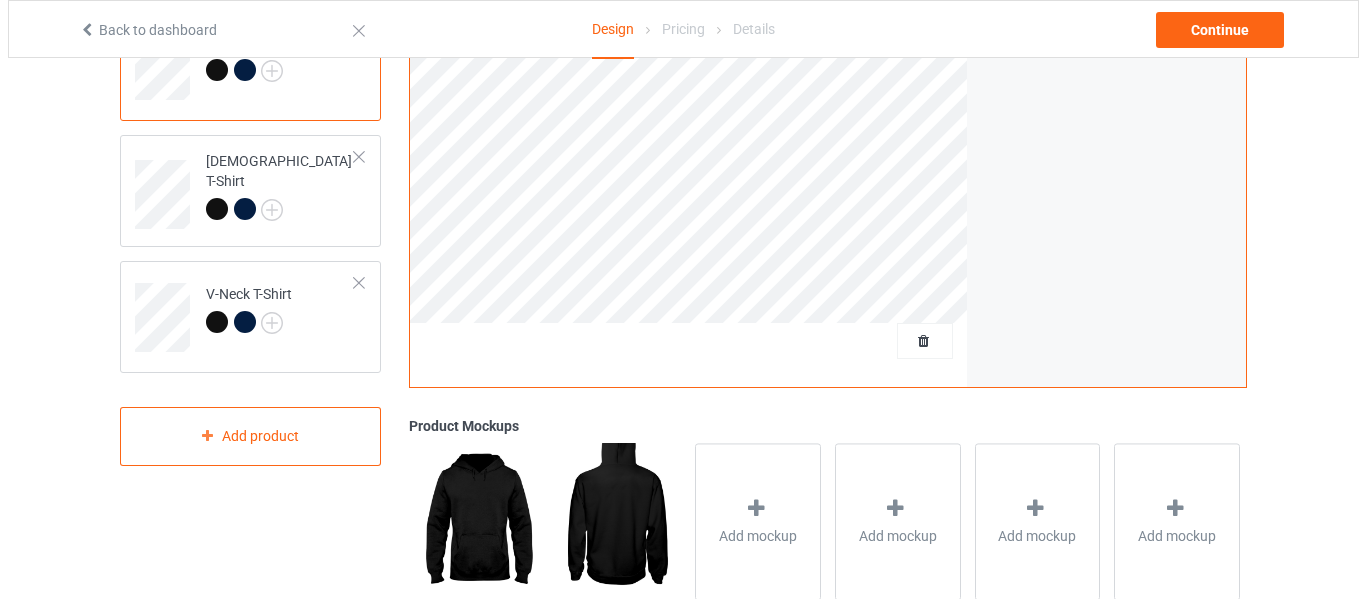 scroll, scrollTop: 500, scrollLeft: 0, axis: vertical 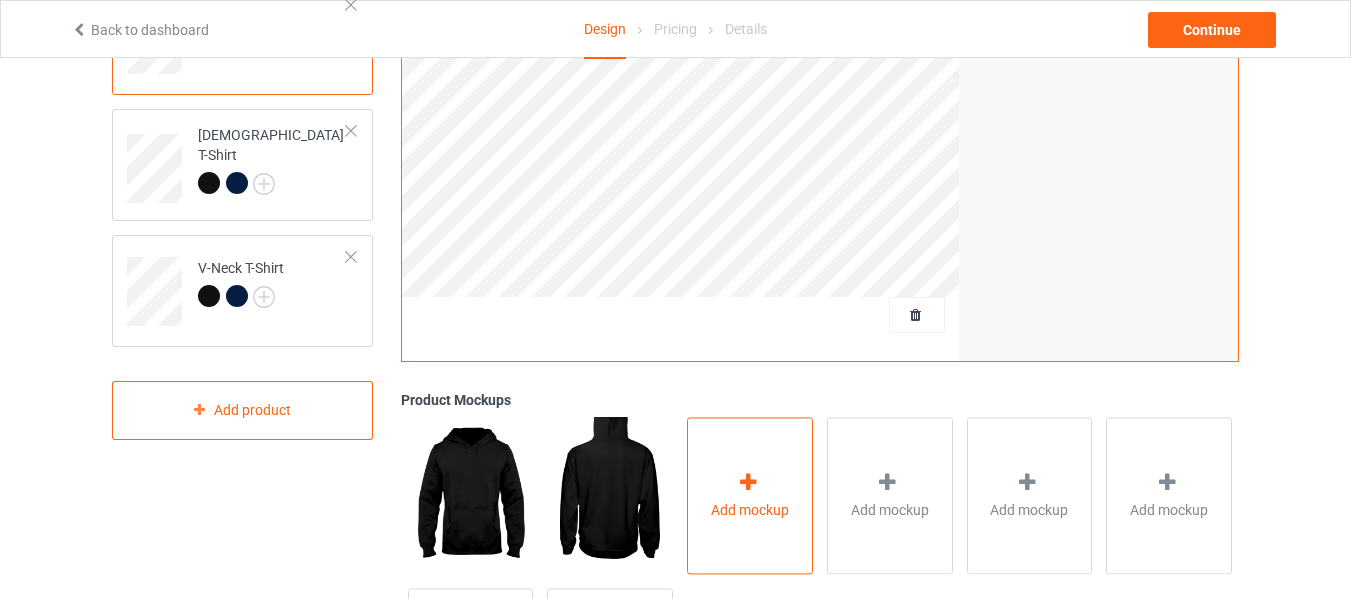 click on "Add mockup" at bounding box center [750, 510] 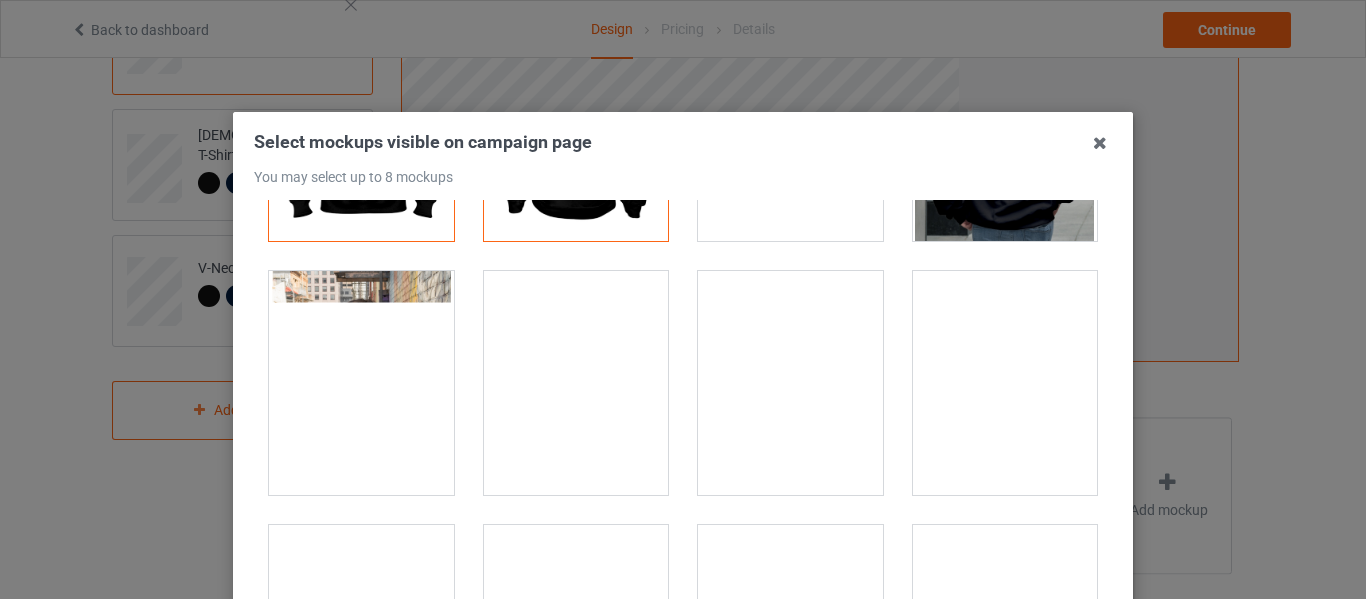 scroll, scrollTop: 200, scrollLeft: 0, axis: vertical 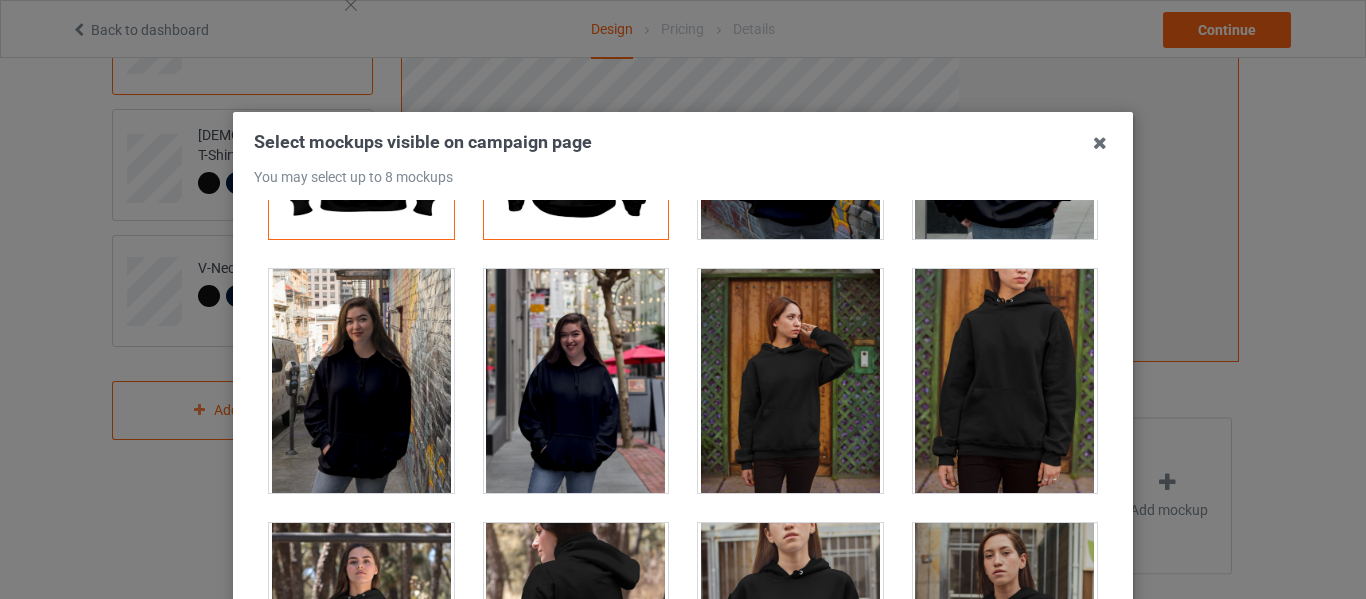 click at bounding box center [576, 381] 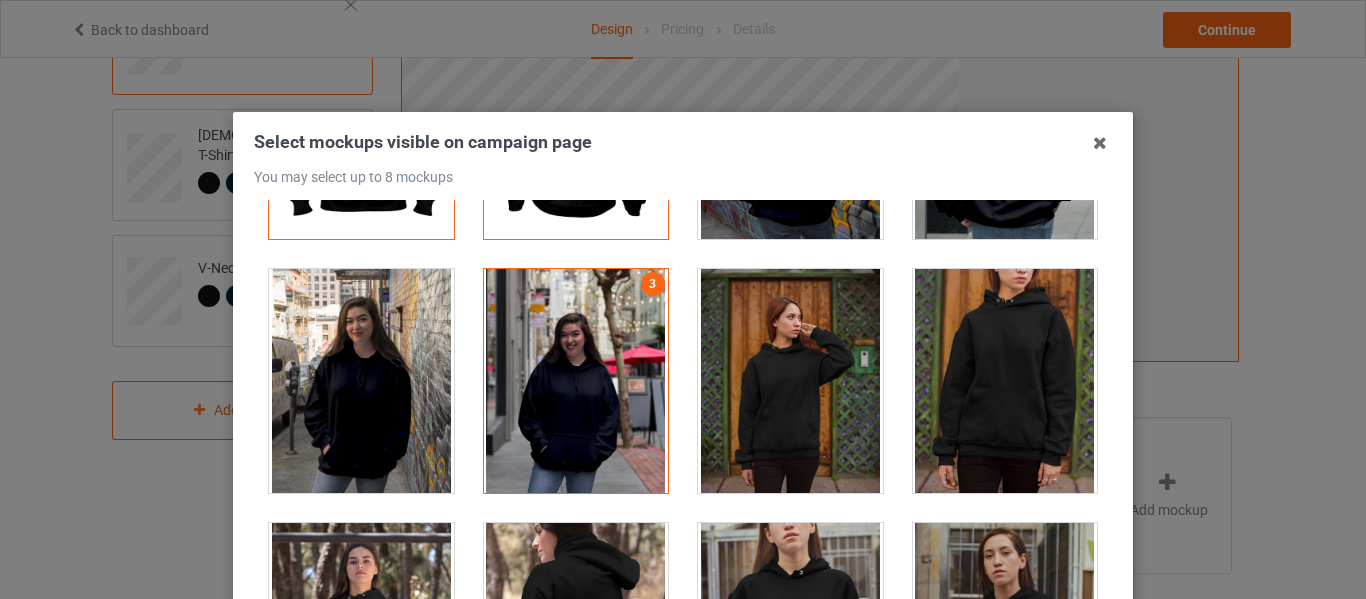 click at bounding box center (790, 381) 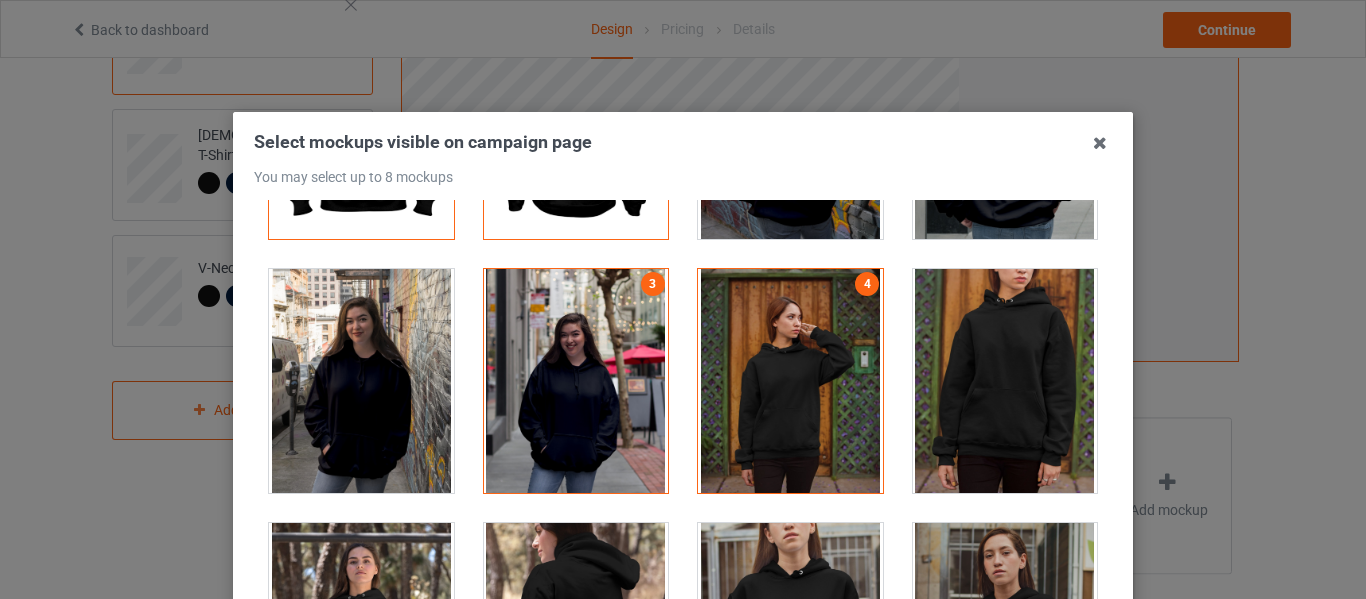 click at bounding box center [1005, 381] 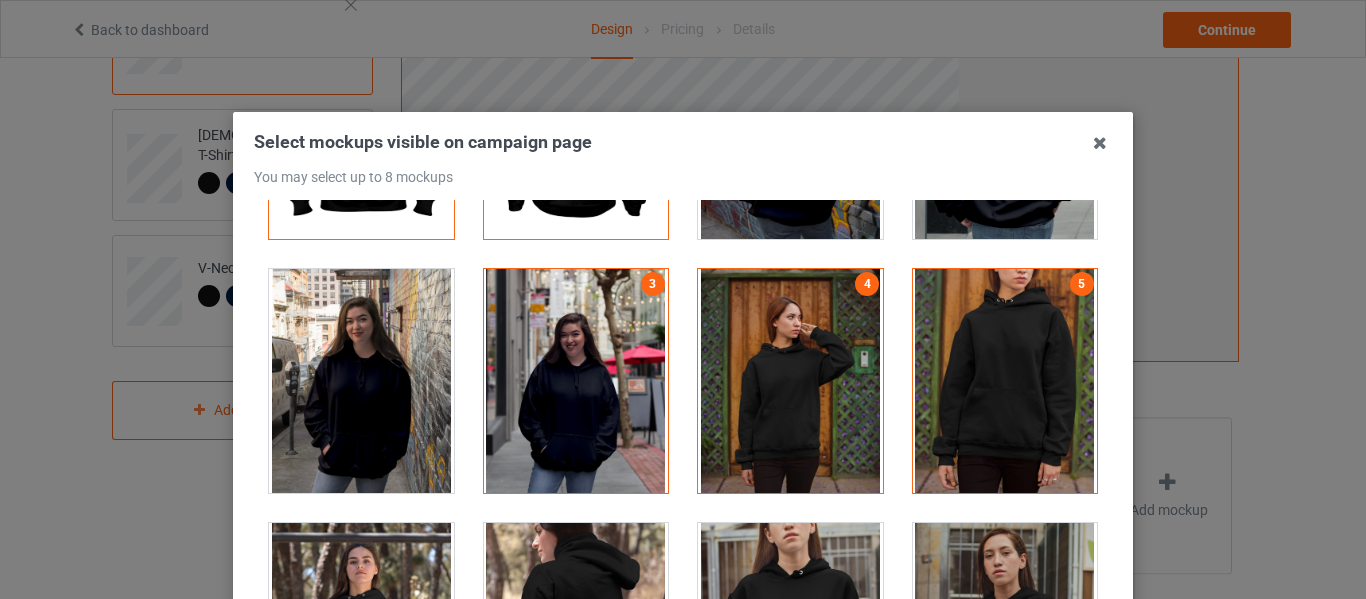 click at bounding box center (361, 381) 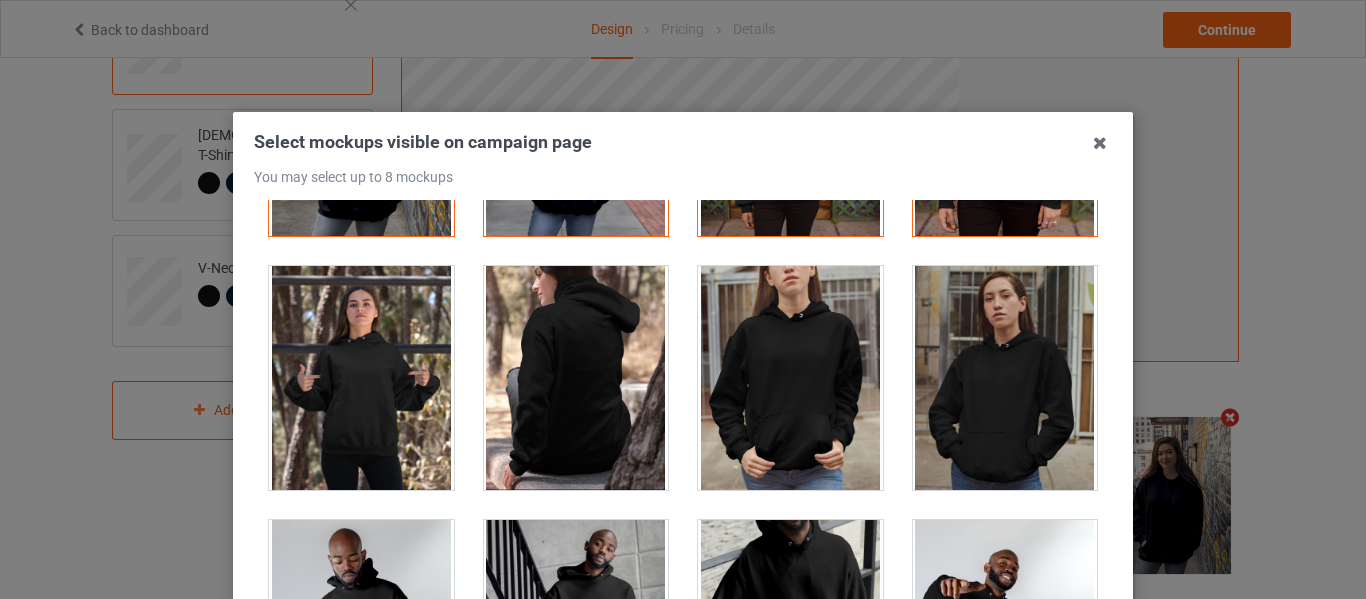scroll, scrollTop: 500, scrollLeft: 0, axis: vertical 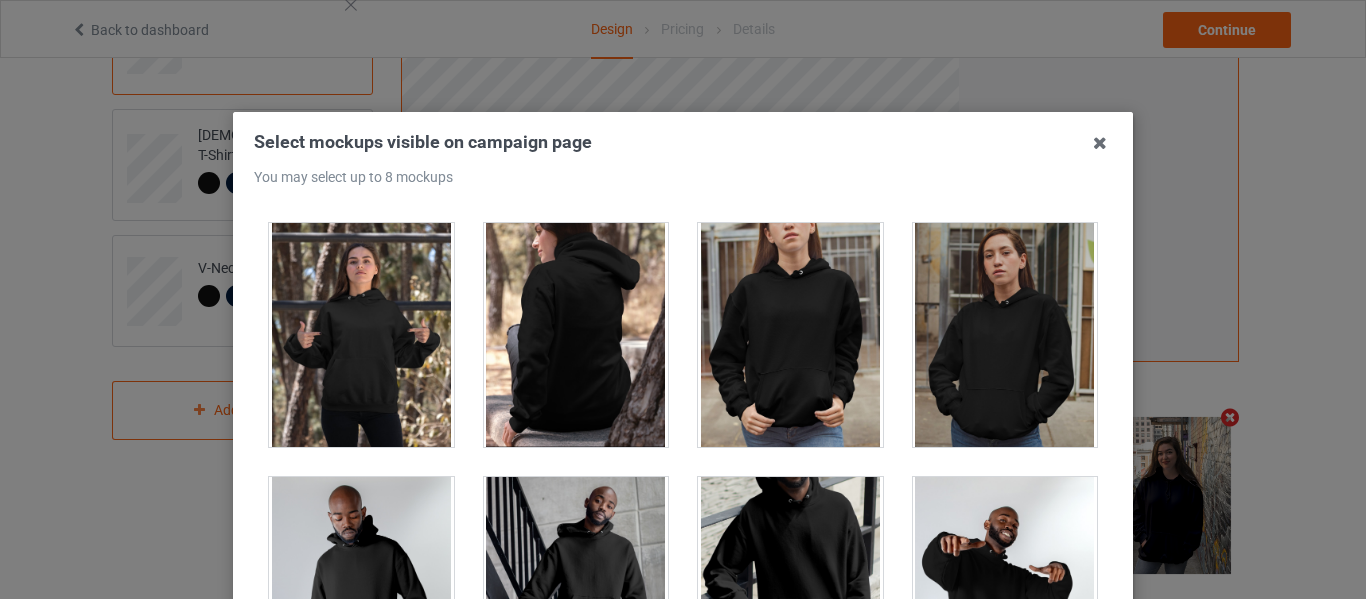click at bounding box center [790, 335] 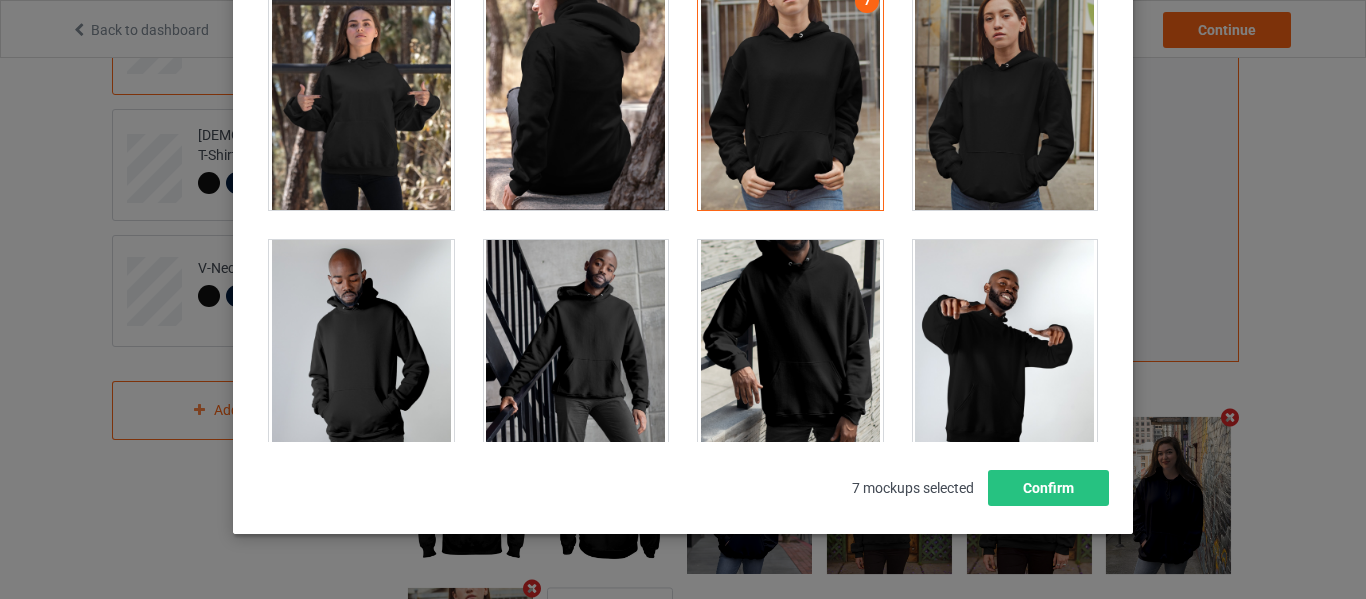 scroll, scrollTop: 284, scrollLeft: 0, axis: vertical 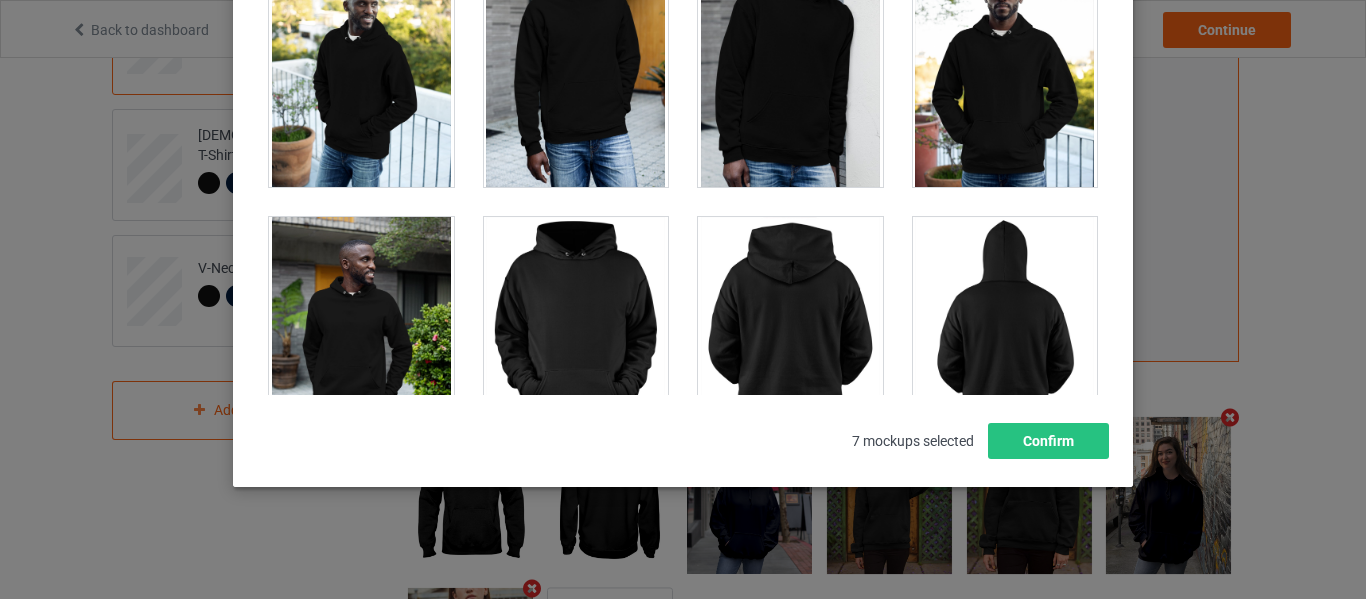 click at bounding box center [1005, 75] 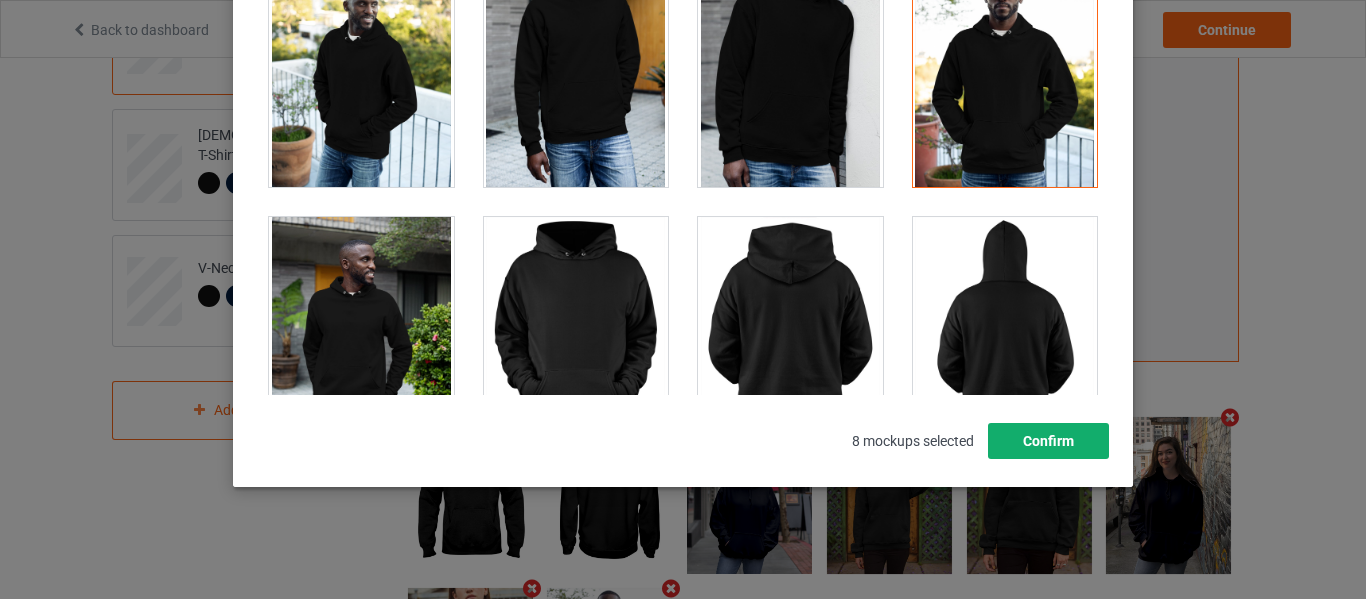 click on "Confirm" at bounding box center [1048, 441] 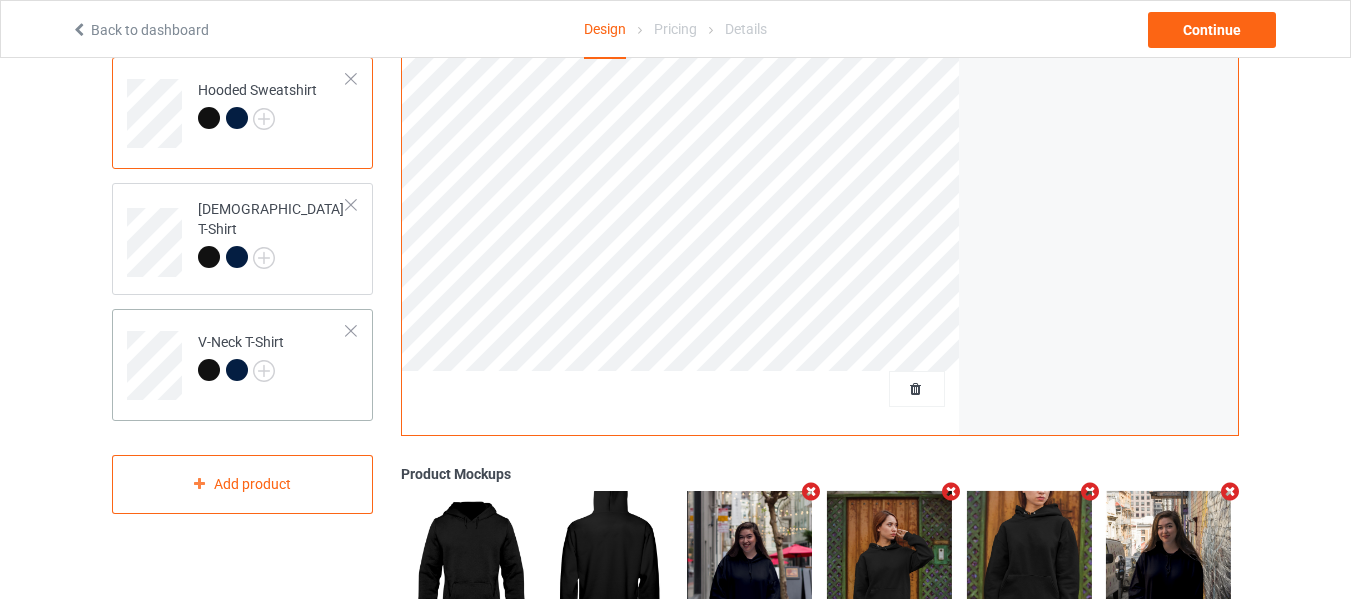 scroll, scrollTop: 400, scrollLeft: 0, axis: vertical 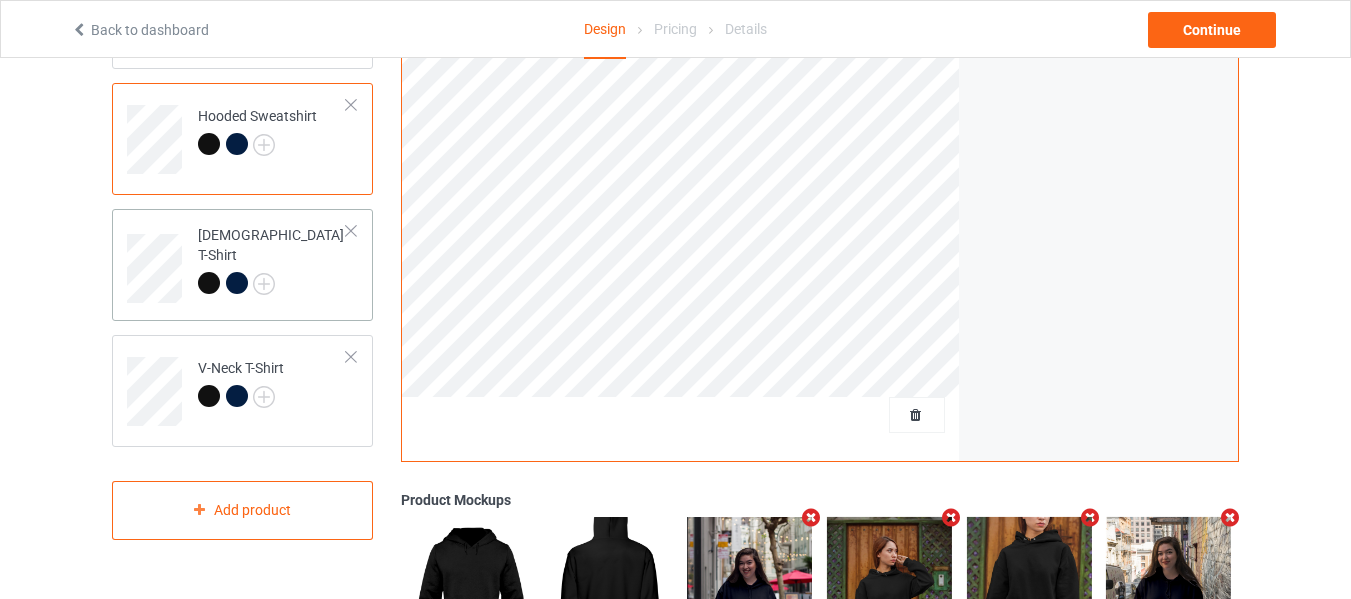 click on "[DEMOGRAPHIC_DATA] T-Shirt" at bounding box center [272, 261] 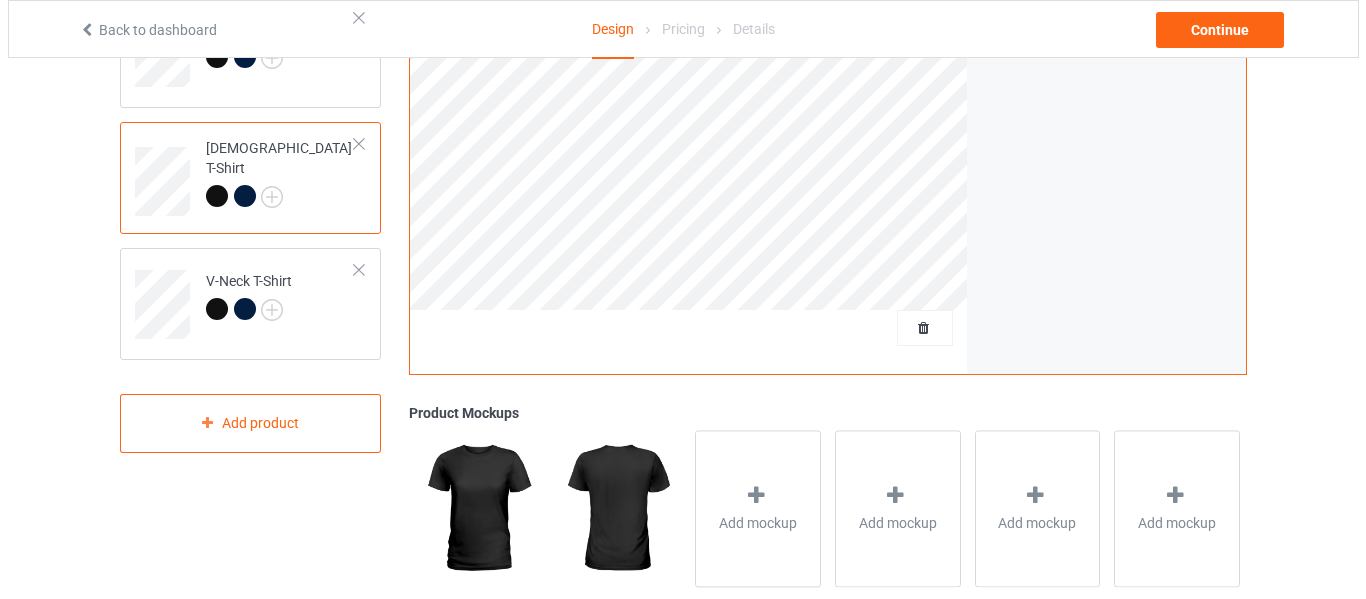 scroll, scrollTop: 600, scrollLeft: 0, axis: vertical 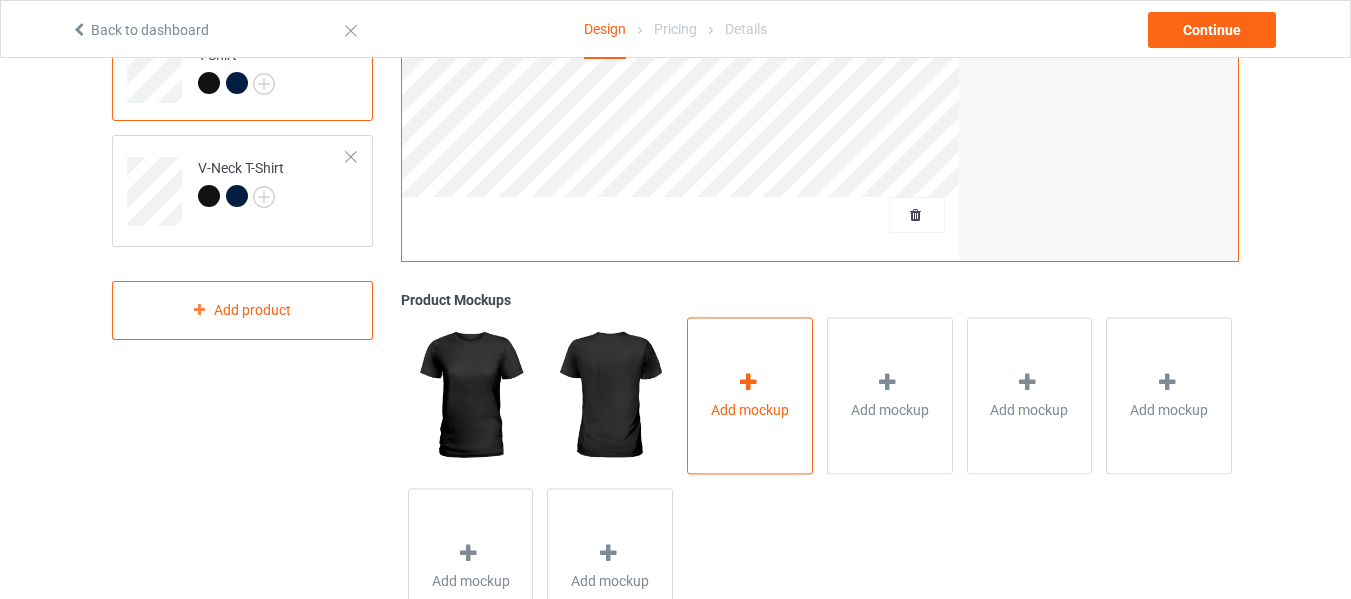 click on "Add mockup" at bounding box center (750, 395) 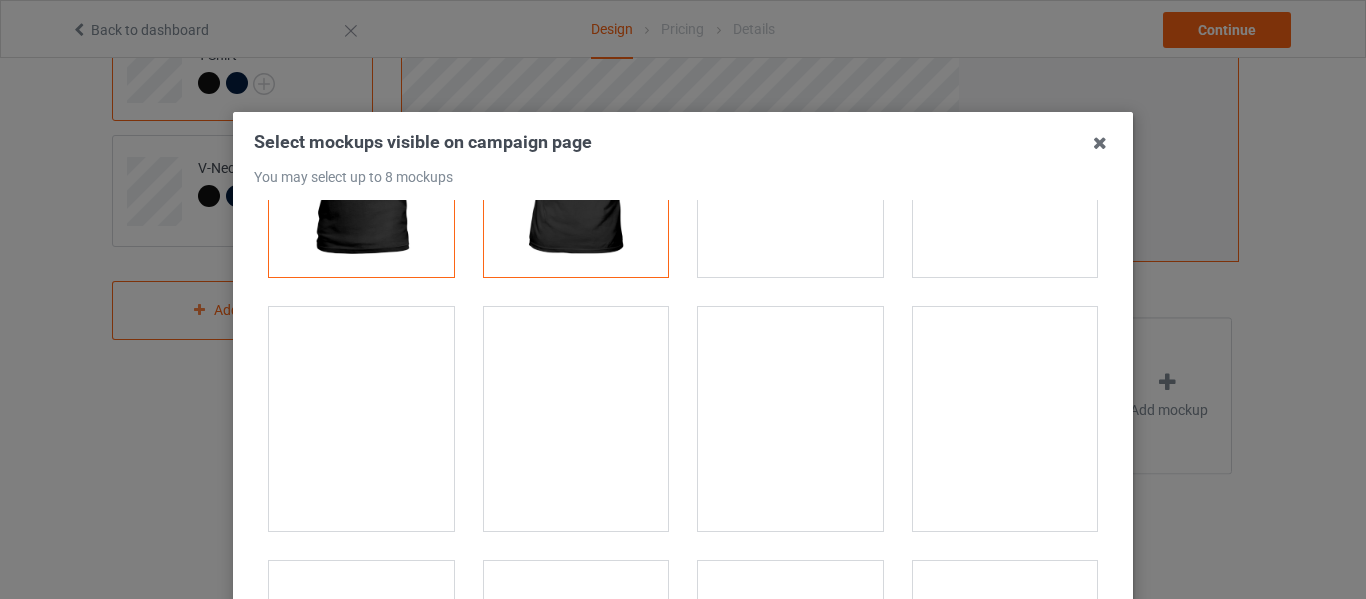 scroll, scrollTop: 200, scrollLeft: 0, axis: vertical 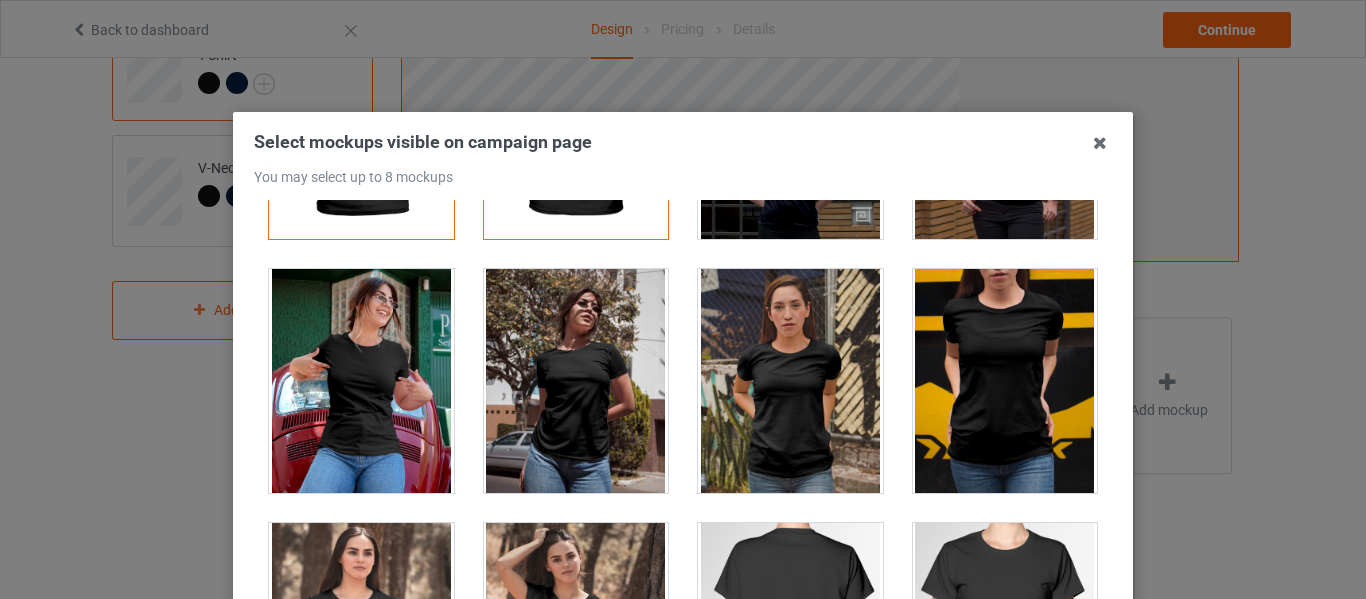 click at bounding box center (1005, 381) 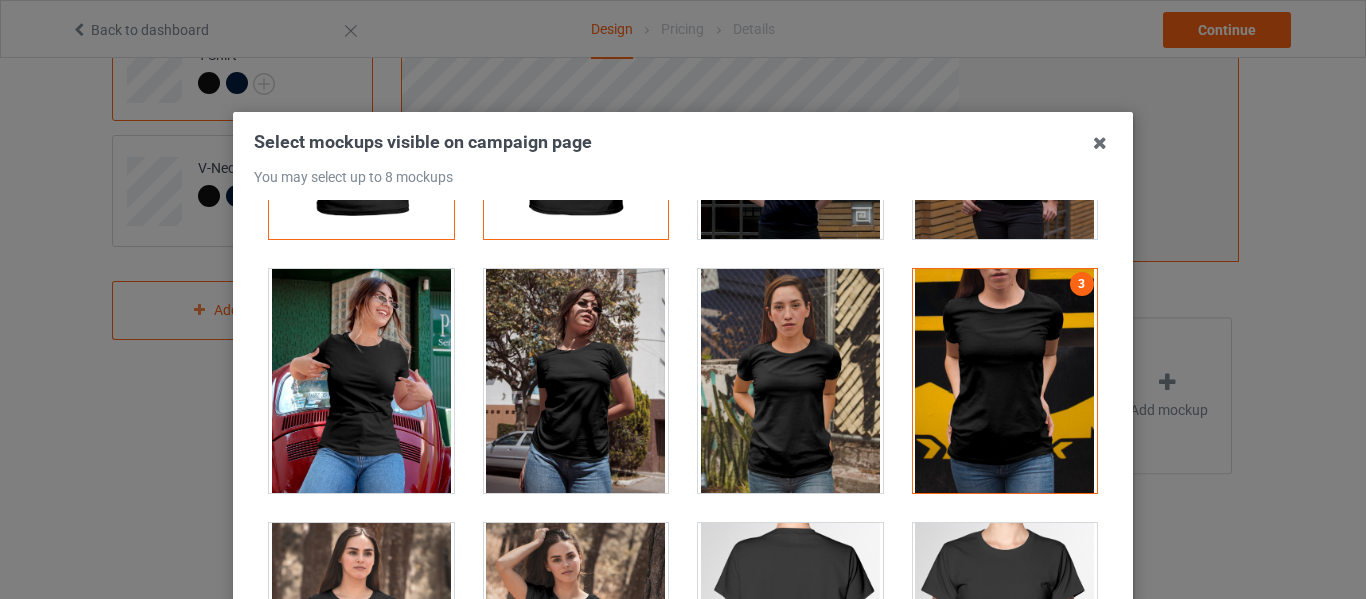 click at bounding box center [361, 381] 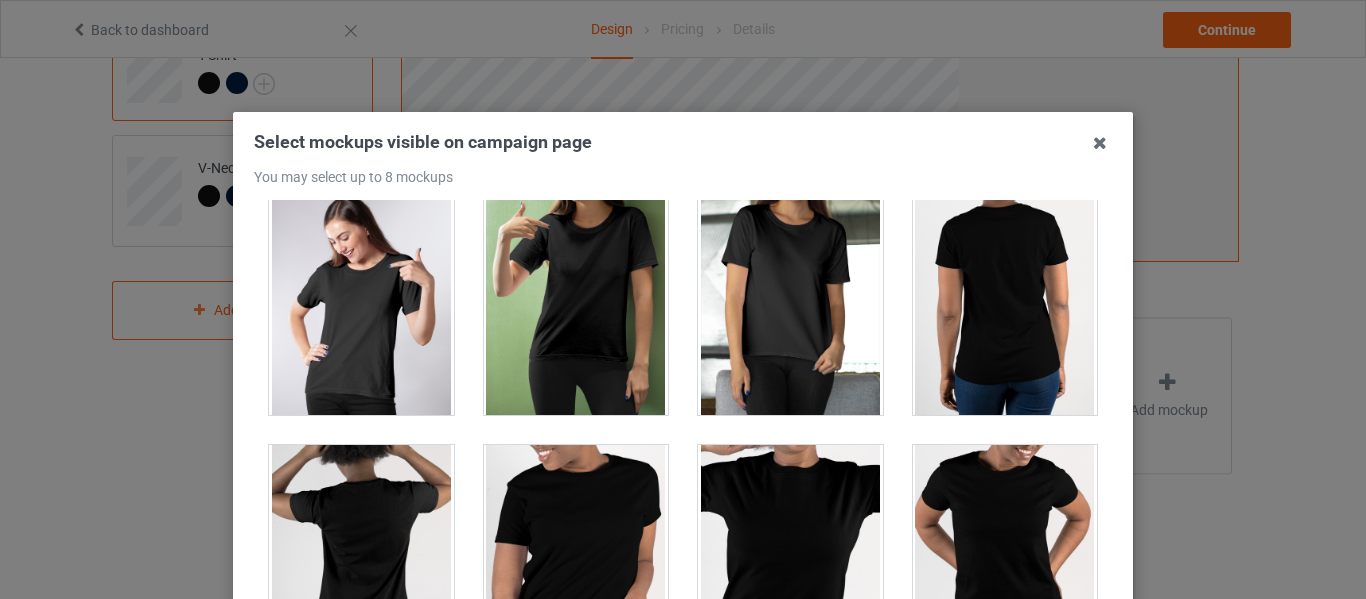 scroll, scrollTop: 1300, scrollLeft: 0, axis: vertical 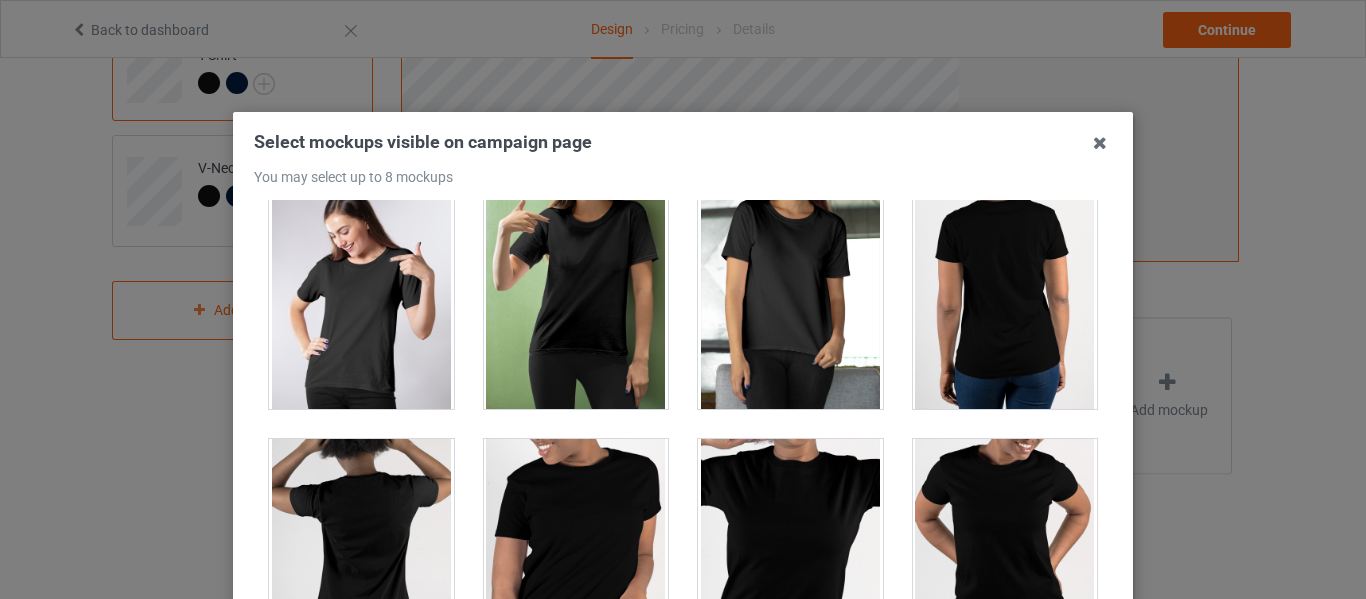 click at bounding box center [361, 297] 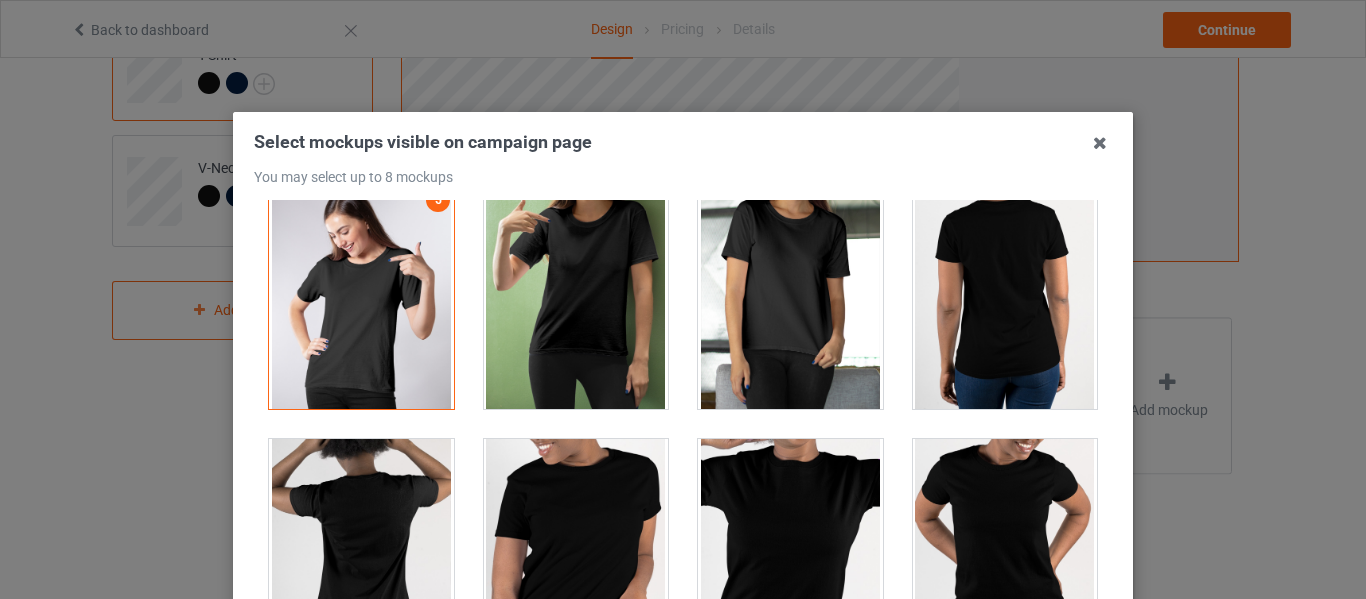 click at bounding box center (576, 551) 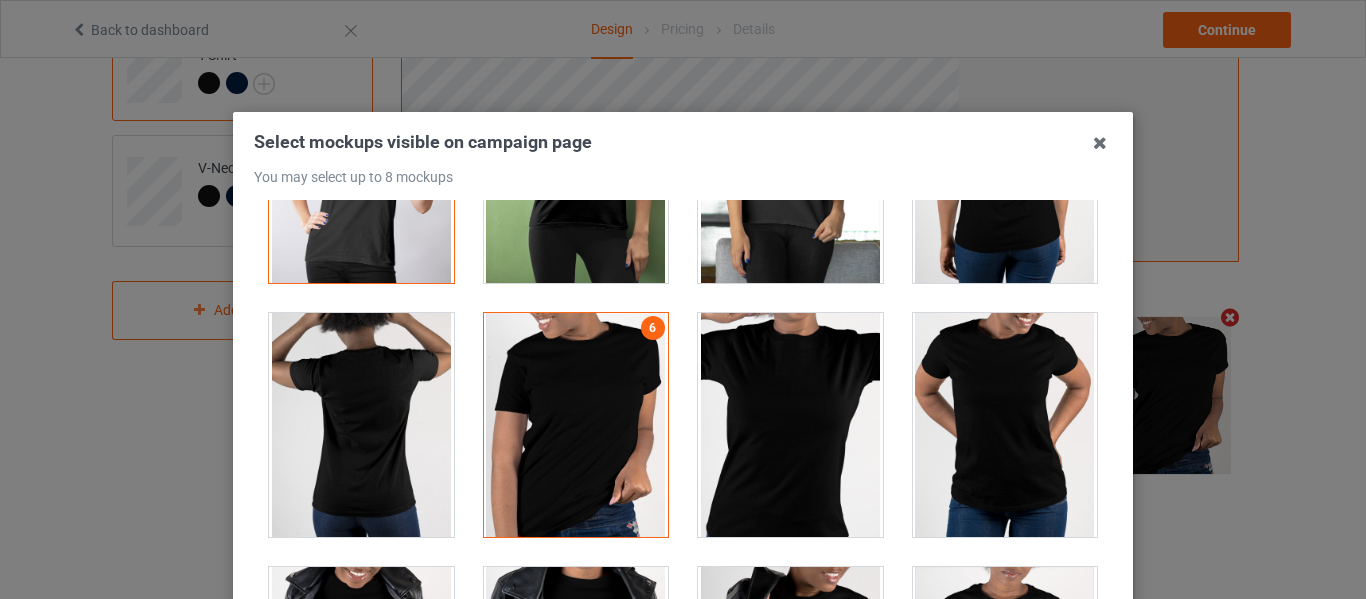 scroll, scrollTop: 1600, scrollLeft: 0, axis: vertical 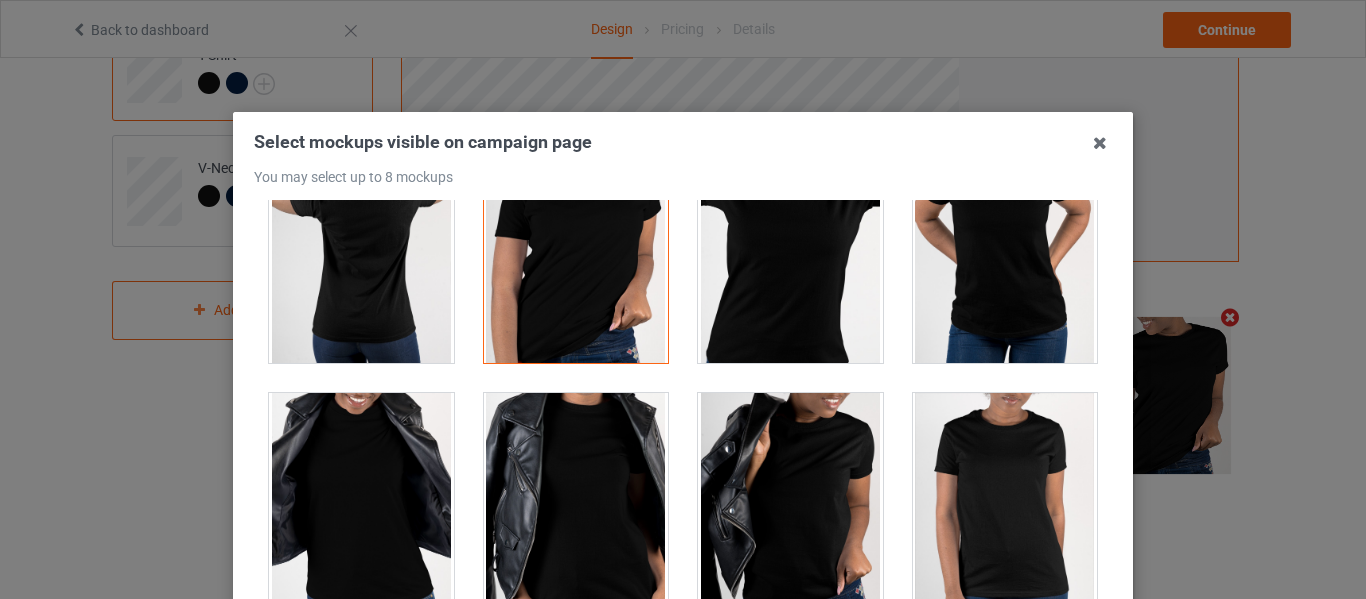 click at bounding box center [1005, 251] 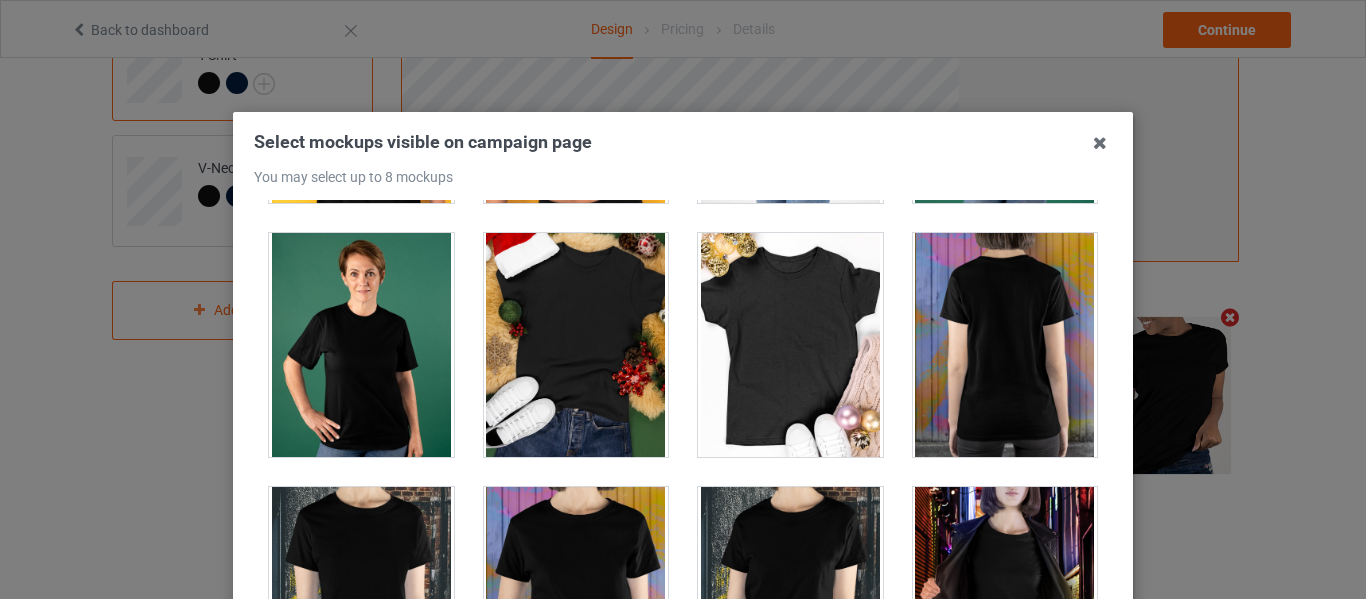 scroll, scrollTop: 2300, scrollLeft: 0, axis: vertical 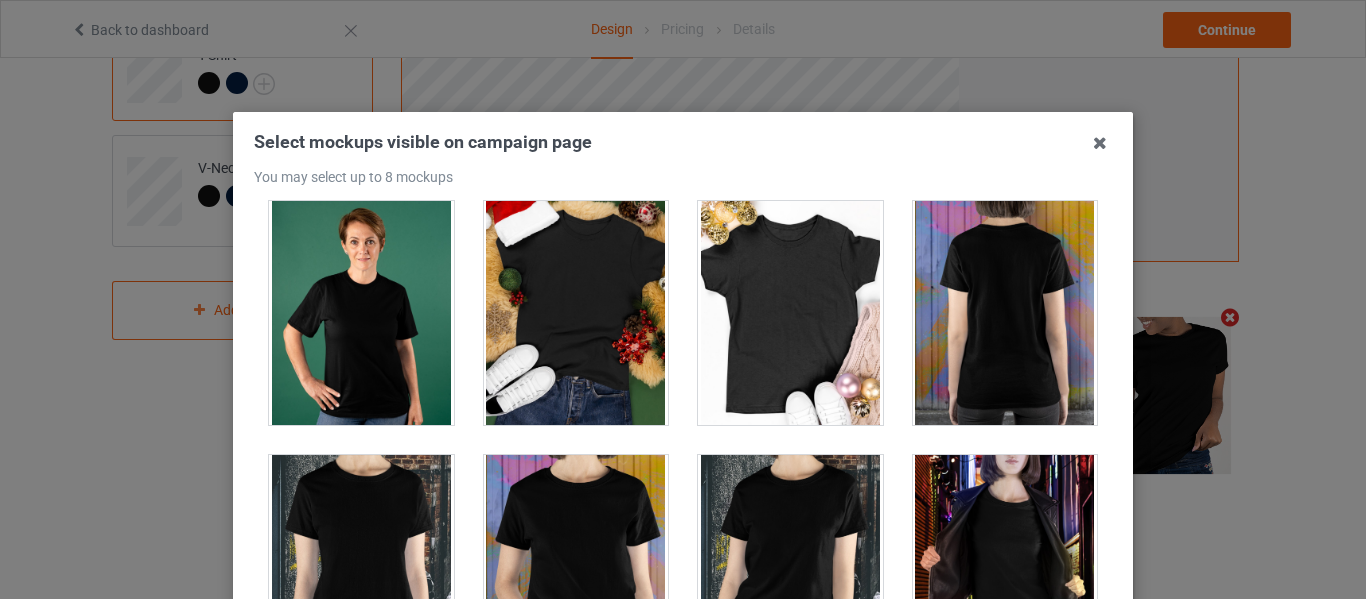 click at bounding box center (361, 313) 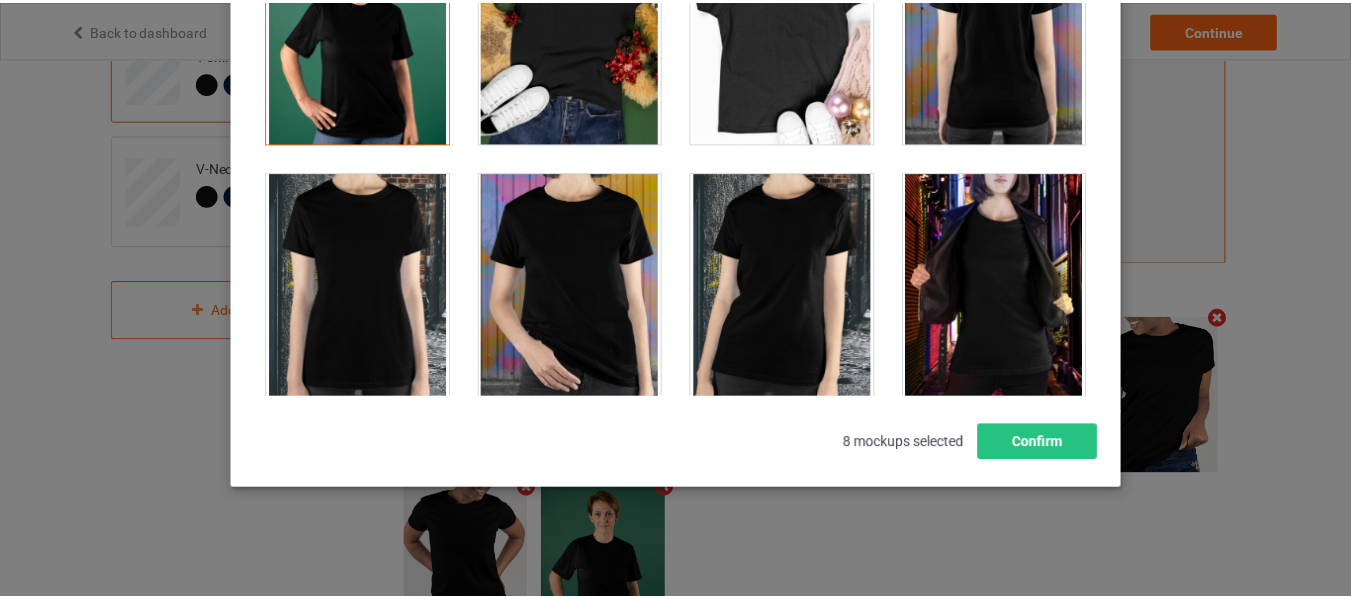 scroll, scrollTop: 284, scrollLeft: 0, axis: vertical 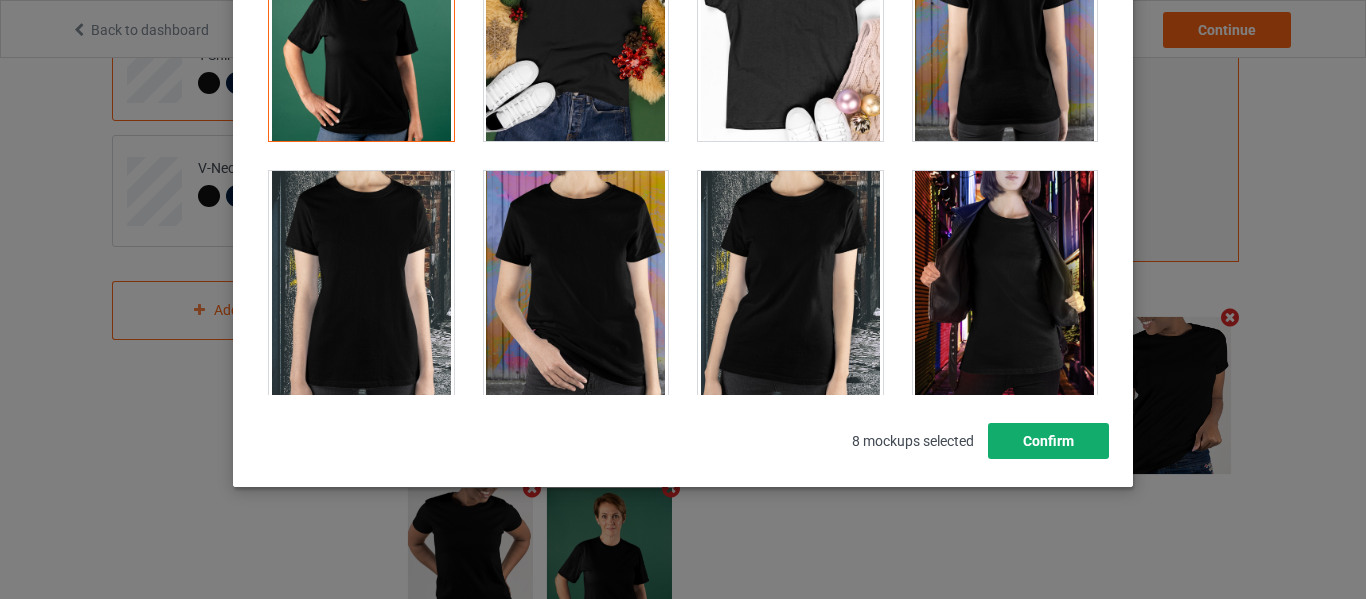 click on "Confirm" at bounding box center [1048, 441] 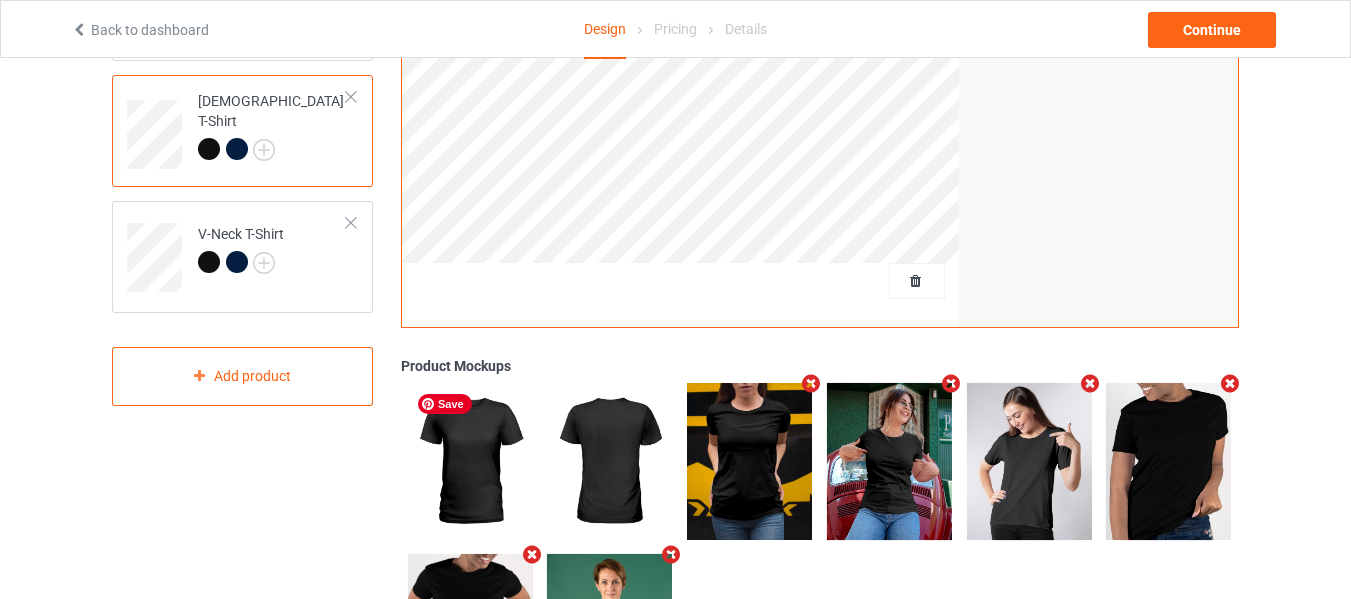scroll, scrollTop: 500, scrollLeft: 0, axis: vertical 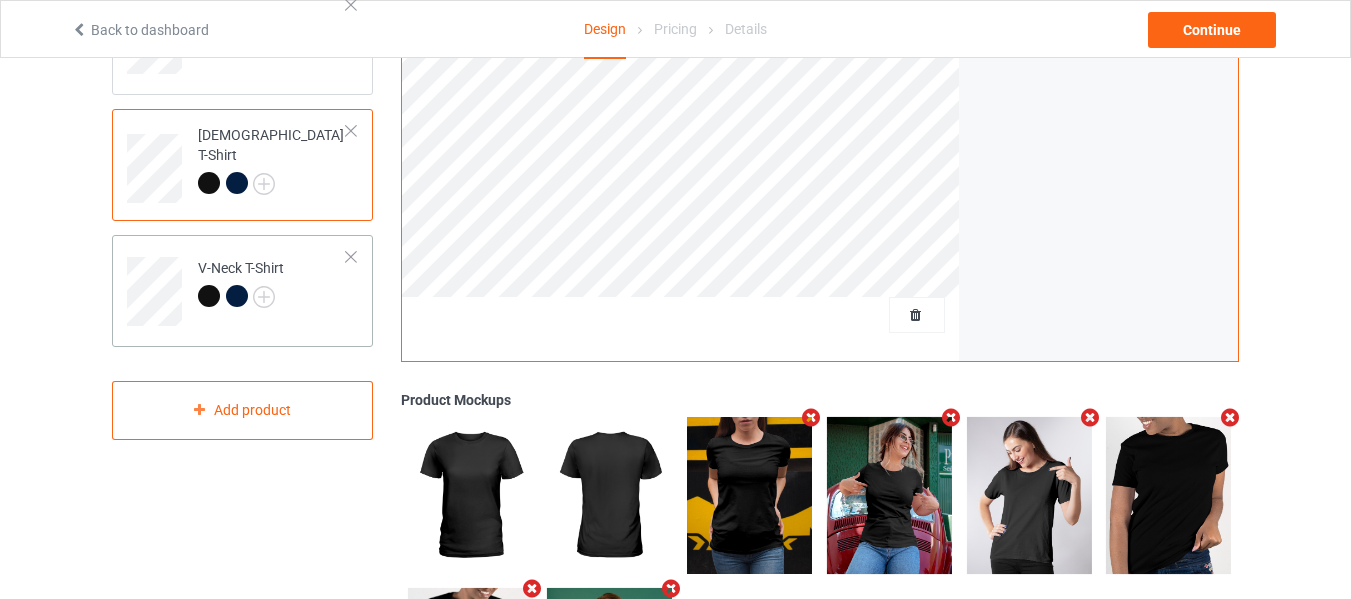 click on "V-Neck T-Shirt" at bounding box center [242, 291] 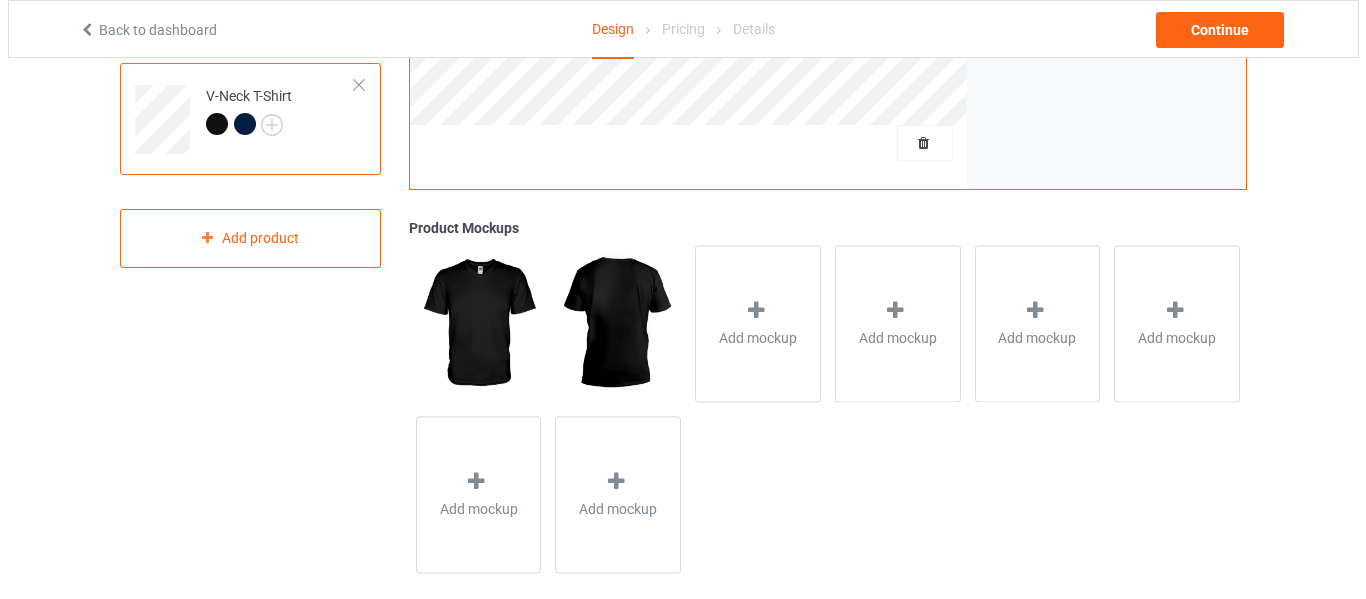 scroll, scrollTop: 697, scrollLeft: 0, axis: vertical 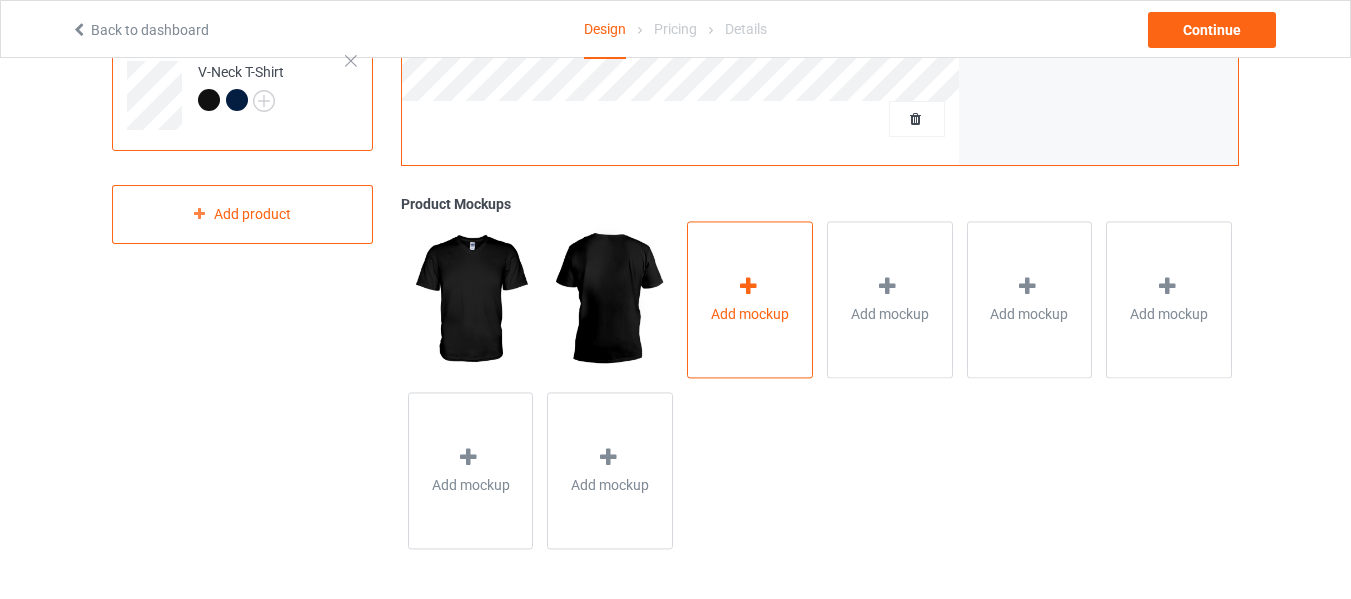 click on "Add mockup" at bounding box center (750, 299) 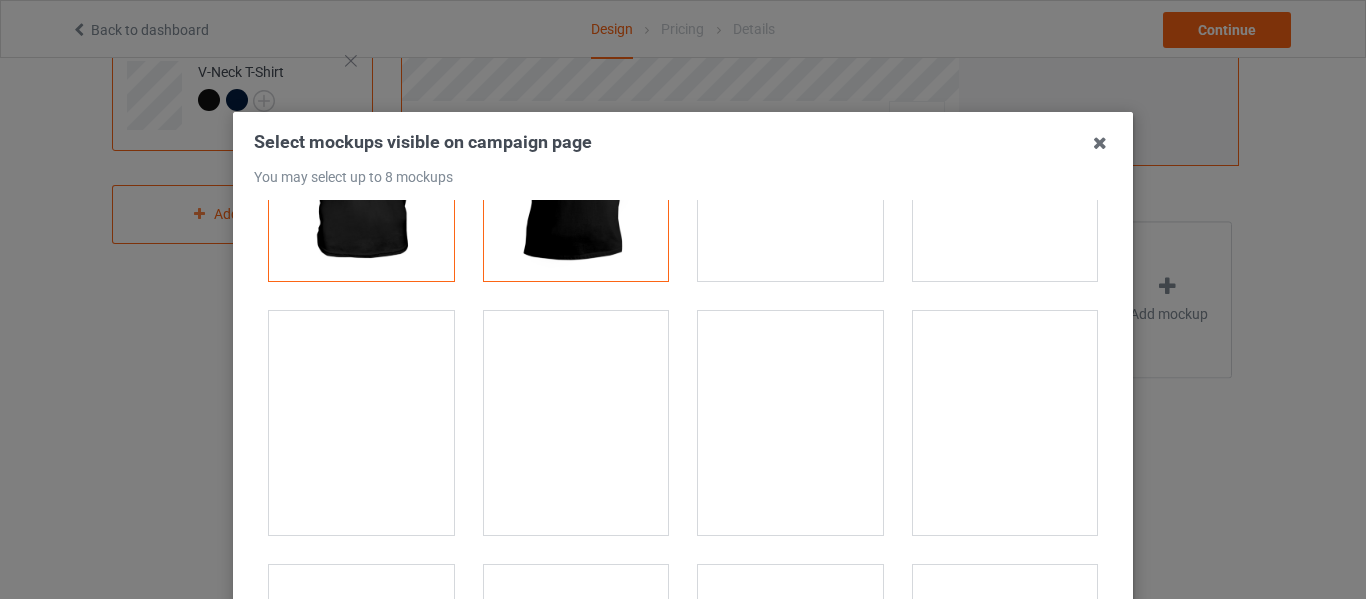 scroll, scrollTop: 200, scrollLeft: 0, axis: vertical 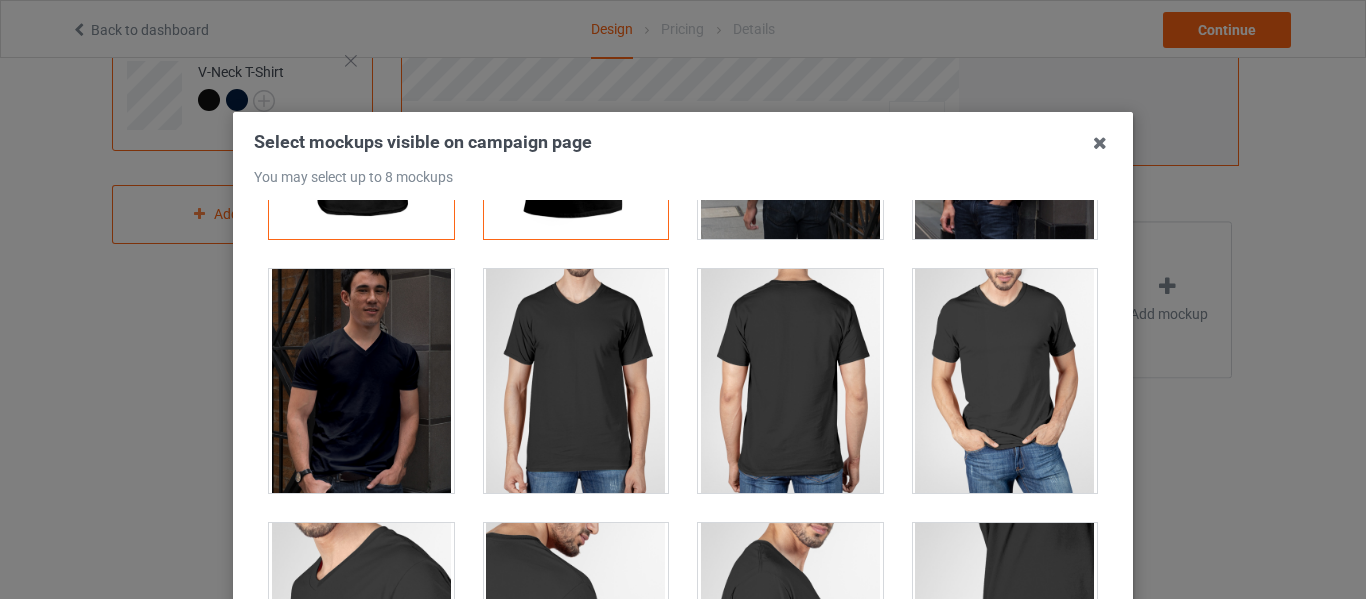 click at bounding box center [576, 381] 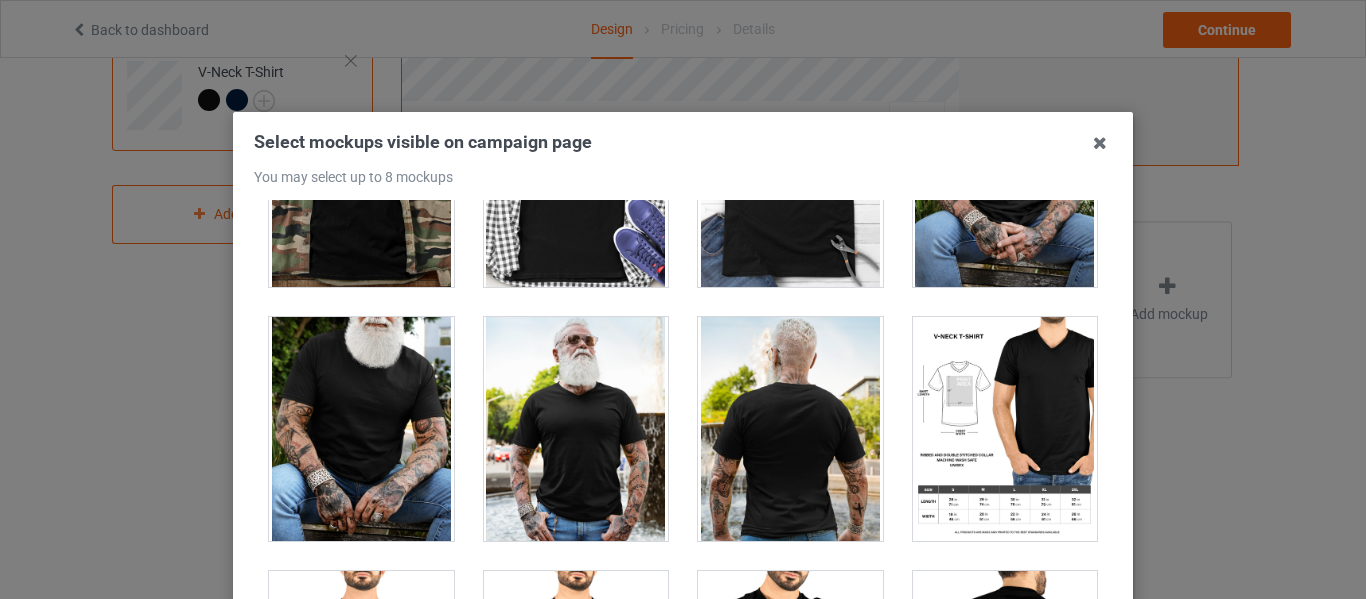 scroll, scrollTop: 1300, scrollLeft: 0, axis: vertical 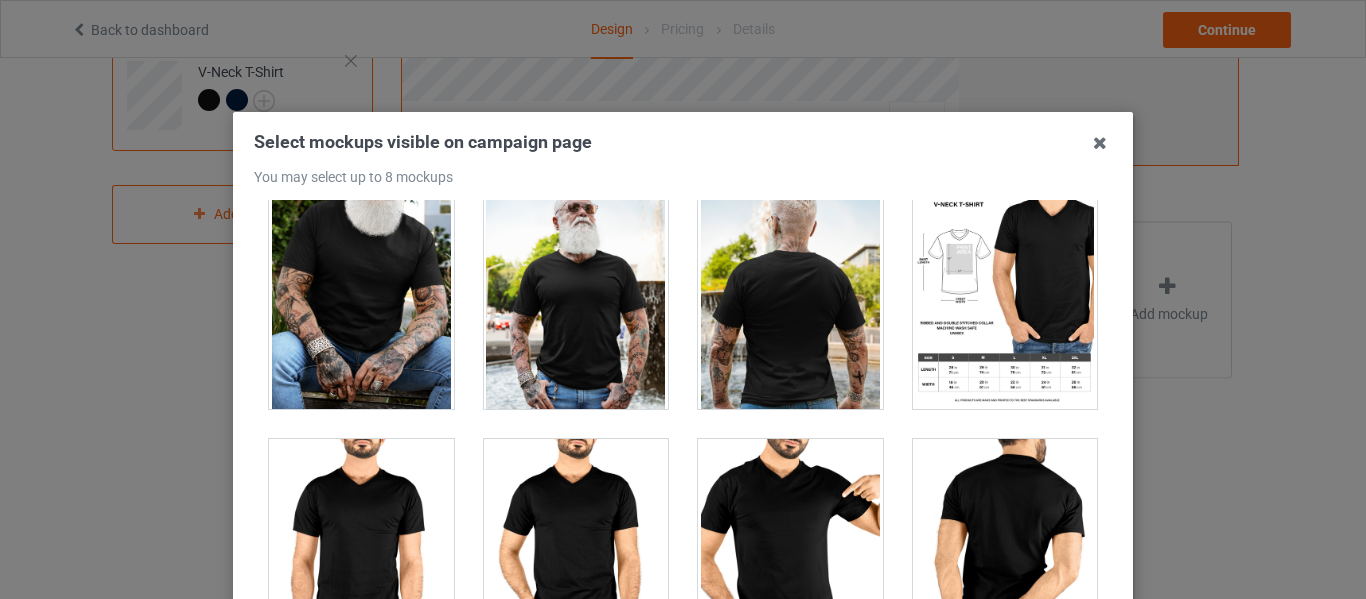 click at bounding box center [790, 551] 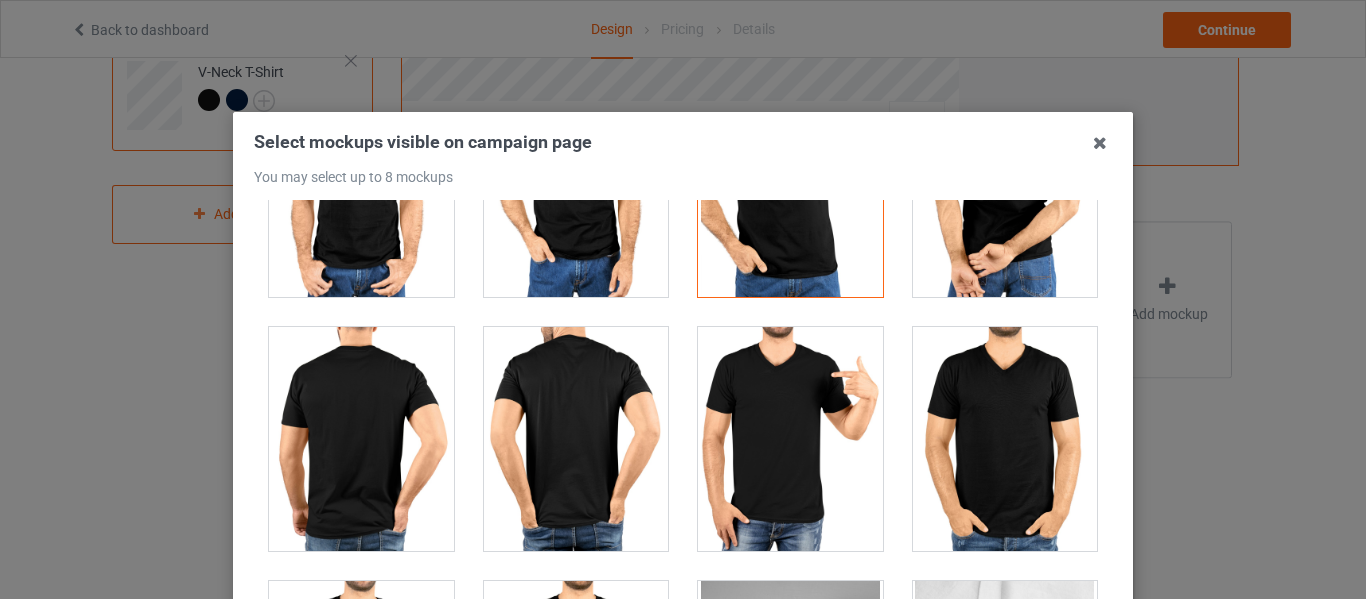 scroll, scrollTop: 1700, scrollLeft: 0, axis: vertical 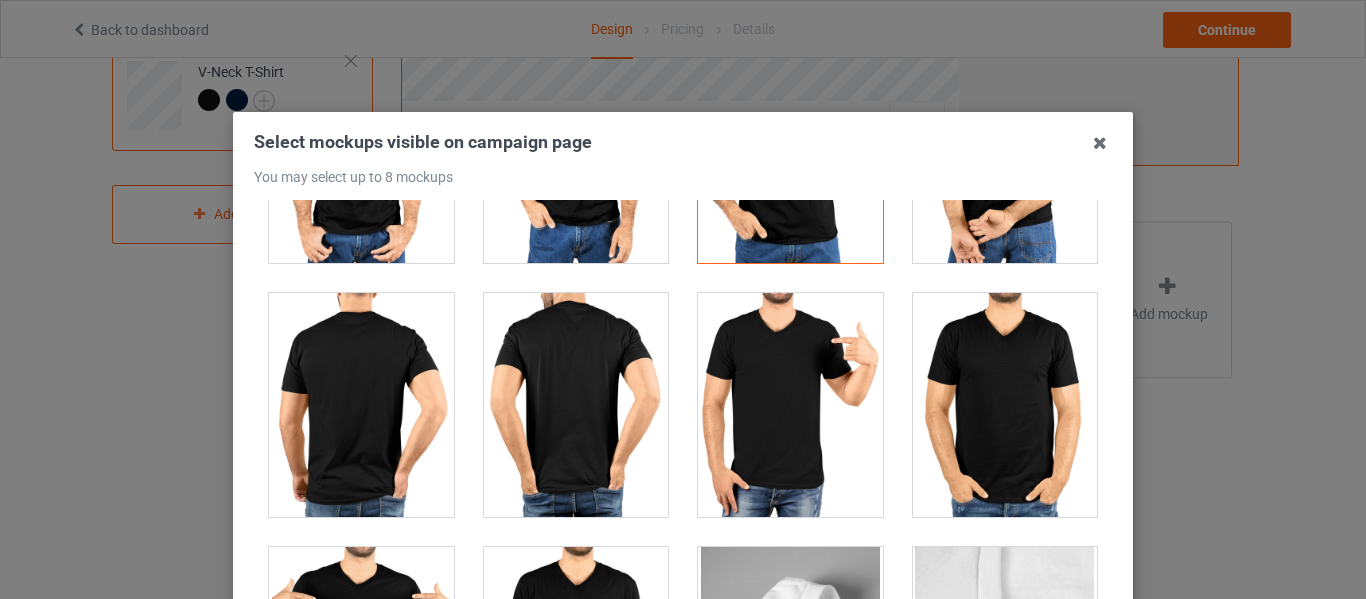 click at bounding box center [790, 405] 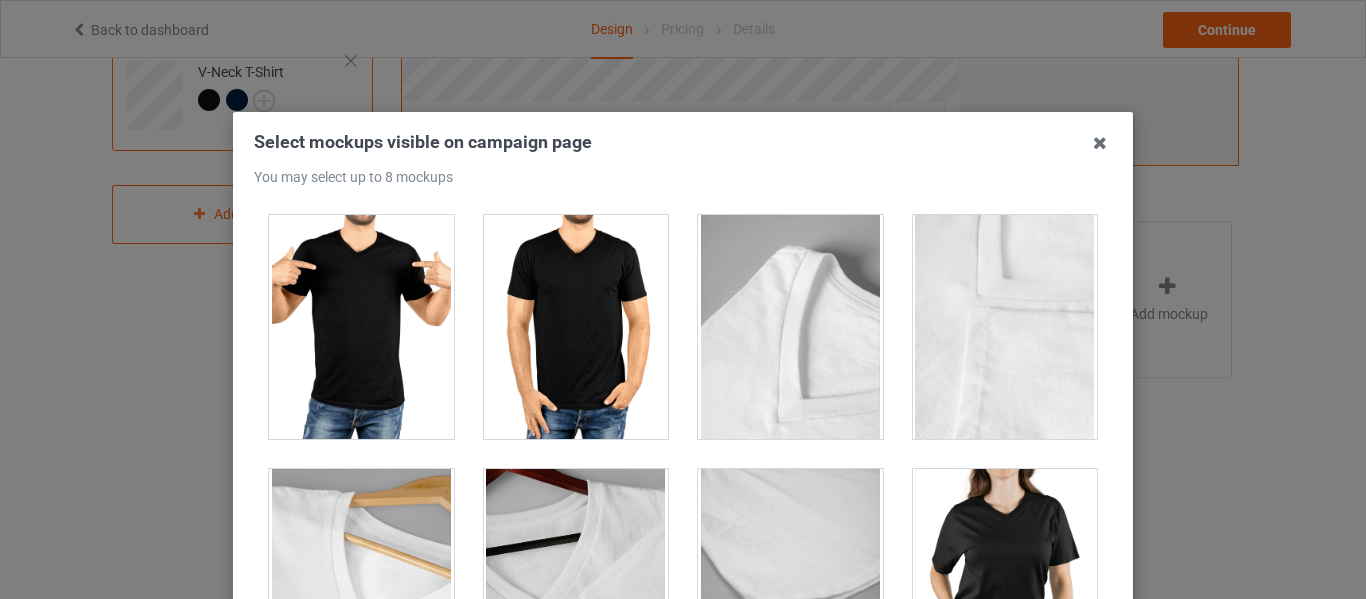 scroll, scrollTop: 2000, scrollLeft: 0, axis: vertical 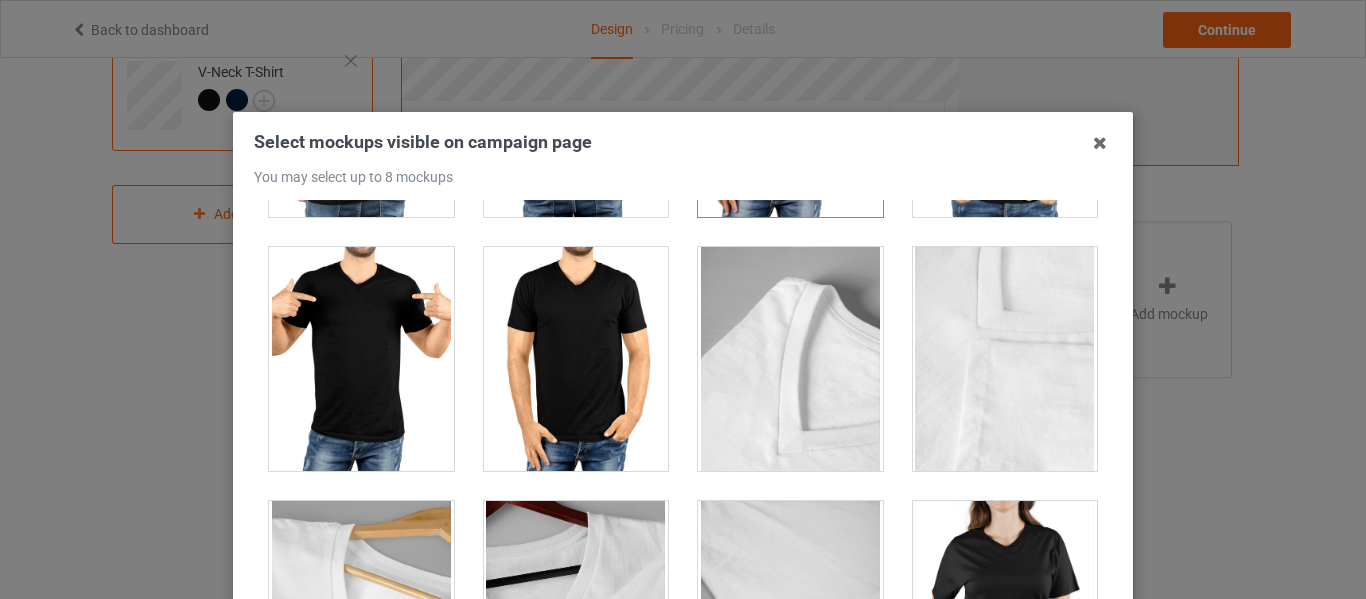 click at bounding box center (361, 359) 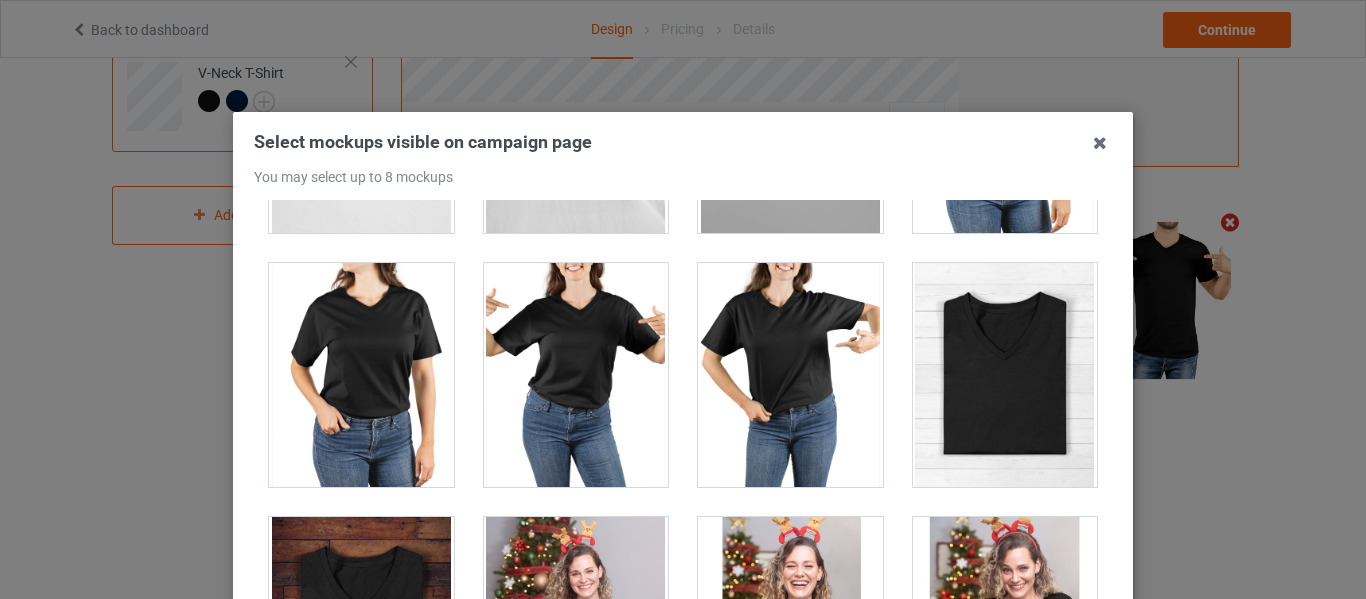 scroll, scrollTop: 2500, scrollLeft: 0, axis: vertical 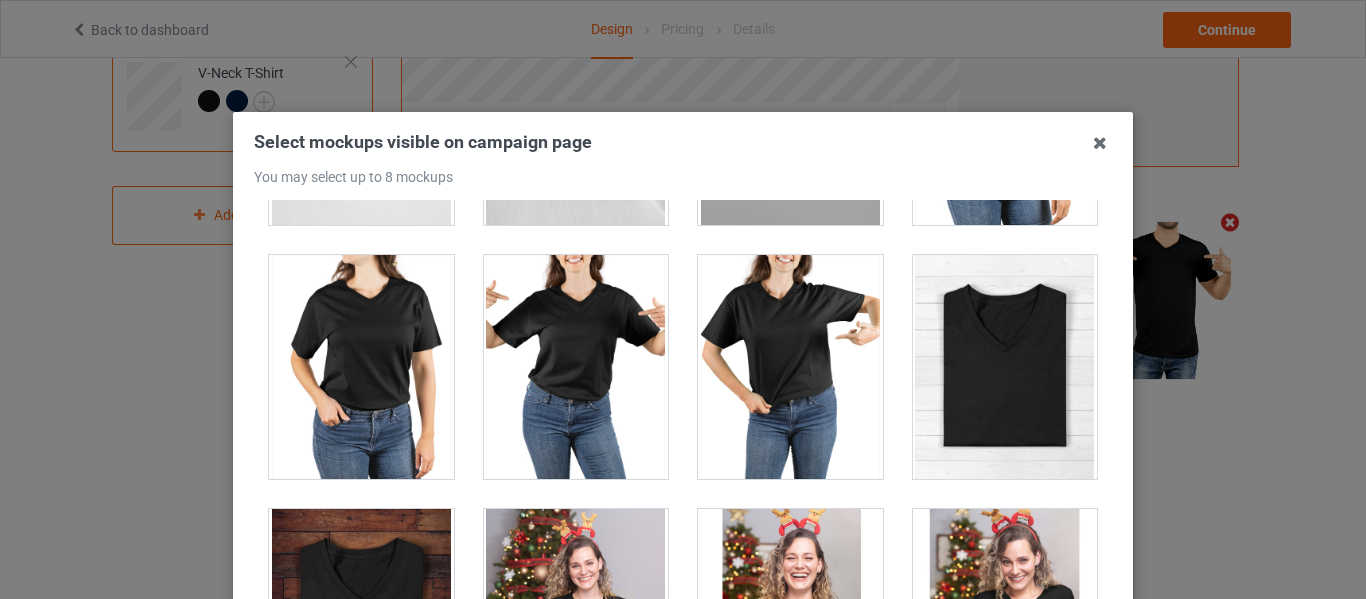 click at bounding box center [576, 367] 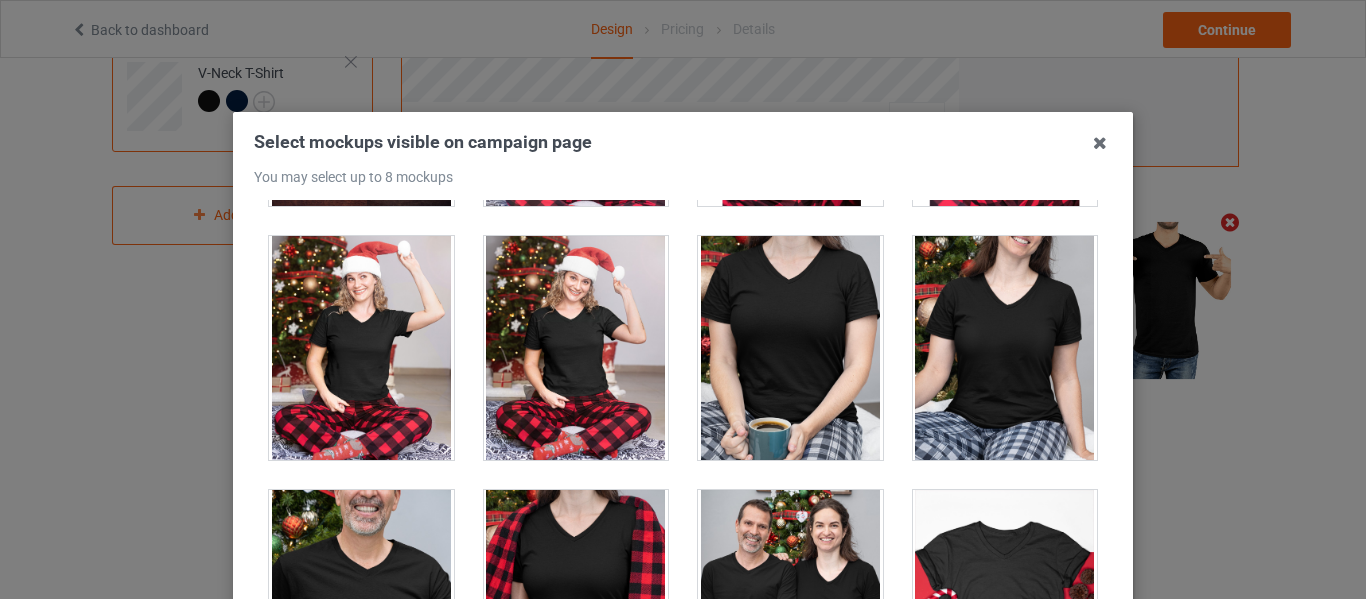 scroll, scrollTop: 3000, scrollLeft: 0, axis: vertical 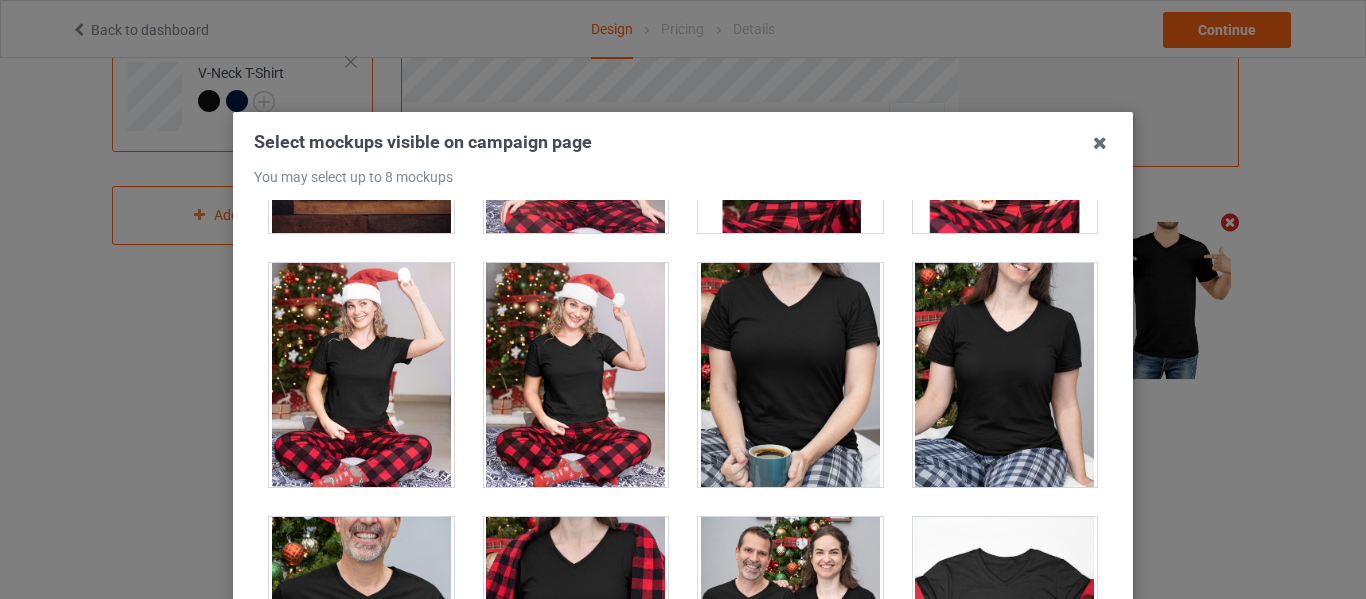 click at bounding box center (1005, 375) 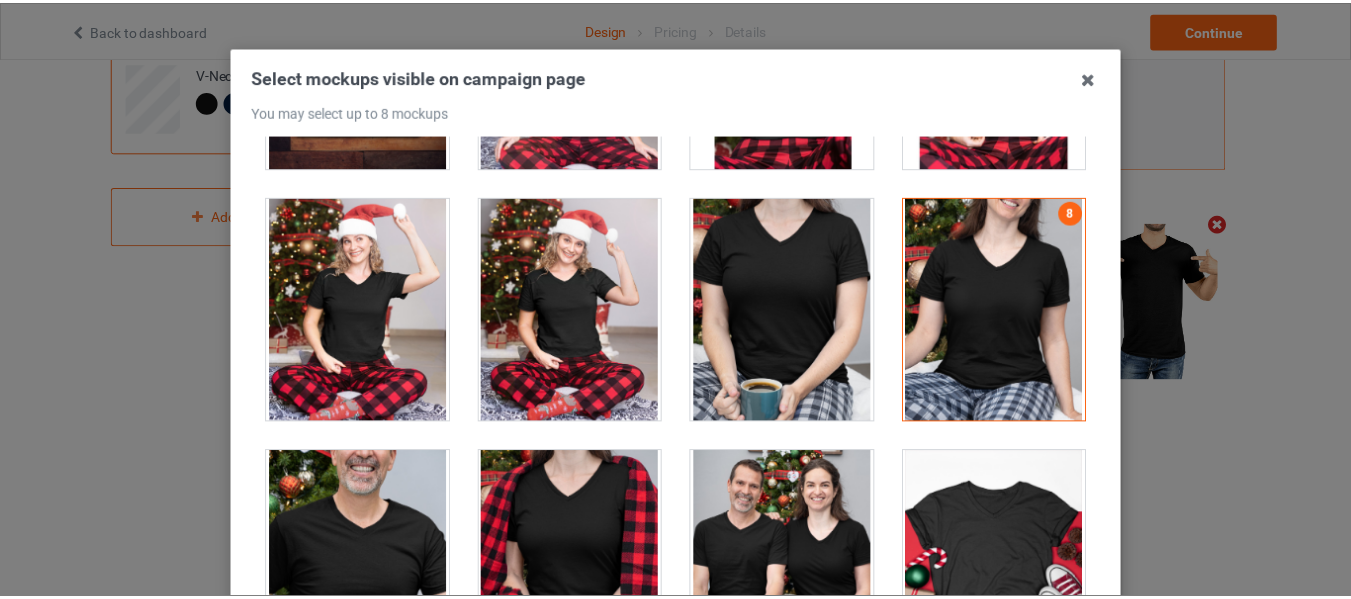 scroll, scrollTop: 284, scrollLeft: 0, axis: vertical 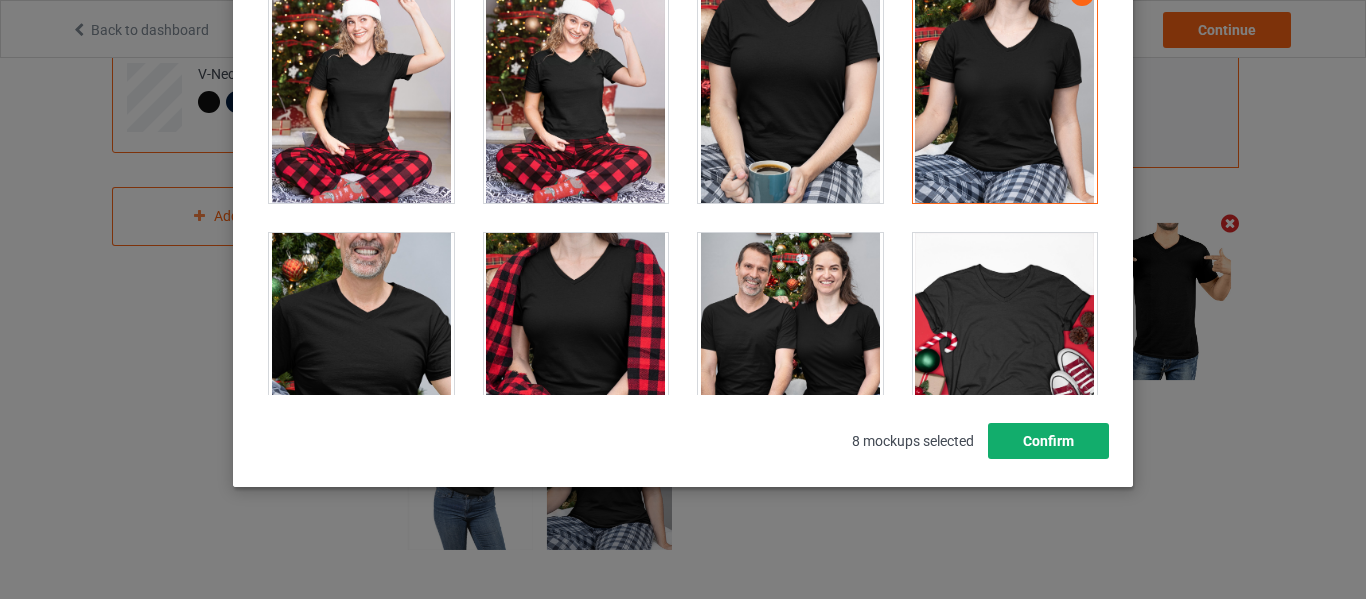 click on "Confirm" at bounding box center (1048, 441) 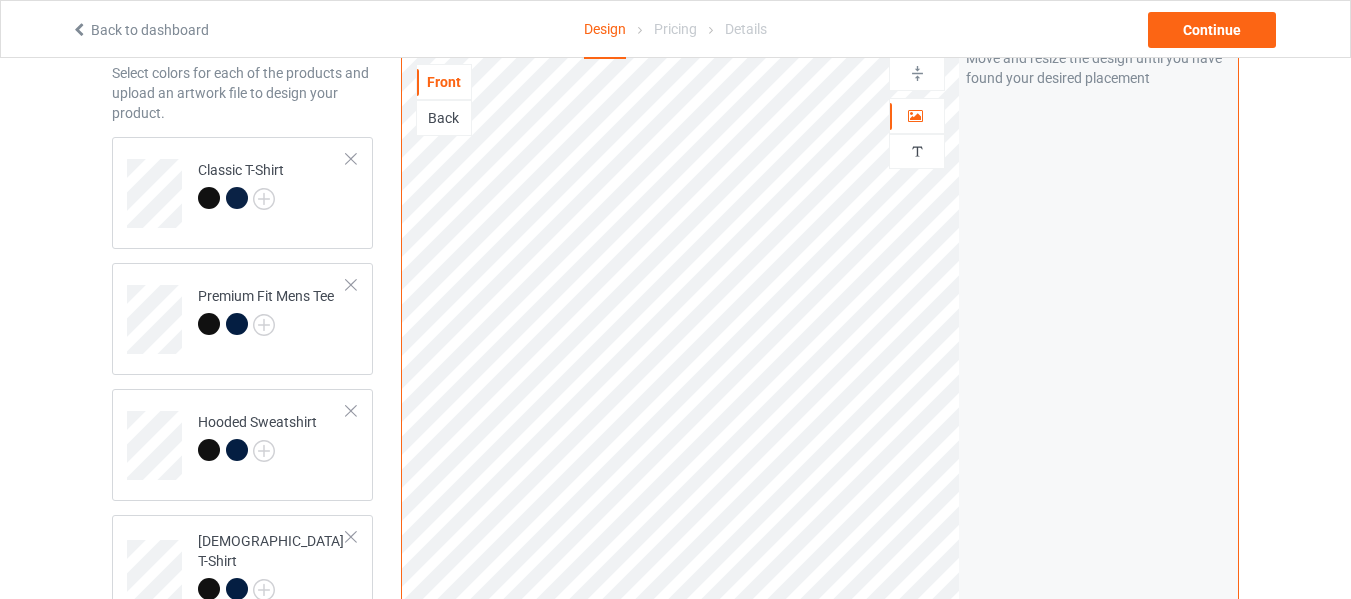scroll, scrollTop: 0, scrollLeft: 0, axis: both 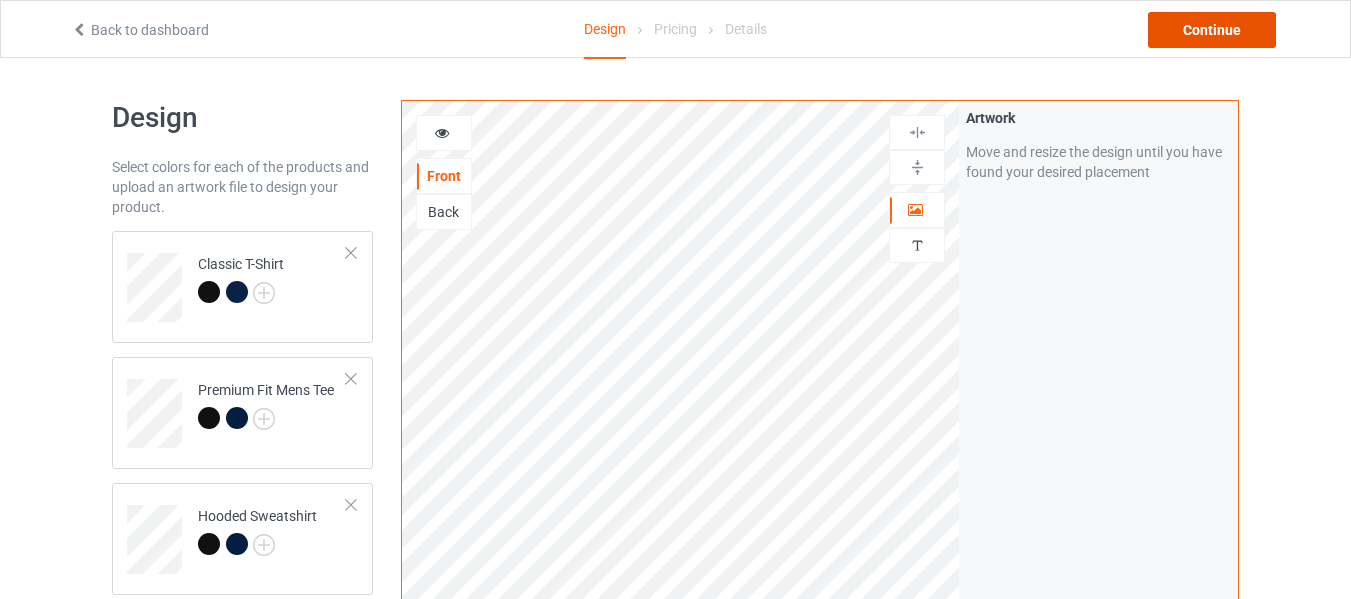 click on "Continue" at bounding box center [1212, 30] 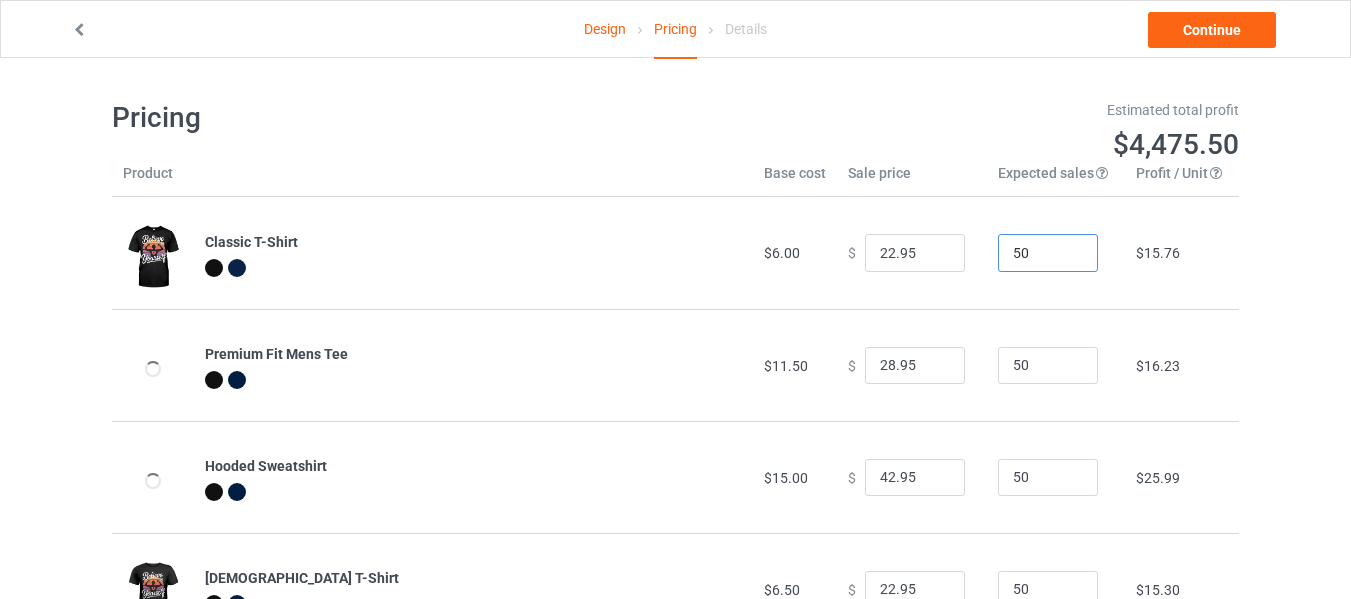 drag, startPoint x: 1035, startPoint y: 251, endPoint x: 982, endPoint y: 260, distance: 53.75872 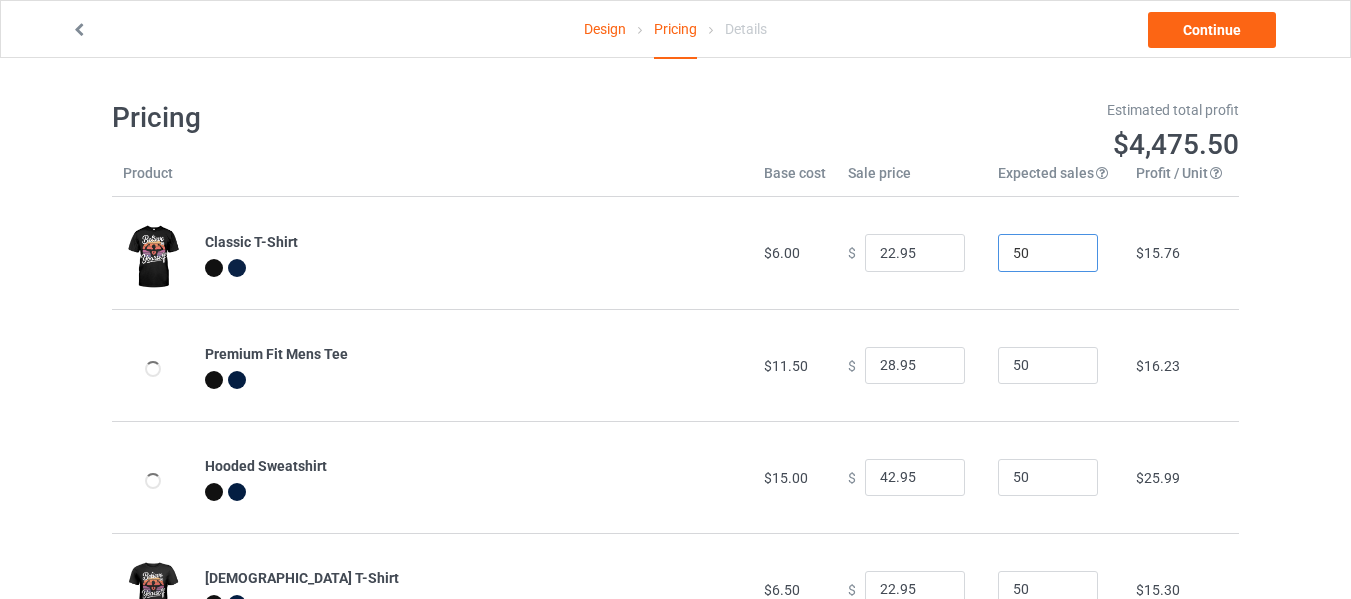 click on "50" at bounding box center [1056, 253] 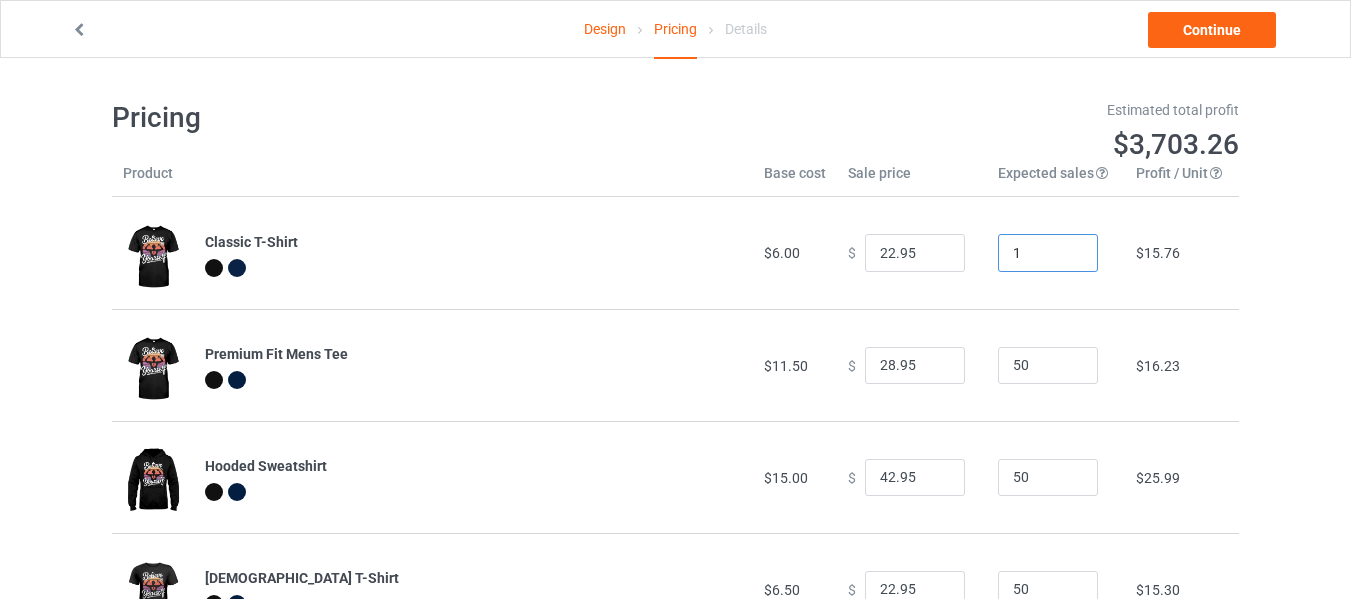 type on "1" 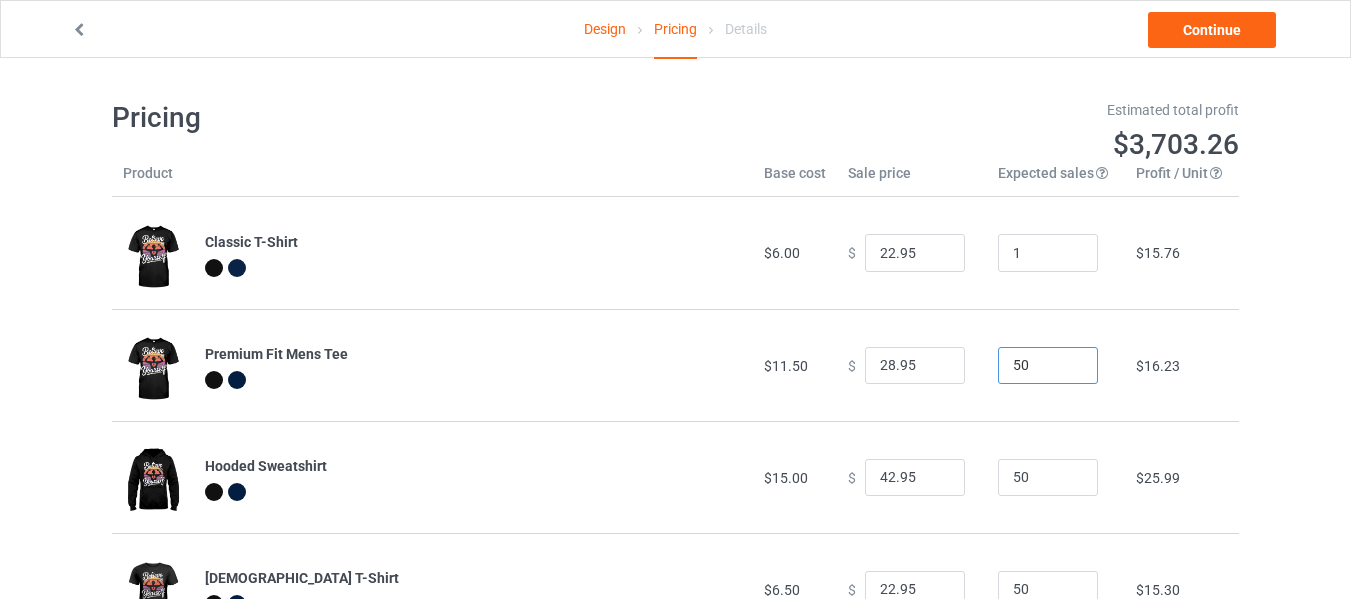drag, startPoint x: 1042, startPoint y: 360, endPoint x: 873, endPoint y: 400, distance: 173.66922 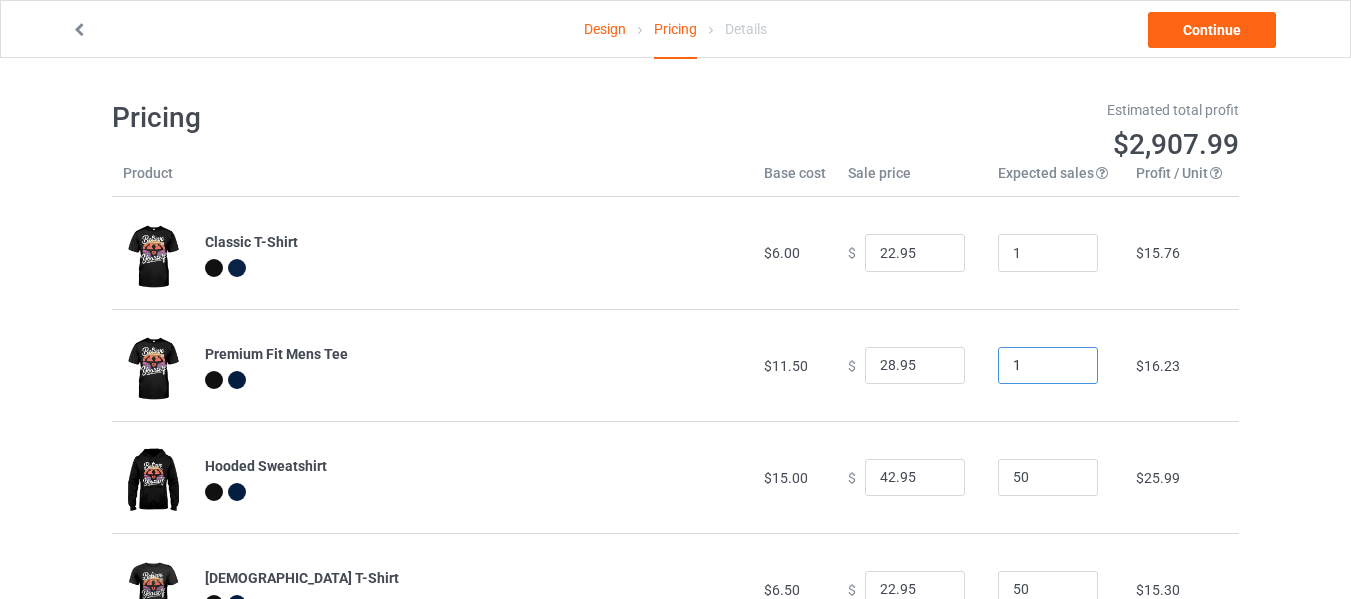 type on "1" 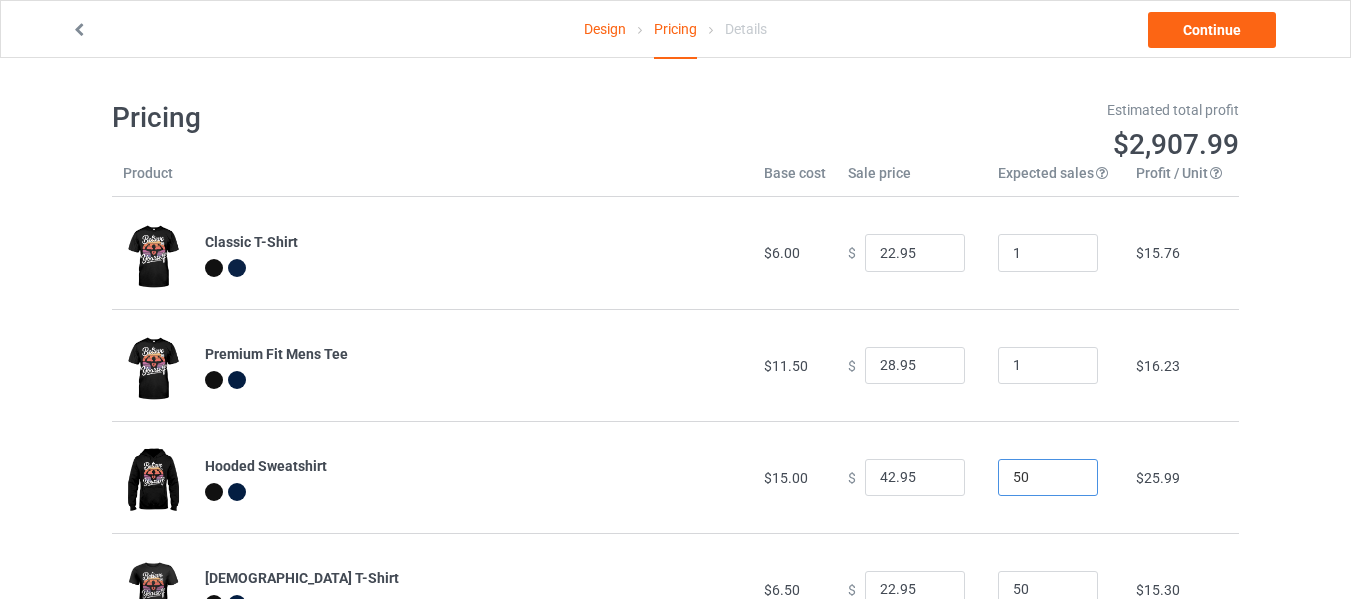 drag, startPoint x: 1030, startPoint y: 477, endPoint x: 925, endPoint y: 504, distance: 108.41586 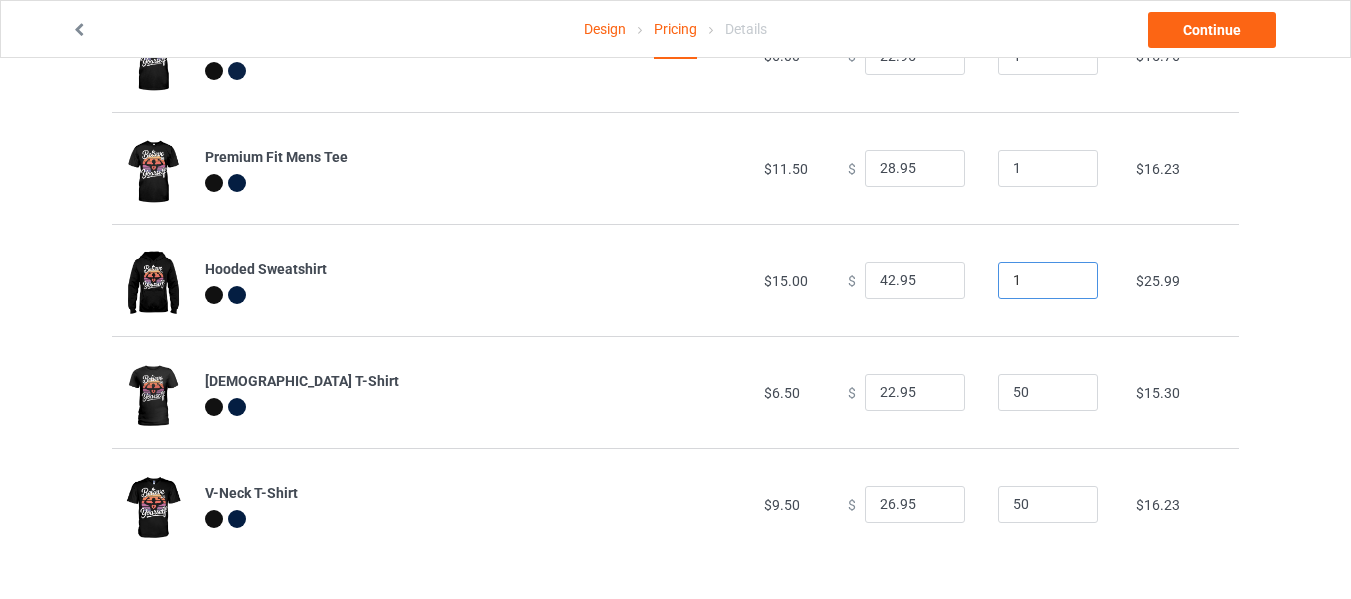 scroll, scrollTop: 201, scrollLeft: 0, axis: vertical 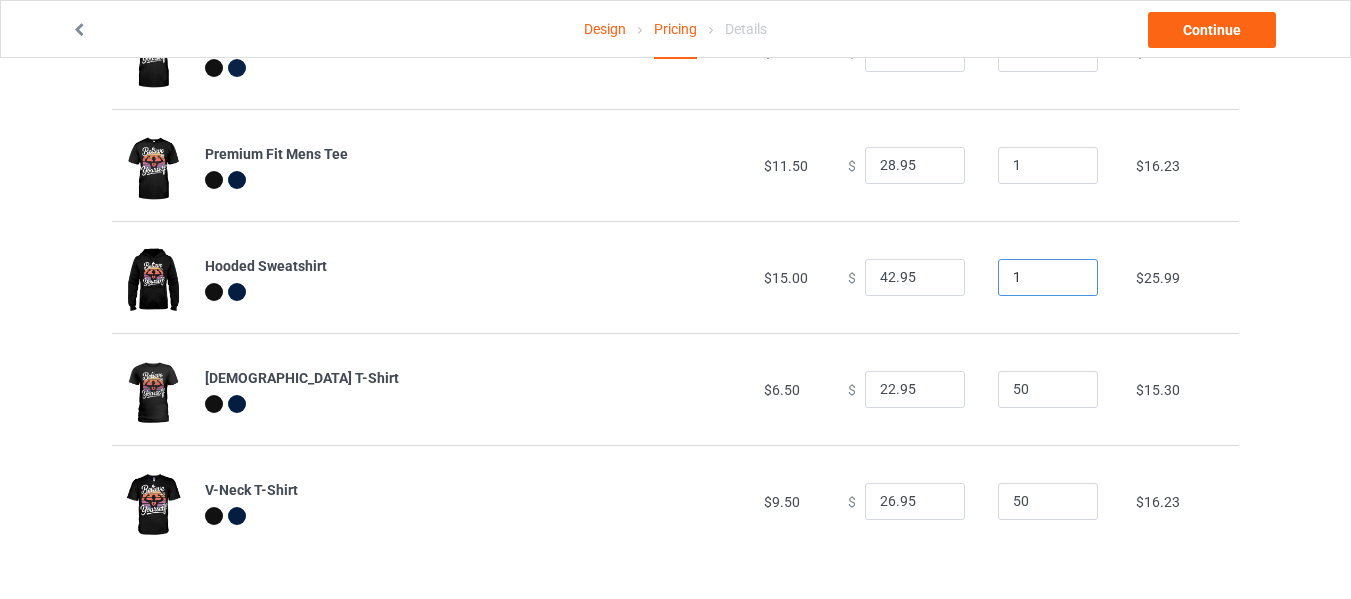 type on "1" 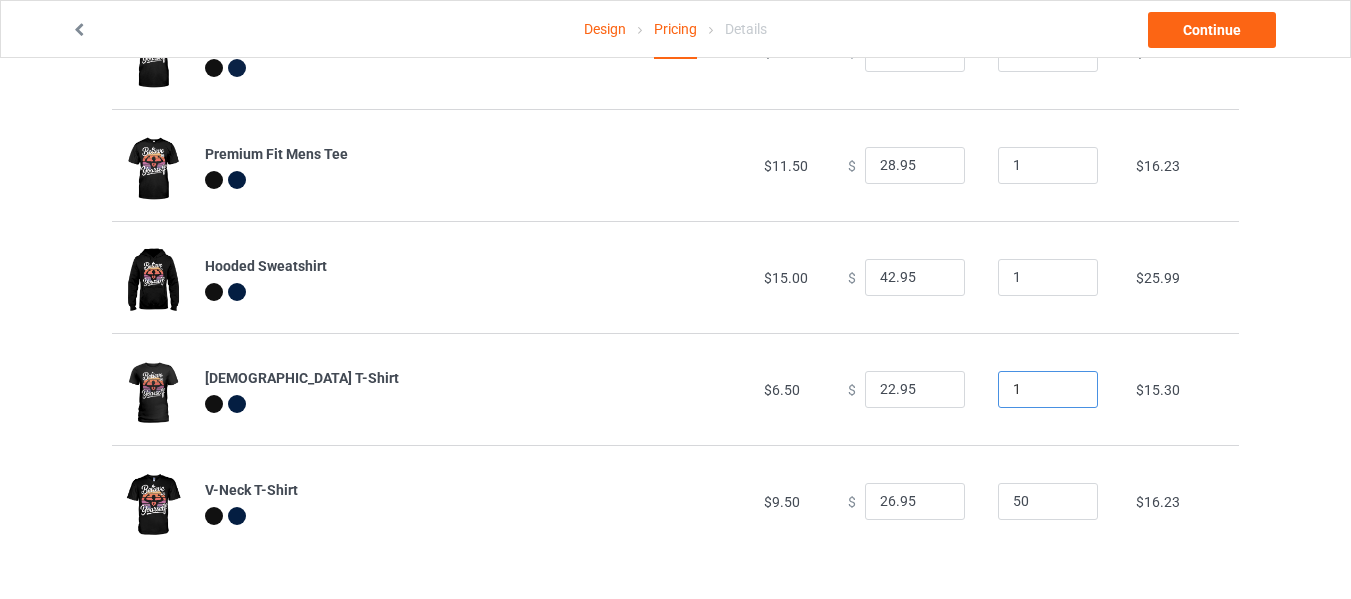 drag, startPoint x: 1029, startPoint y: 392, endPoint x: 918, endPoint y: 413, distance: 112.969025 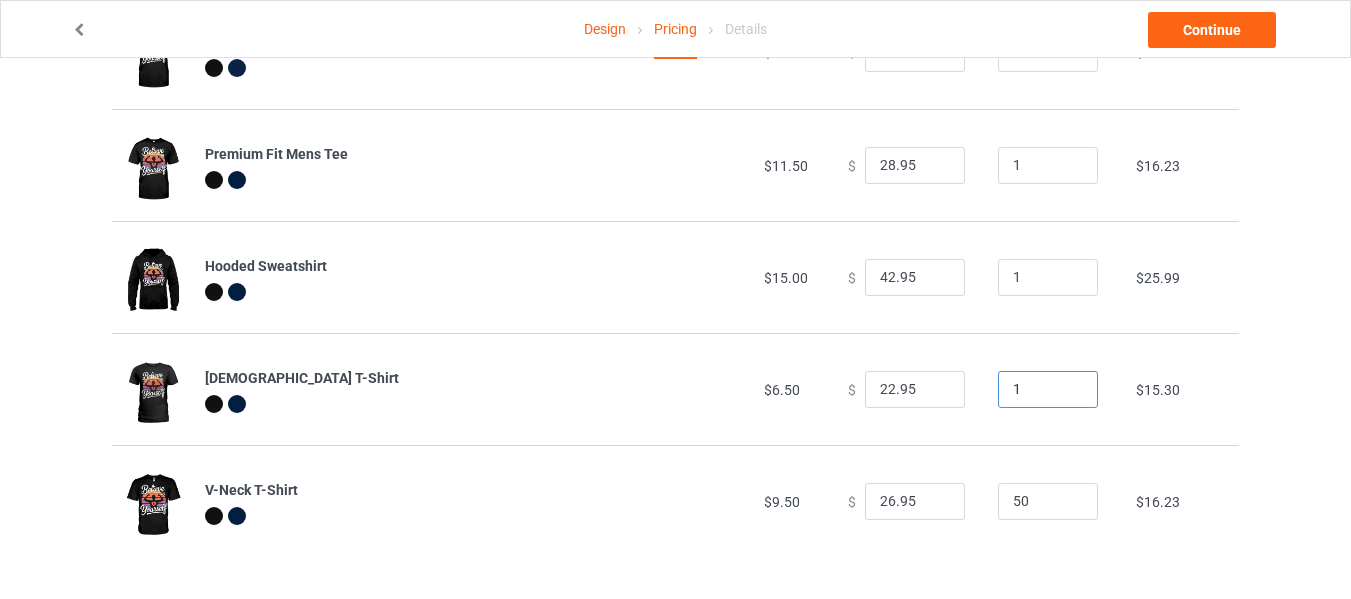 type on "1" 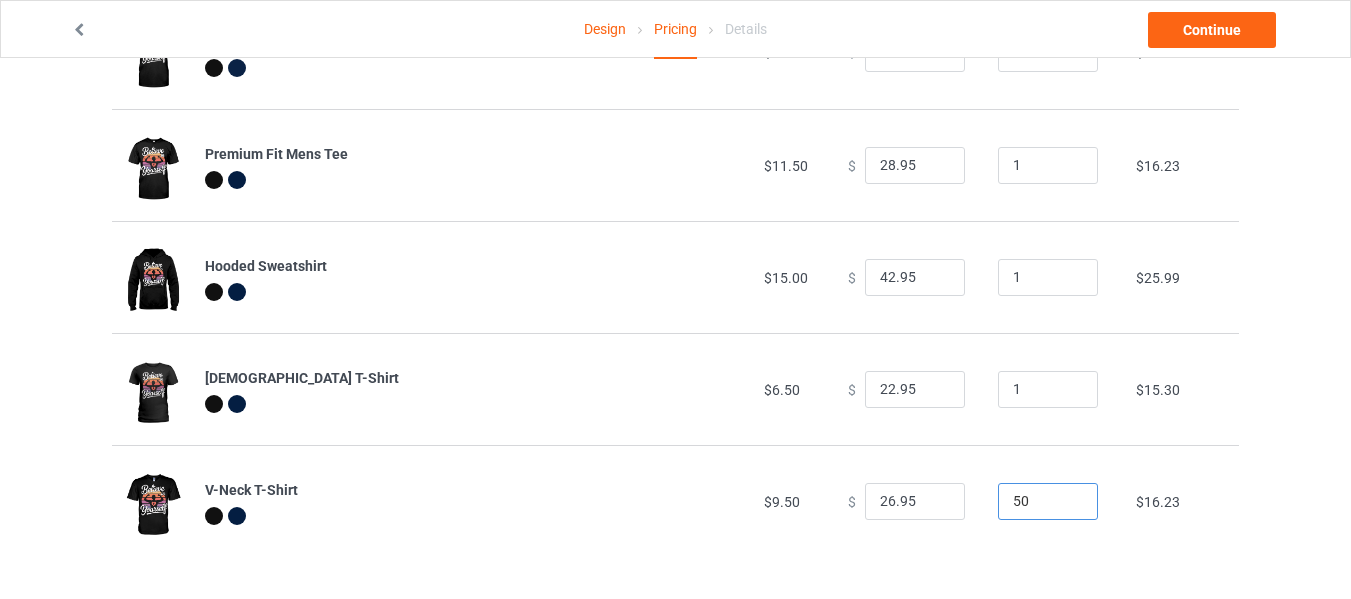 drag, startPoint x: 1040, startPoint y: 501, endPoint x: 913, endPoint y: 519, distance: 128.26924 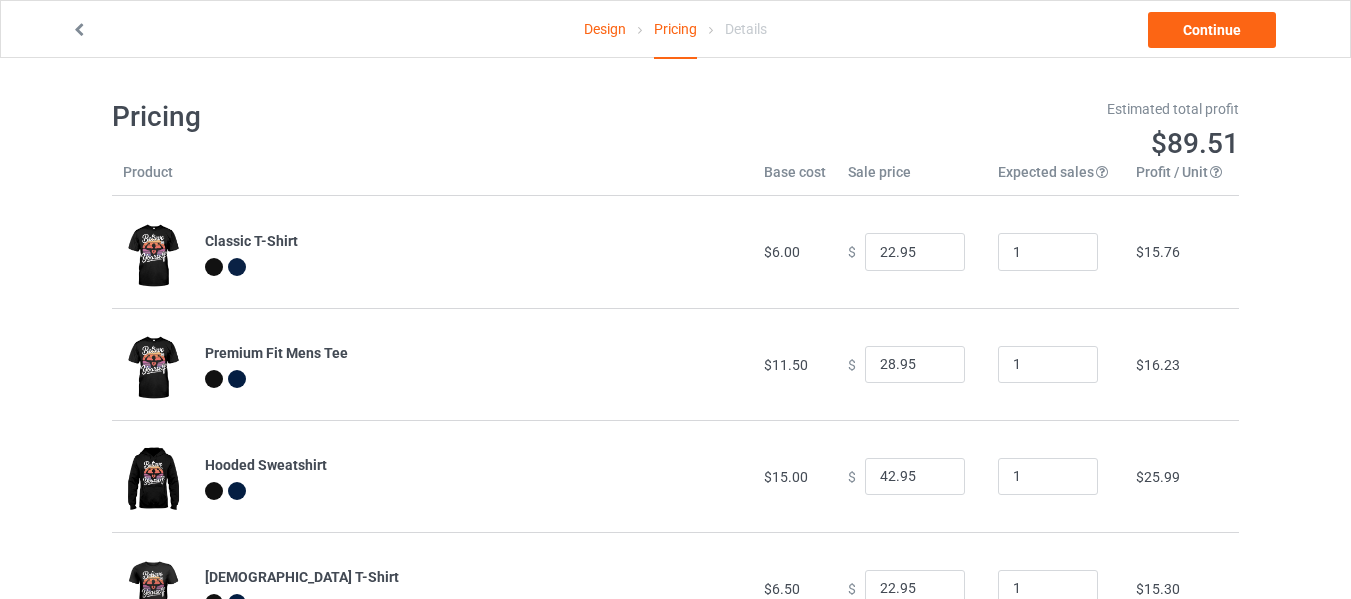 scroll, scrollTop: 0, scrollLeft: 0, axis: both 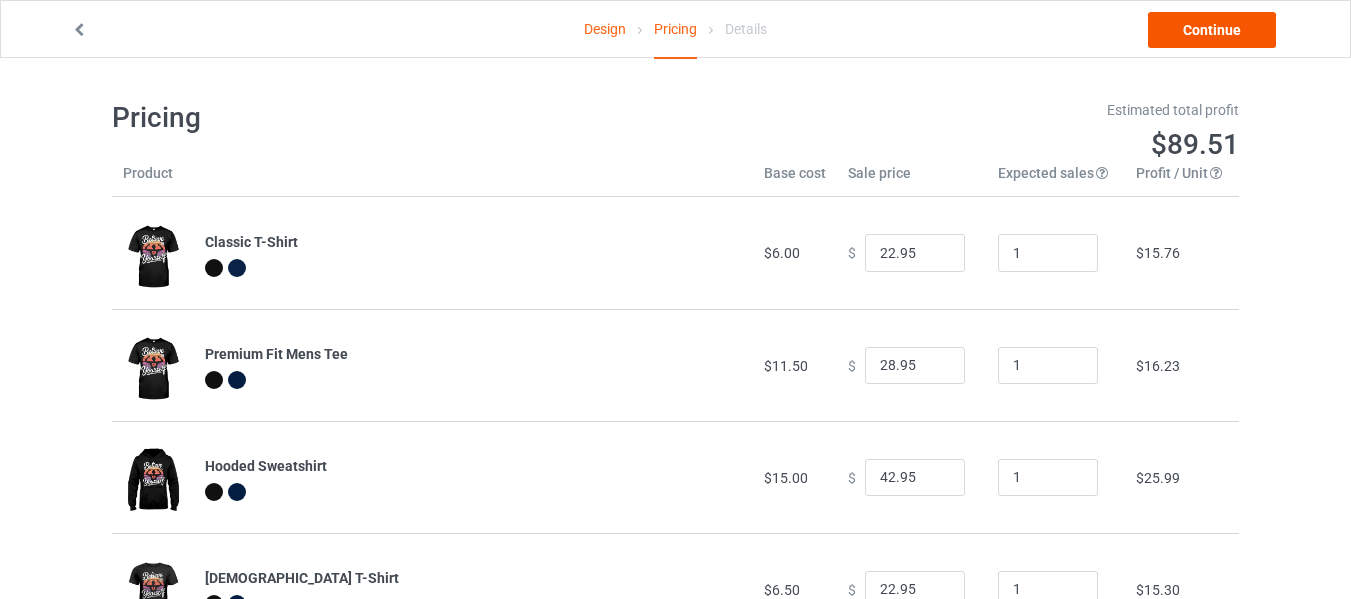 type on "1" 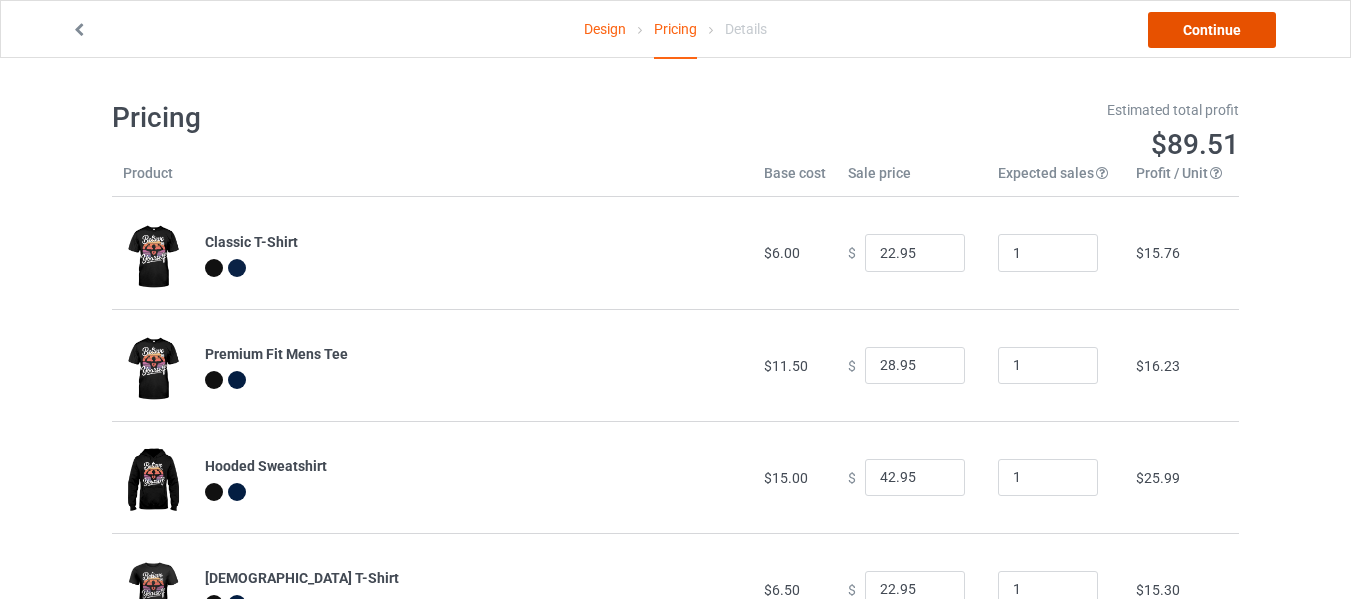 click on "Continue" at bounding box center [1212, 30] 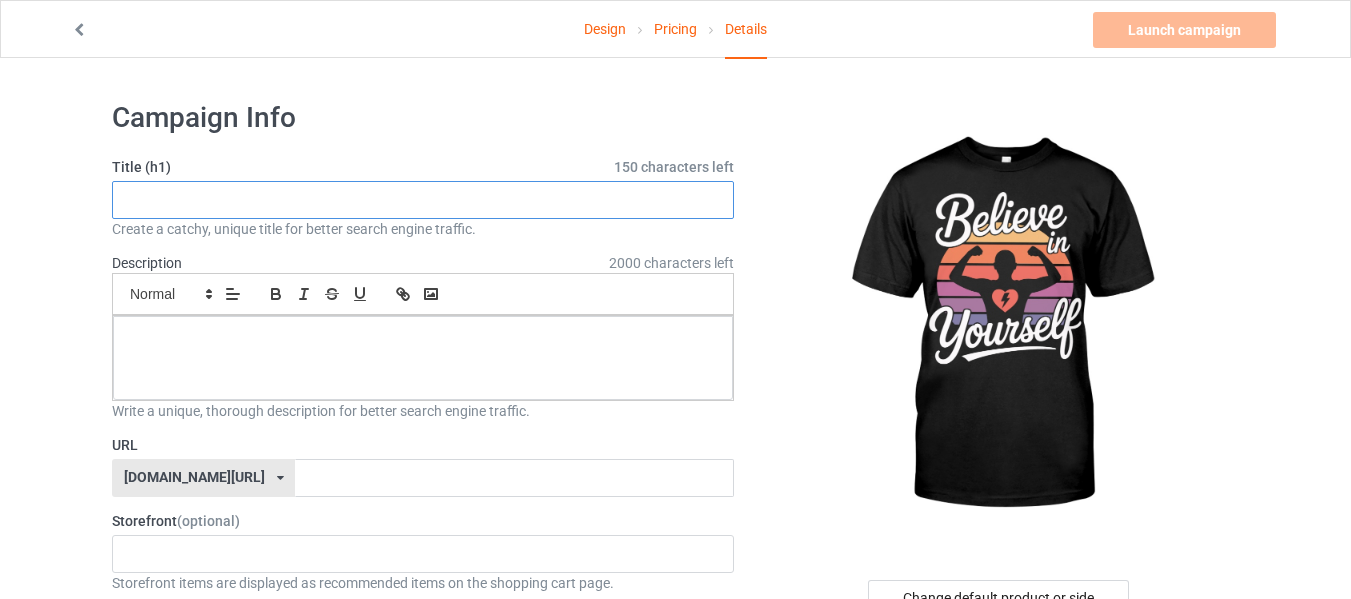 click at bounding box center [423, 200] 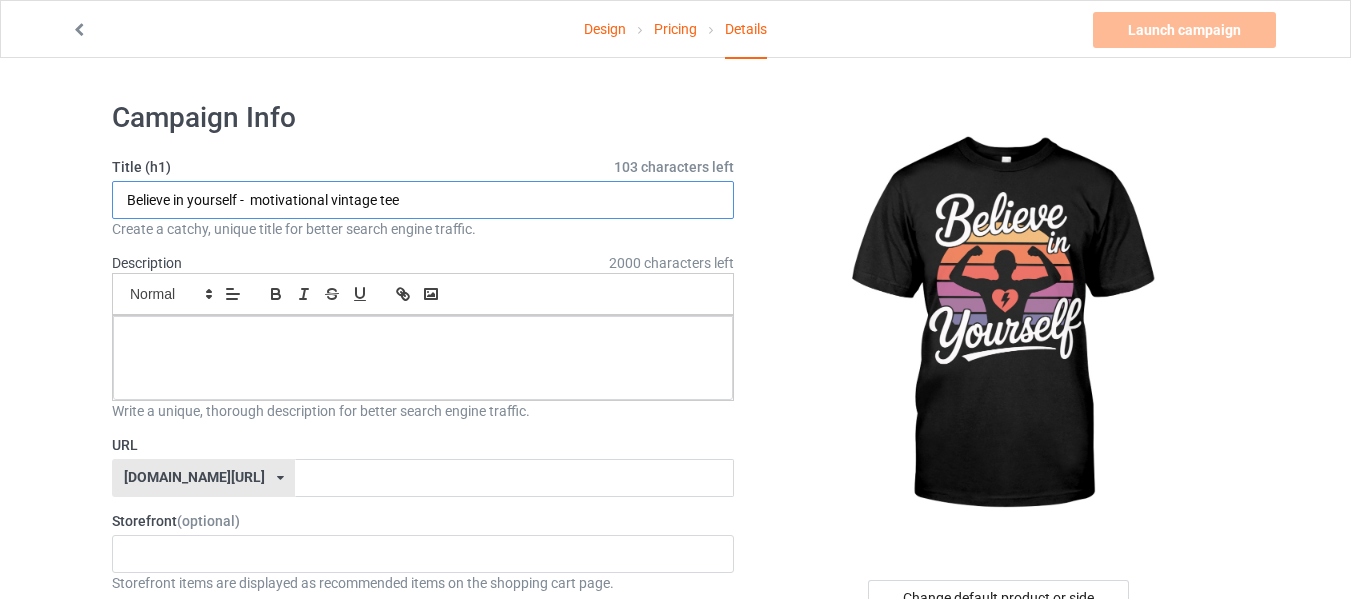 drag, startPoint x: 449, startPoint y: 185, endPoint x: 85, endPoint y: 191, distance: 364.04944 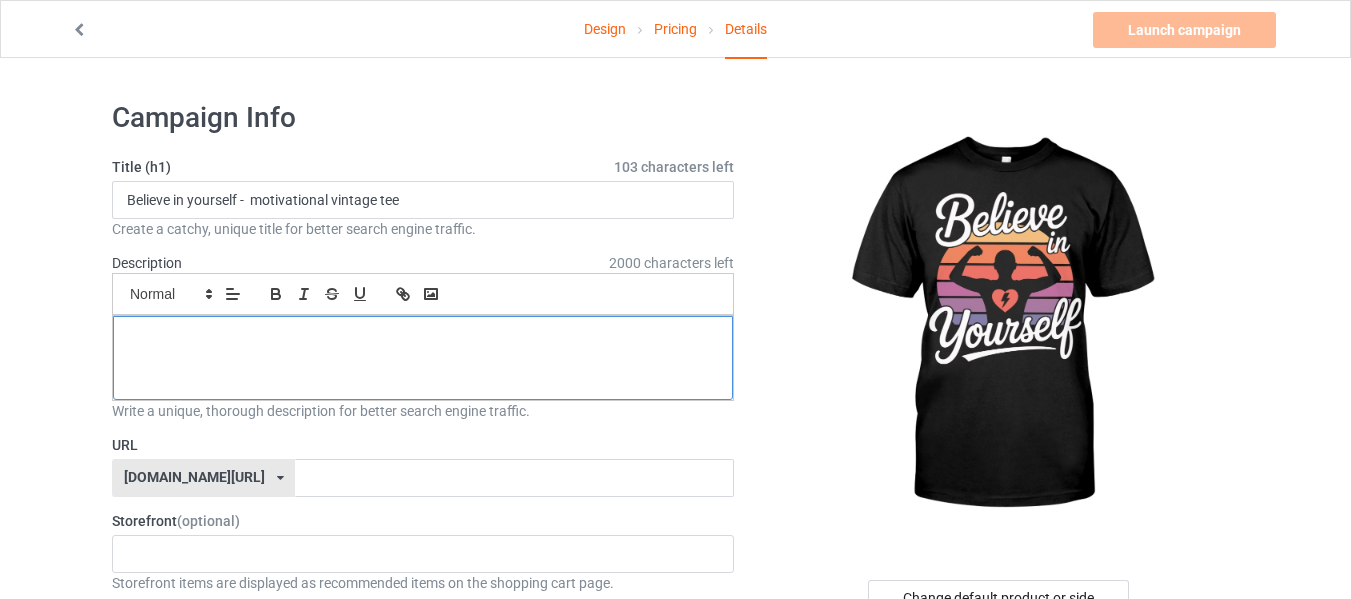 click at bounding box center [423, 338] 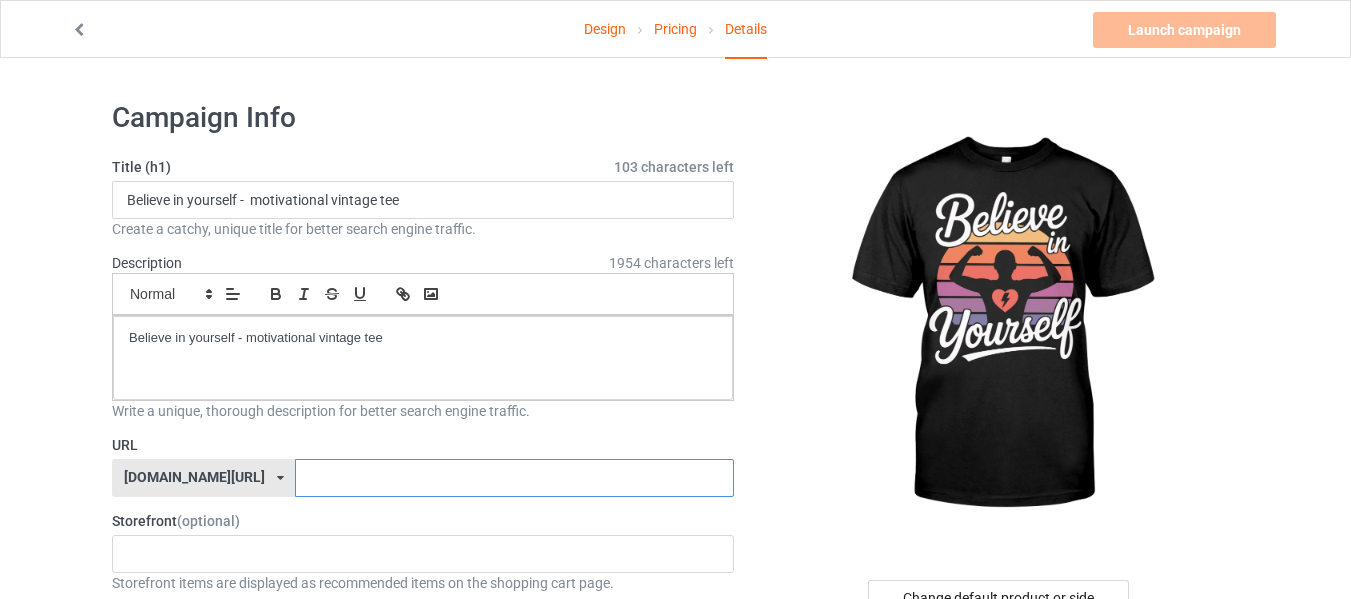 click at bounding box center (514, 478) 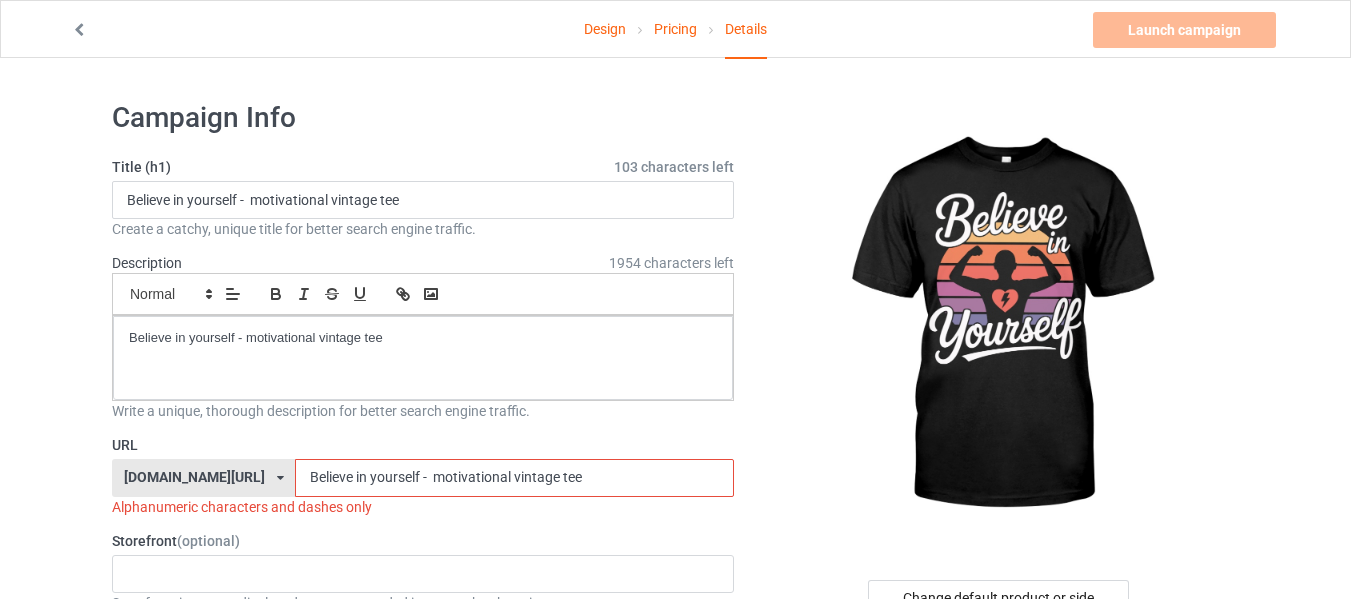 click on "Believe in yourself -  motivational vintage tee" at bounding box center [514, 478] 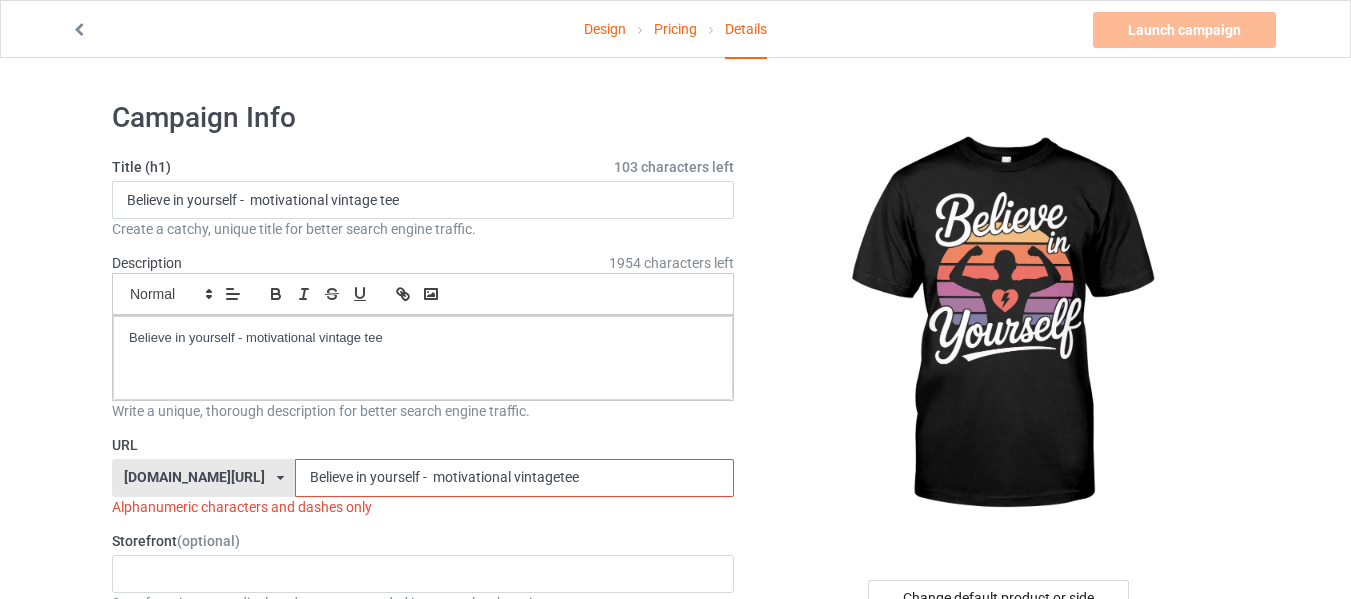click on "Believe in yourself -  motivational vintagetee" at bounding box center [514, 478] 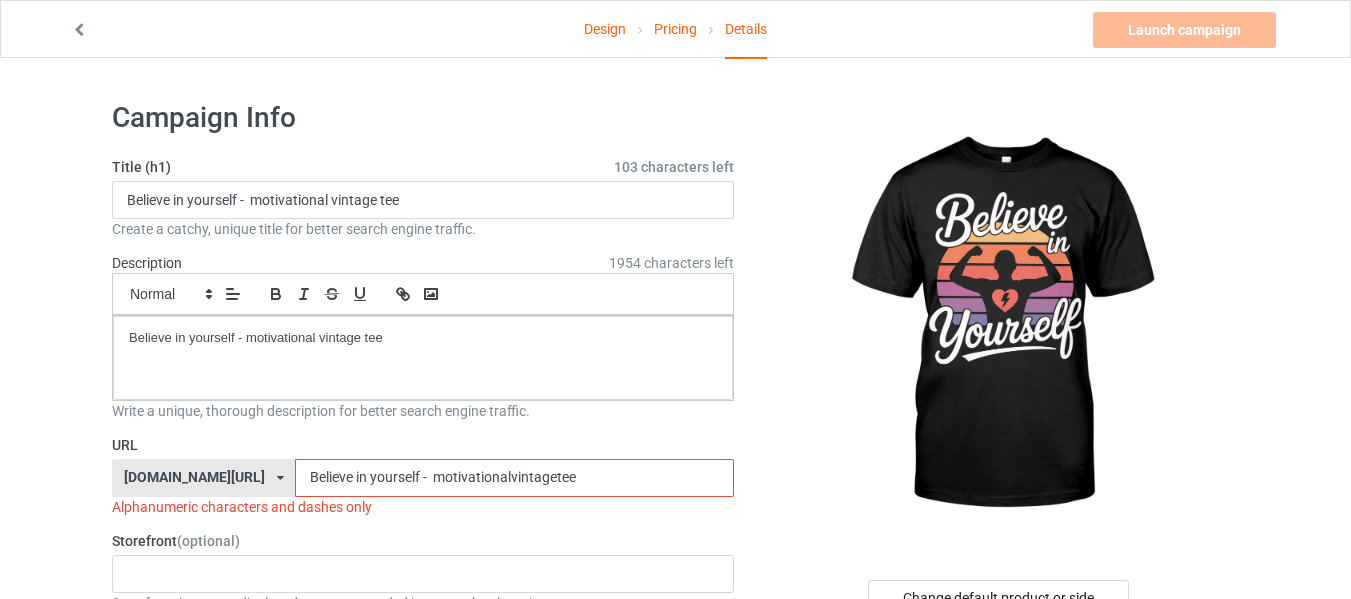 click on "Believe in yourself -  motivationalvintagetee" at bounding box center (514, 478) 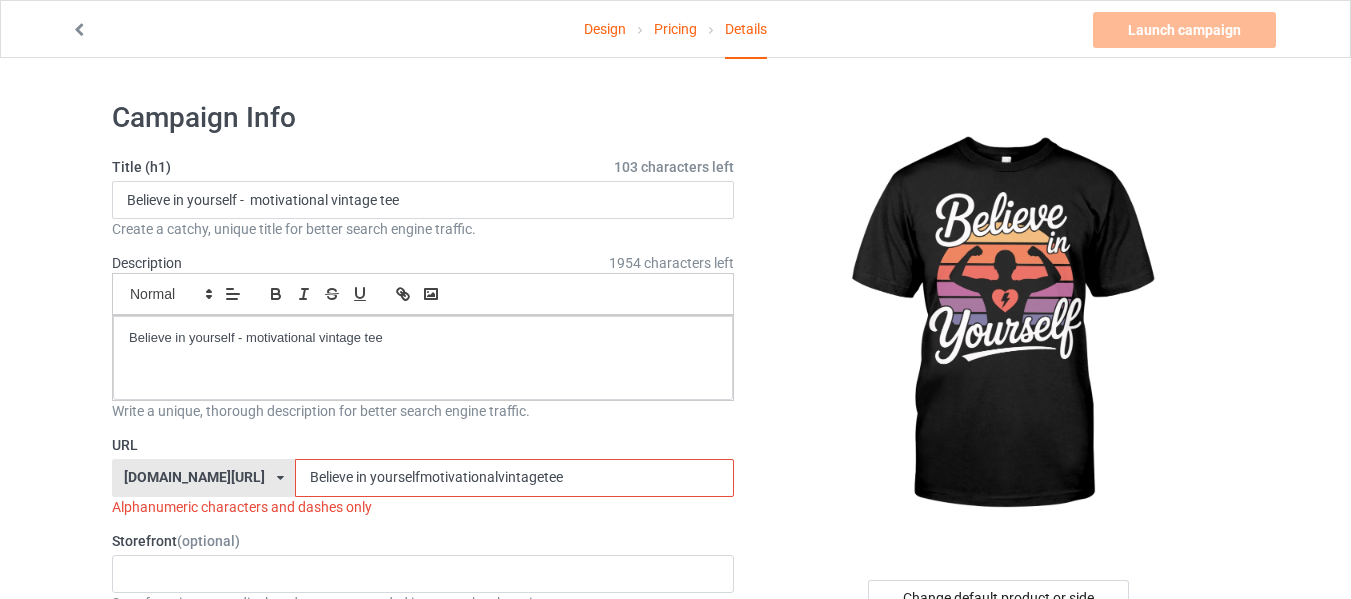 click on "Believe in yourselfmotivationalvintagetee" at bounding box center [514, 478] 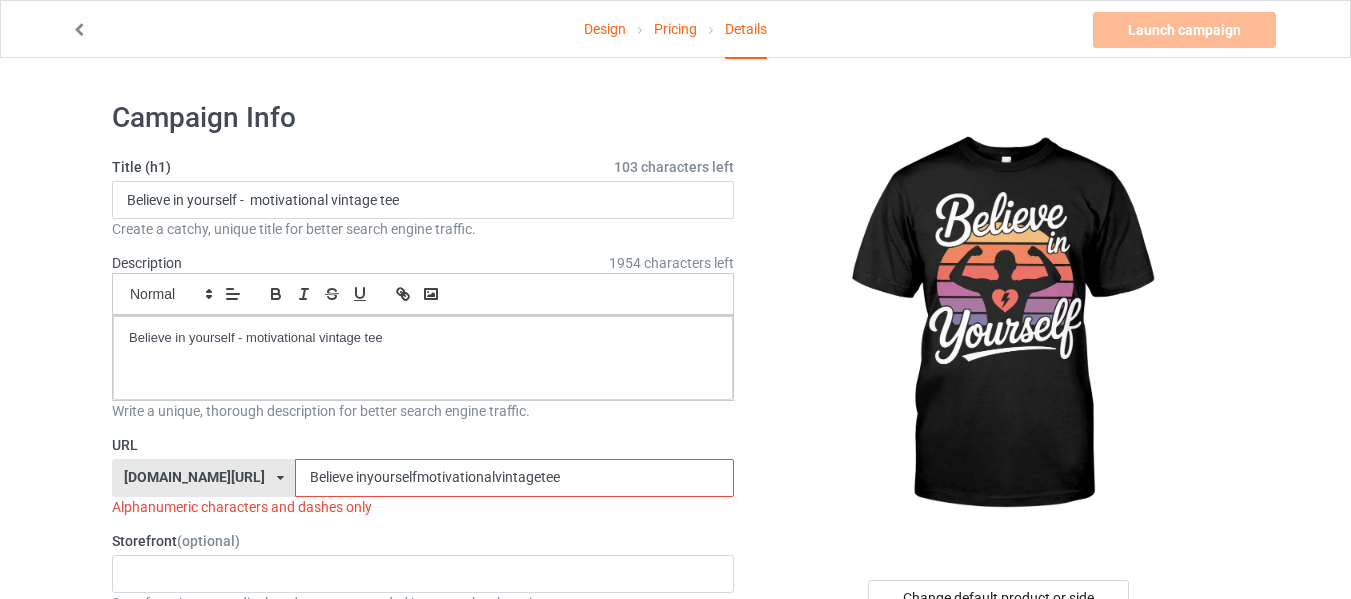 click on "Believe inyourselfmotivationalvintagetee" at bounding box center [514, 478] 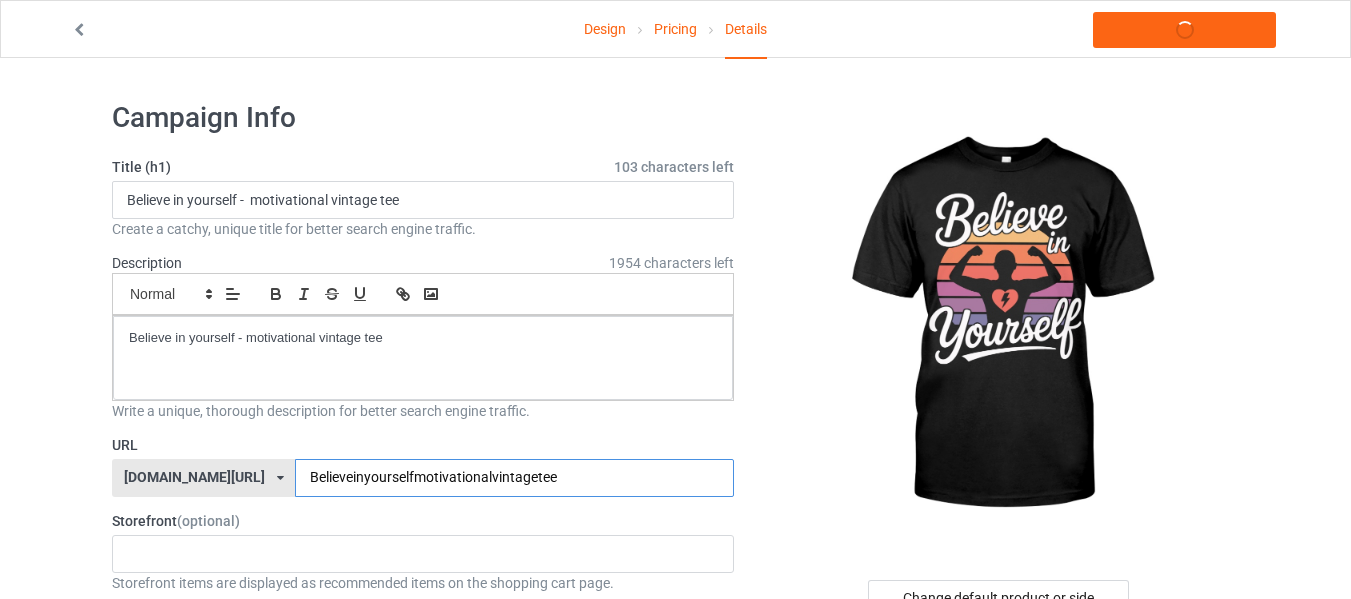 type on "Believeinyourselfmotivationalvintagetee" 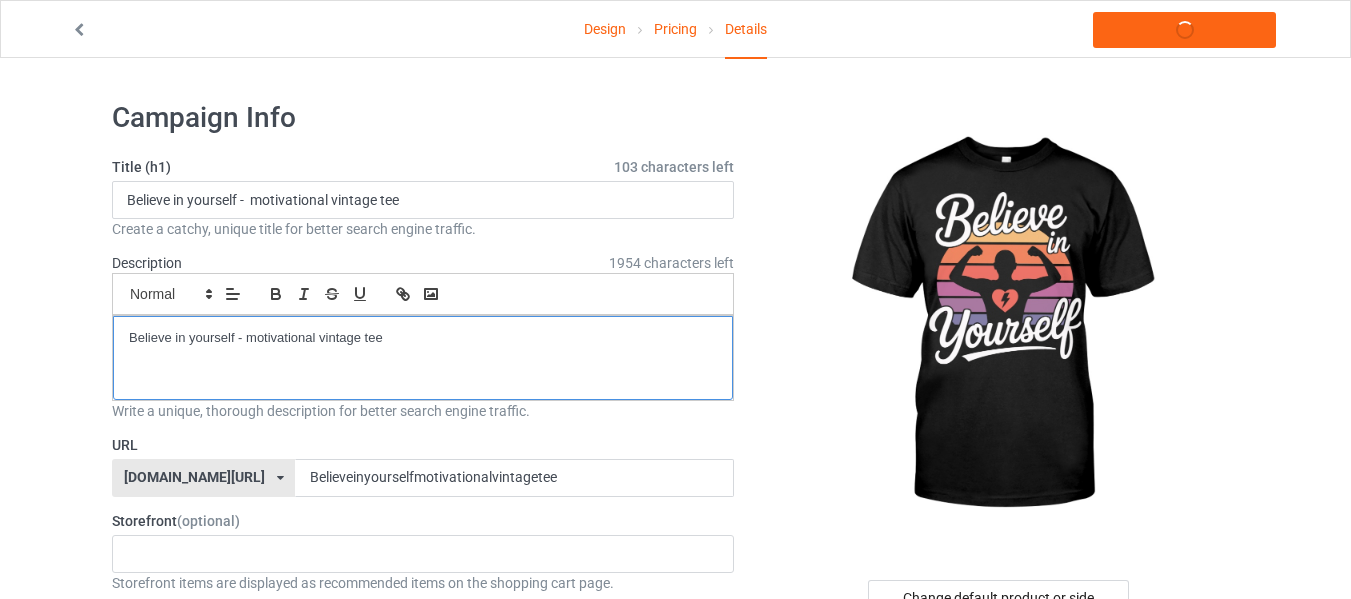 click on "Believe in yourself - motivational vintage tee" at bounding box center [423, 358] 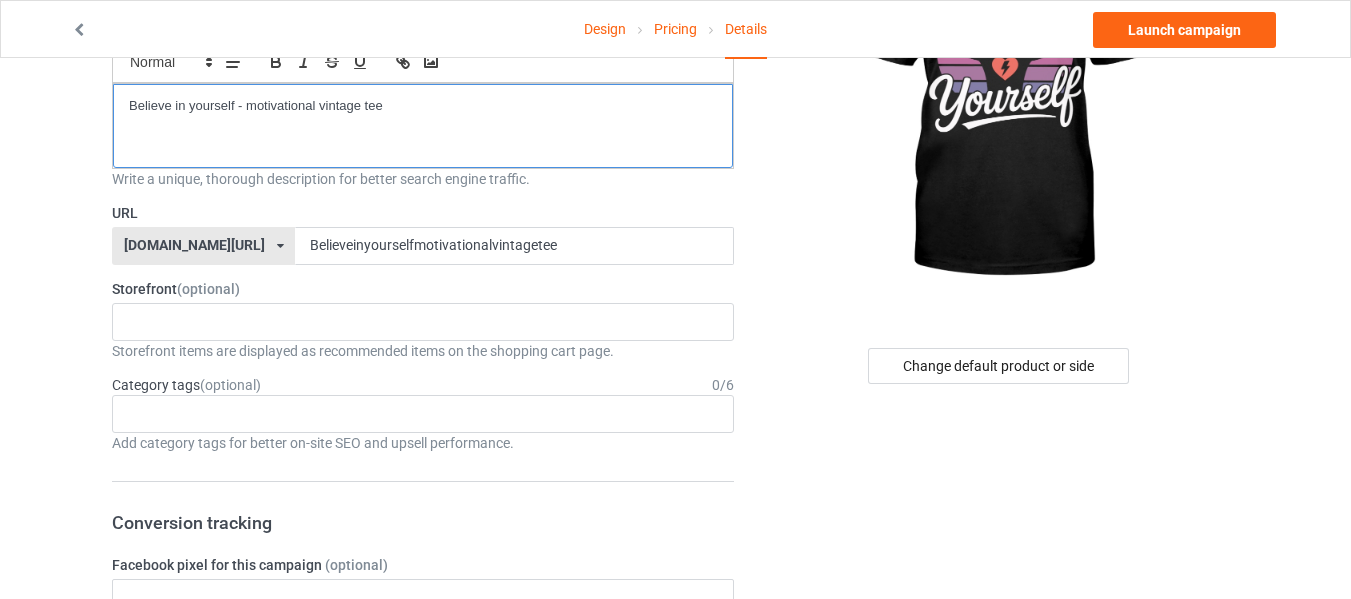 scroll, scrollTop: 300, scrollLeft: 0, axis: vertical 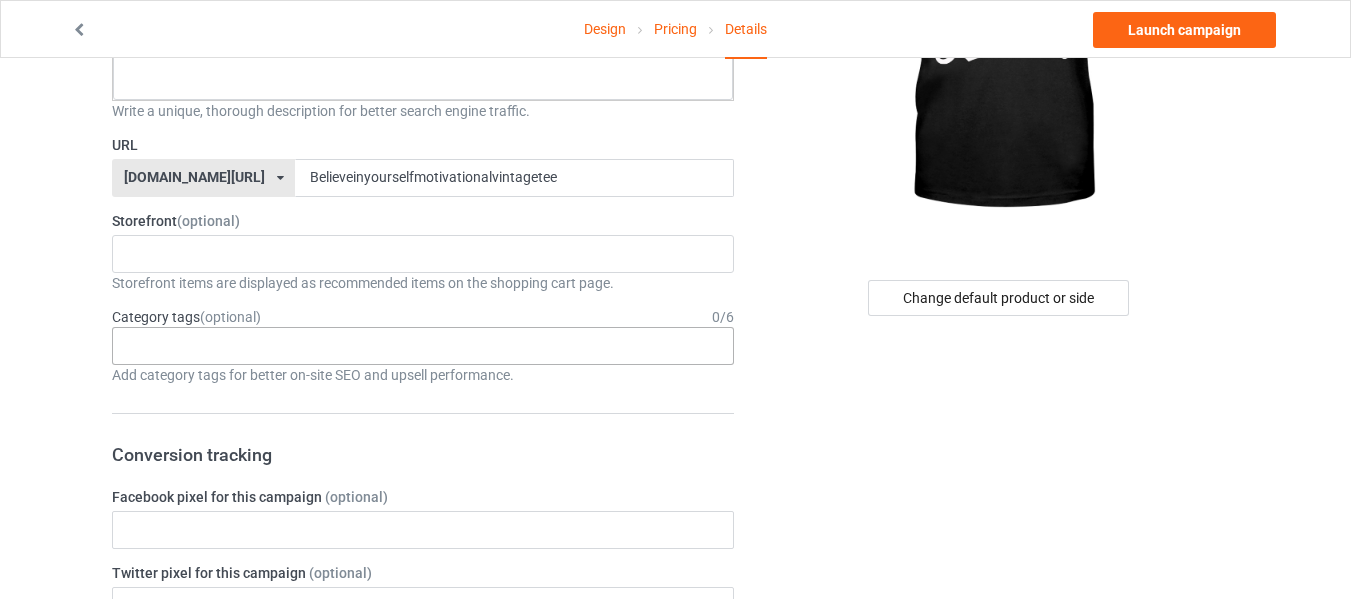 click on "Age > [DEMOGRAPHIC_DATA] > 1 Age > [DEMOGRAPHIC_DATA] Months > 1 Month Age > [DEMOGRAPHIC_DATA] Months Age > [DEMOGRAPHIC_DATA] Age > [DEMOGRAPHIC_DATA] > 10 Age > [DEMOGRAPHIC_DATA] Months > 10 Month Age > [DEMOGRAPHIC_DATA] > 100 Sports > Running > 10K Run Age > [DEMOGRAPHIC_DATA] > 11 Age > [DEMOGRAPHIC_DATA] Months > 11 Month Age > [DEMOGRAPHIC_DATA] > 12 Age > [DEMOGRAPHIC_DATA] Months > 12 Month Age > [DEMOGRAPHIC_DATA] > 13 Age > [DEMOGRAPHIC_DATA] > 14 Age > [DEMOGRAPHIC_DATA] > 15 Sports > Running > 15K Run Age > [DEMOGRAPHIC_DATA] > 16 Age > [DEMOGRAPHIC_DATA] > 17 Age > [DEMOGRAPHIC_DATA] > 18 Age > [DEMOGRAPHIC_DATA] > 19 Age > Decades > 1920s Age > Decades > 1930s Age > Decades > 1940s Age > Decades > 1950s Age > Decades > 1960s Age > Decades > 1970s Age > Decades > 1980s Age > Decades > 1990s Age > [DEMOGRAPHIC_DATA] > 2 Age > [DEMOGRAPHIC_DATA] Months > 2 Month Age > [DEMOGRAPHIC_DATA] > 20 Age > [DEMOGRAPHIC_DATA] Age > Decades > 2000s Age > Decades > 2010s Age > [DEMOGRAPHIC_DATA] > 21 Age > [DEMOGRAPHIC_DATA] > 22 Age > [DEMOGRAPHIC_DATA] > 23 Age > [DEMOGRAPHIC_DATA] > 24 Age > [DEMOGRAPHIC_DATA] > 25 Age > [DEMOGRAPHIC_DATA] > 26 Age > [DEMOGRAPHIC_DATA] > 27 Age > [DEMOGRAPHIC_DATA] > 28 Age > [DEMOGRAPHIC_DATA] > 29 Age > [DEMOGRAPHIC_DATA] > 3 Age > [DEMOGRAPHIC_DATA] Months > 3 Month Sports > Basketball > 3-Pointer Age > [DEMOGRAPHIC_DATA] > 30 Age > [DEMOGRAPHIC_DATA] > 31 Age > [DEMOGRAPHIC_DATA] > 32 Age > [DEMOGRAPHIC_DATA] > 33 Age > [DEMOGRAPHIC_DATA] > 34 Age > [DEMOGRAPHIC_DATA] > 35 Age Jobs 1" at bounding box center (423, 346) 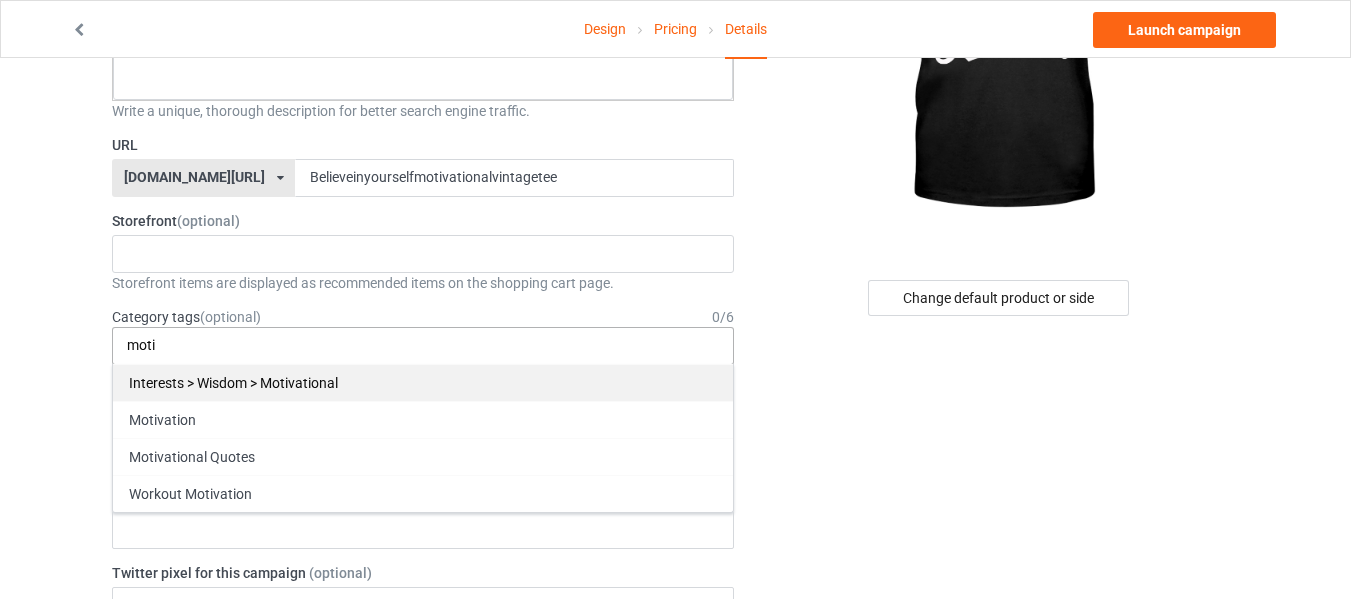 type on "moti" 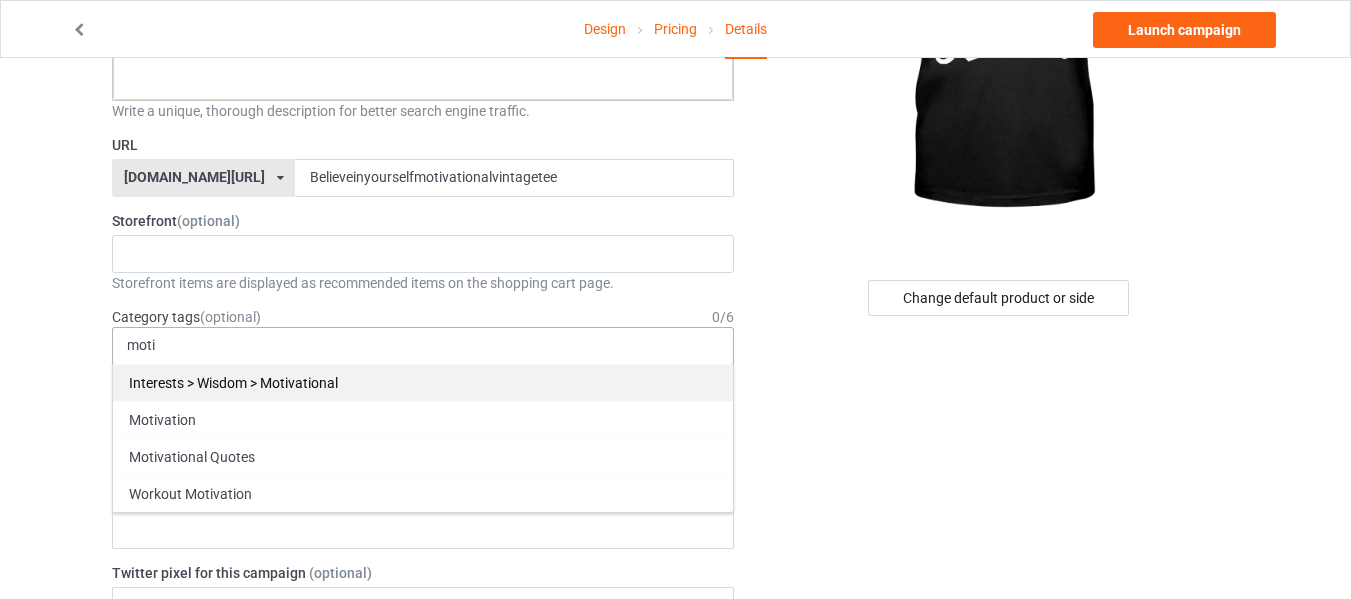 click on "Interests > Wisdom > Motivational" at bounding box center [423, 382] 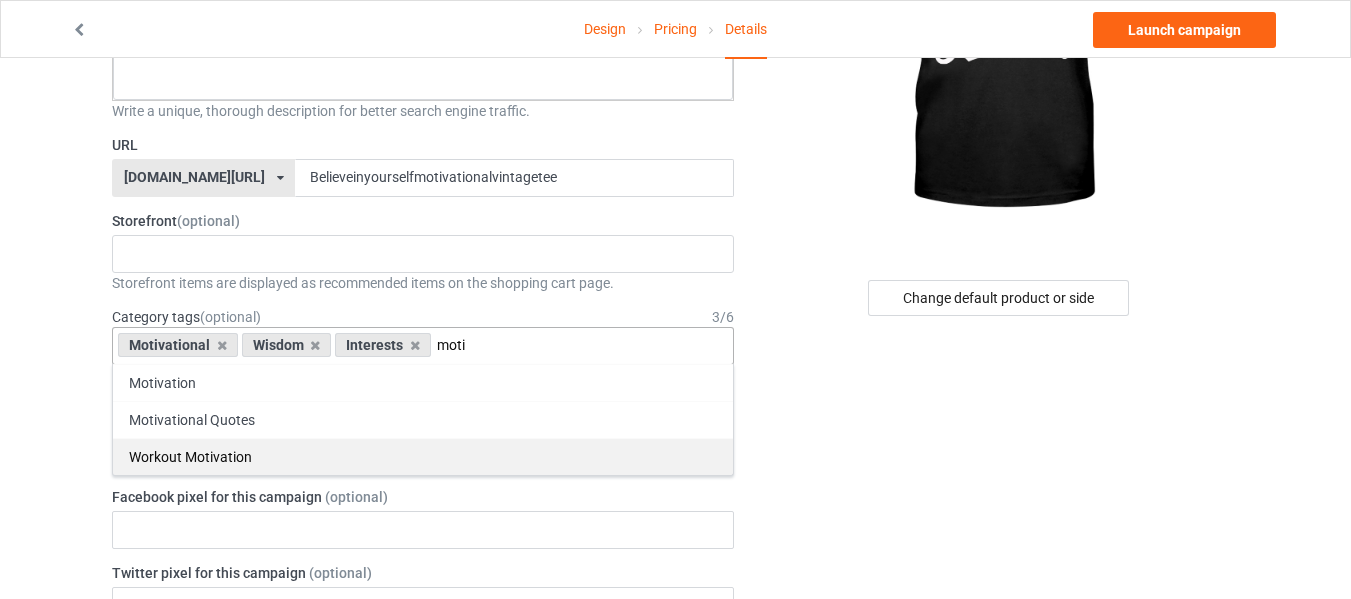 type on "moti" 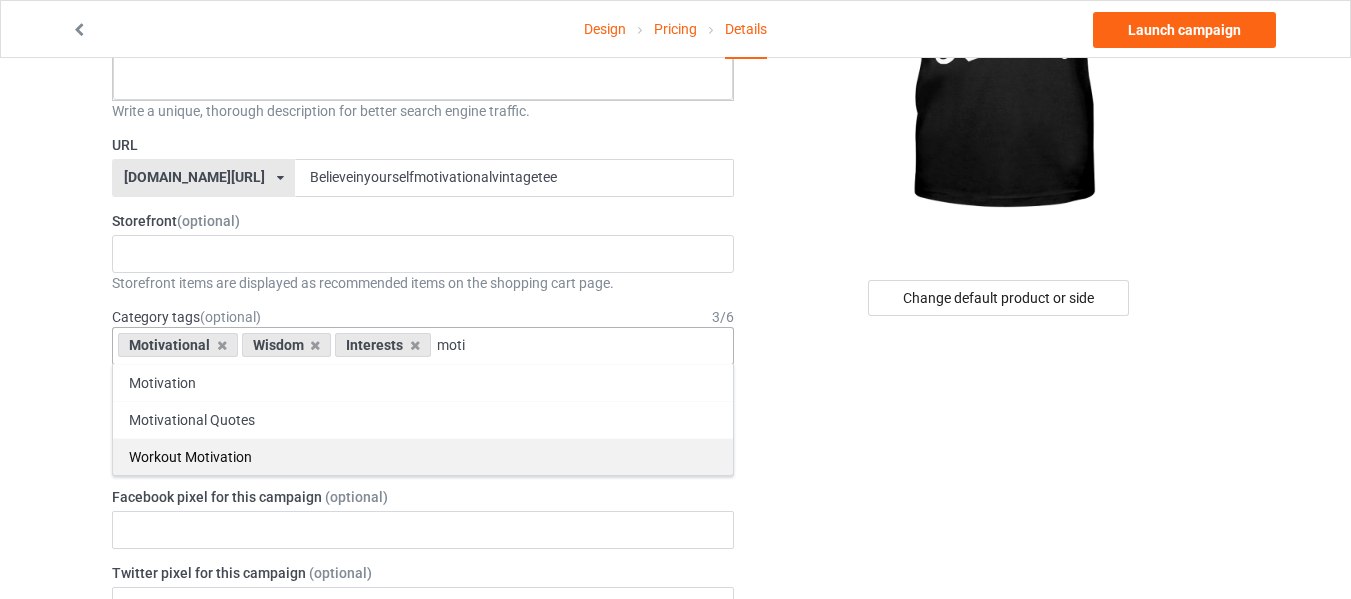 click on "Workout Motivation" at bounding box center (423, 456) 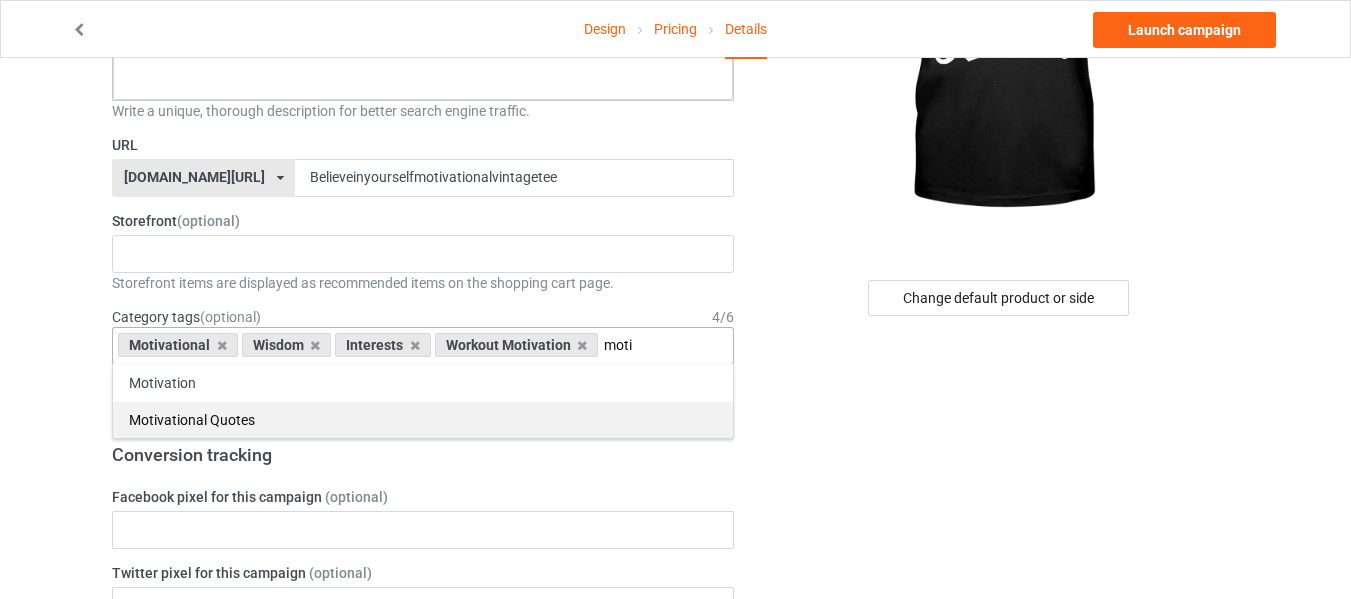 type on "moti" 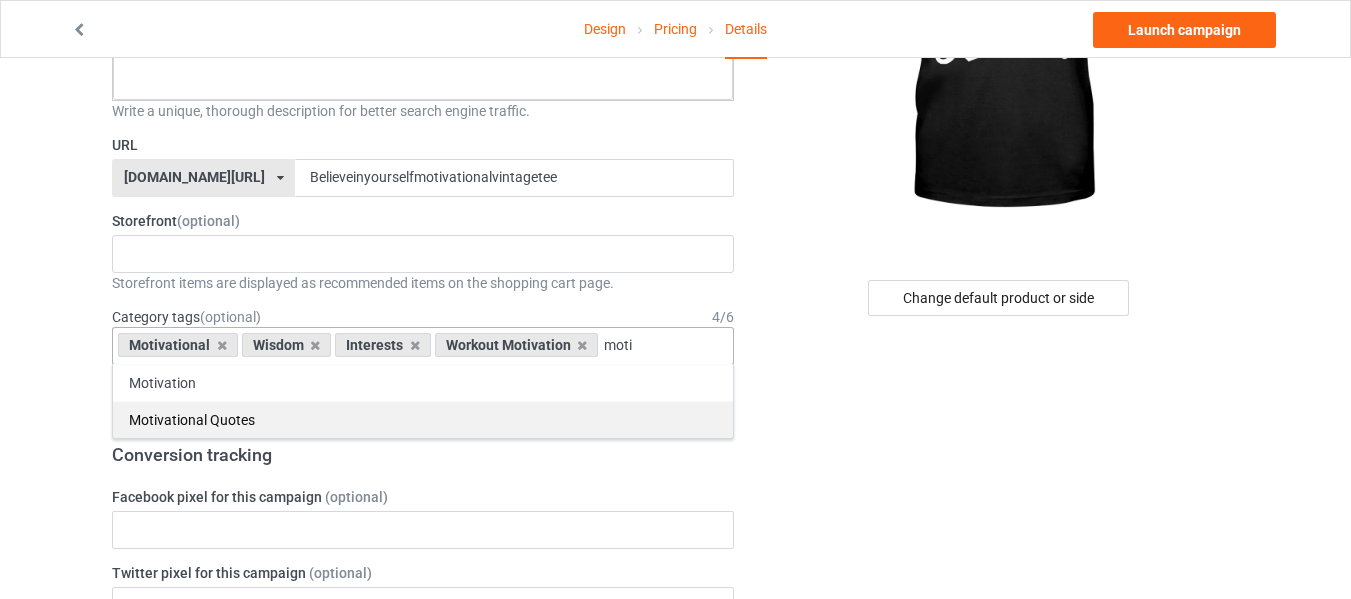 click on "Motivational Quotes" at bounding box center [423, 419] 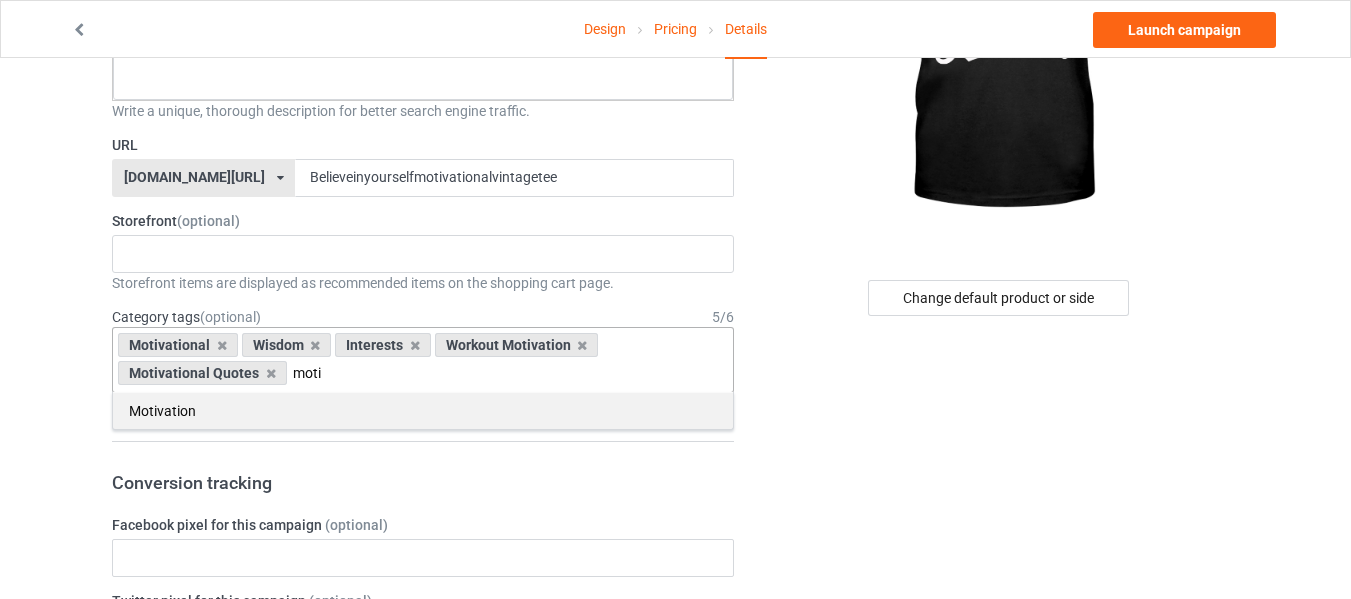type on "moti" 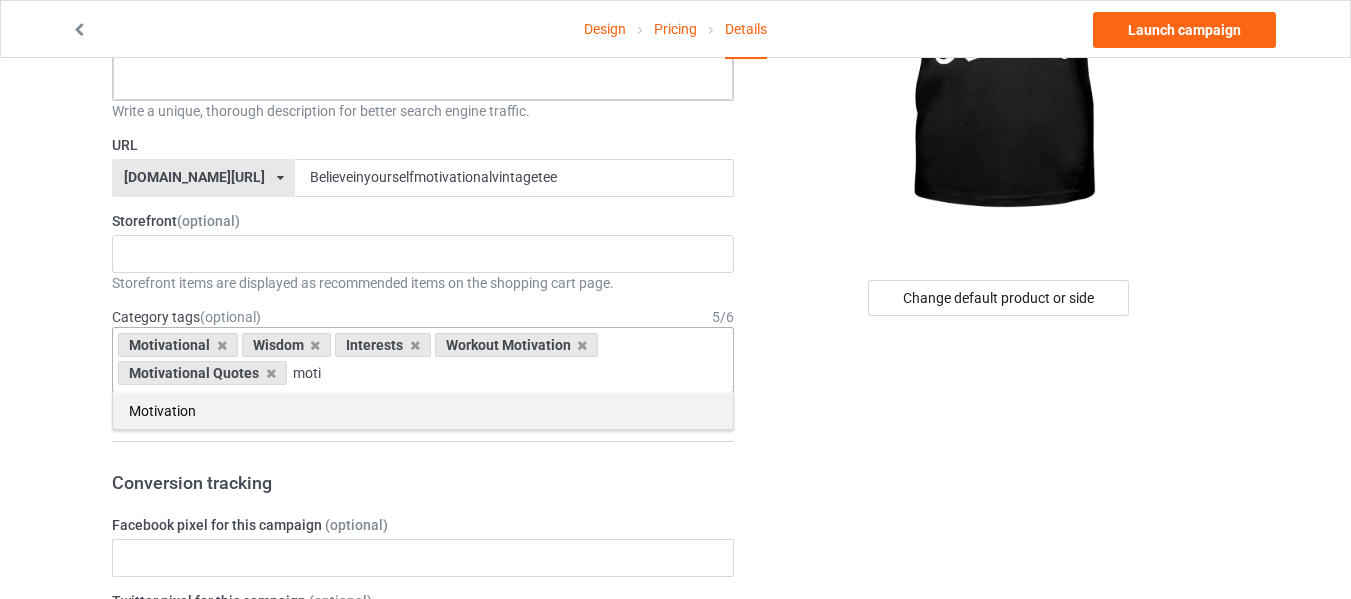 click on "Motivation" at bounding box center (423, 410) 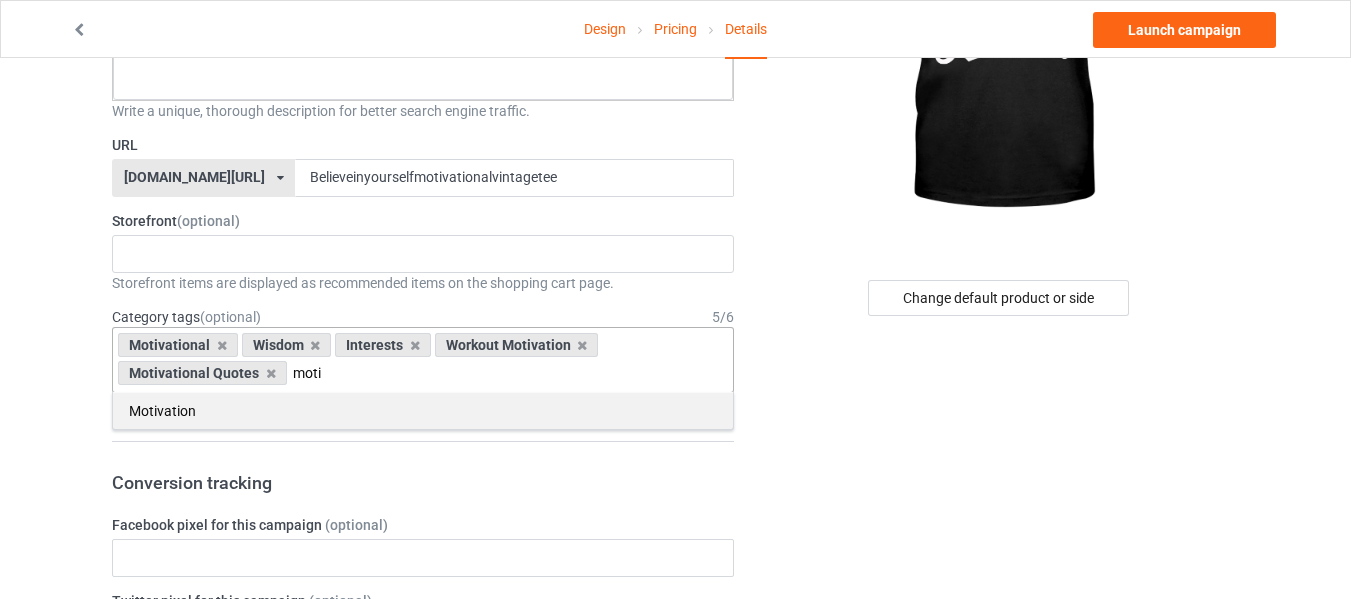 type 